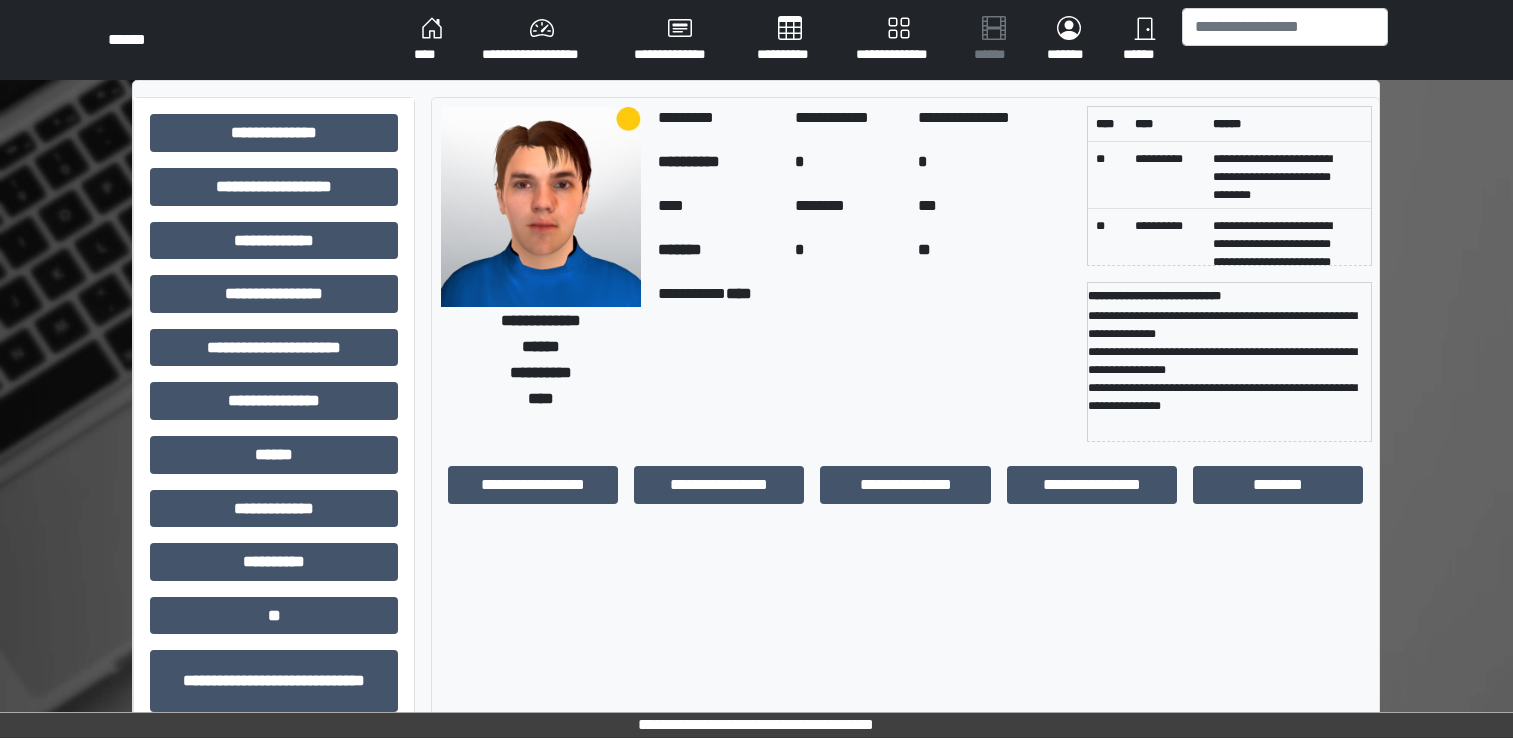 scroll, scrollTop: 0, scrollLeft: 0, axis: both 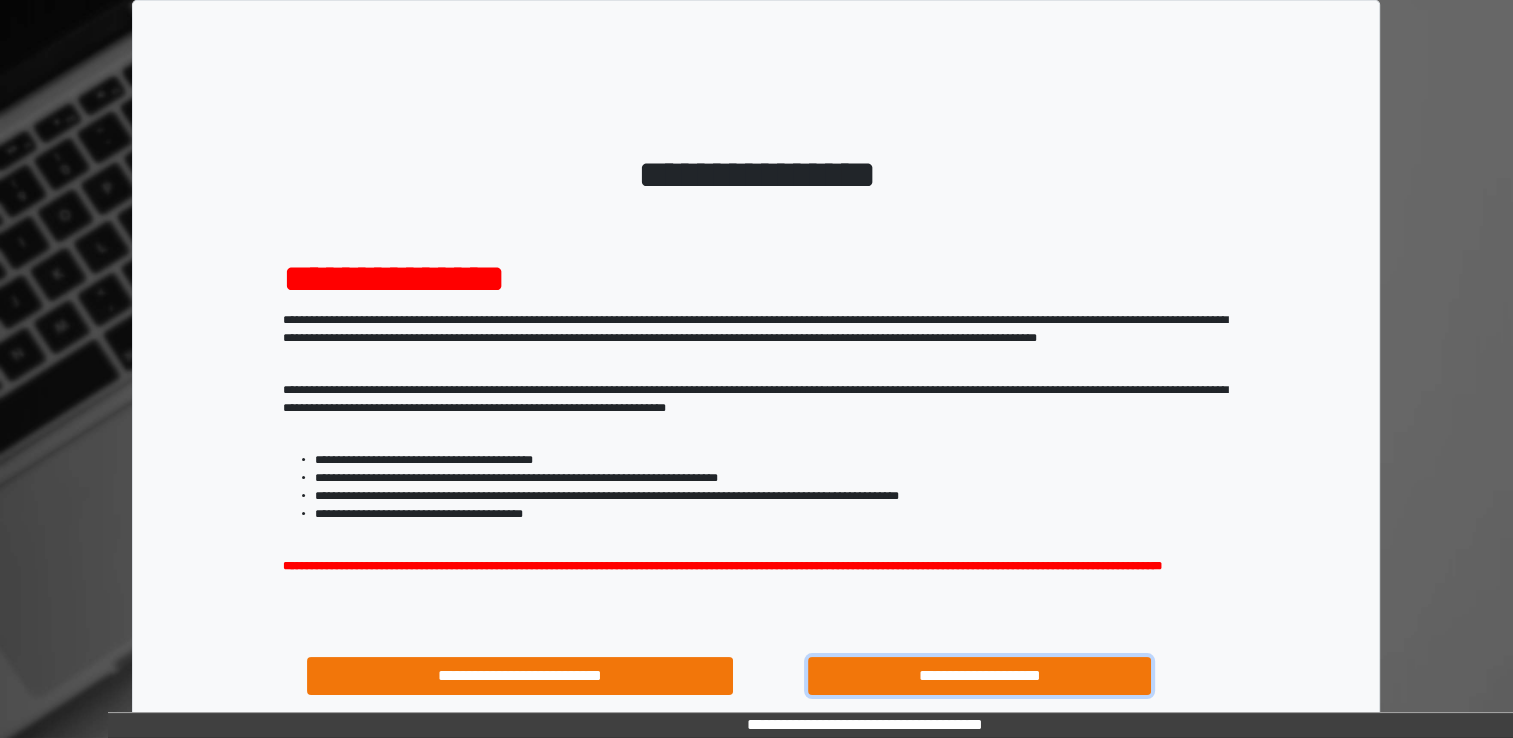 click on "**********" at bounding box center (980, 676) 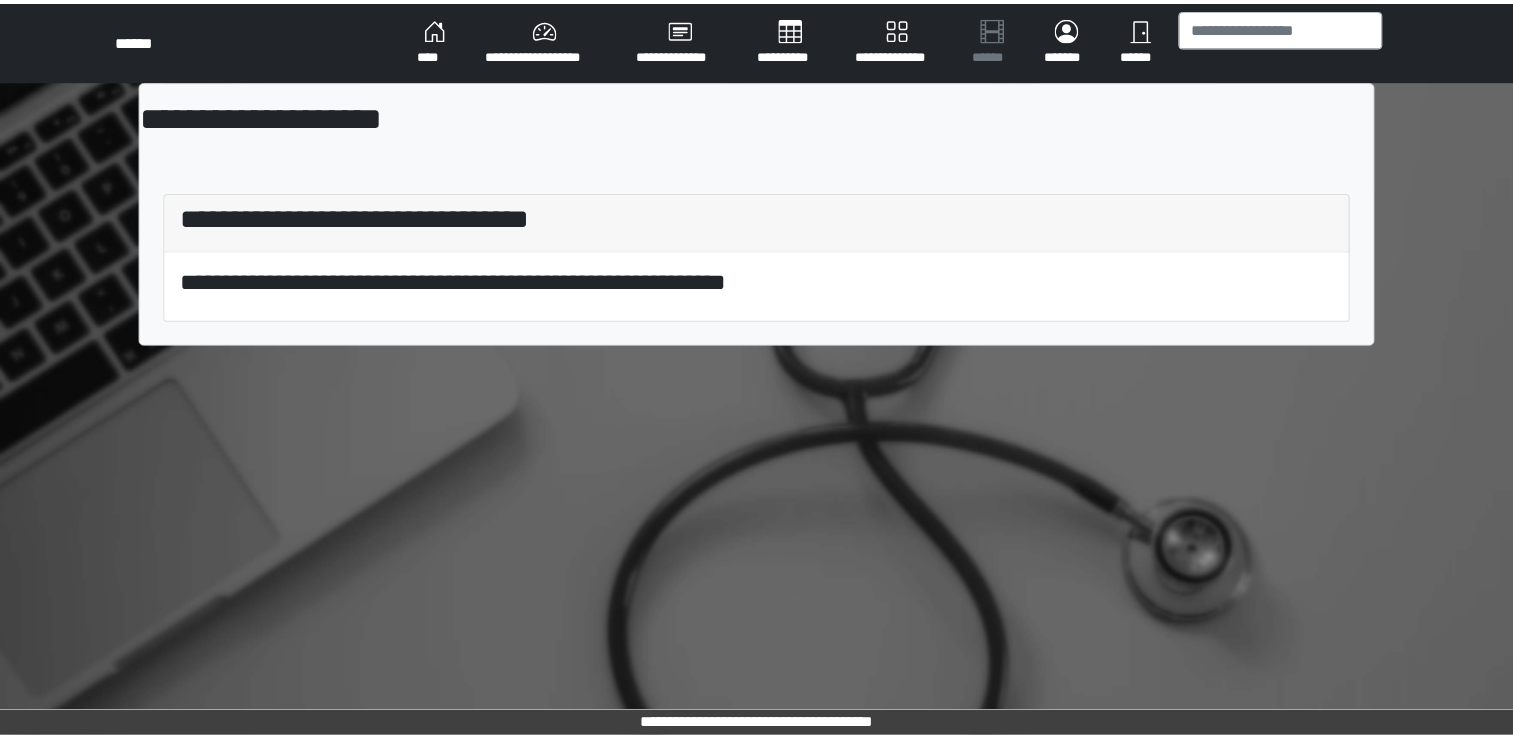 scroll, scrollTop: 0, scrollLeft: 0, axis: both 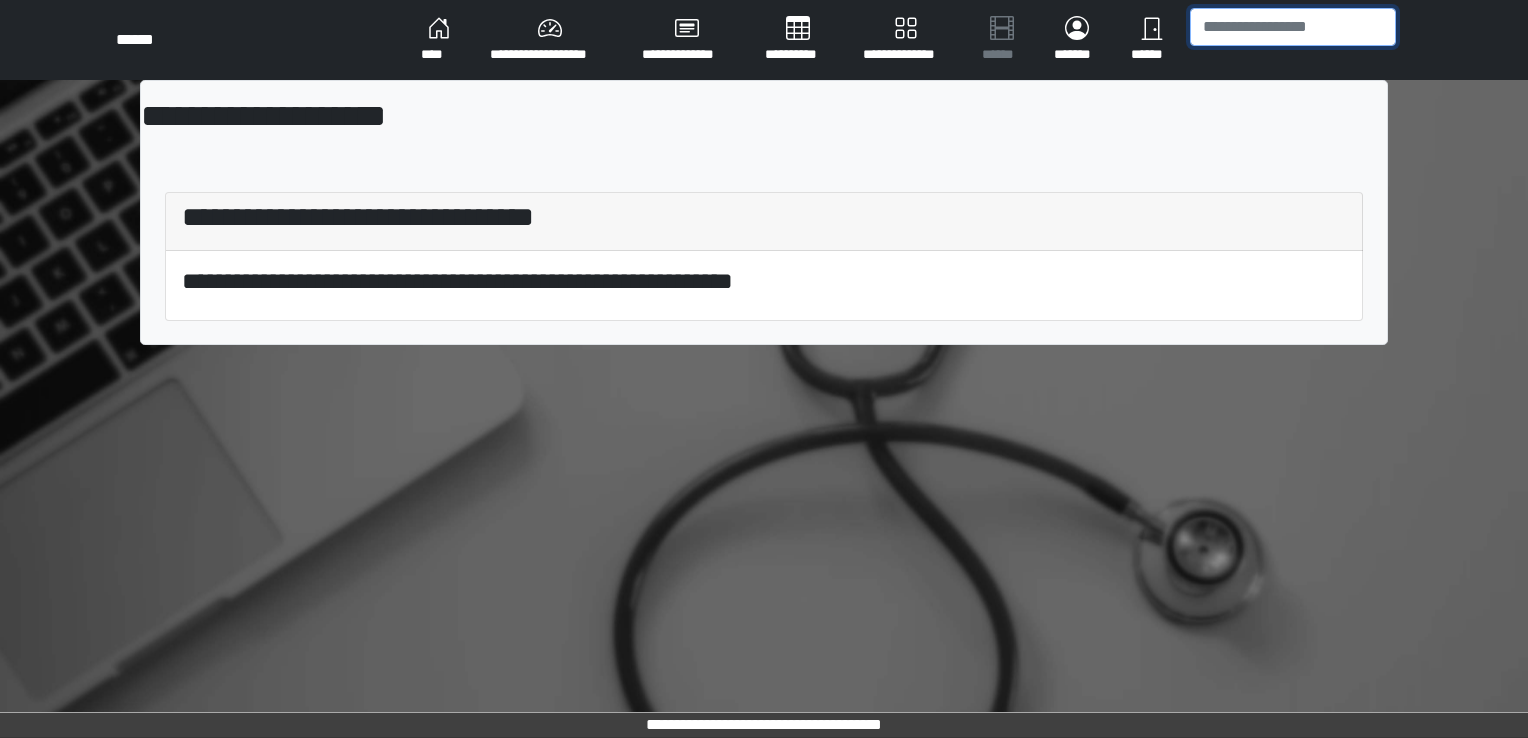 click at bounding box center (1293, 27) 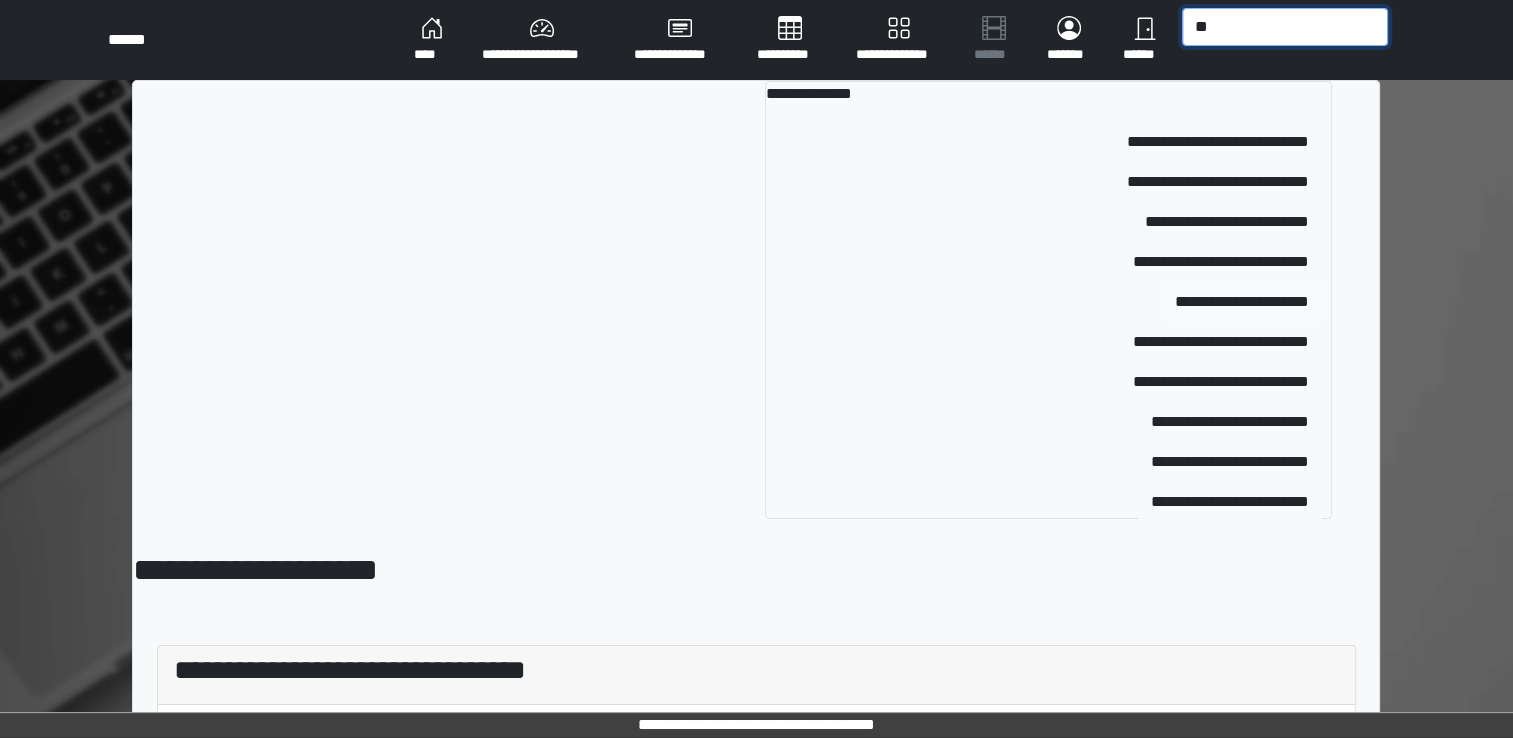 type on "**" 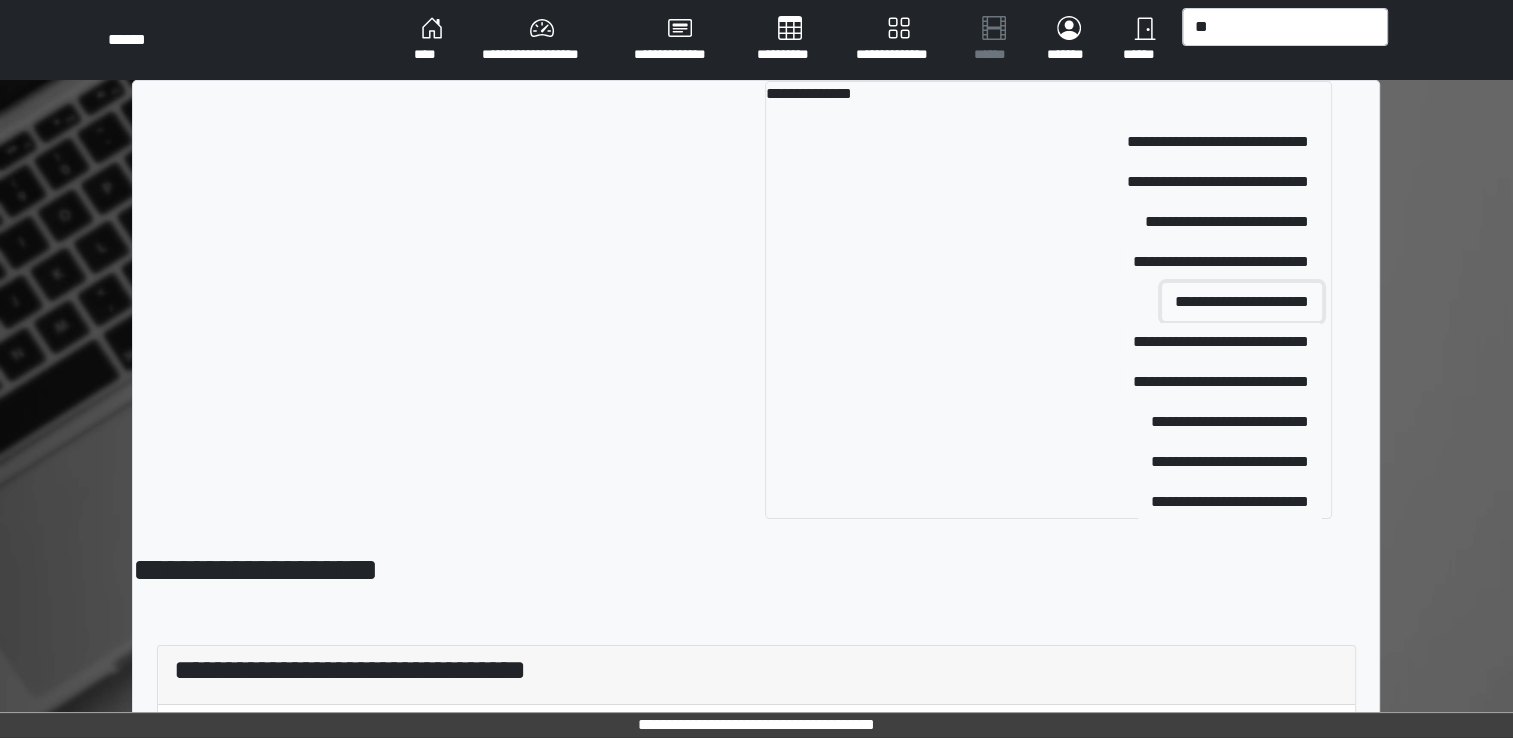 click on "**********" at bounding box center [1242, 302] 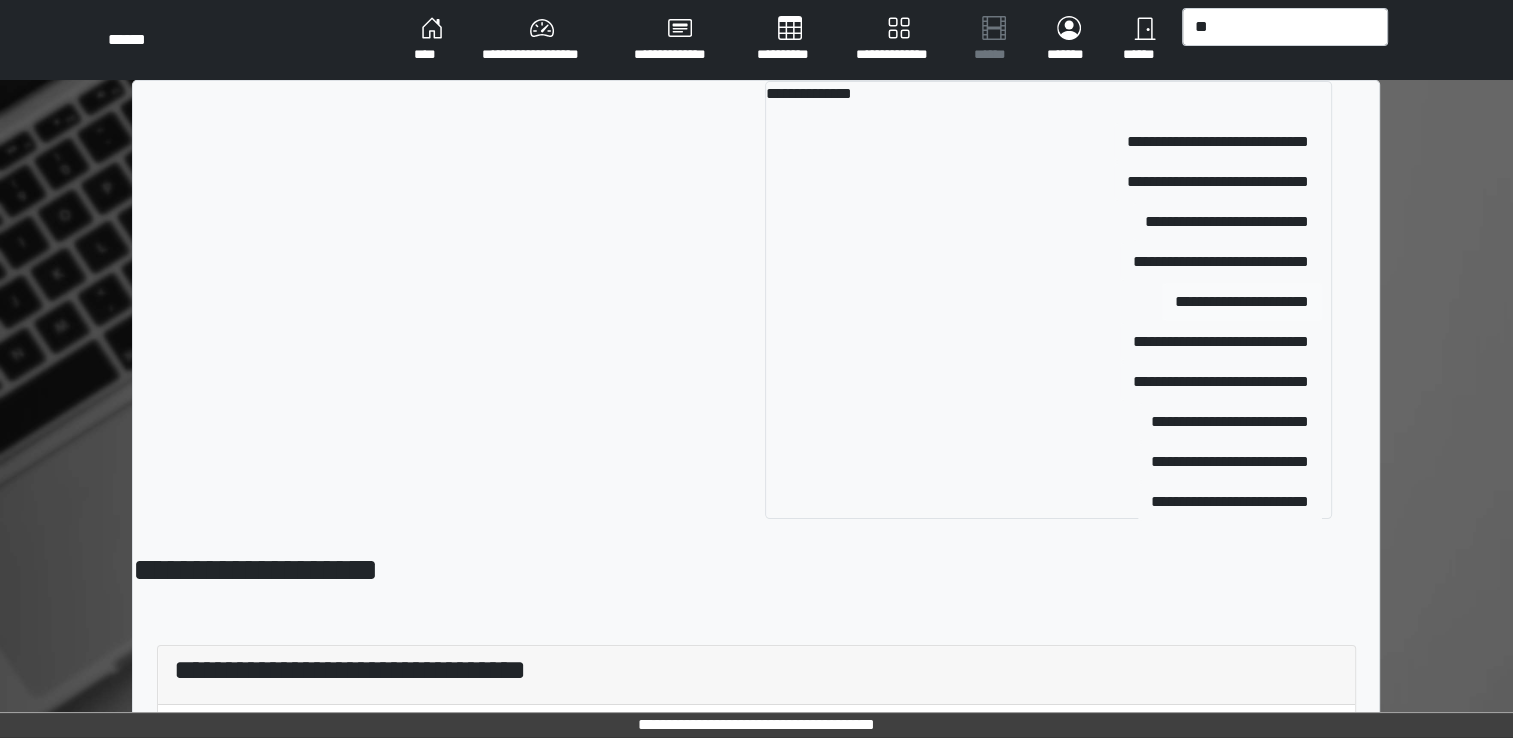 type 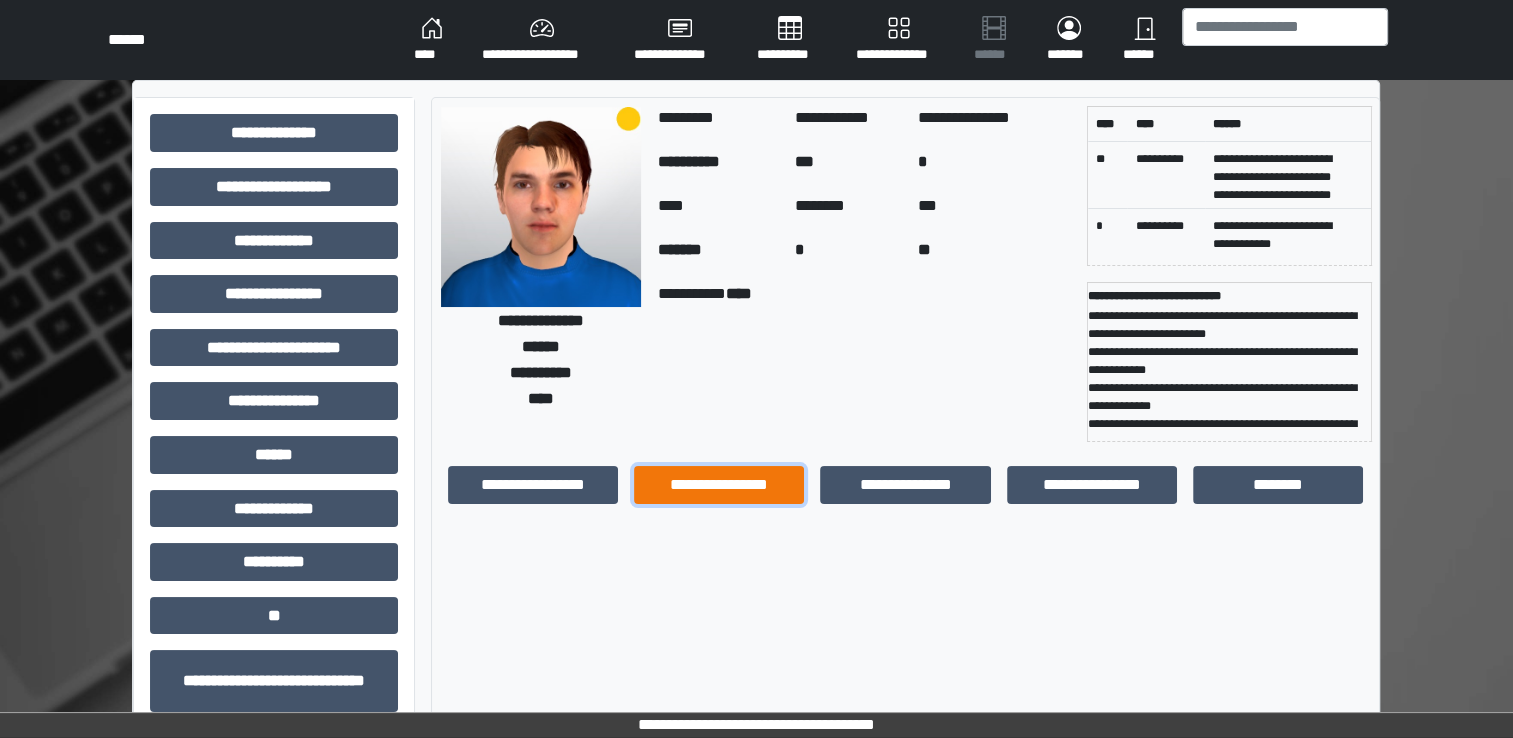 click on "**********" at bounding box center (719, 485) 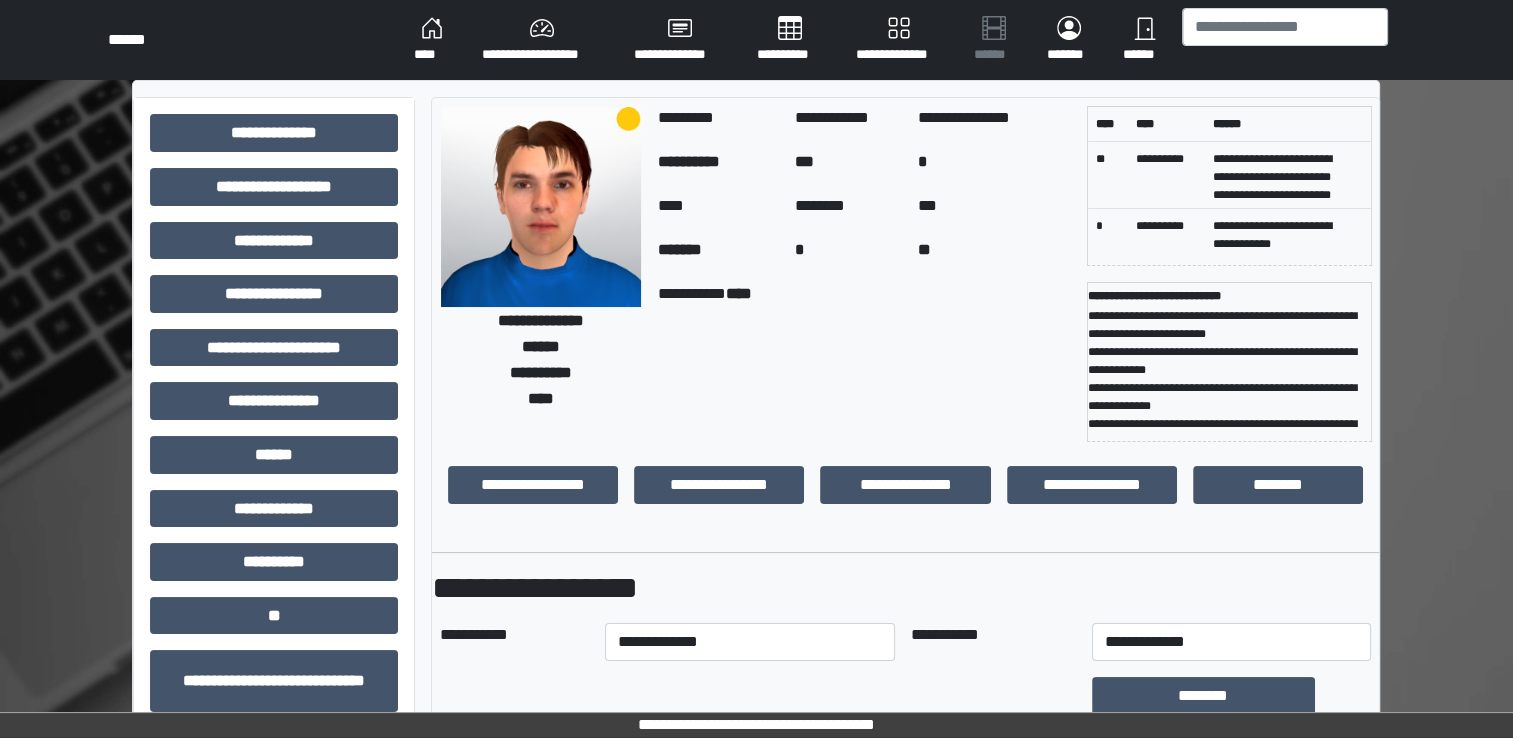 click on "**********" at bounding box center (905, 1324) 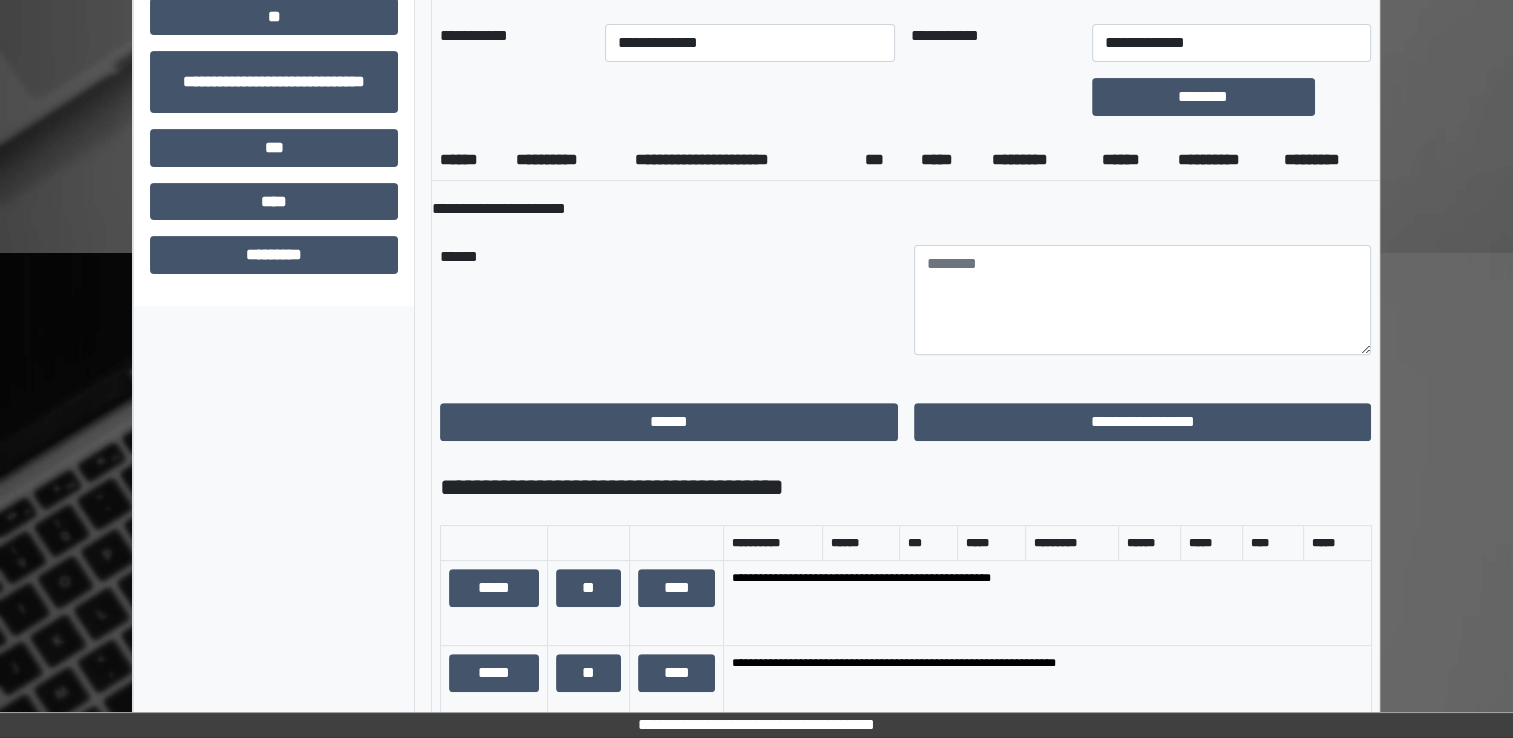 scroll, scrollTop: 640, scrollLeft: 0, axis: vertical 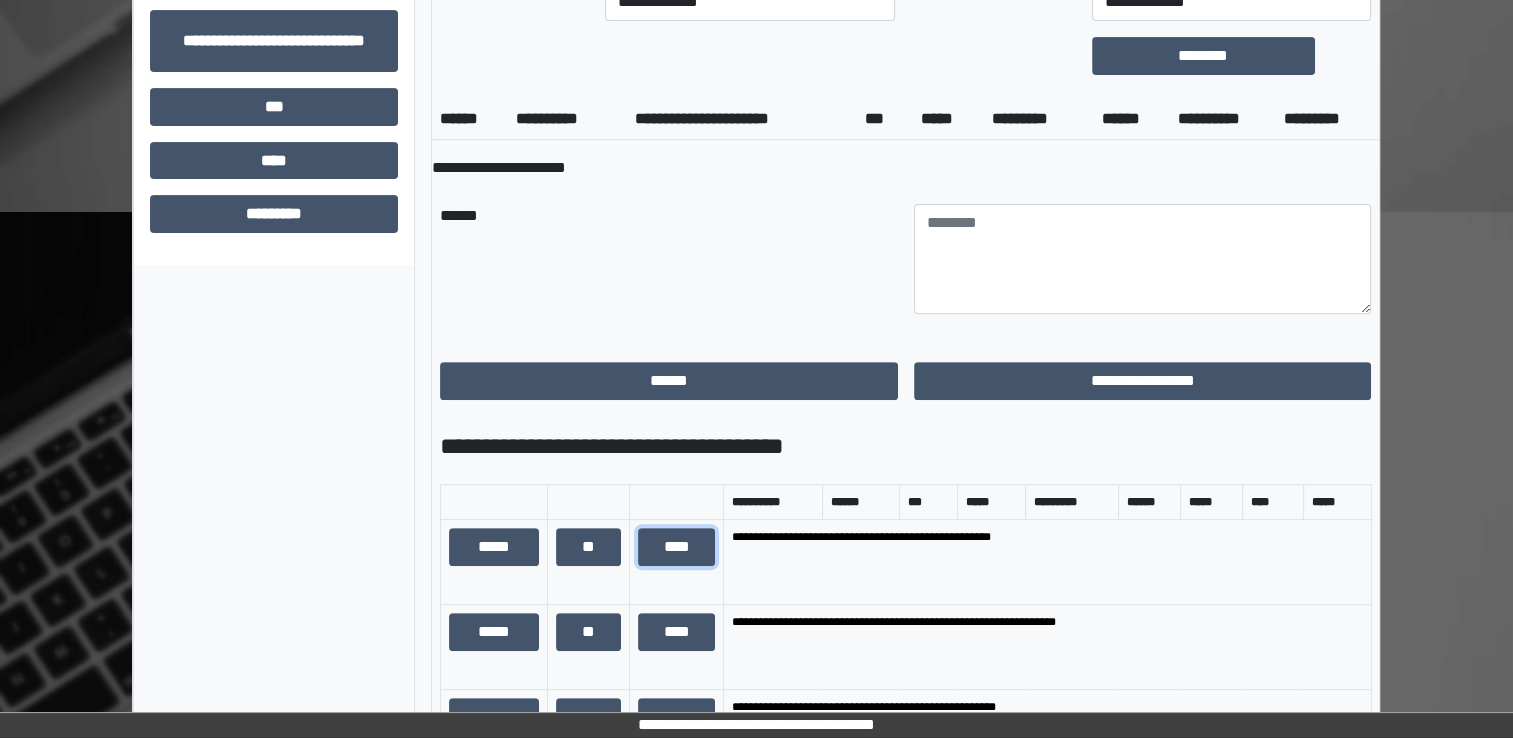 click on "****" at bounding box center (677, 547) 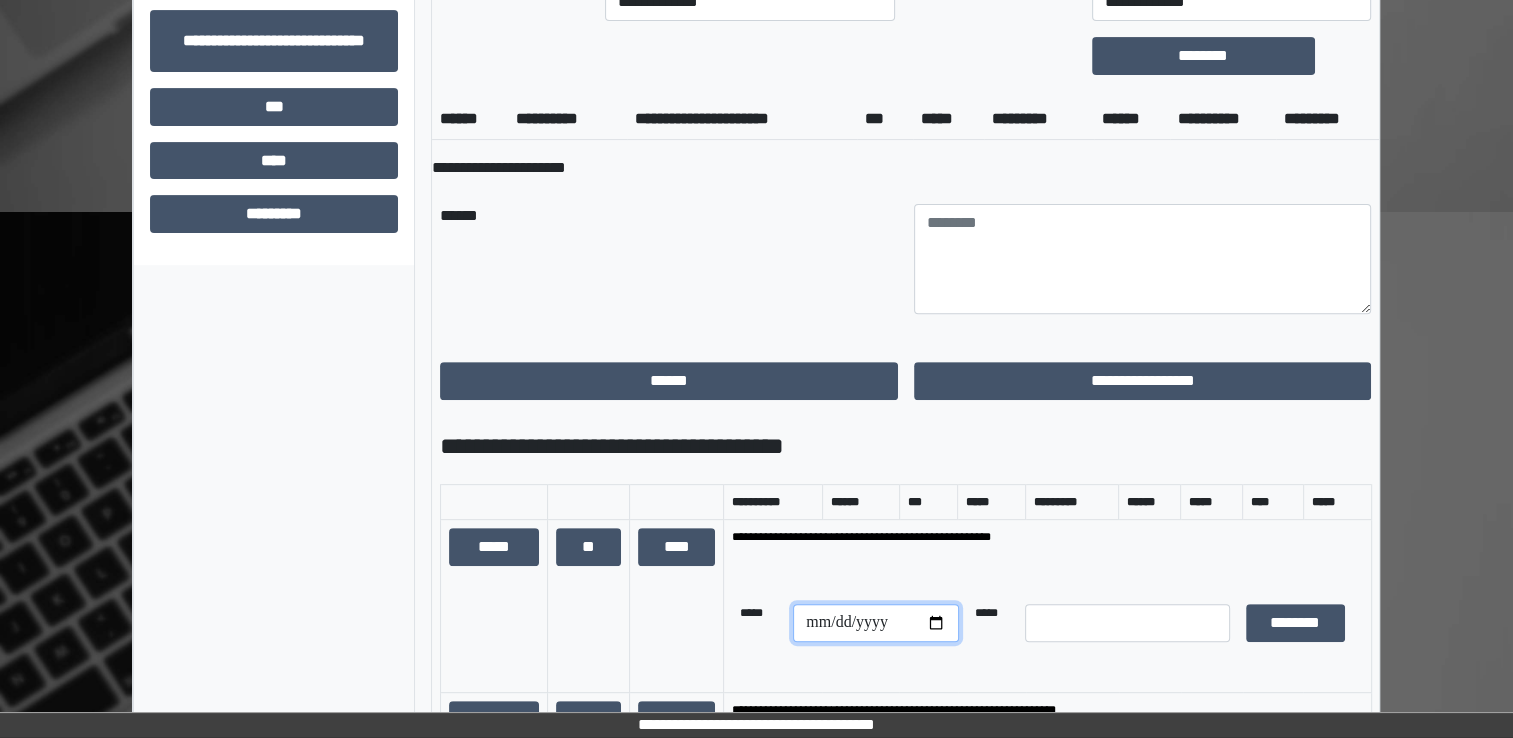 click at bounding box center [875, 623] 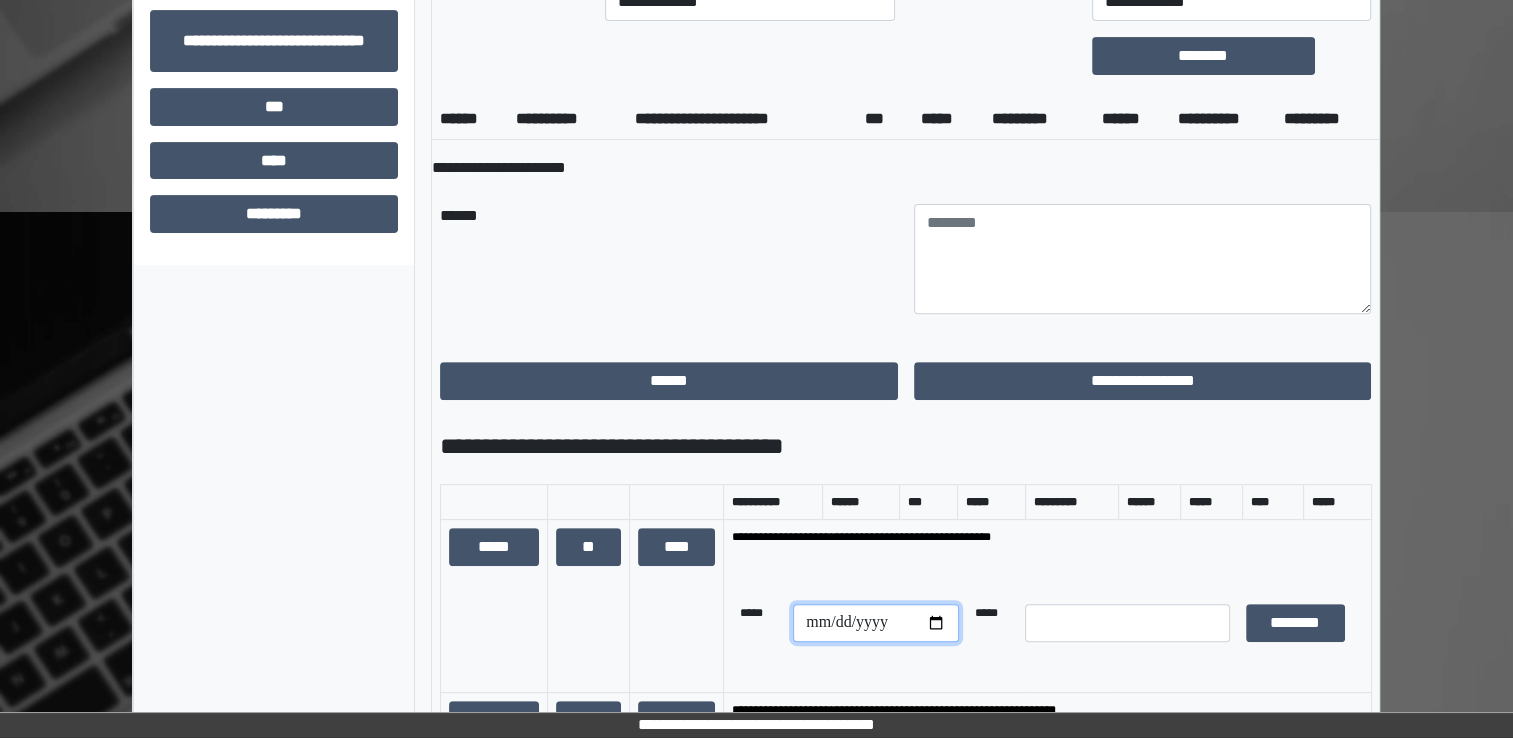 click at bounding box center [875, 623] 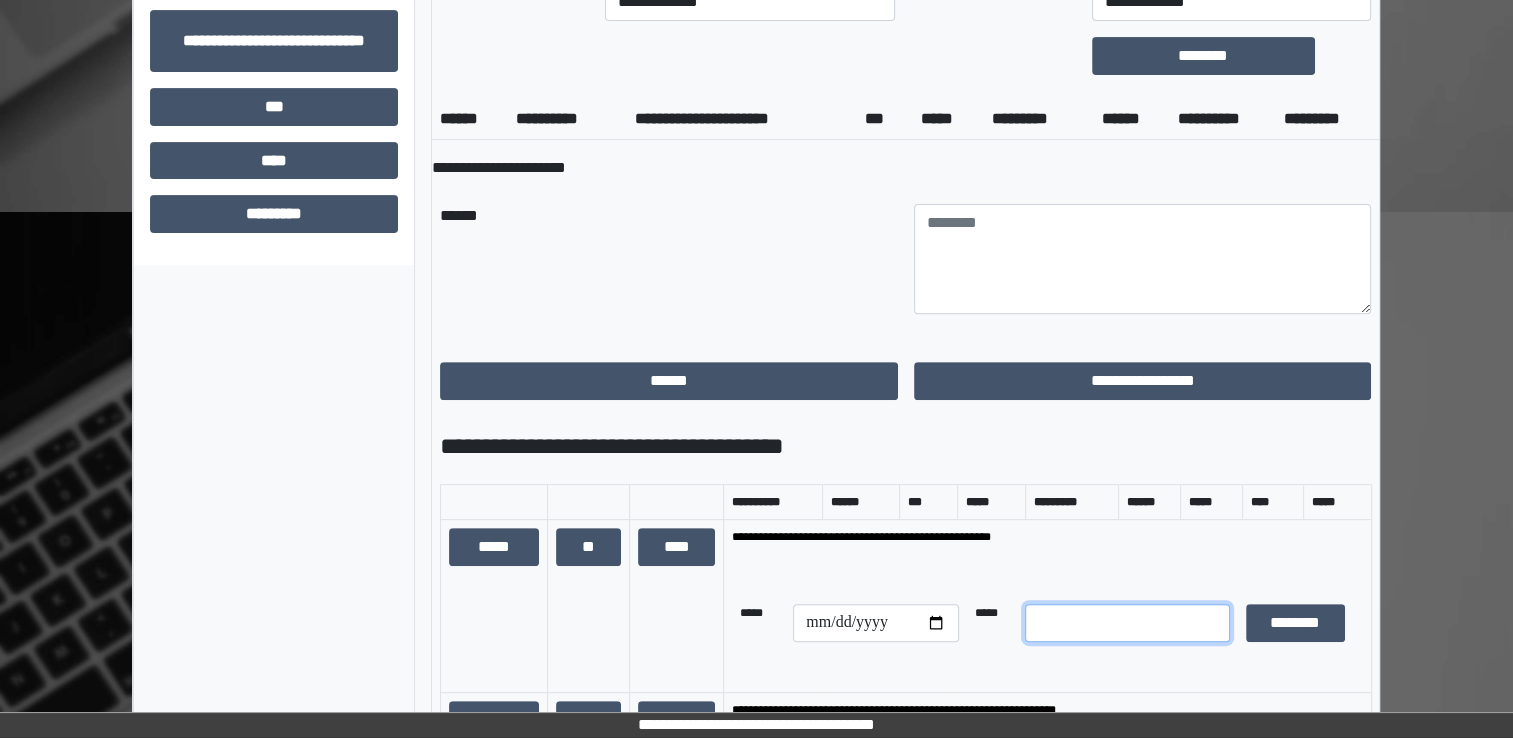 click at bounding box center [1127, 623] 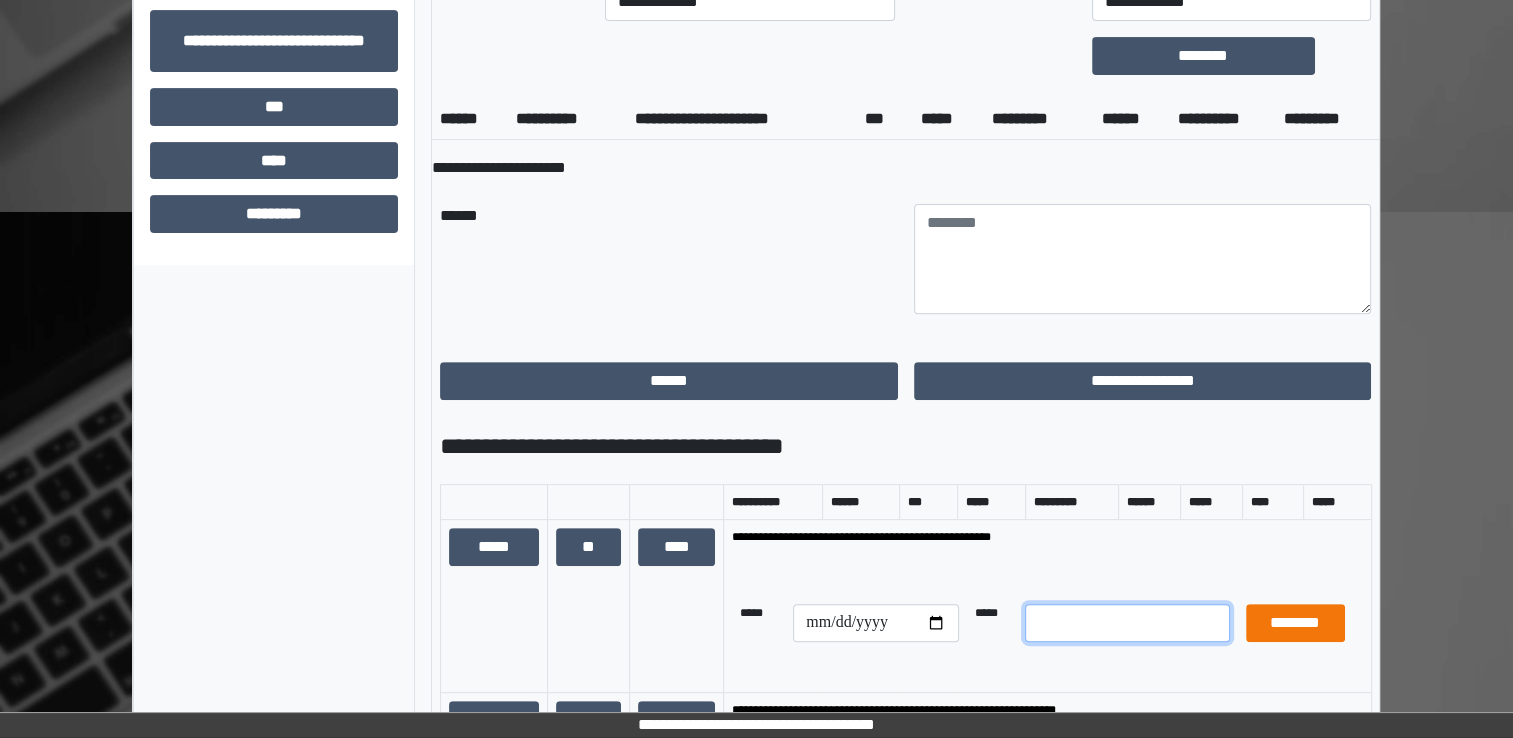 type on "*" 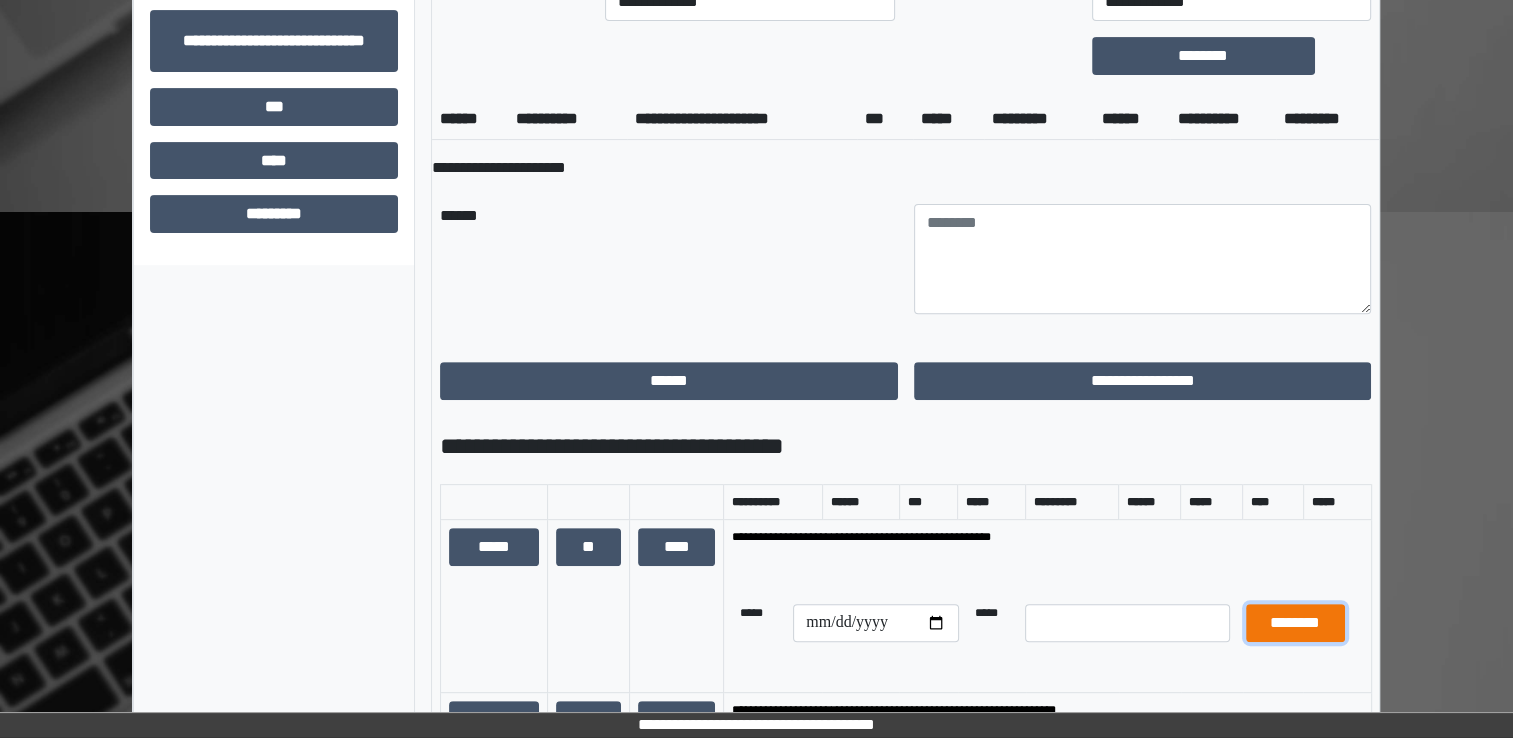 click on "********" at bounding box center (1295, 623) 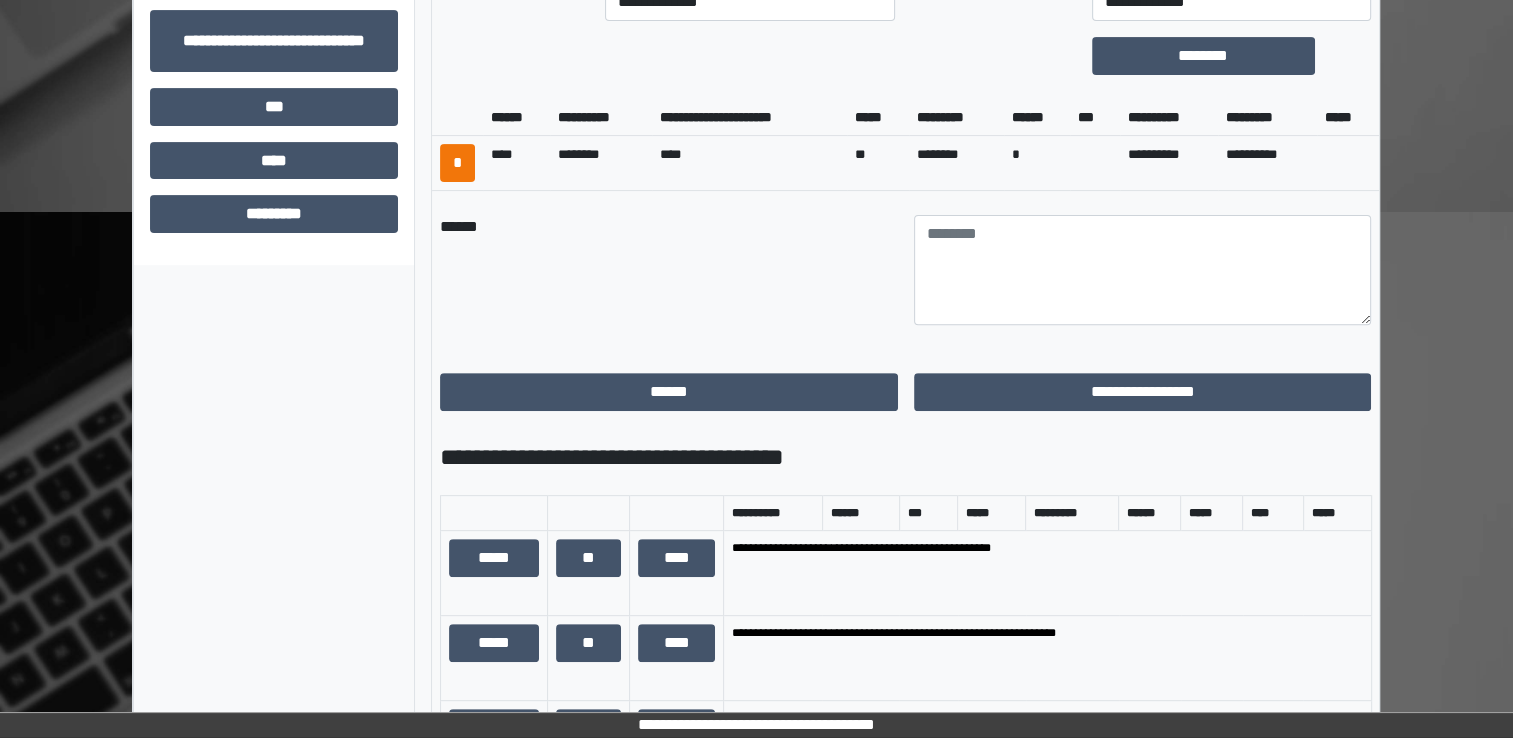 click on "******" at bounding box center (669, 270) 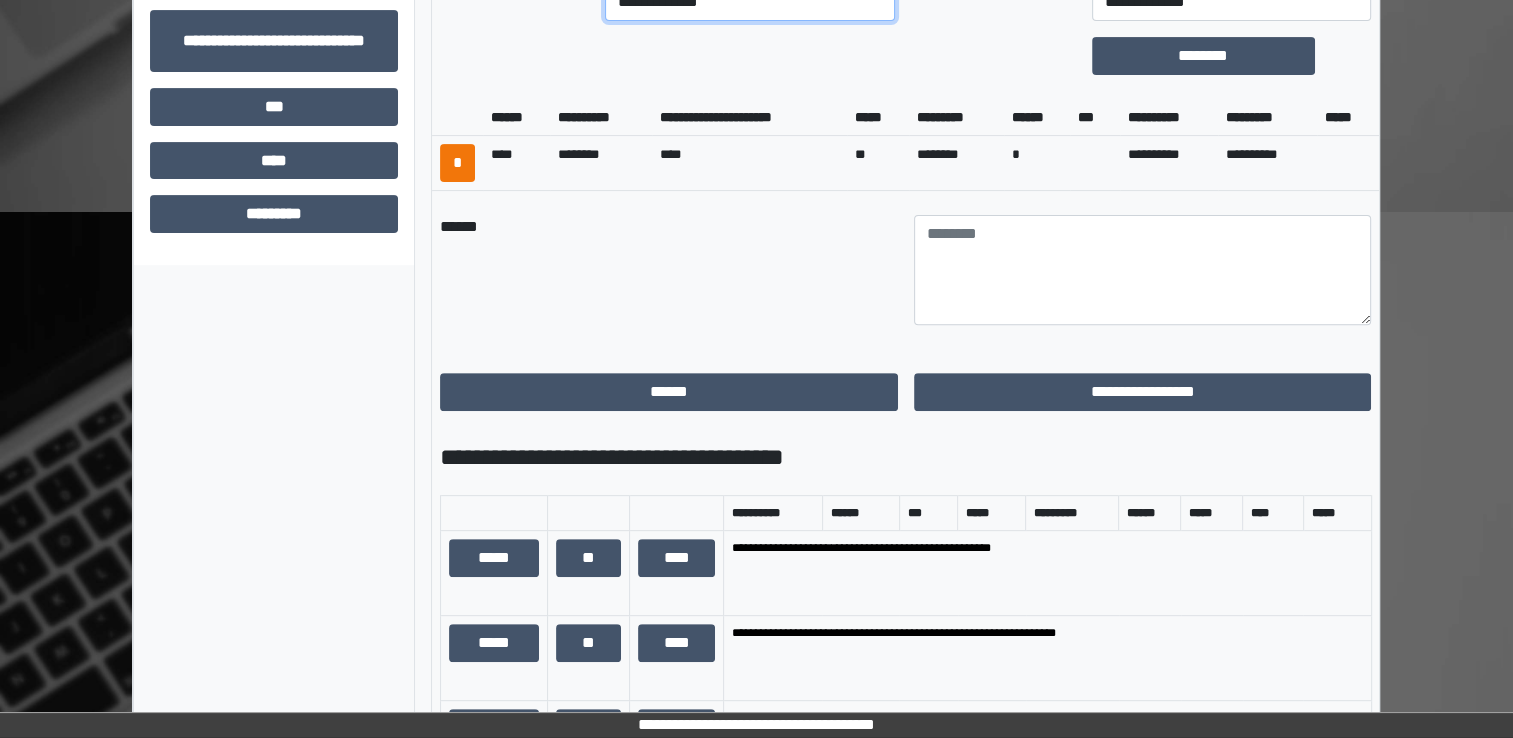 scroll, scrollTop: 623, scrollLeft: 0, axis: vertical 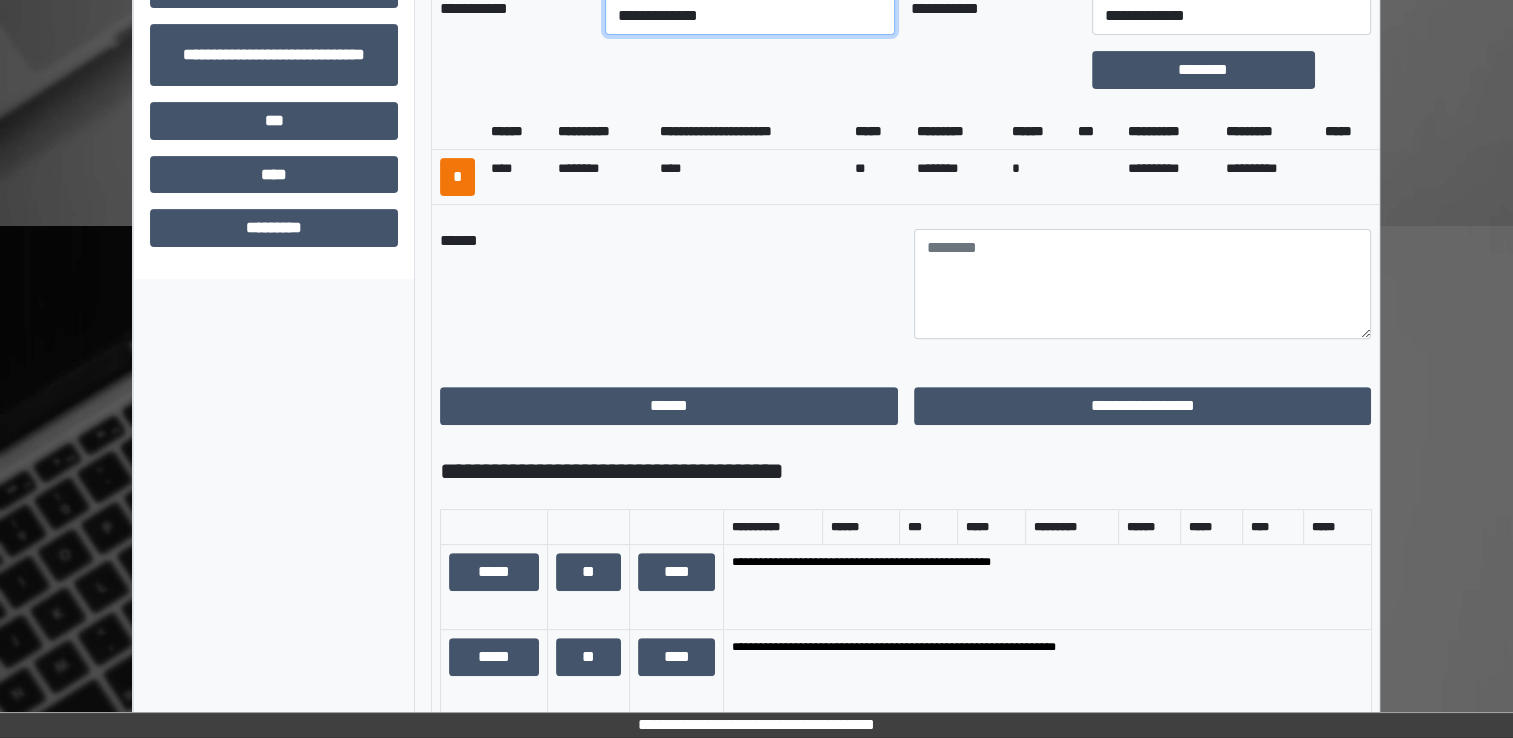 click on "**********" at bounding box center [750, 16] 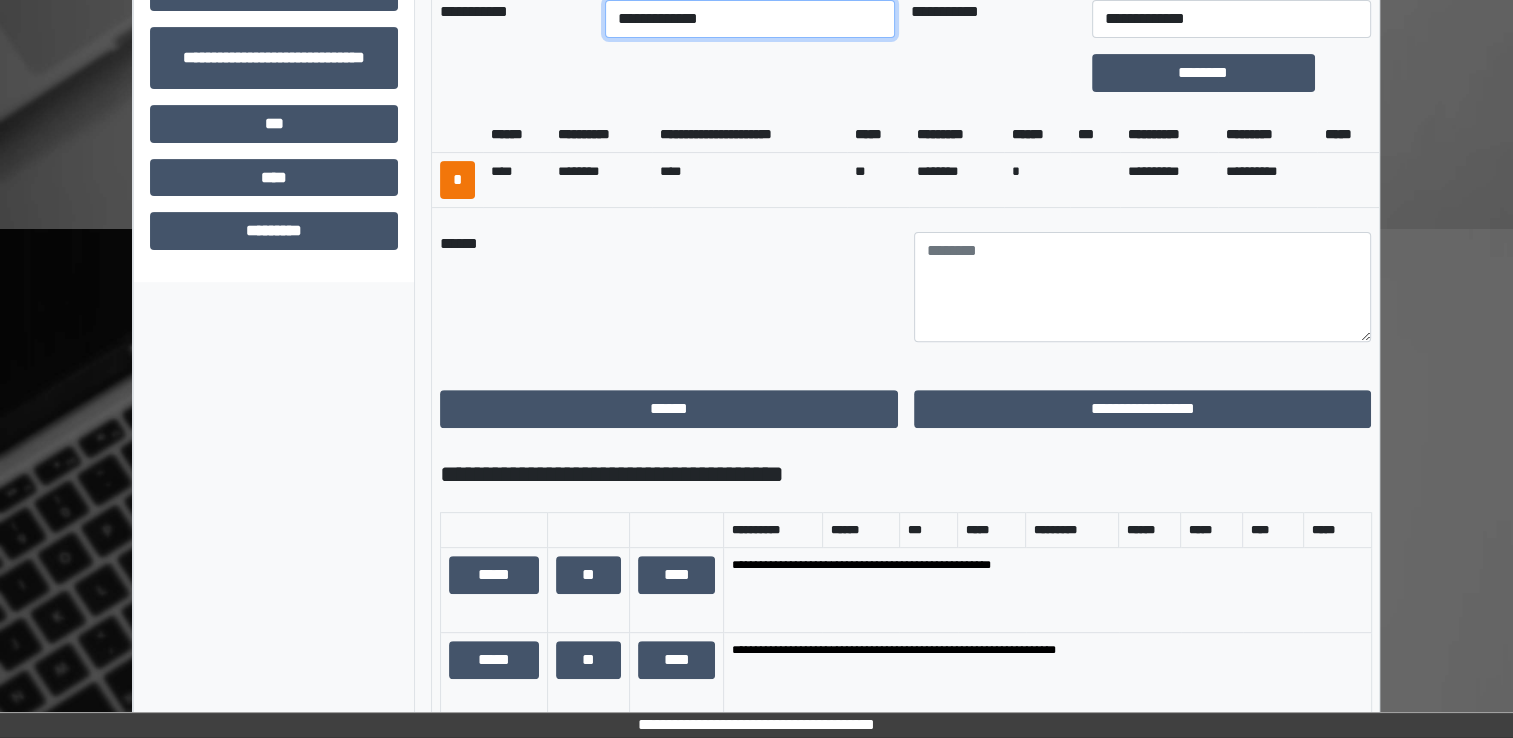 select on "****" 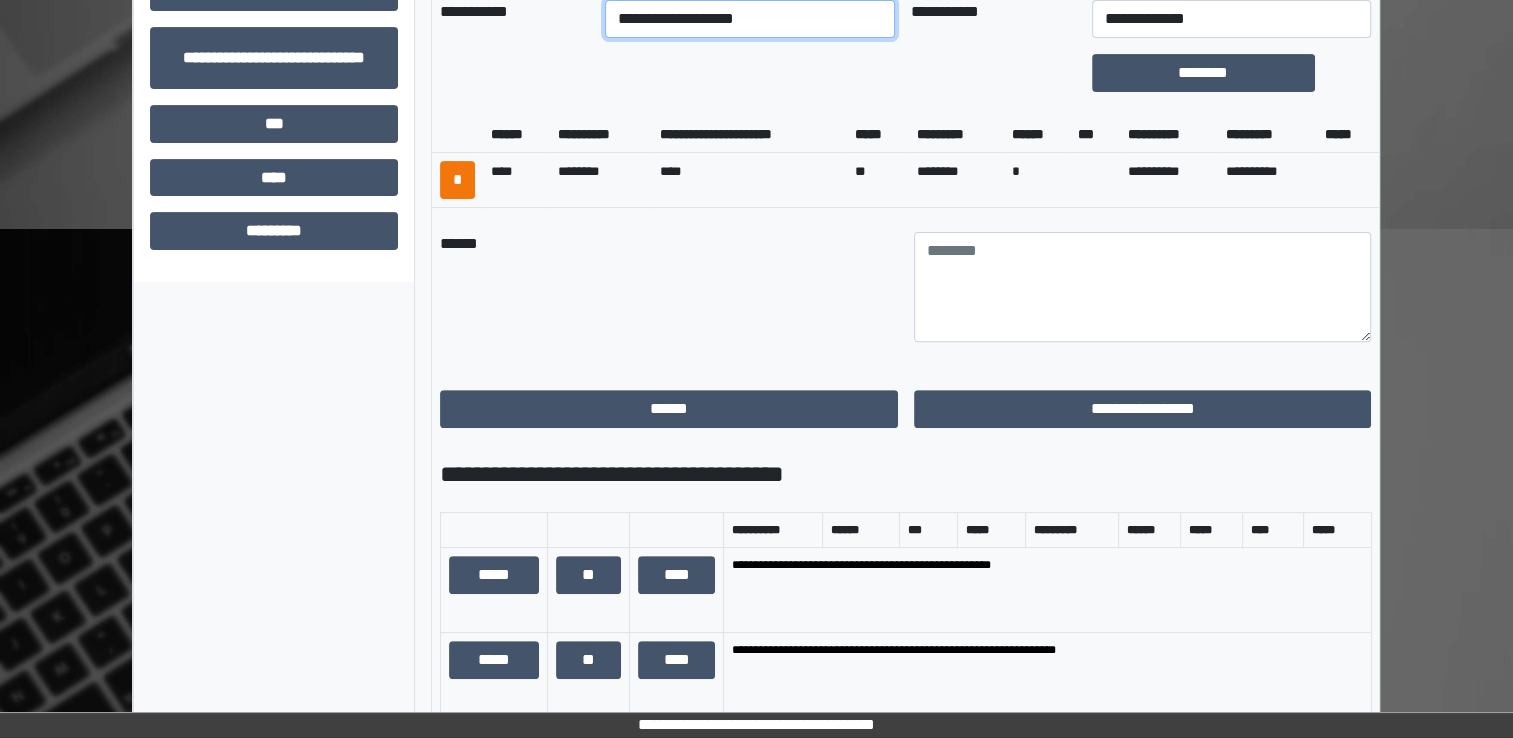 click on "**********" at bounding box center [750, 19] 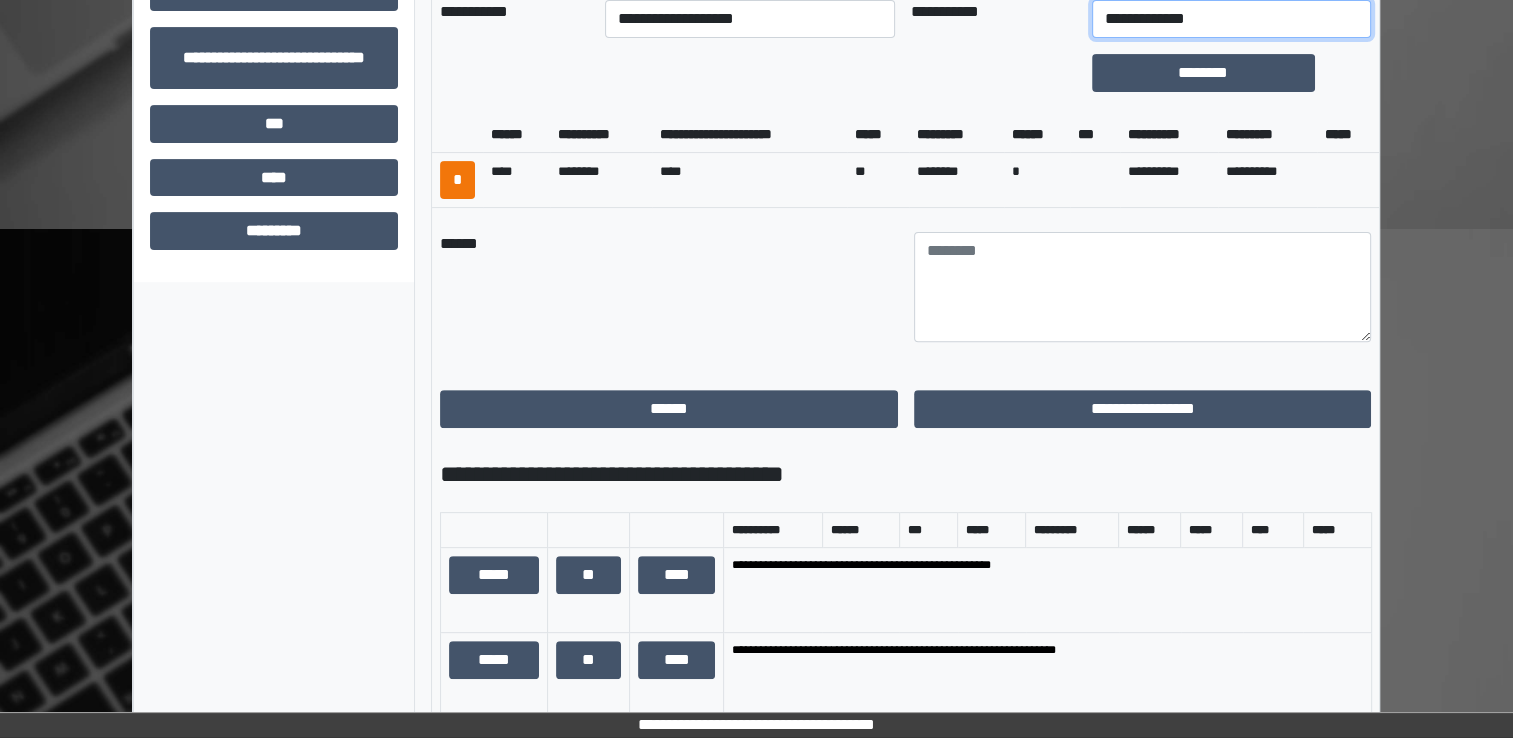 click on "**********" at bounding box center (1231, 19) 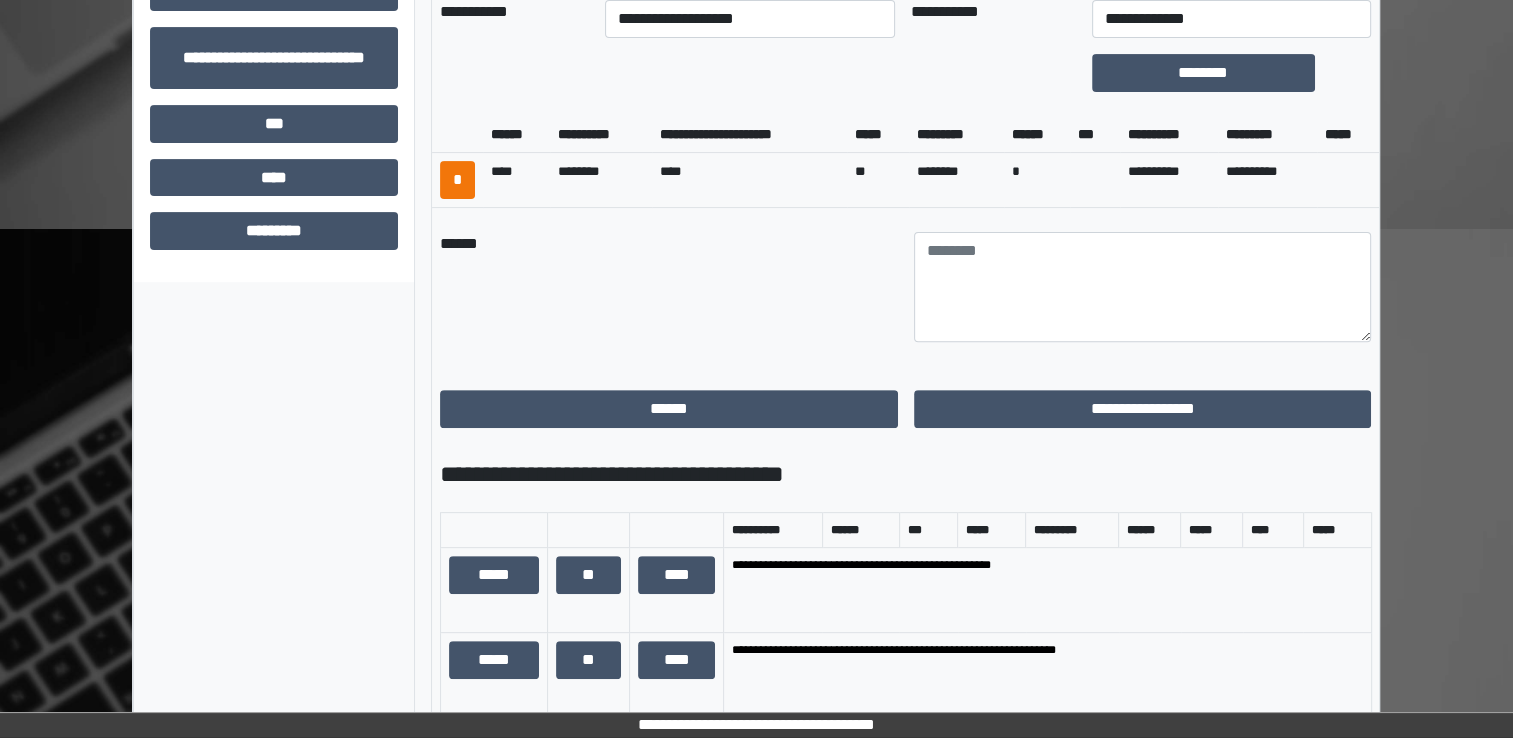 click on "******" at bounding box center [669, 287] 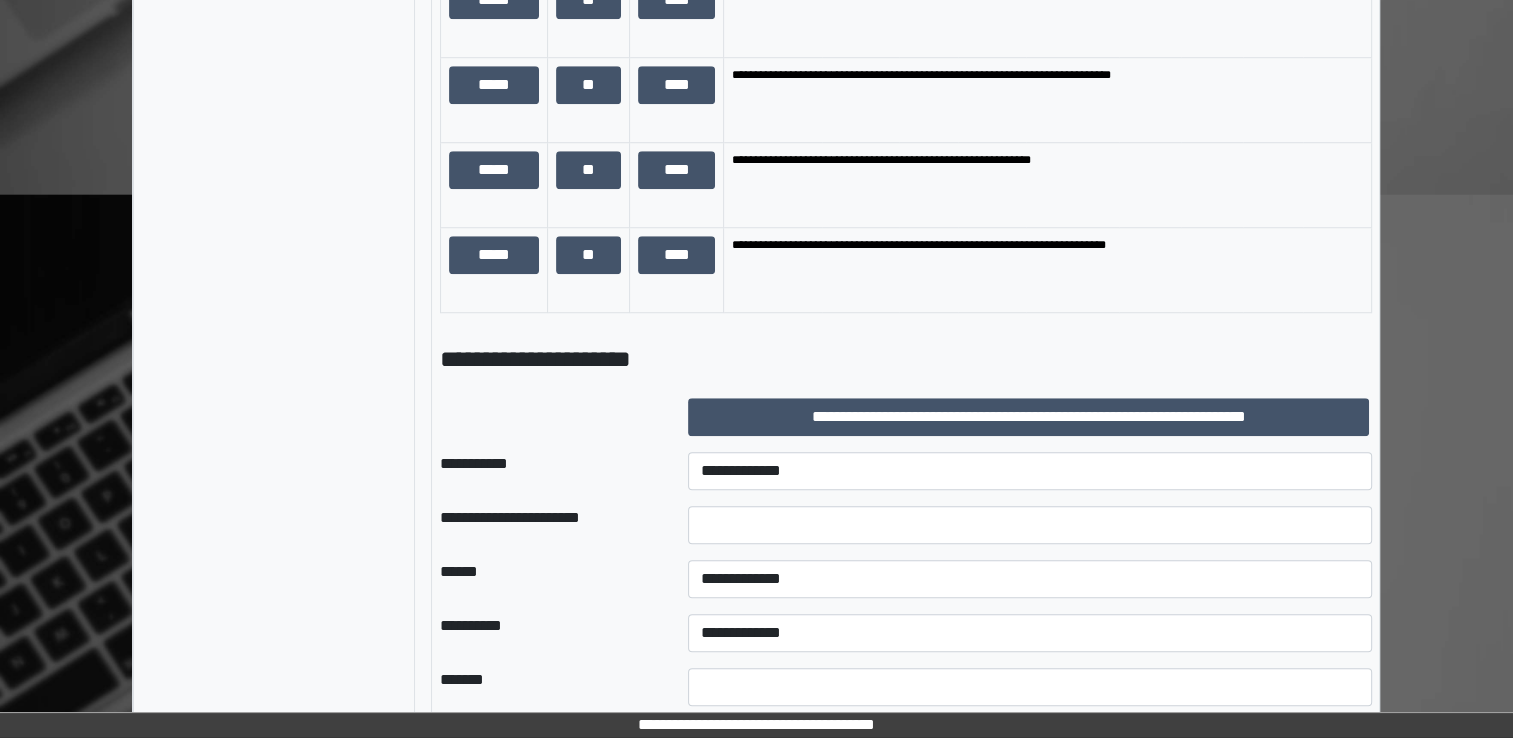 scroll, scrollTop: 1743, scrollLeft: 0, axis: vertical 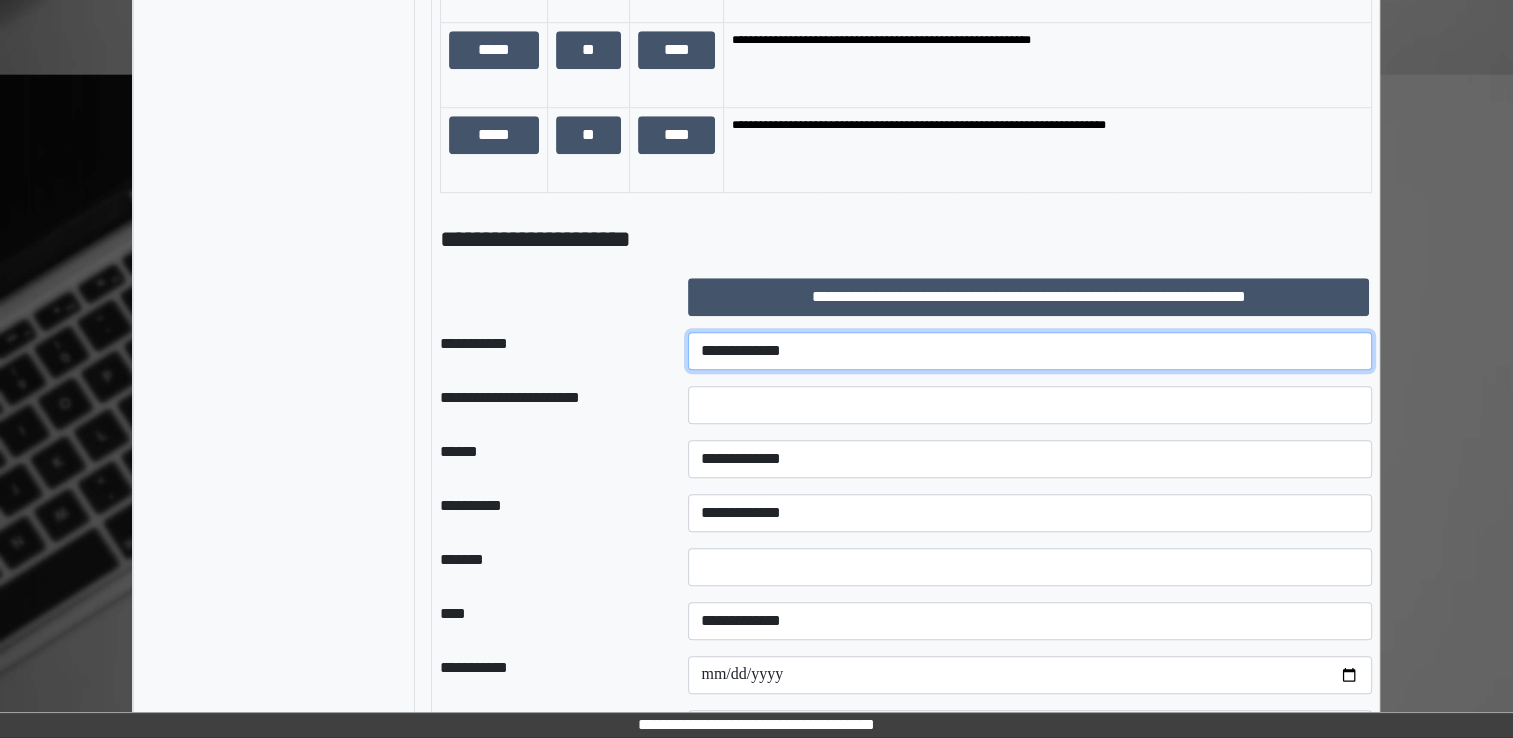 click on "**********" at bounding box center (1030, 351) 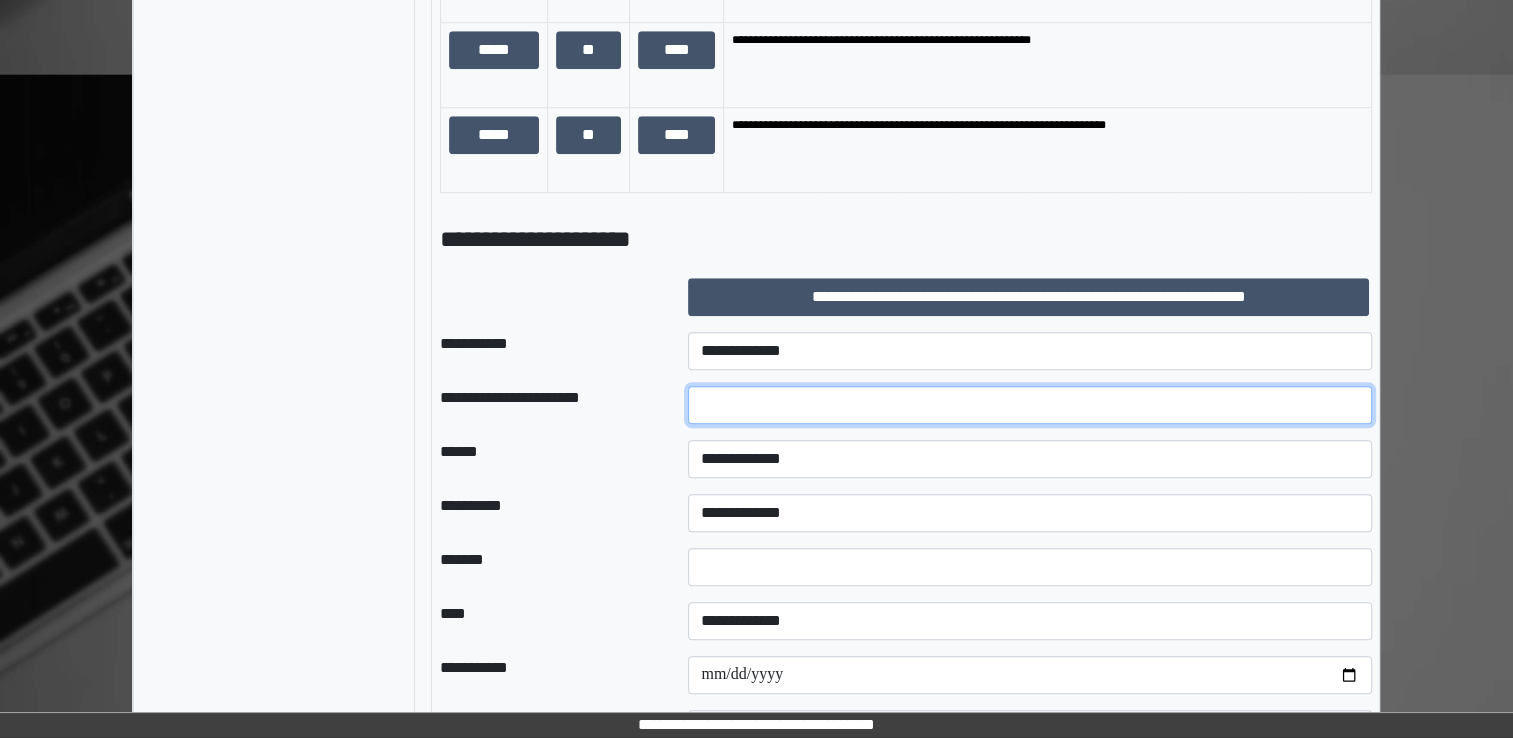 click at bounding box center [1030, 405] 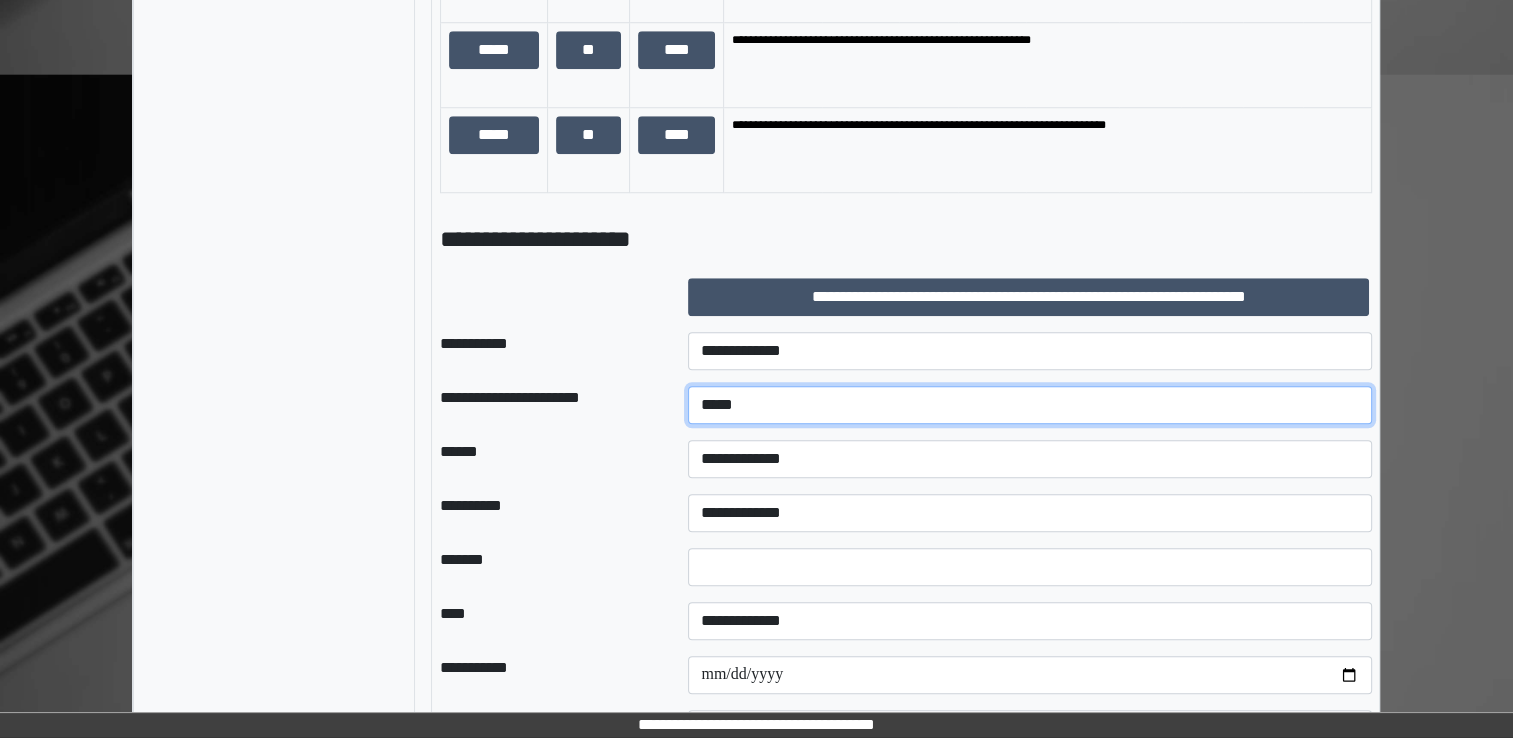 type on "*****" 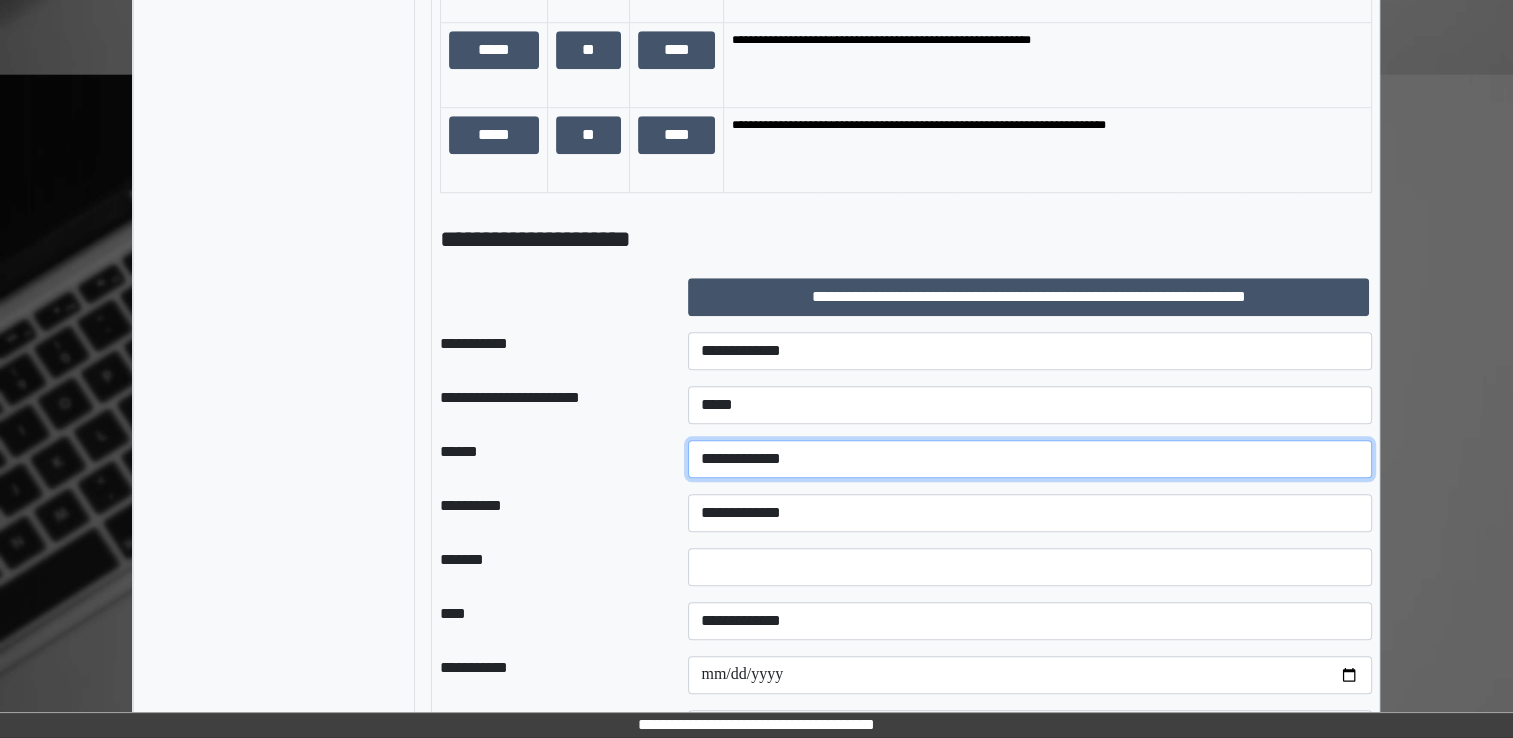 click on "**********" at bounding box center (1030, 459) 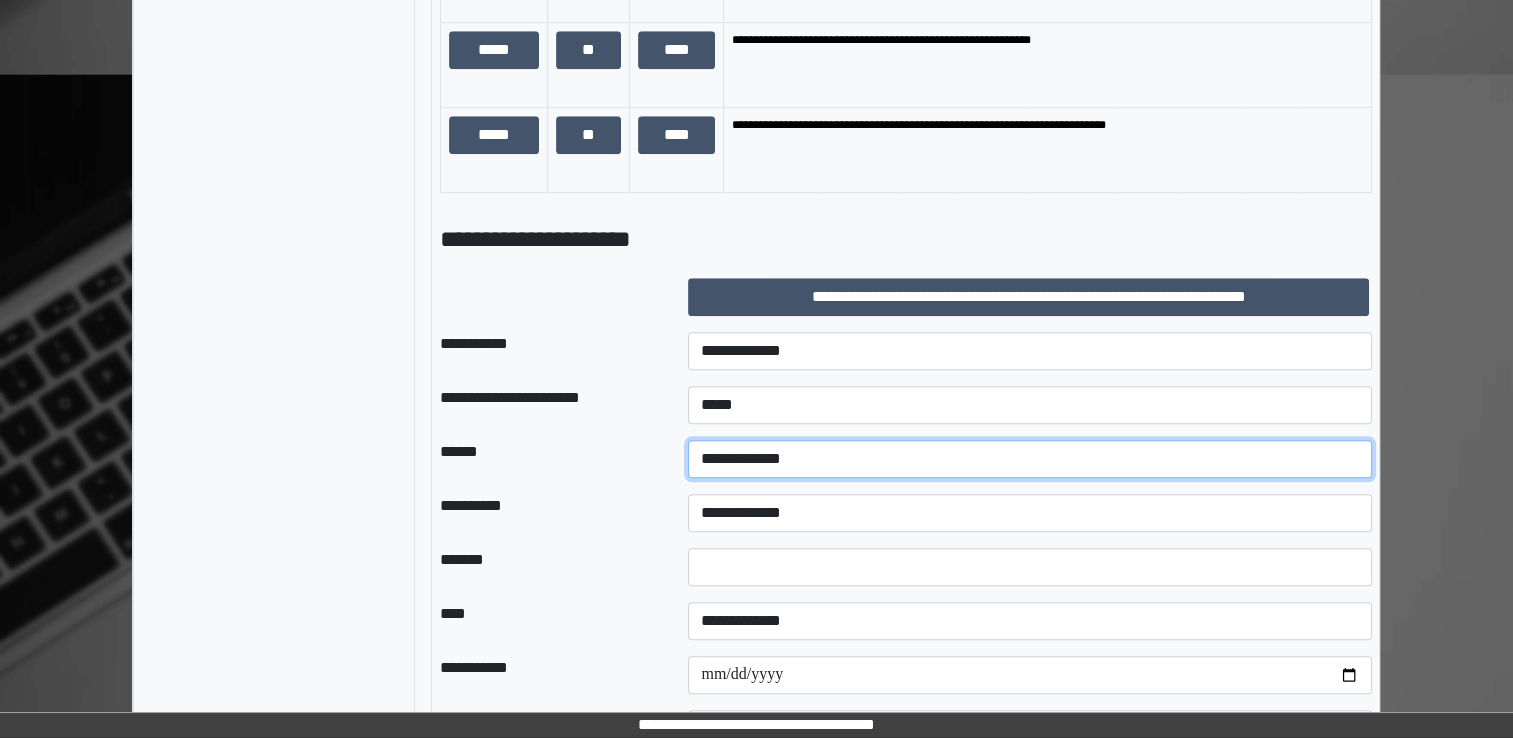 select on "*" 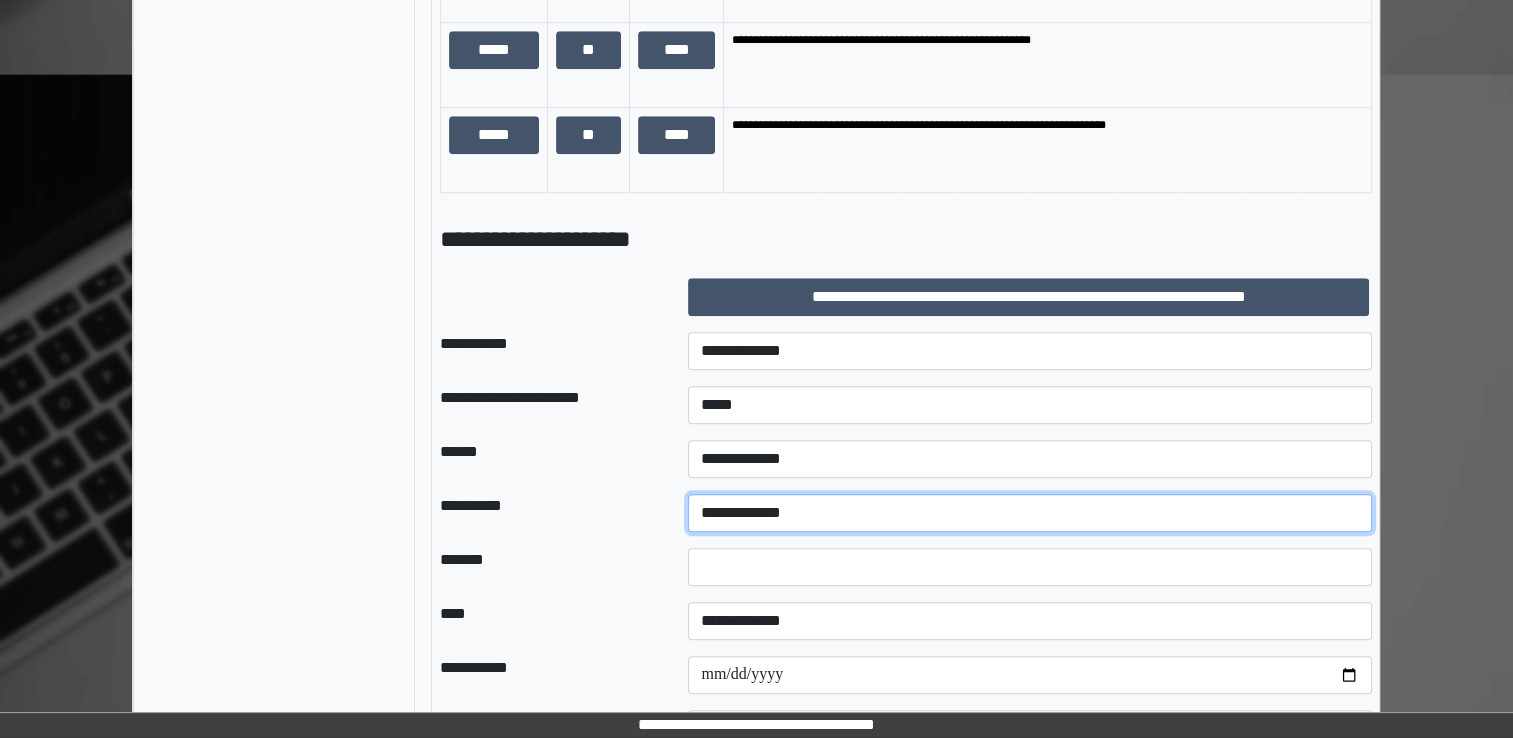 click on "**********" at bounding box center [1030, 513] 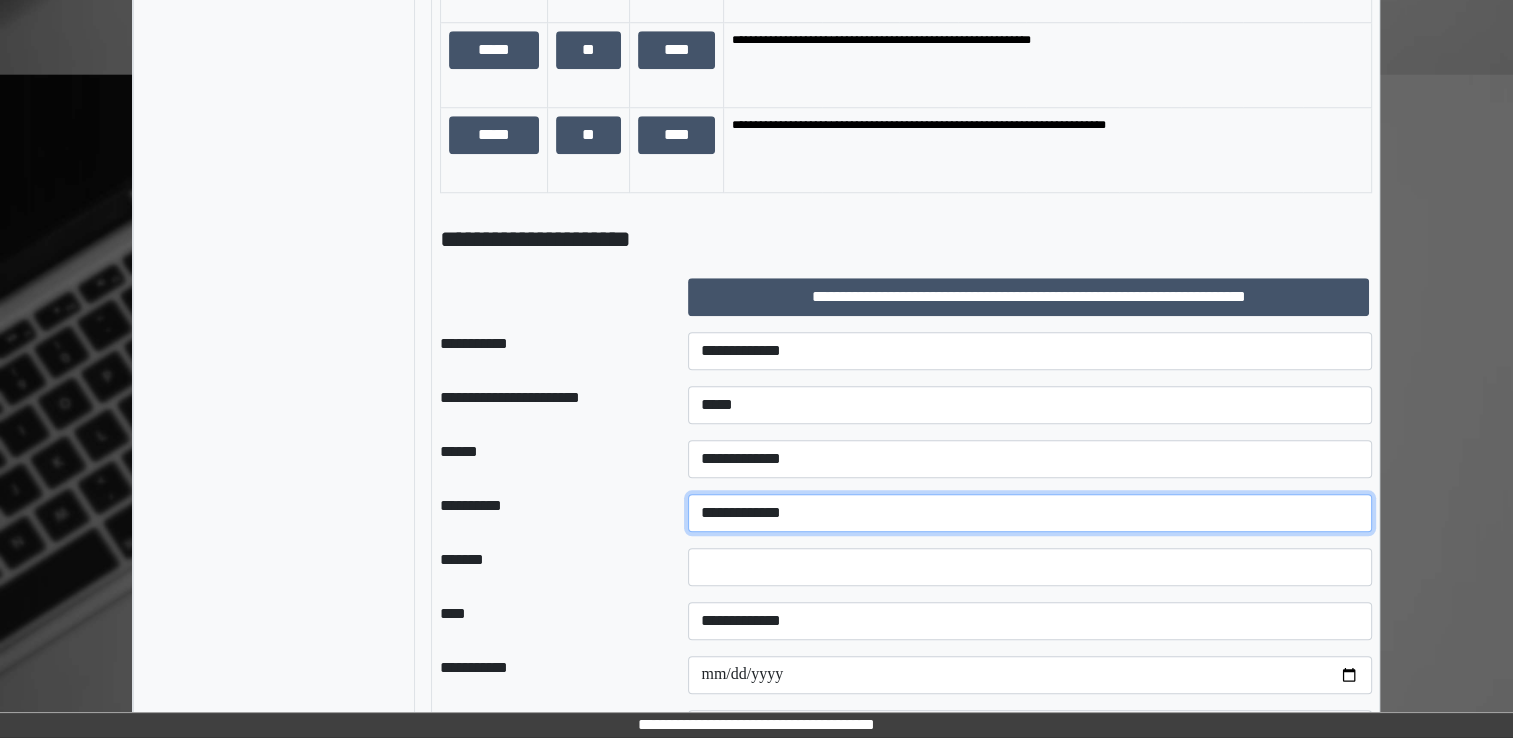 select on "*" 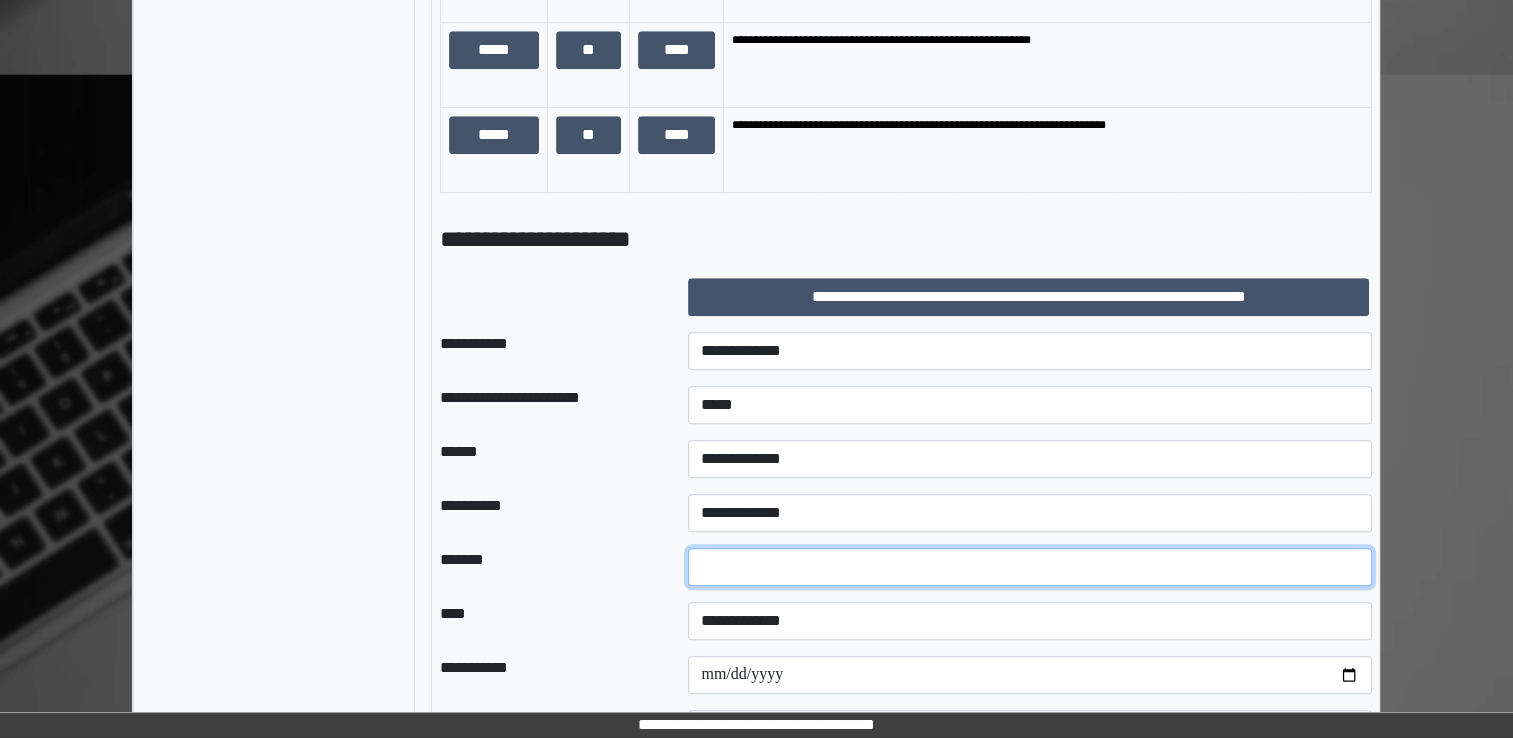 click at bounding box center [1030, 567] 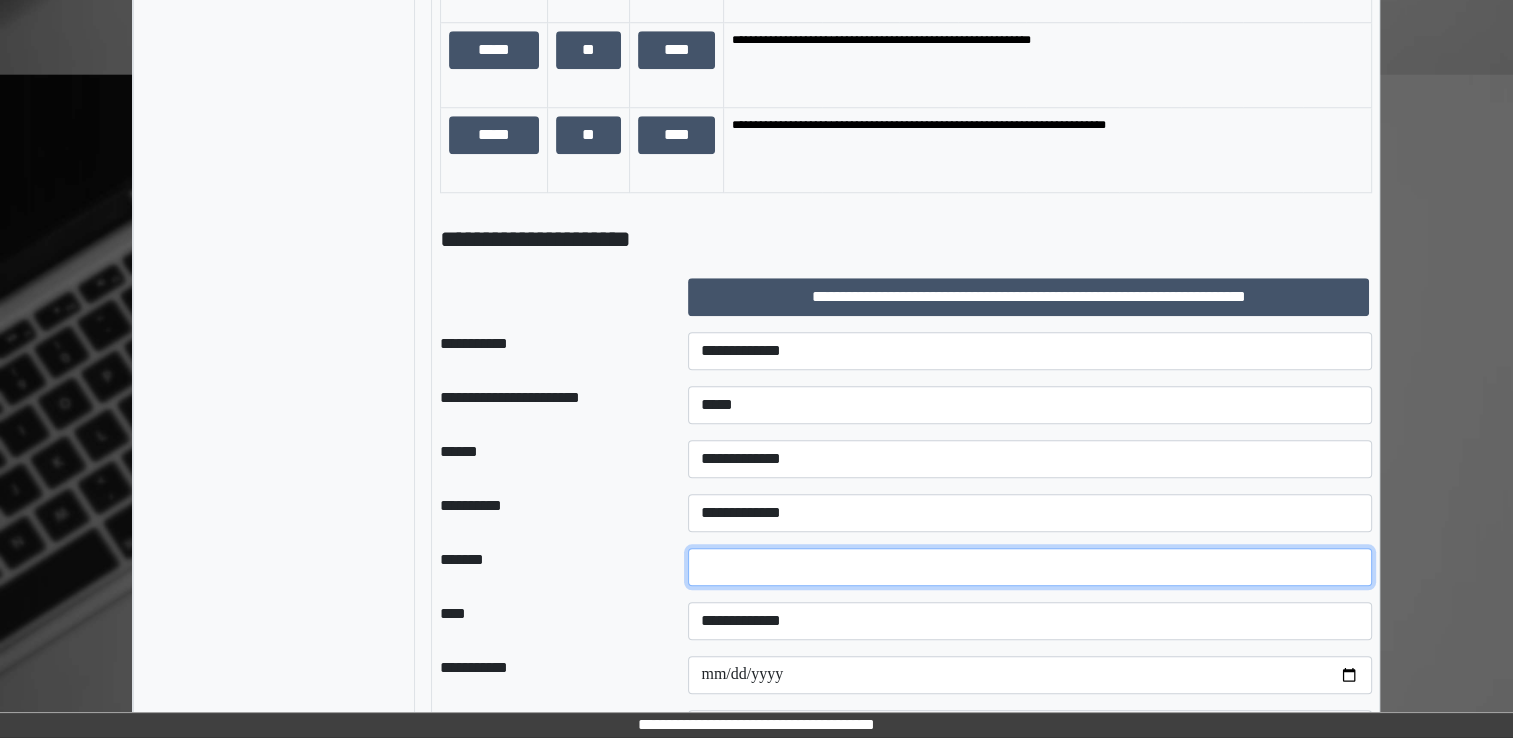 type on "*" 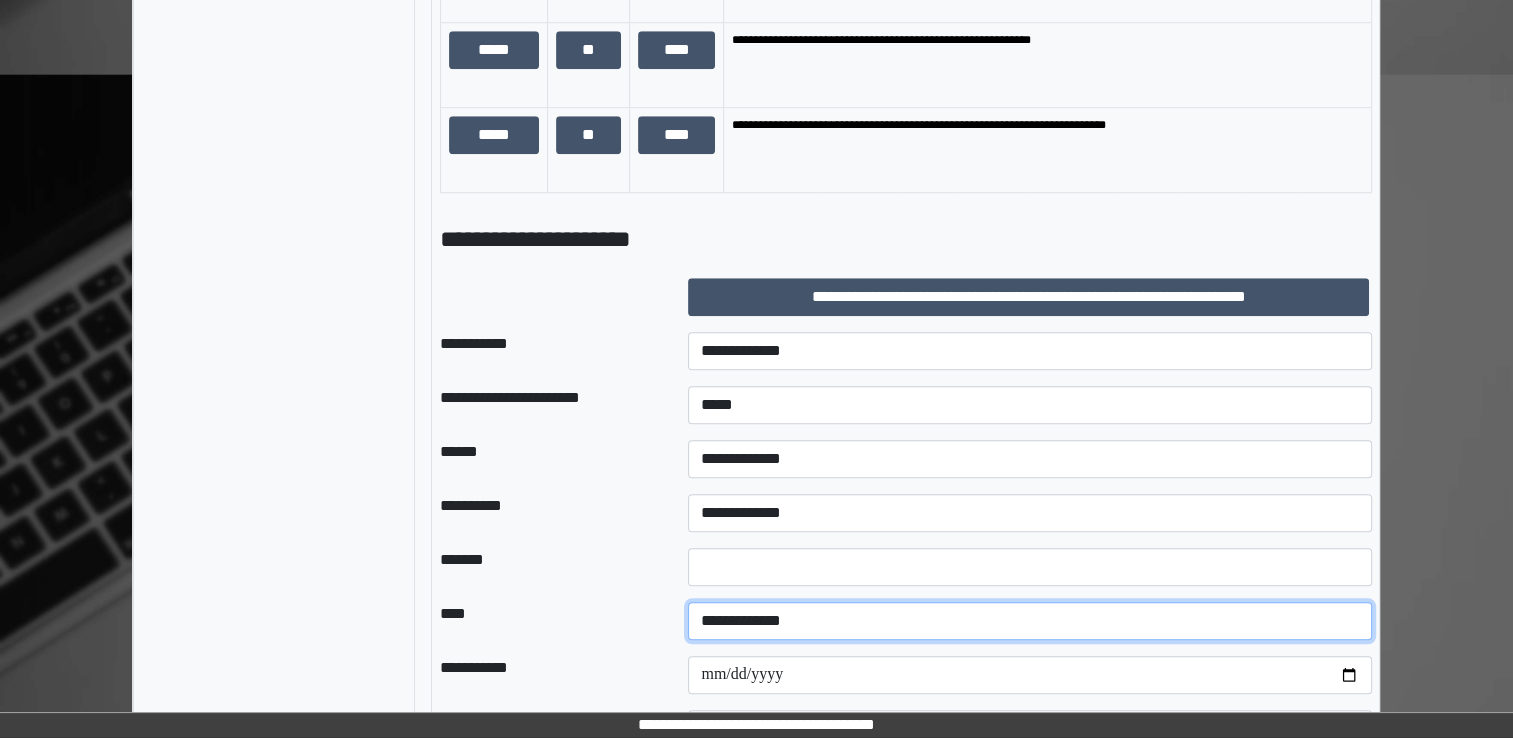 click on "**********" at bounding box center (1030, 621) 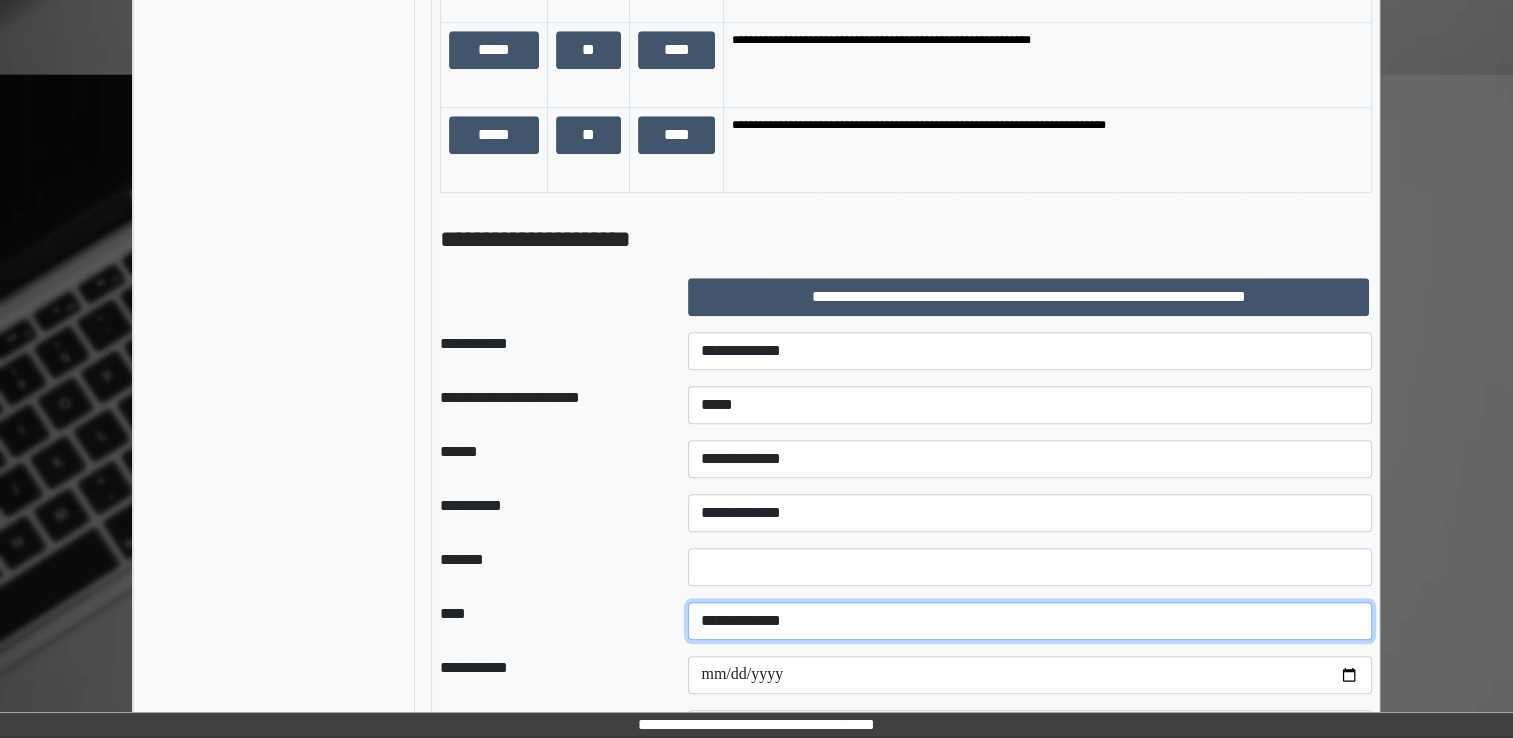 select on "*" 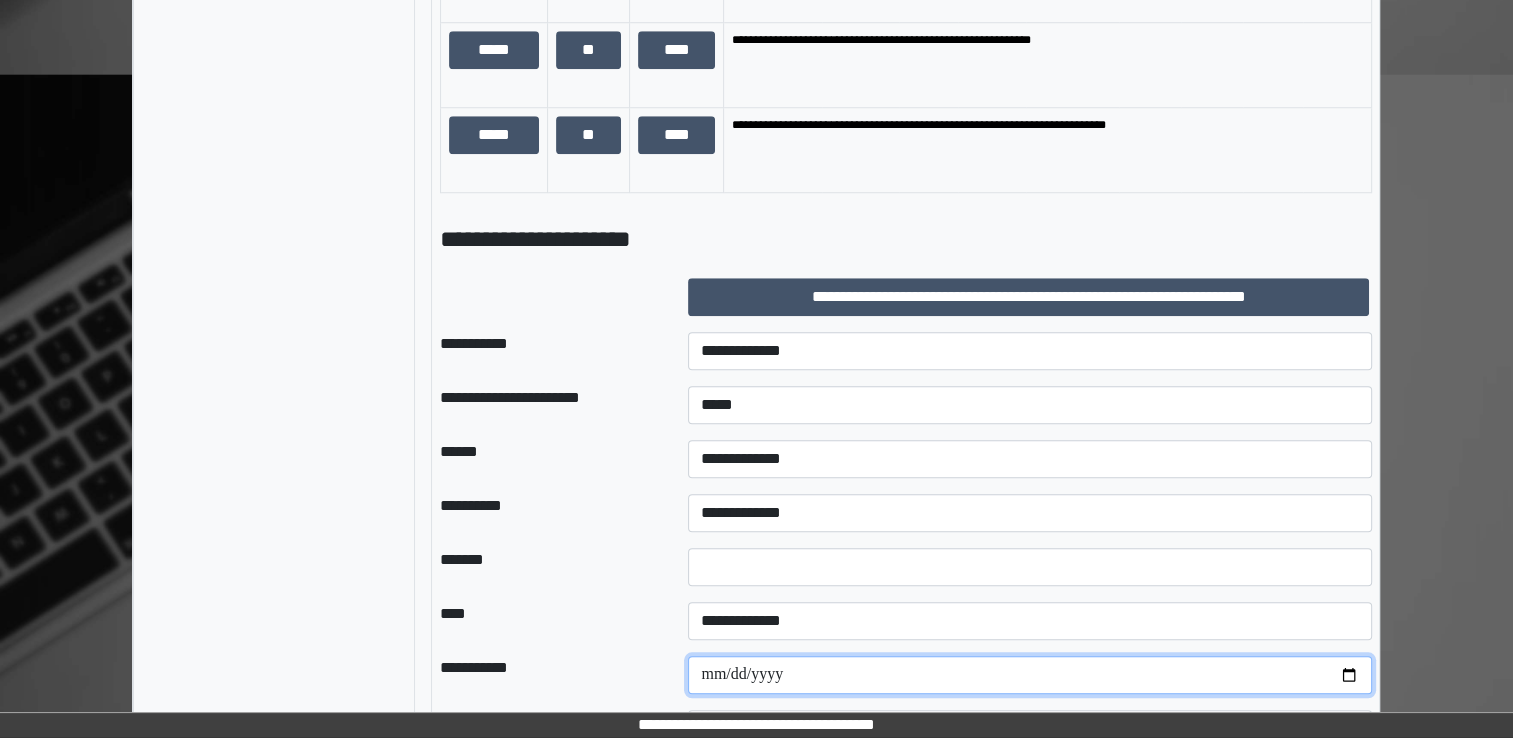 click at bounding box center (1030, 675) 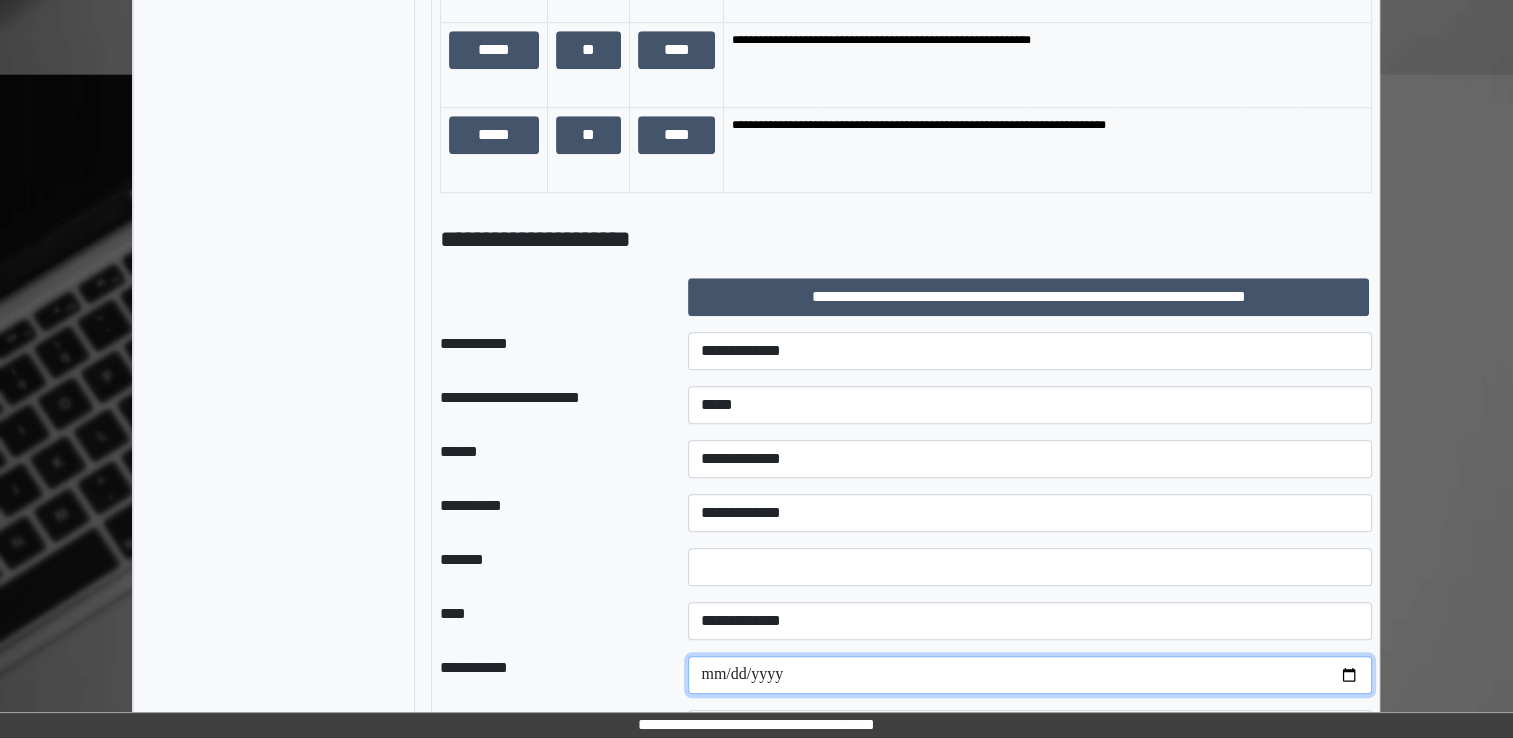 type on "**********" 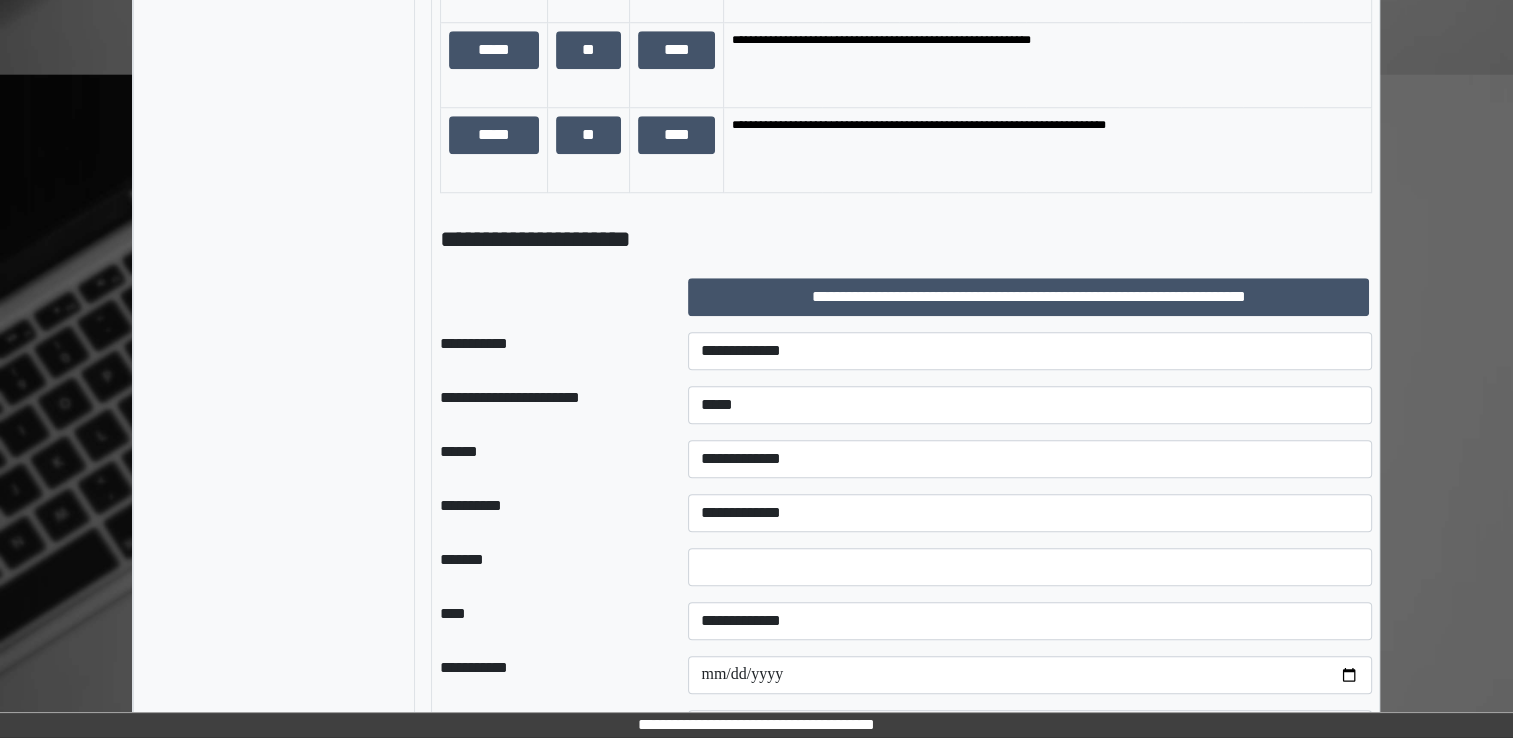 click on "****" at bounding box center [548, 621] 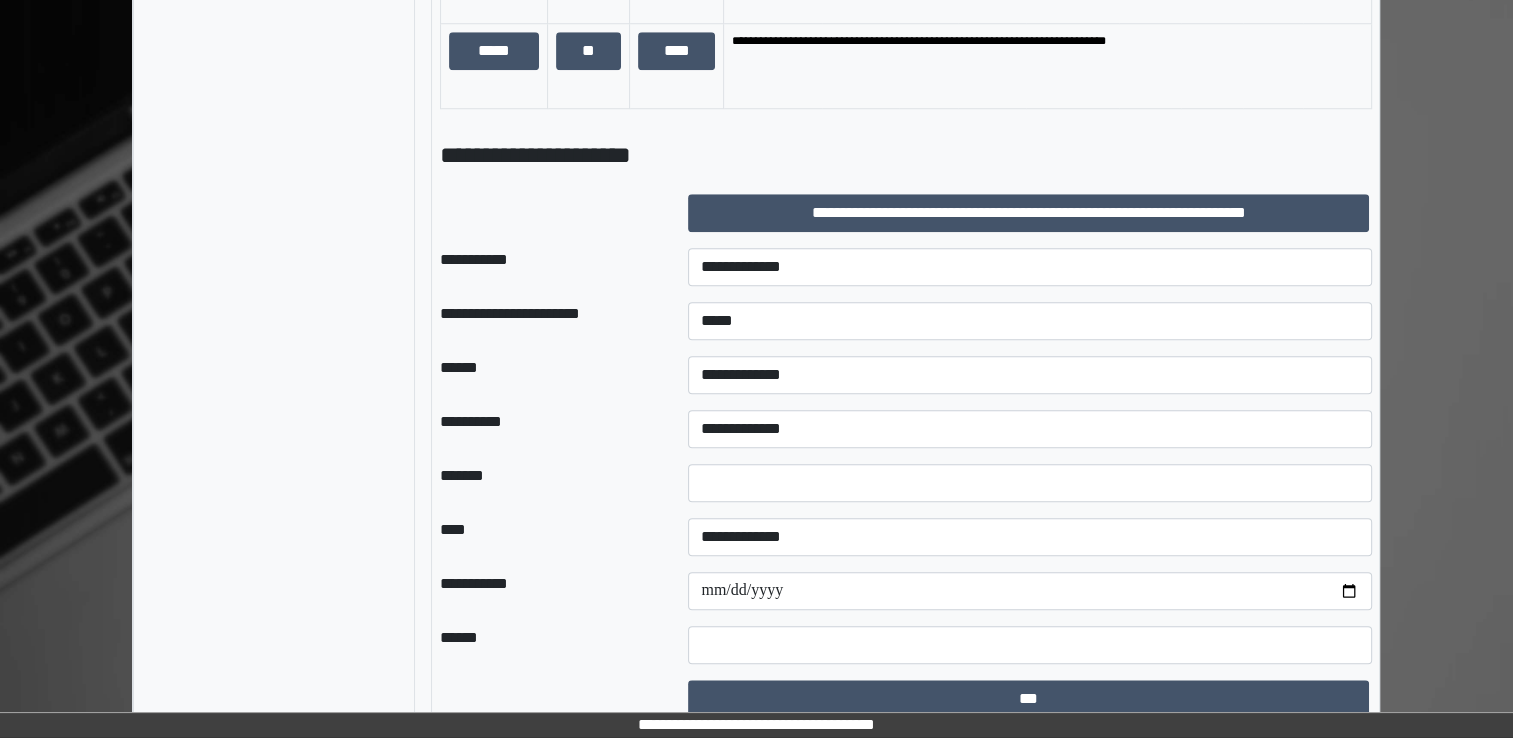 scroll, scrollTop: 1840, scrollLeft: 0, axis: vertical 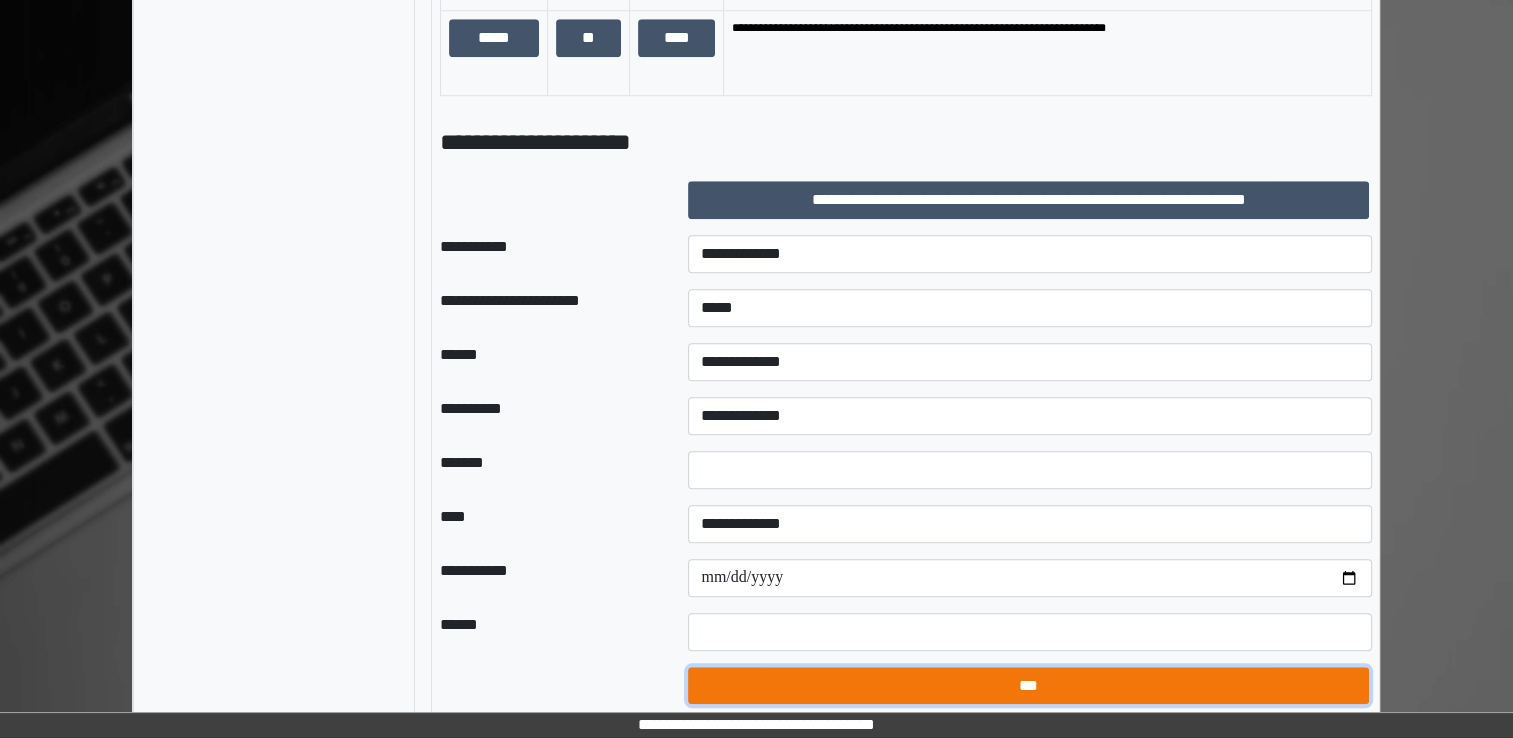 click on "***" at bounding box center (1028, 686) 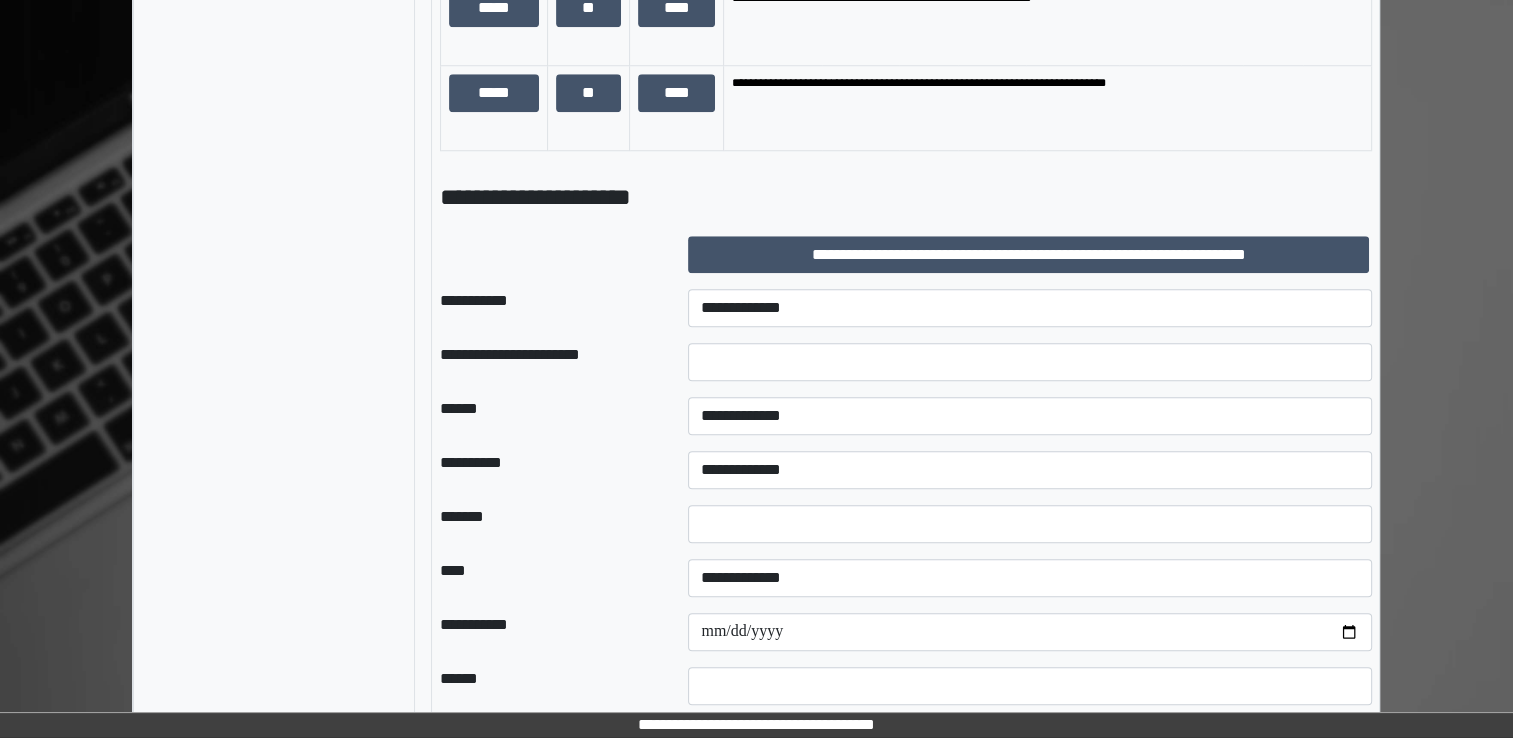 click on "**********" at bounding box center (905, 197) 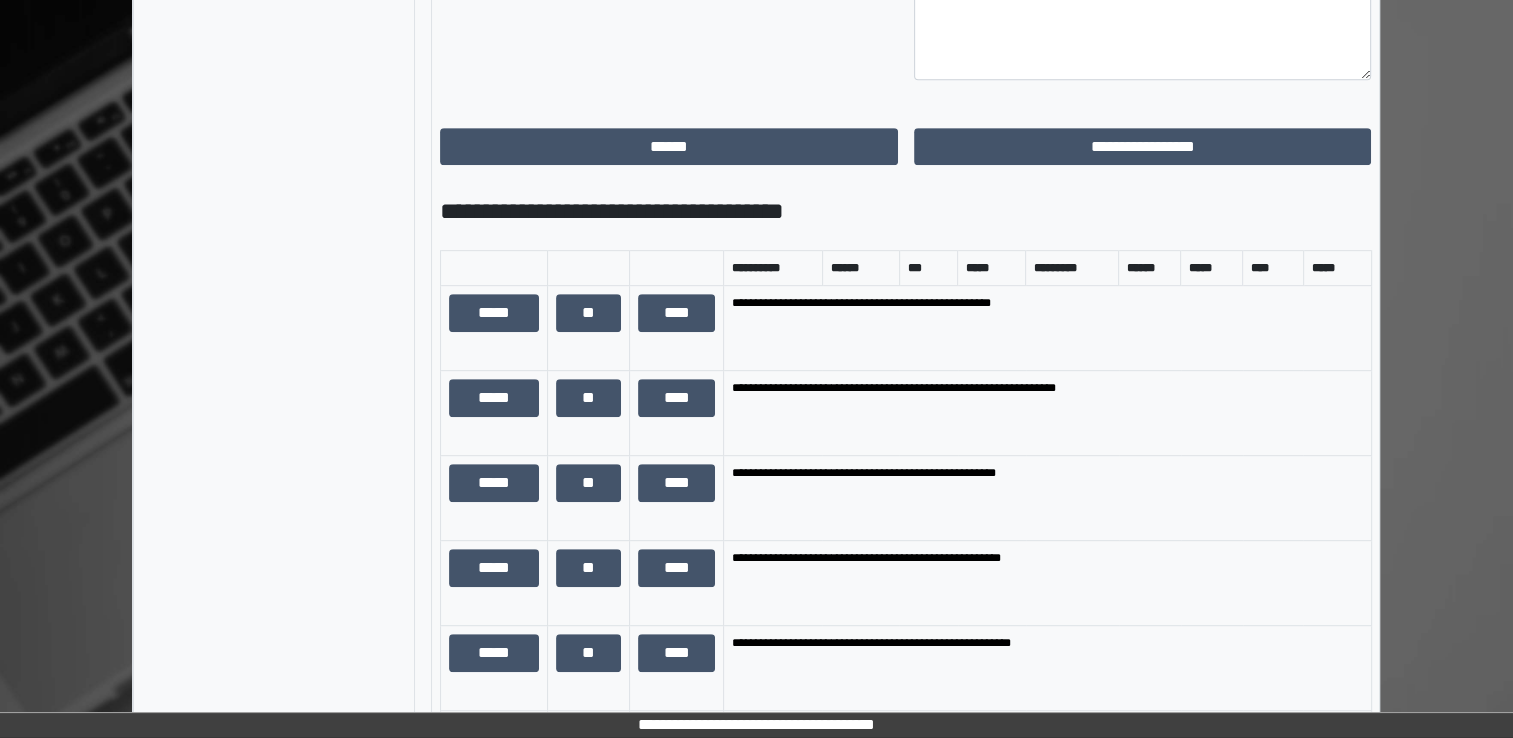 scroll, scrollTop: 720, scrollLeft: 0, axis: vertical 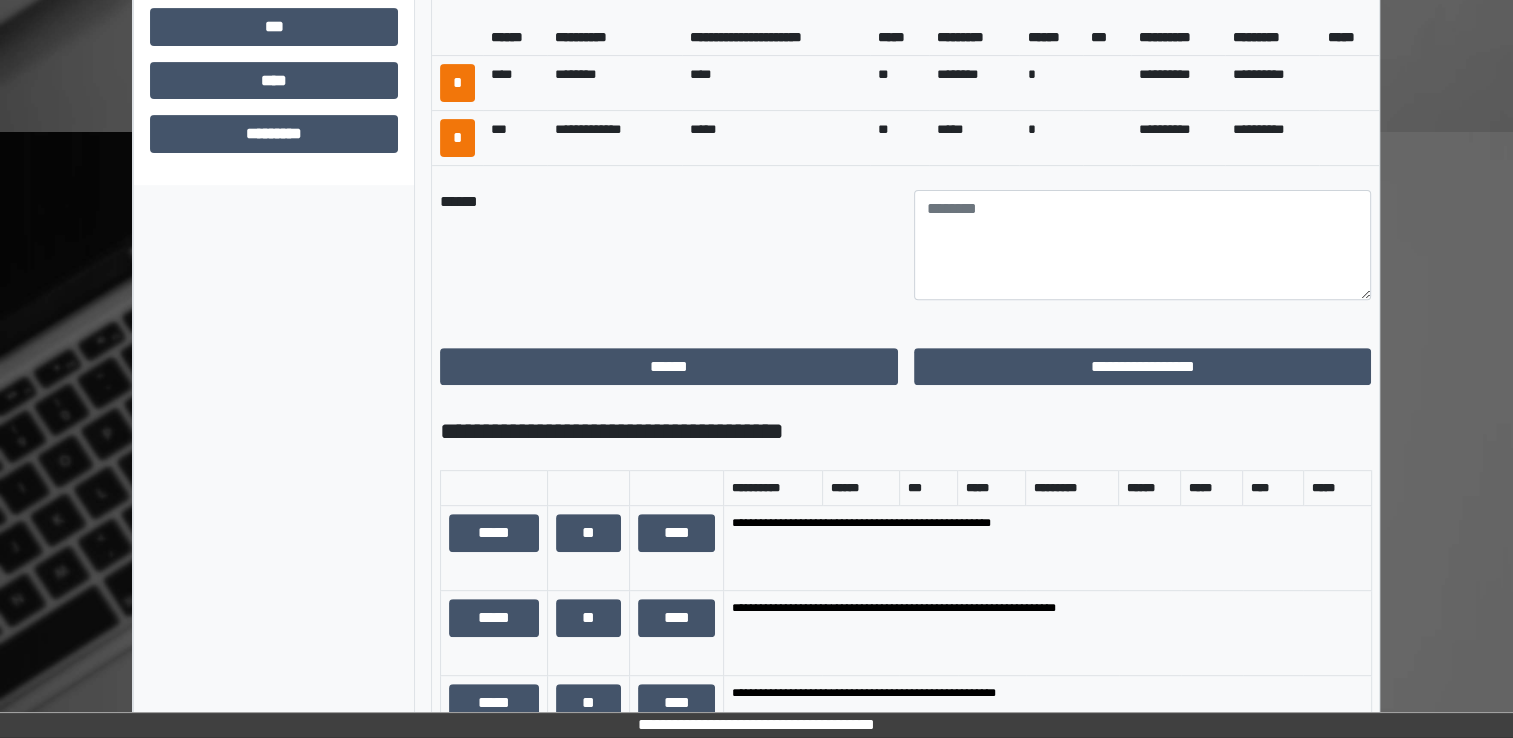 click on "**********" at bounding box center [1143, 367] 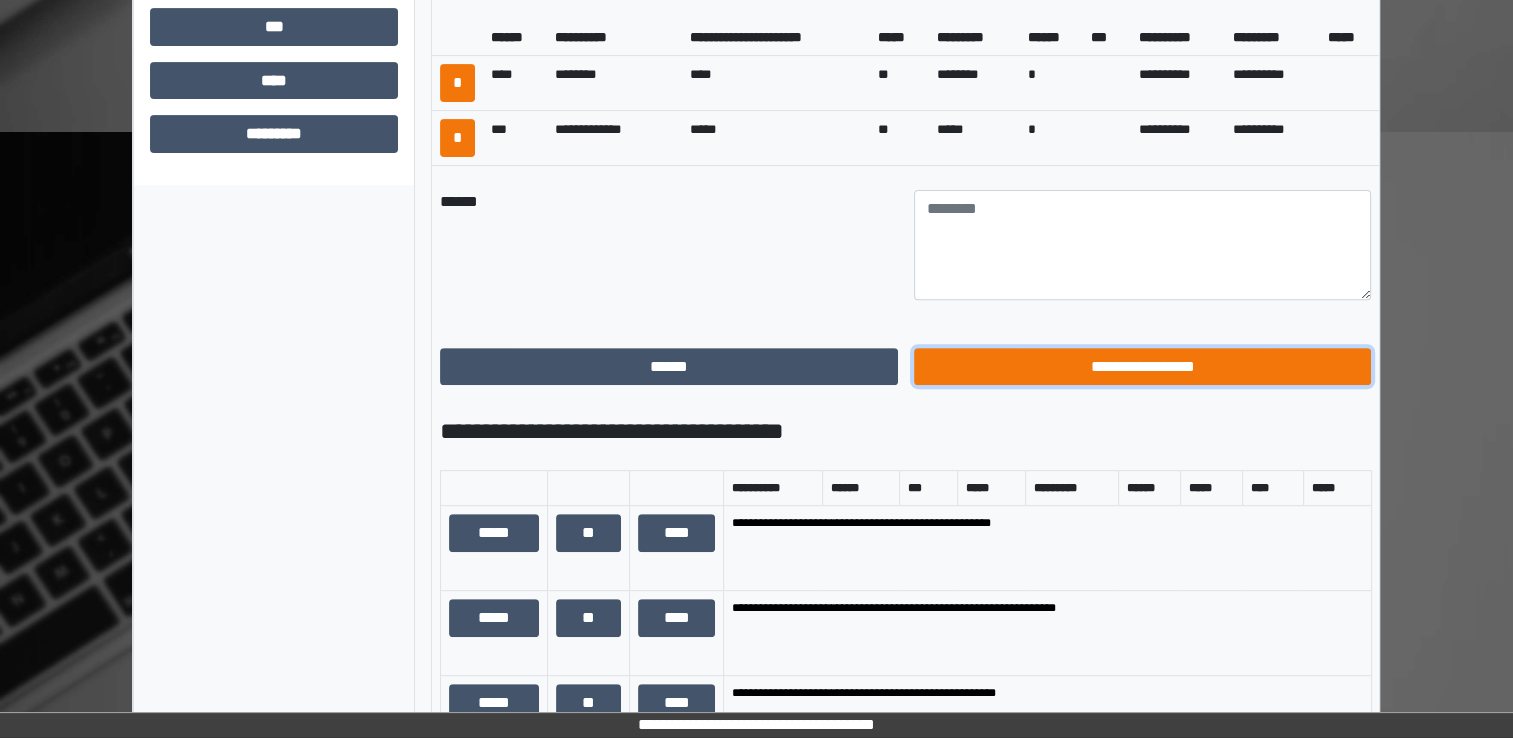 click on "**********" at bounding box center [1143, 367] 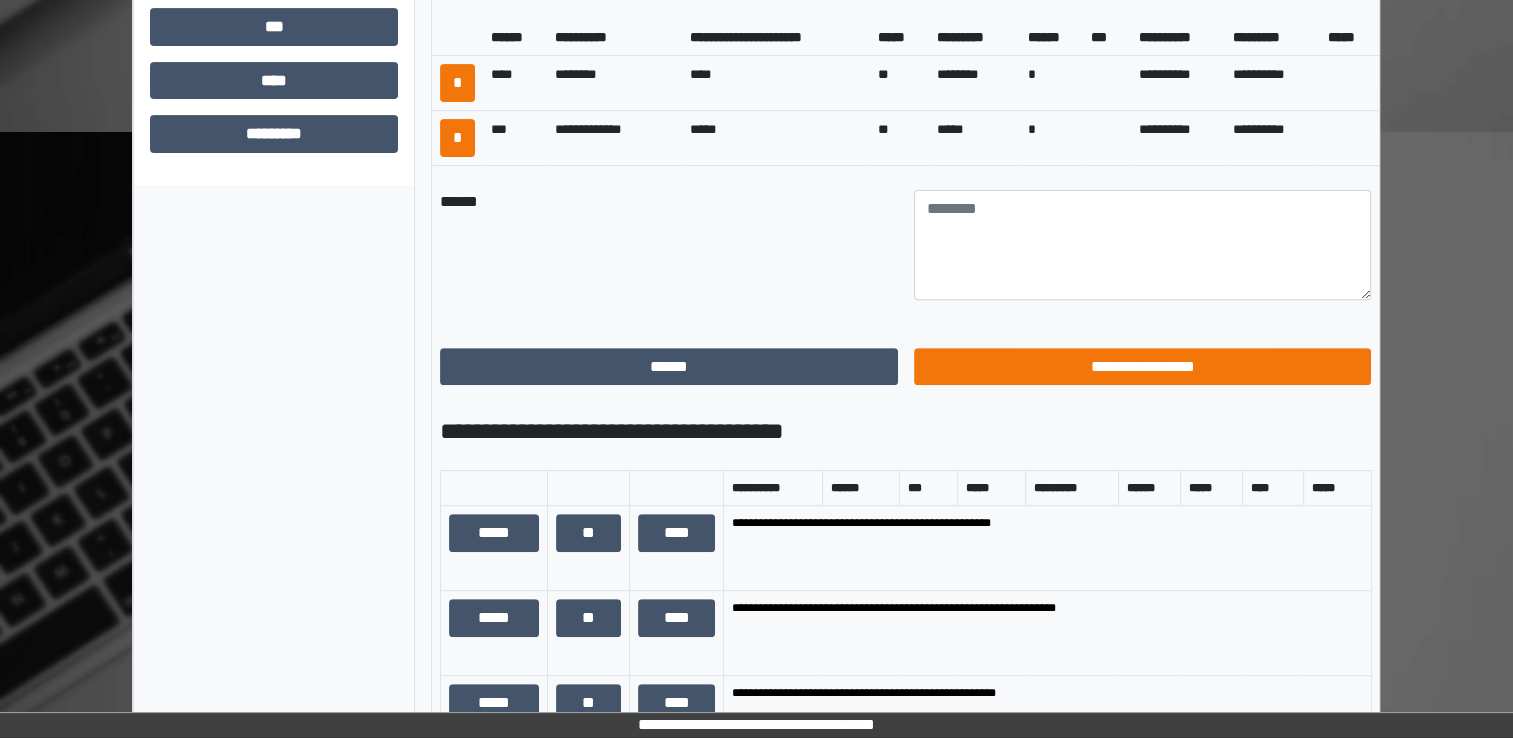 scroll, scrollTop: 184, scrollLeft: 0, axis: vertical 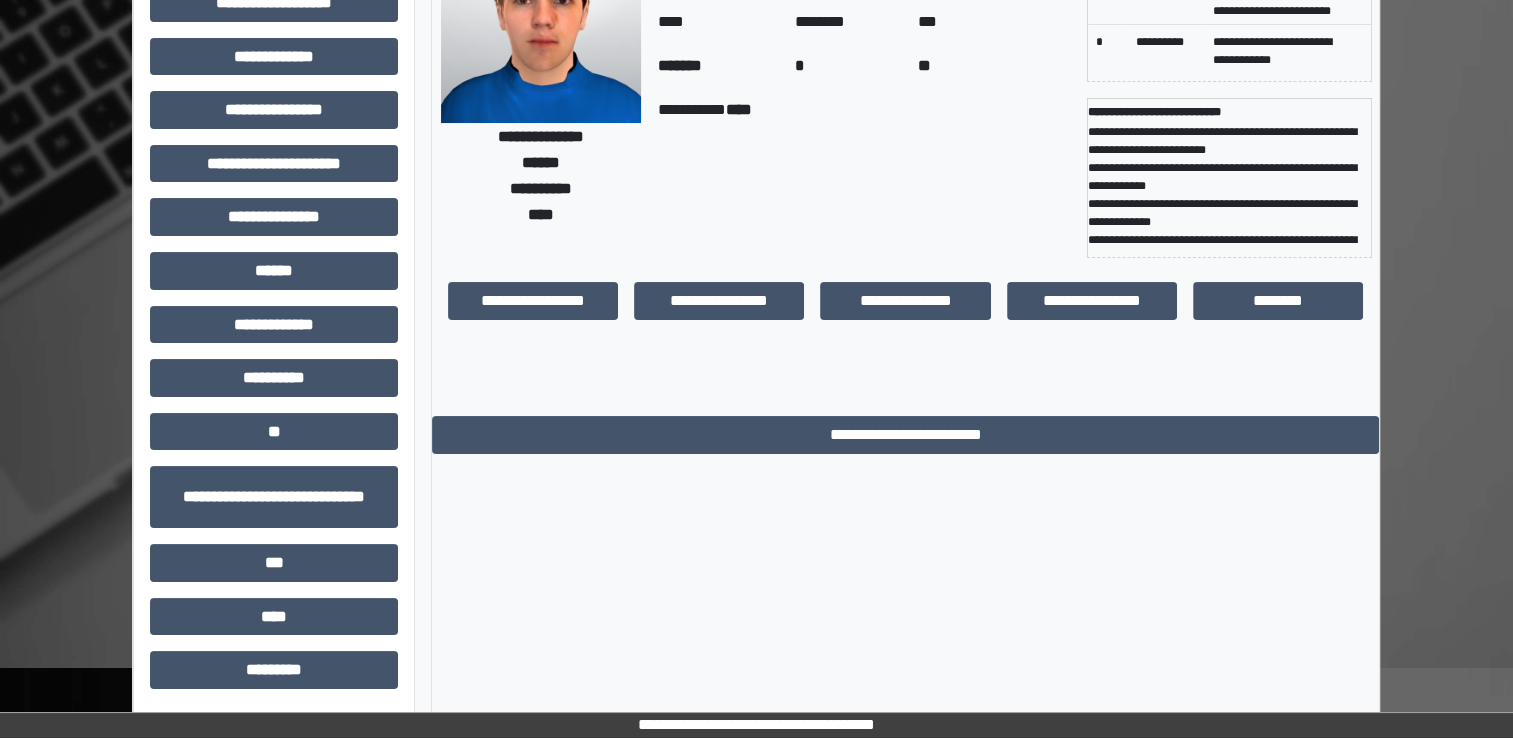 click on "**********" at bounding box center (906, 309) 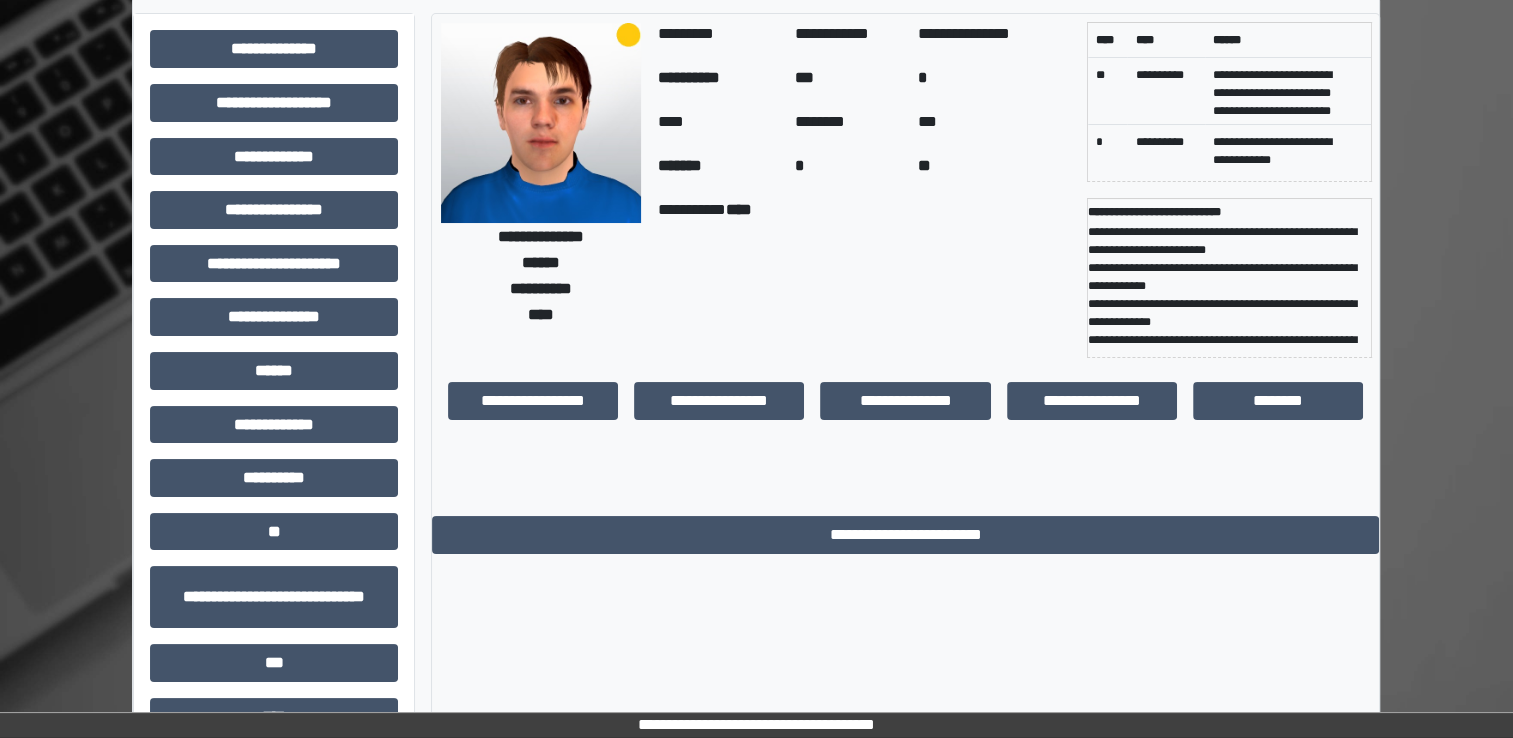 scroll, scrollTop: 0, scrollLeft: 0, axis: both 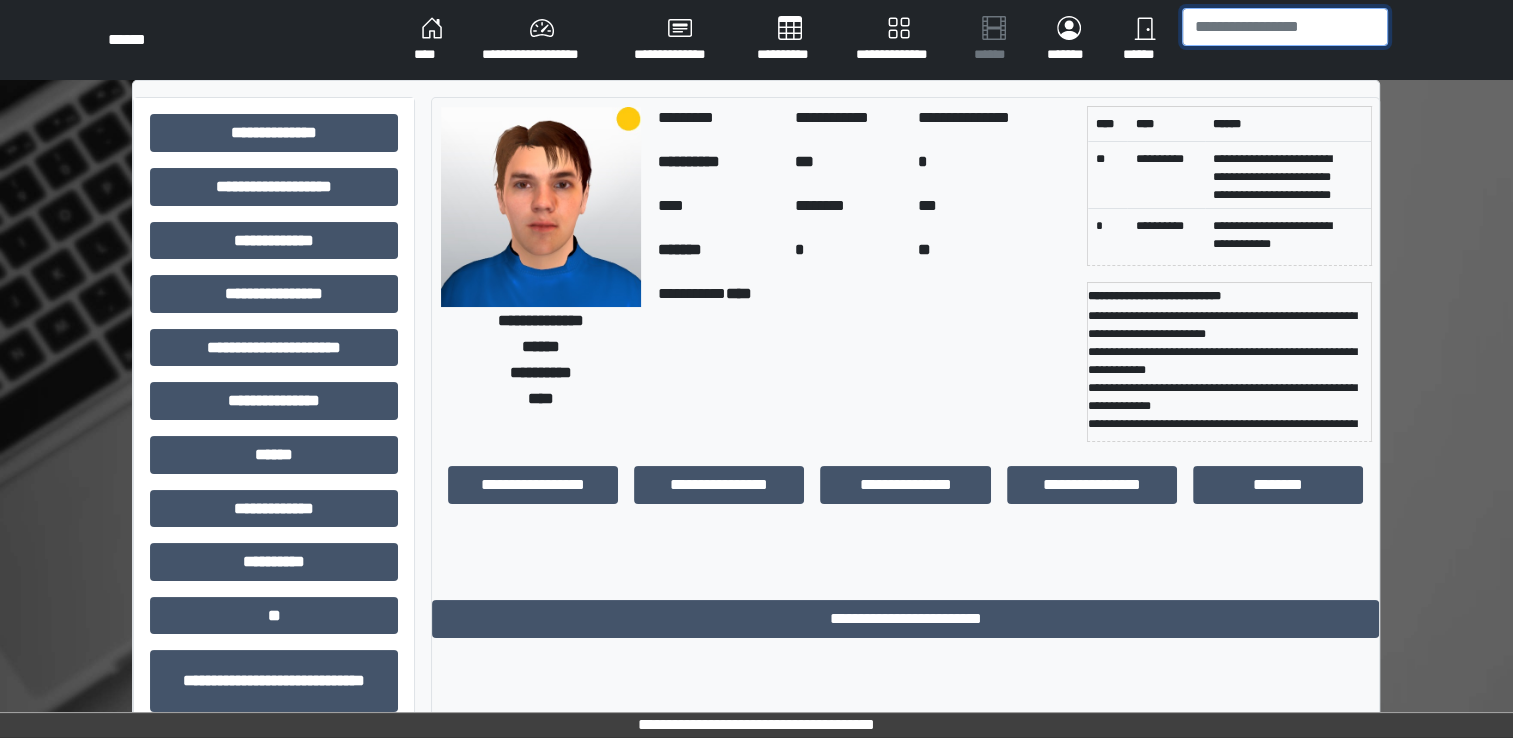 click at bounding box center (1285, 27) 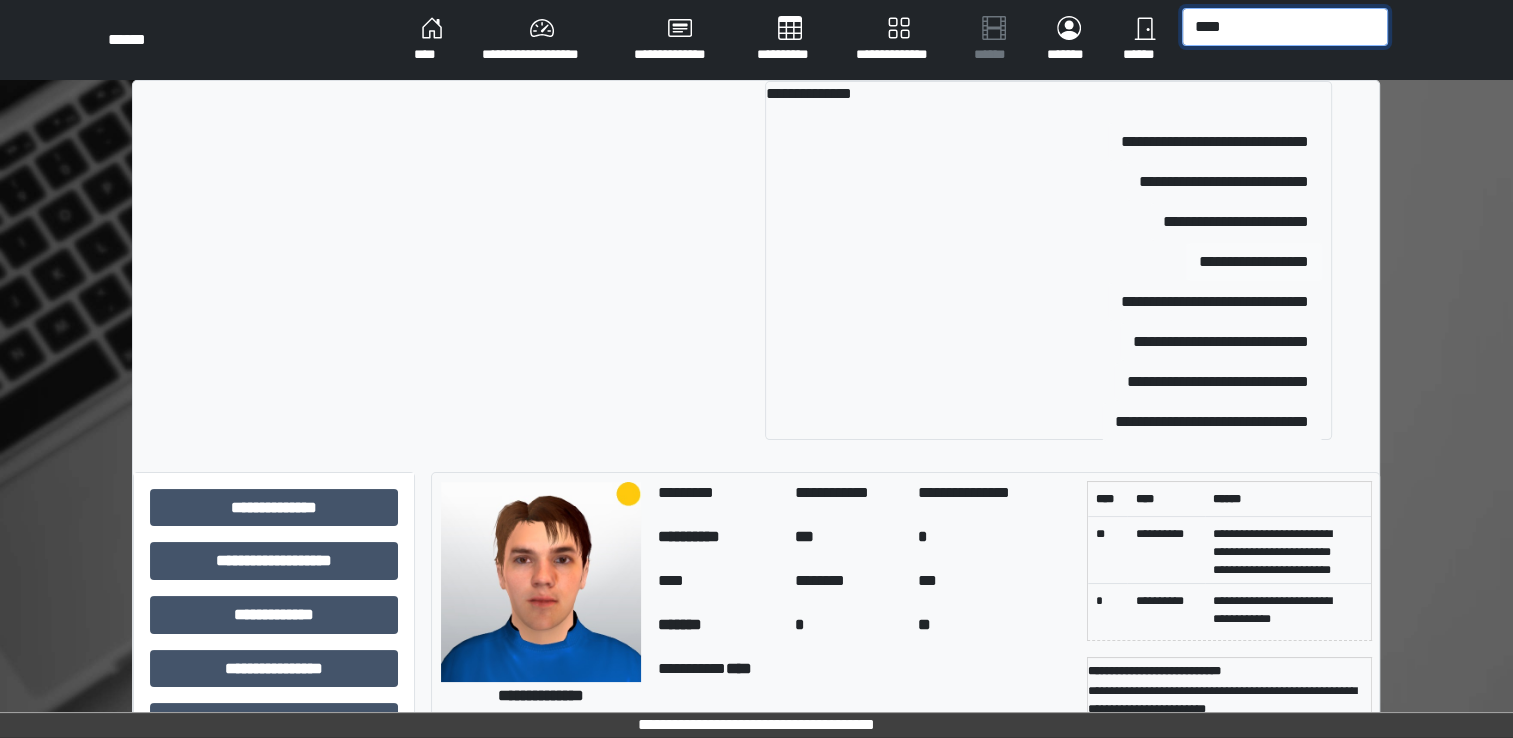 type on "****" 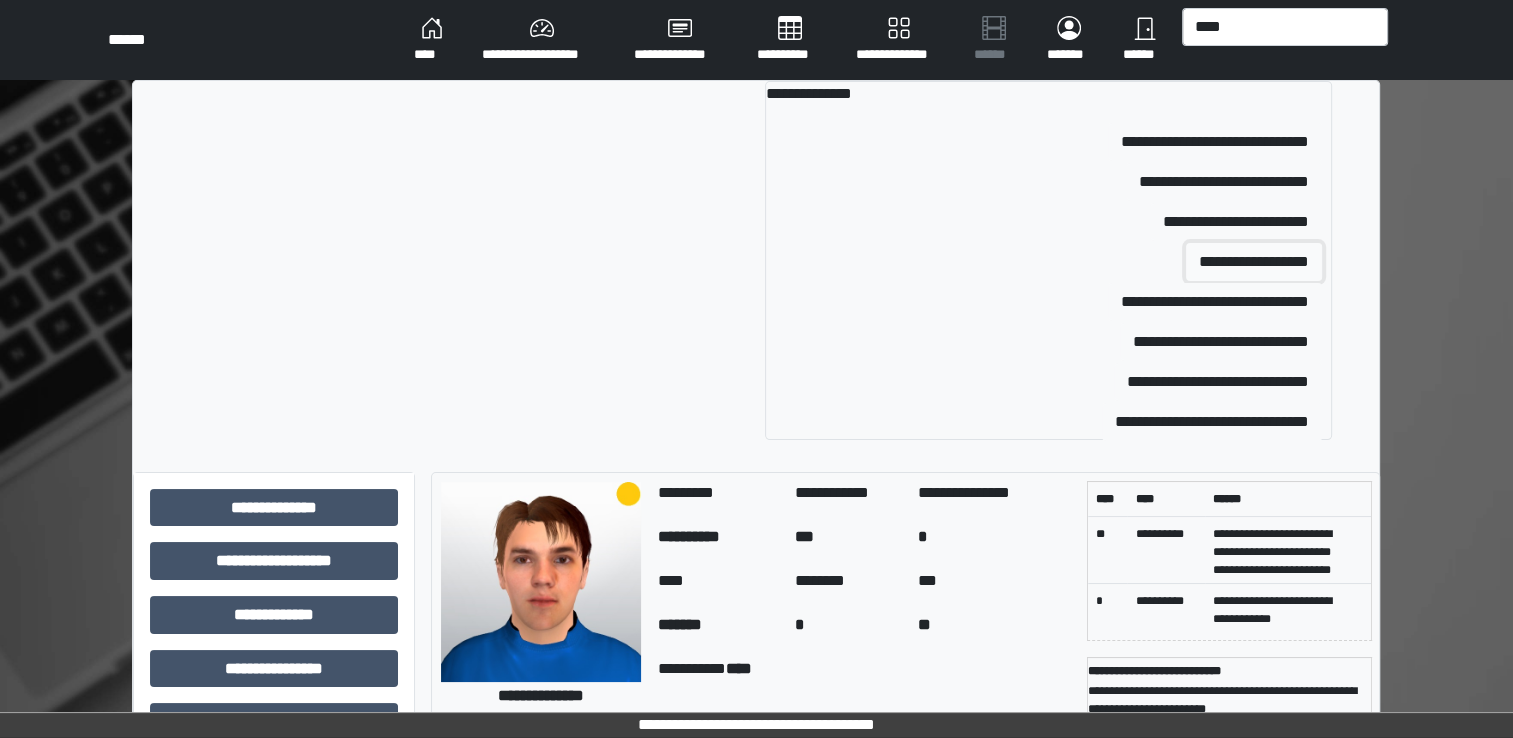 click on "**********" at bounding box center (1254, 262) 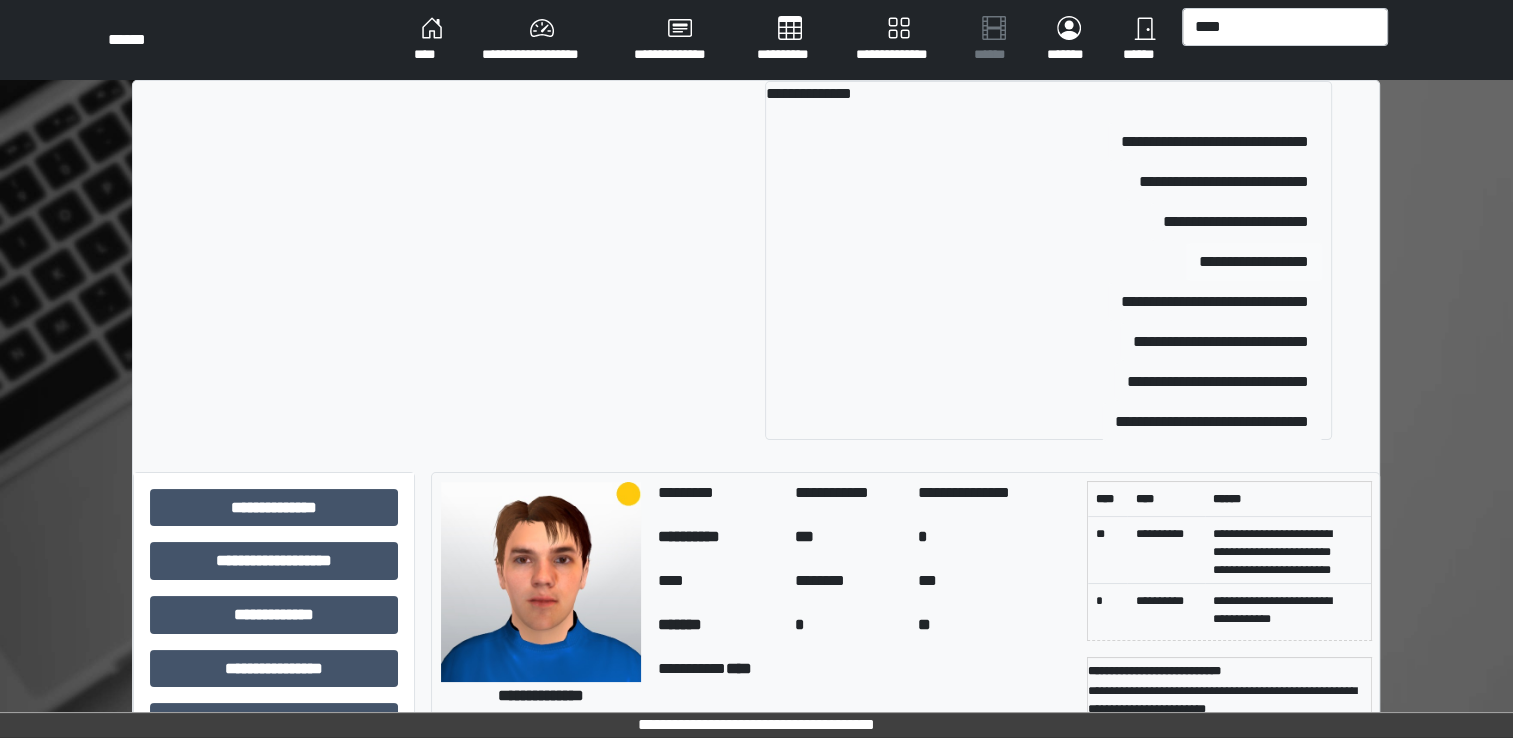 type 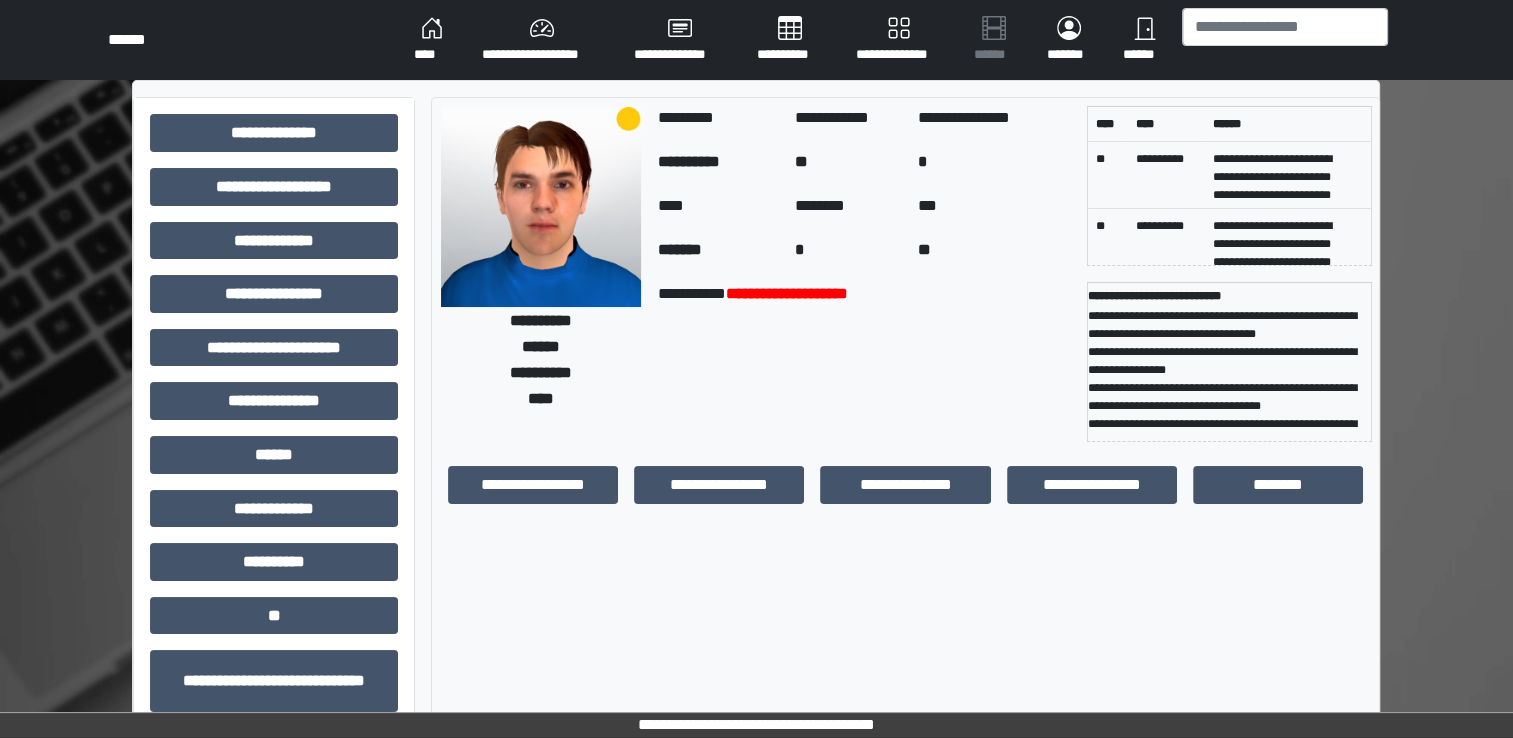 click on "**********" at bounding box center (719, 485) 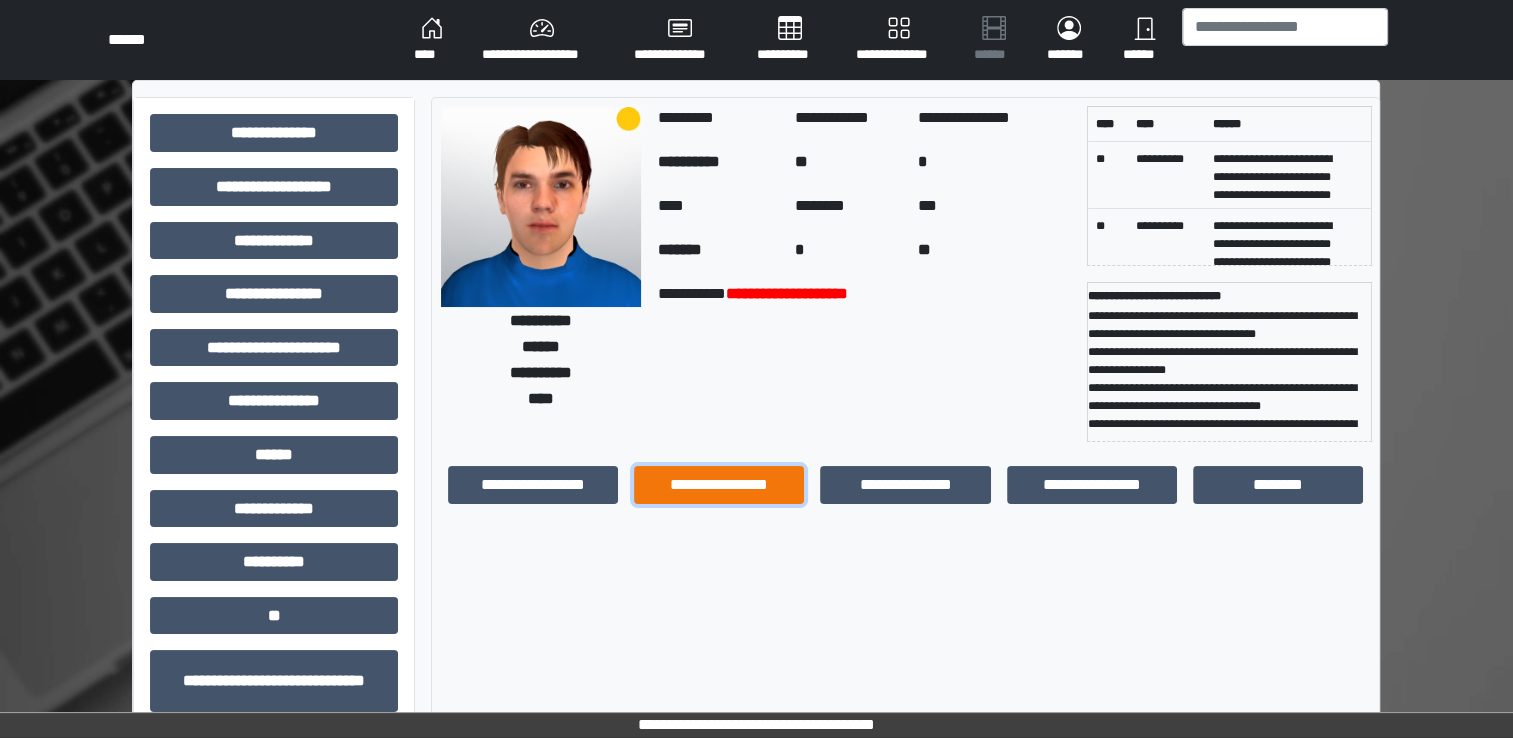 click on "**********" at bounding box center [719, 485] 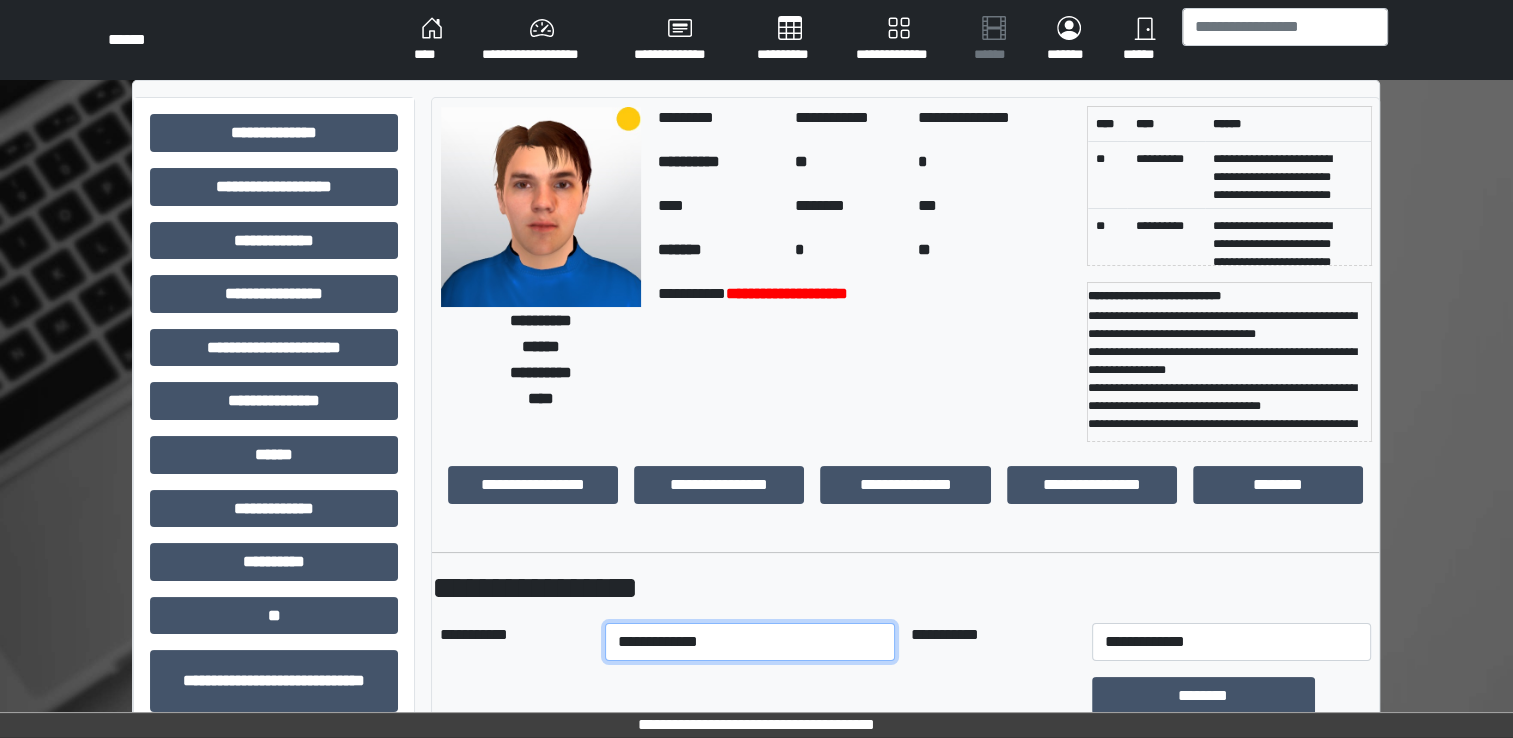 click on "**********" at bounding box center (750, 642) 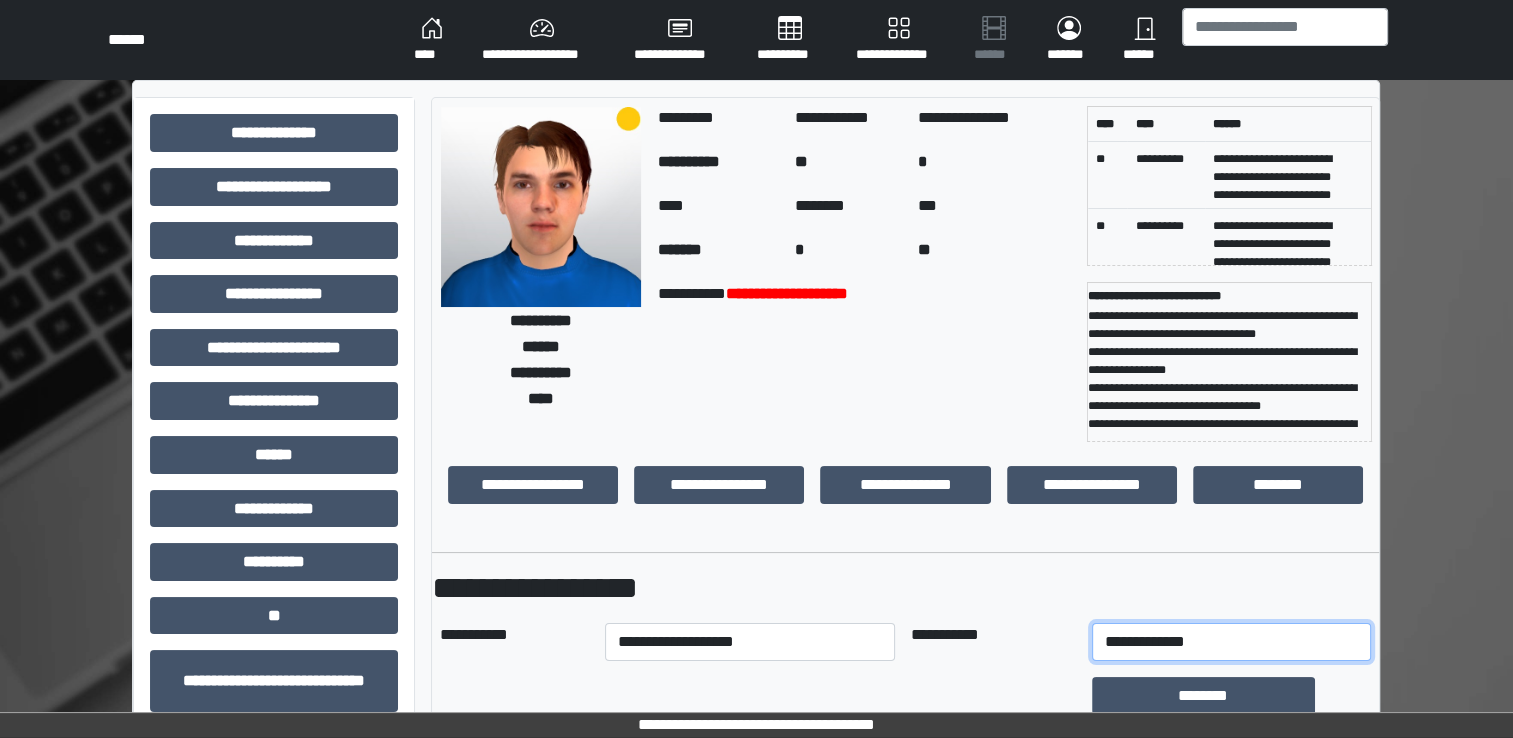 click on "**********" at bounding box center [1231, 642] 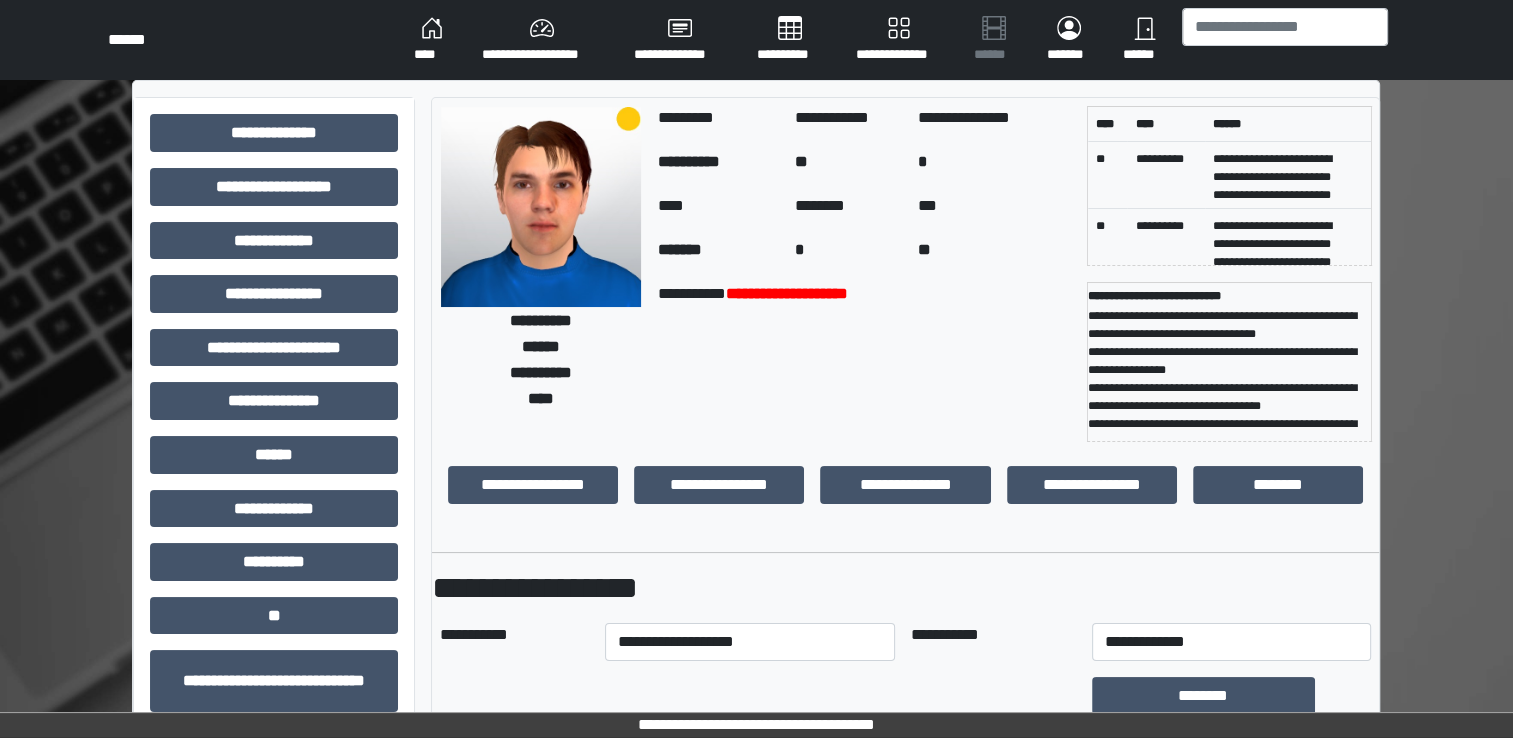click on "**********" at bounding box center [905, 588] 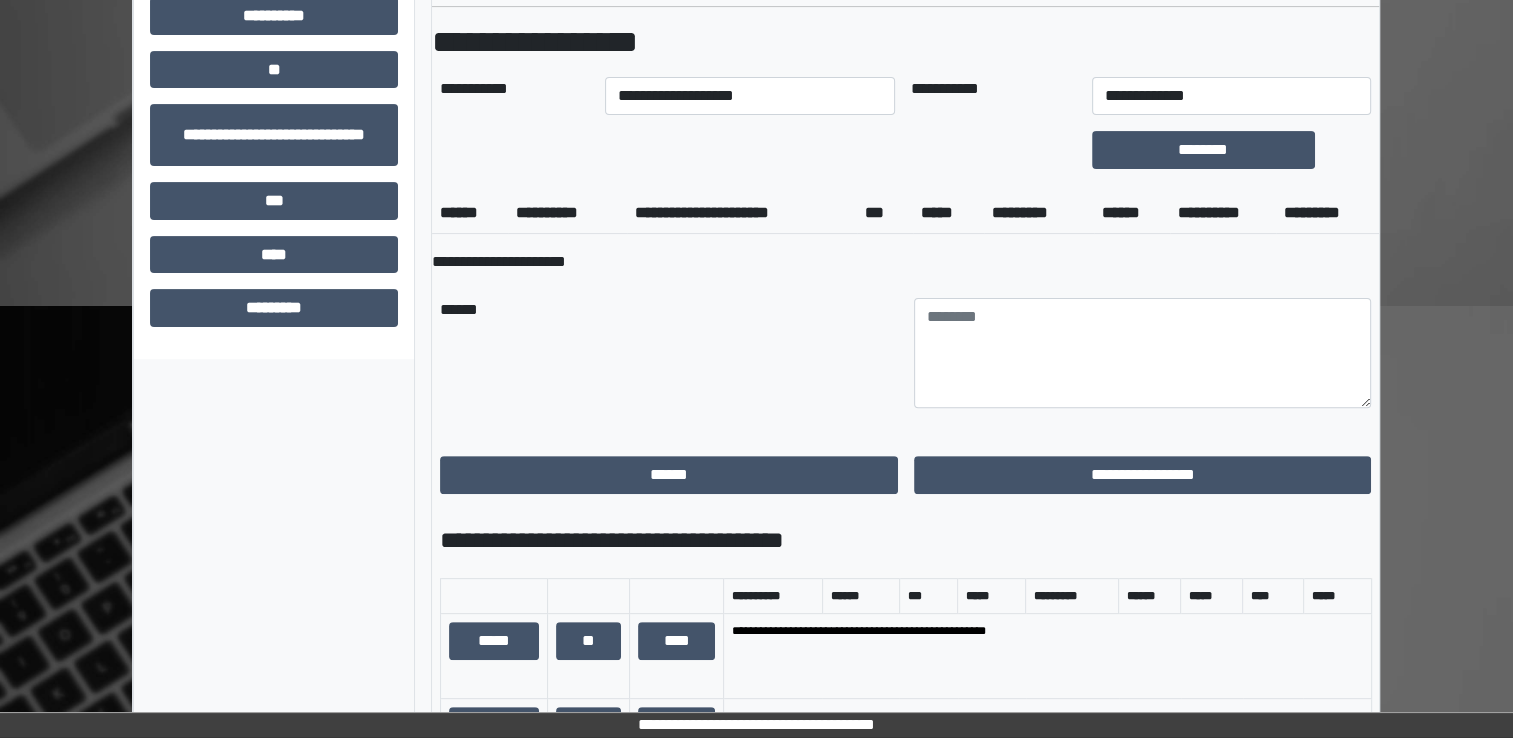 scroll, scrollTop: 560, scrollLeft: 0, axis: vertical 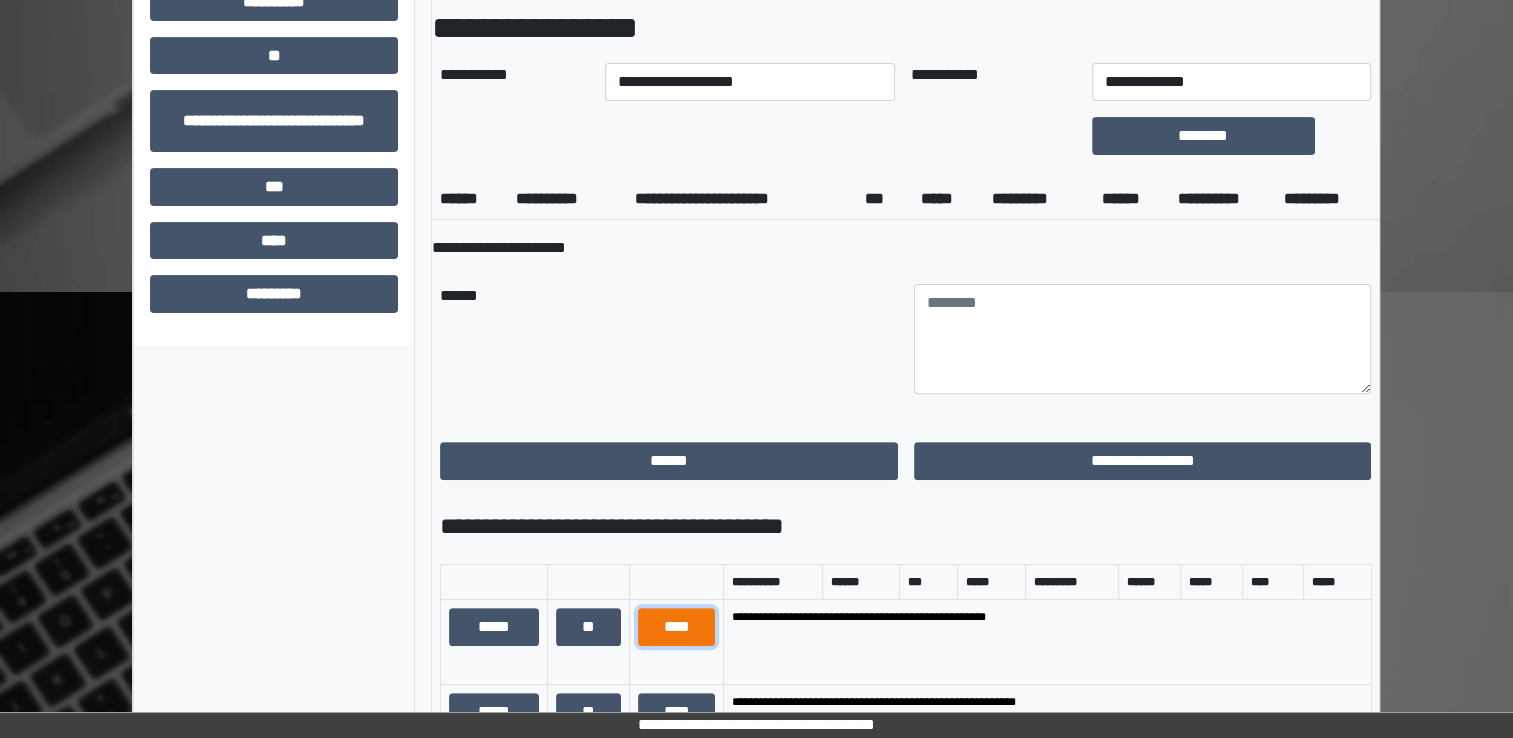 click on "****" at bounding box center [677, 627] 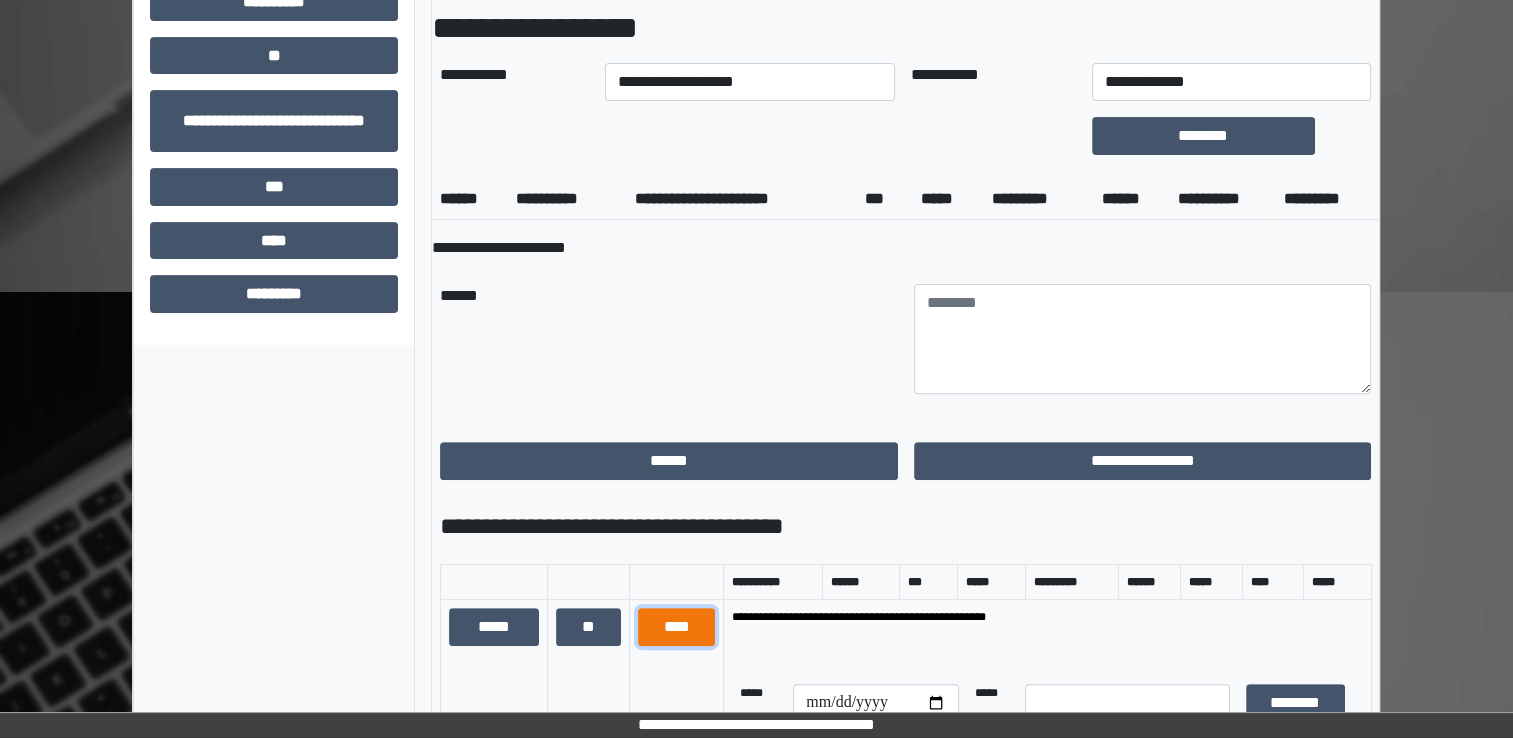 type 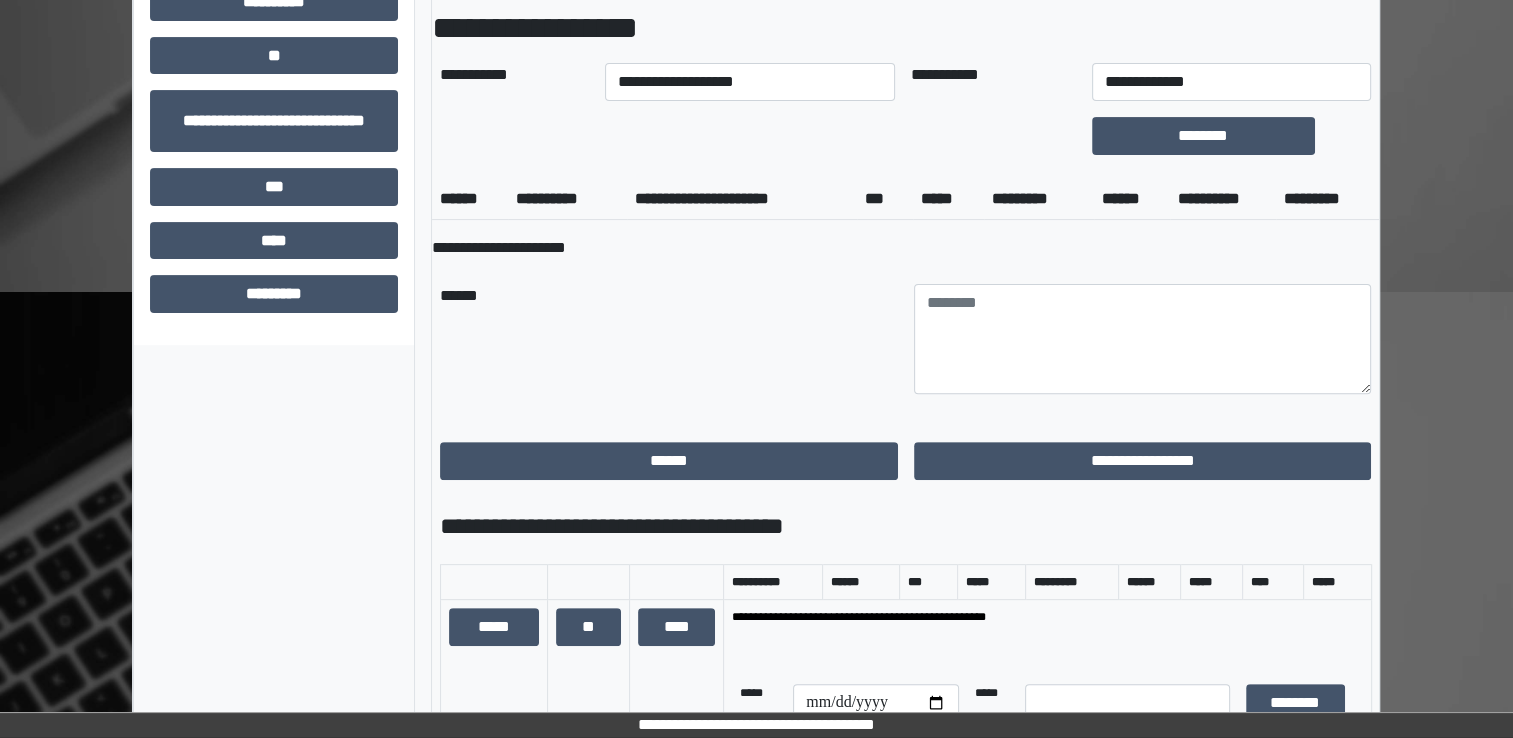 click at bounding box center (1047, 651) 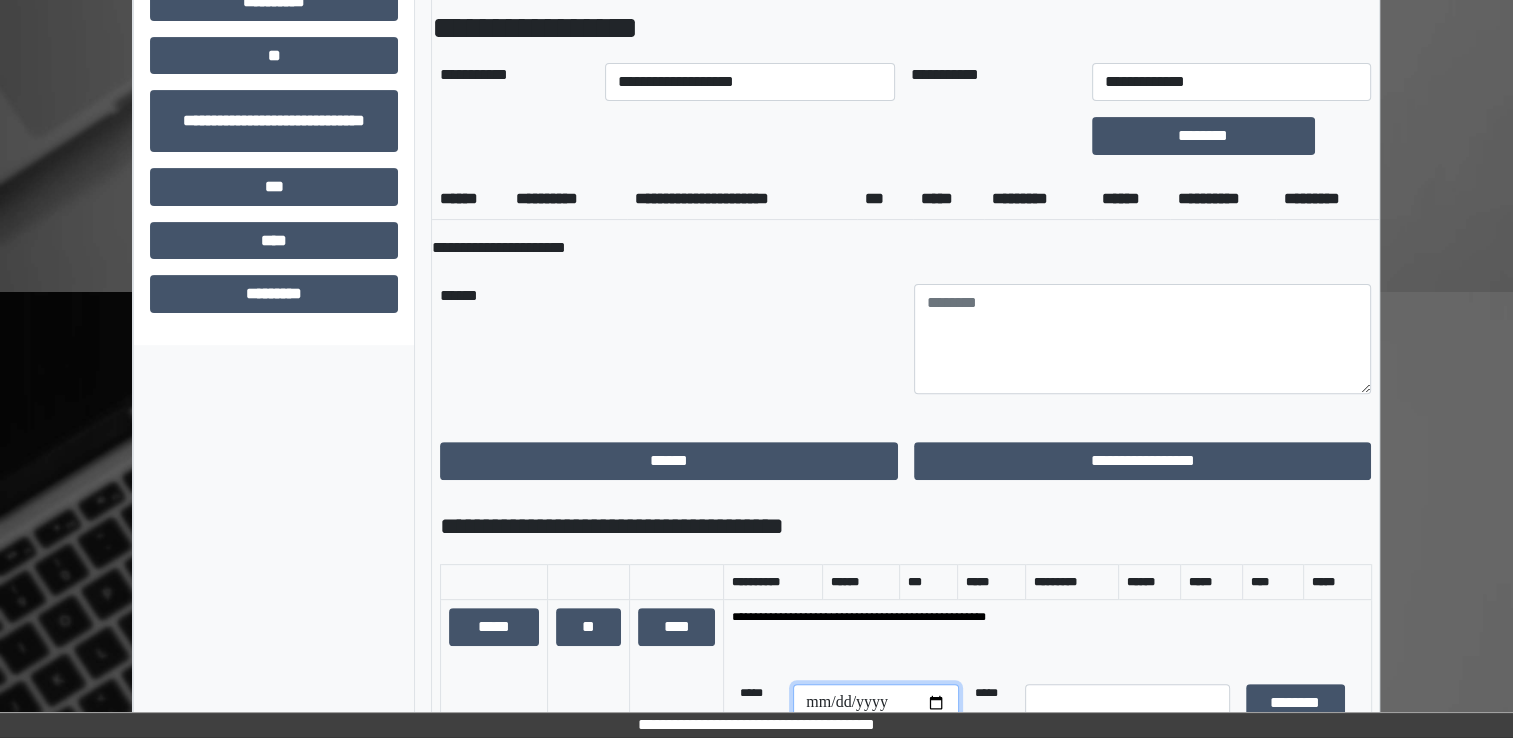 click at bounding box center [875, 703] 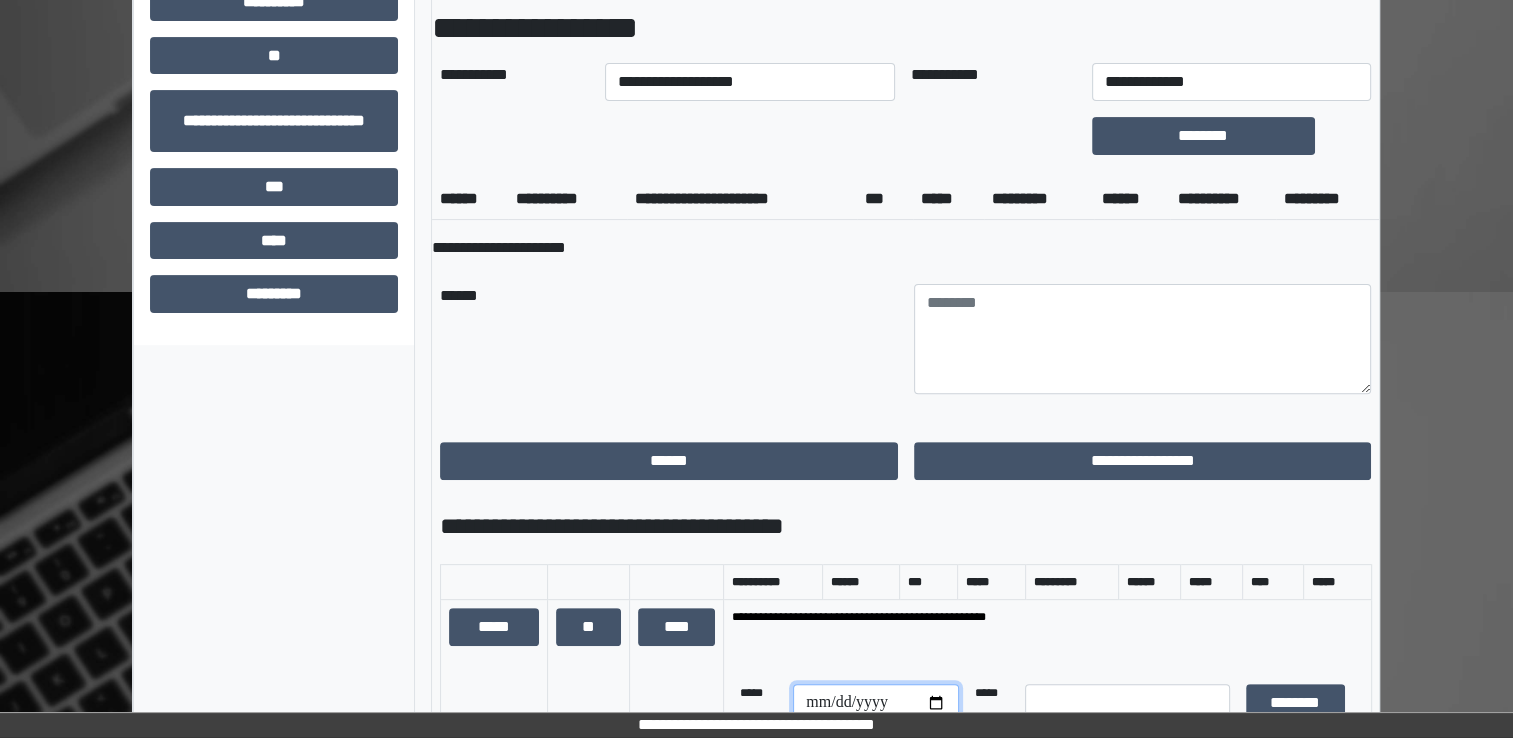 type on "**********" 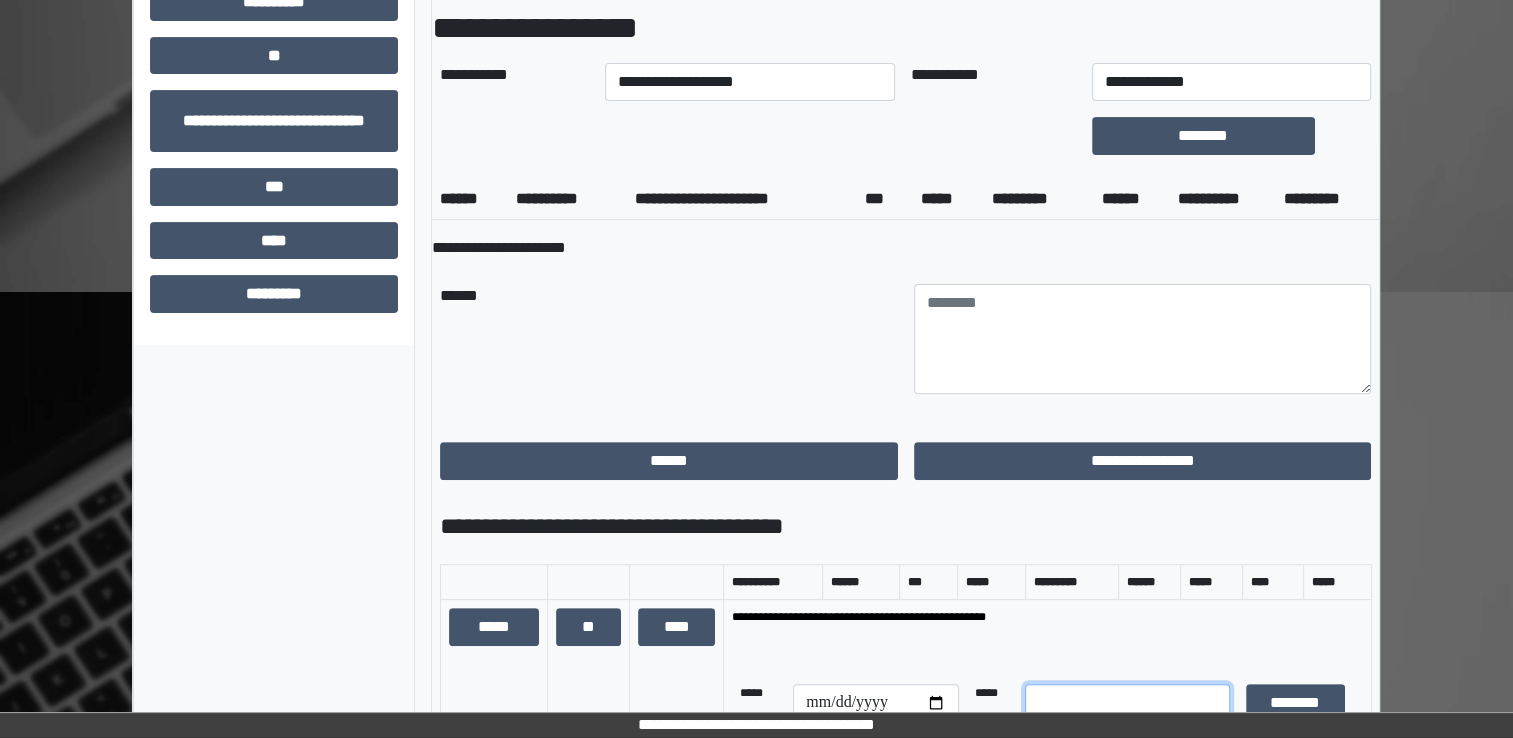 click at bounding box center [1127, 703] 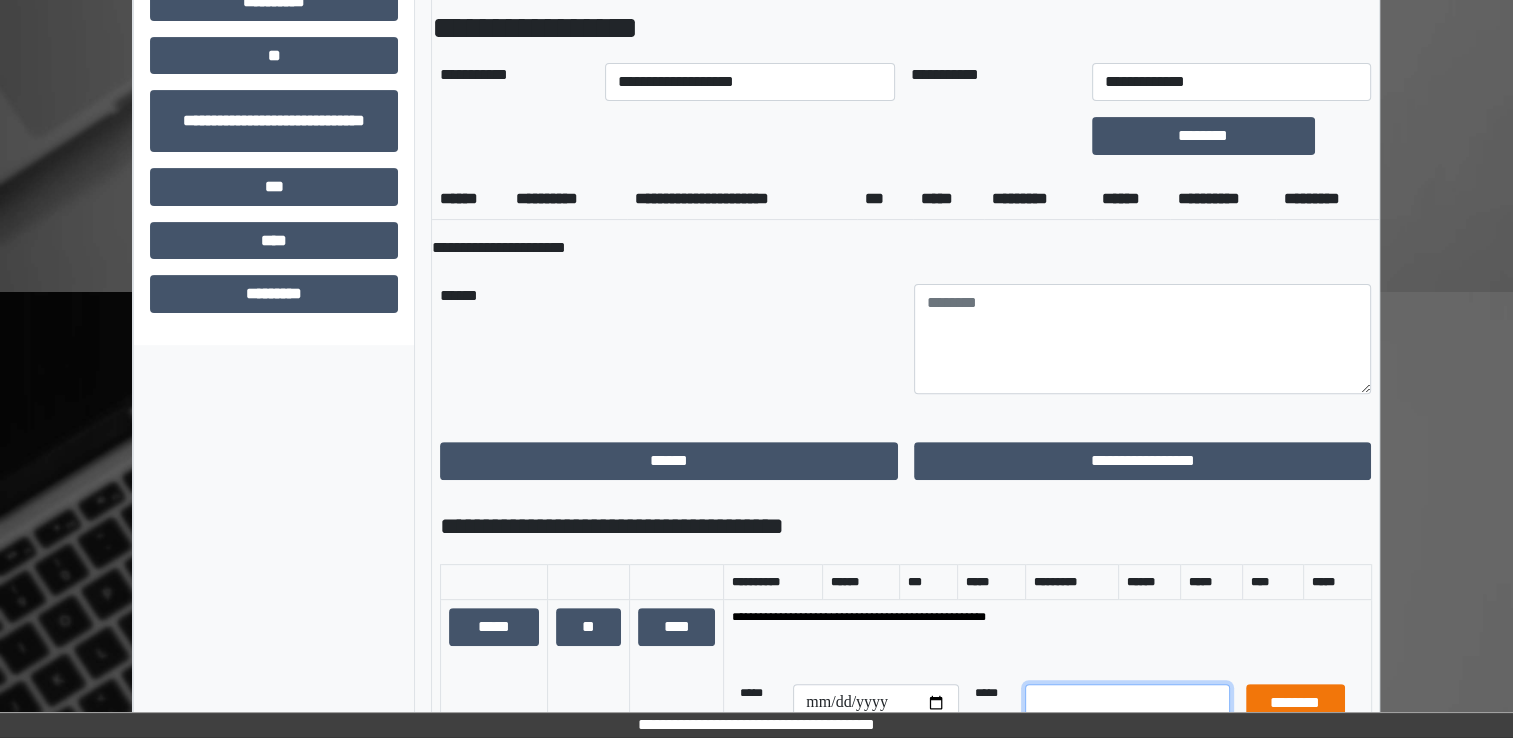 type on "*" 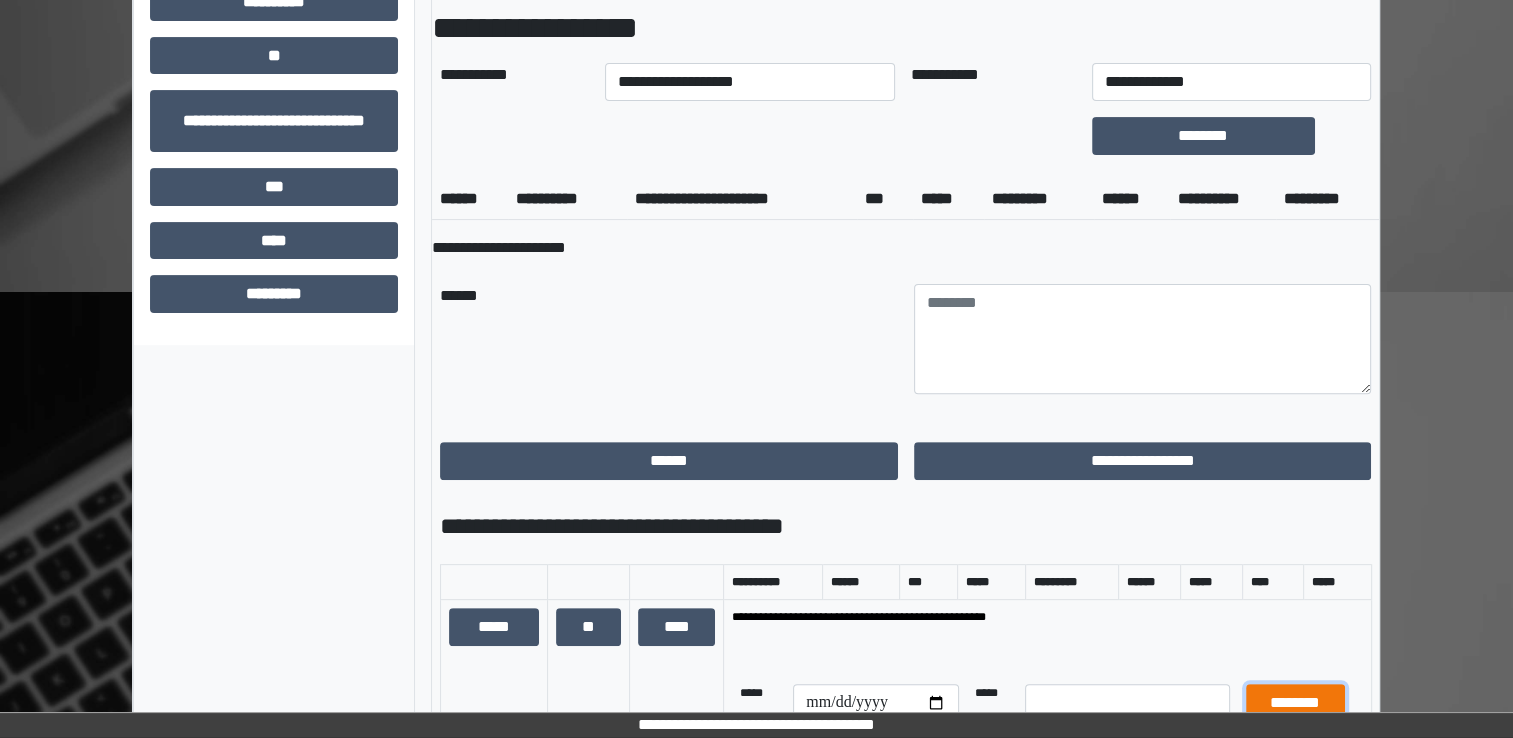 click on "********" at bounding box center [1295, 703] 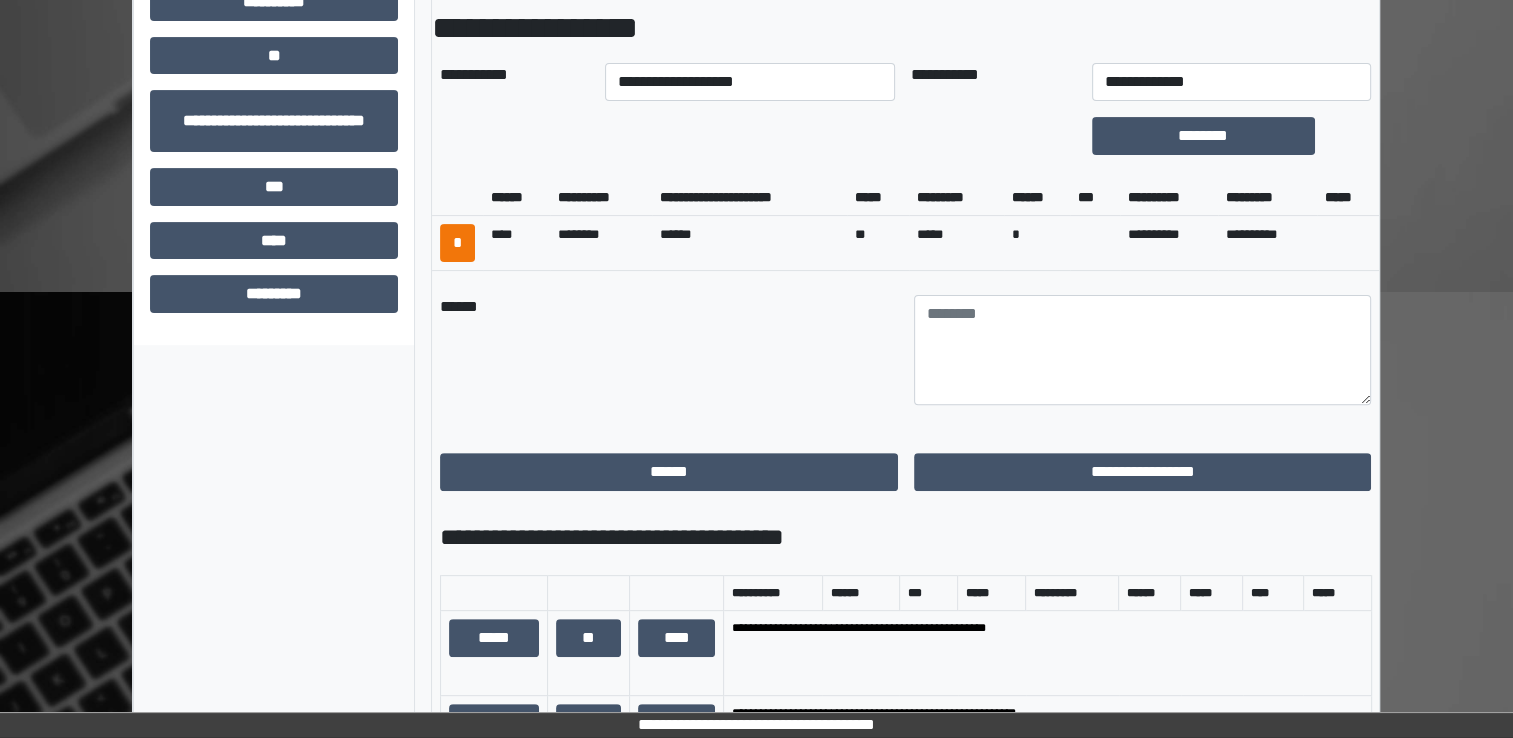click on "******" at bounding box center [669, 350] 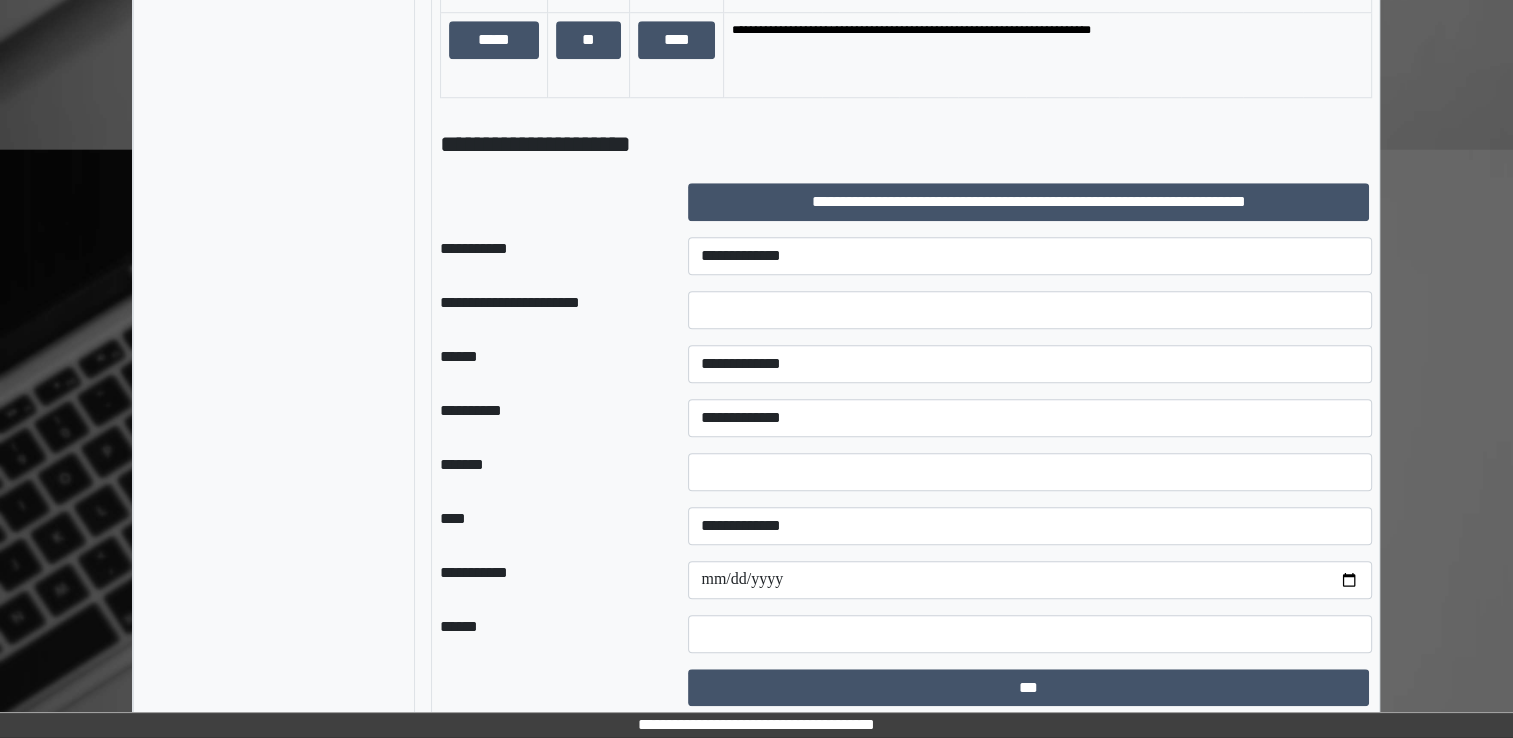 scroll, scrollTop: 1671, scrollLeft: 0, axis: vertical 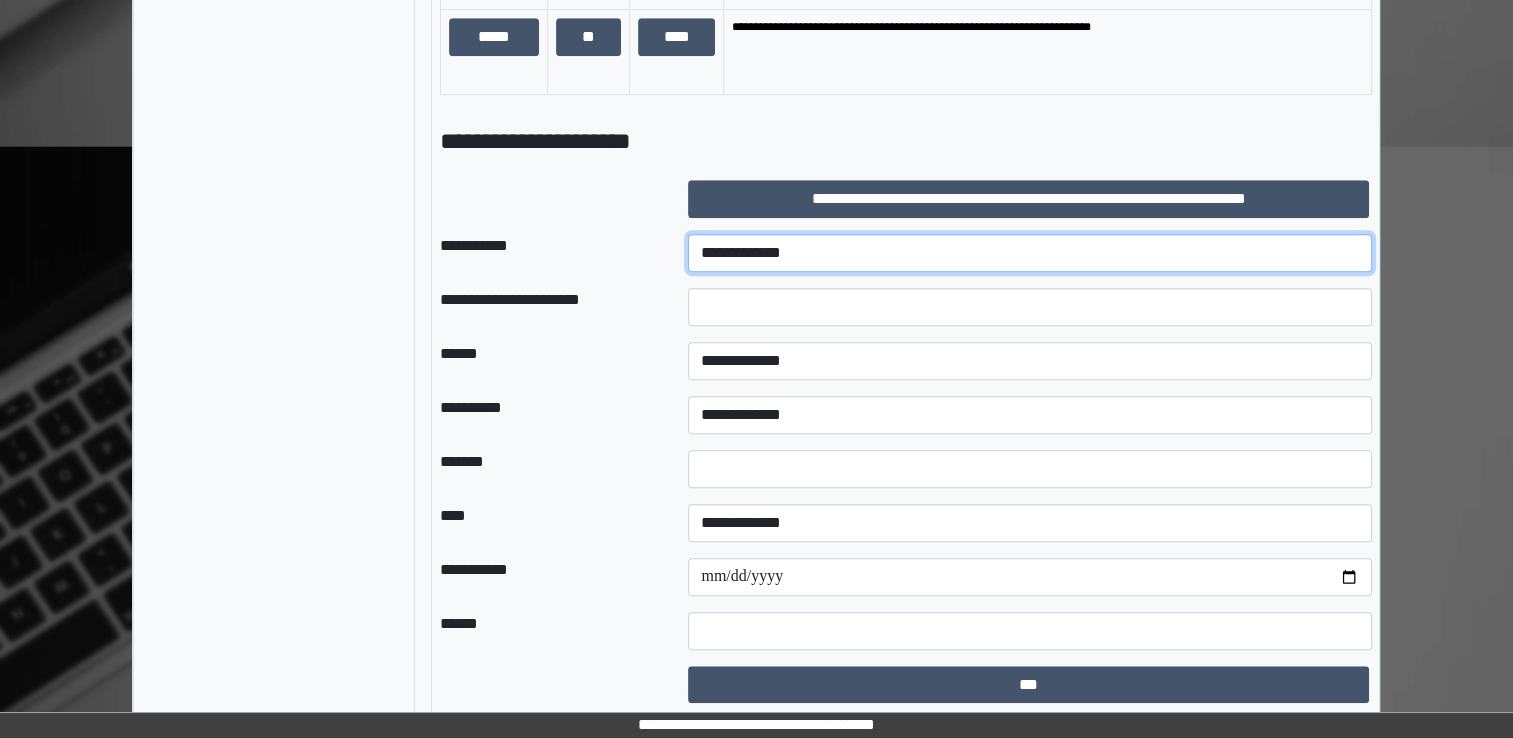 click on "**********" at bounding box center [1030, 253] 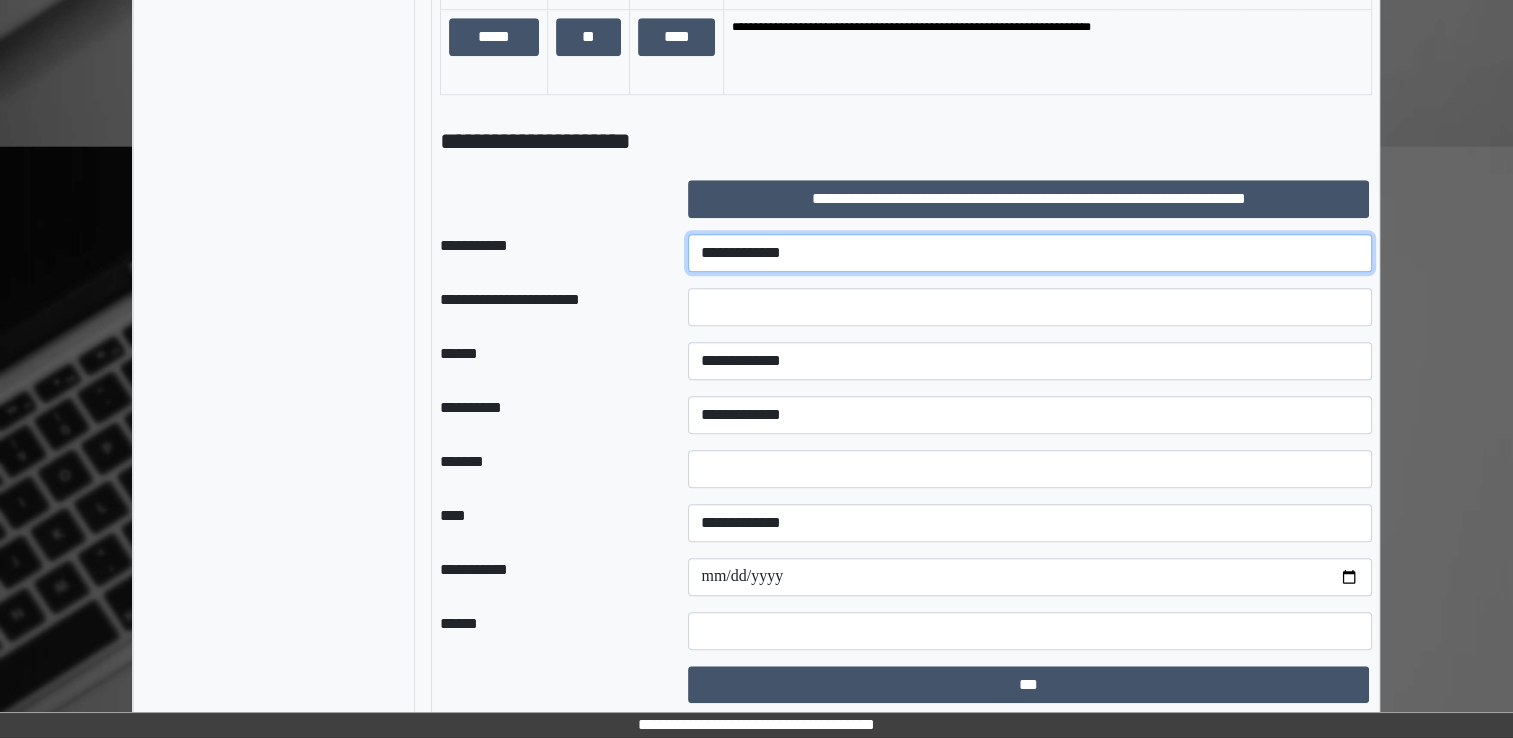 select on "***" 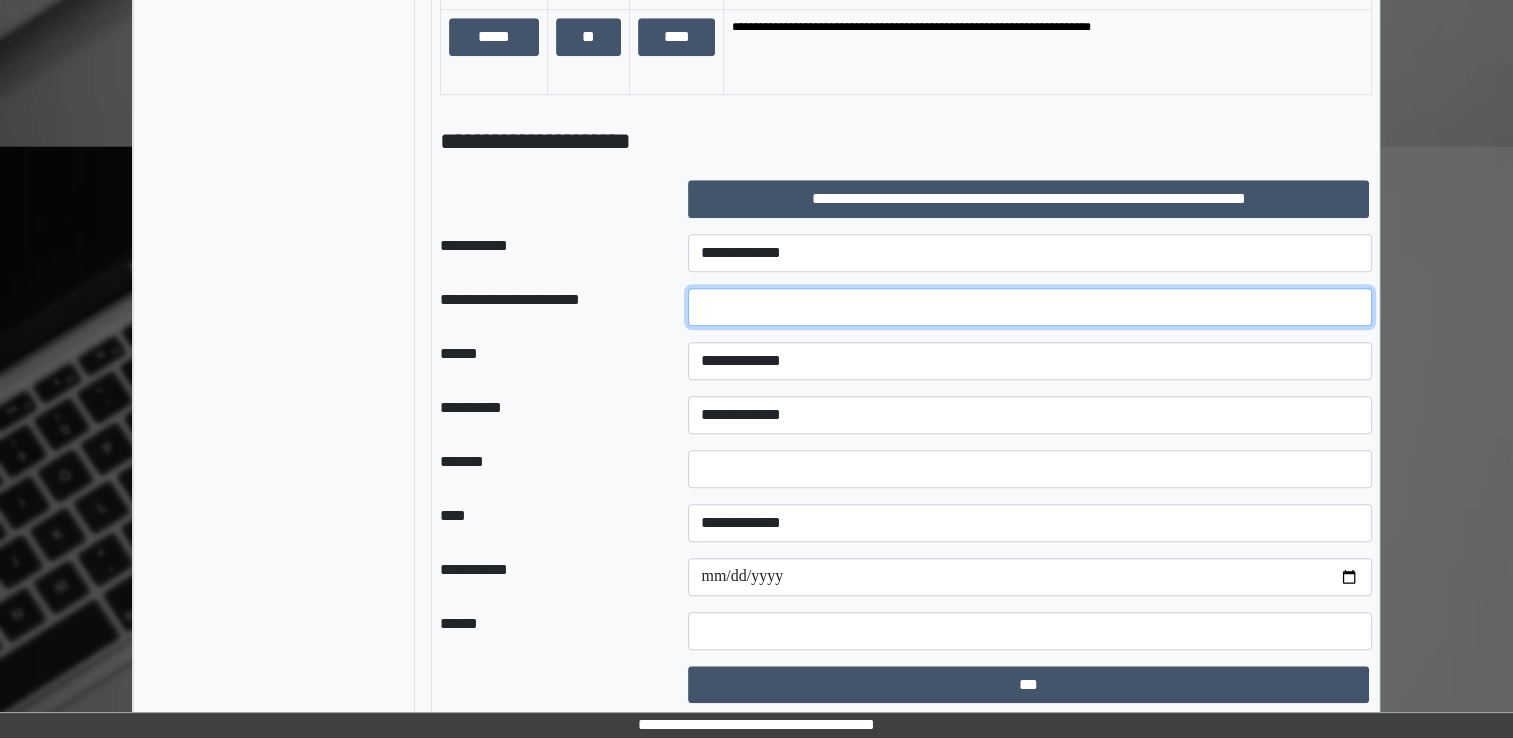 click at bounding box center (1030, 307) 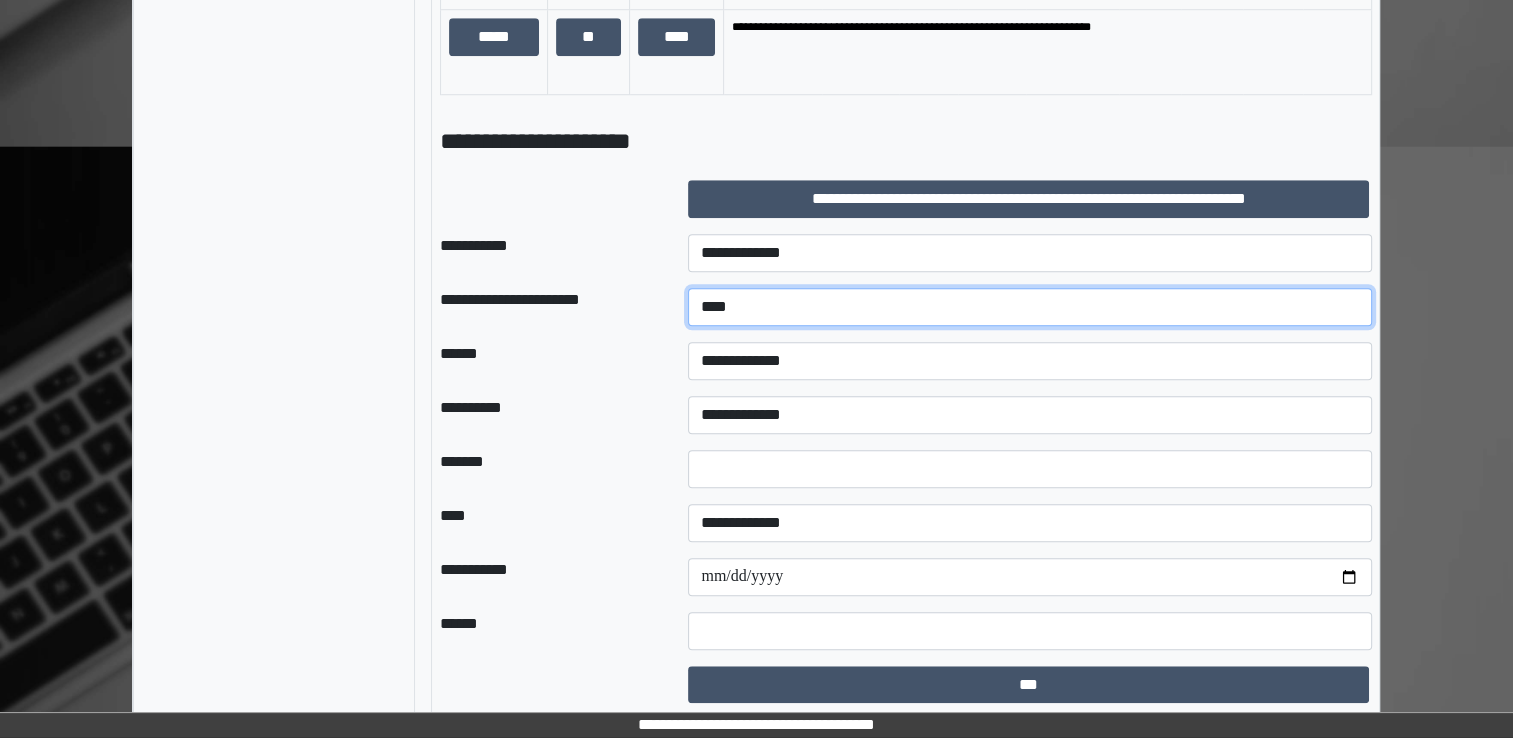 type on "****" 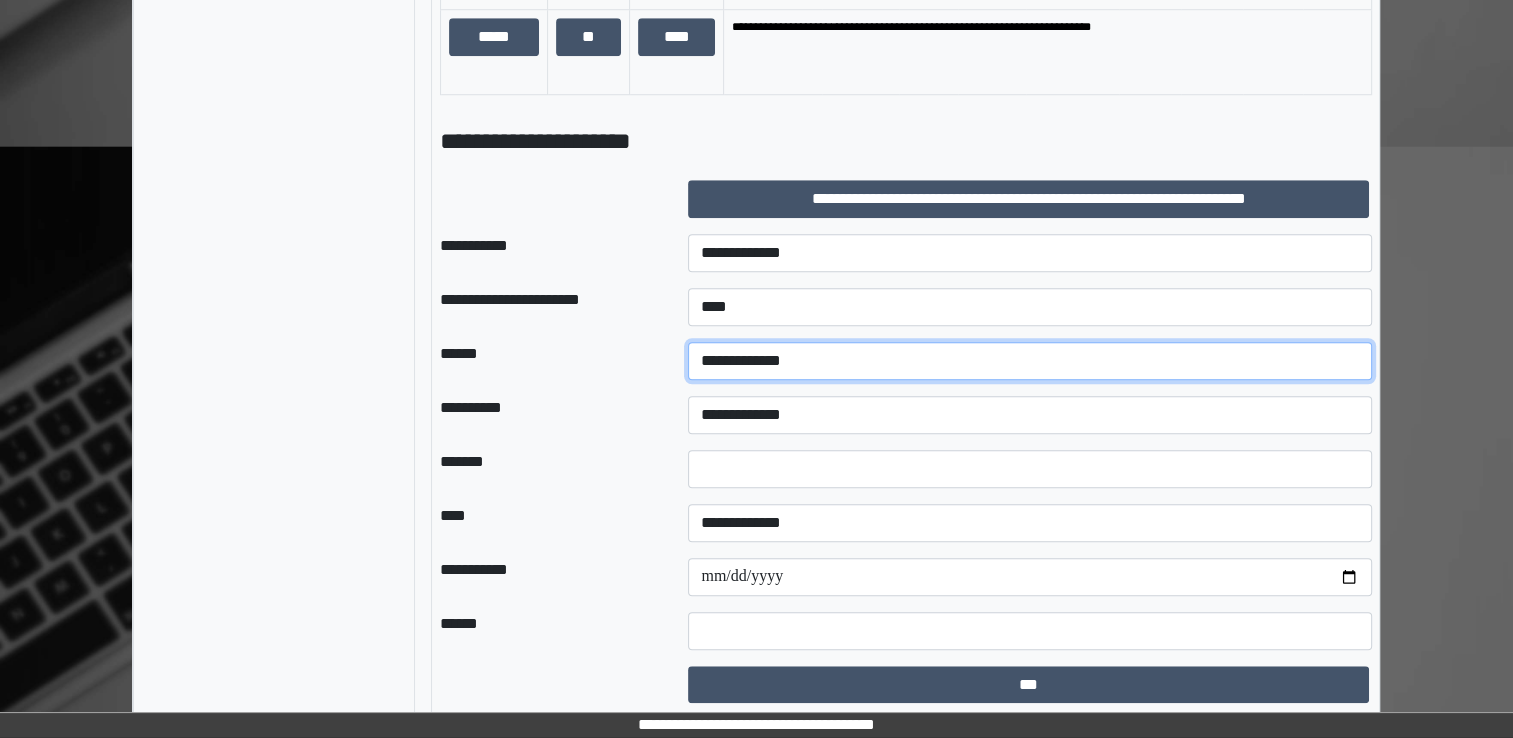 click on "**********" at bounding box center [1030, 361] 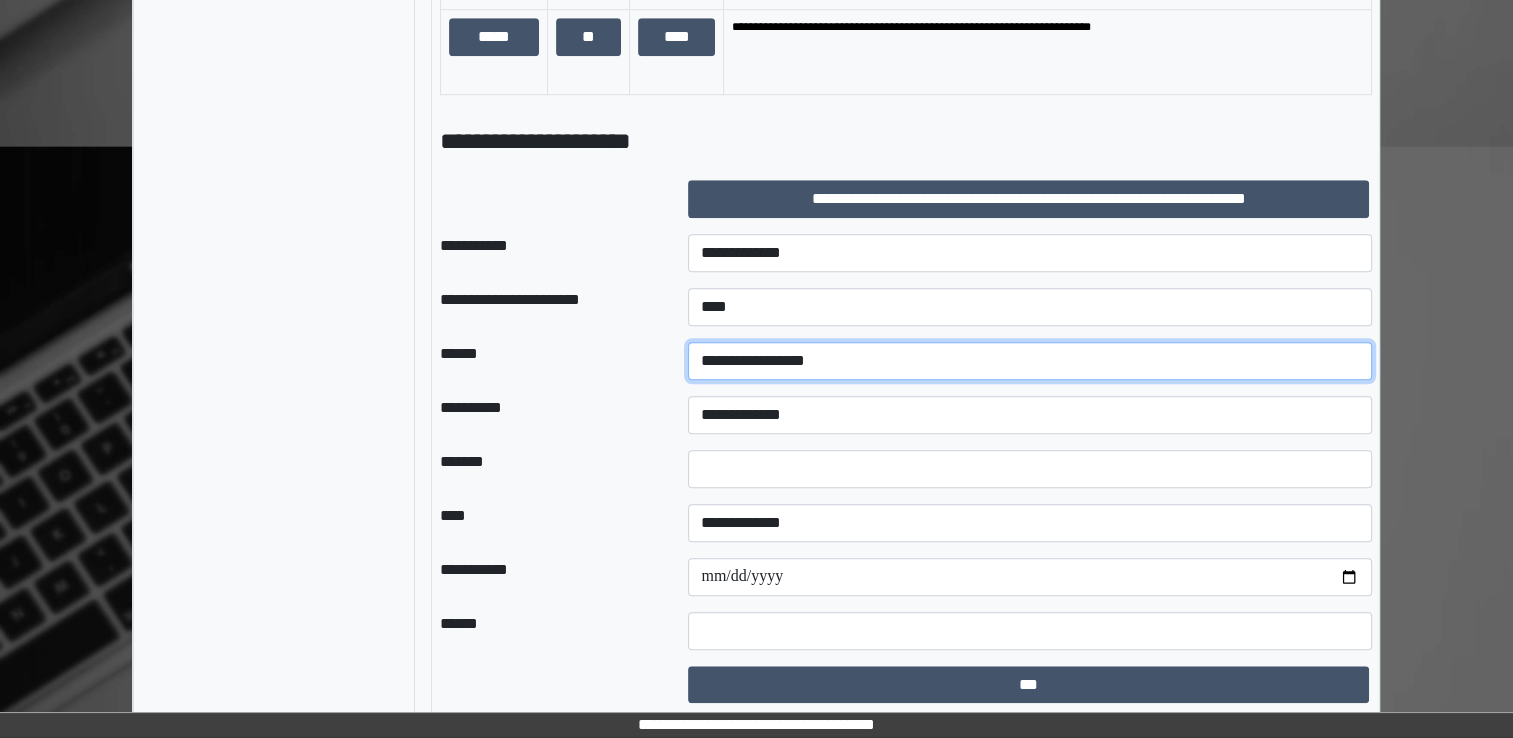 click on "**********" at bounding box center (1030, 361) 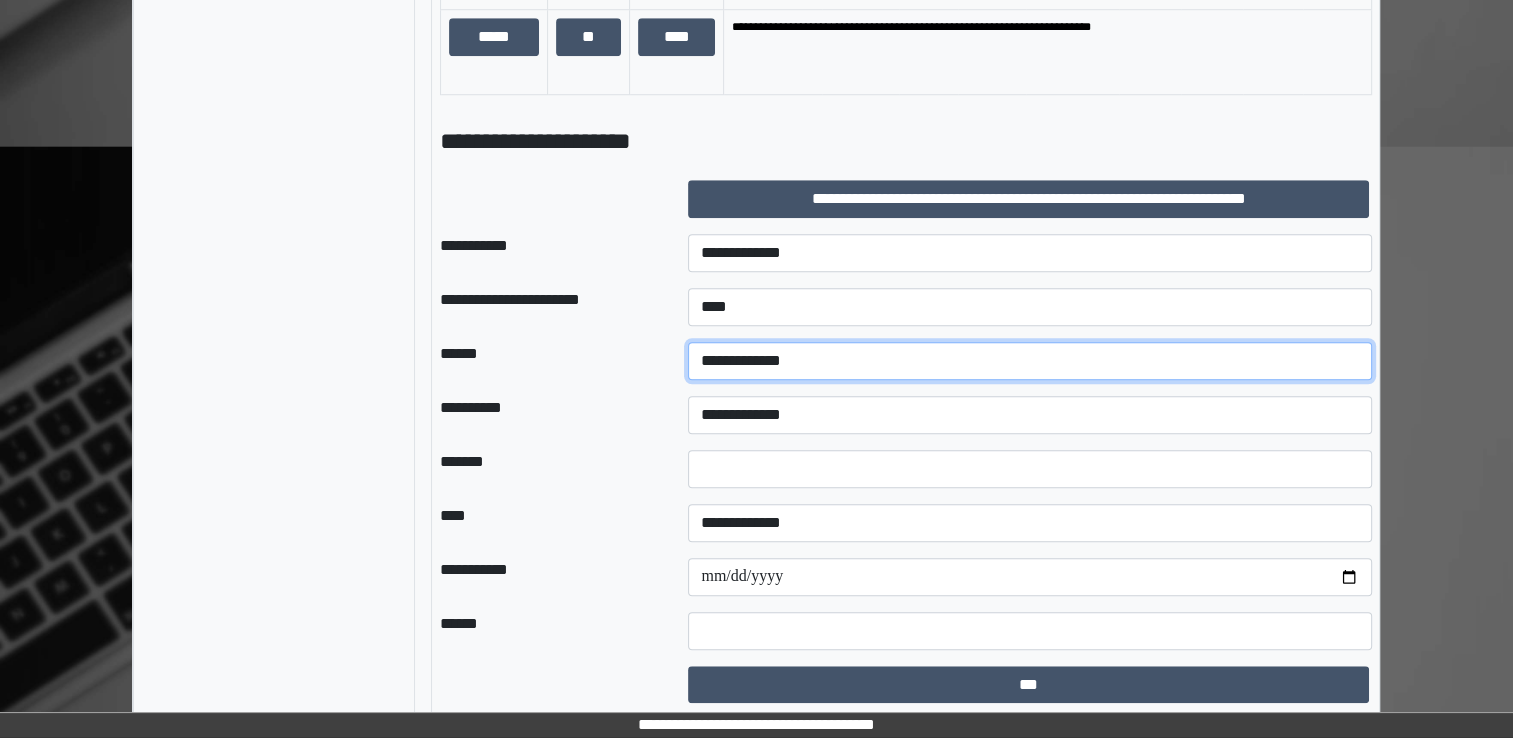 click on "**********" at bounding box center [1030, 361] 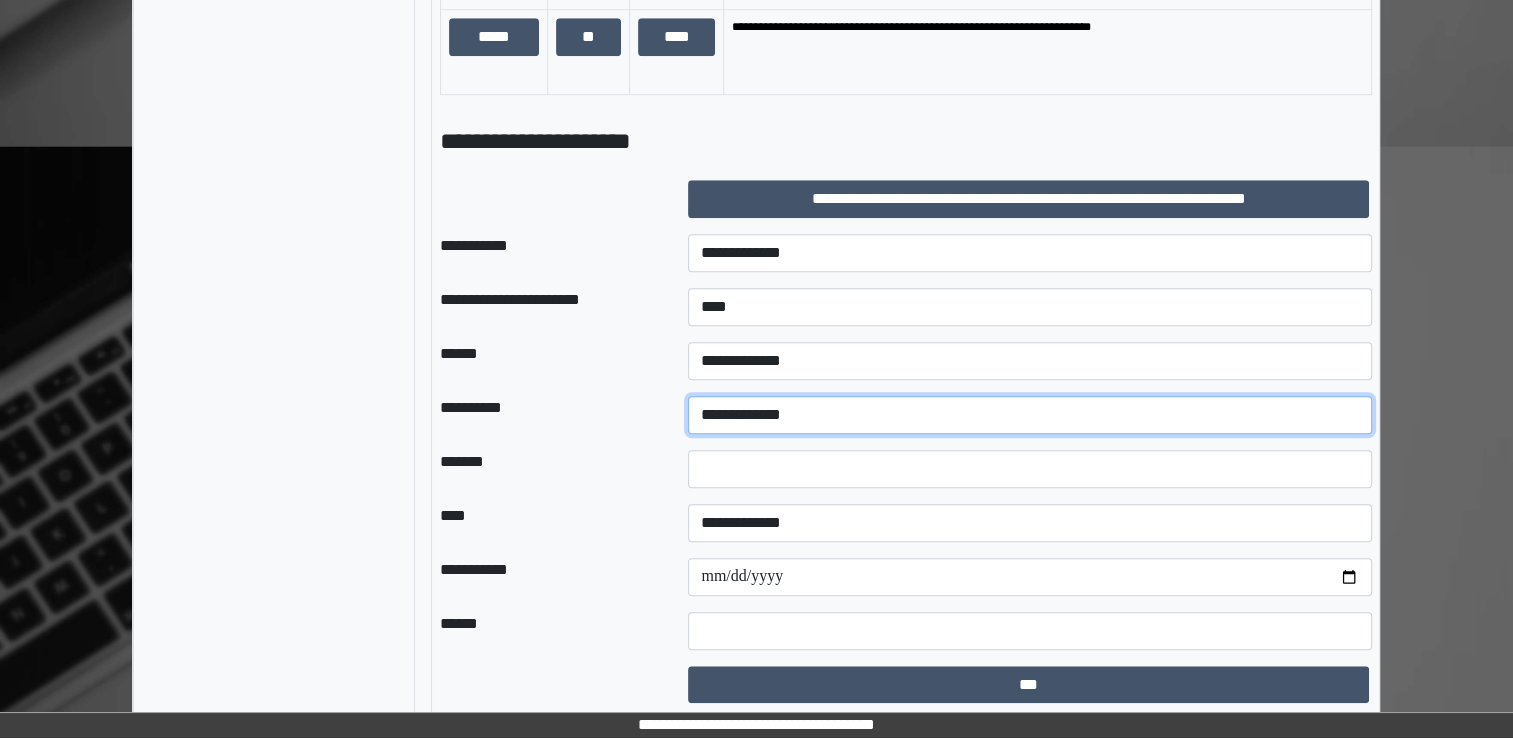 click on "**********" at bounding box center (1030, 415) 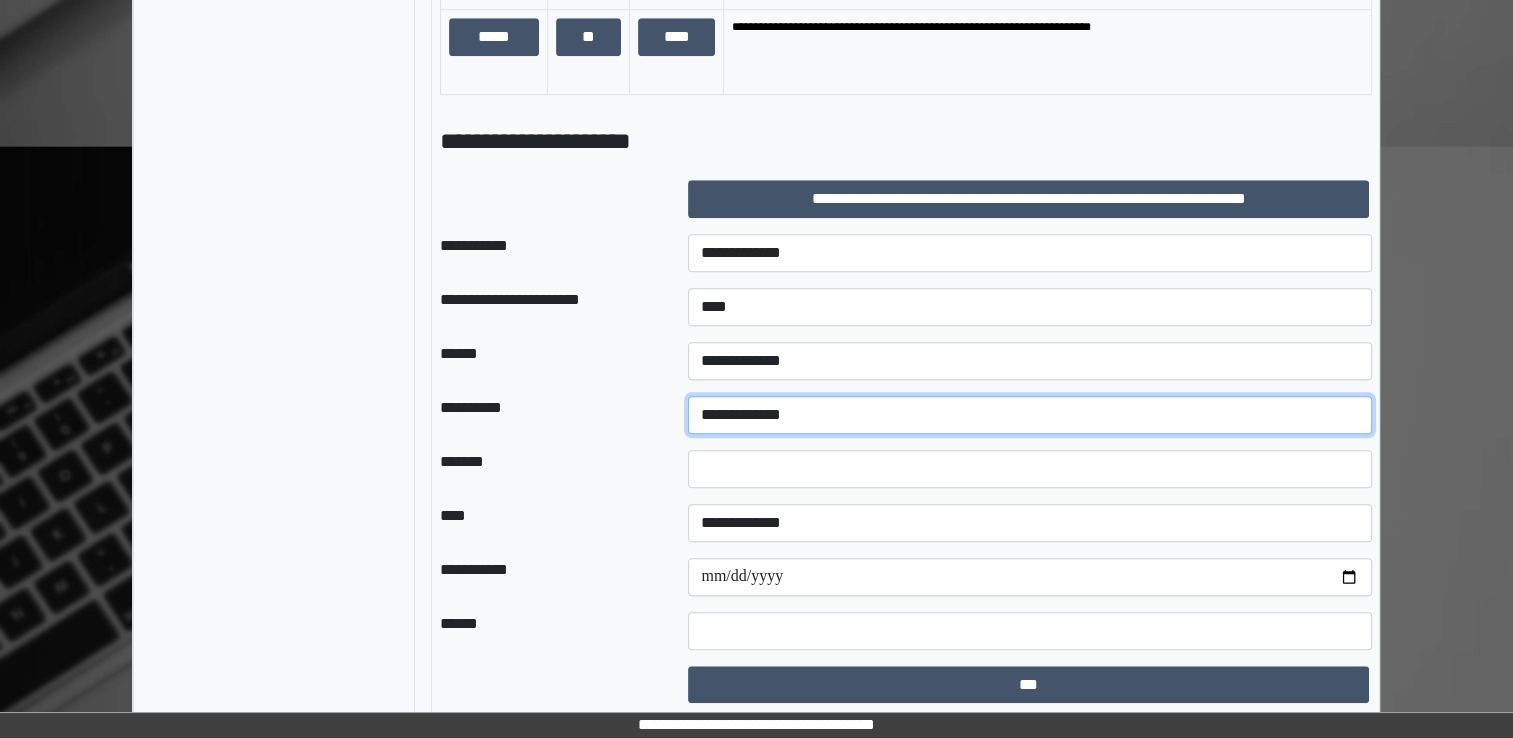 select on "*" 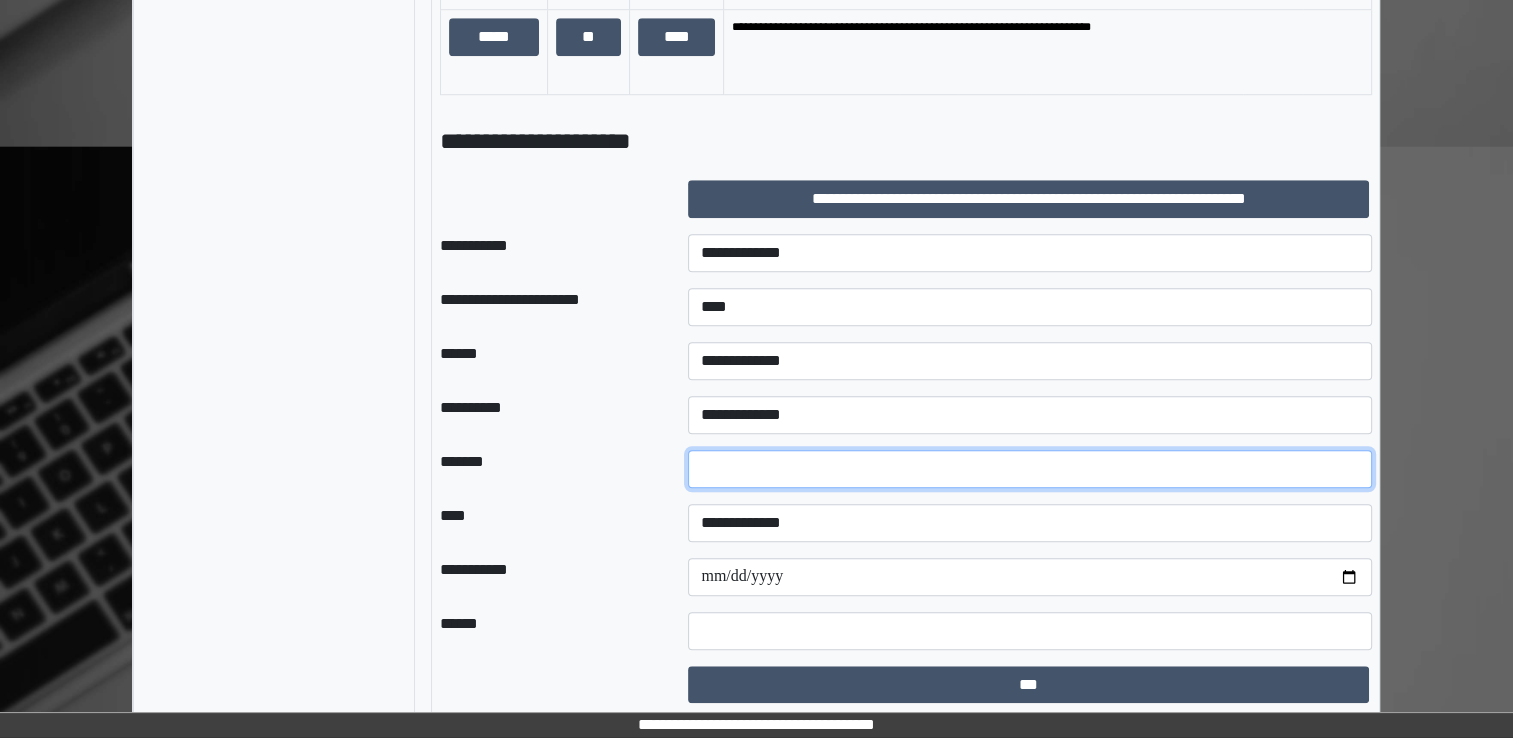 click at bounding box center [1030, 469] 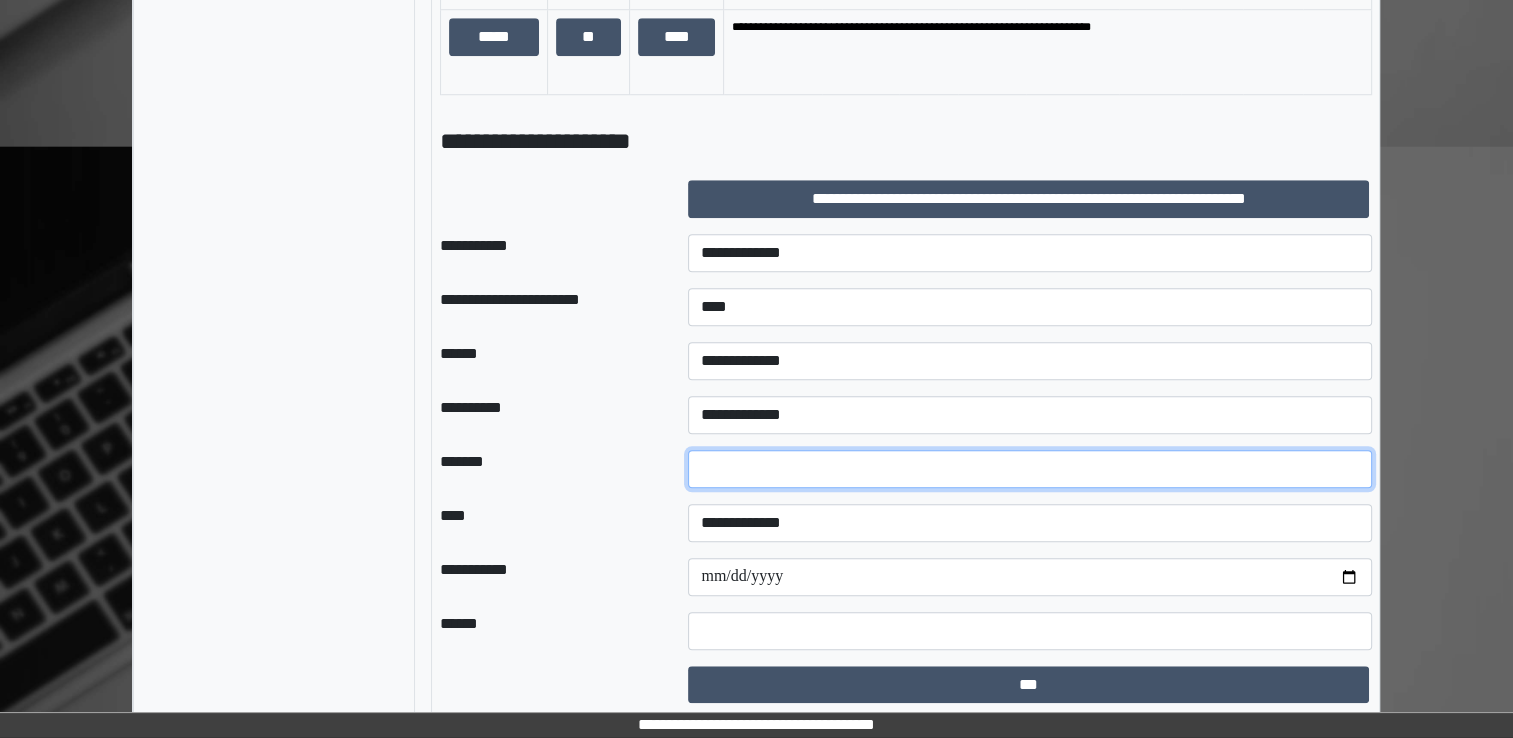 type on "*" 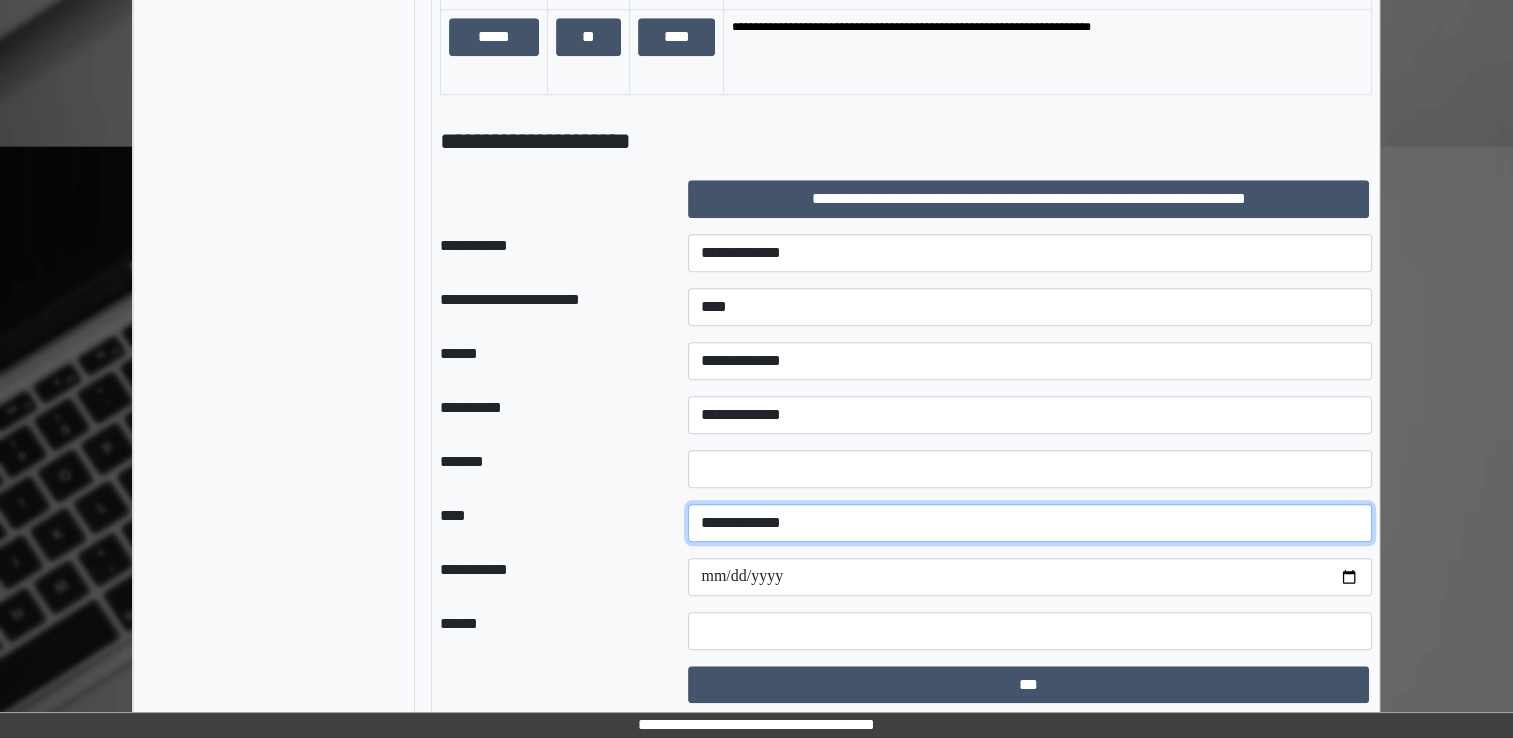 click on "**********" at bounding box center [1030, 523] 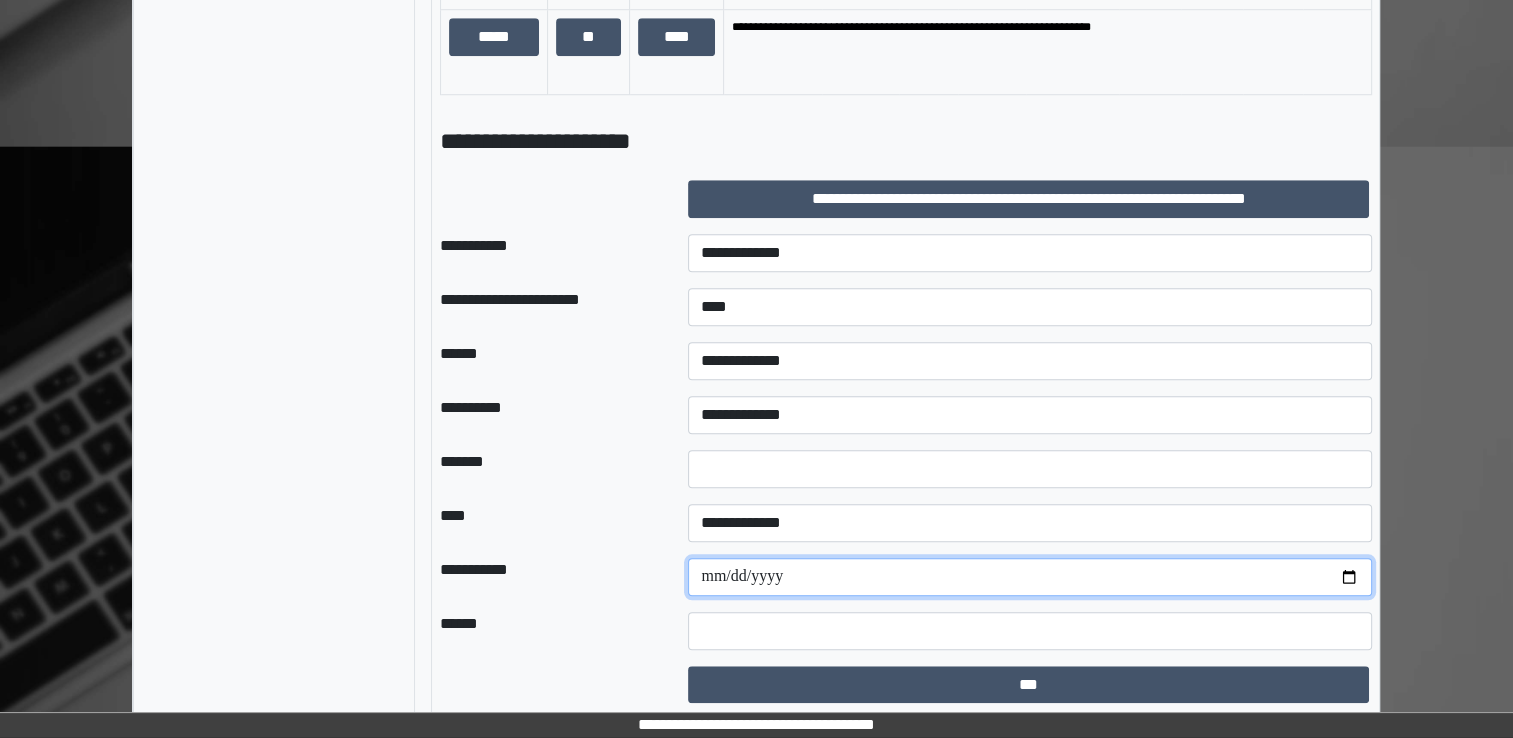 click at bounding box center (1030, 577) 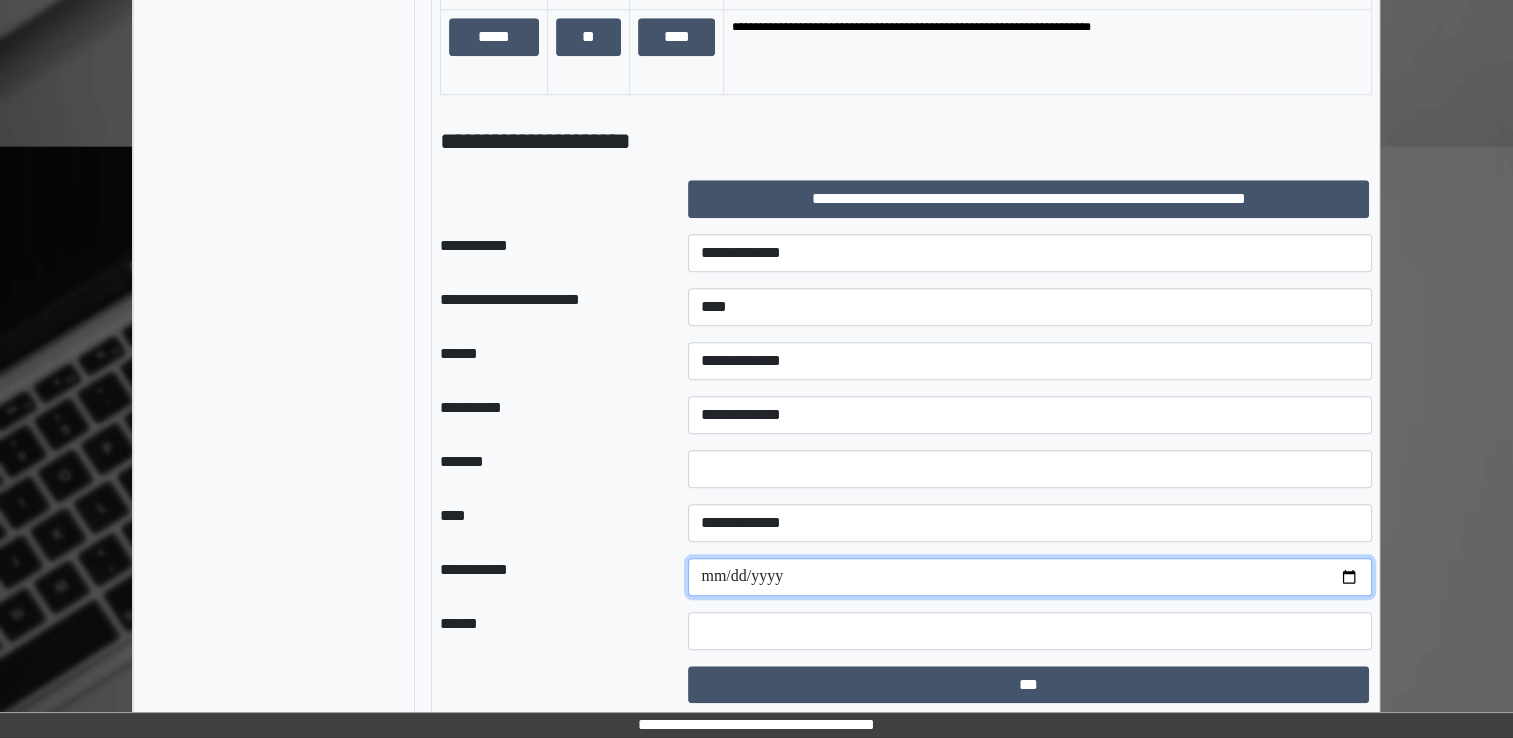 click at bounding box center (1030, 577) 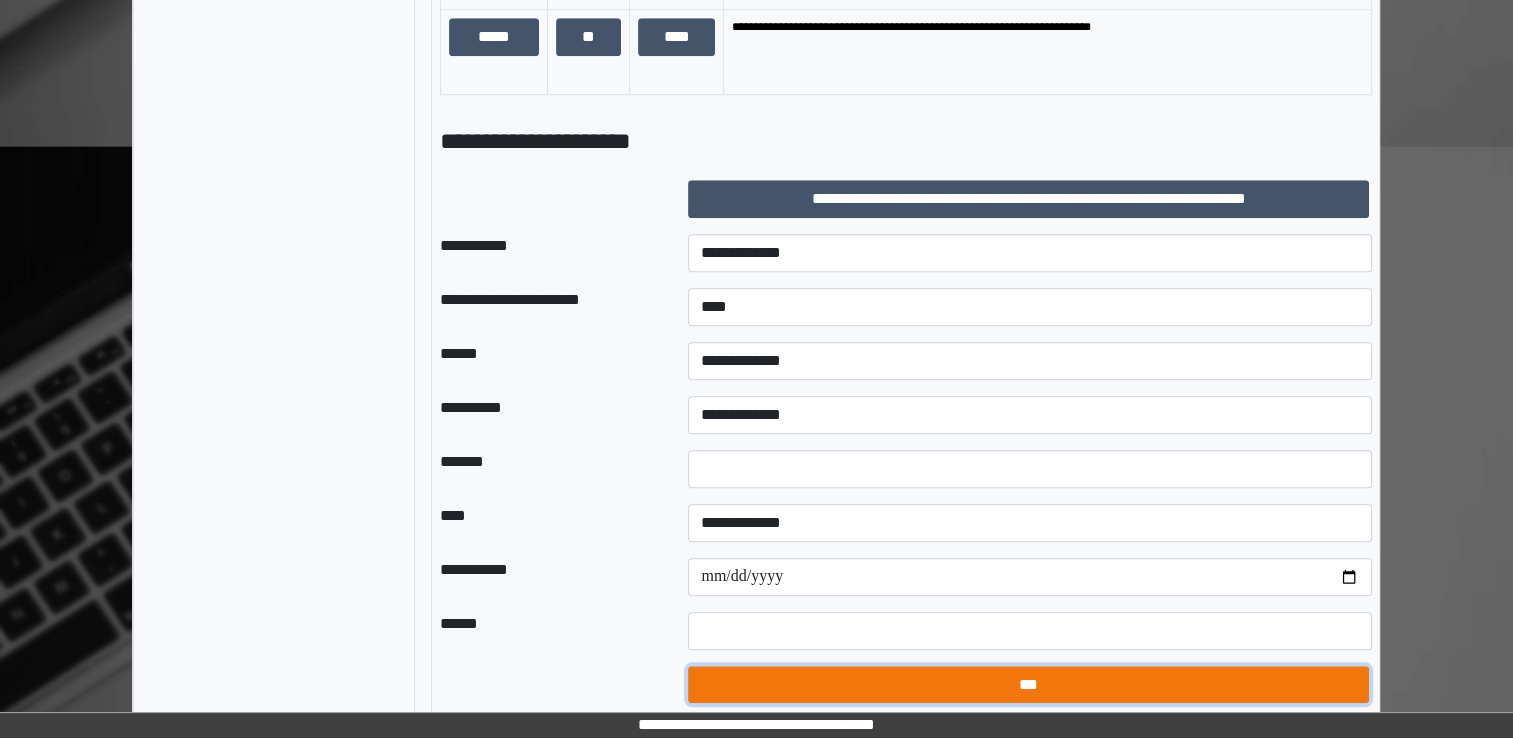 click on "***" at bounding box center (1028, 685) 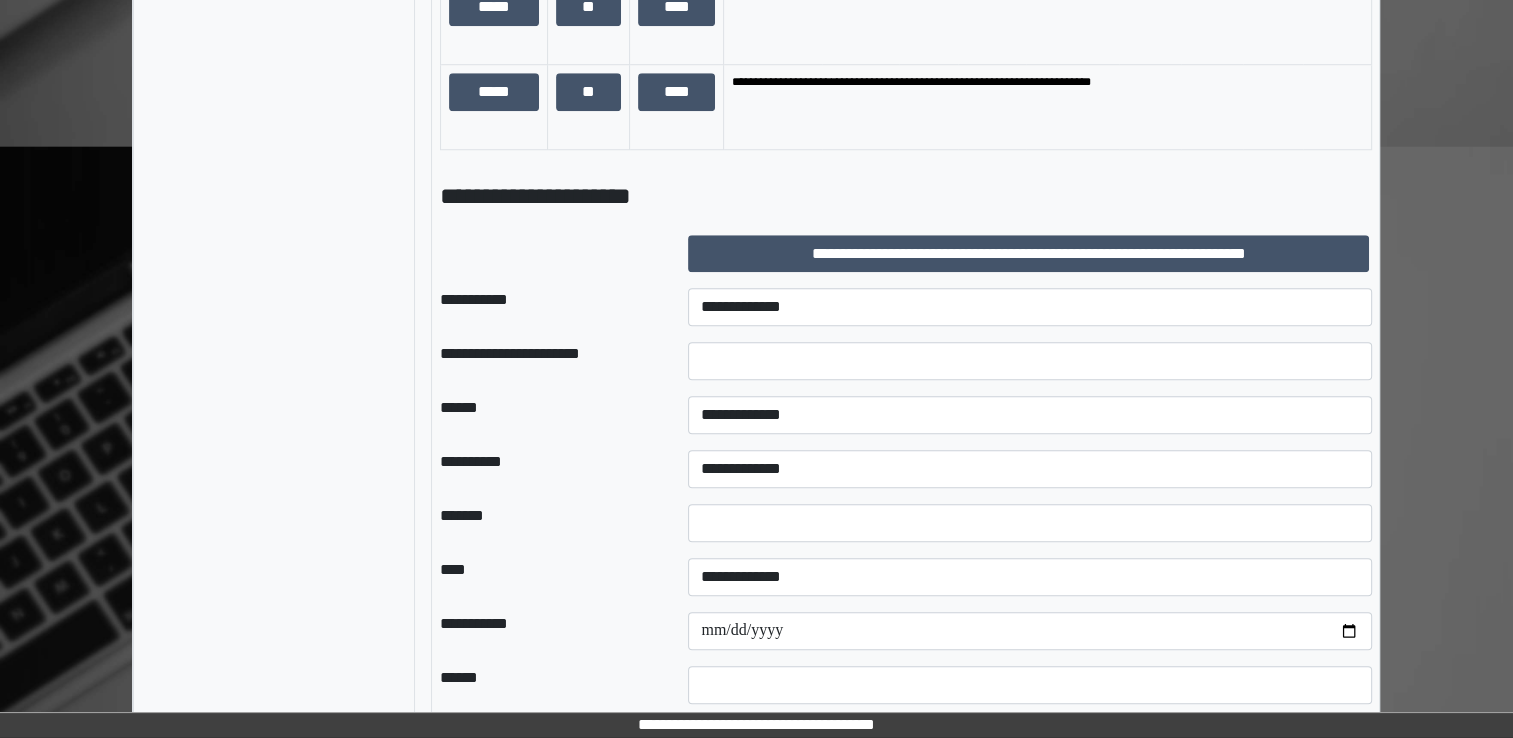click on "**********" at bounding box center [905, 196] 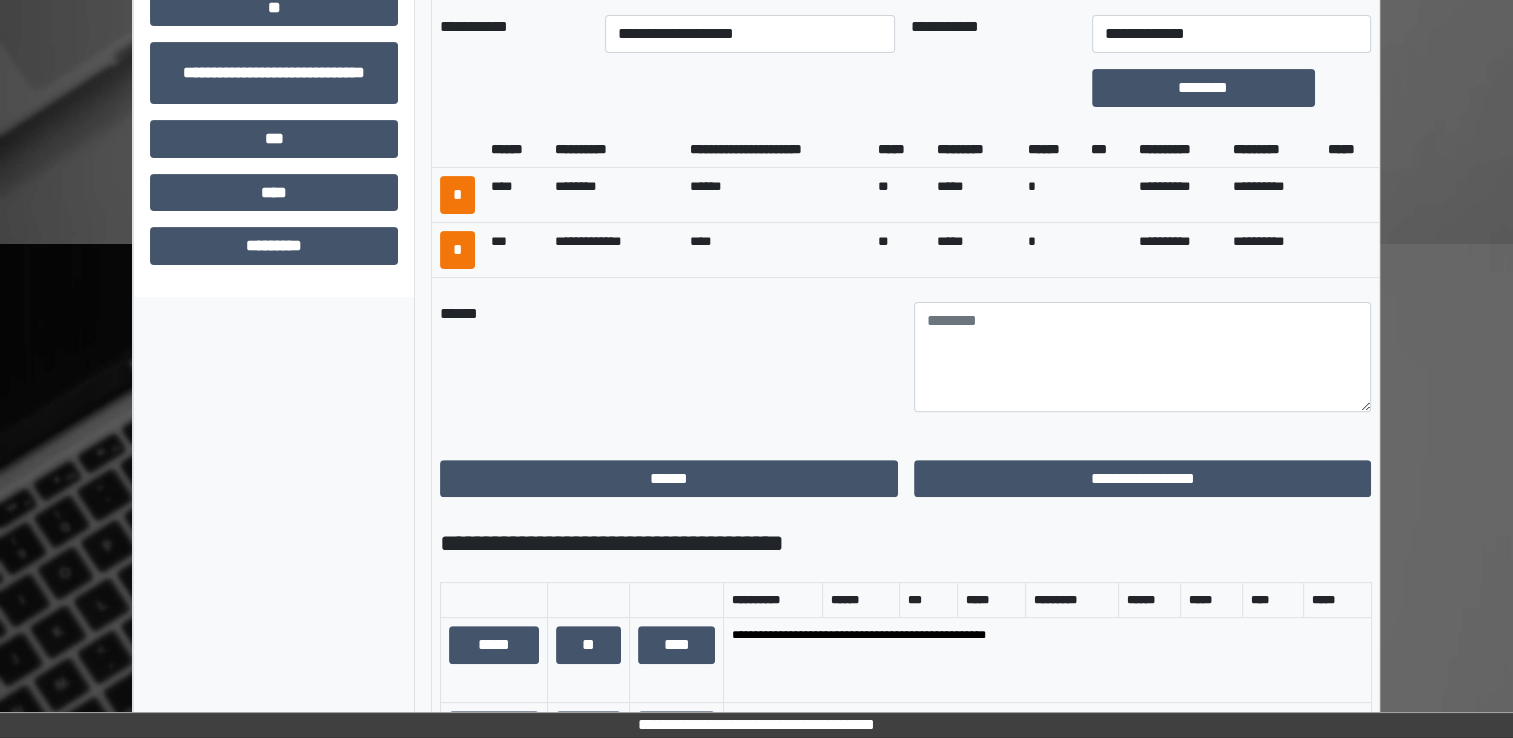 scroll, scrollTop: 591, scrollLeft: 0, axis: vertical 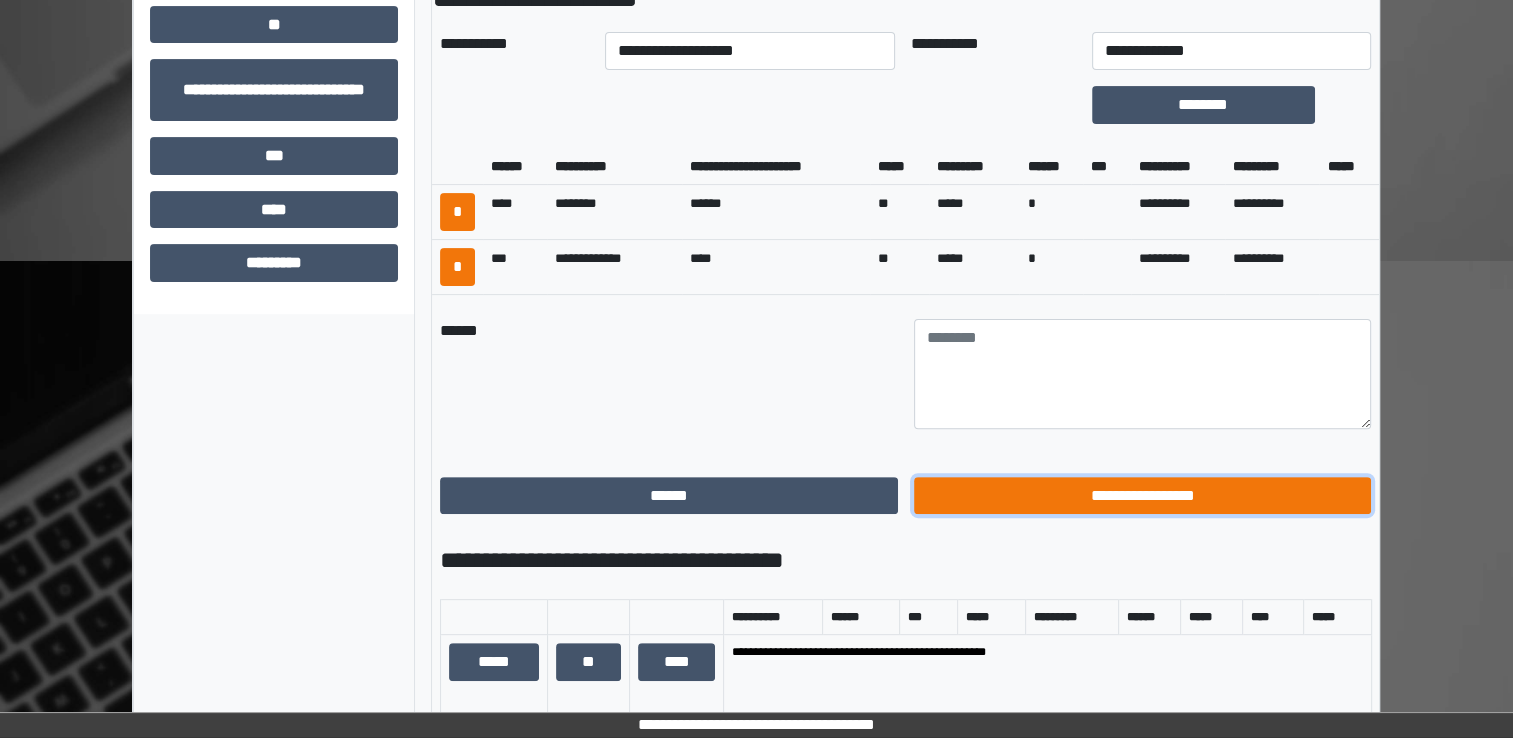 click on "**********" at bounding box center (1143, 496) 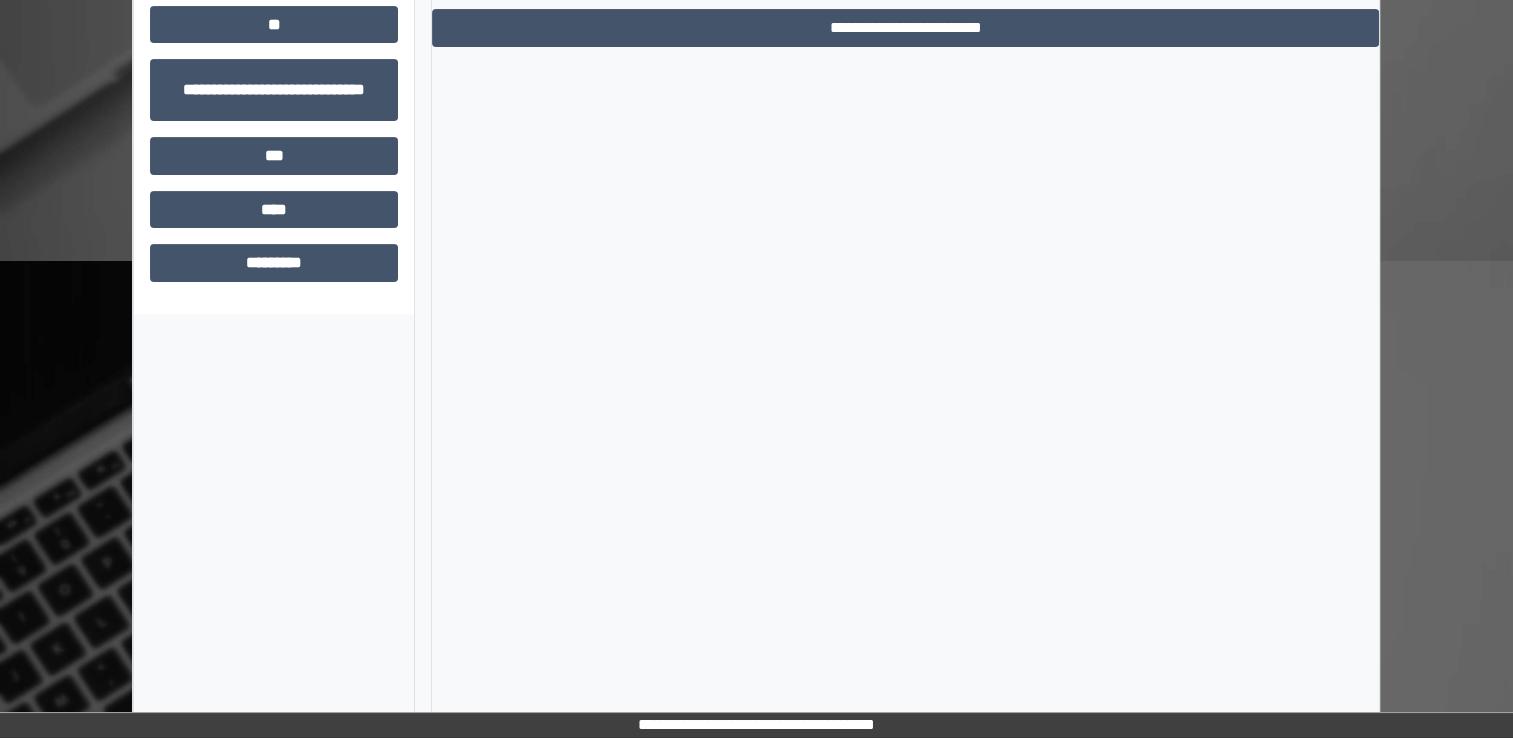 scroll, scrollTop: 184, scrollLeft: 0, axis: vertical 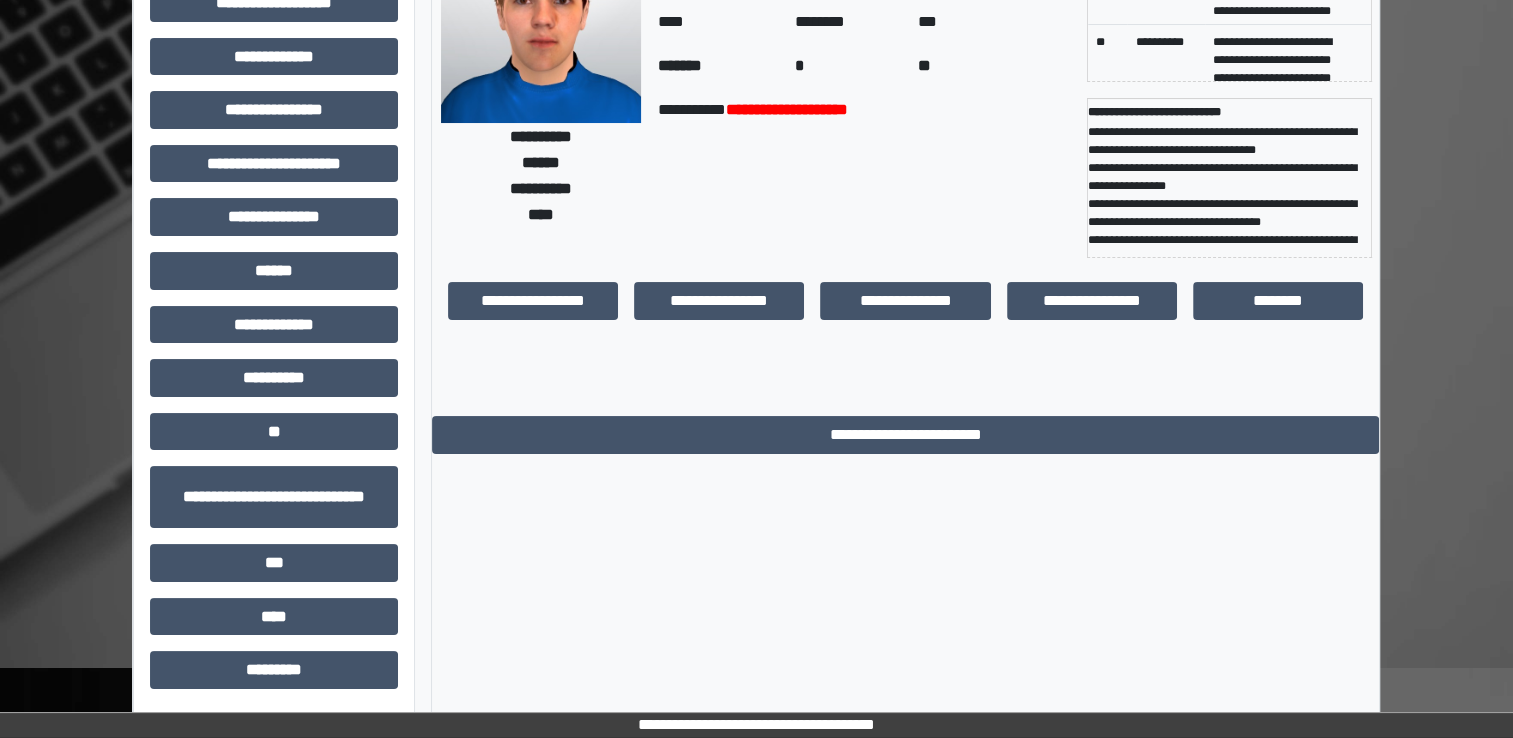 click on "**********" at bounding box center (864, 178) 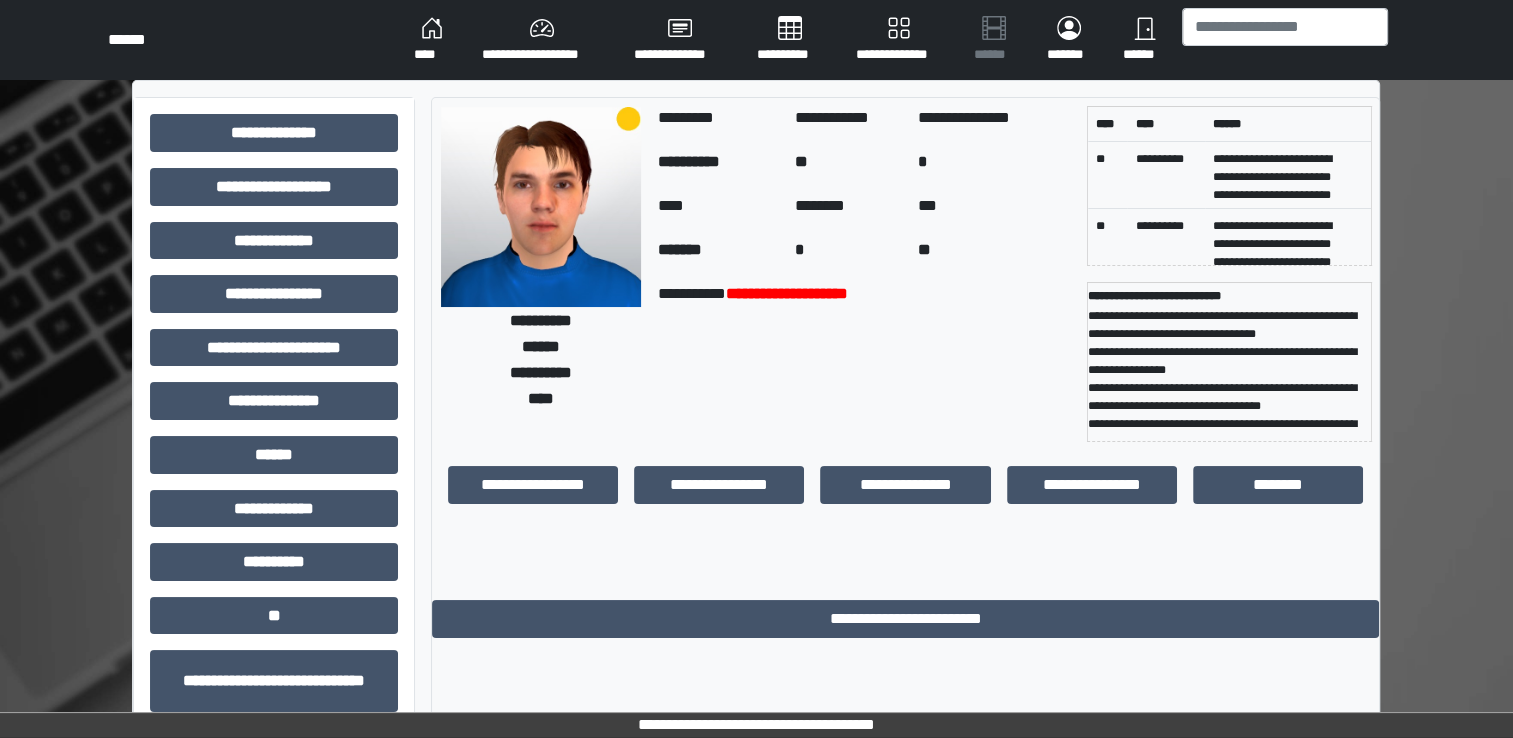 scroll, scrollTop: 0, scrollLeft: 0, axis: both 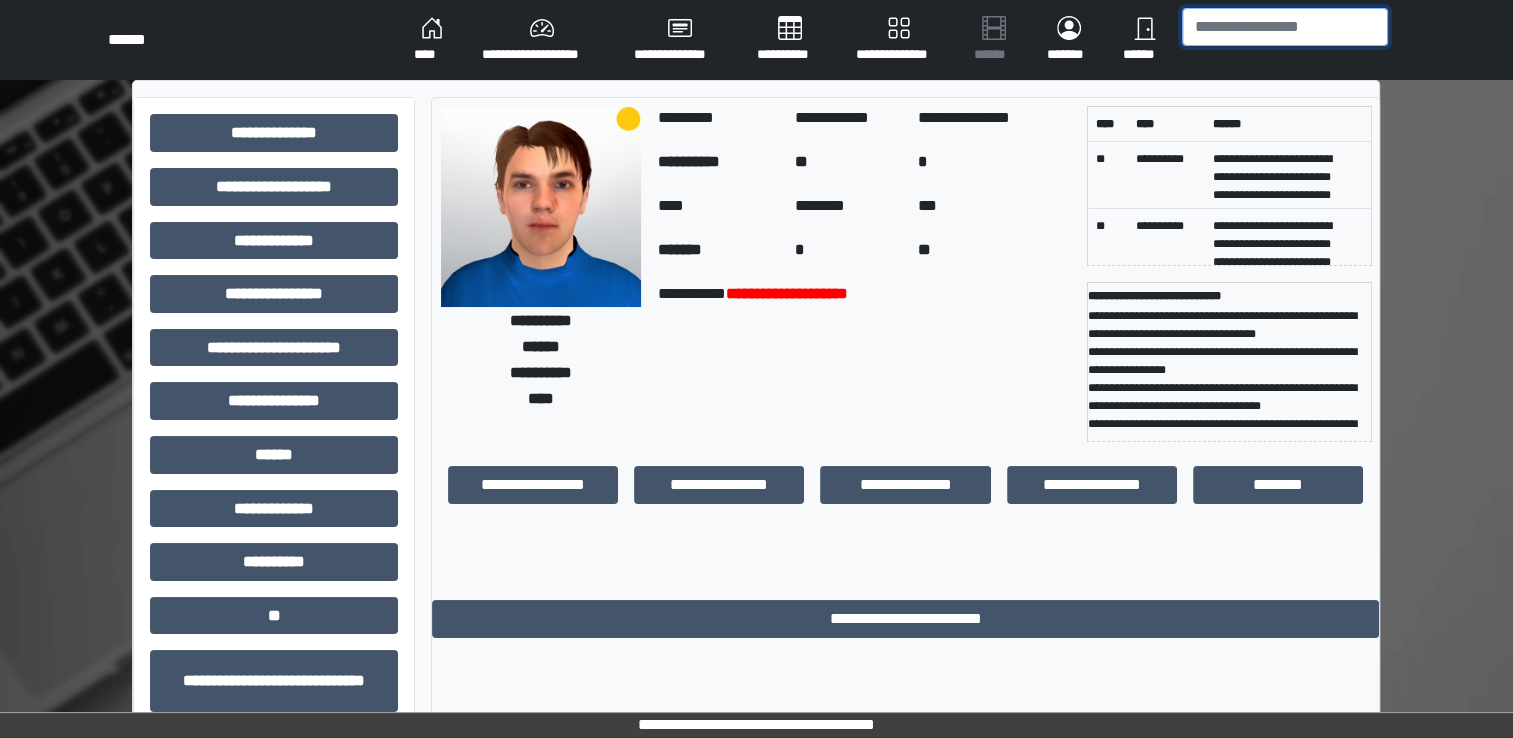 click at bounding box center [1285, 27] 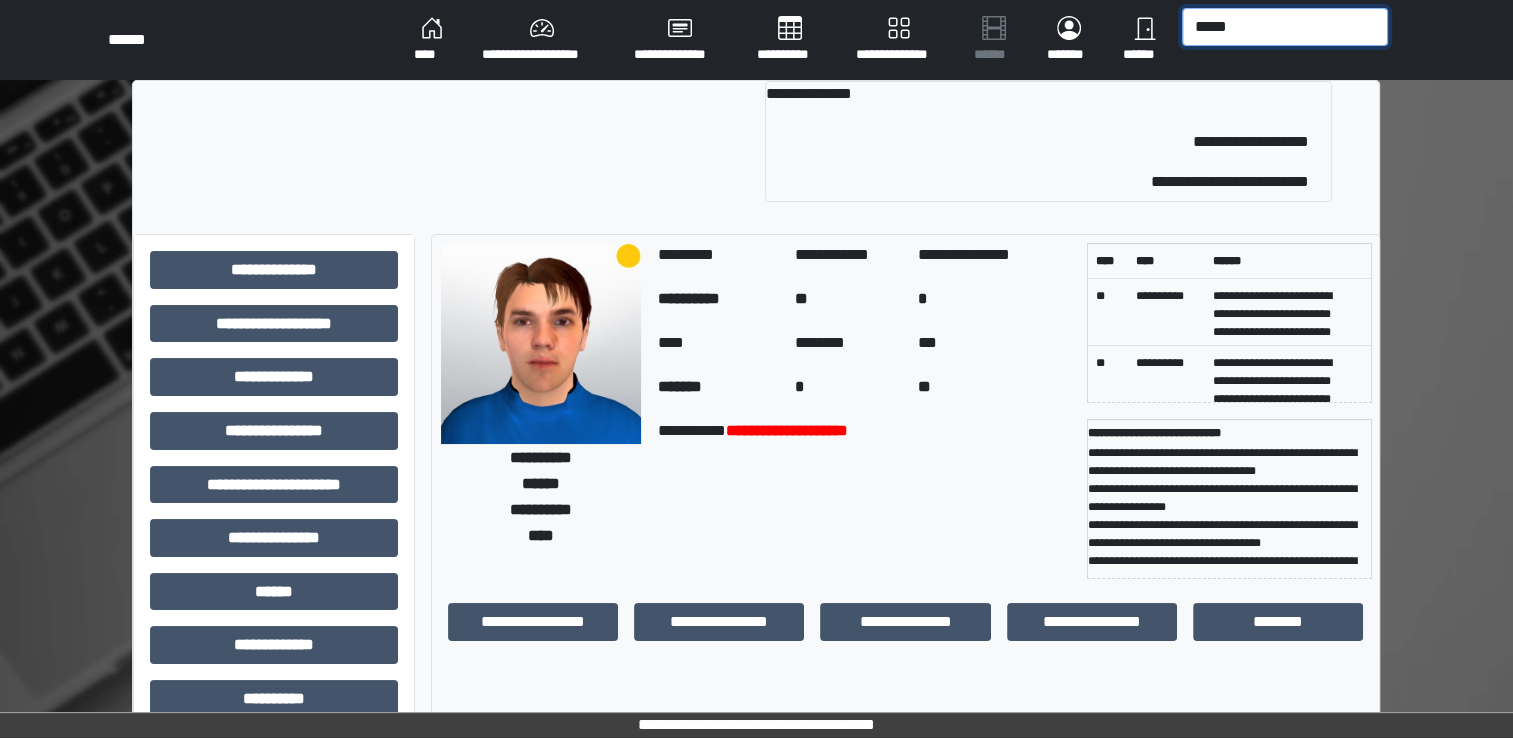 type on "*****" 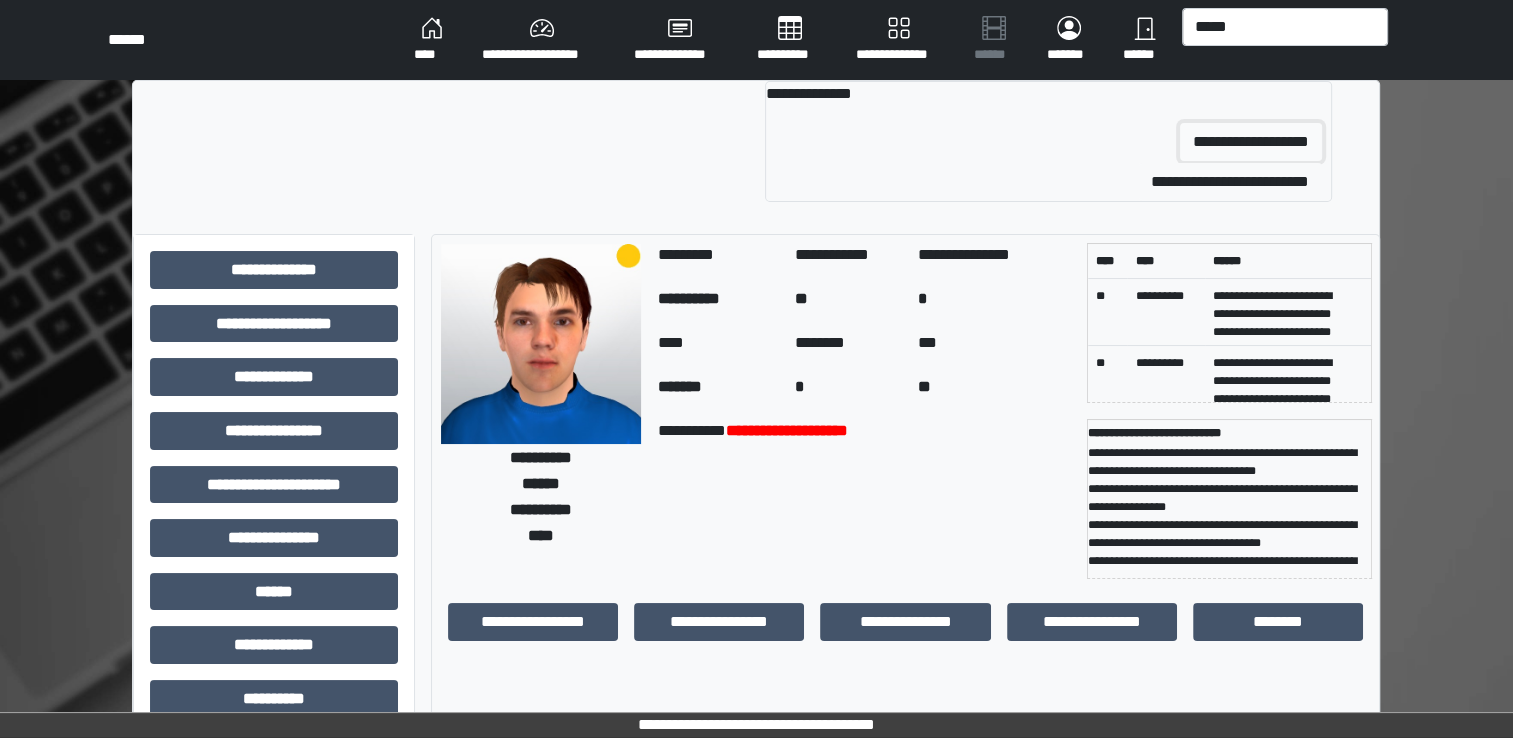 click on "**********" at bounding box center [1251, 142] 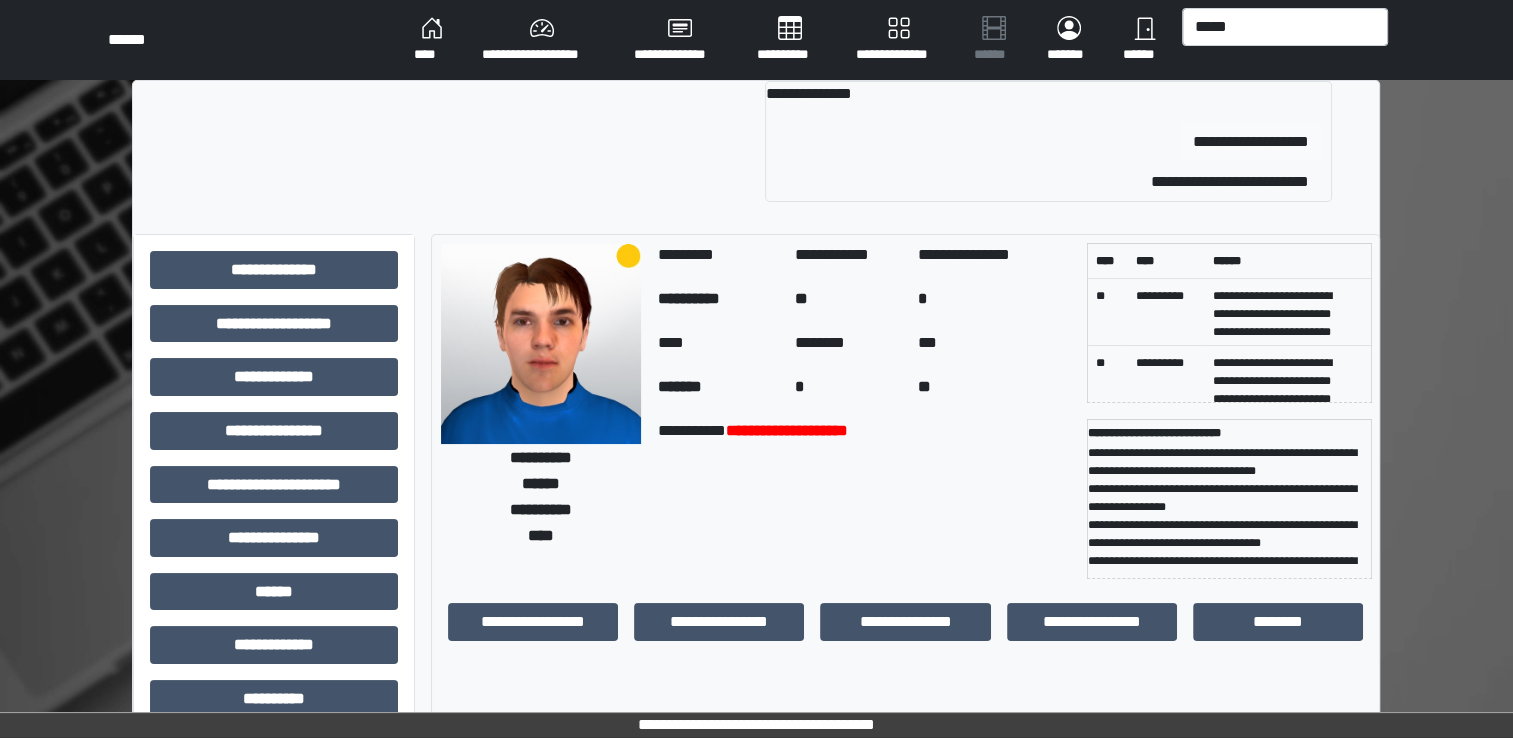 type 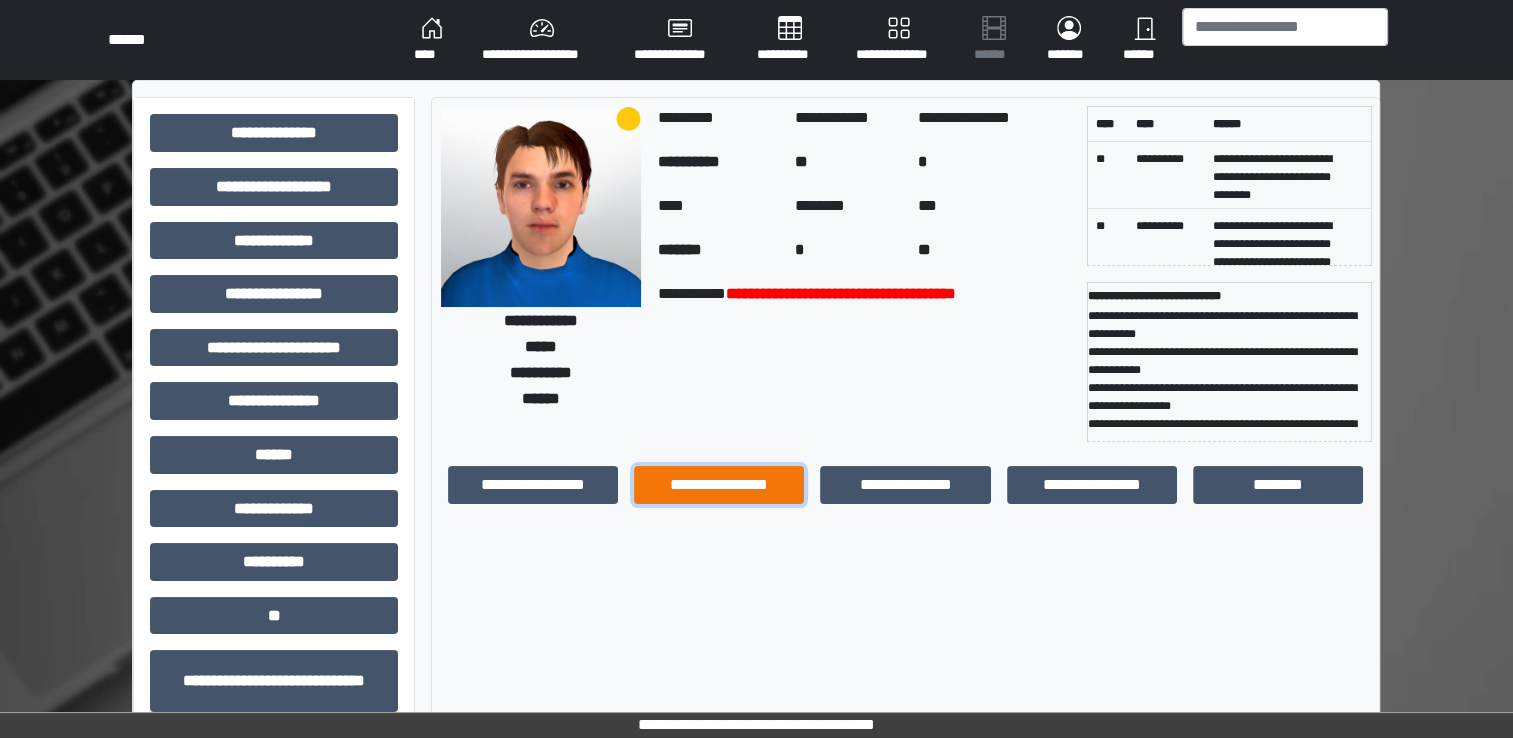 click on "**********" at bounding box center (719, 485) 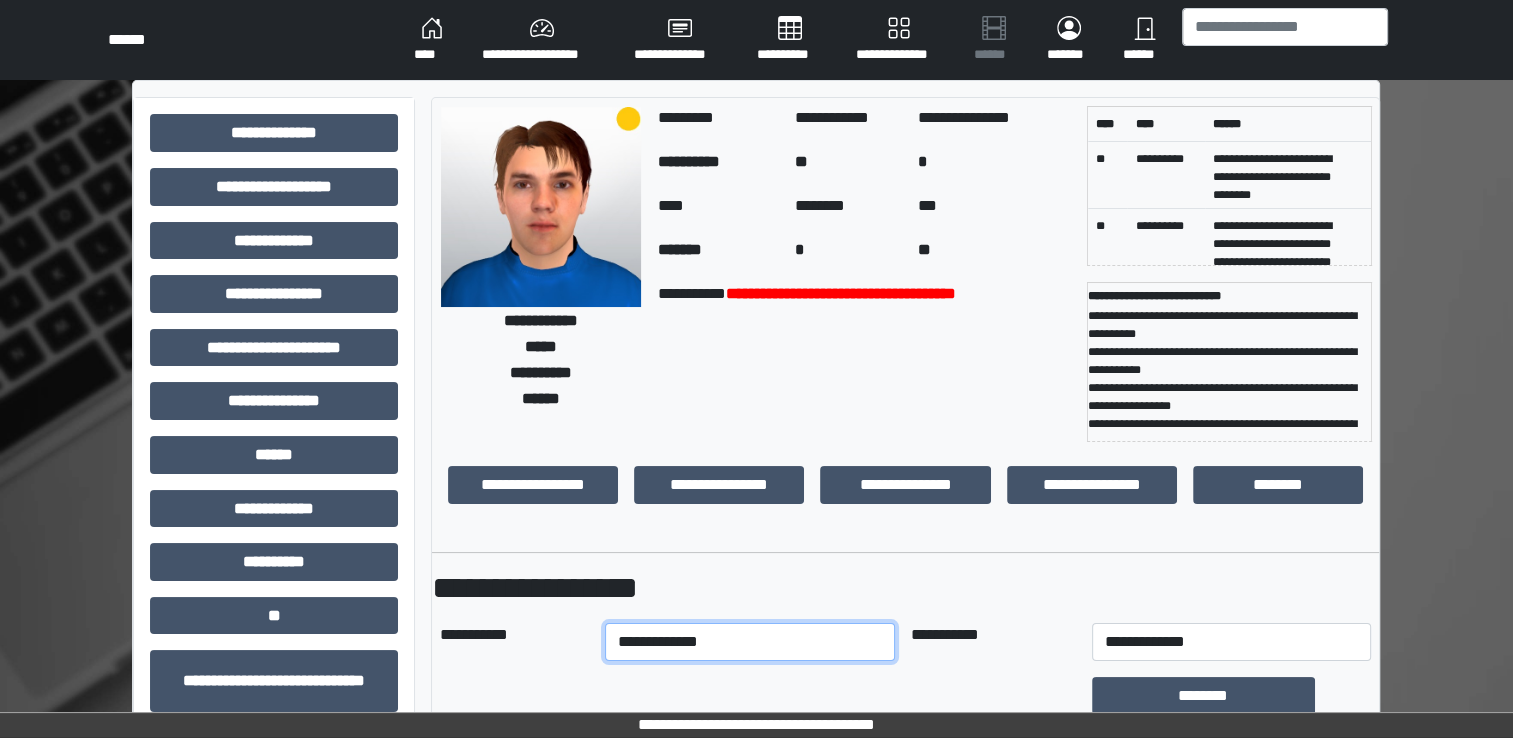 click on "**********" at bounding box center (750, 642) 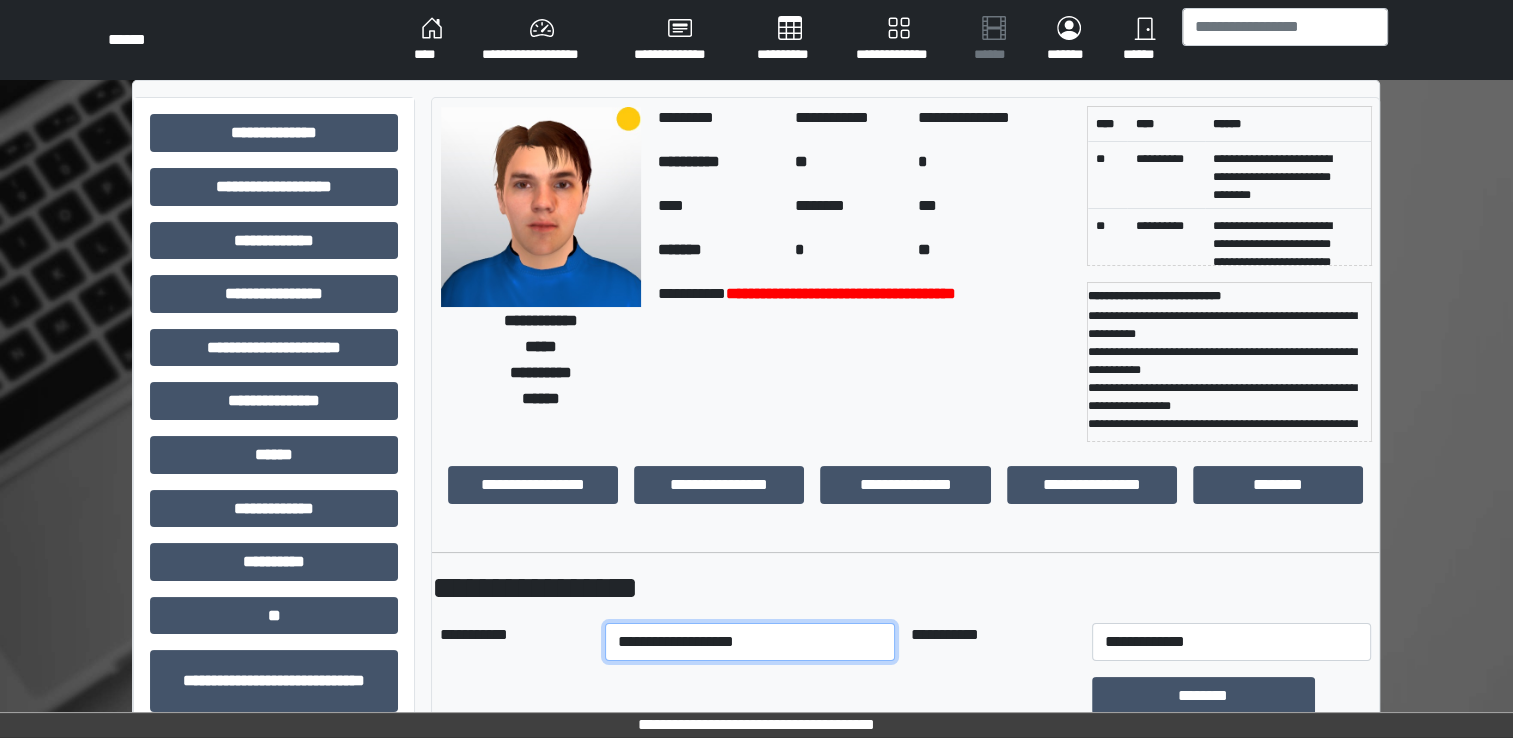 click on "**********" at bounding box center (750, 642) 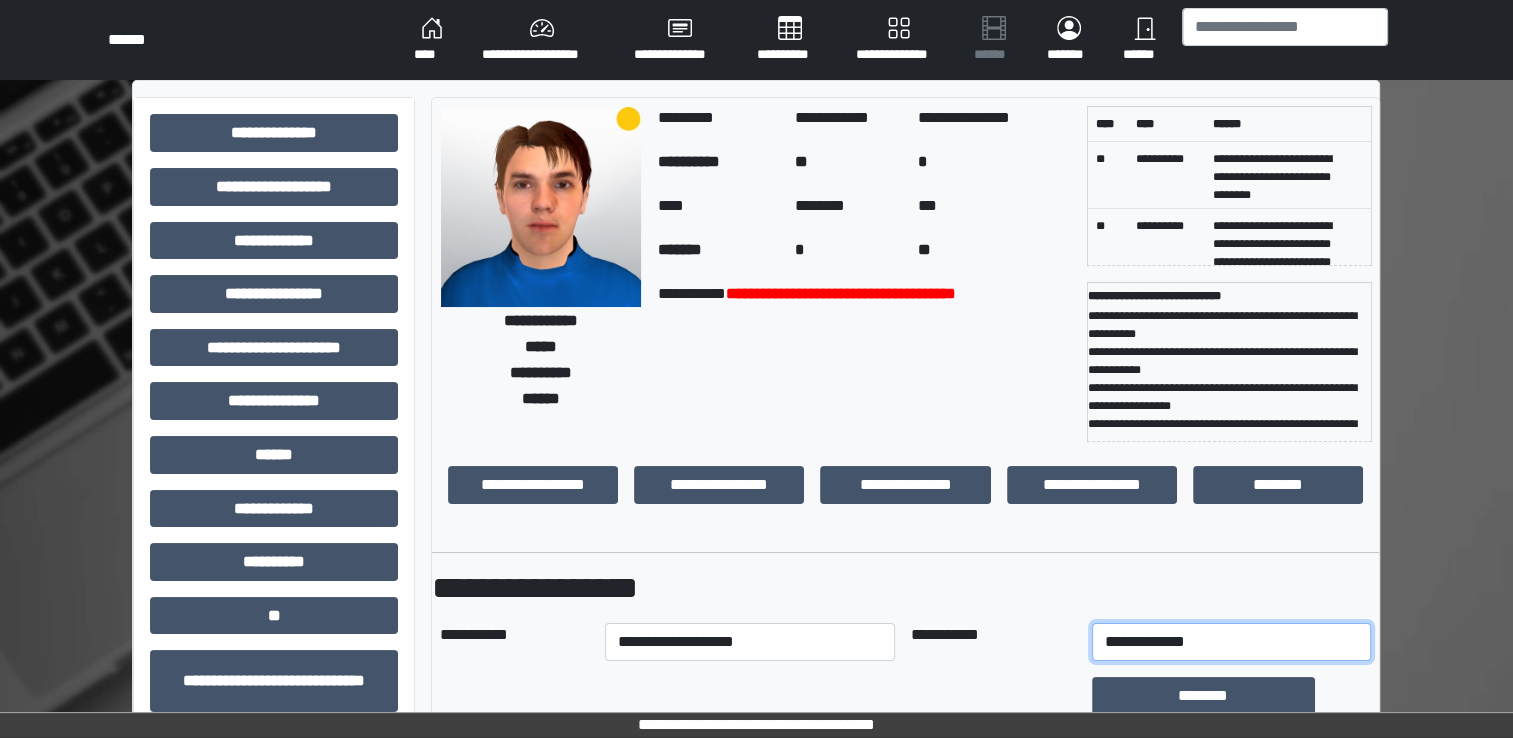 click on "**********" at bounding box center [1231, 642] 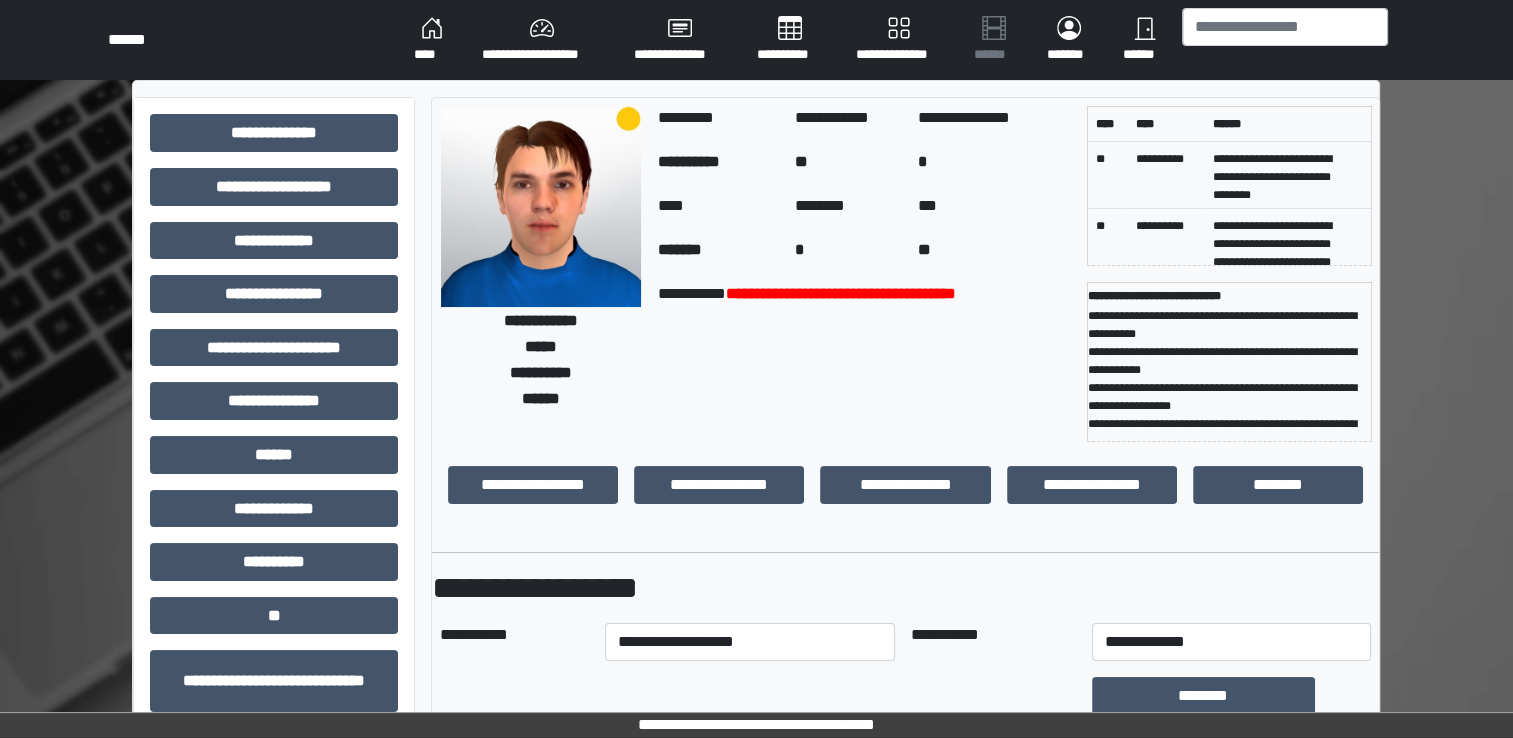click on "**********" at bounding box center [905, 588] 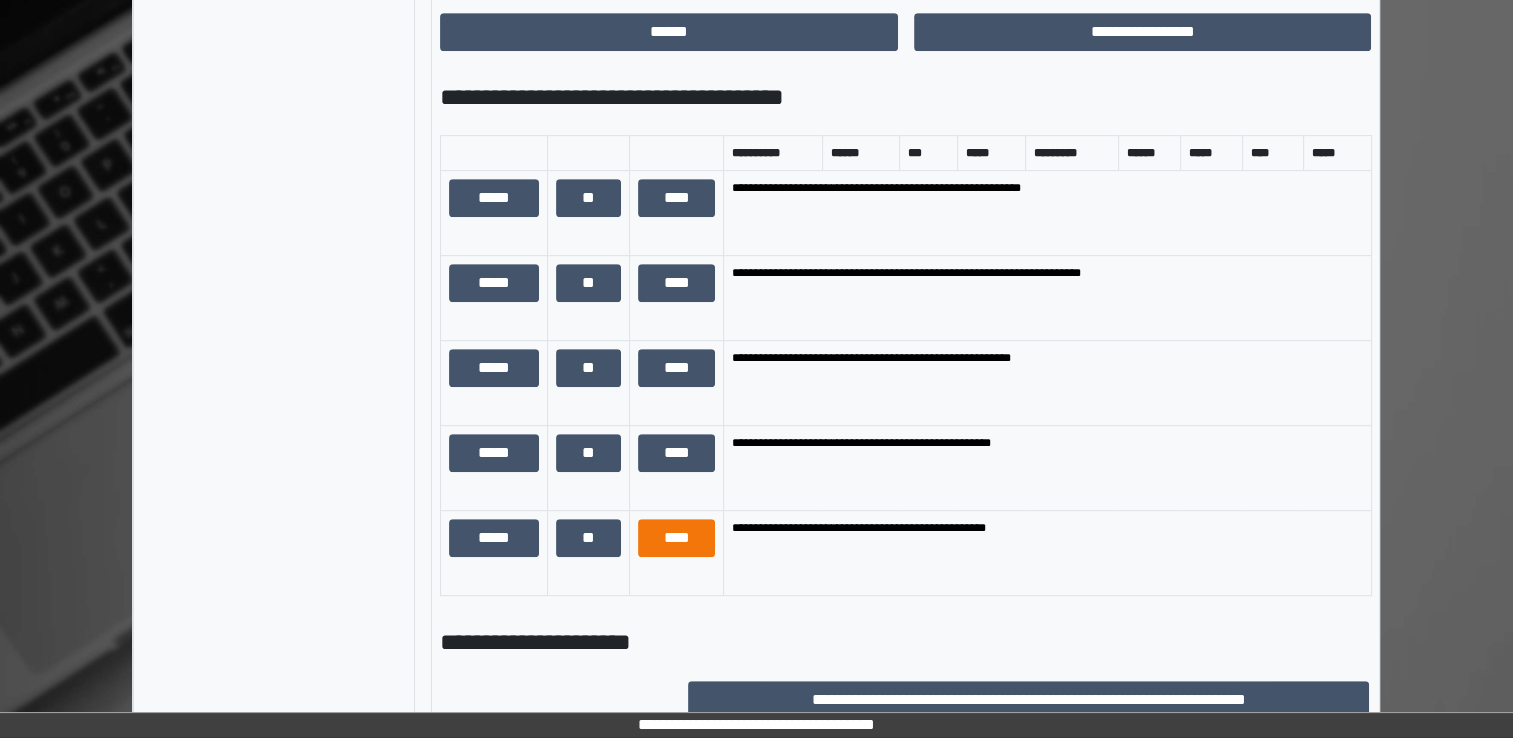 scroll, scrollTop: 1000, scrollLeft: 0, axis: vertical 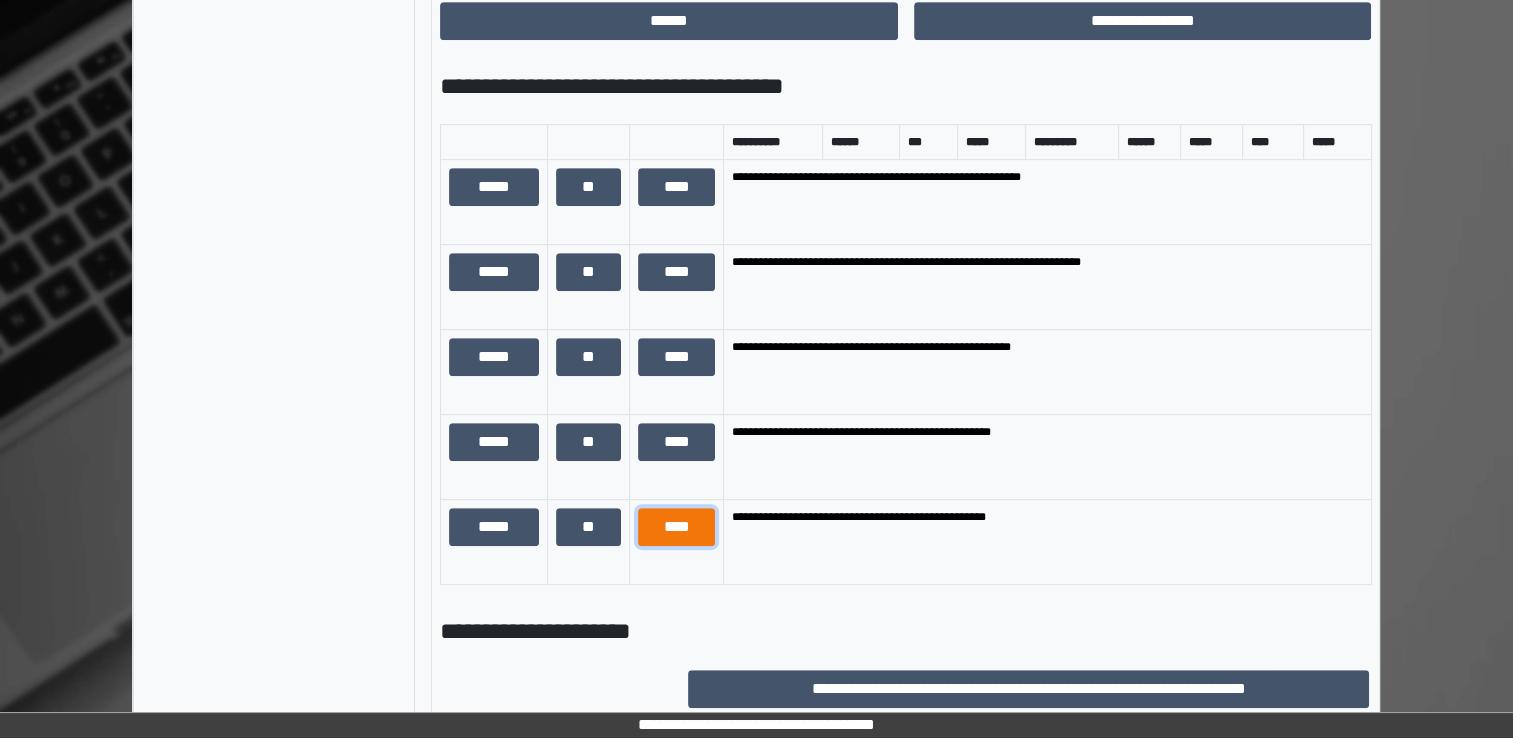 click on "****" at bounding box center [677, 527] 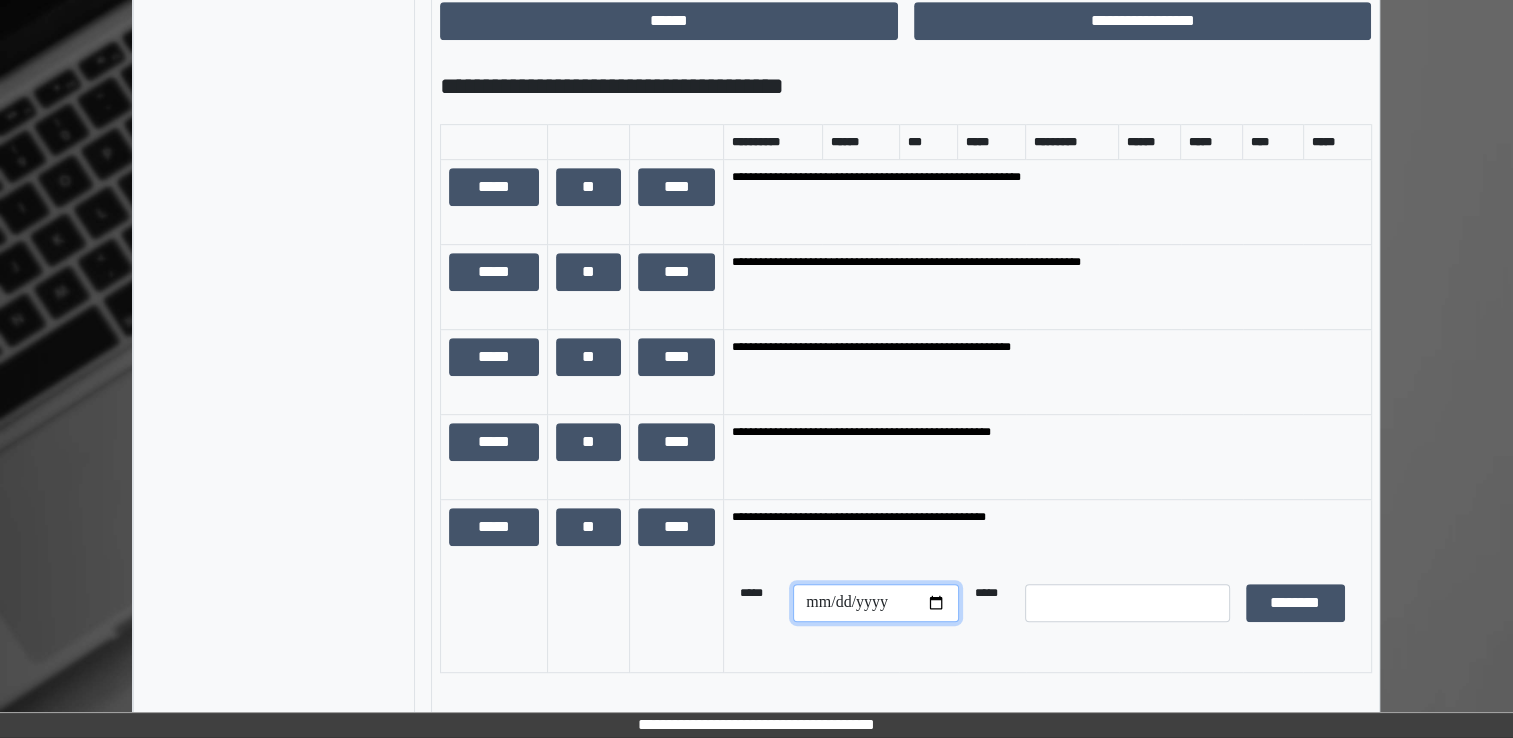 click at bounding box center [875, 603] 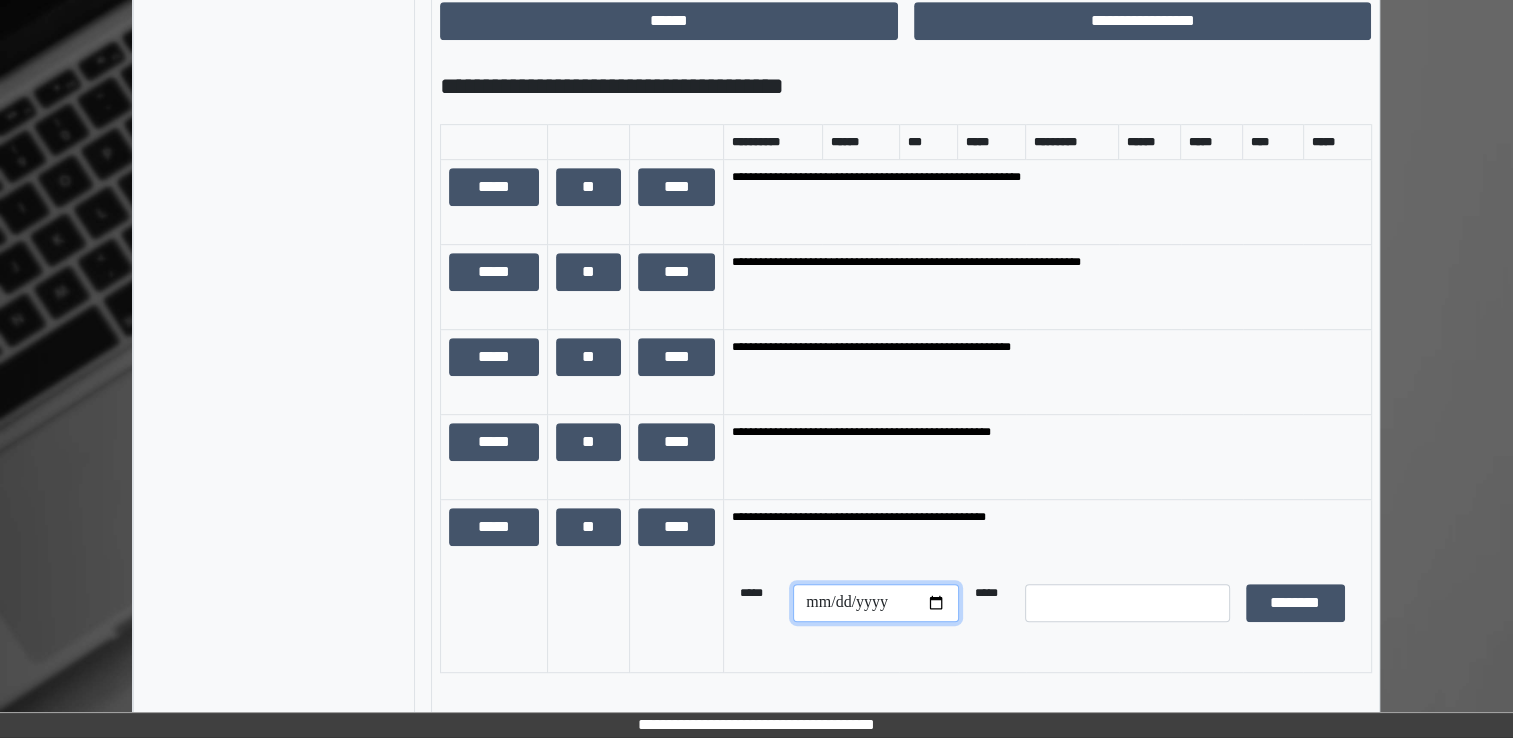 type on "**********" 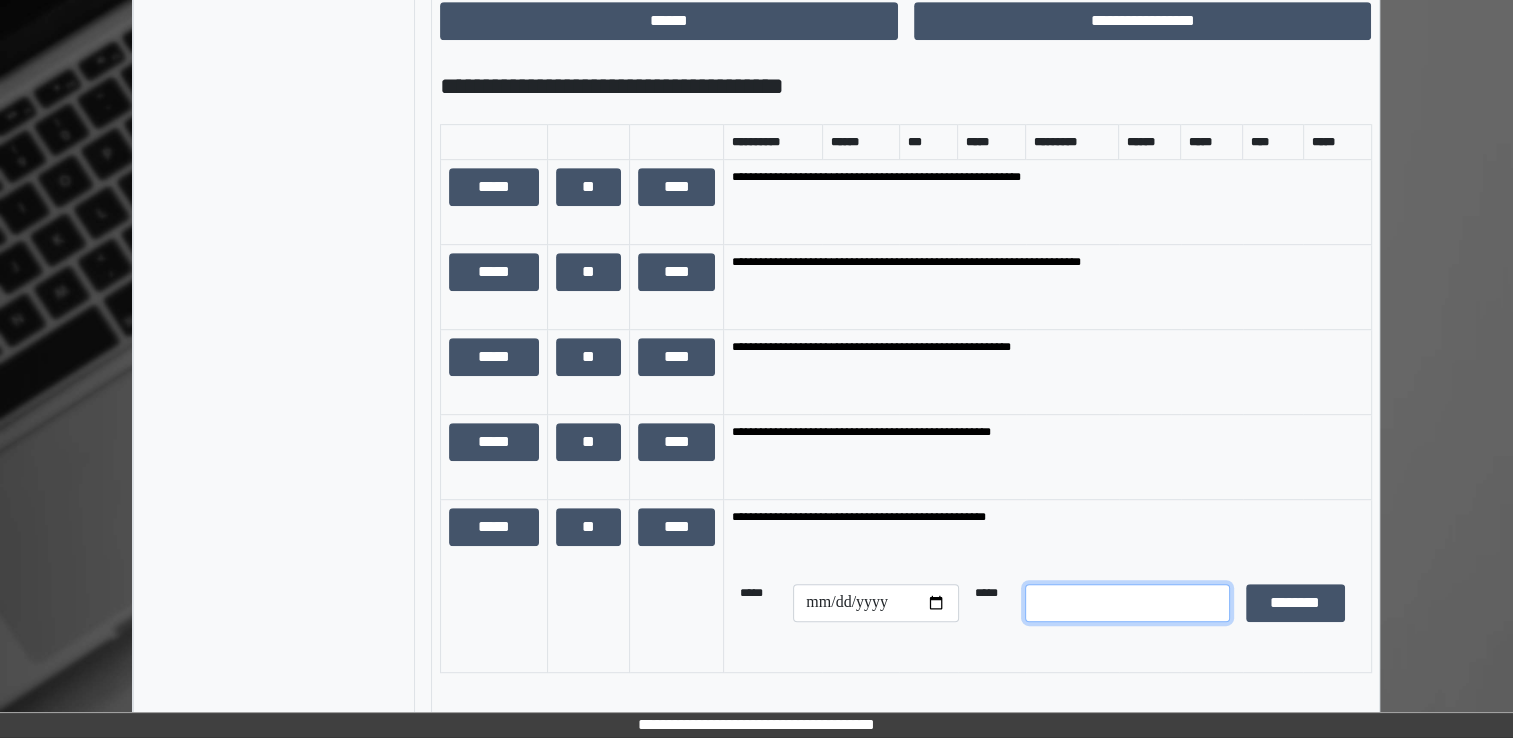 click at bounding box center (1127, 603) 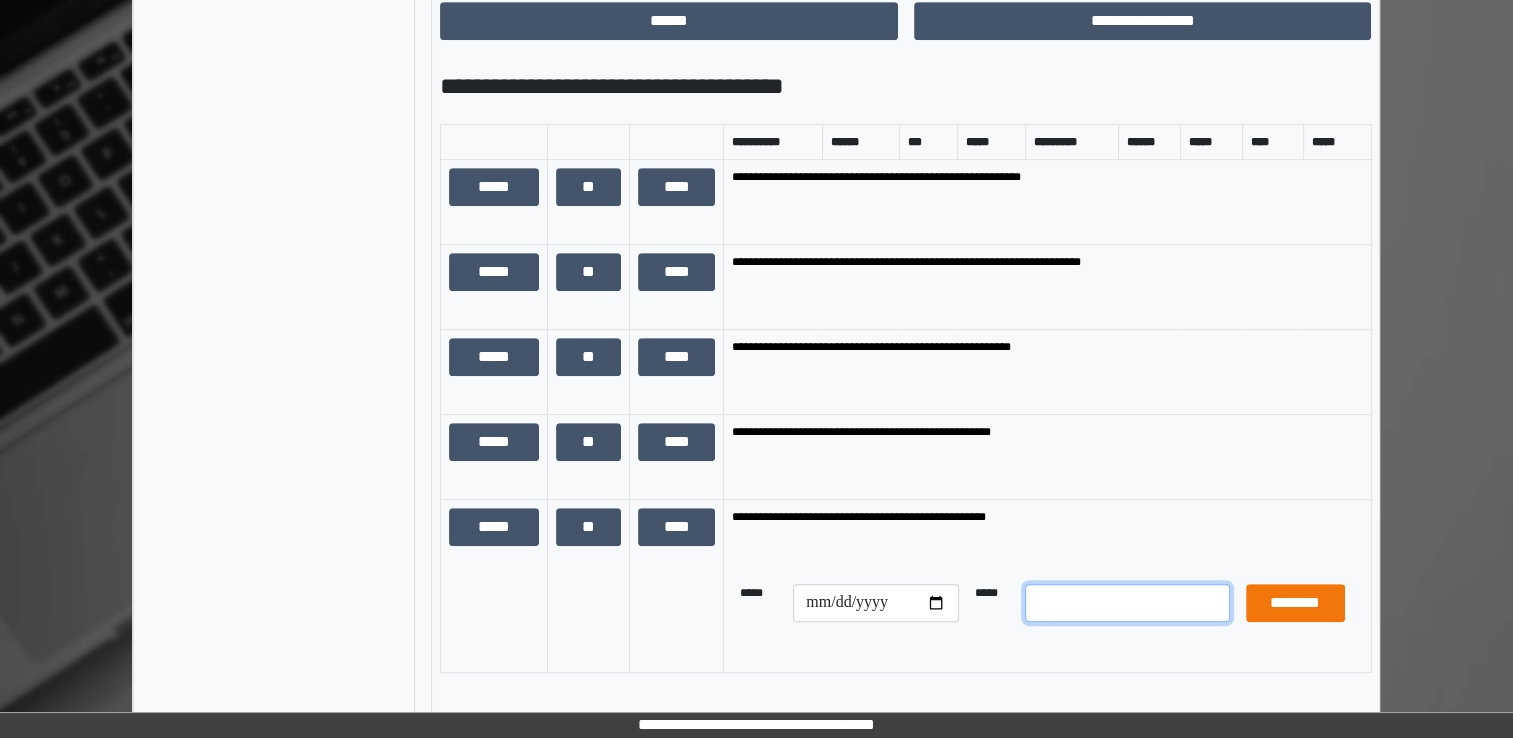 type on "*" 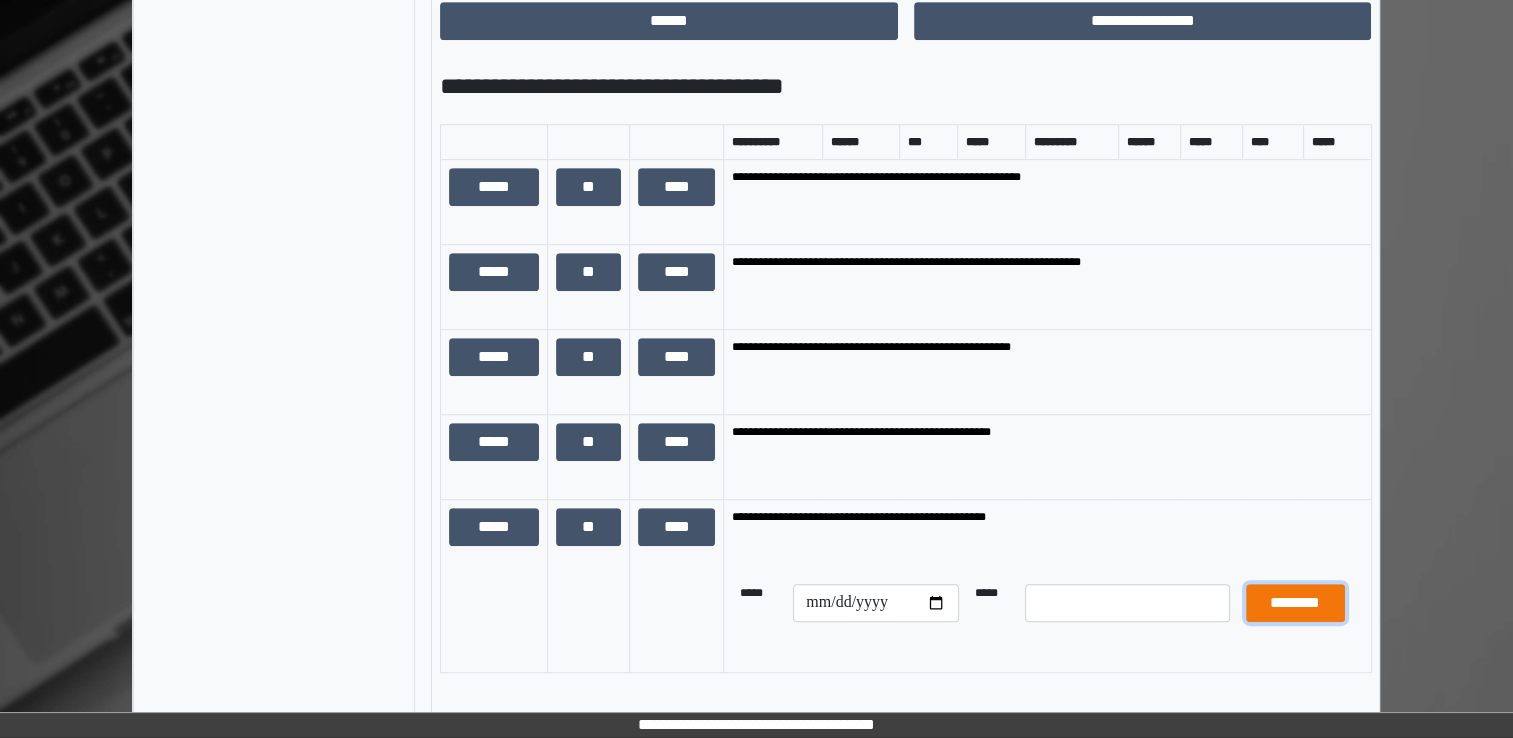 click on "********" at bounding box center [1295, 603] 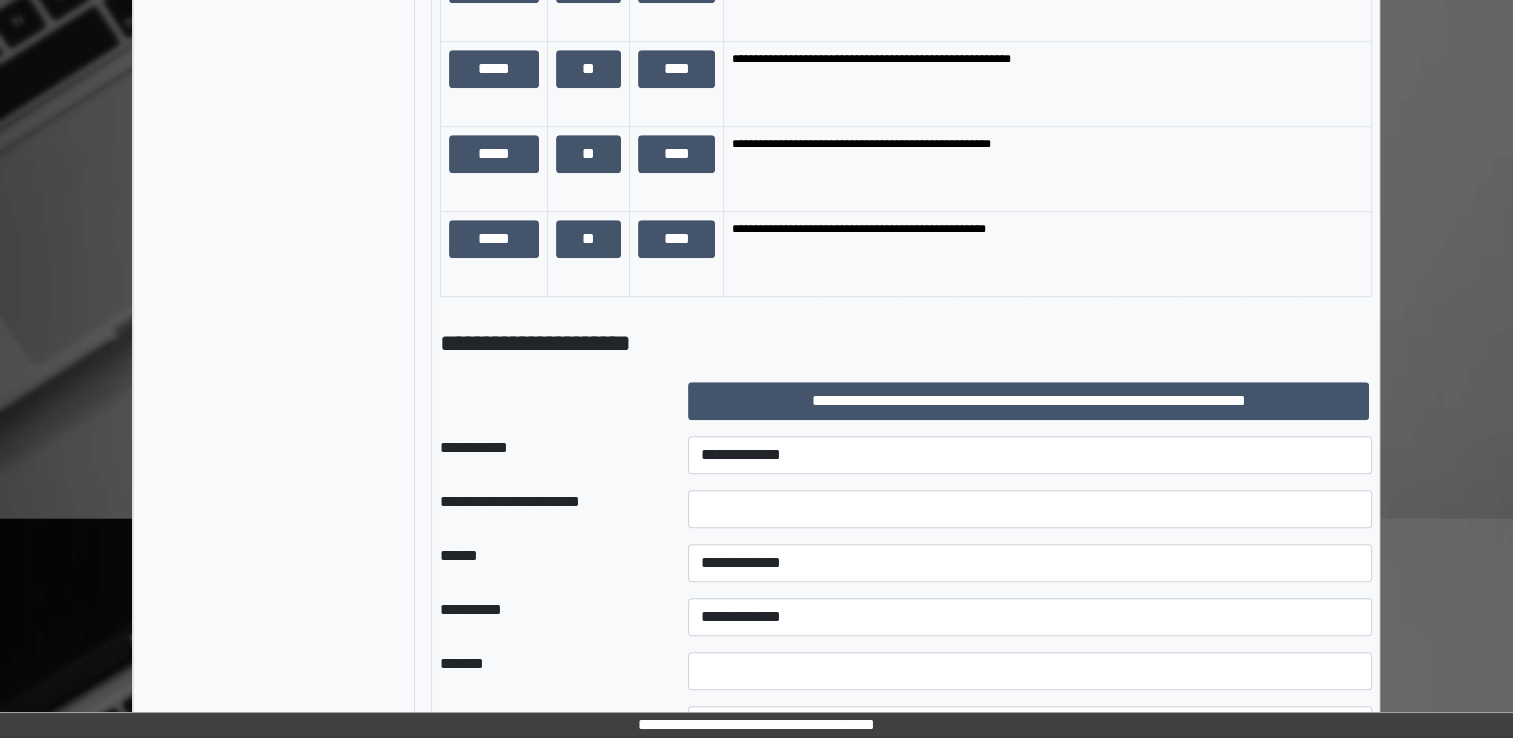 scroll, scrollTop: 1300, scrollLeft: 0, axis: vertical 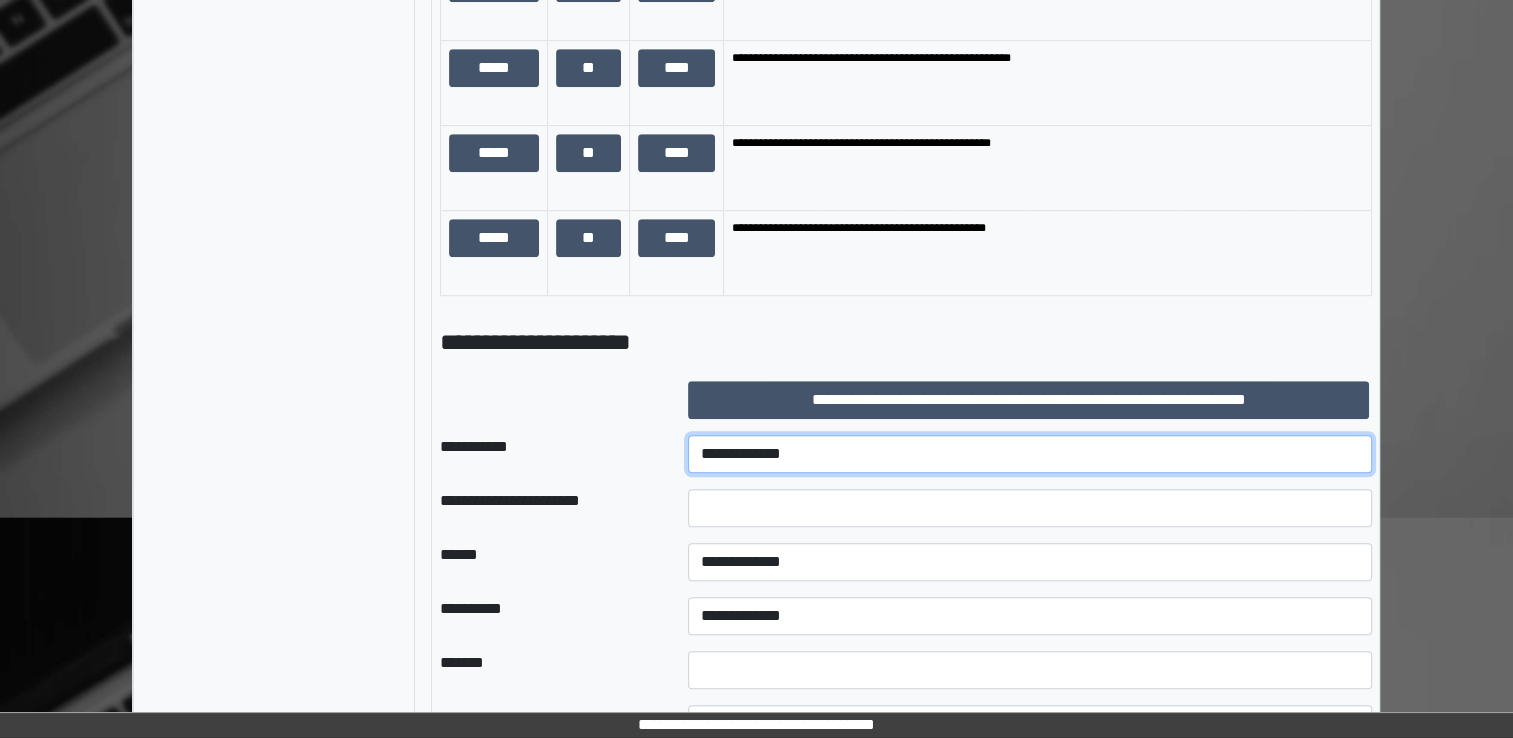 click on "**********" at bounding box center [1030, 454] 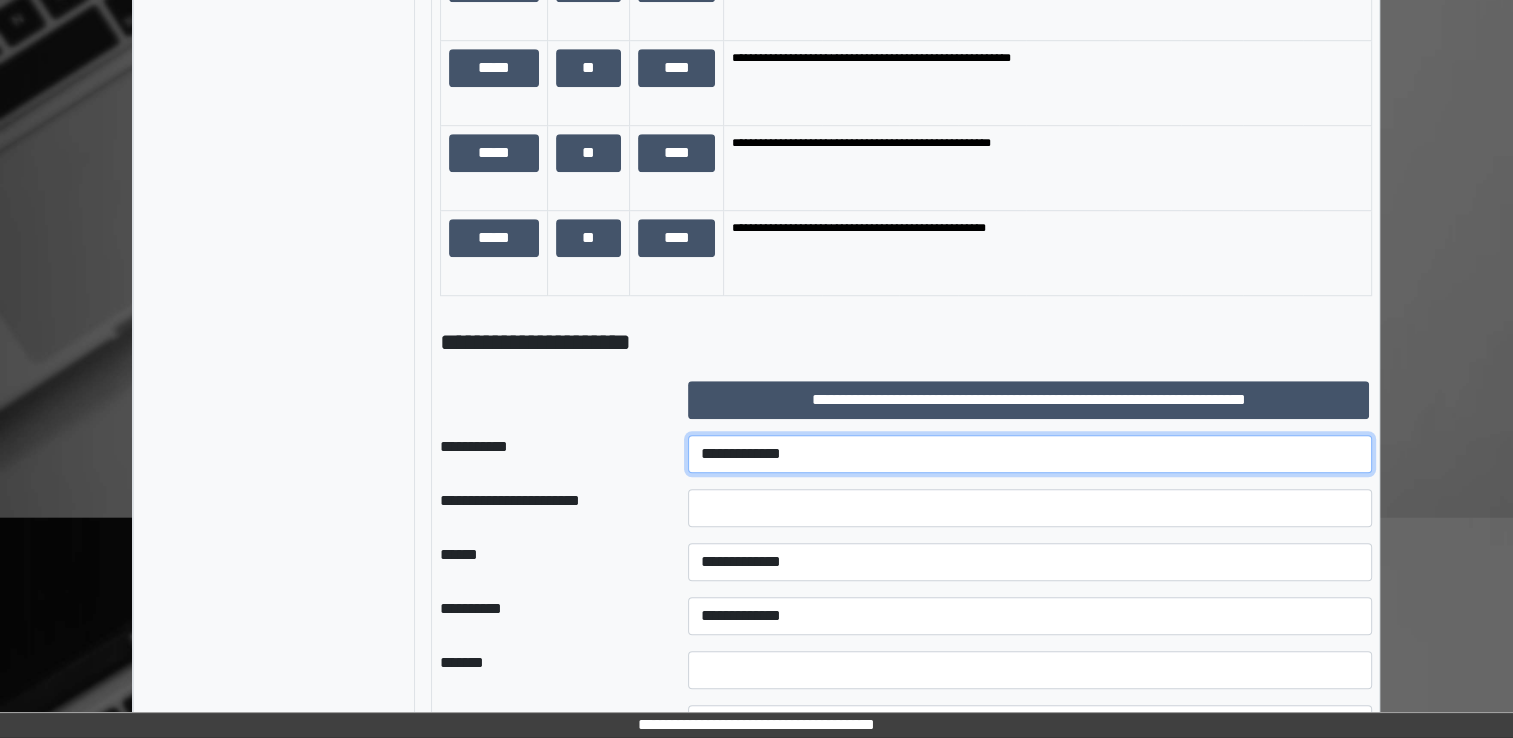 select on "***" 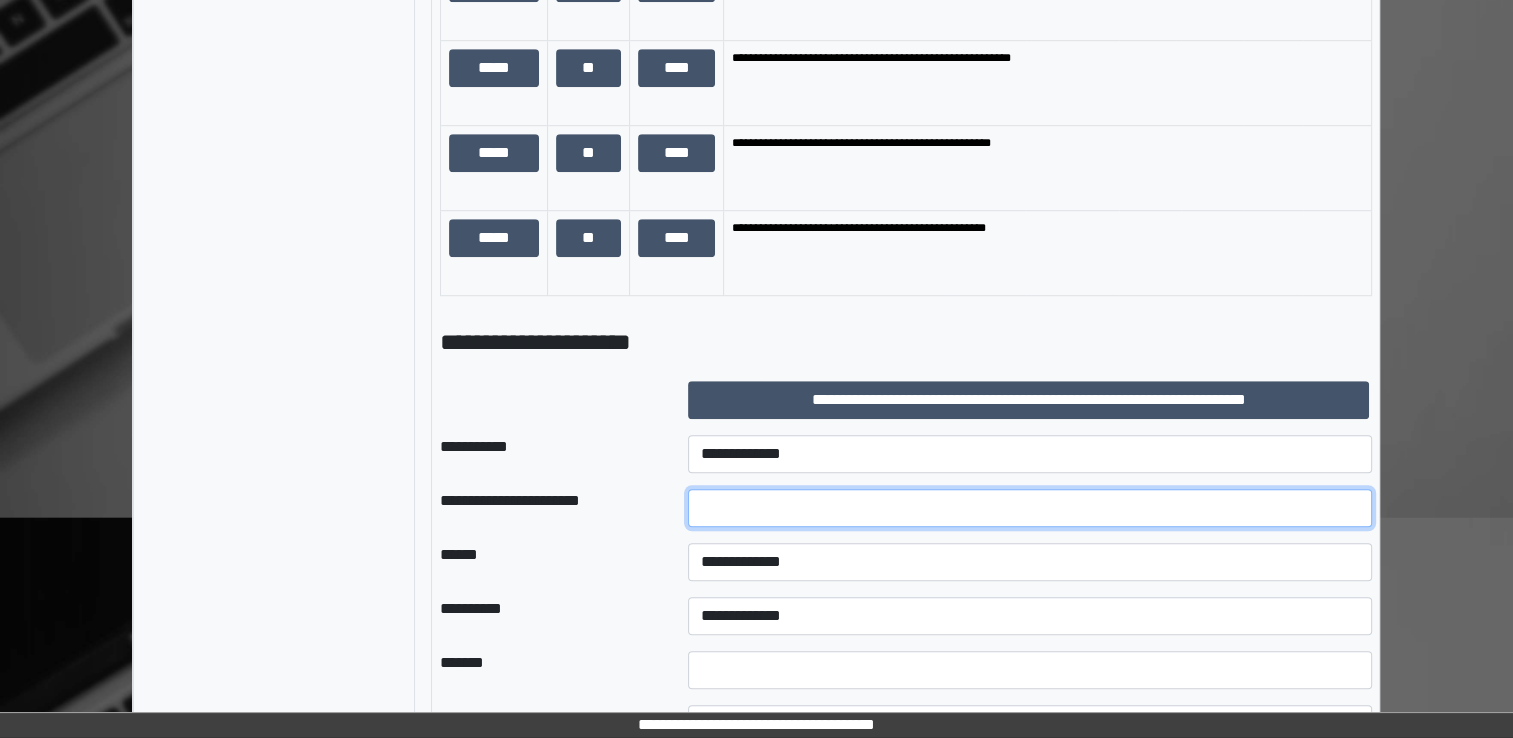 click at bounding box center (1030, 508) 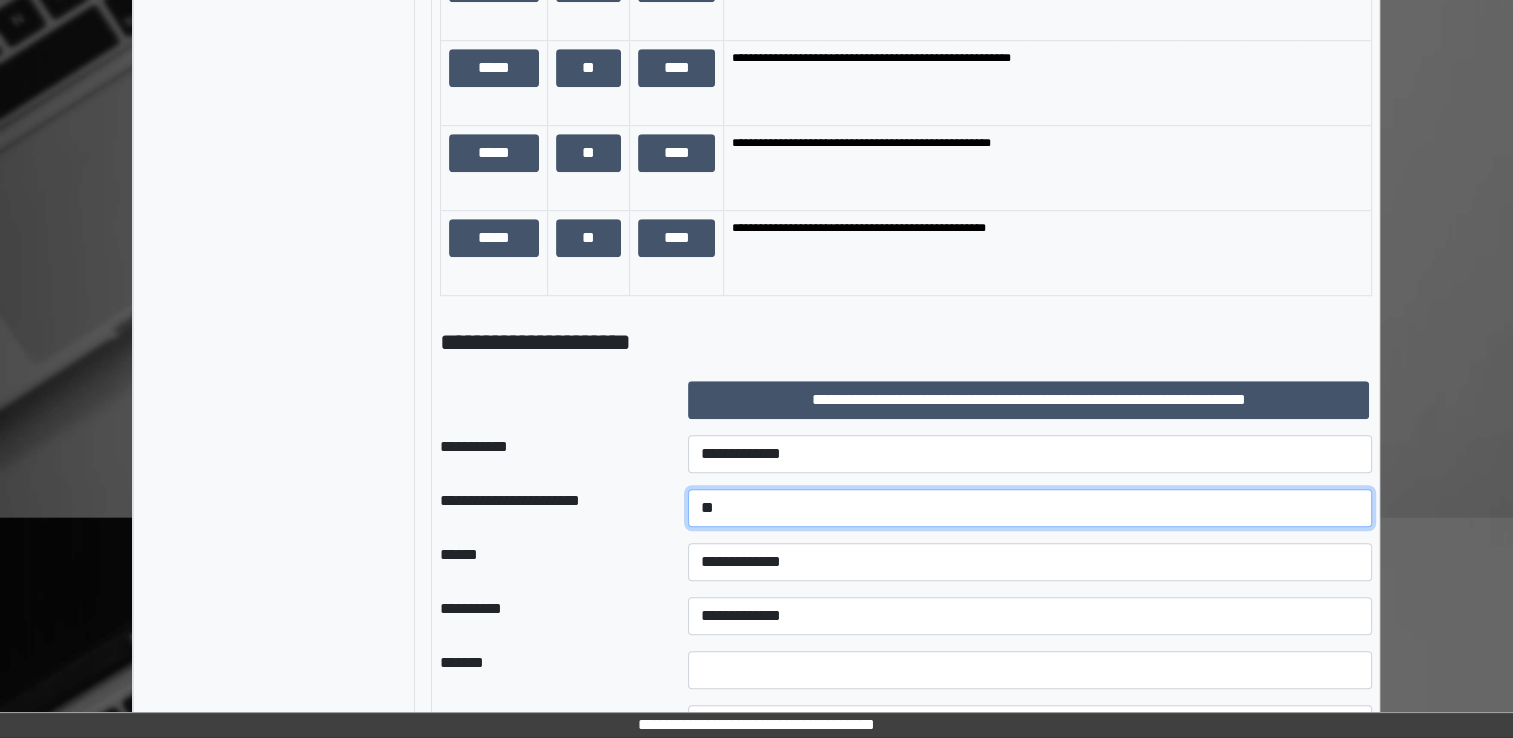 type on "**" 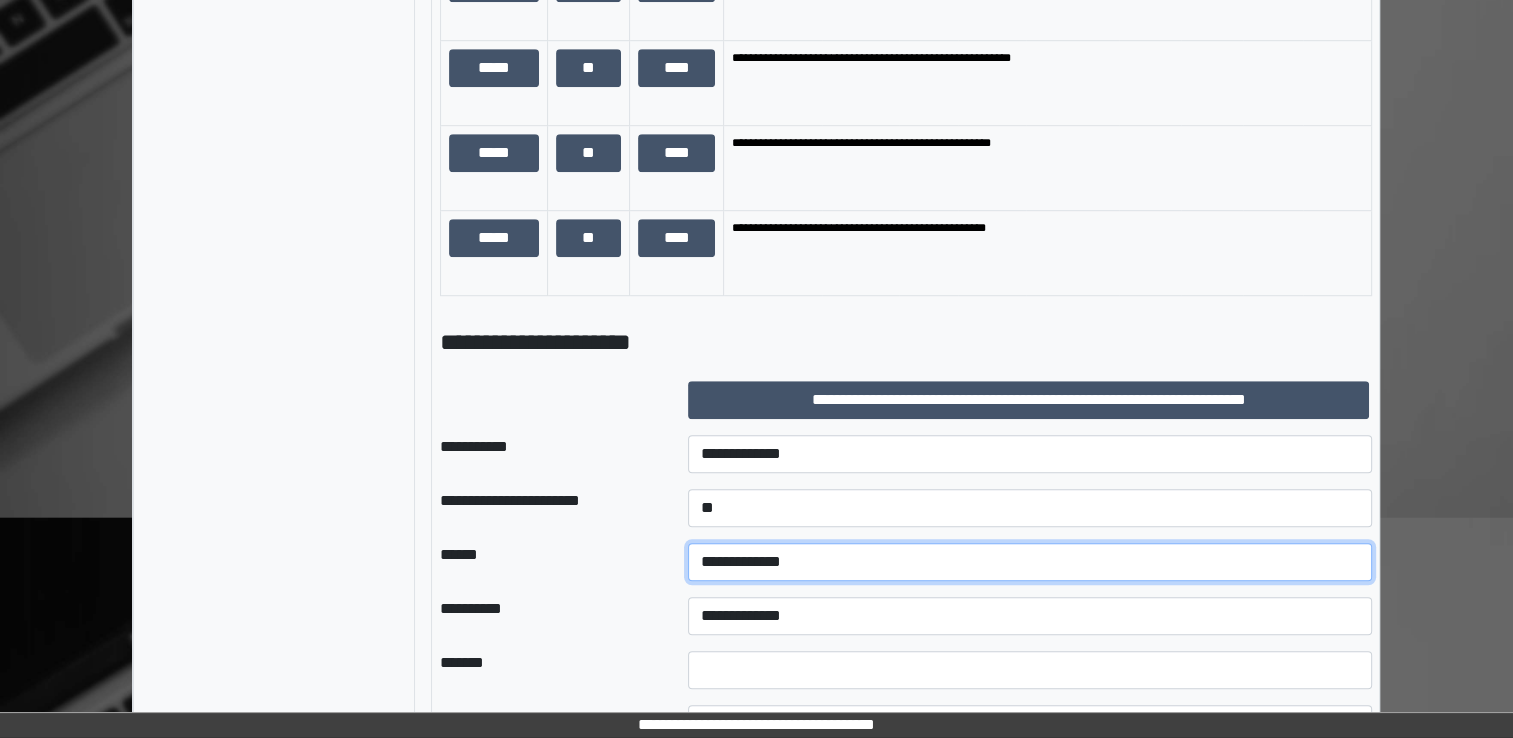click on "**********" at bounding box center [1030, 562] 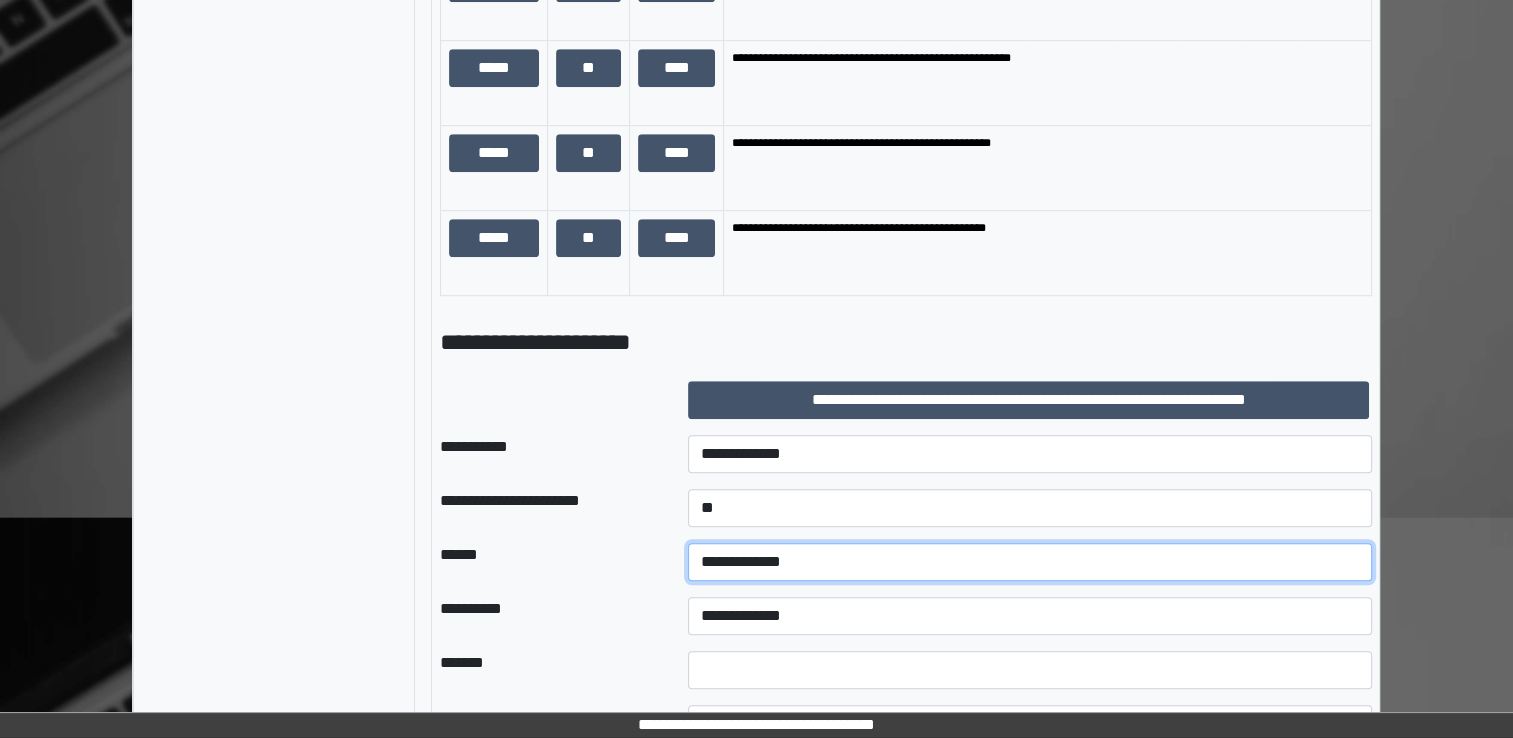 select on "*" 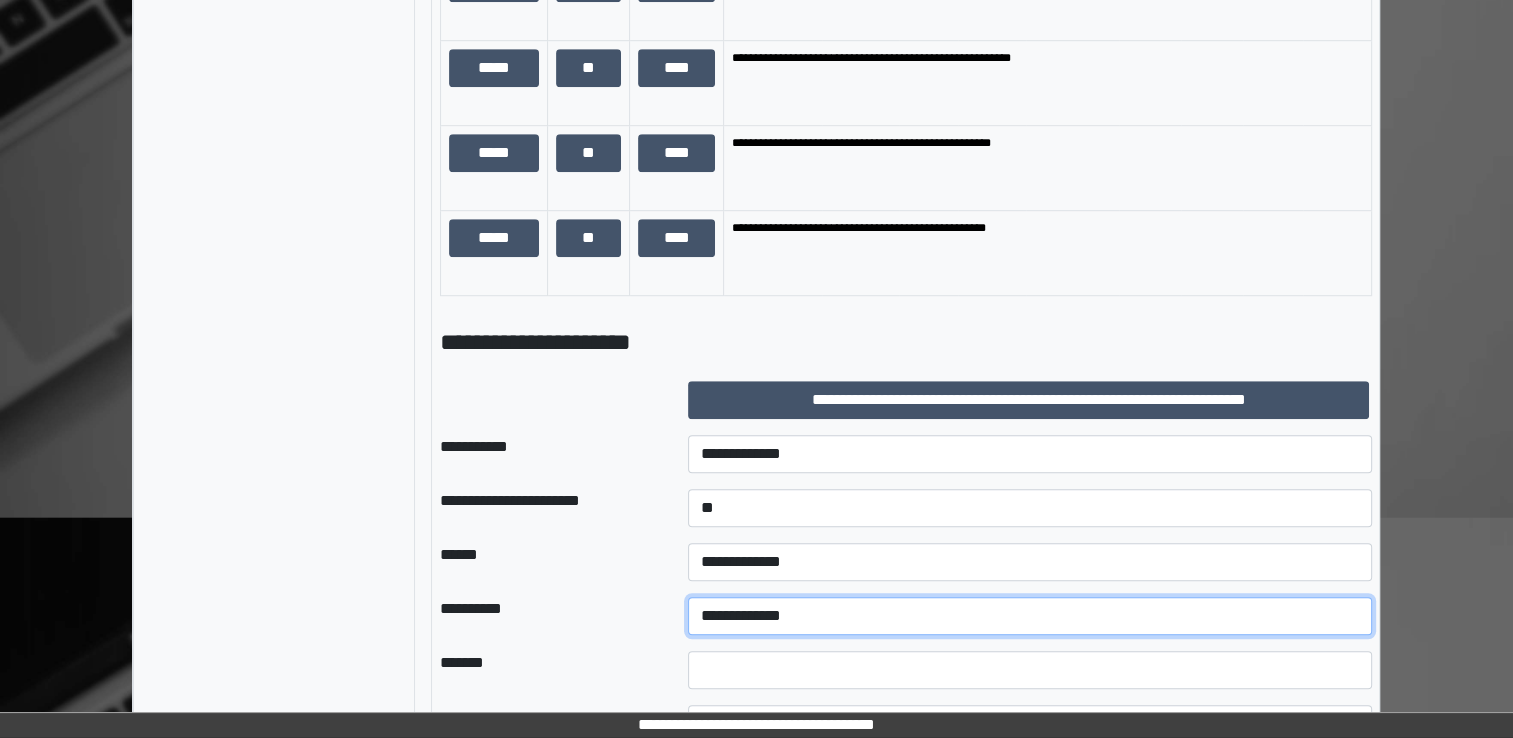 click on "**********" at bounding box center [1030, 616] 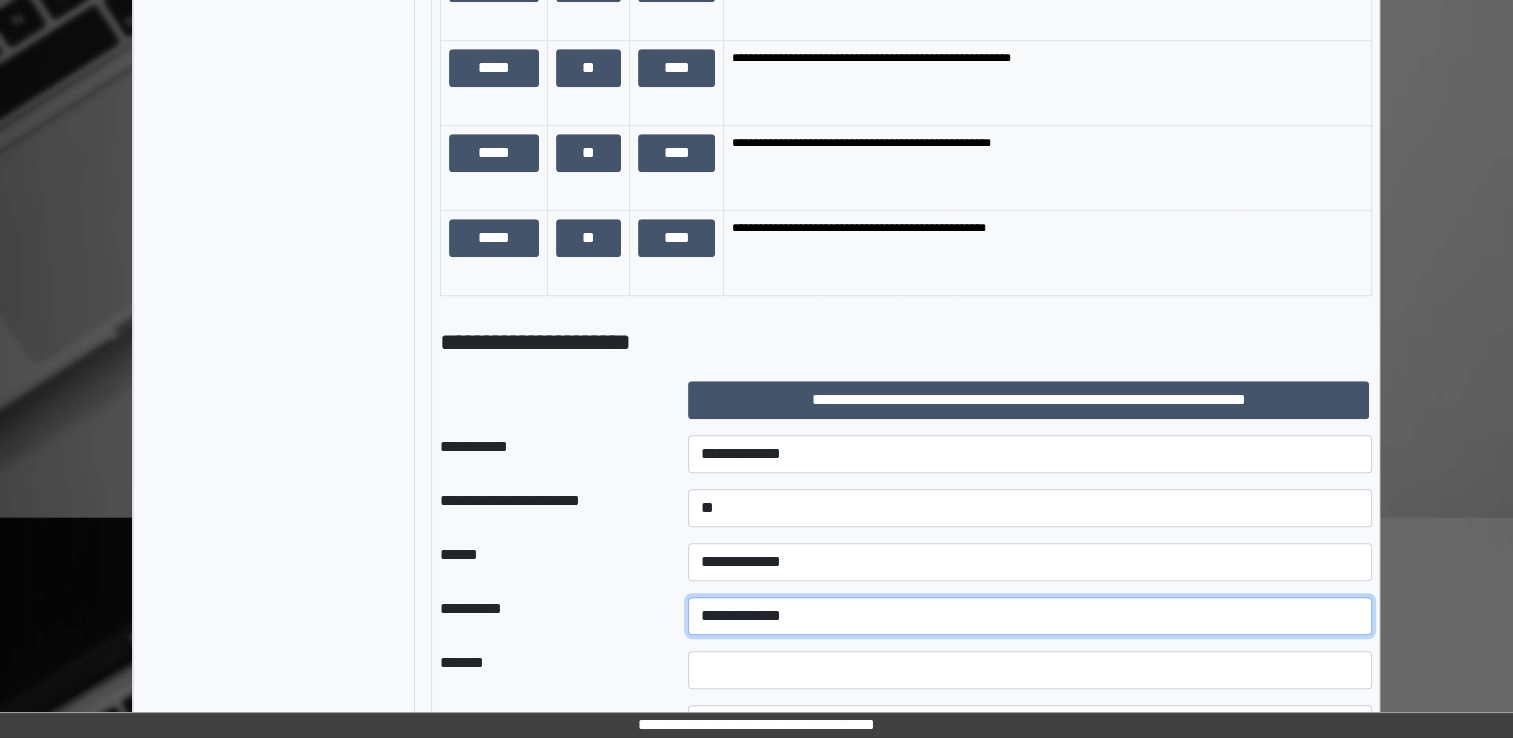 select on "*" 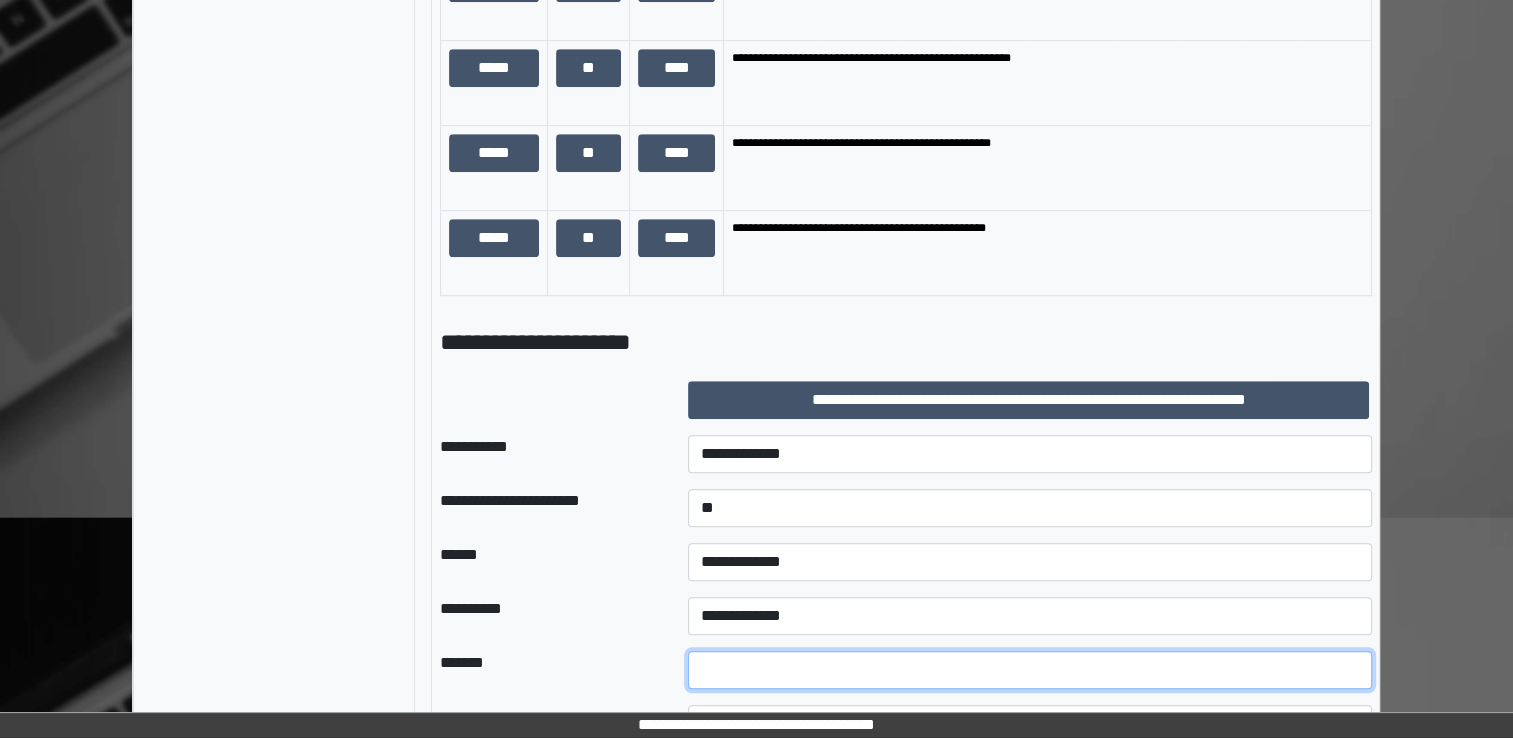 click at bounding box center (1030, 670) 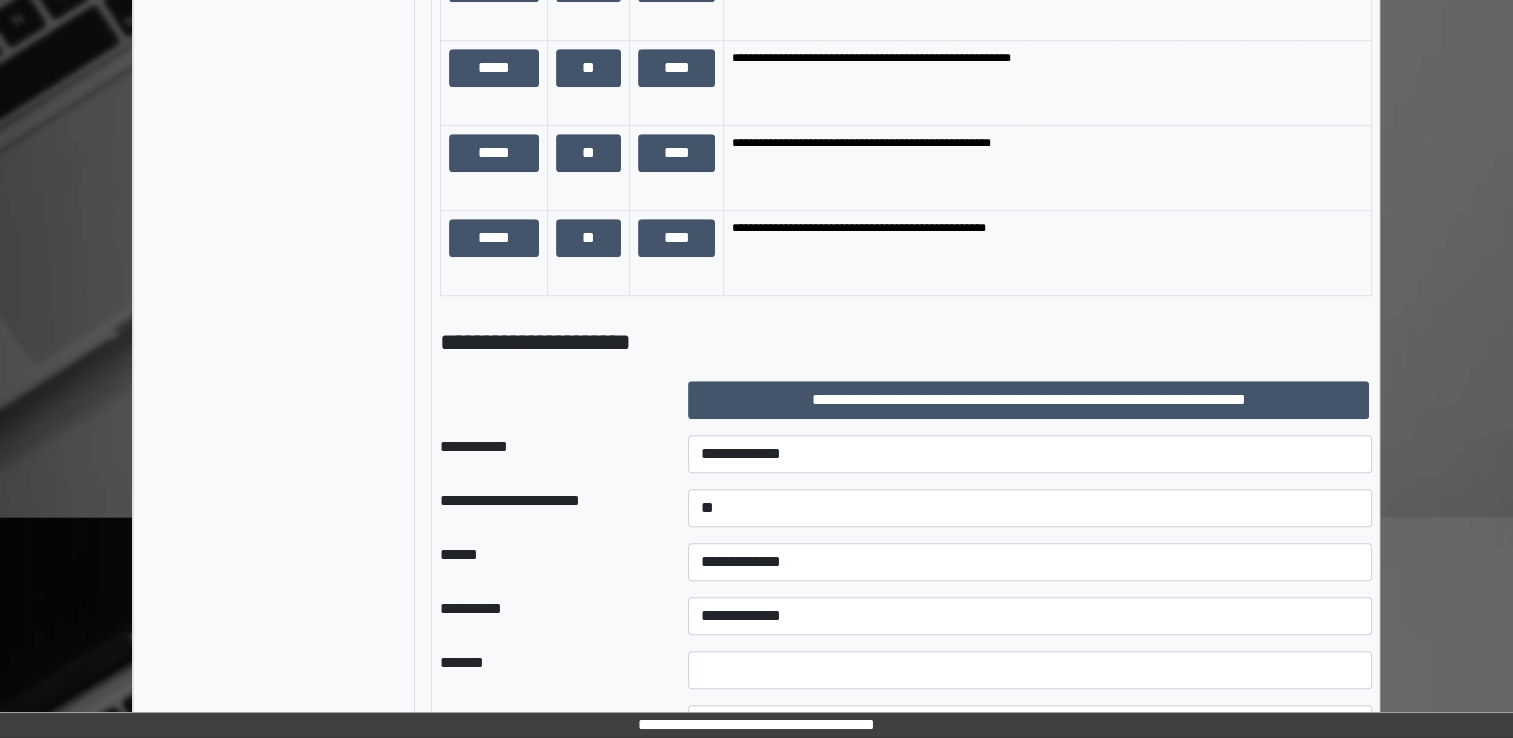 click on "******* *" at bounding box center [906, 670] 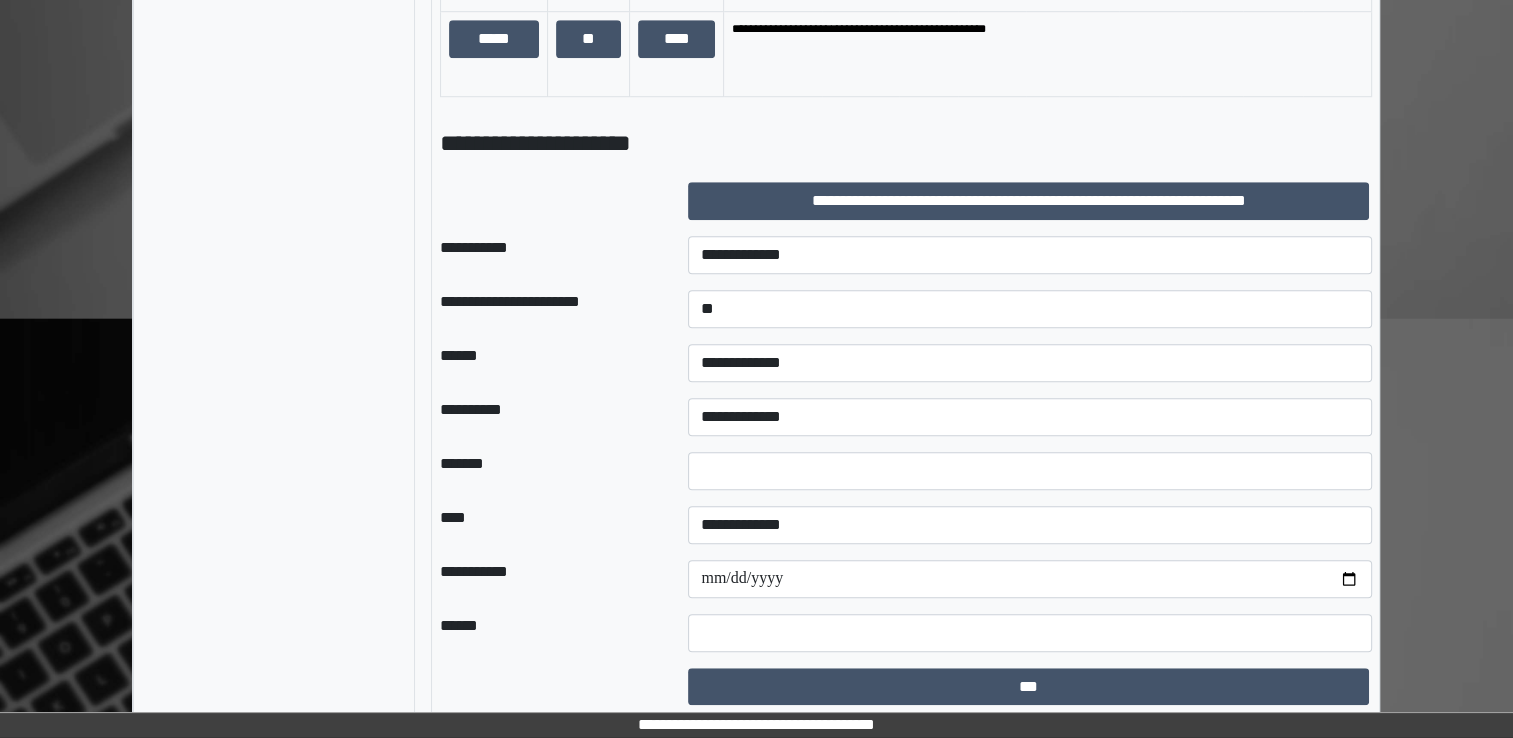 scroll, scrollTop: 1500, scrollLeft: 0, axis: vertical 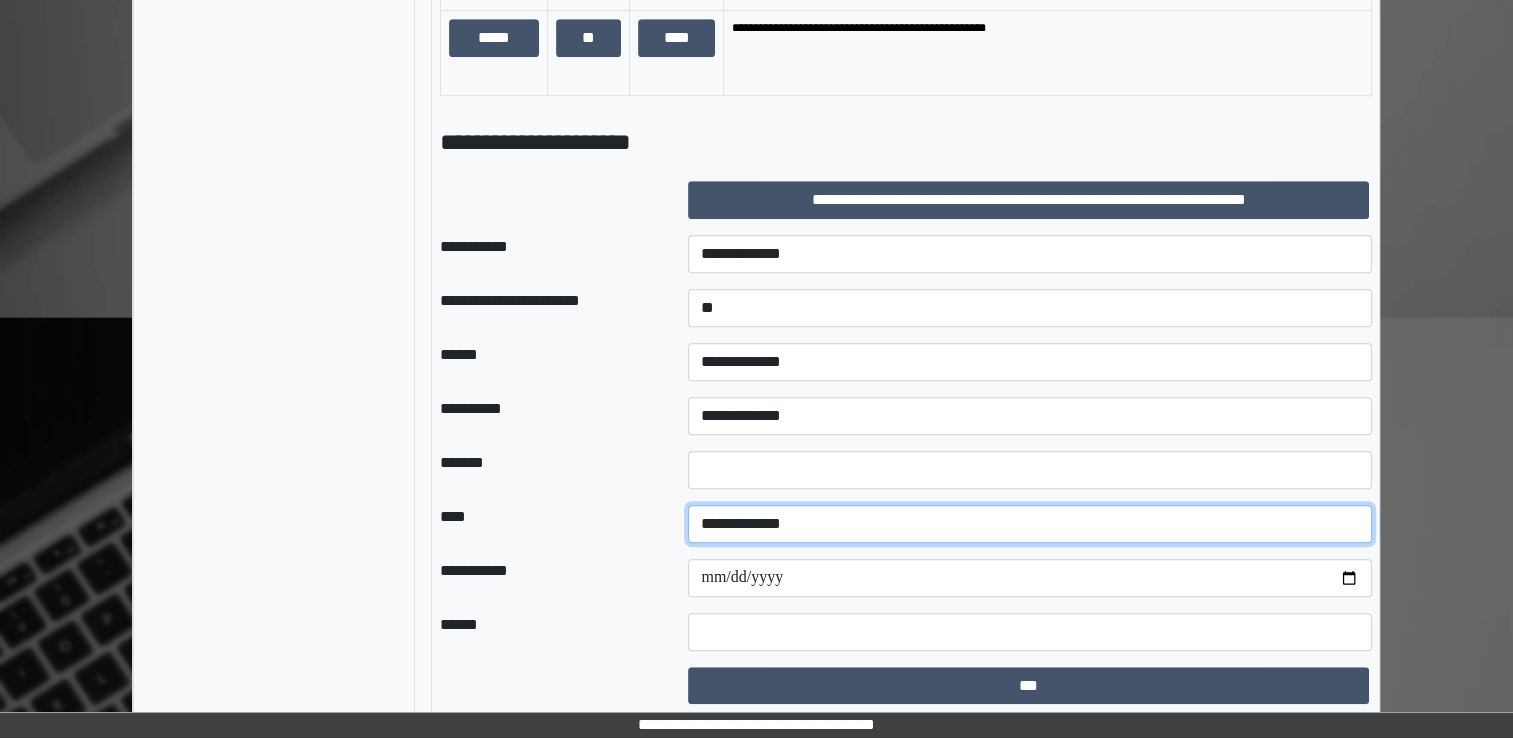 click on "**********" at bounding box center (1030, 524) 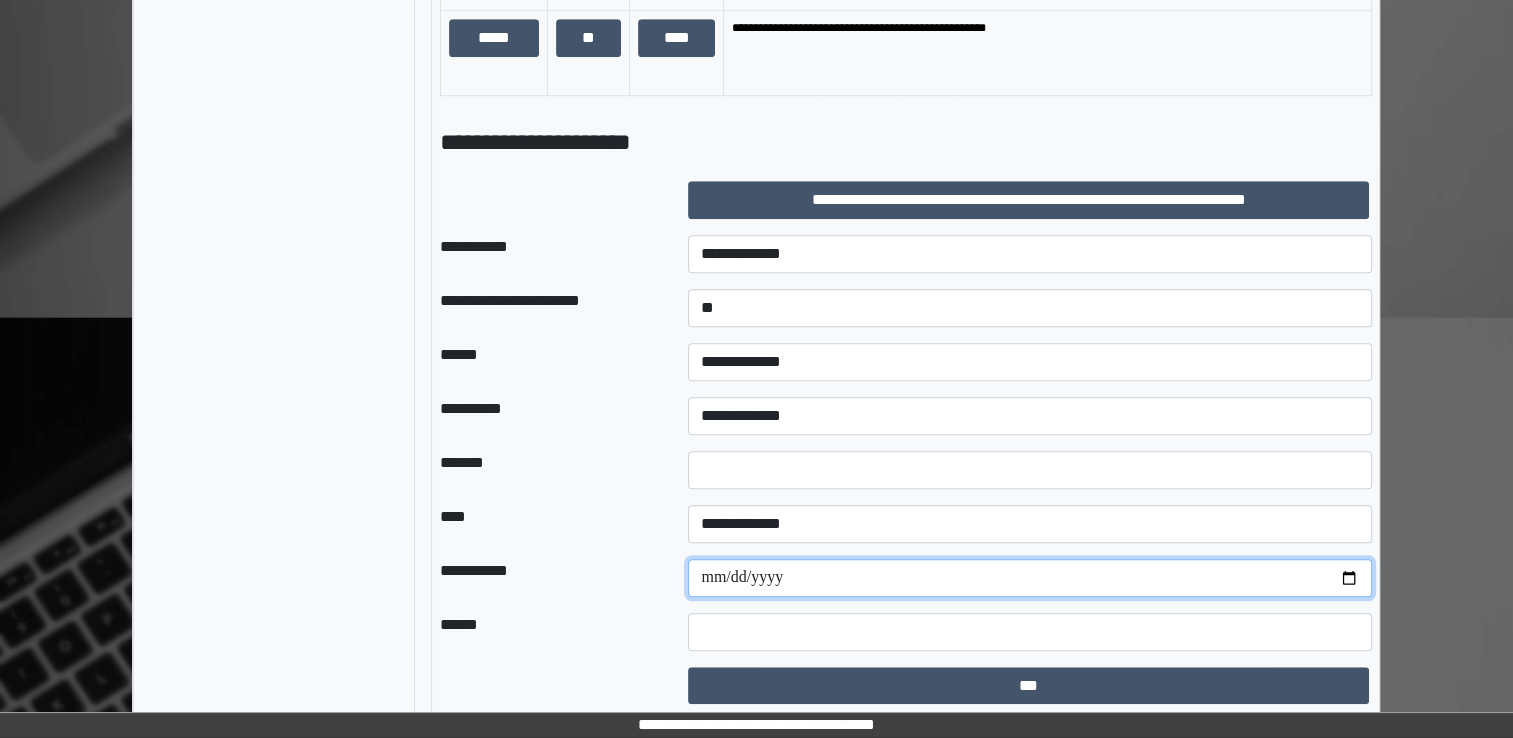 click at bounding box center (1030, 578) 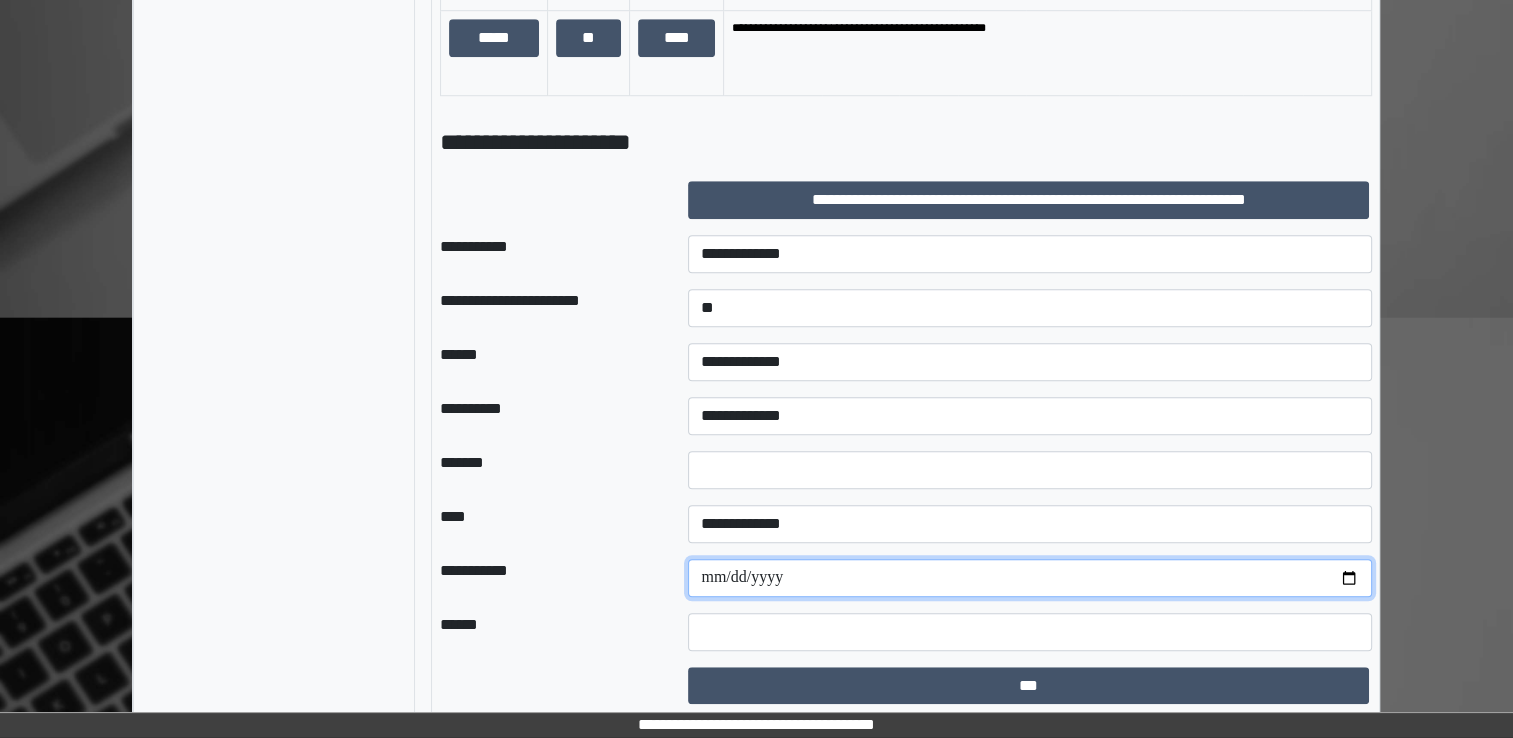 click at bounding box center (1030, 578) 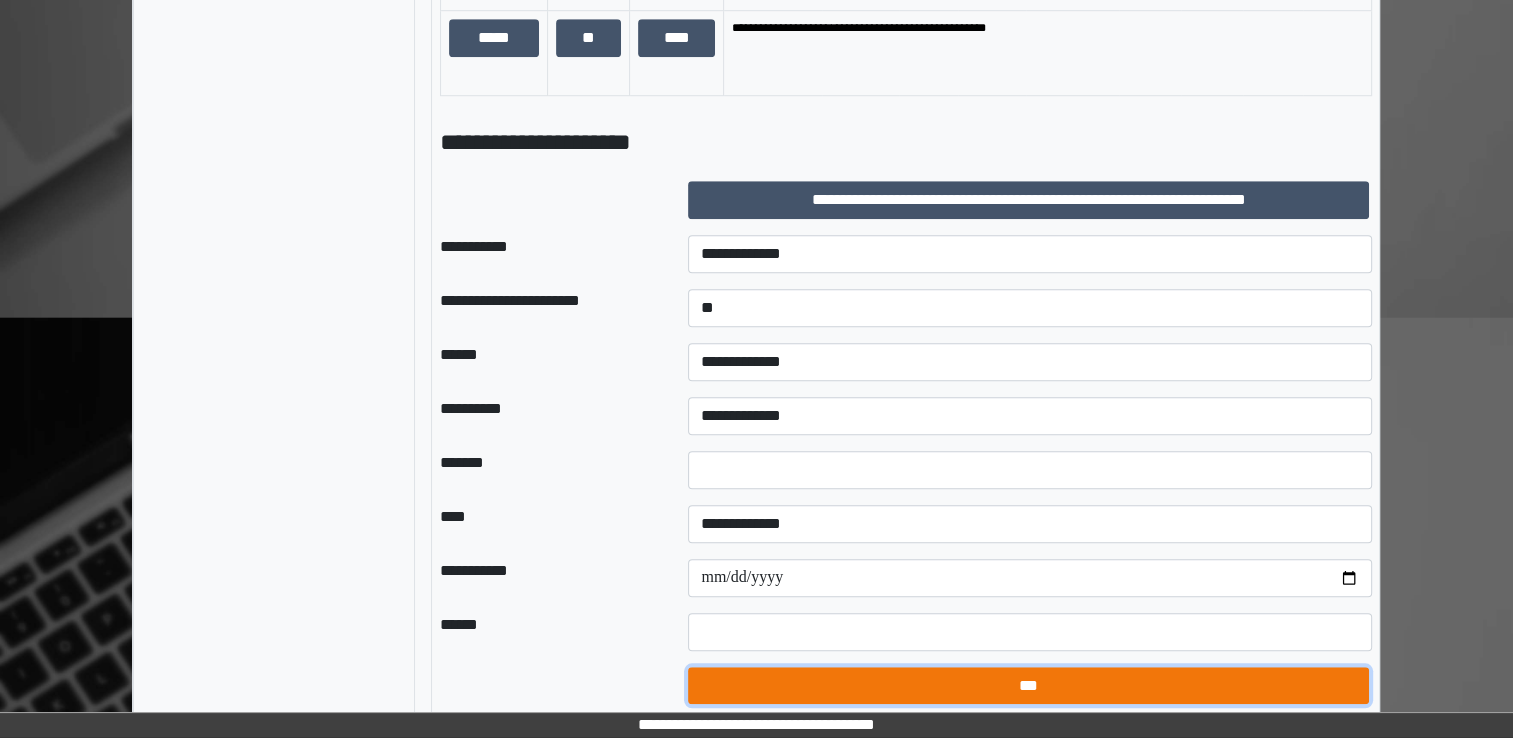 click on "***" at bounding box center [1028, 686] 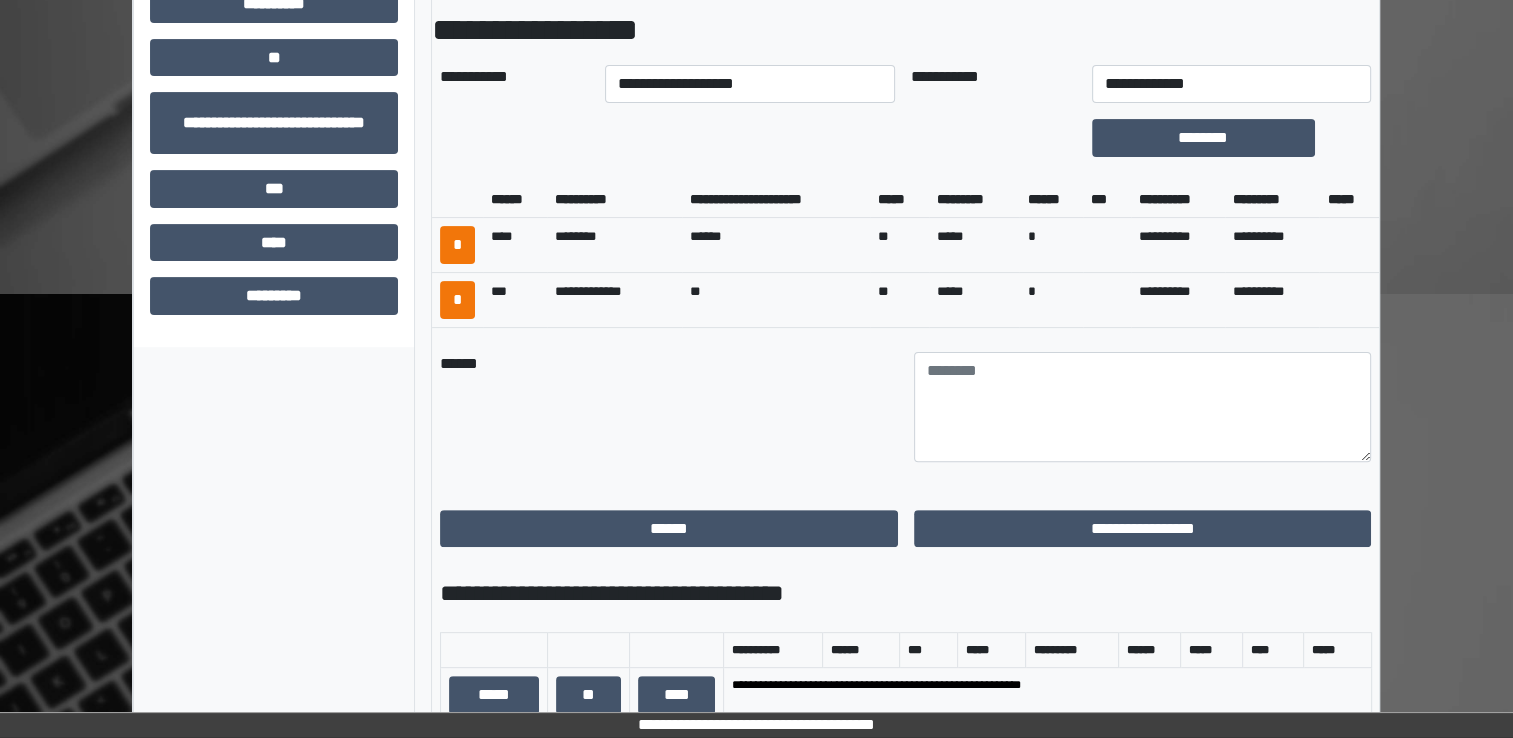 scroll, scrollTop: 500, scrollLeft: 0, axis: vertical 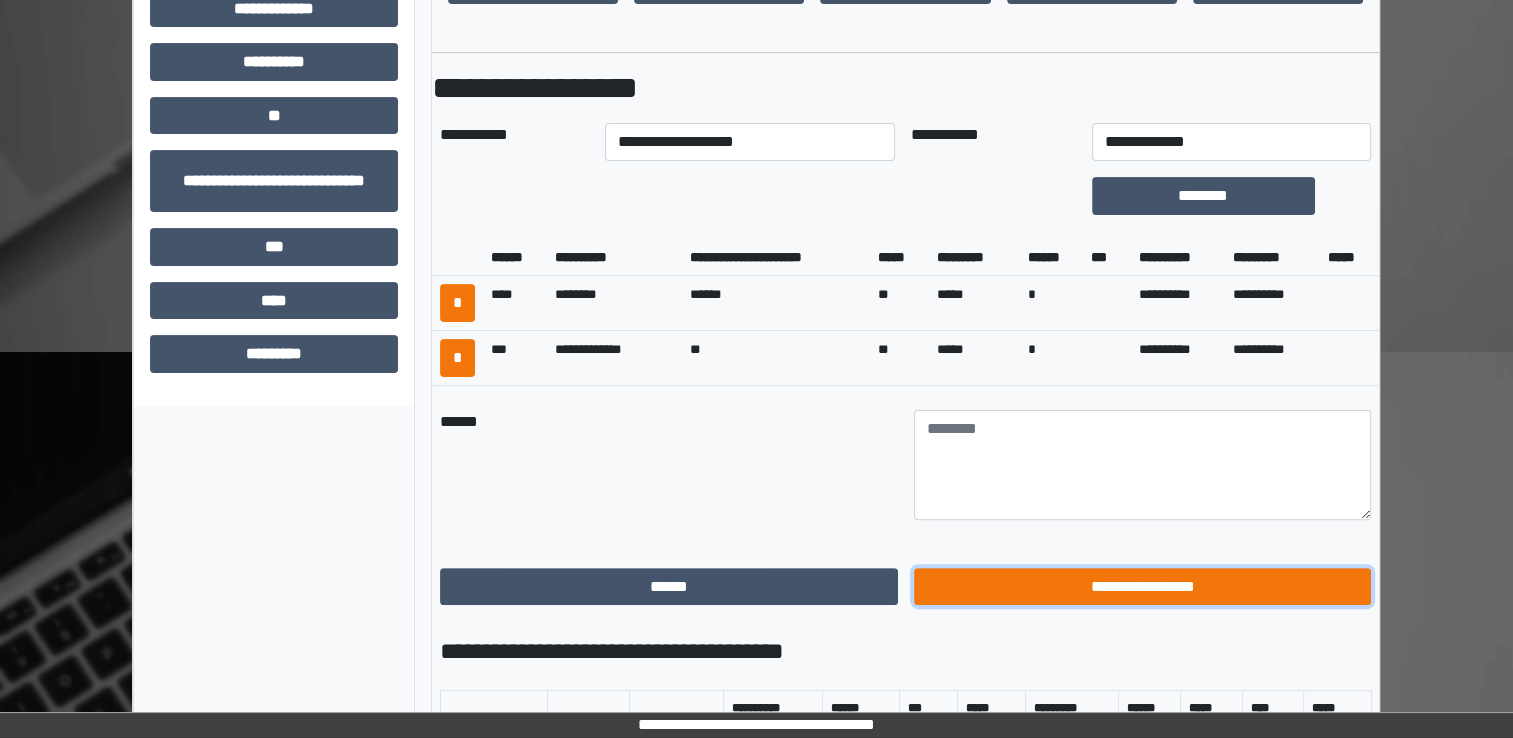 click on "**********" at bounding box center [1143, 587] 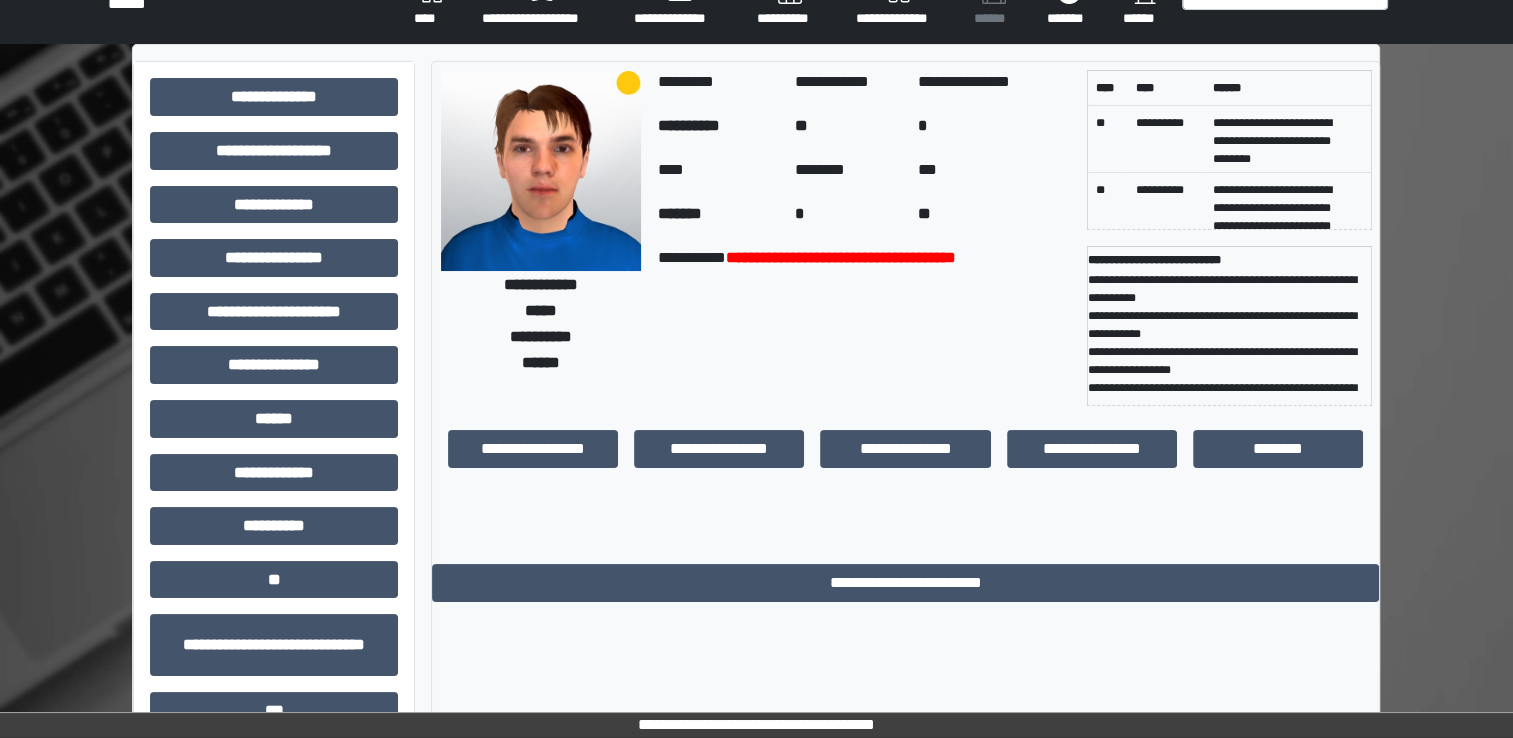 scroll, scrollTop: 0, scrollLeft: 0, axis: both 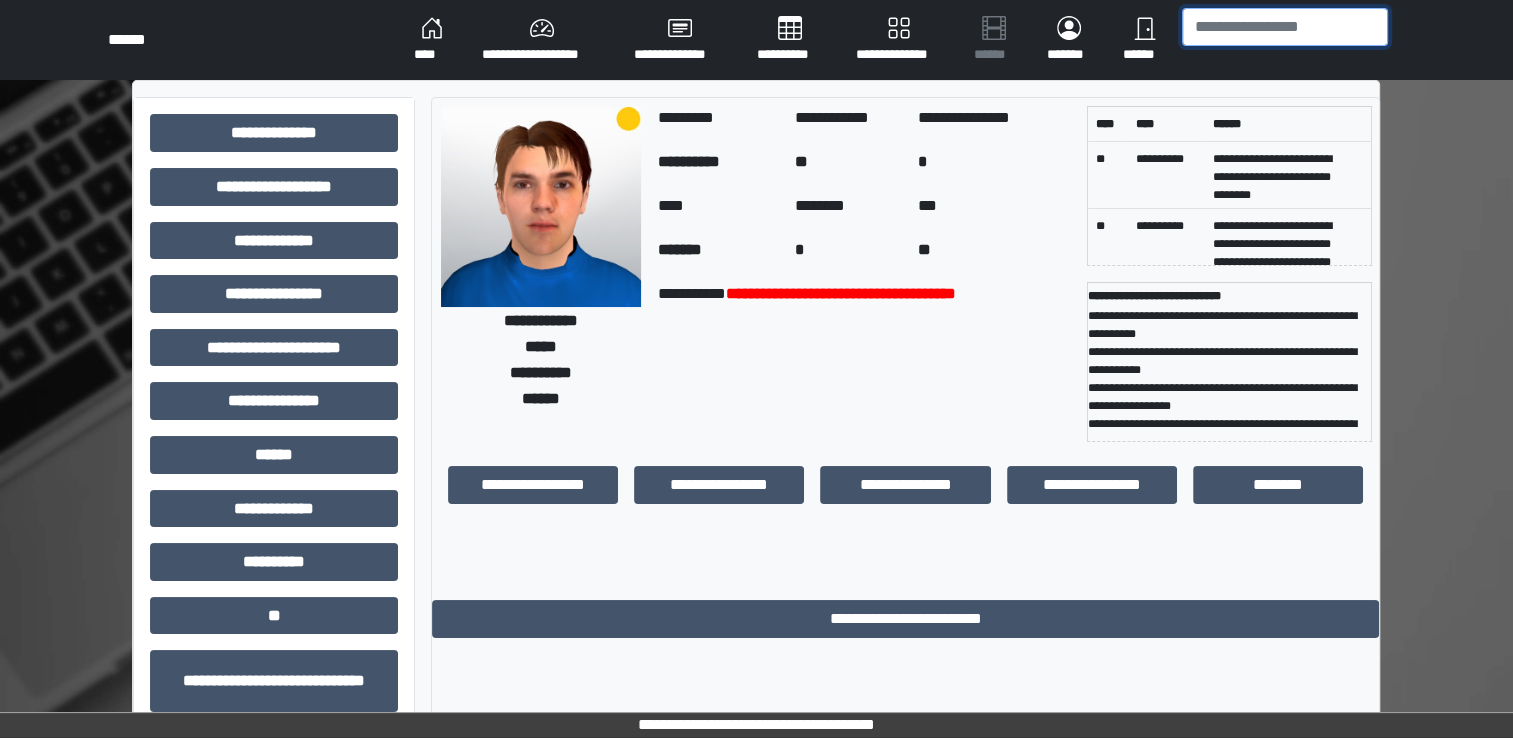 click at bounding box center [1285, 27] 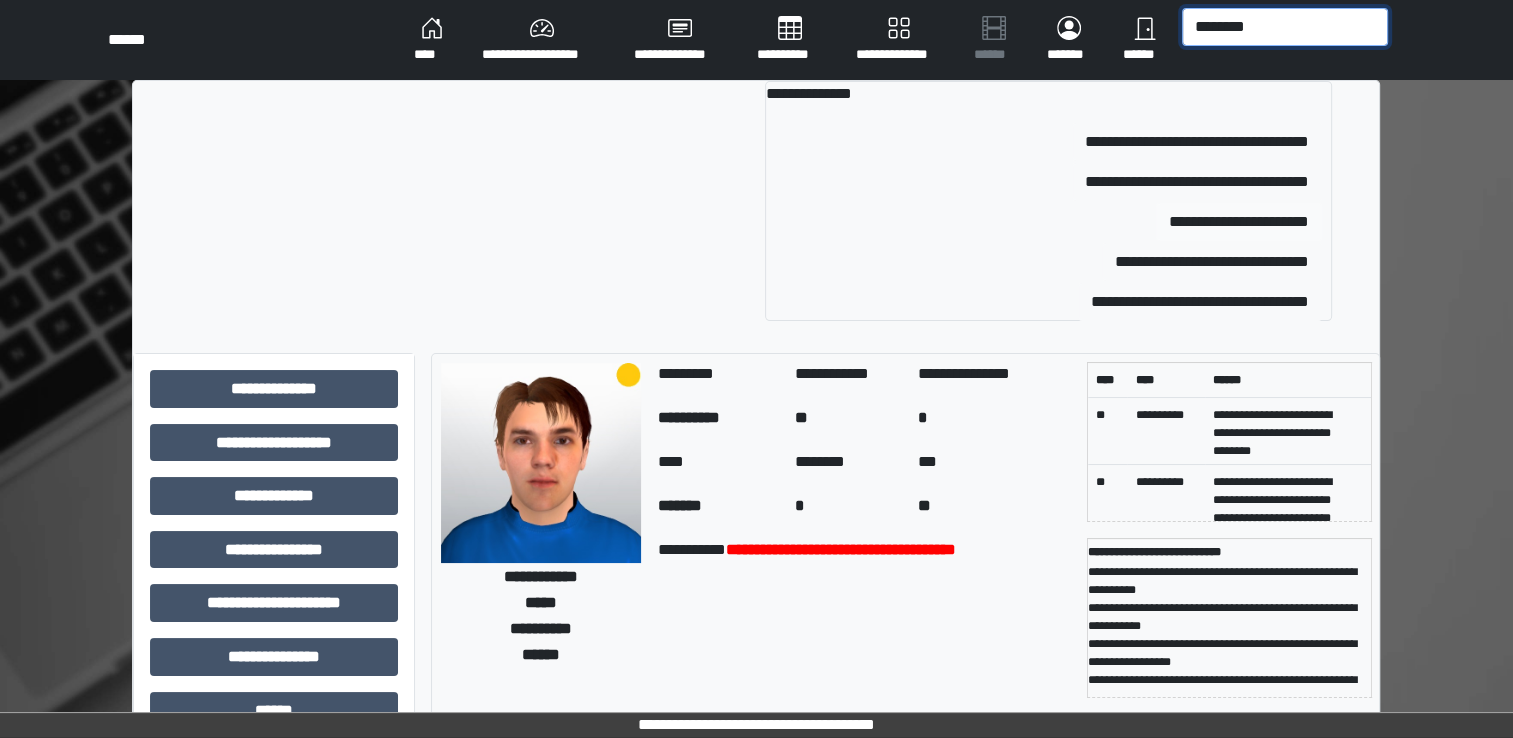 type on "********" 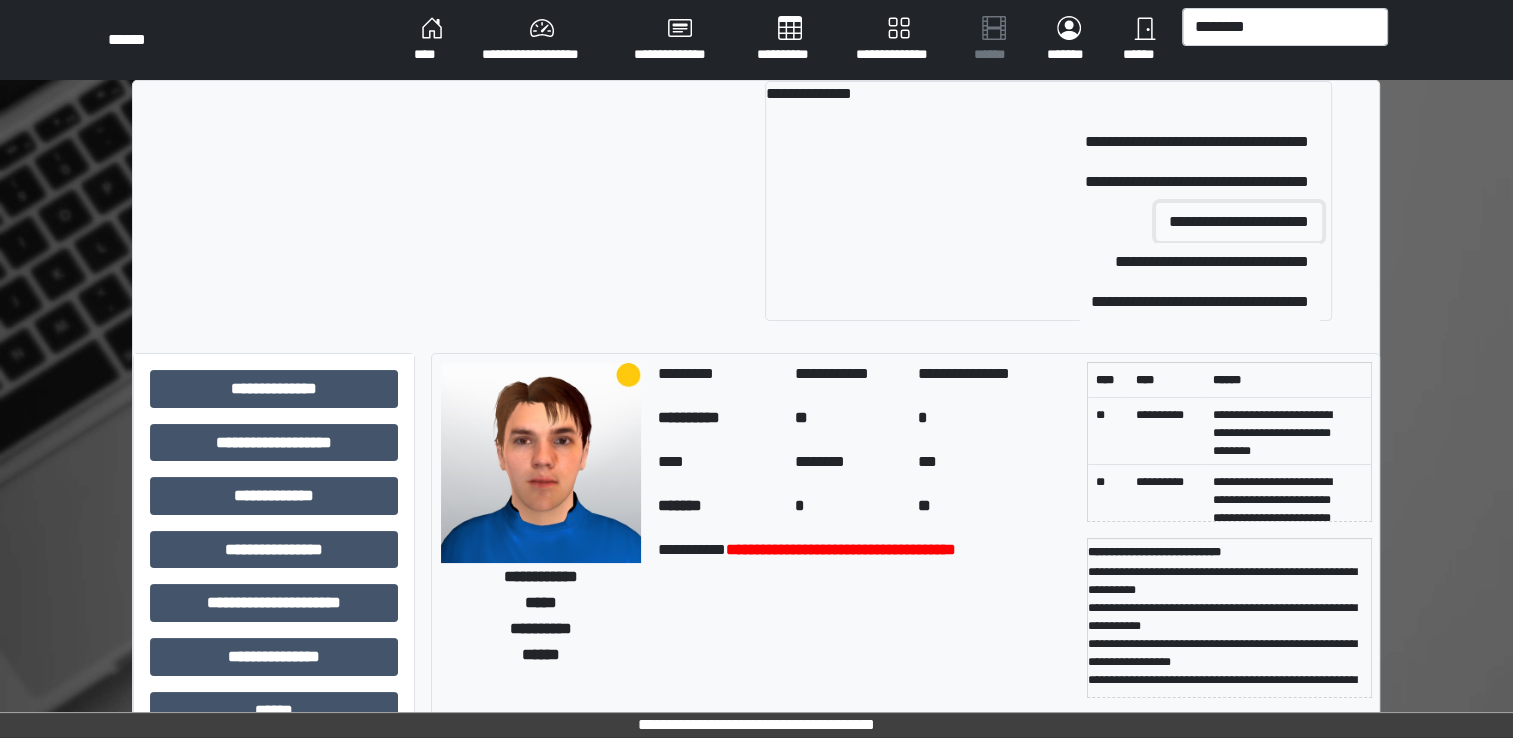 click on "**********" at bounding box center [1239, 222] 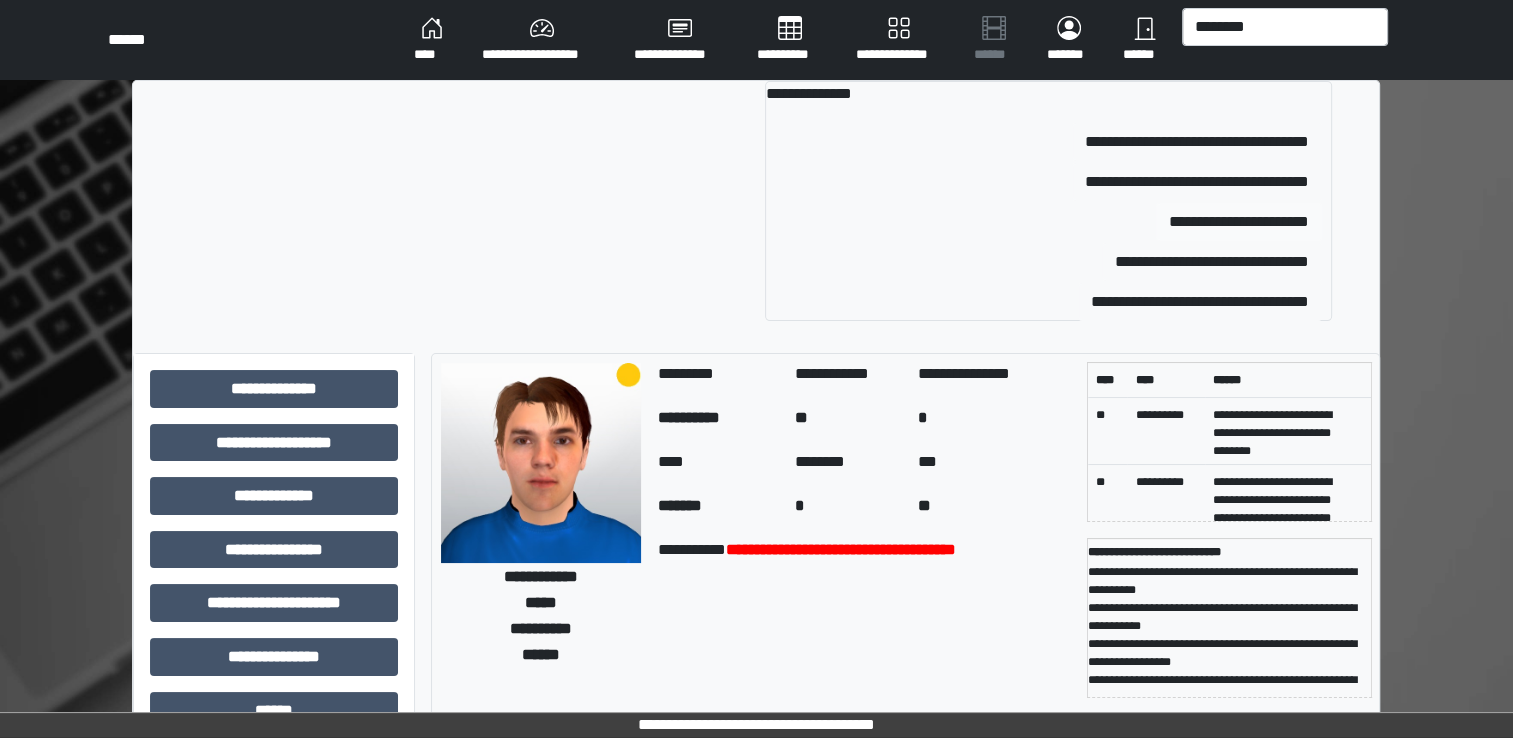 type 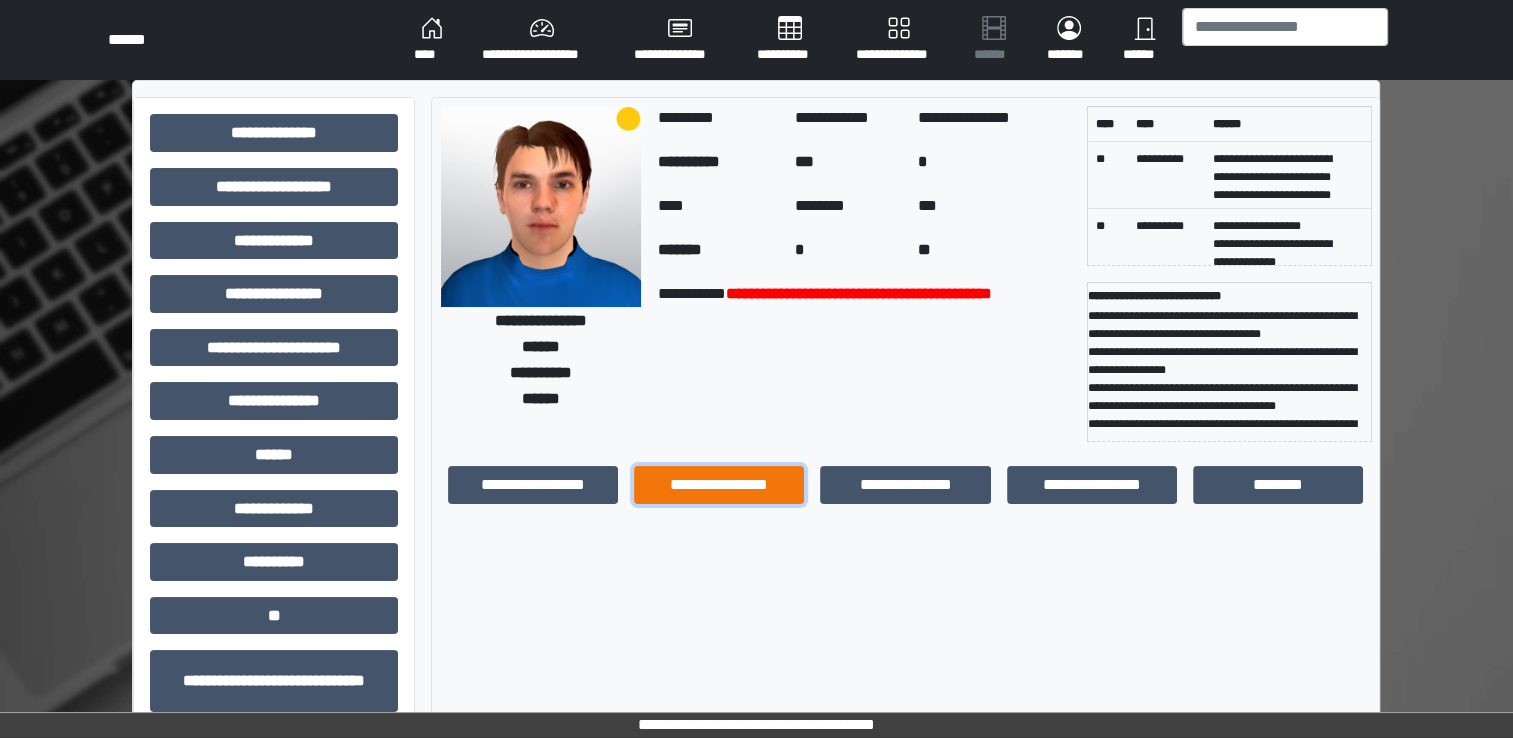 click on "**********" at bounding box center [719, 485] 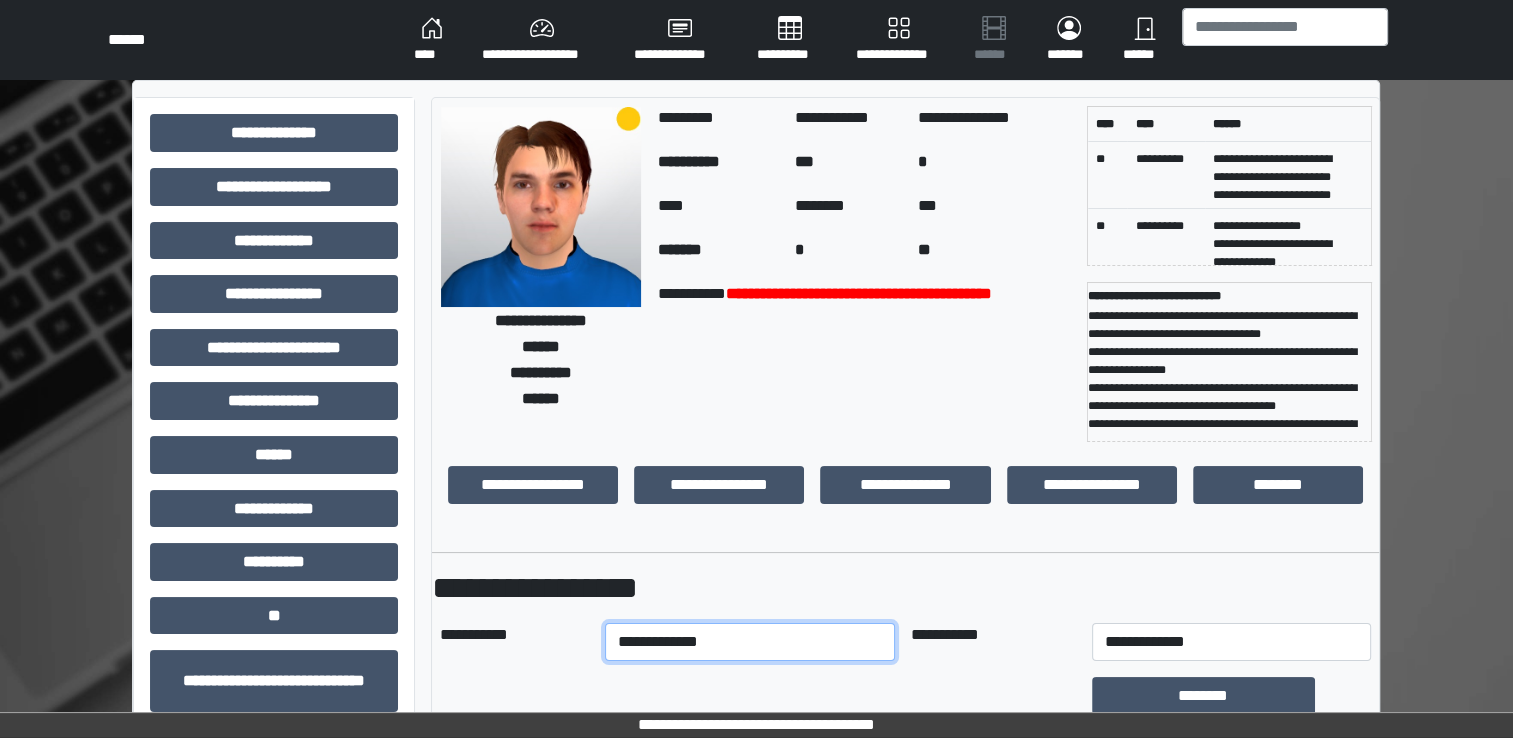 click on "**********" at bounding box center (750, 642) 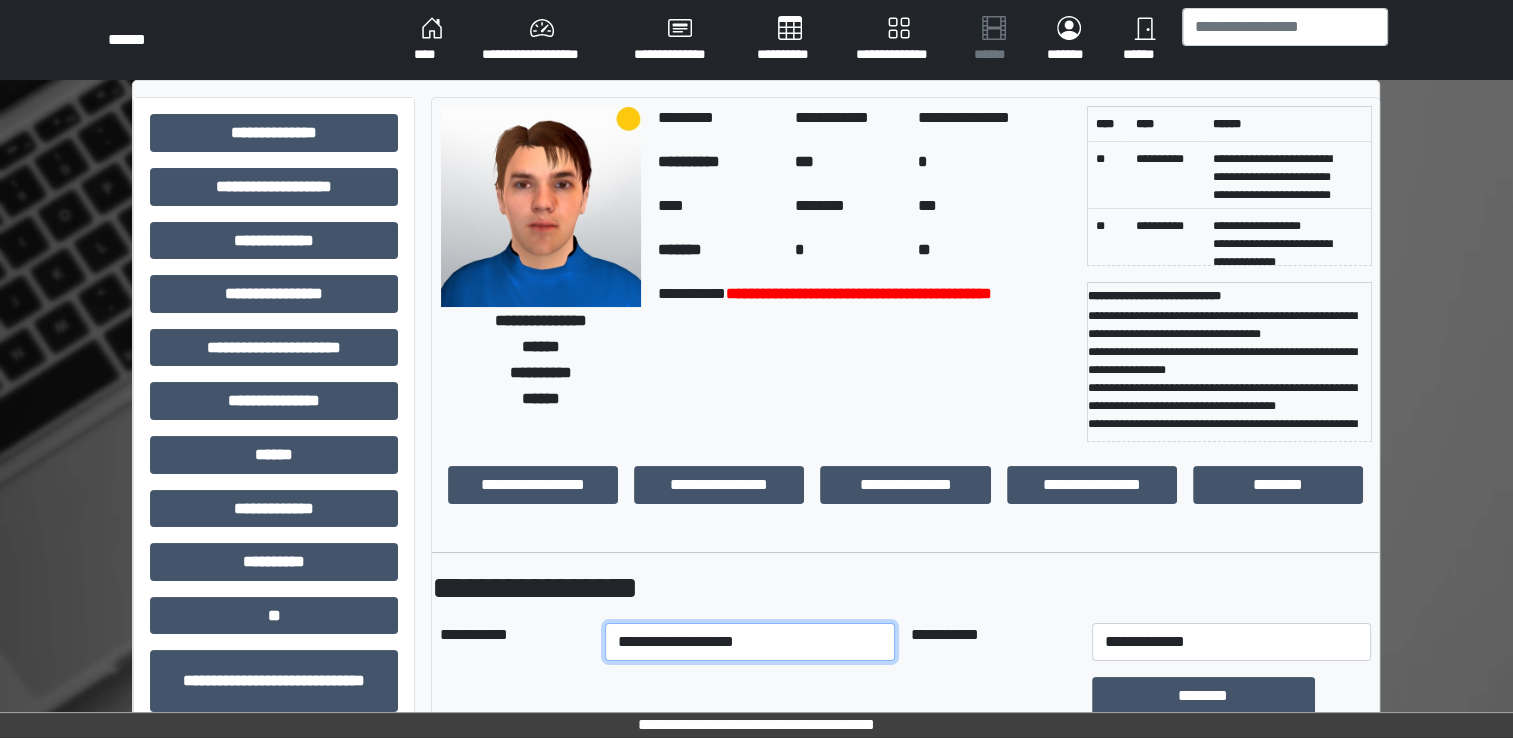 click on "**********" at bounding box center [750, 642] 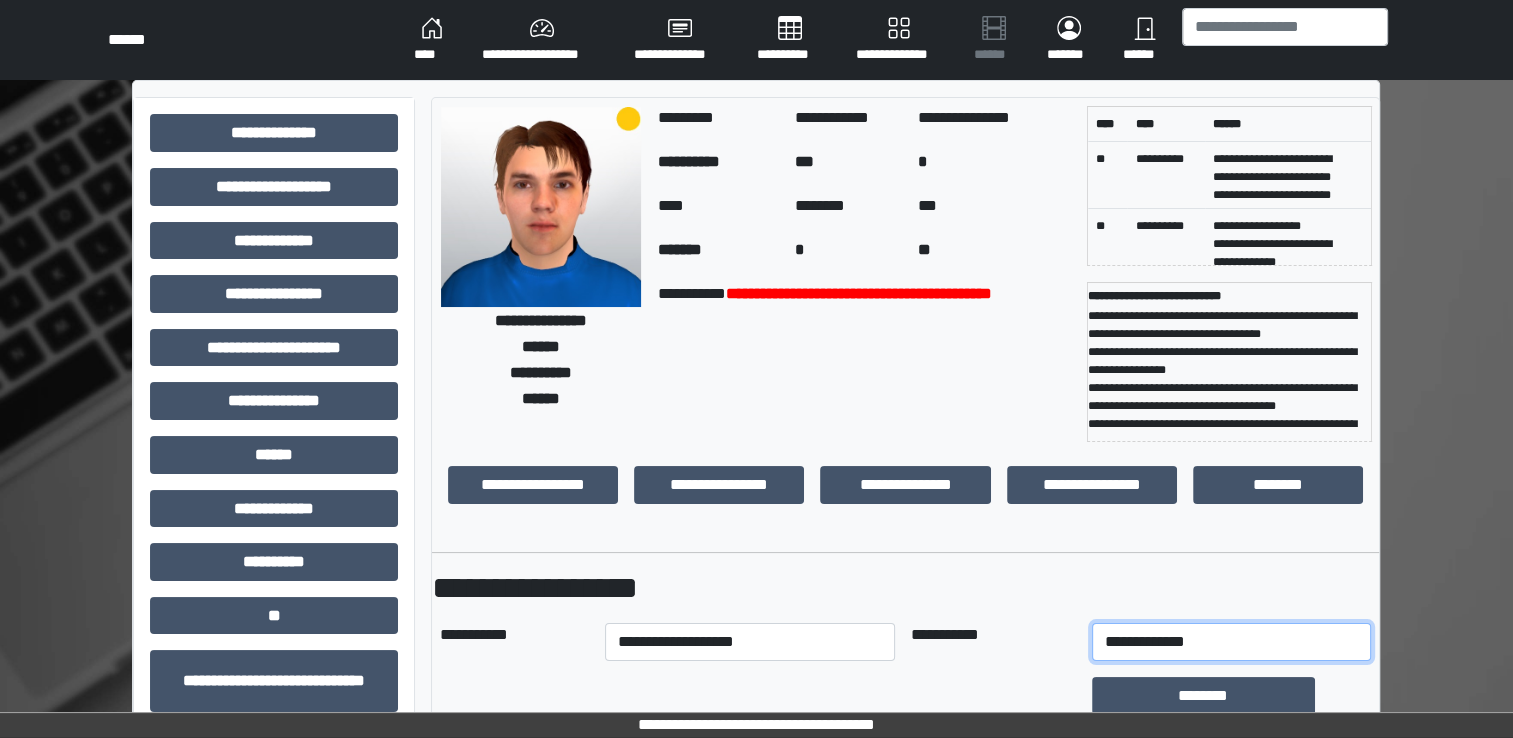 click on "**********" at bounding box center [1231, 642] 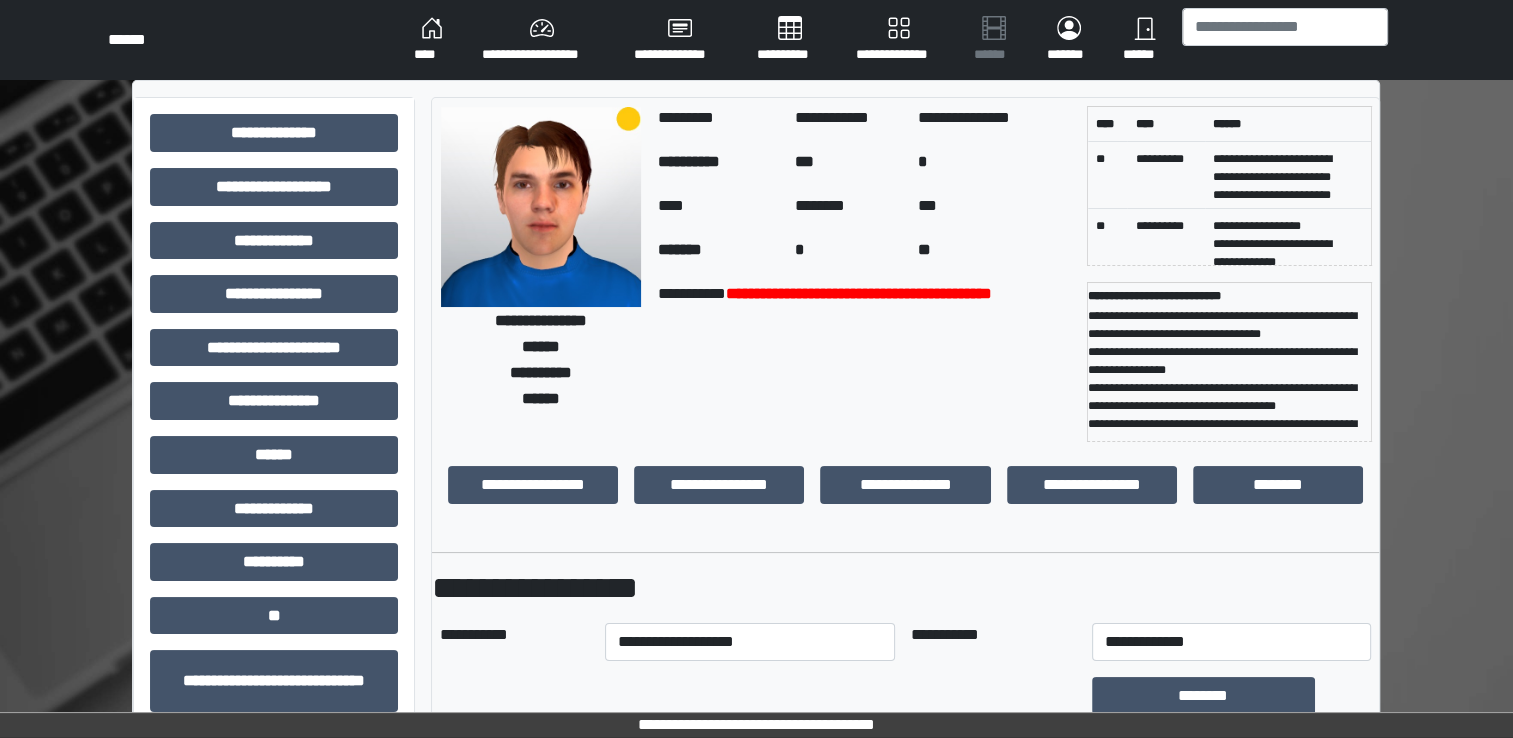 click on "**********" at bounding box center (905, 1154) 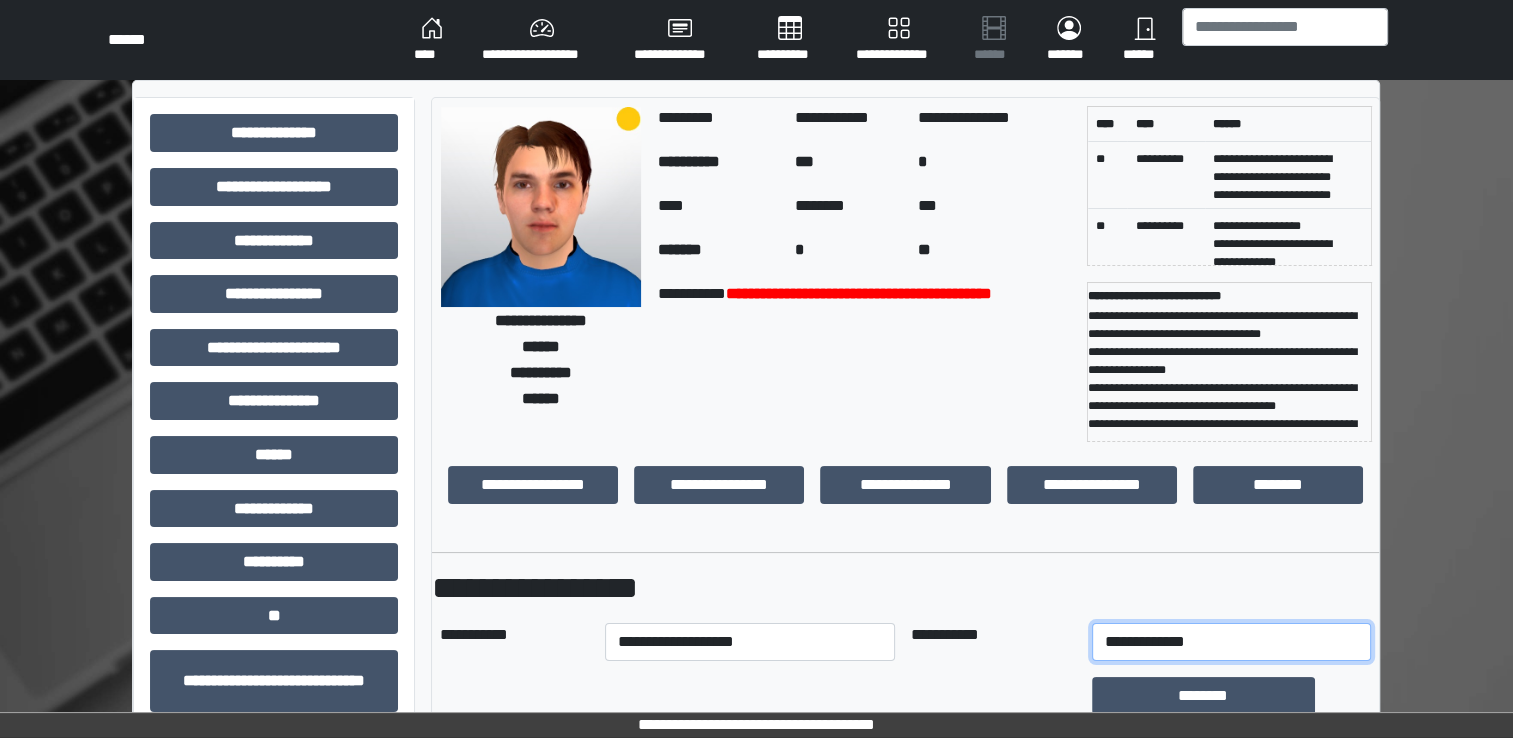 click on "**********" at bounding box center [1231, 642] 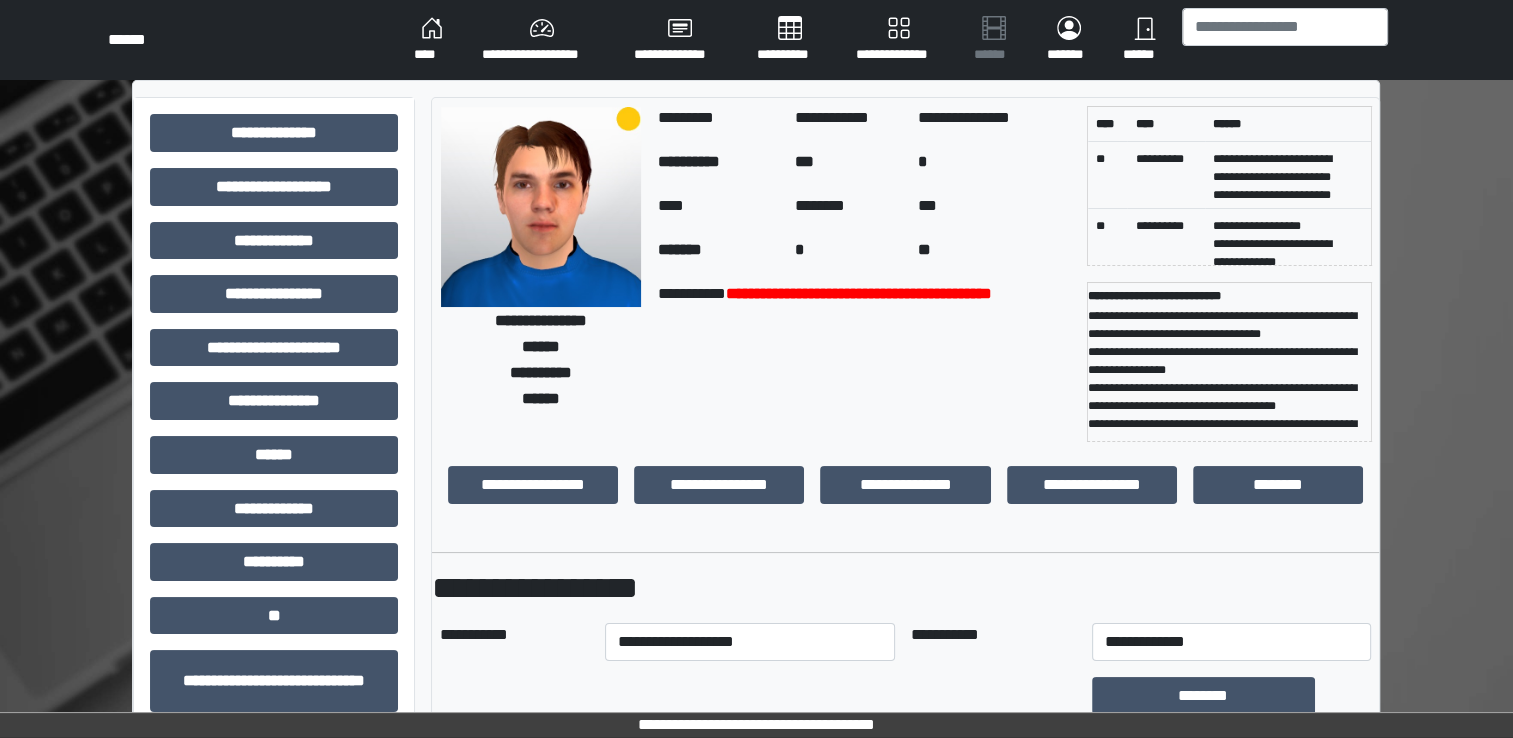 click on "**********" at bounding box center [993, 642] 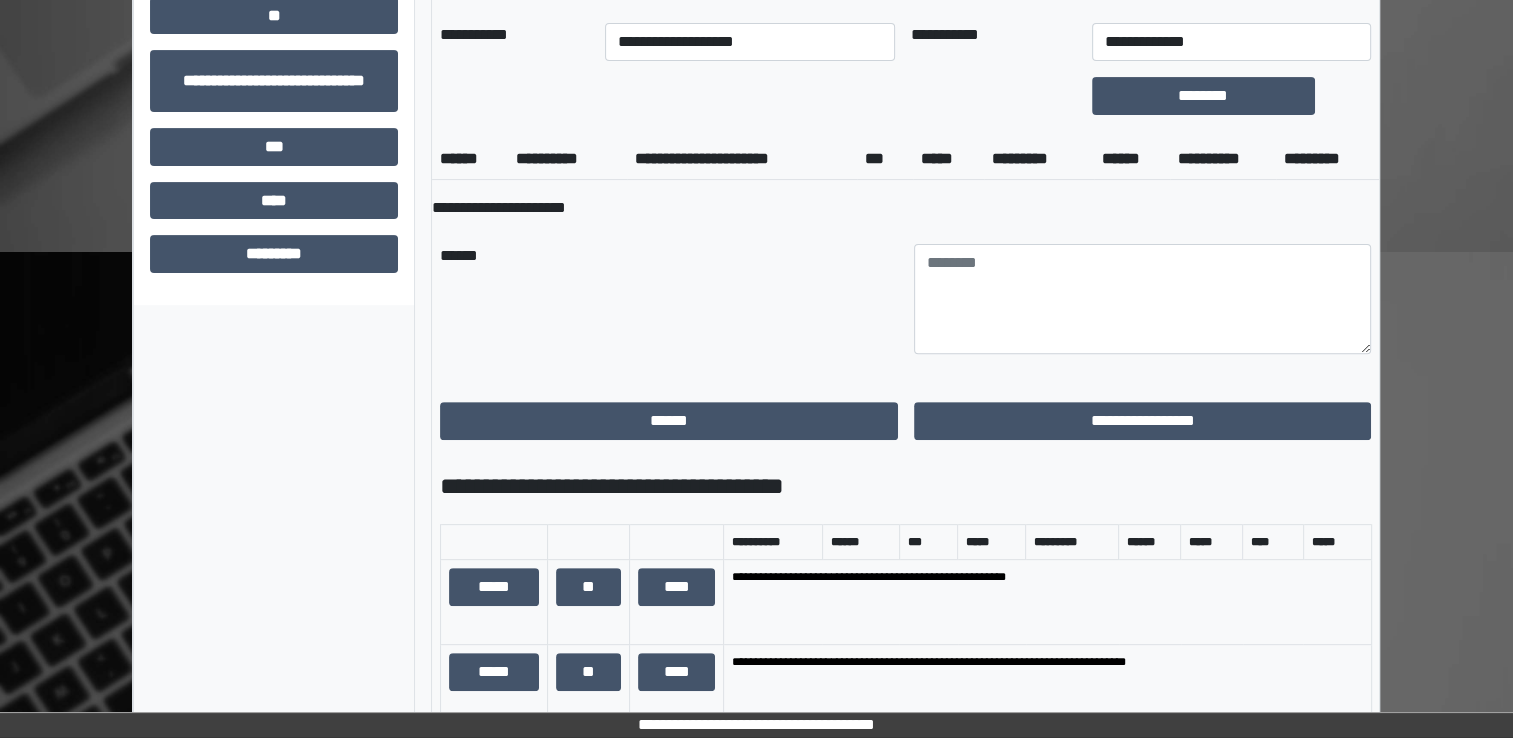 scroll, scrollTop: 700, scrollLeft: 0, axis: vertical 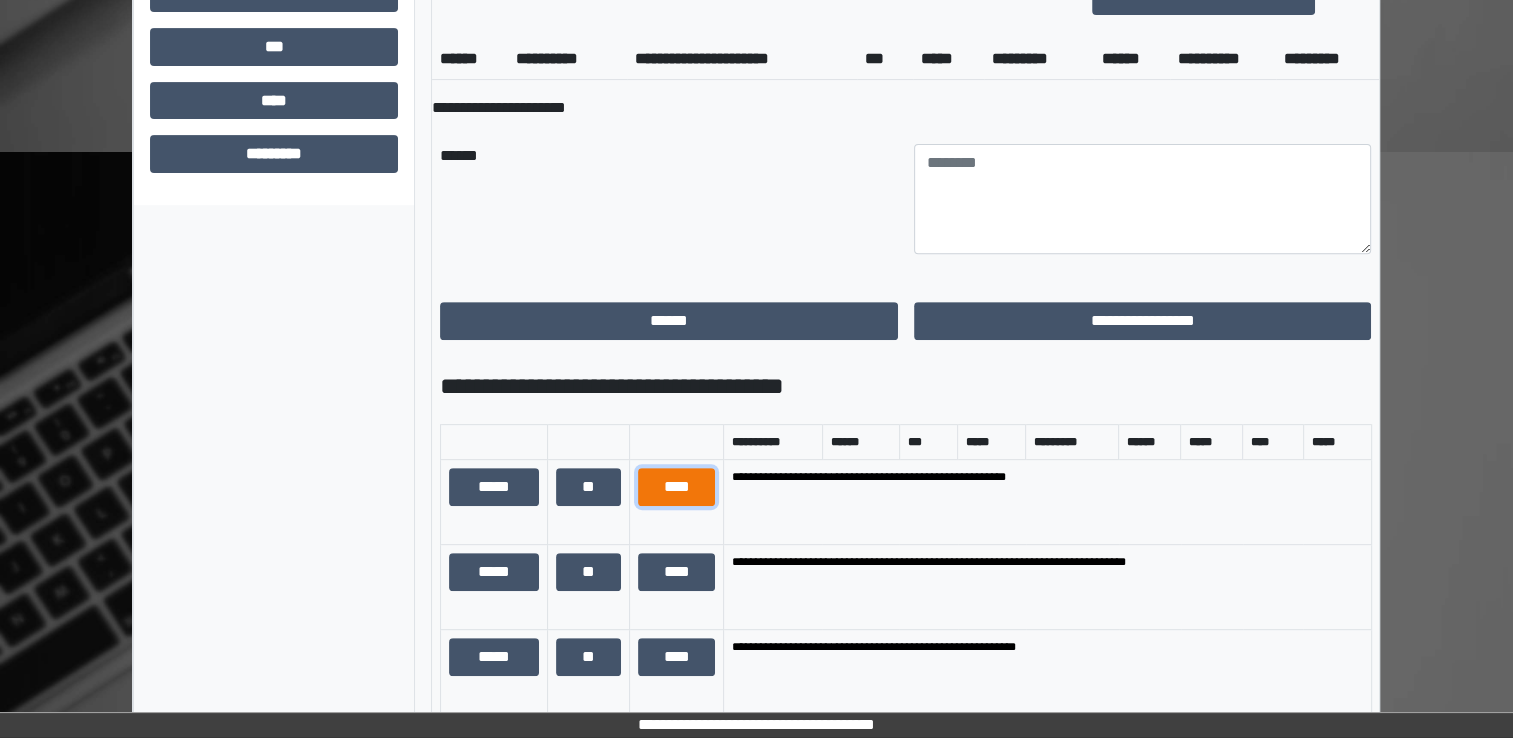 click on "****" at bounding box center [677, 487] 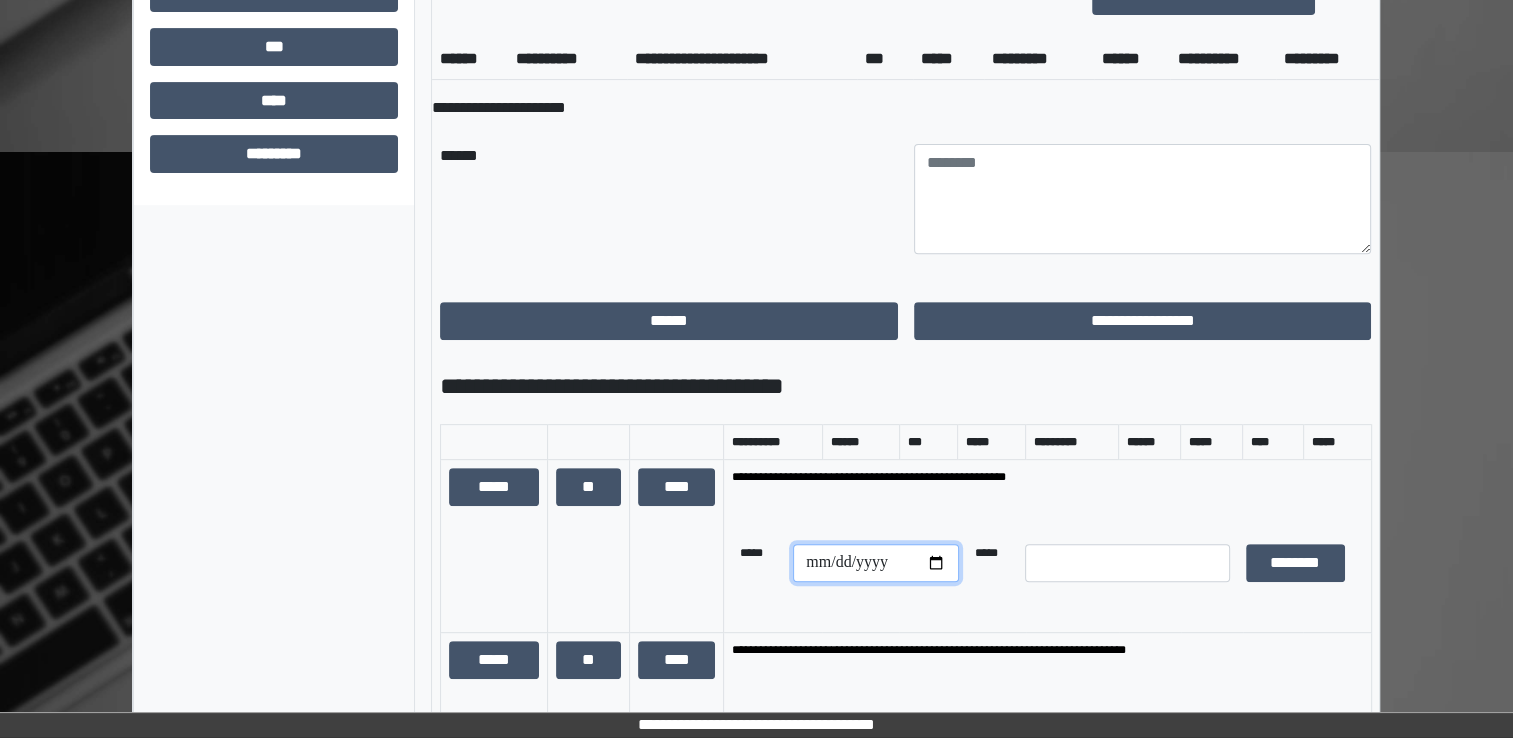 click at bounding box center [875, 563] 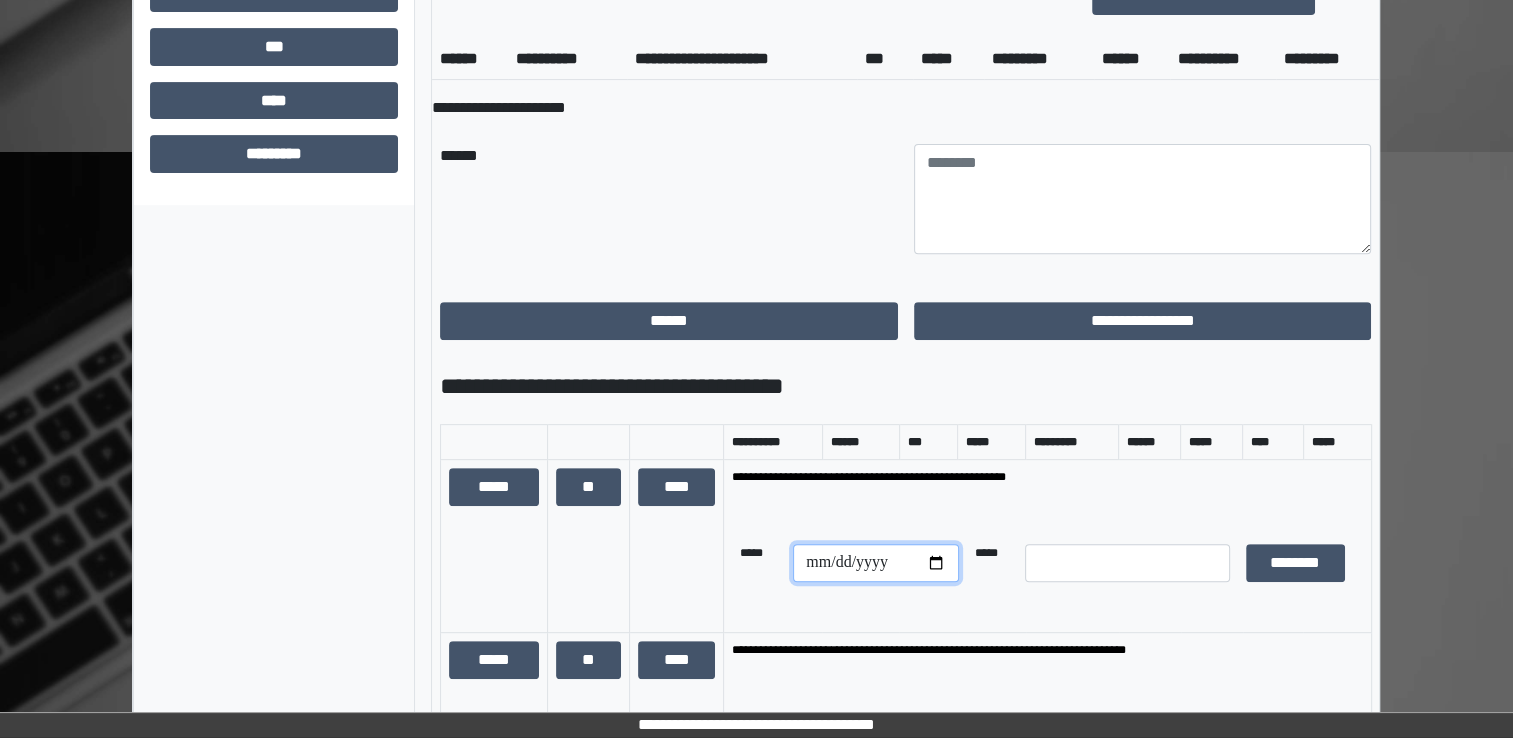 type on "**********" 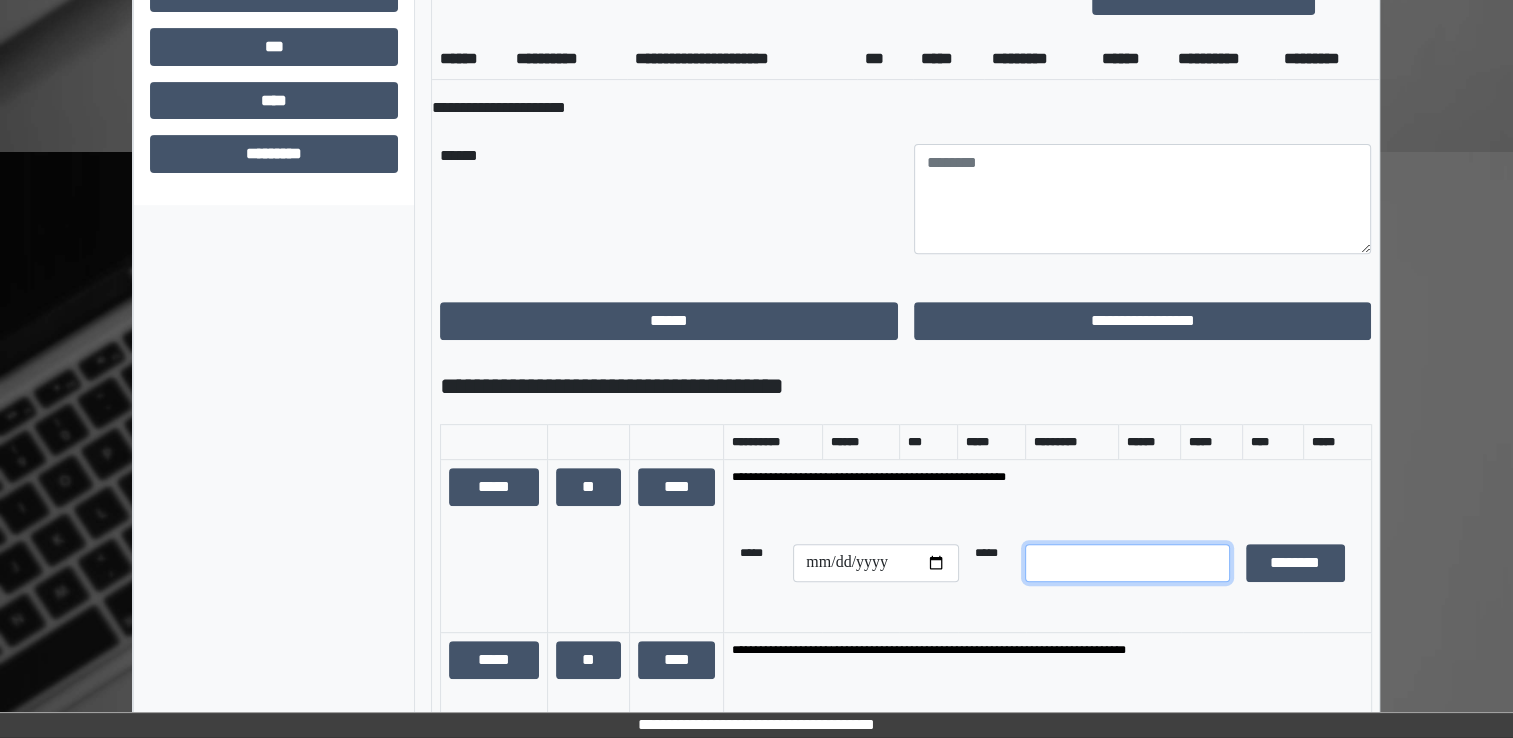 click at bounding box center [1127, 563] 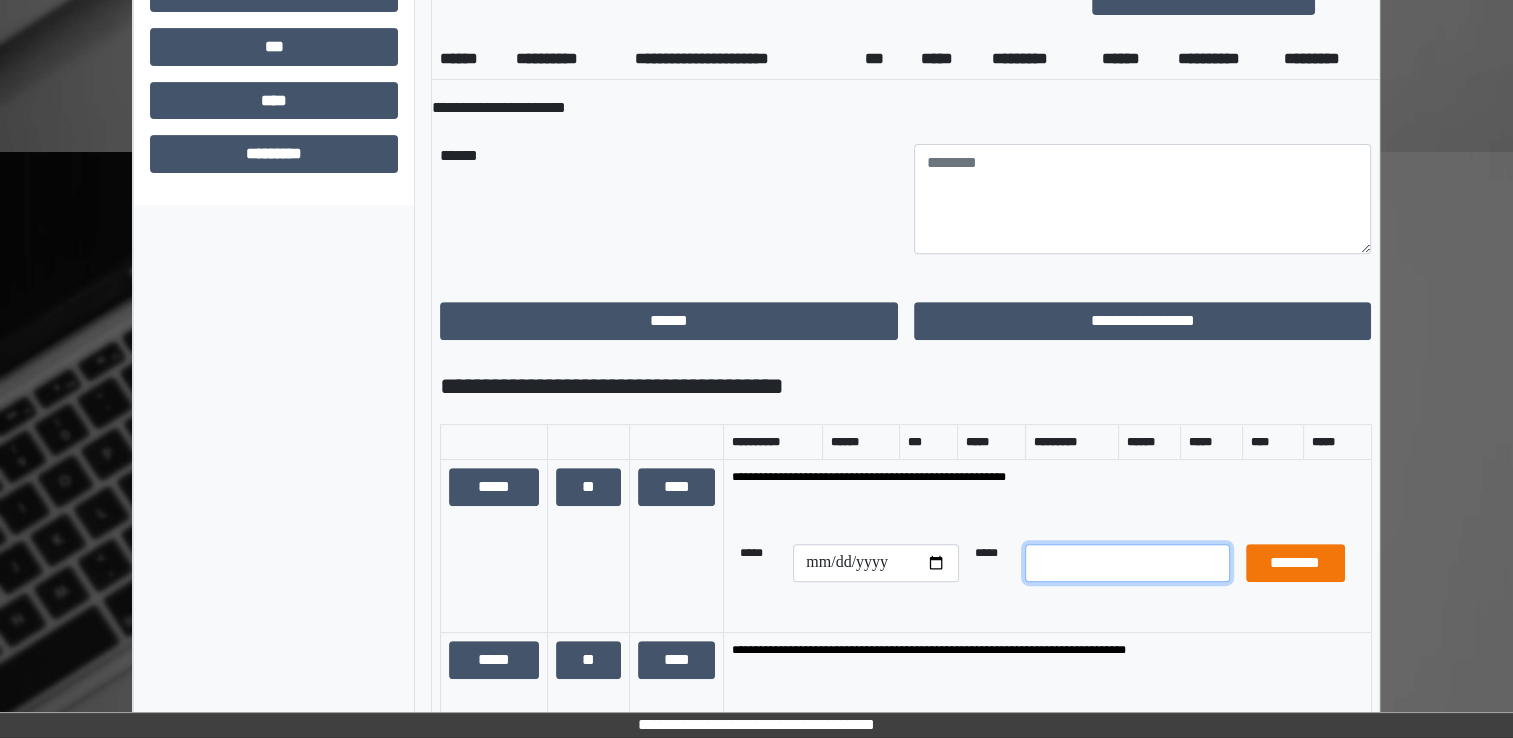 type on "*" 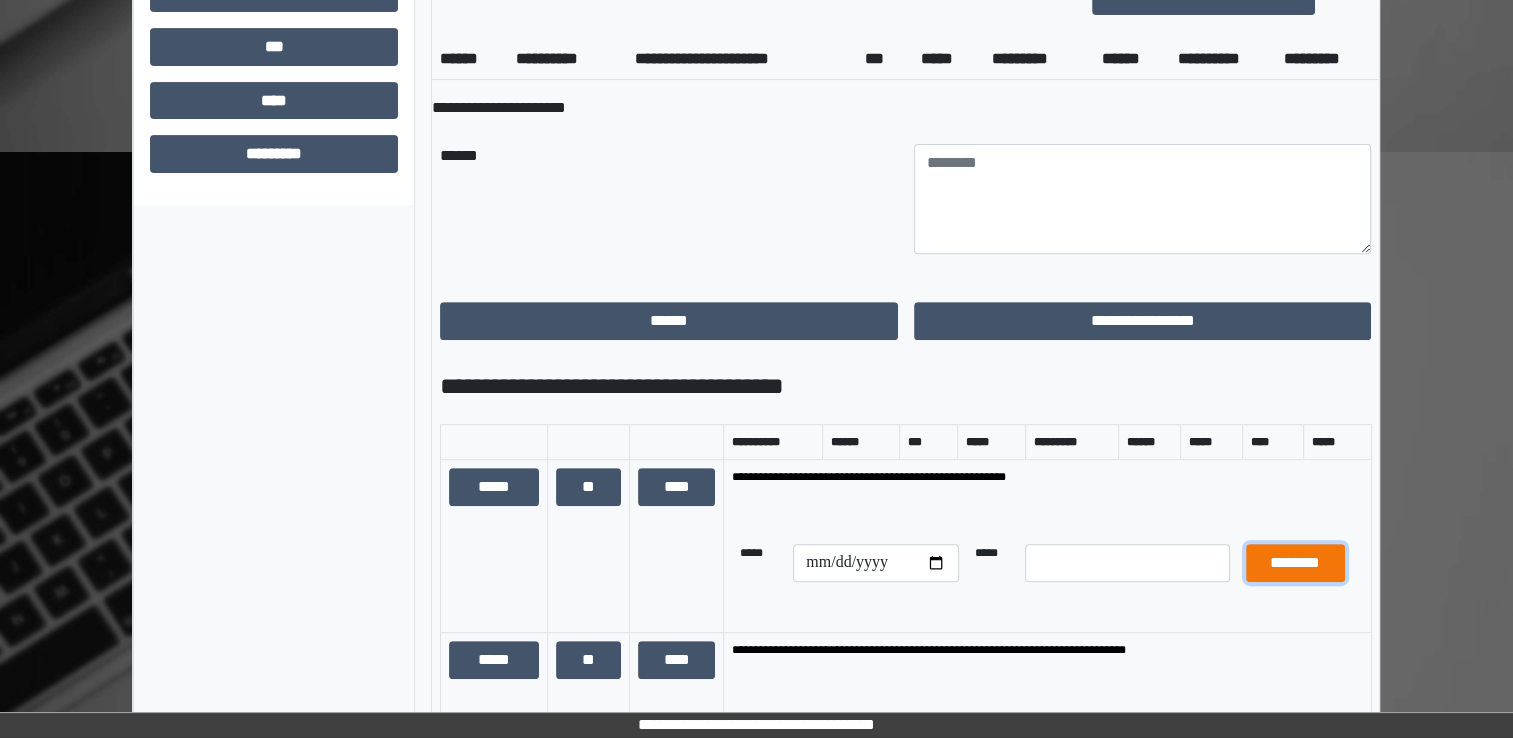 click on "********" at bounding box center [1295, 563] 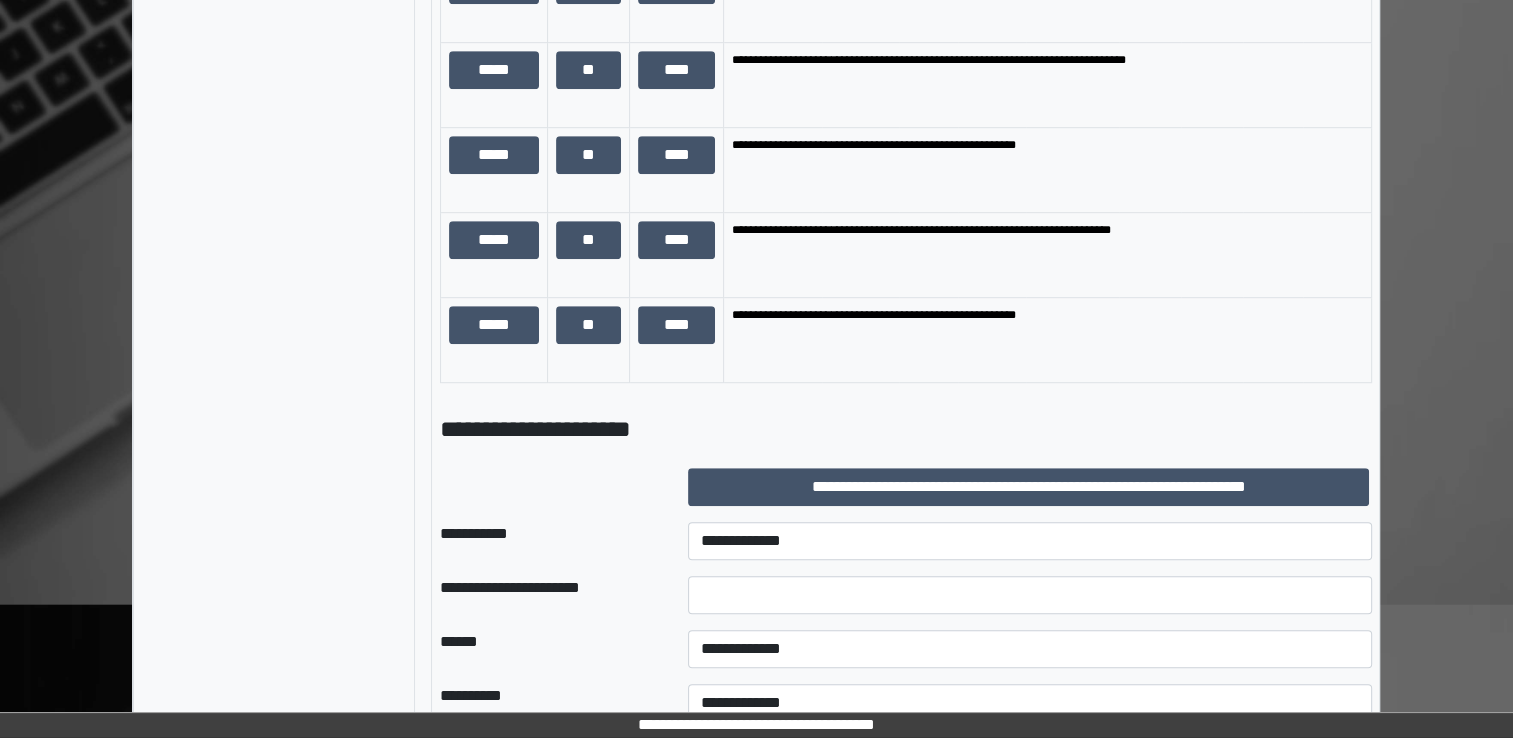 scroll, scrollTop: 1400, scrollLeft: 0, axis: vertical 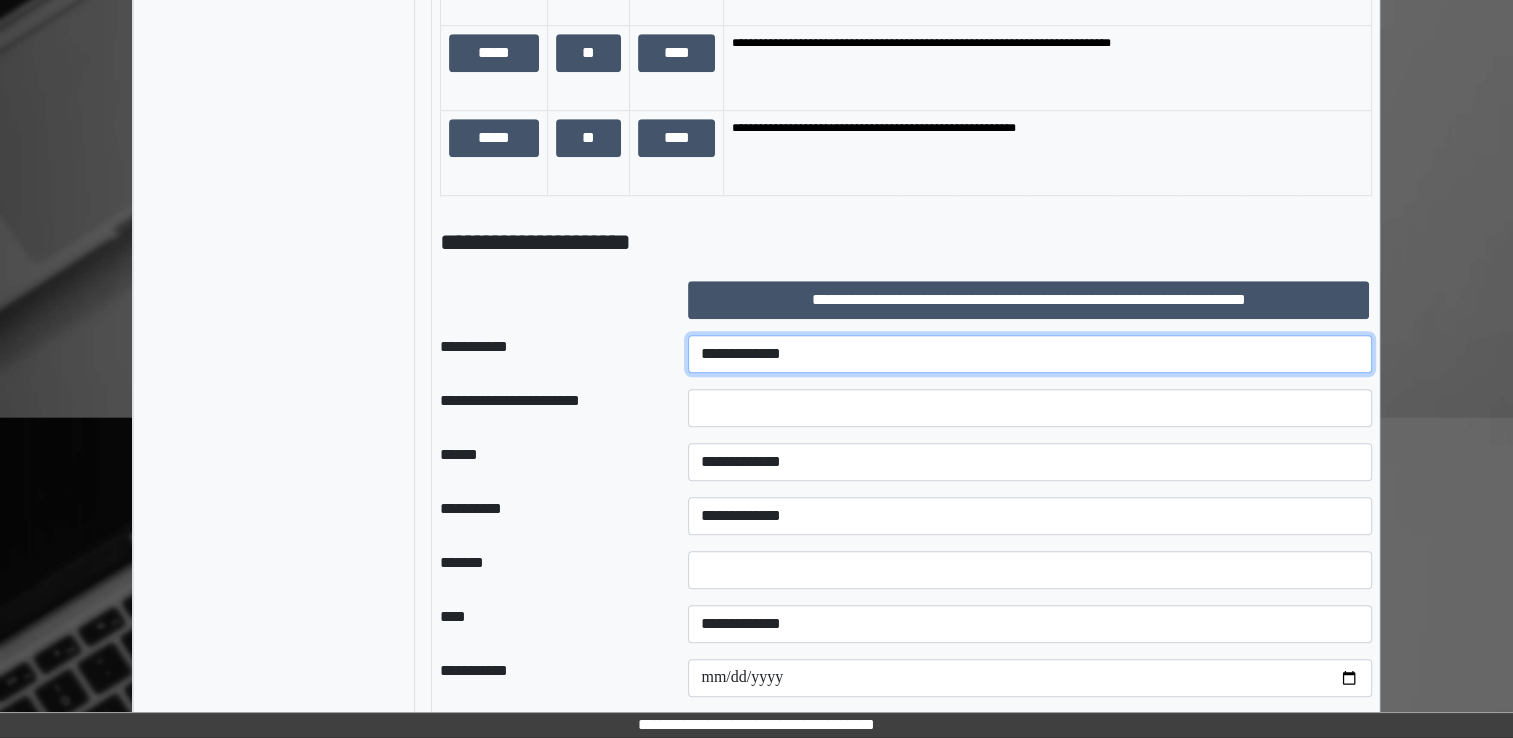 click on "**********" at bounding box center (1030, 354) 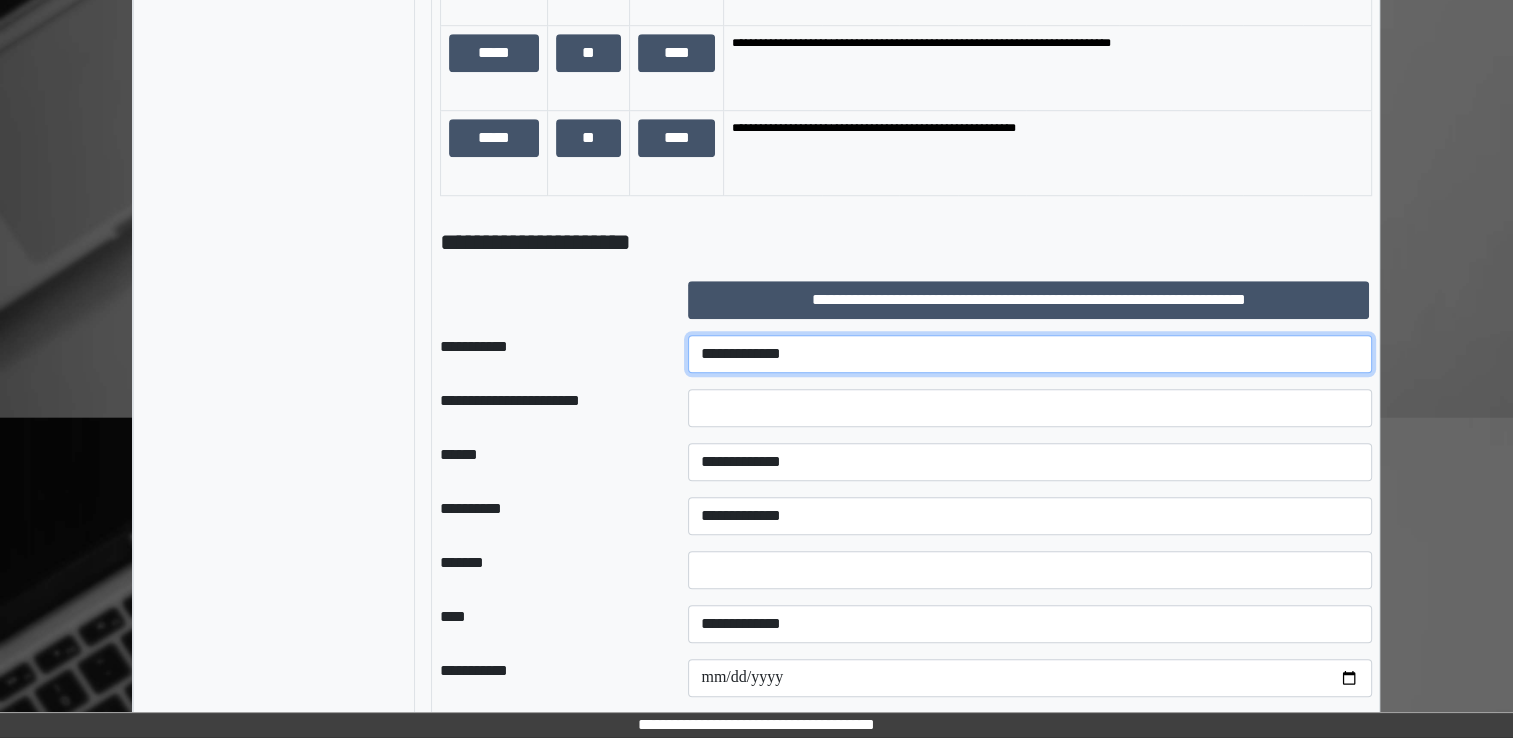 select on "***" 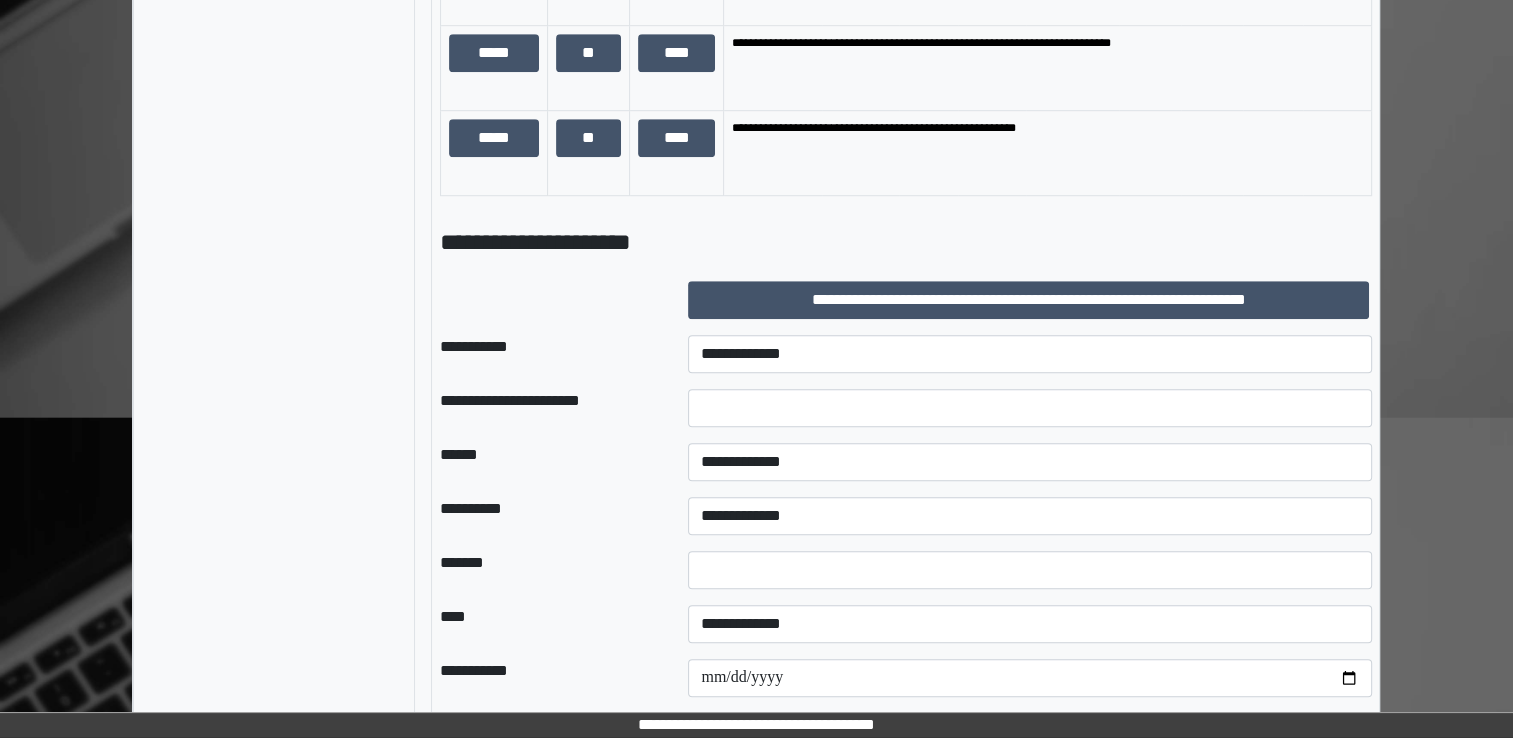 click on "**********" at bounding box center (1030, 354) 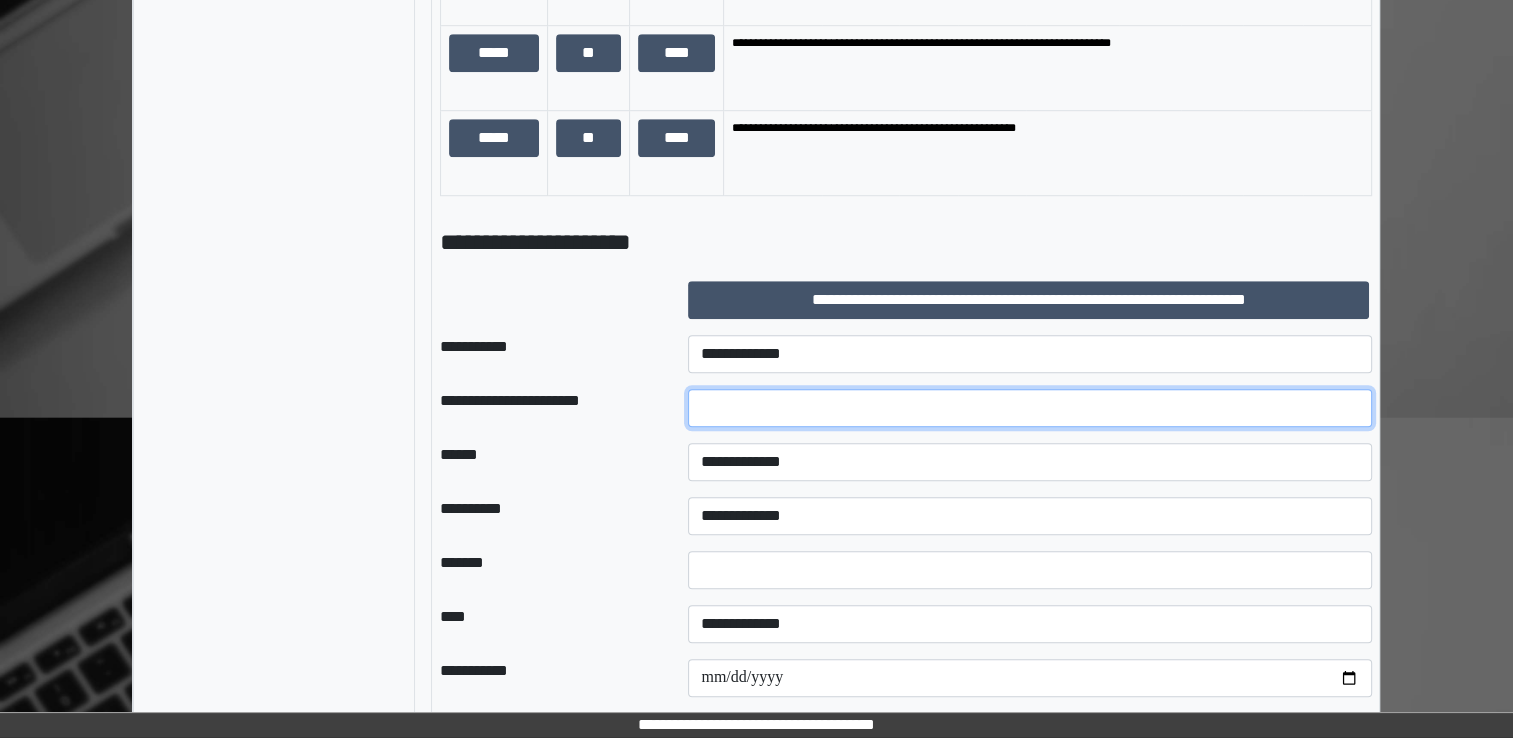 click at bounding box center [1030, 408] 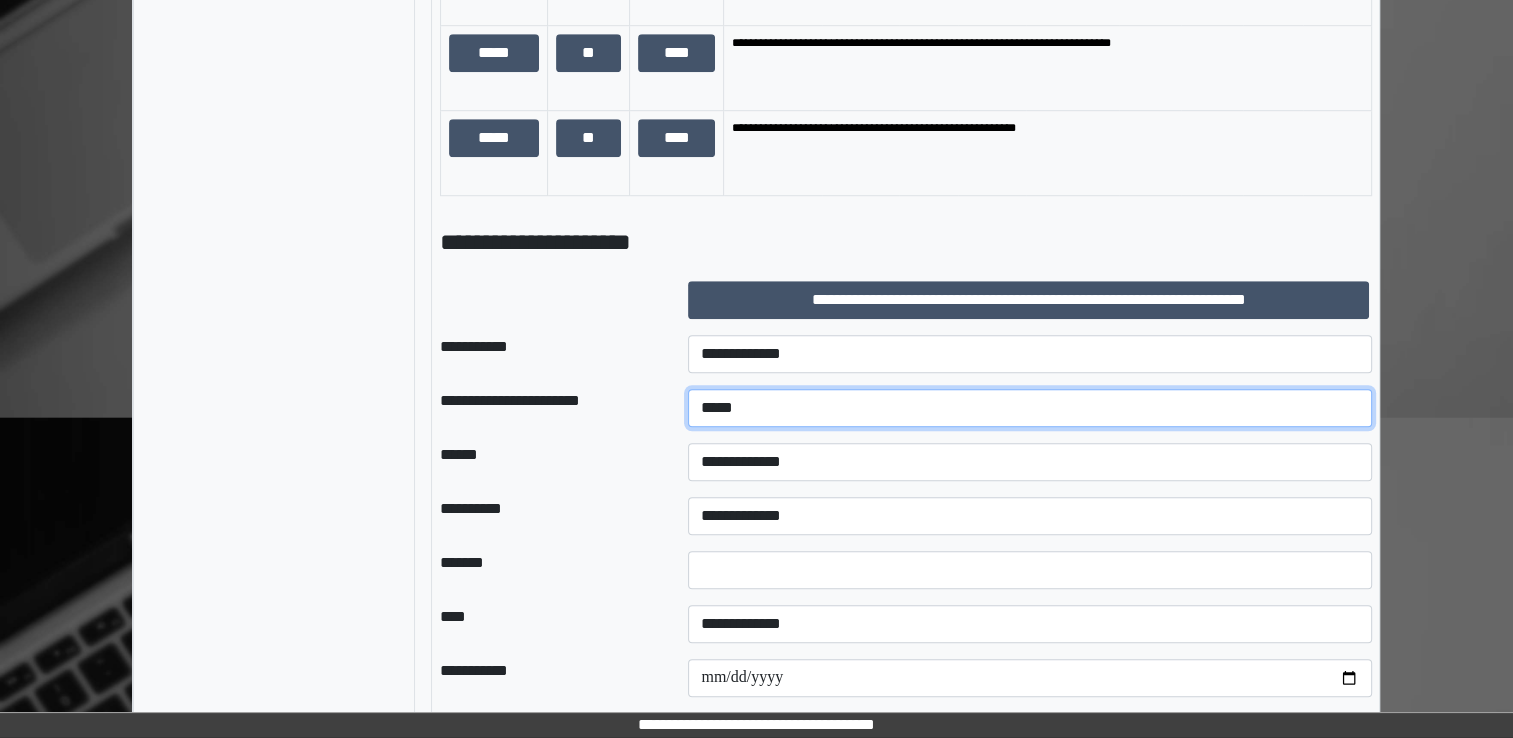 type on "*****" 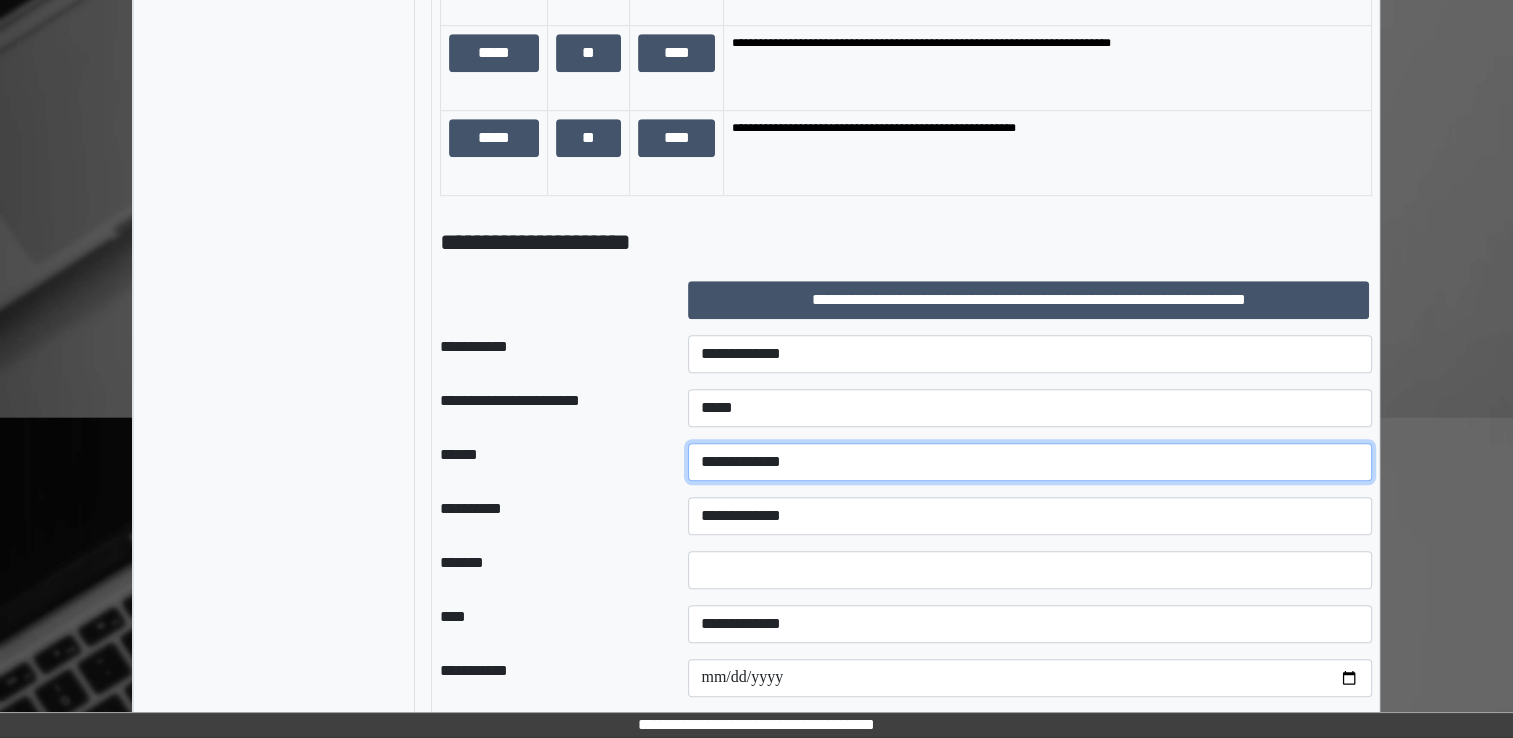click on "**********" at bounding box center [1030, 462] 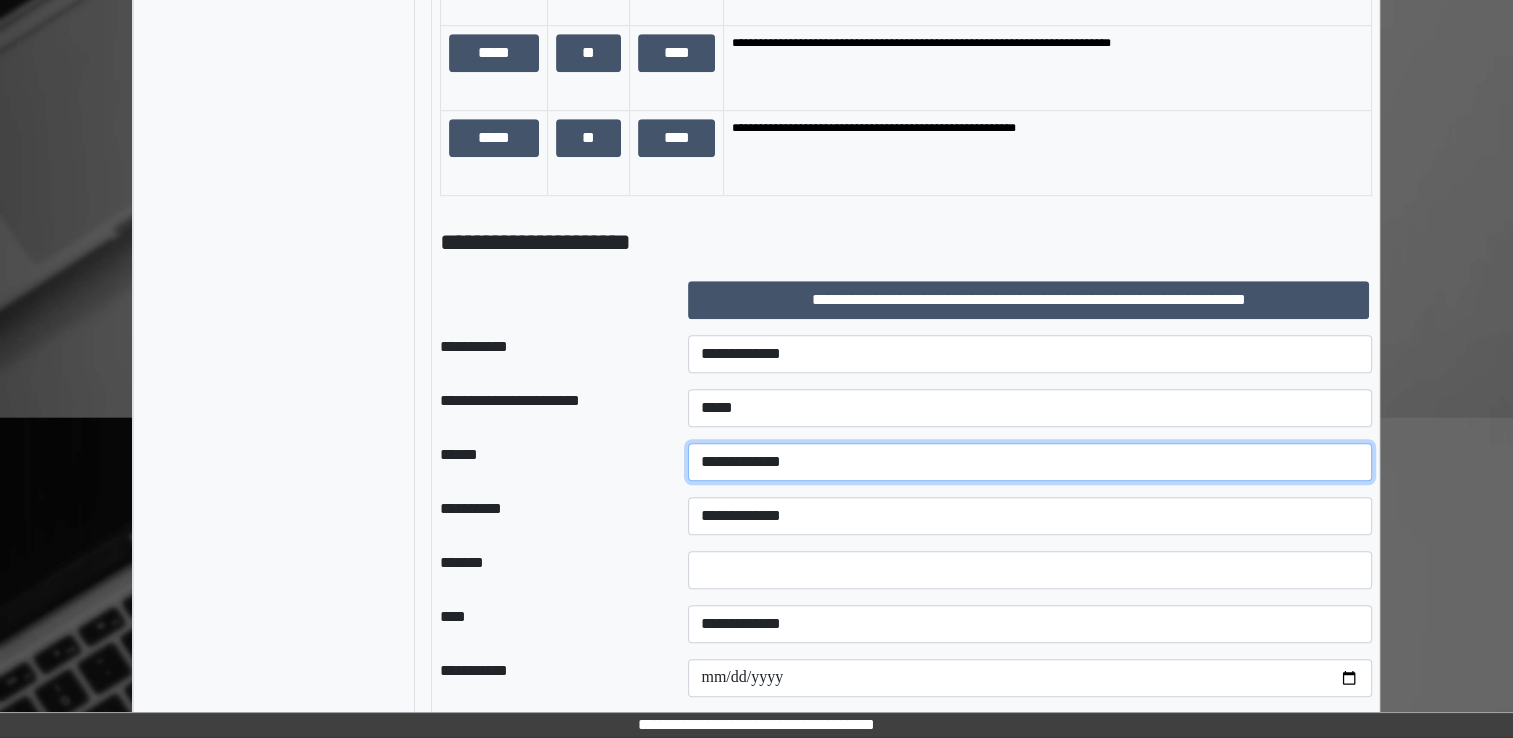 select on "*" 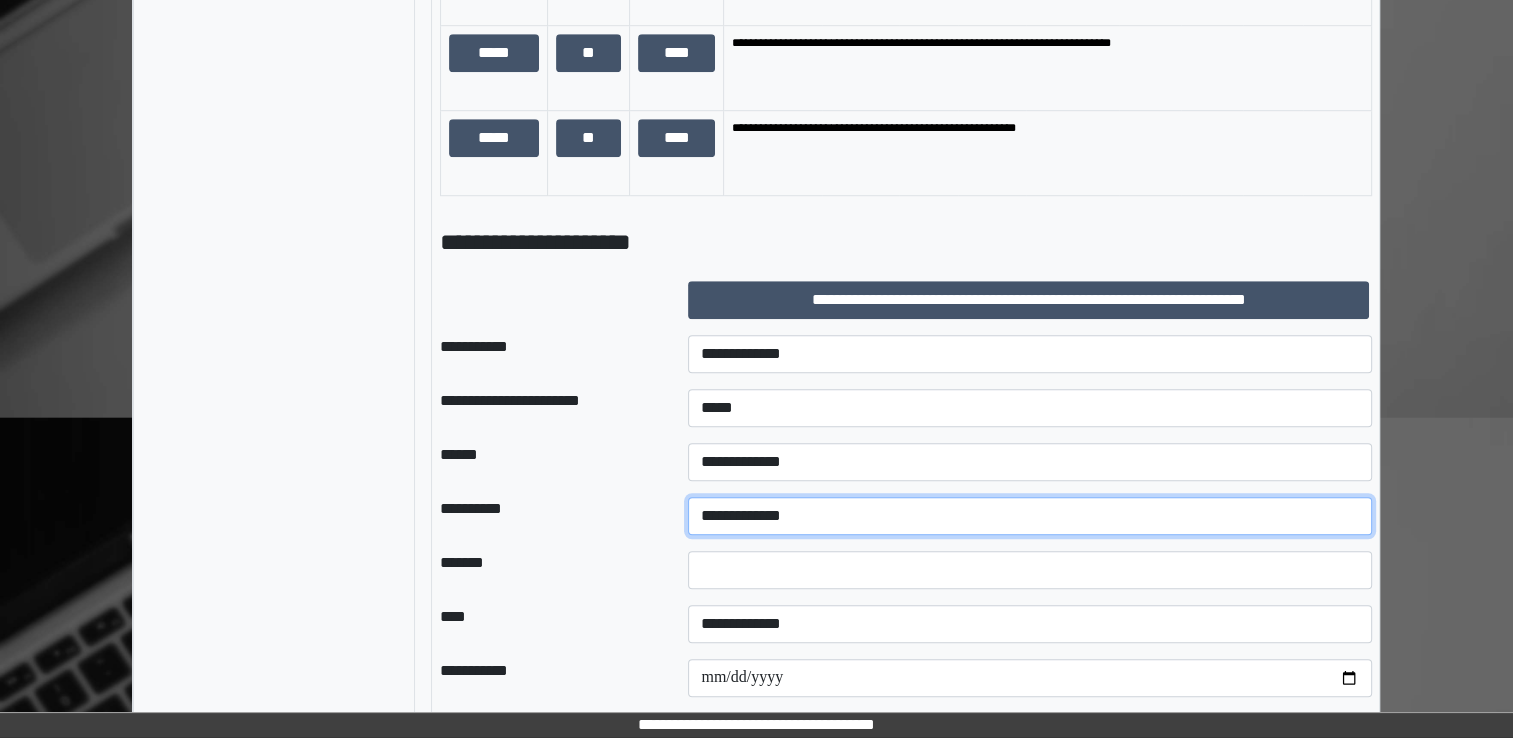 click on "**********" at bounding box center [1030, 516] 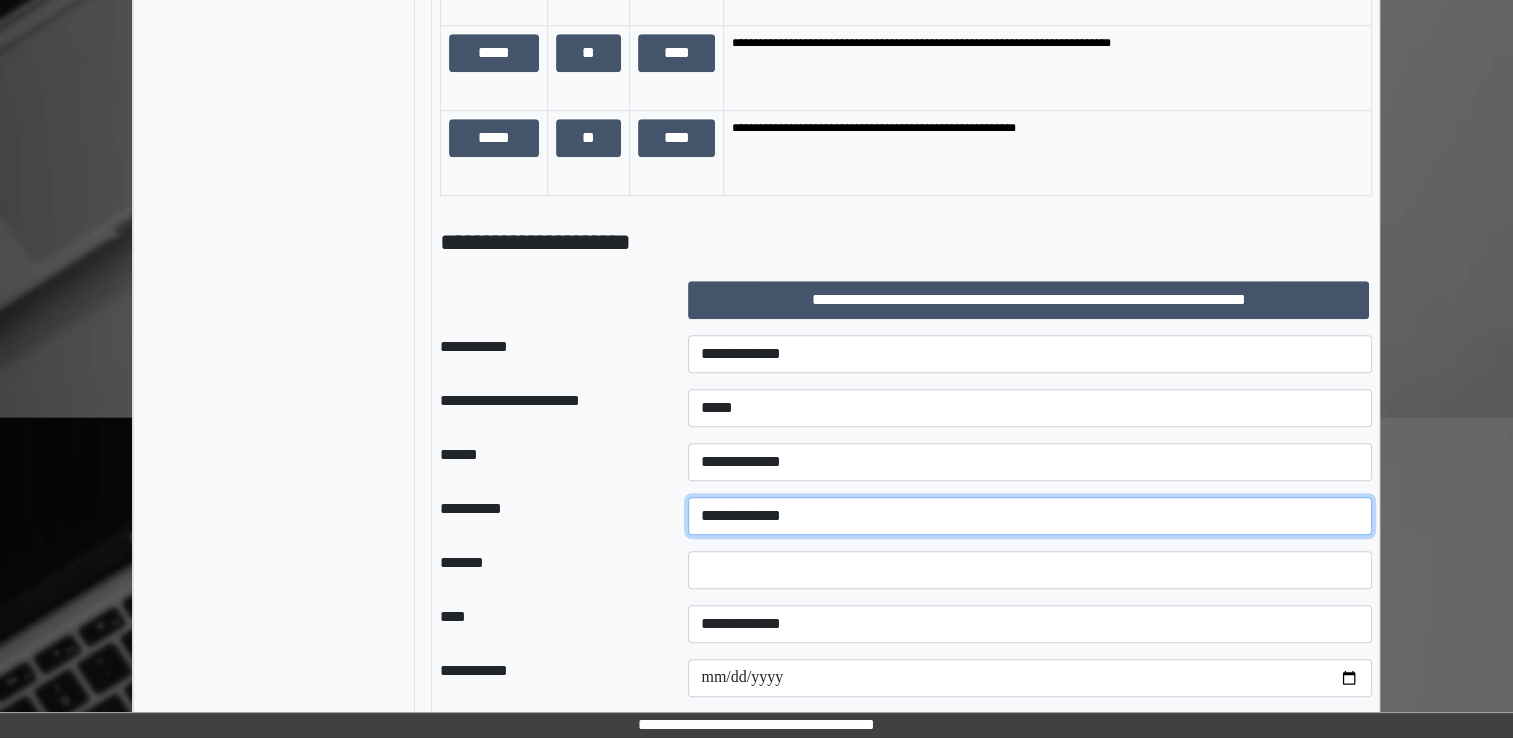 select on "*" 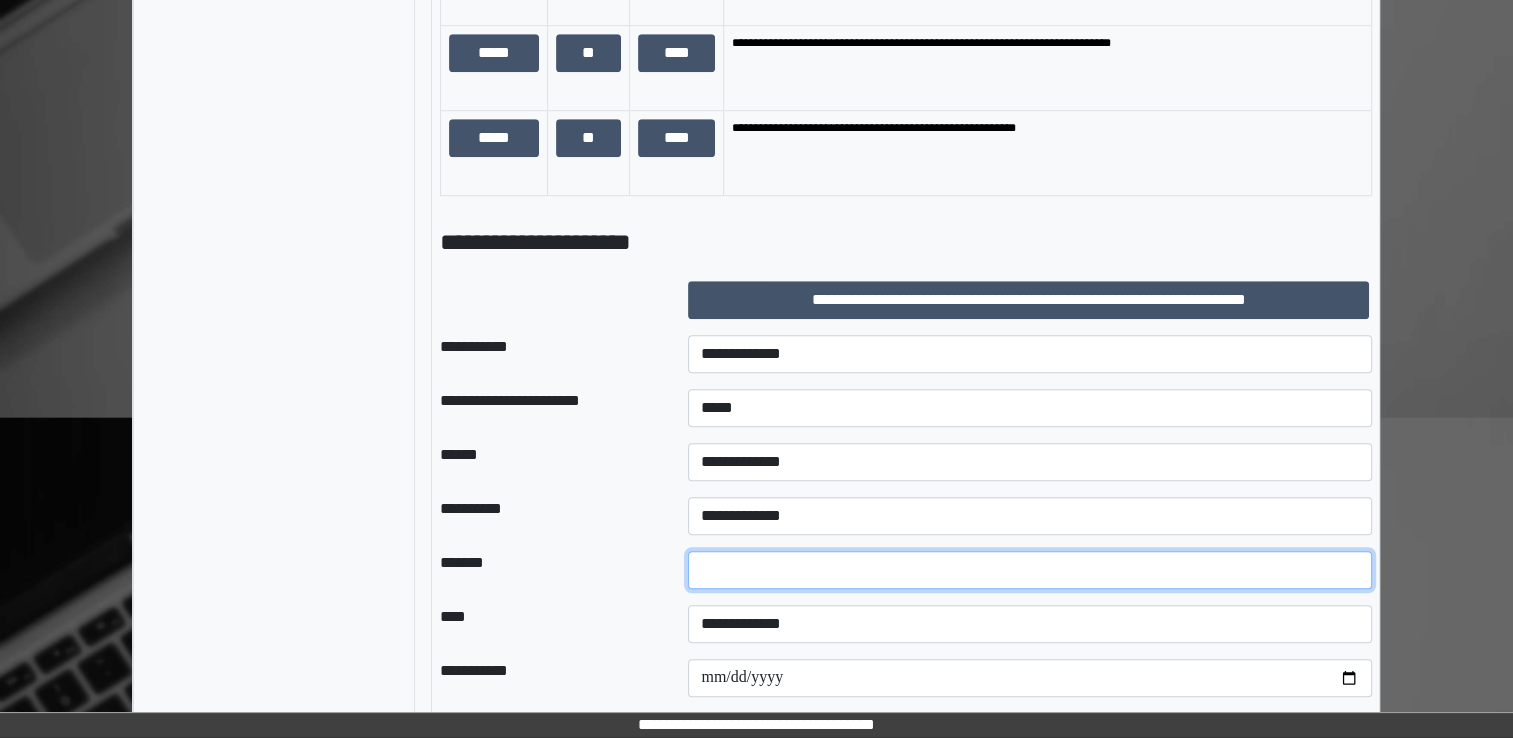 click at bounding box center [1030, 570] 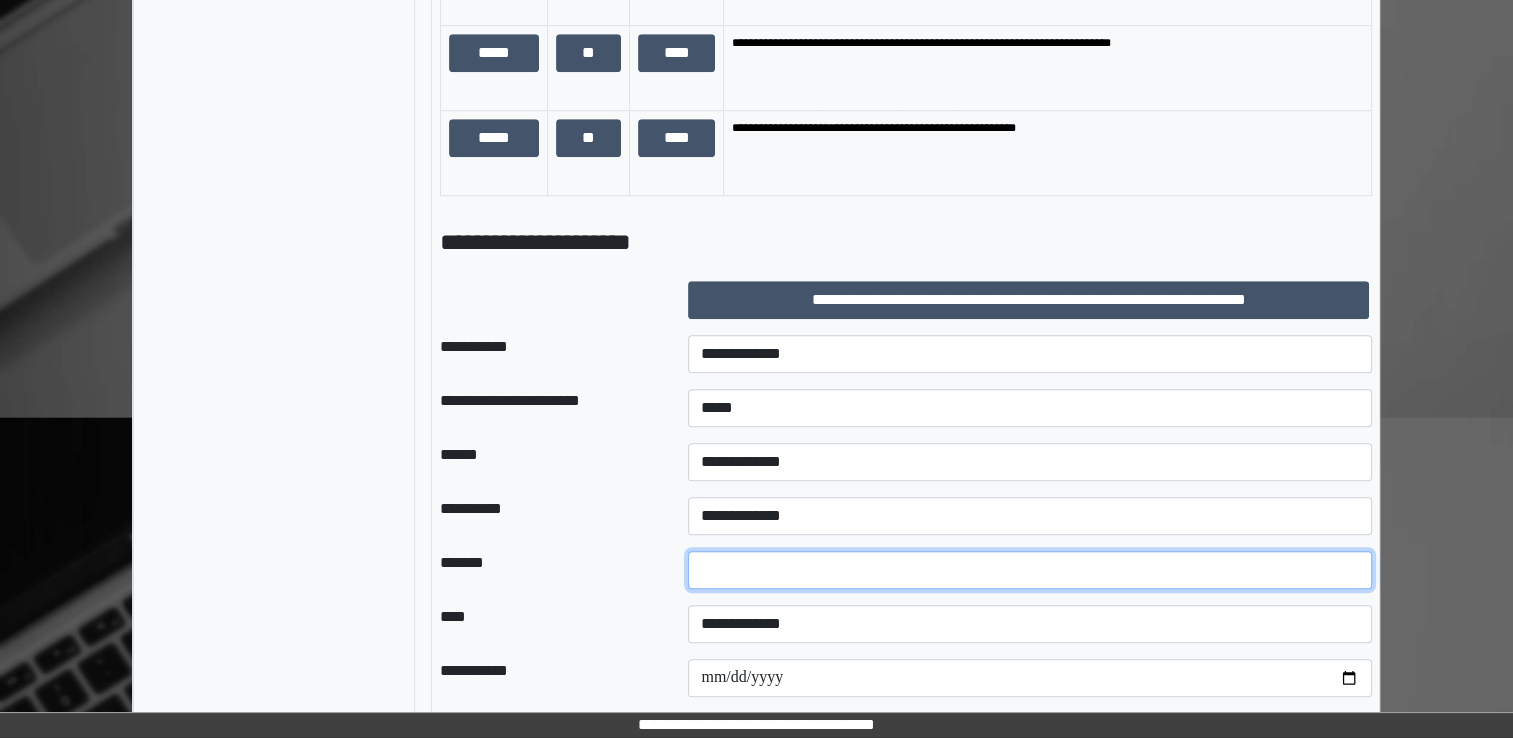 type on "*" 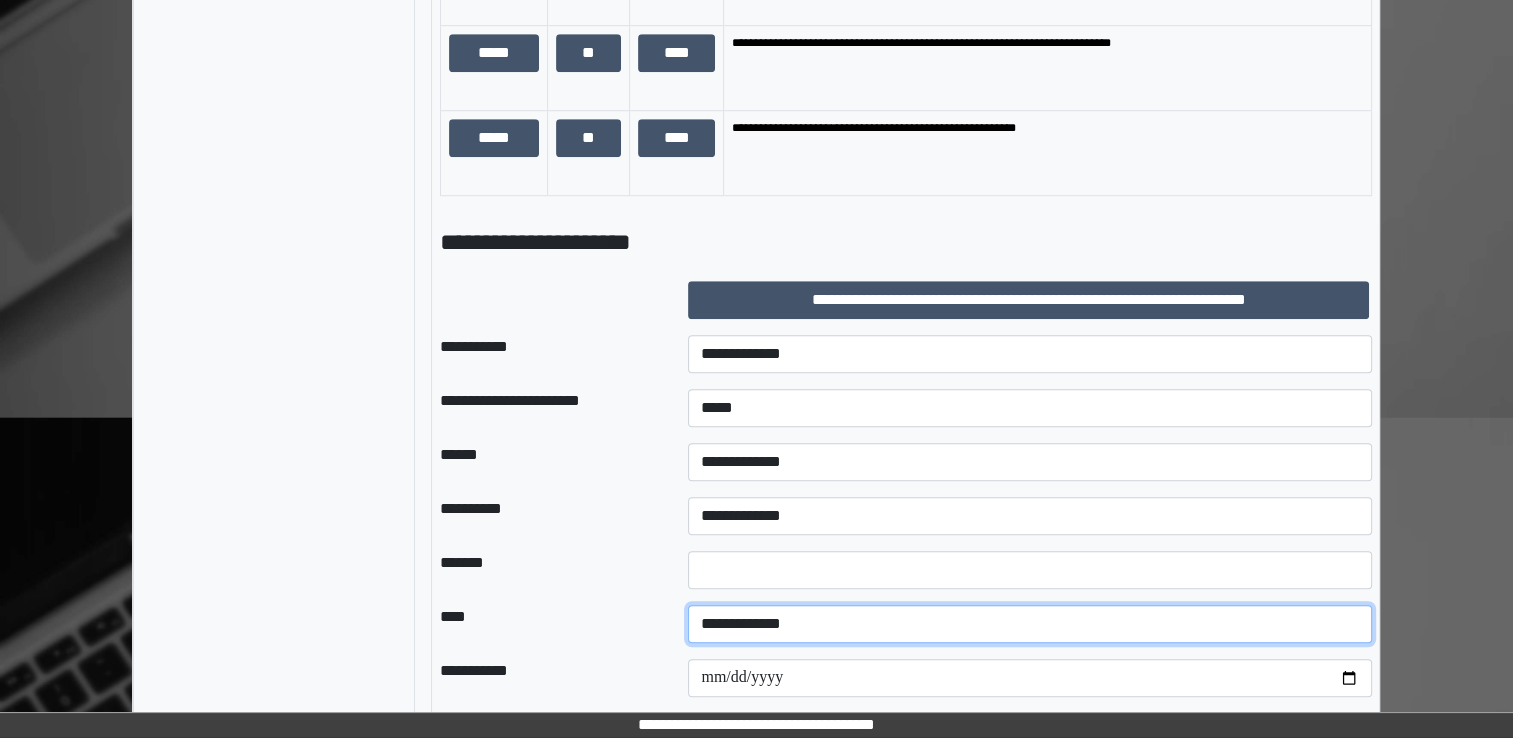click on "**********" at bounding box center (1030, 624) 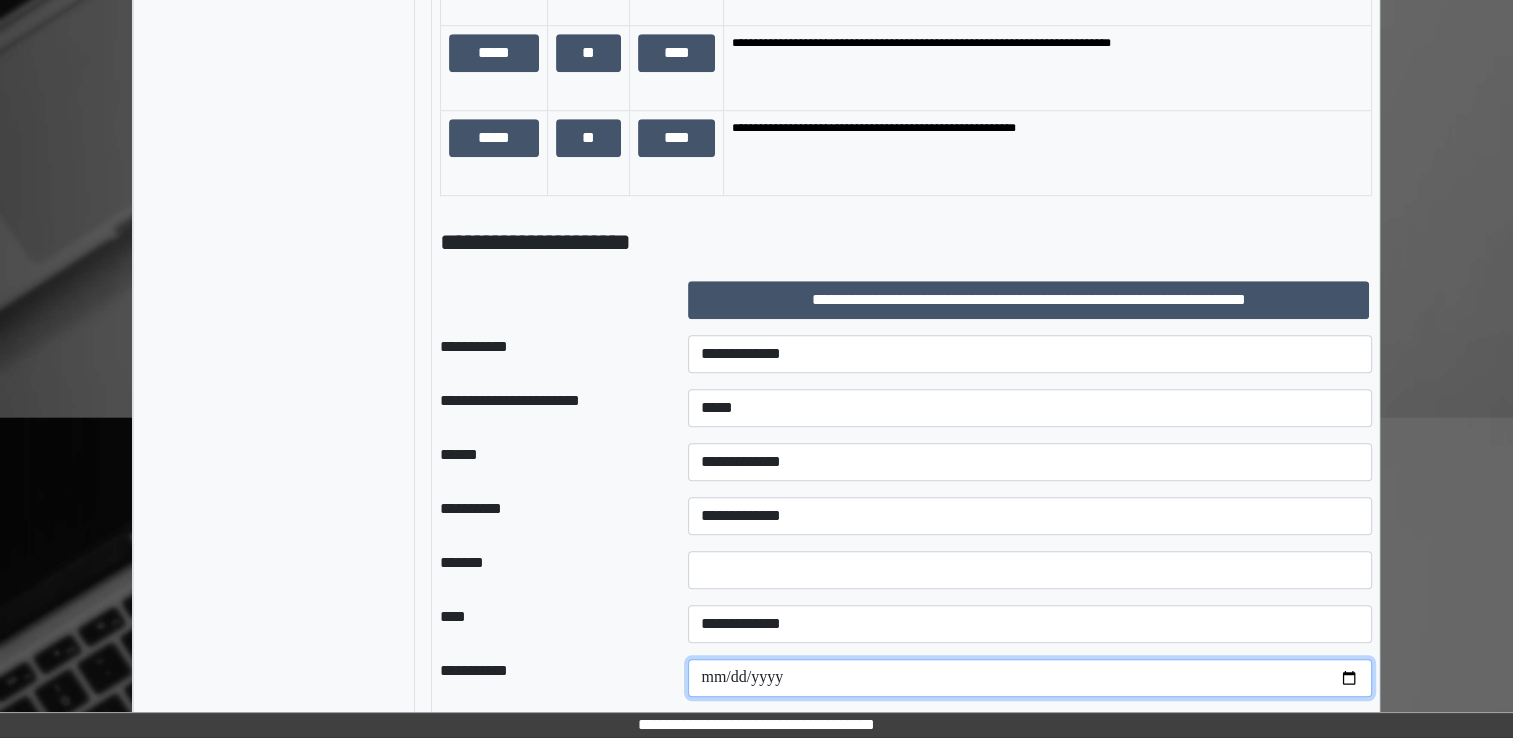 click at bounding box center (1030, 678) 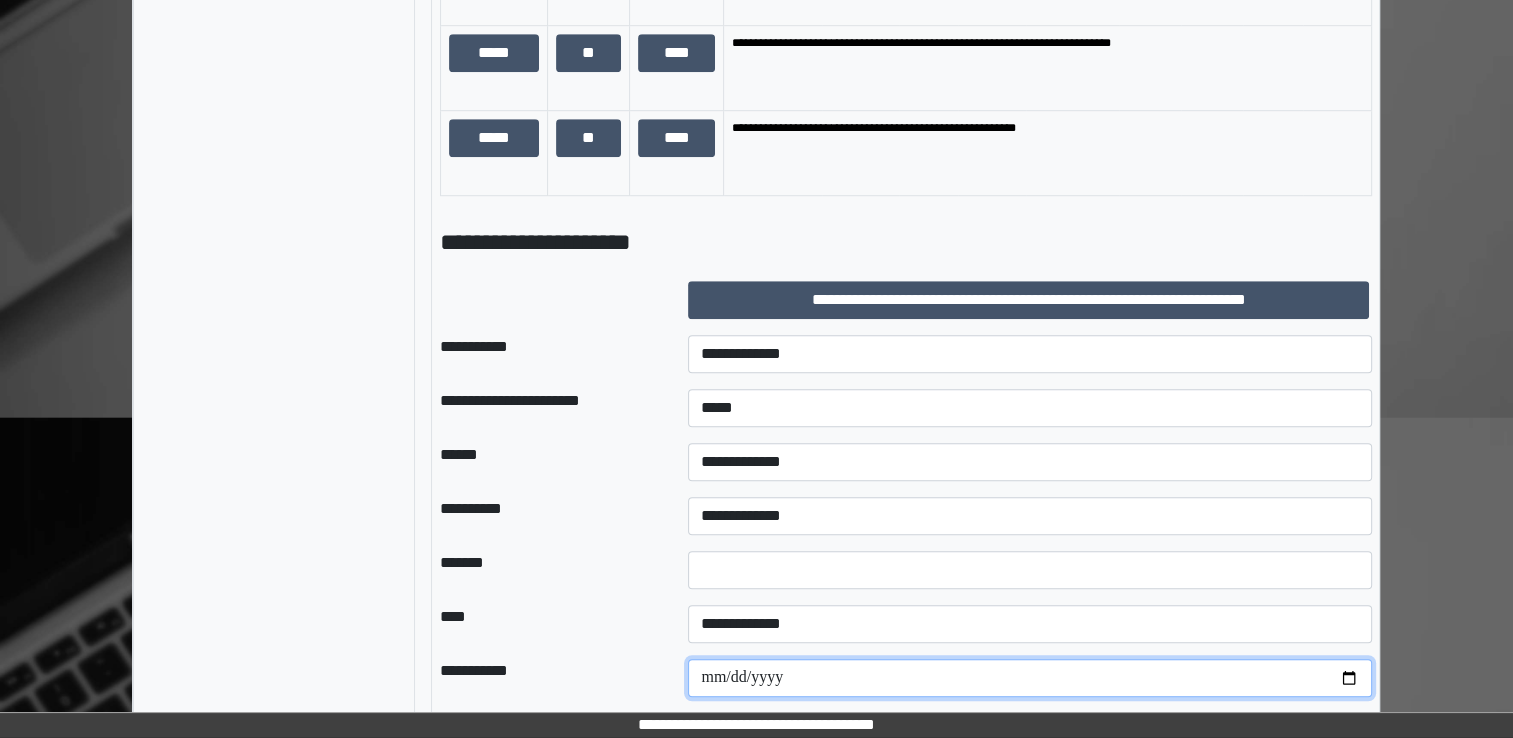 type on "**********" 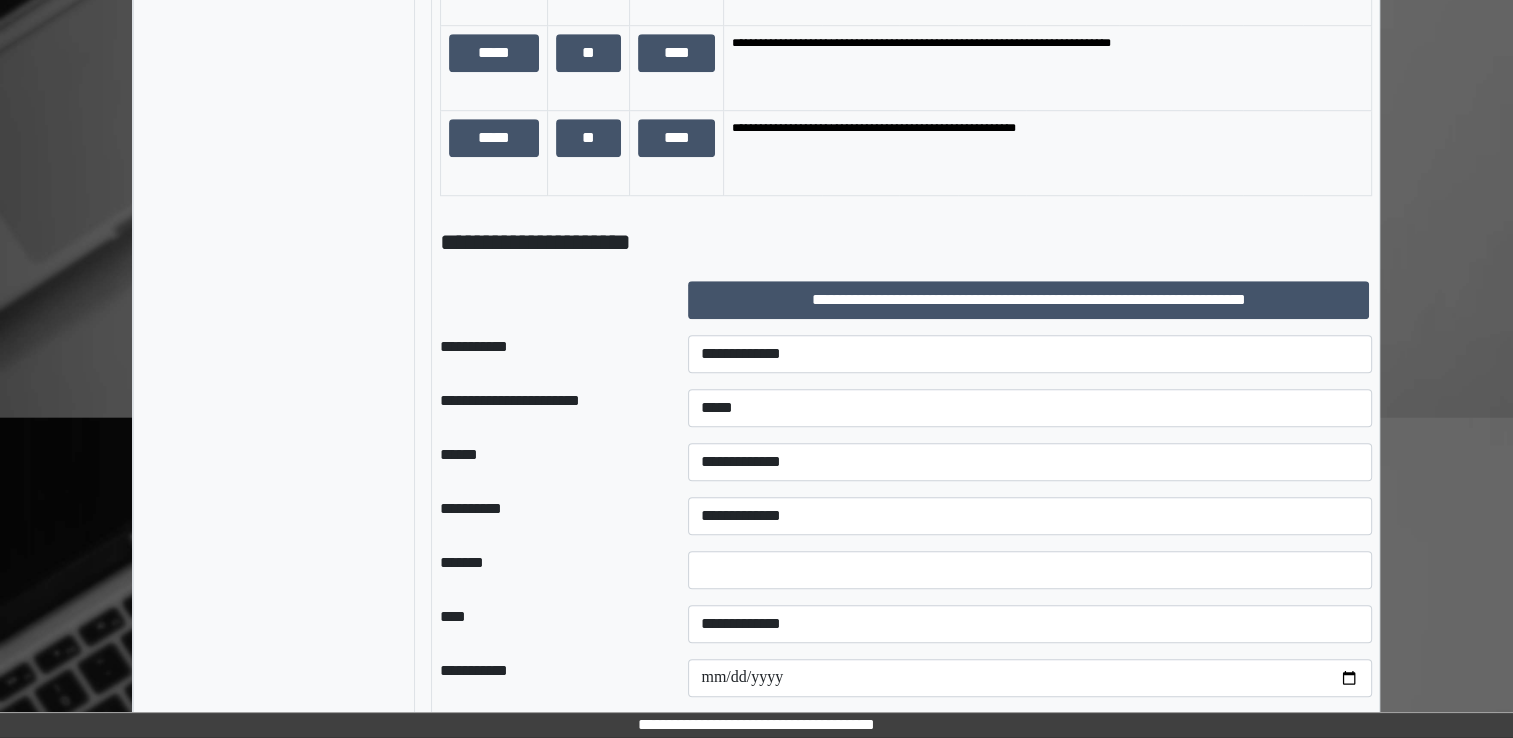 click on "*******" at bounding box center [548, 570] 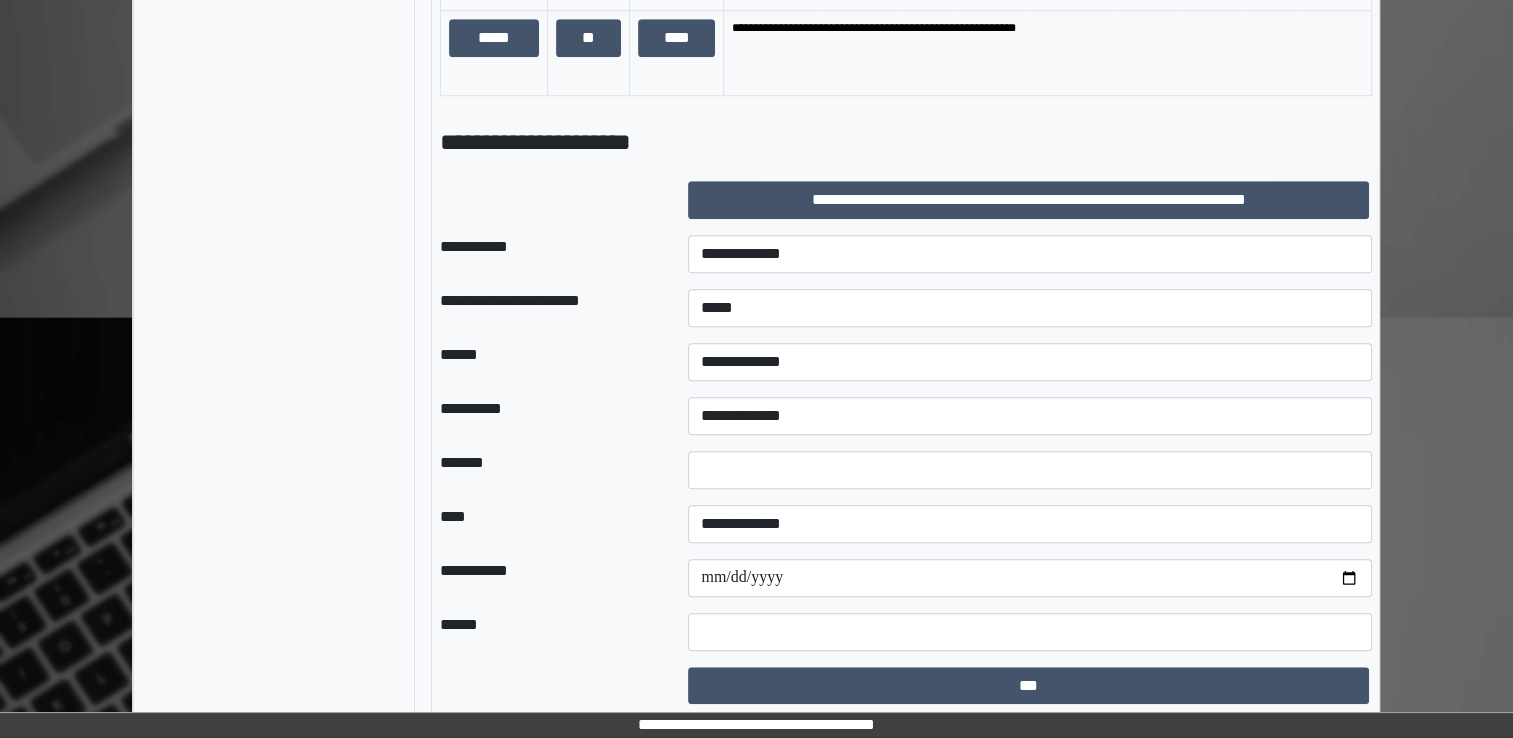 scroll, scrollTop: 1501, scrollLeft: 0, axis: vertical 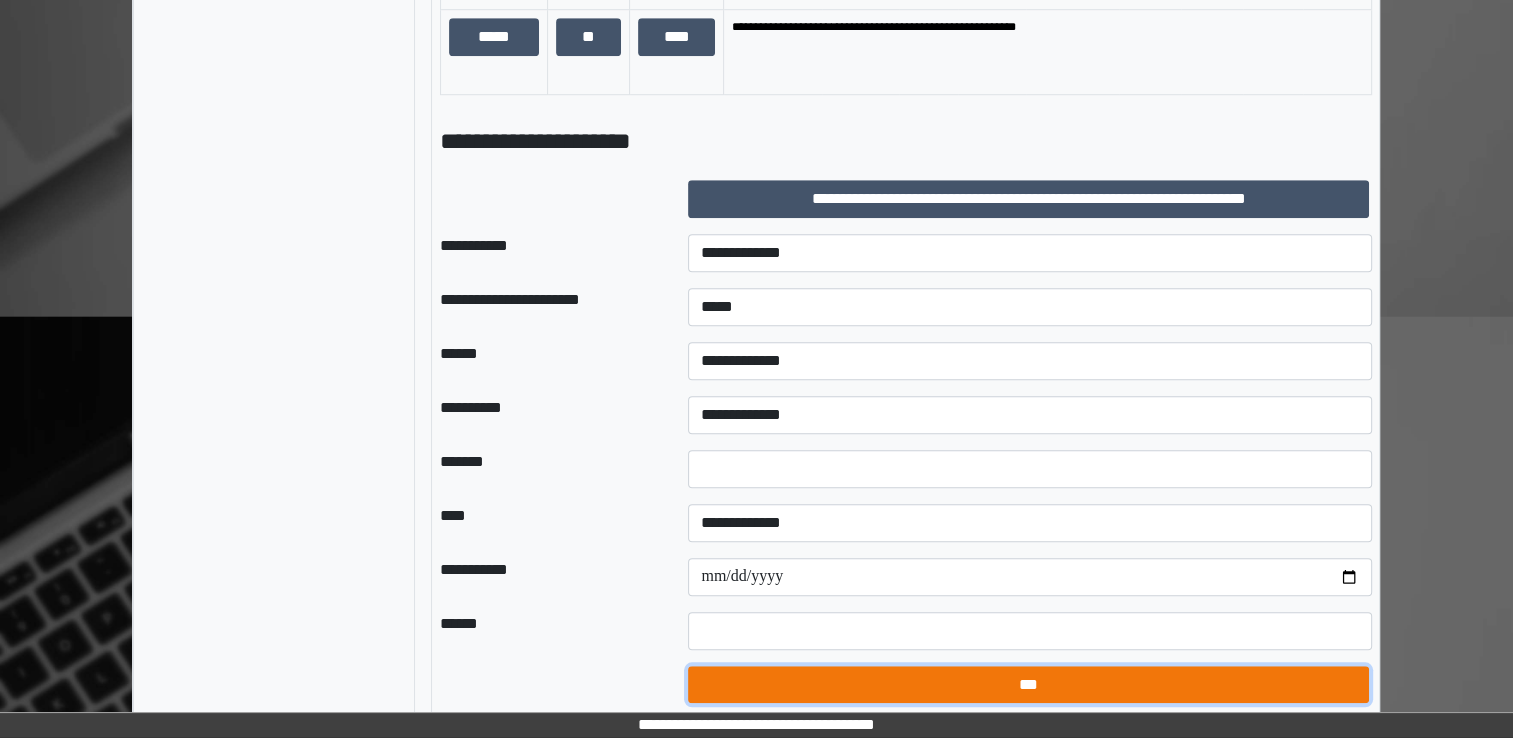 click on "***" at bounding box center [1028, 685] 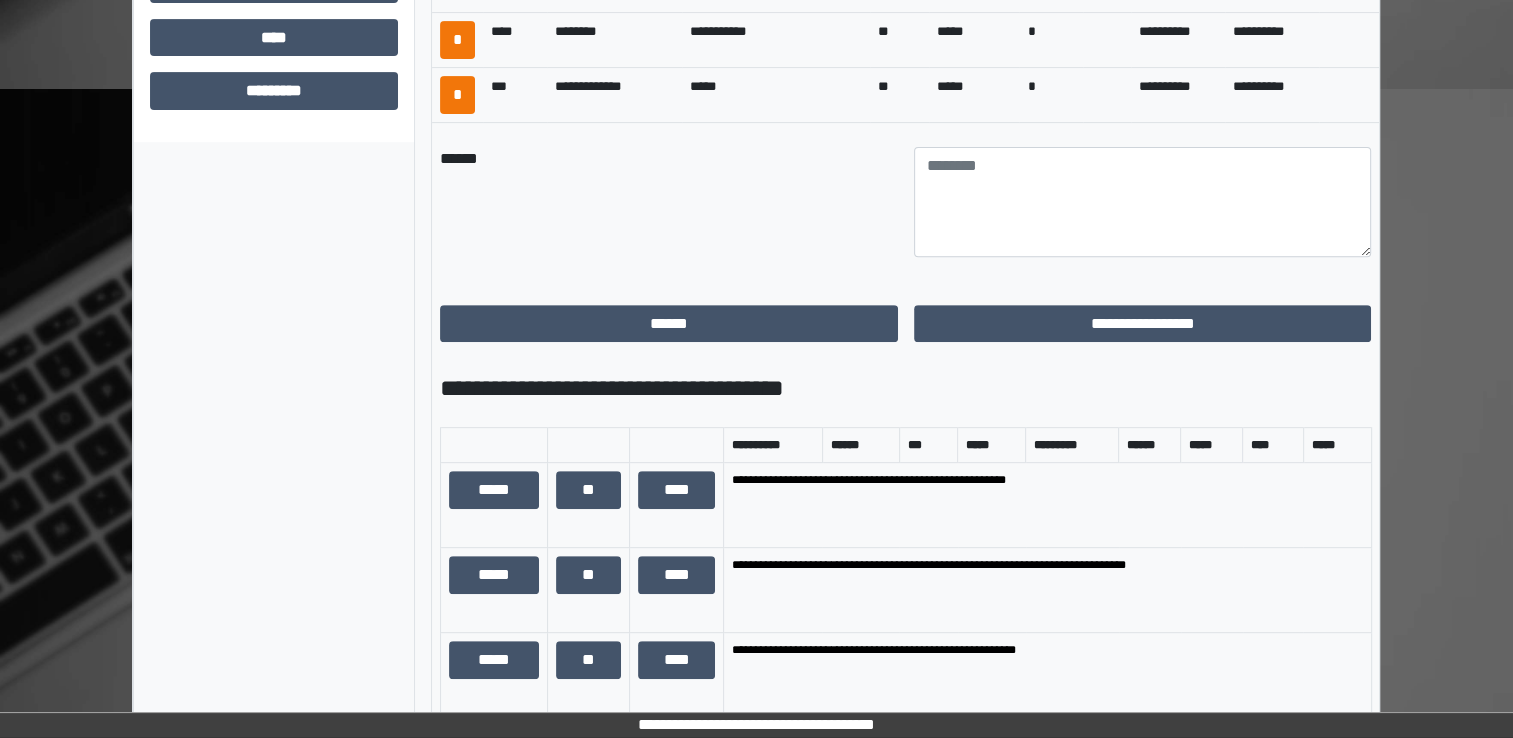 scroll, scrollTop: 601, scrollLeft: 0, axis: vertical 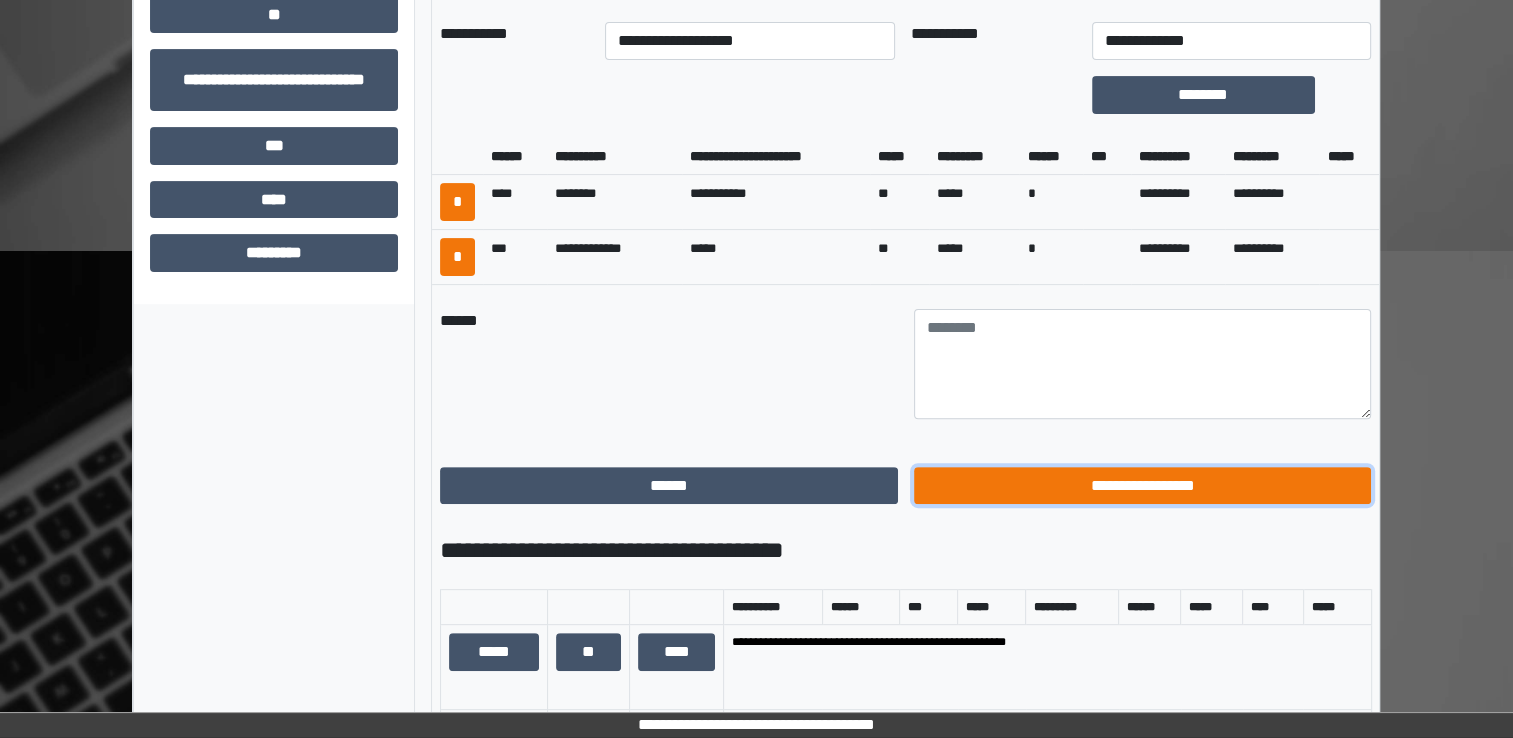 click on "**********" at bounding box center [1143, 486] 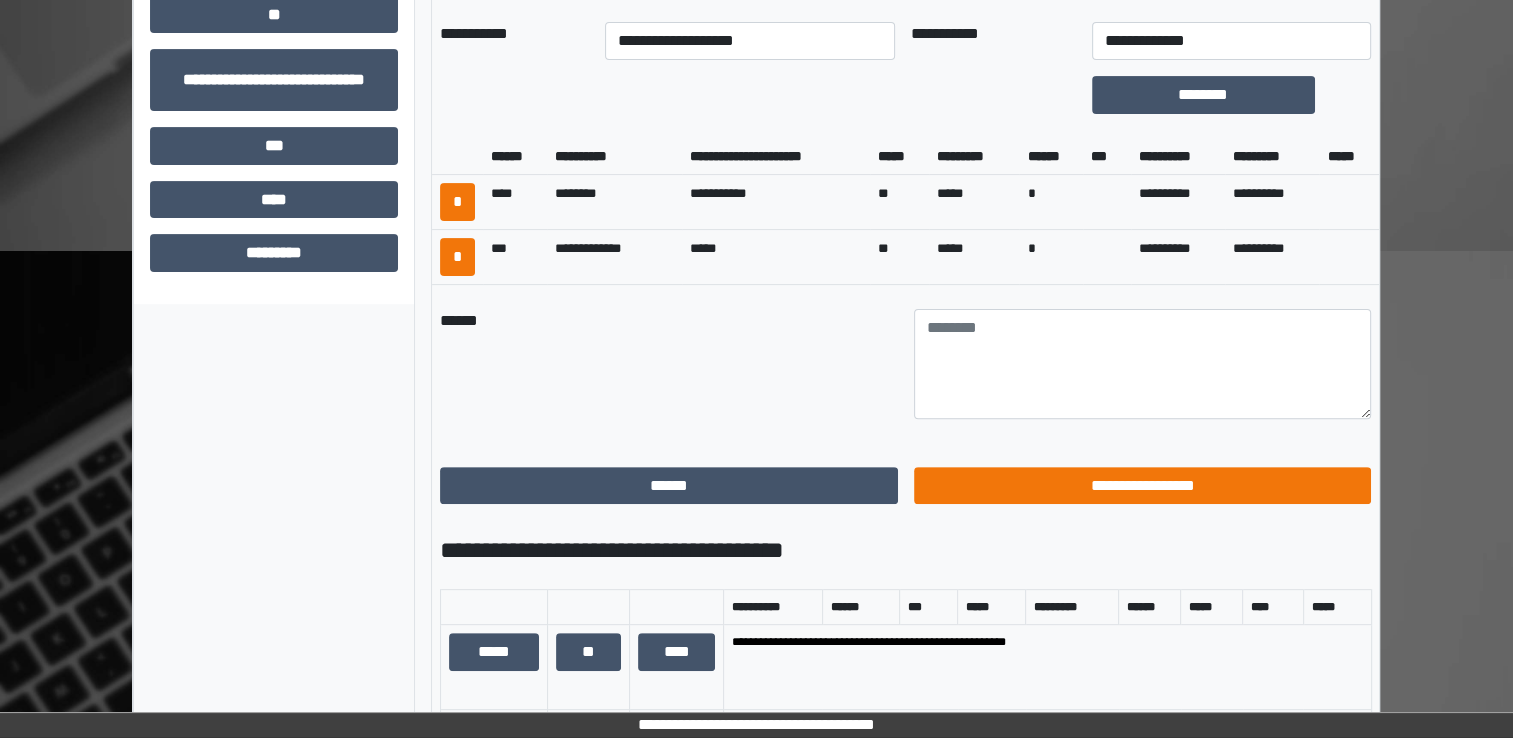 scroll, scrollTop: 184, scrollLeft: 0, axis: vertical 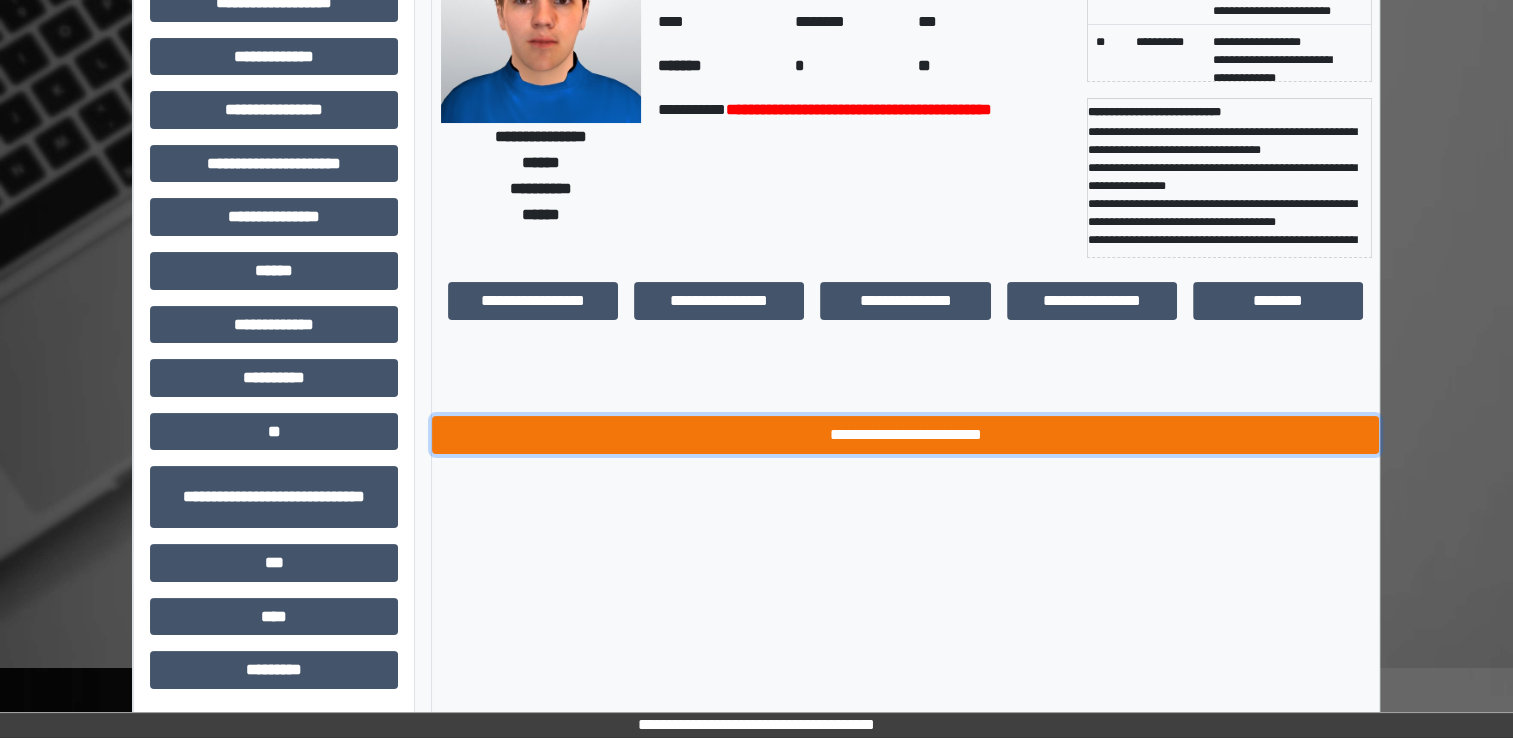 click on "**********" at bounding box center [905, 435] 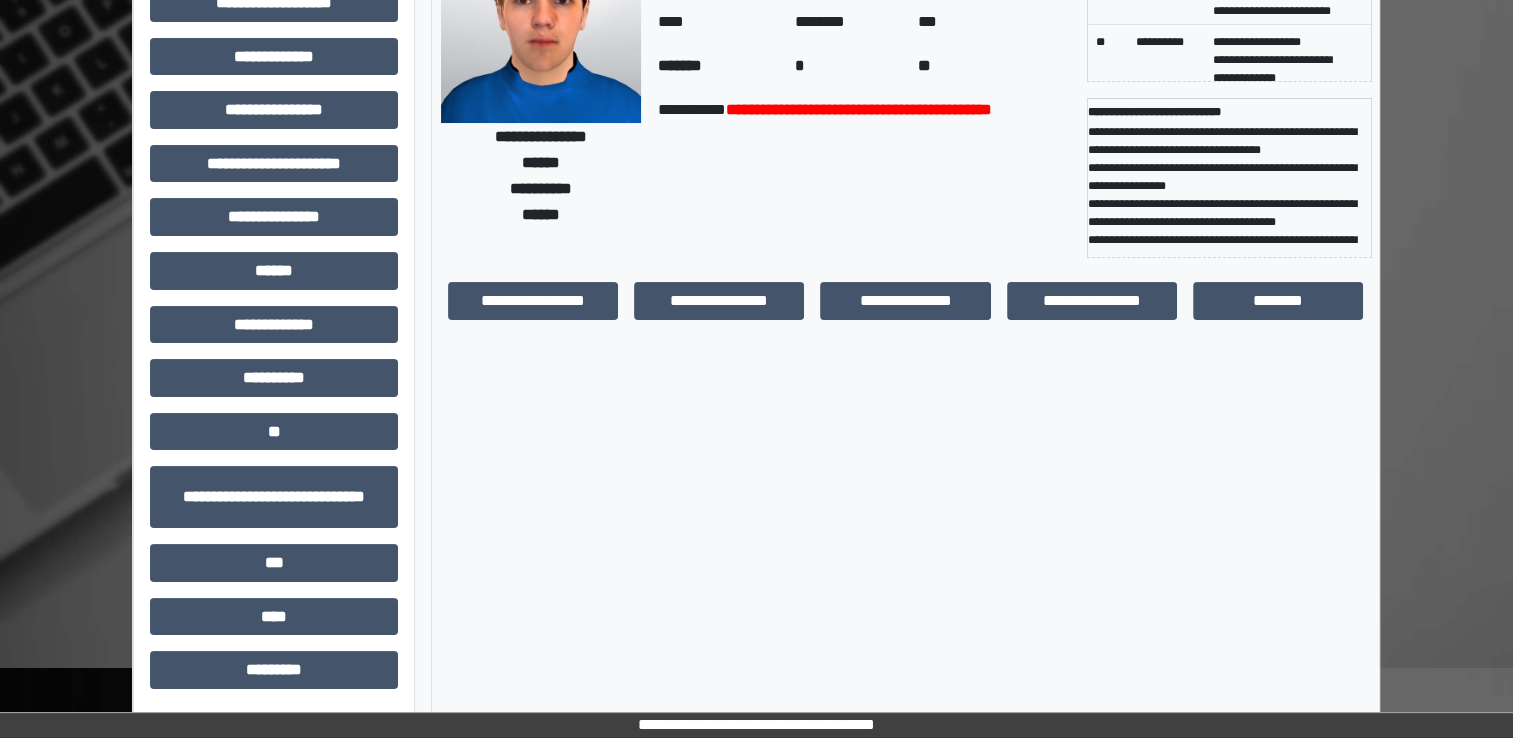 scroll, scrollTop: 0, scrollLeft: 0, axis: both 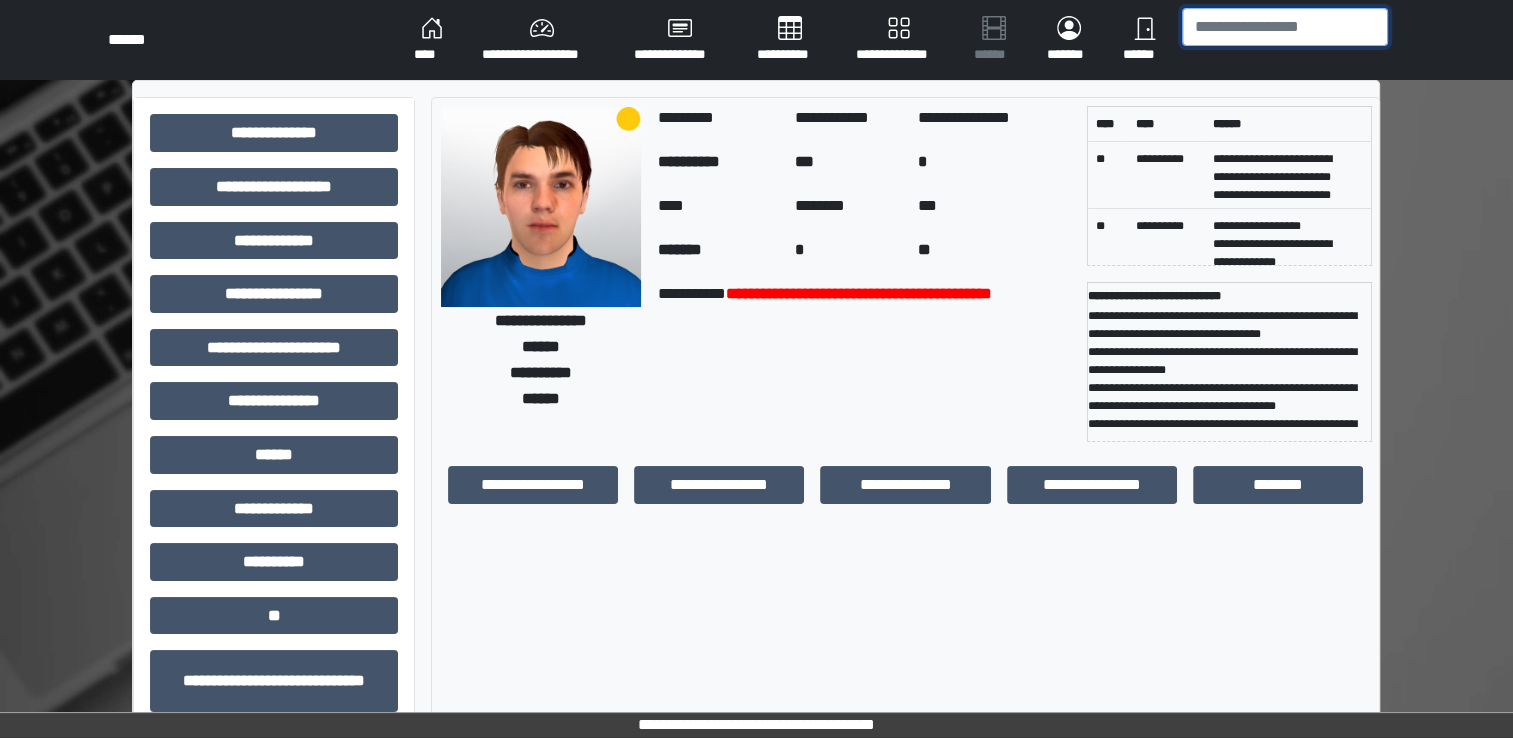 click at bounding box center [1285, 27] 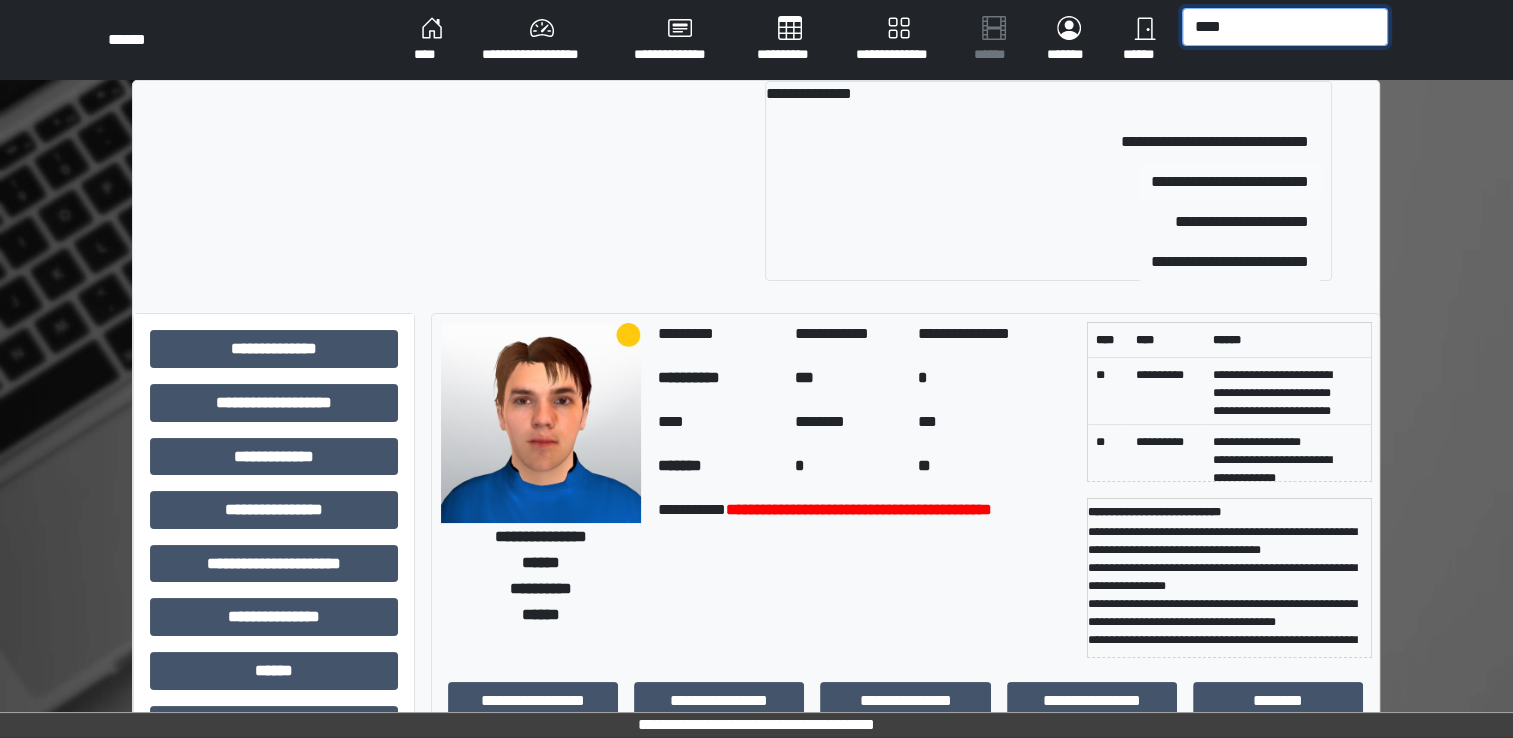 type on "****" 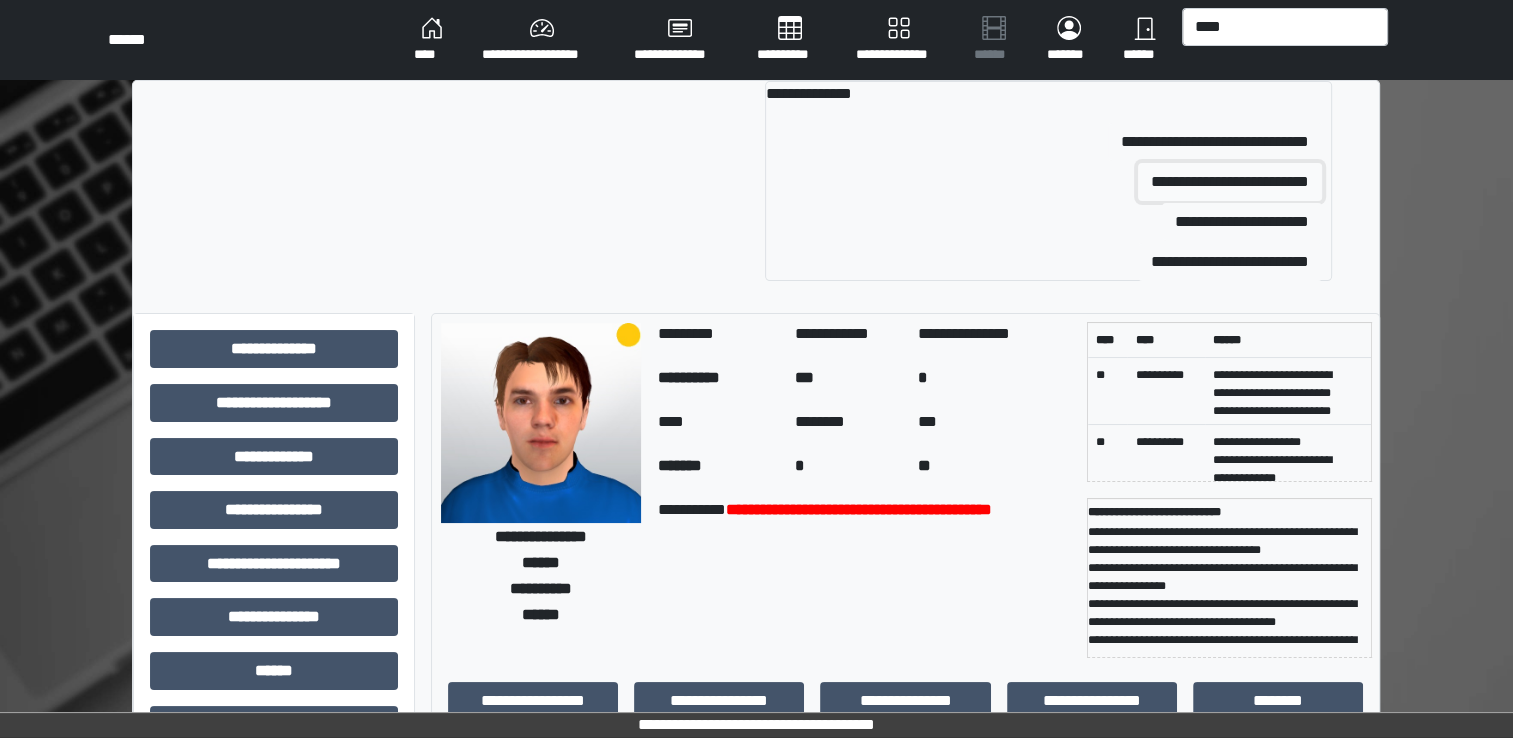 click on "**********" at bounding box center (1230, 182) 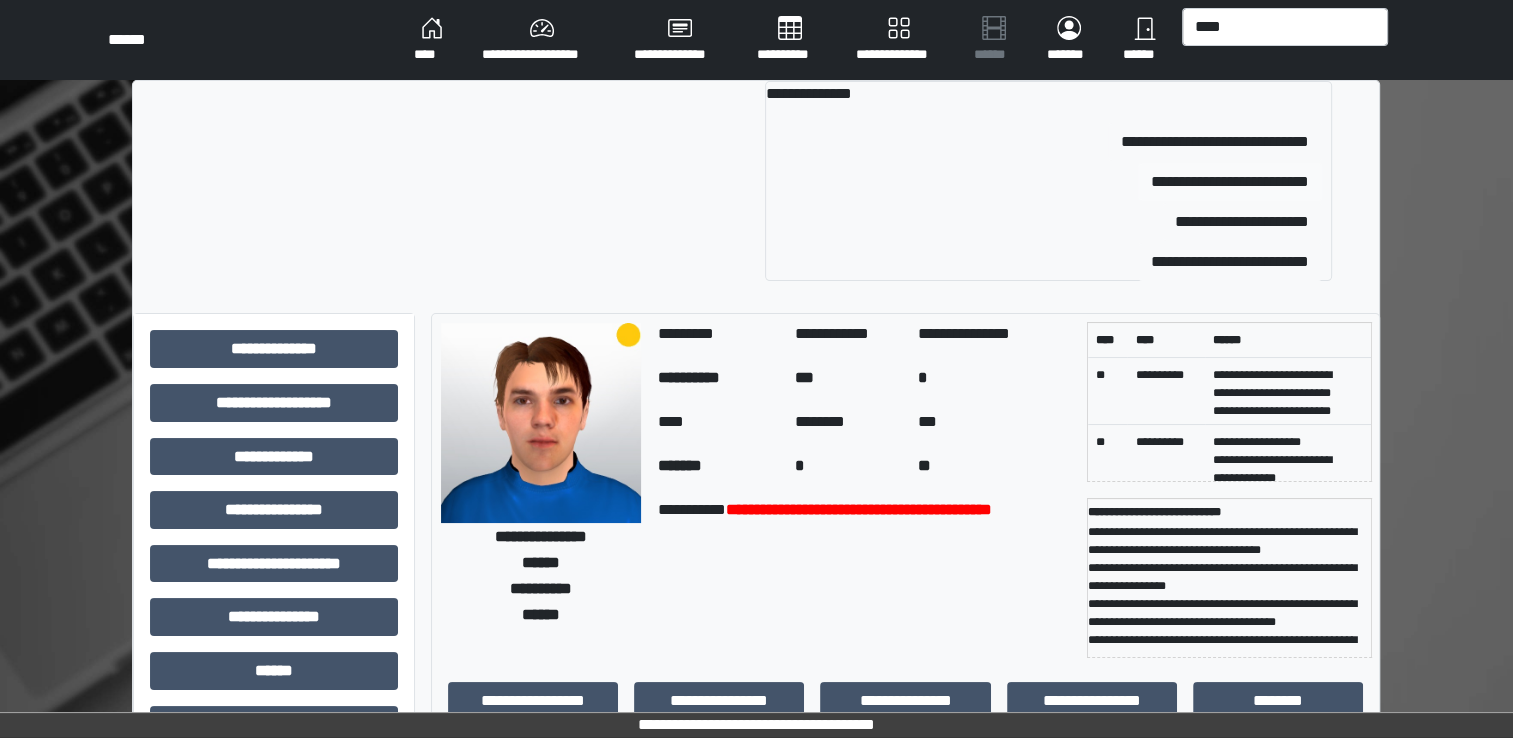 type 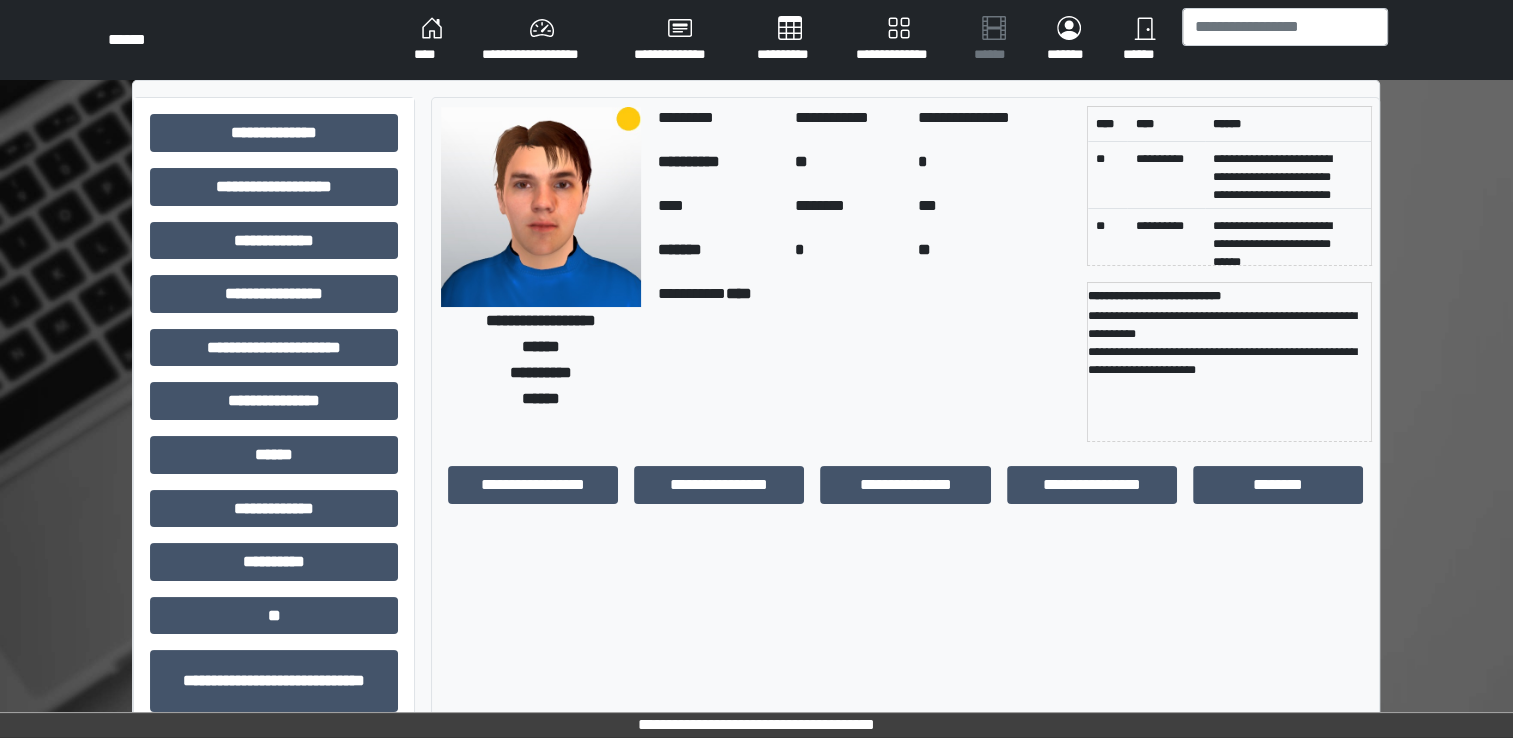 scroll, scrollTop: 184, scrollLeft: 0, axis: vertical 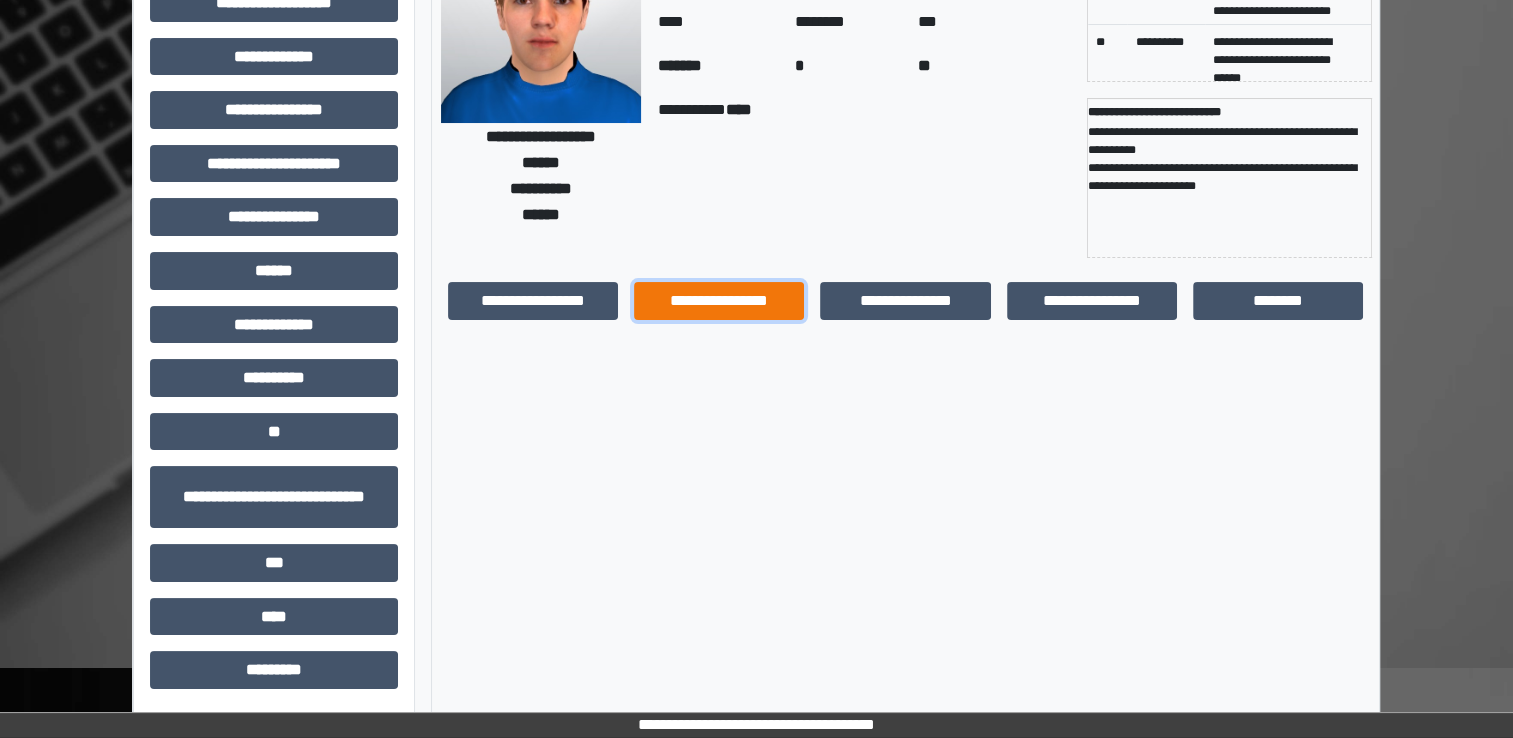 click on "**********" at bounding box center [719, 301] 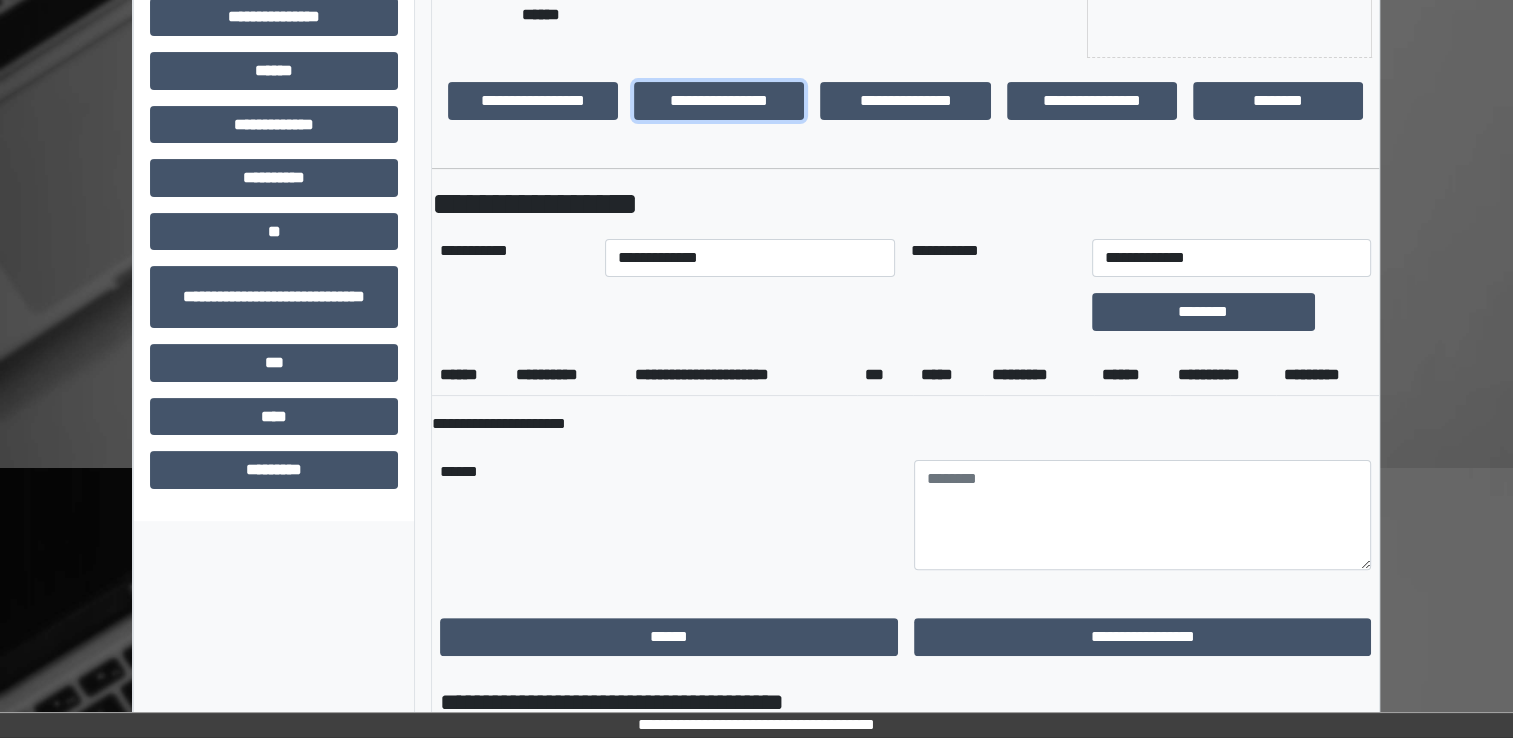 scroll, scrollTop: 684, scrollLeft: 0, axis: vertical 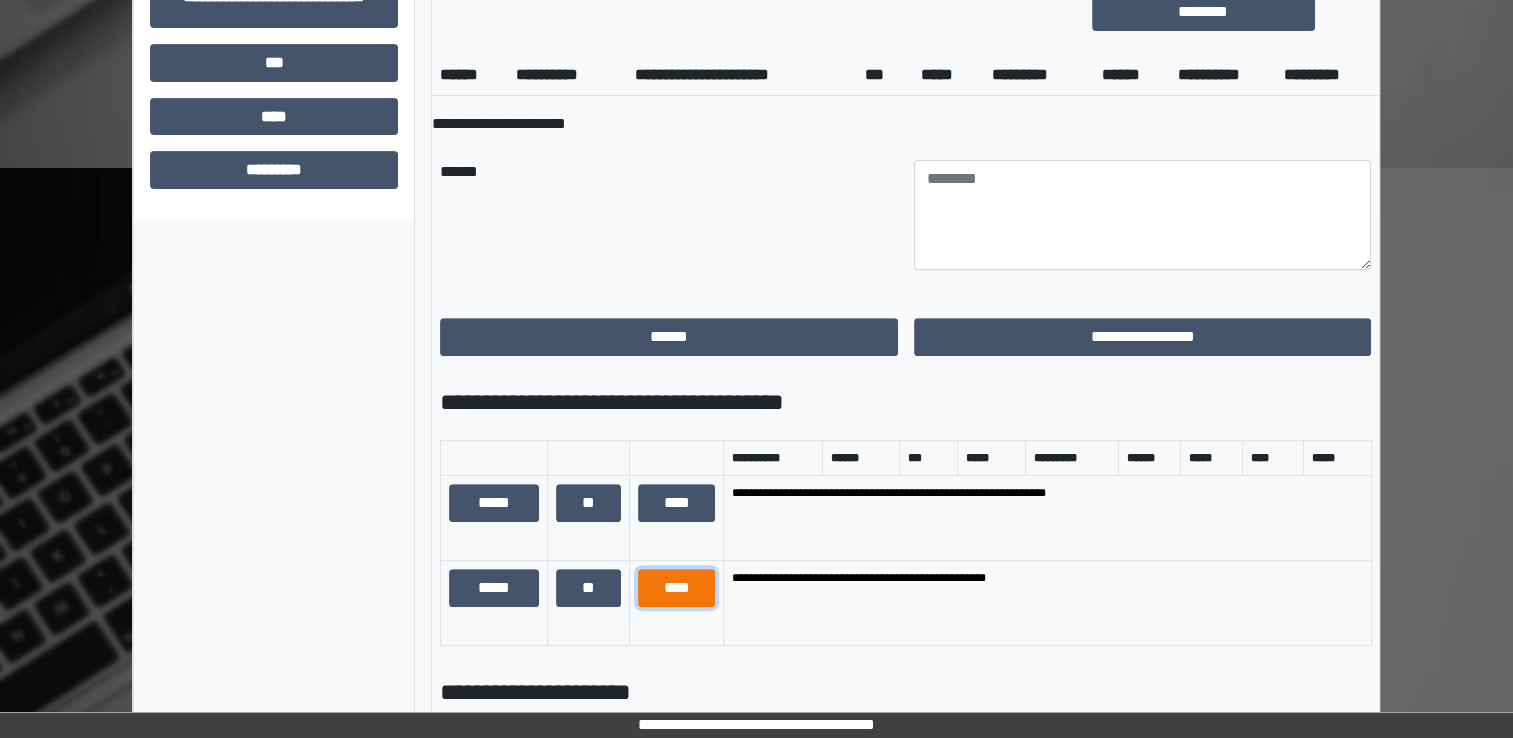 click on "****" at bounding box center [677, 588] 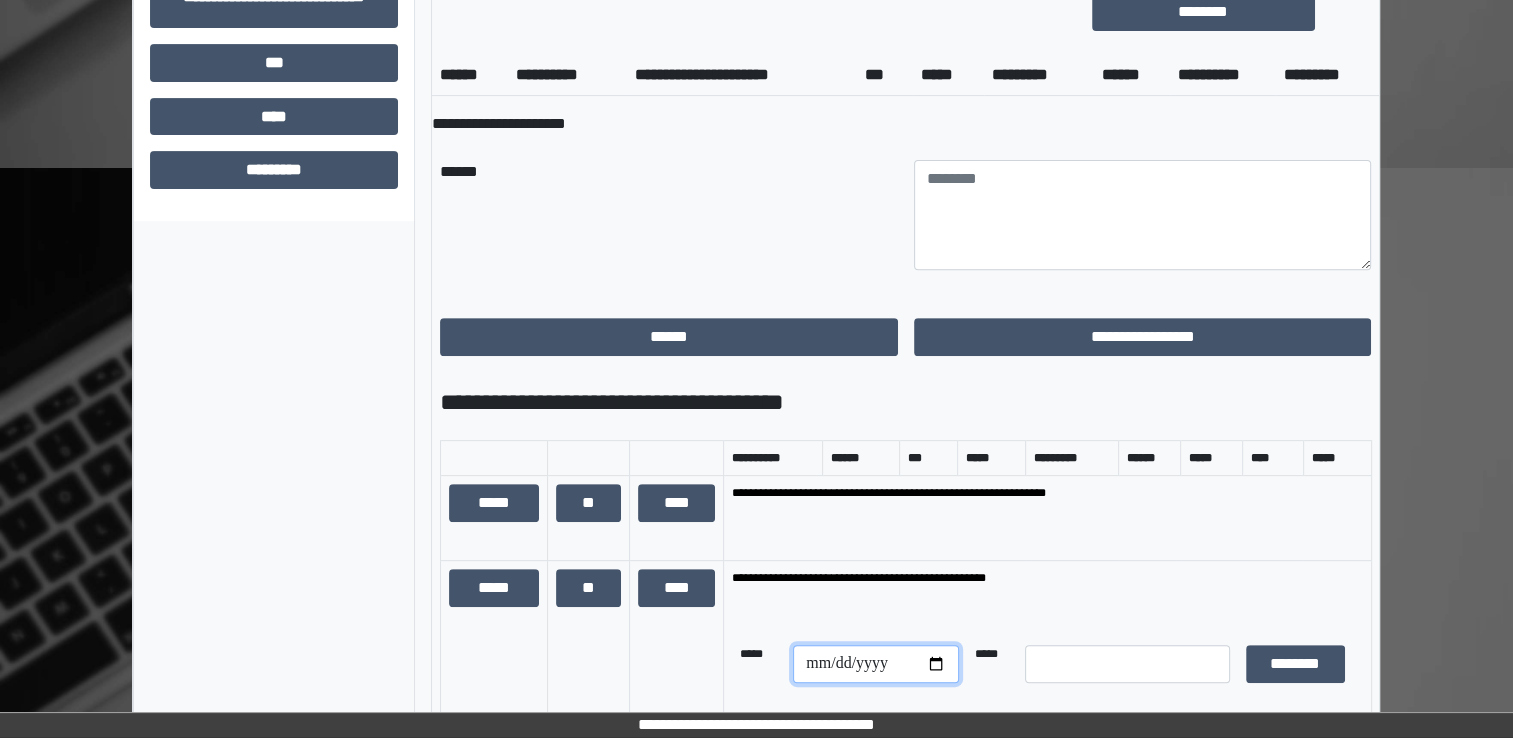 click at bounding box center (875, 664) 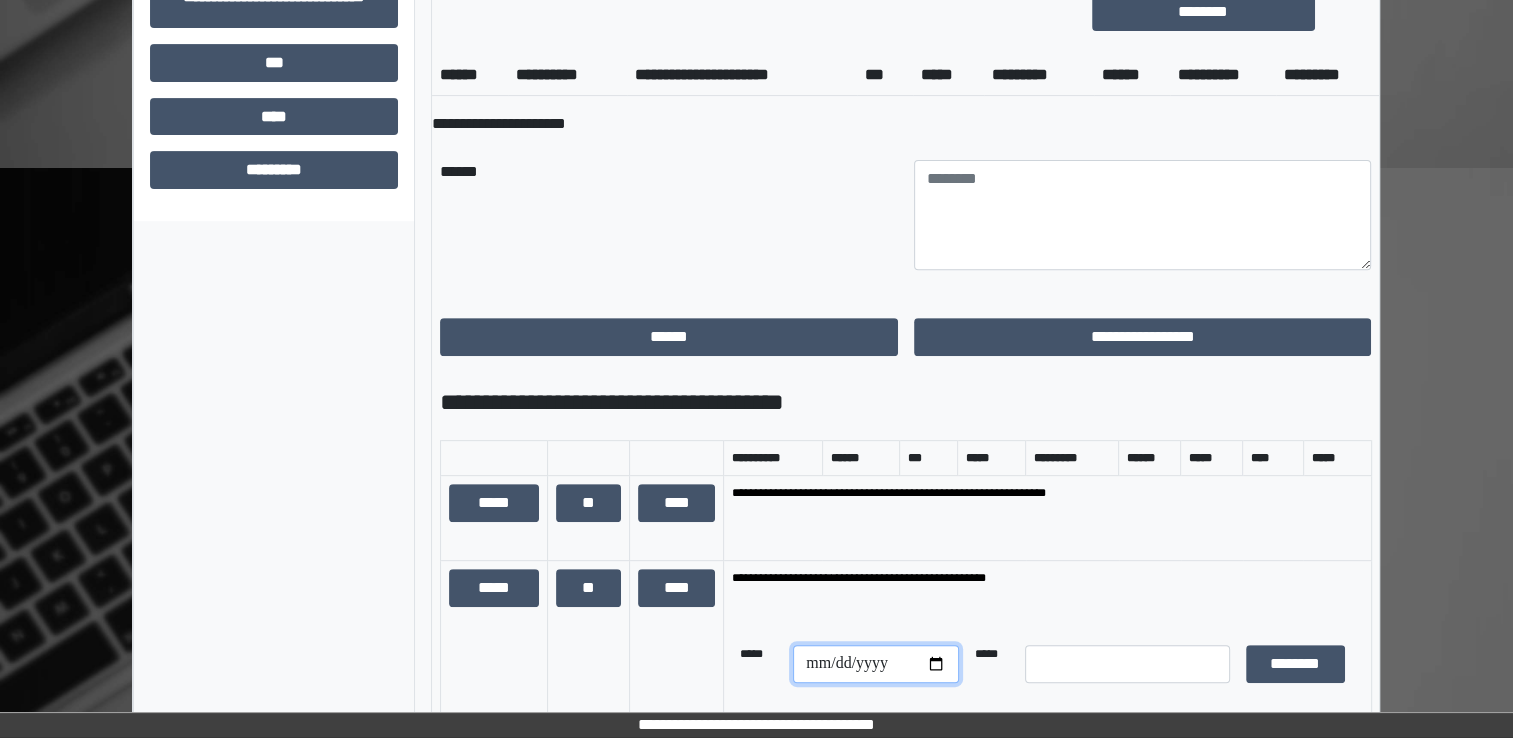 type on "**********" 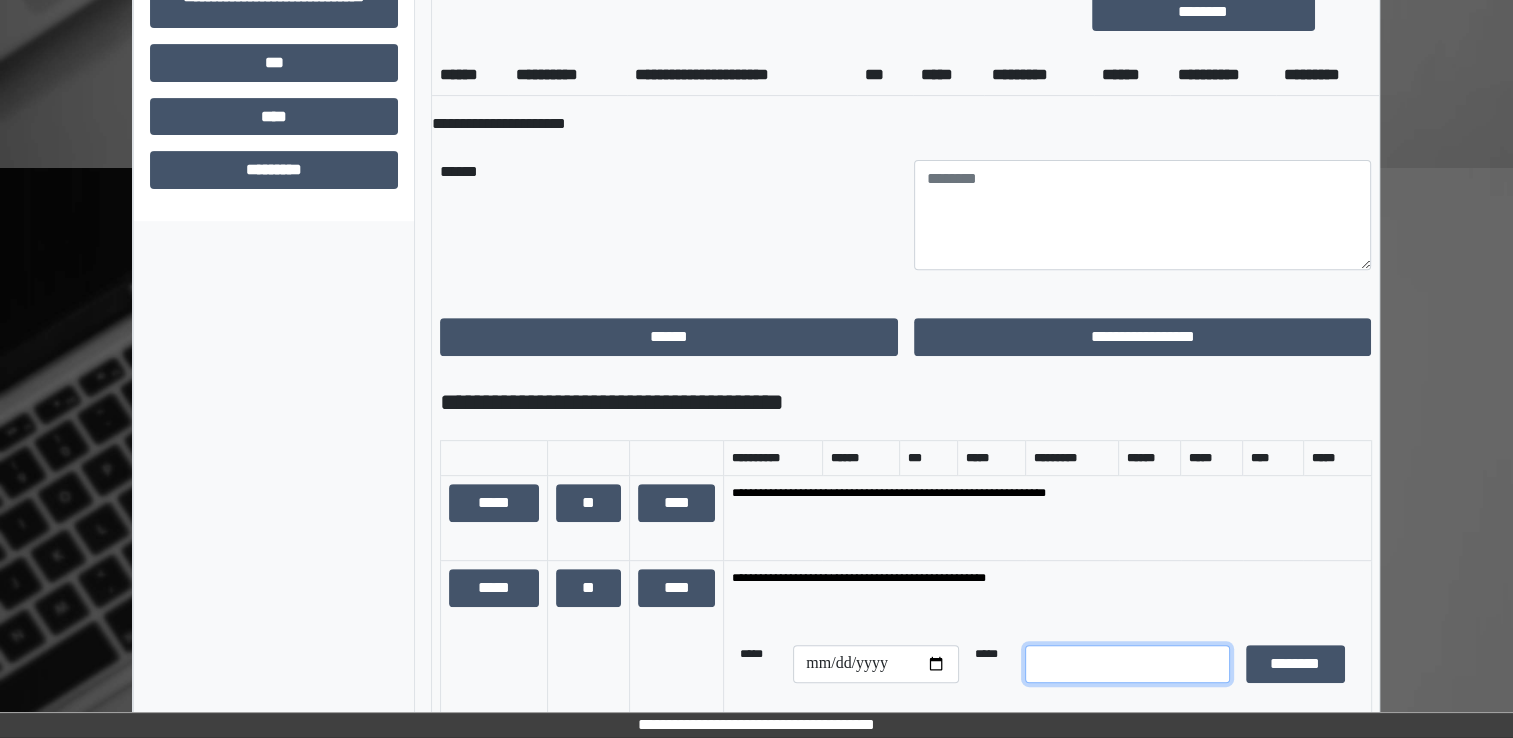 click at bounding box center (1127, 664) 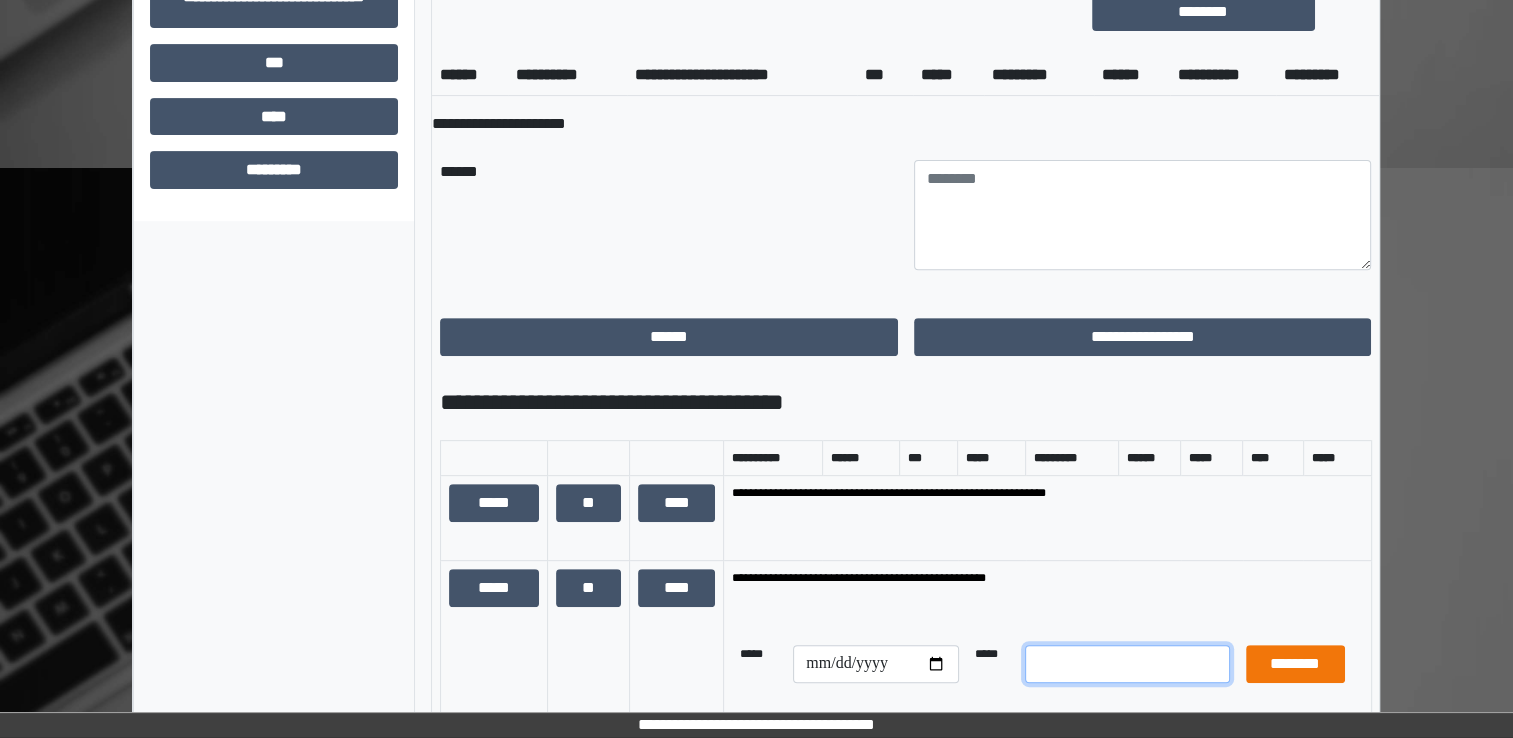 type on "*" 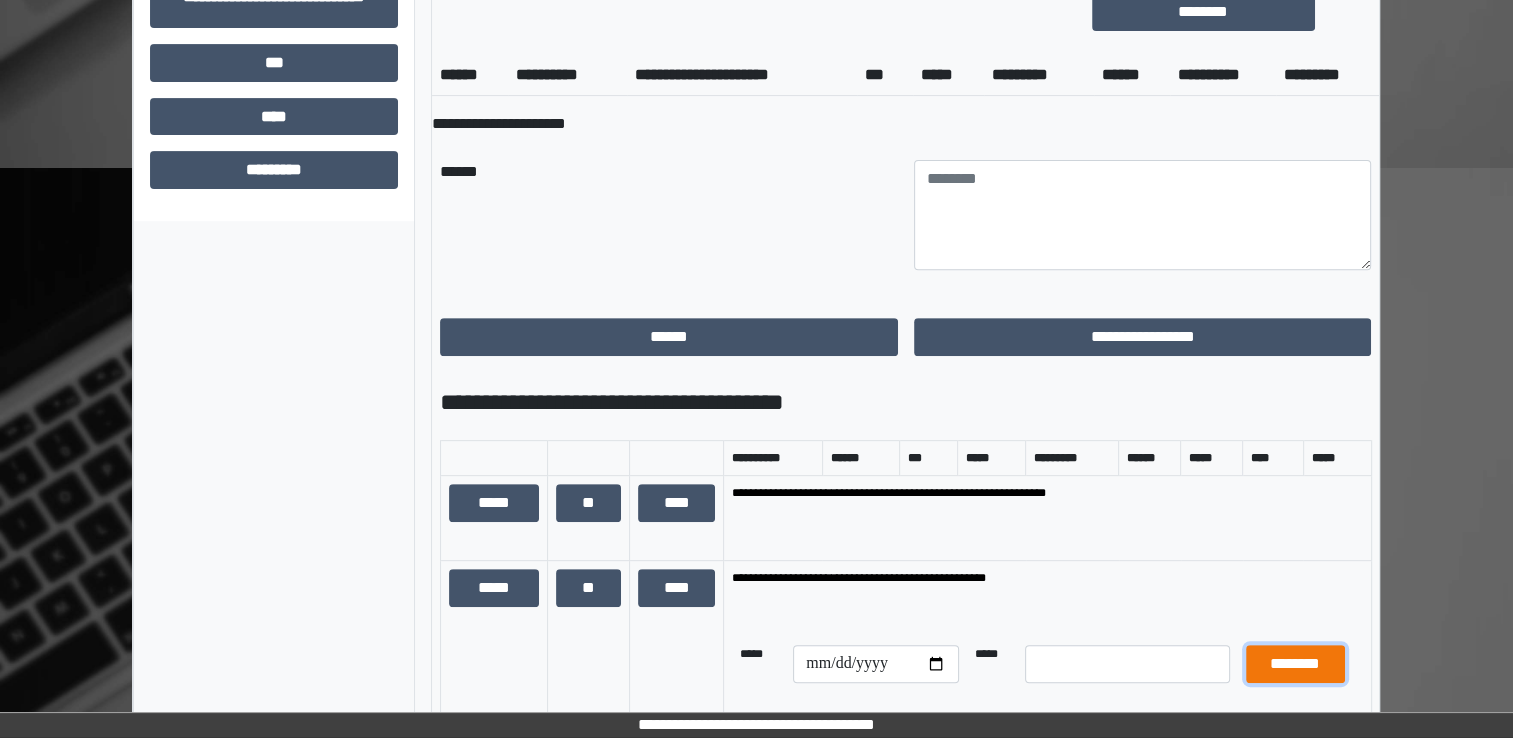click on "********" at bounding box center [1295, 664] 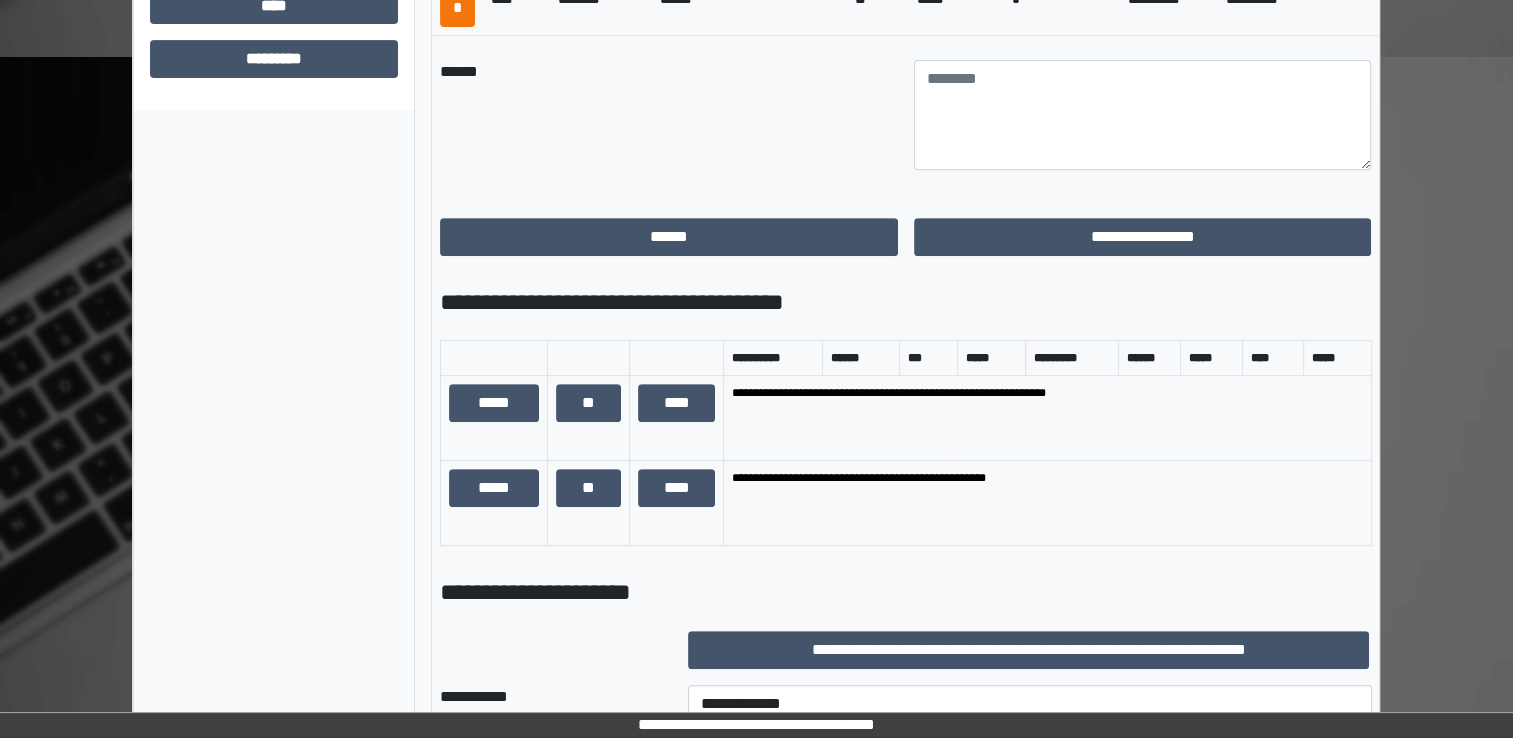scroll, scrollTop: 984, scrollLeft: 0, axis: vertical 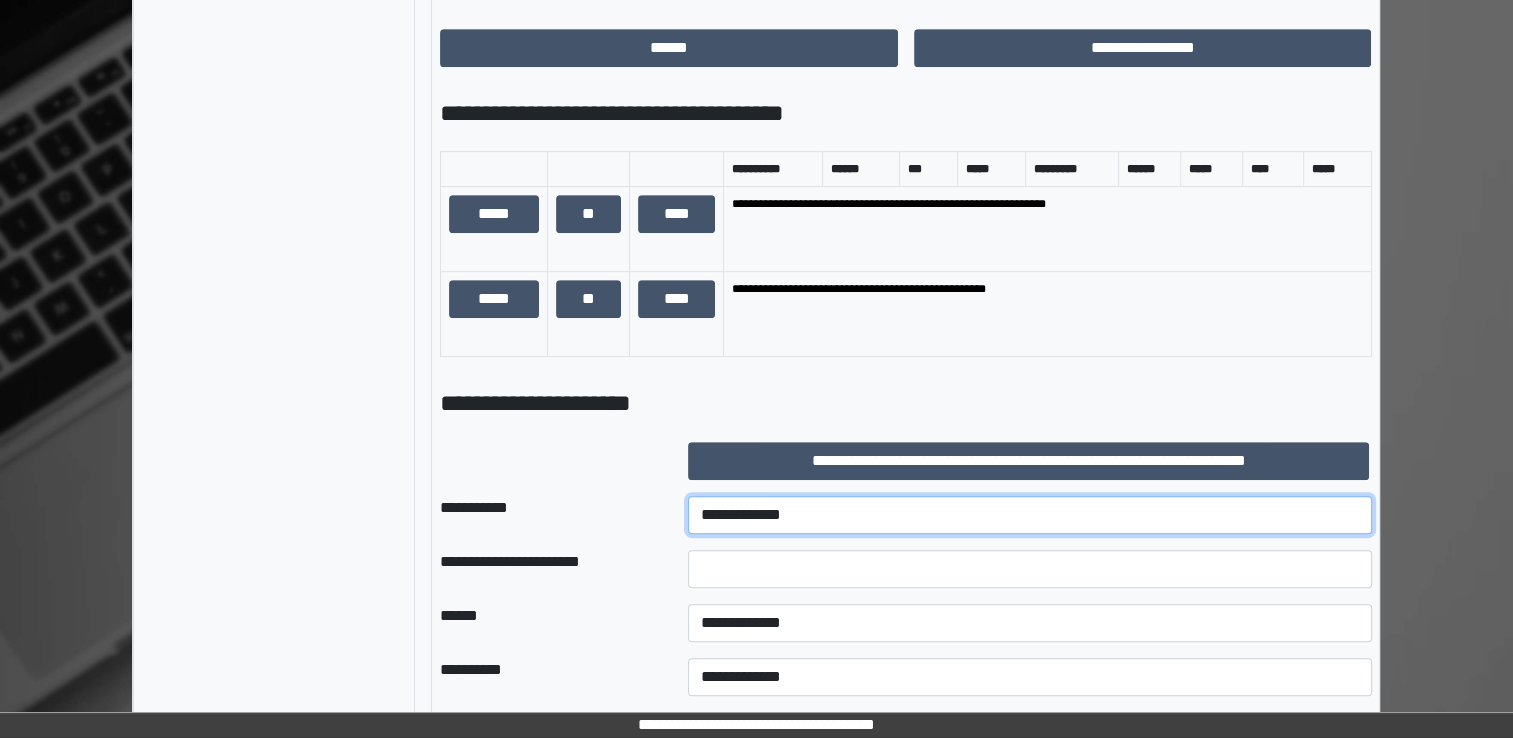 click on "**********" at bounding box center (1030, 515) 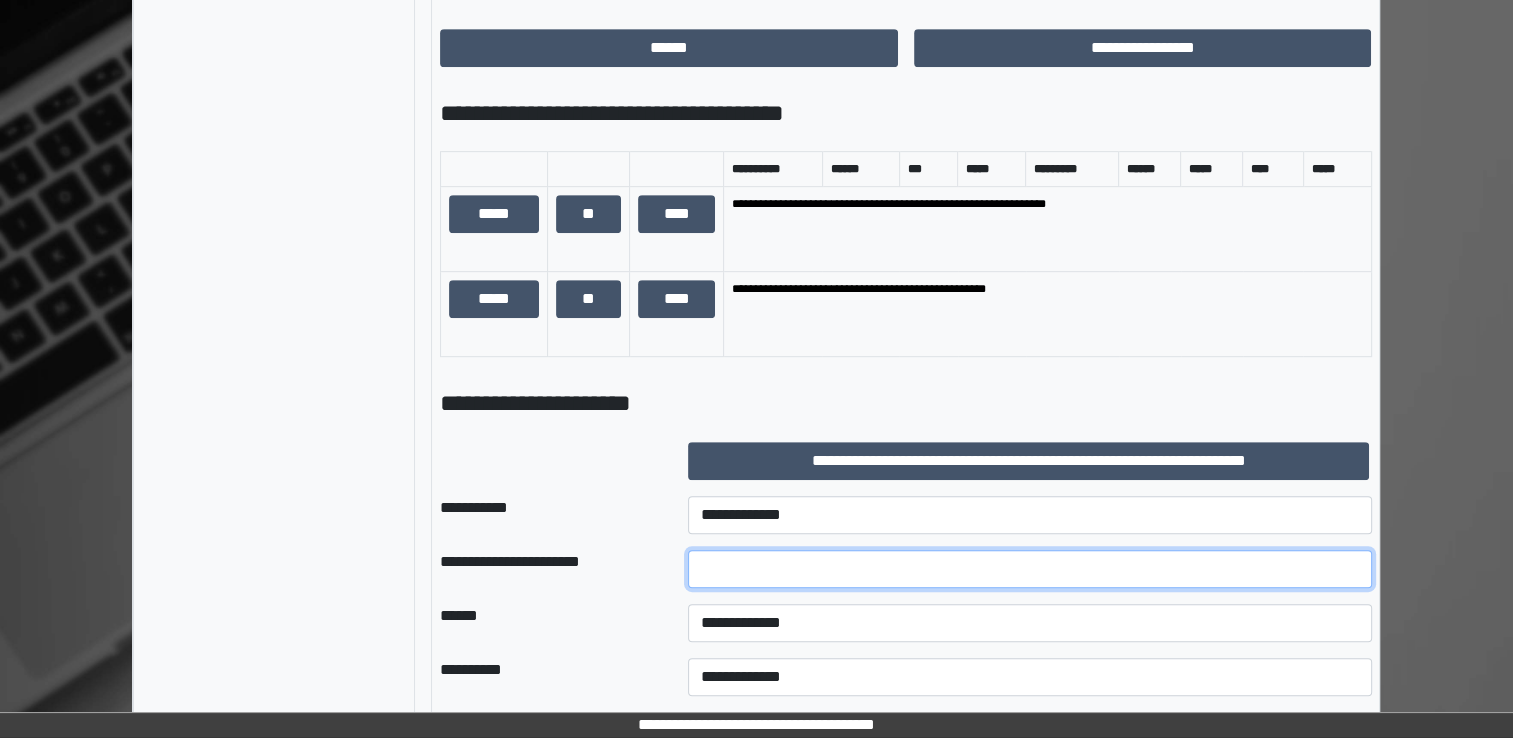 click at bounding box center (1030, 569) 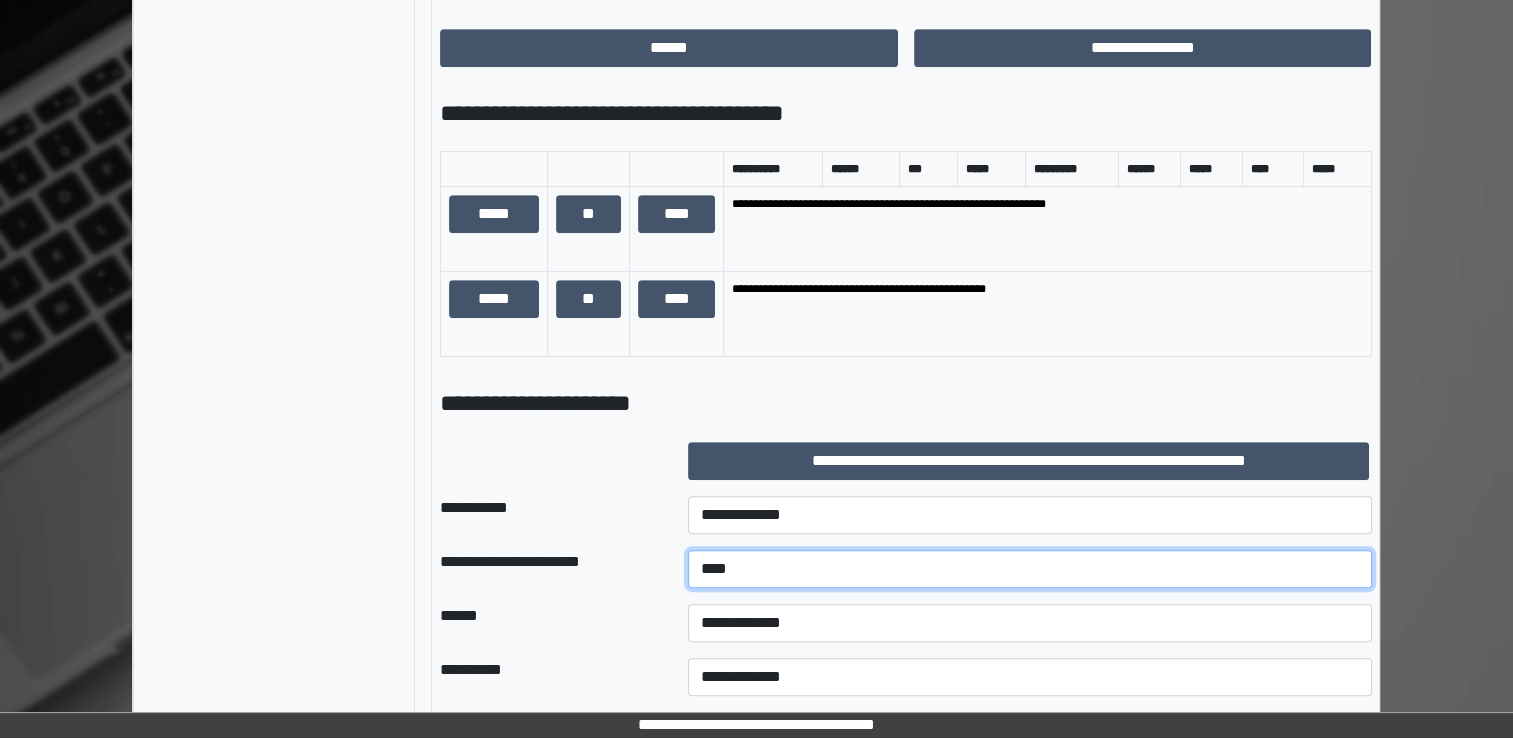 type on "****" 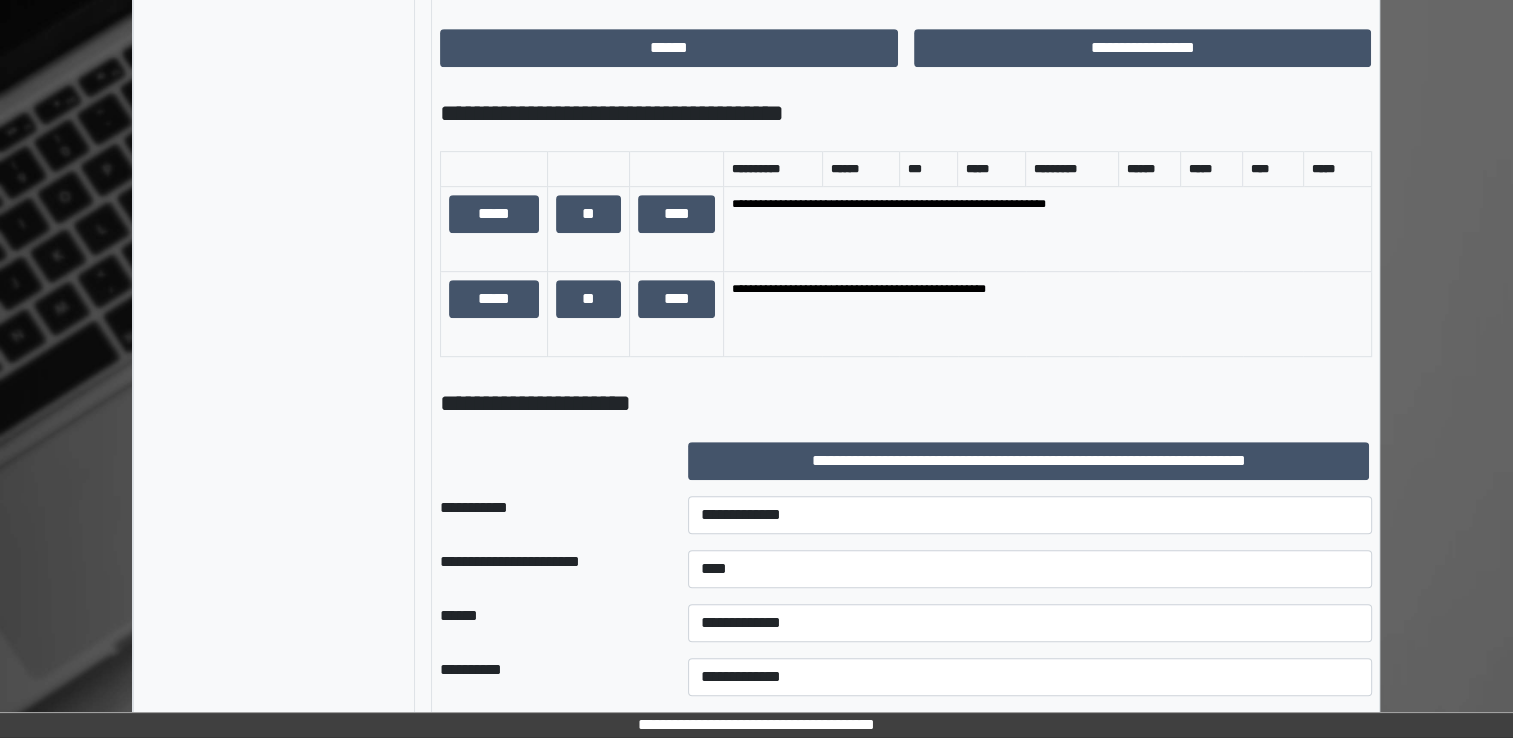 click on "**********" at bounding box center [1030, 623] 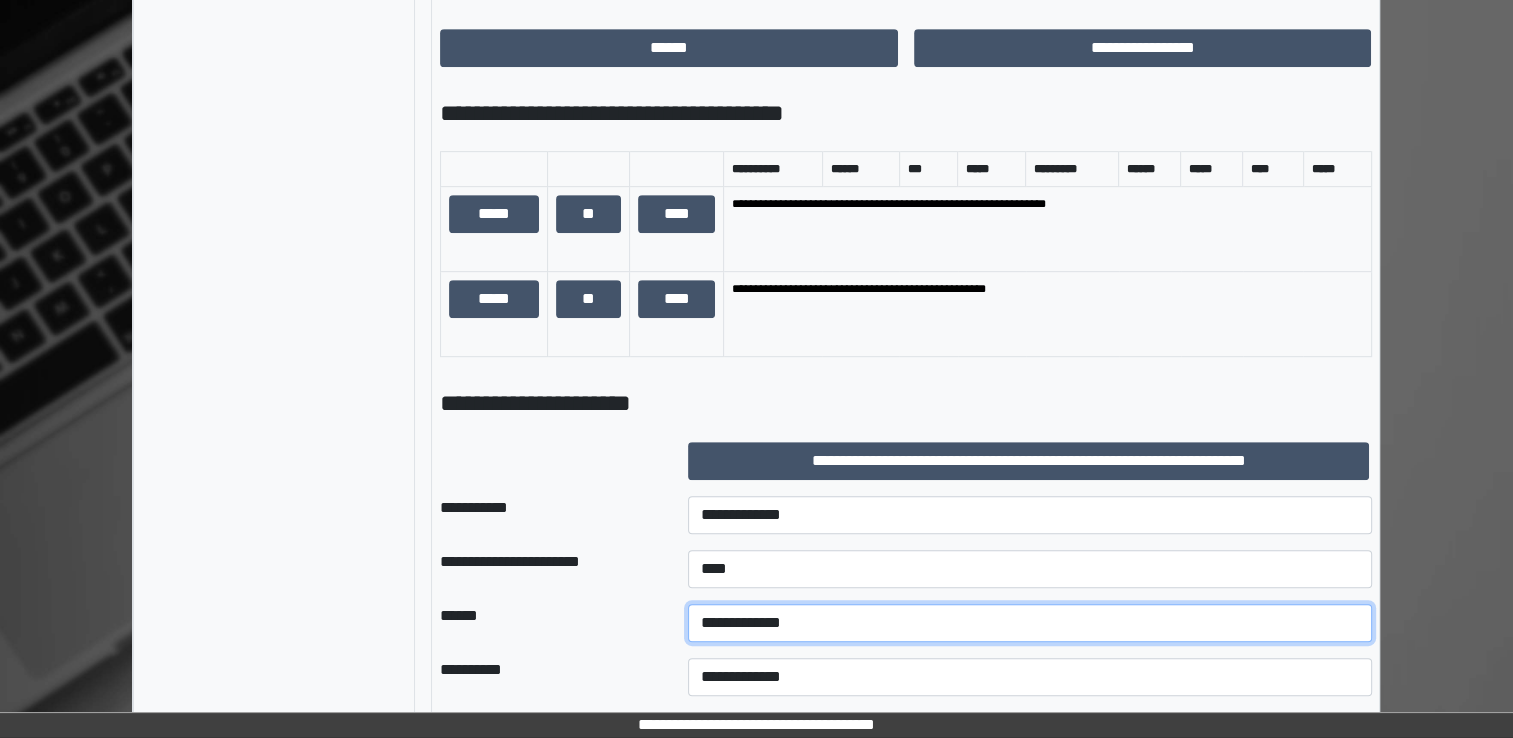 click on "**********" at bounding box center (1030, 623) 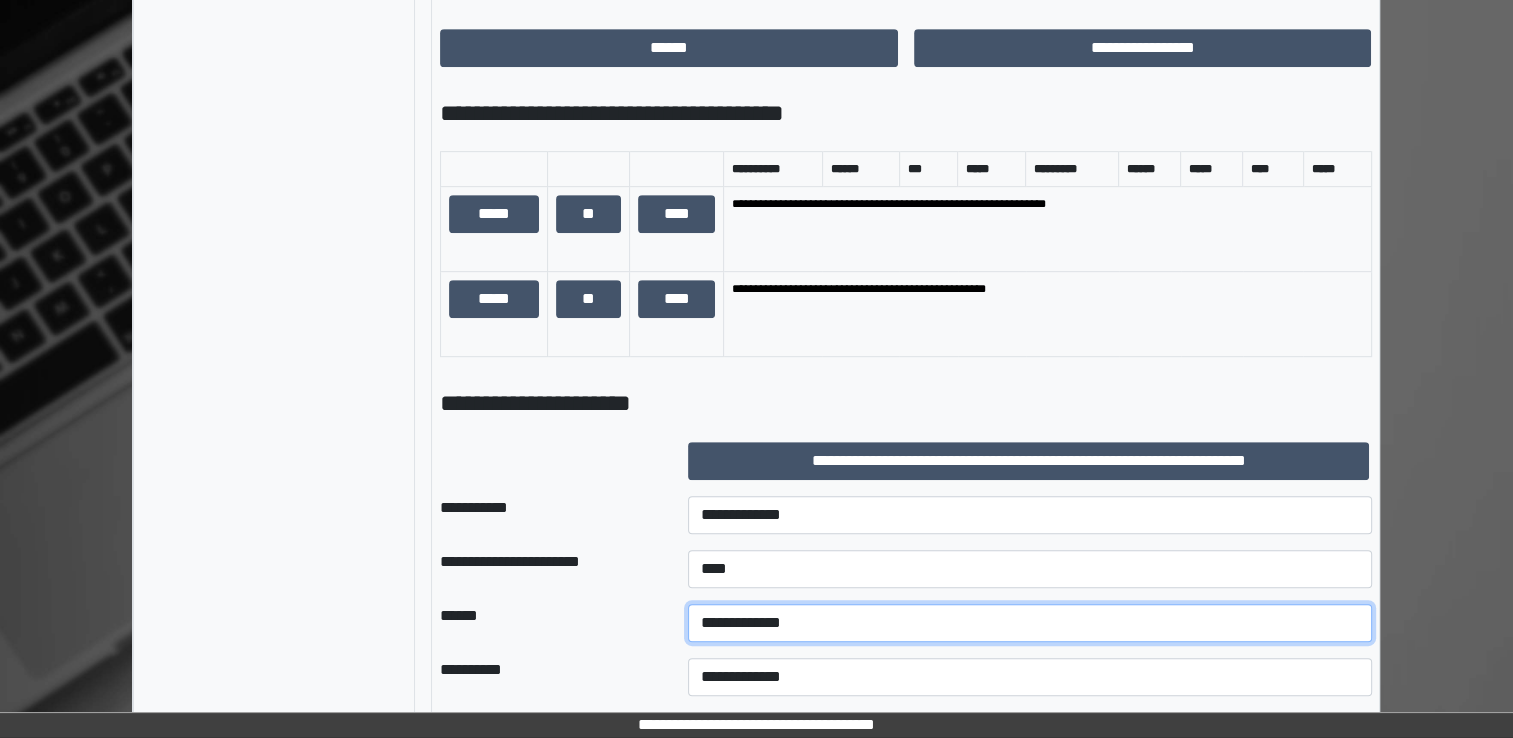 select on "*" 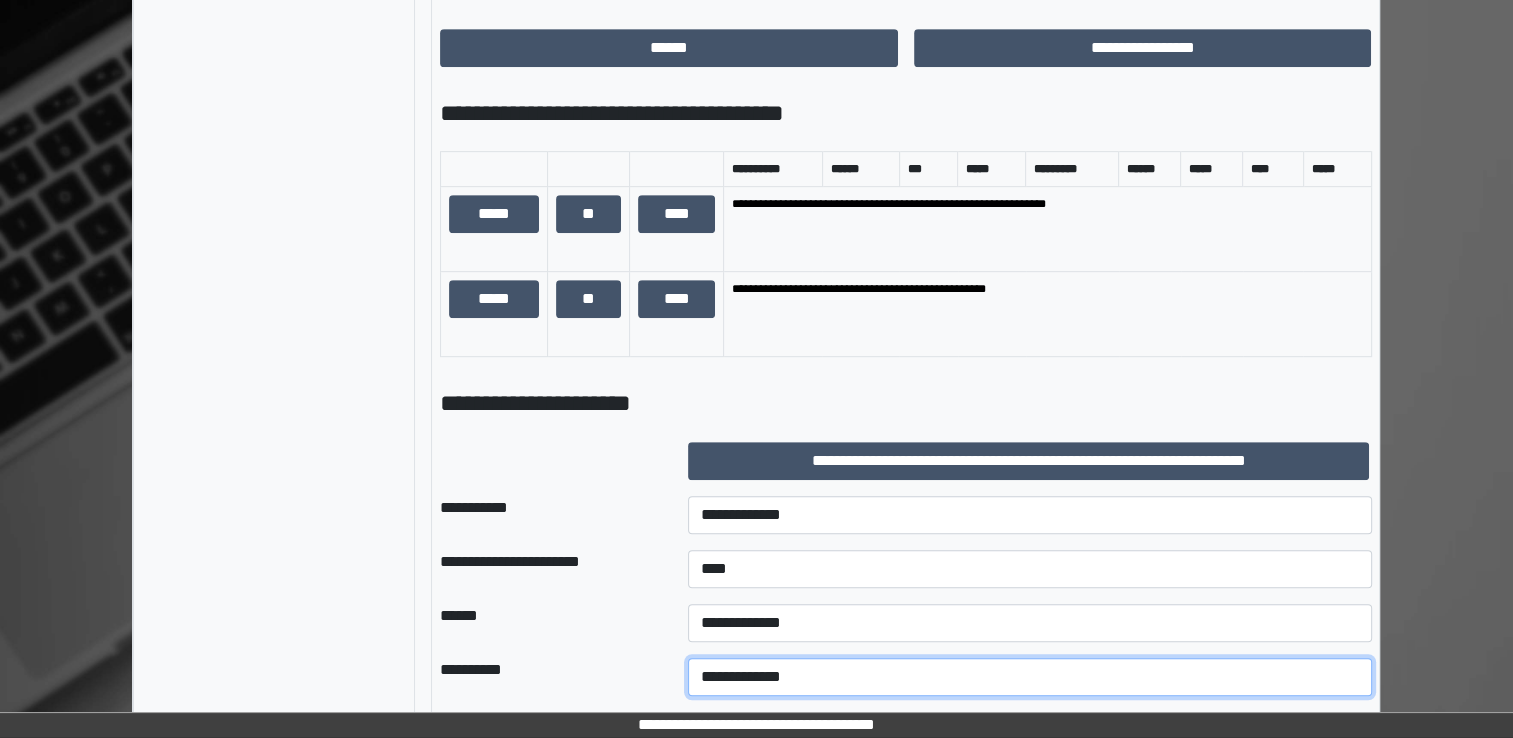 click on "**********" at bounding box center [1030, 677] 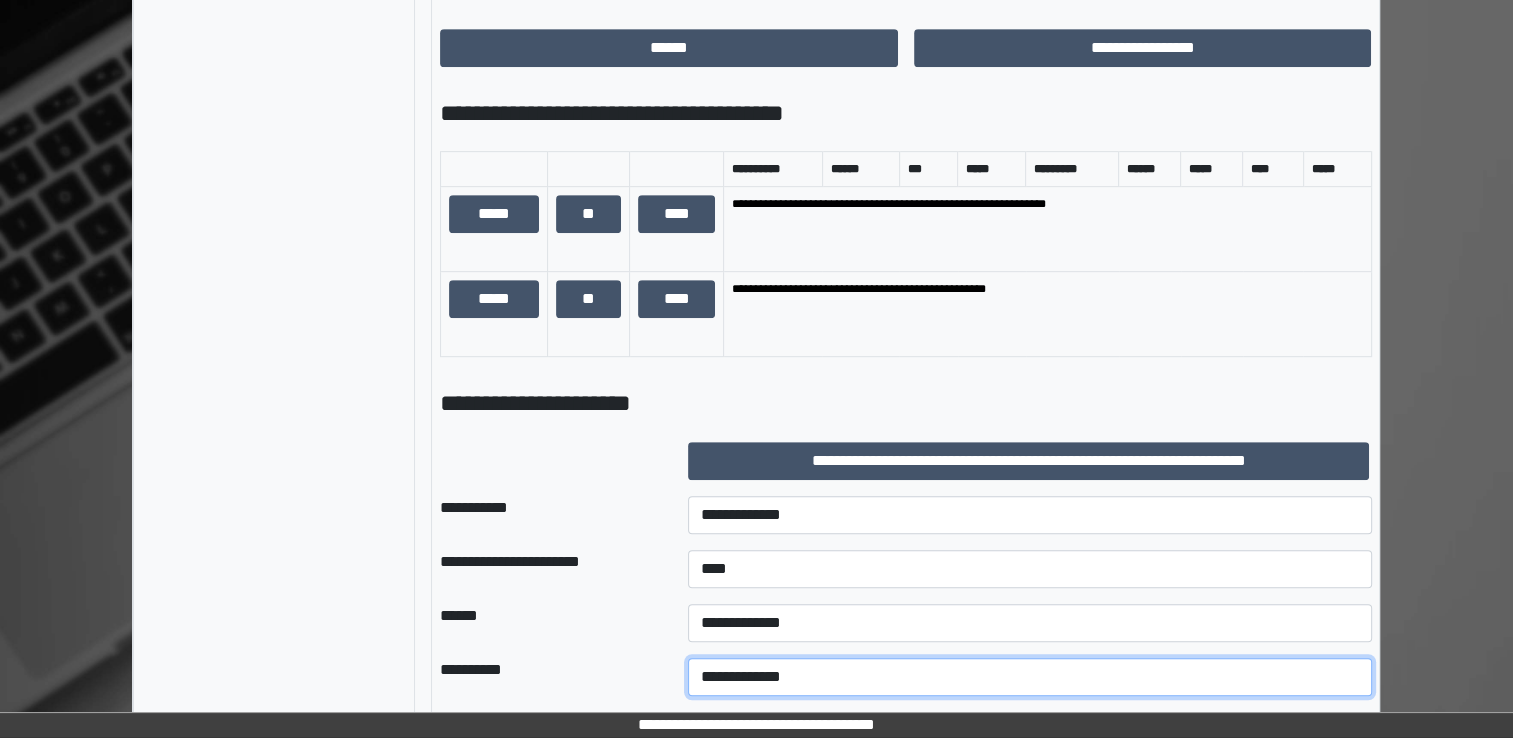 select on "*" 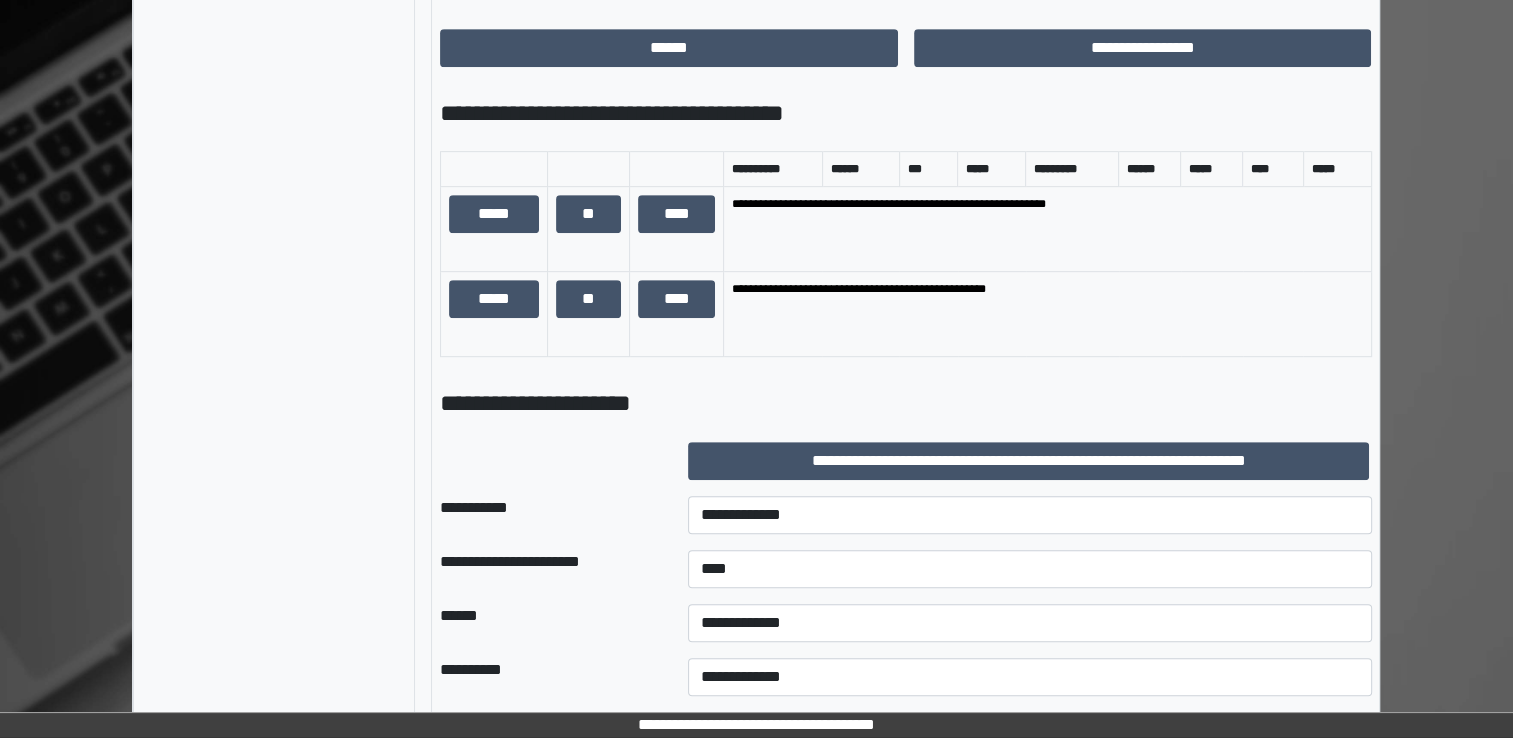 click on "******" at bounding box center (548, 623) 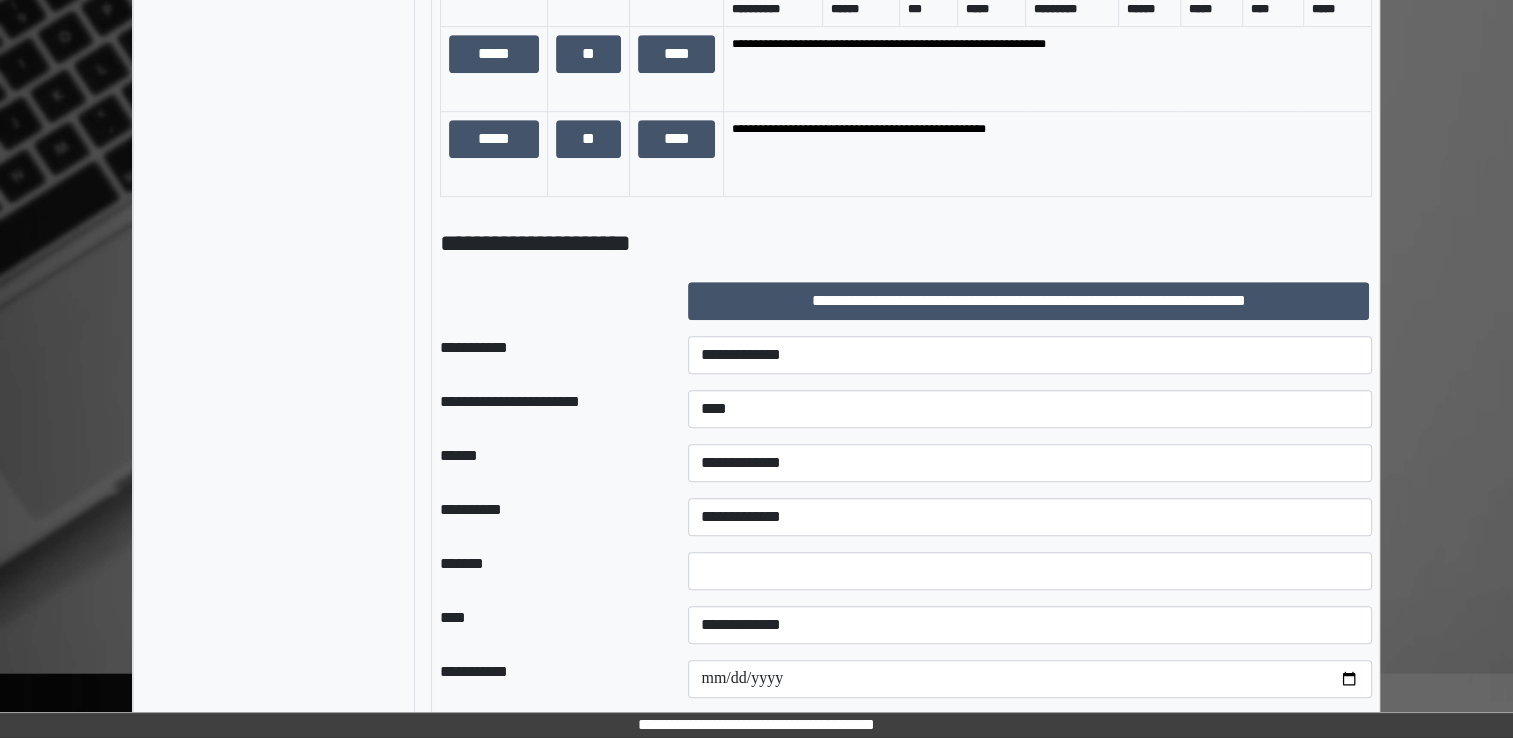 scroll, scrollTop: 1184, scrollLeft: 0, axis: vertical 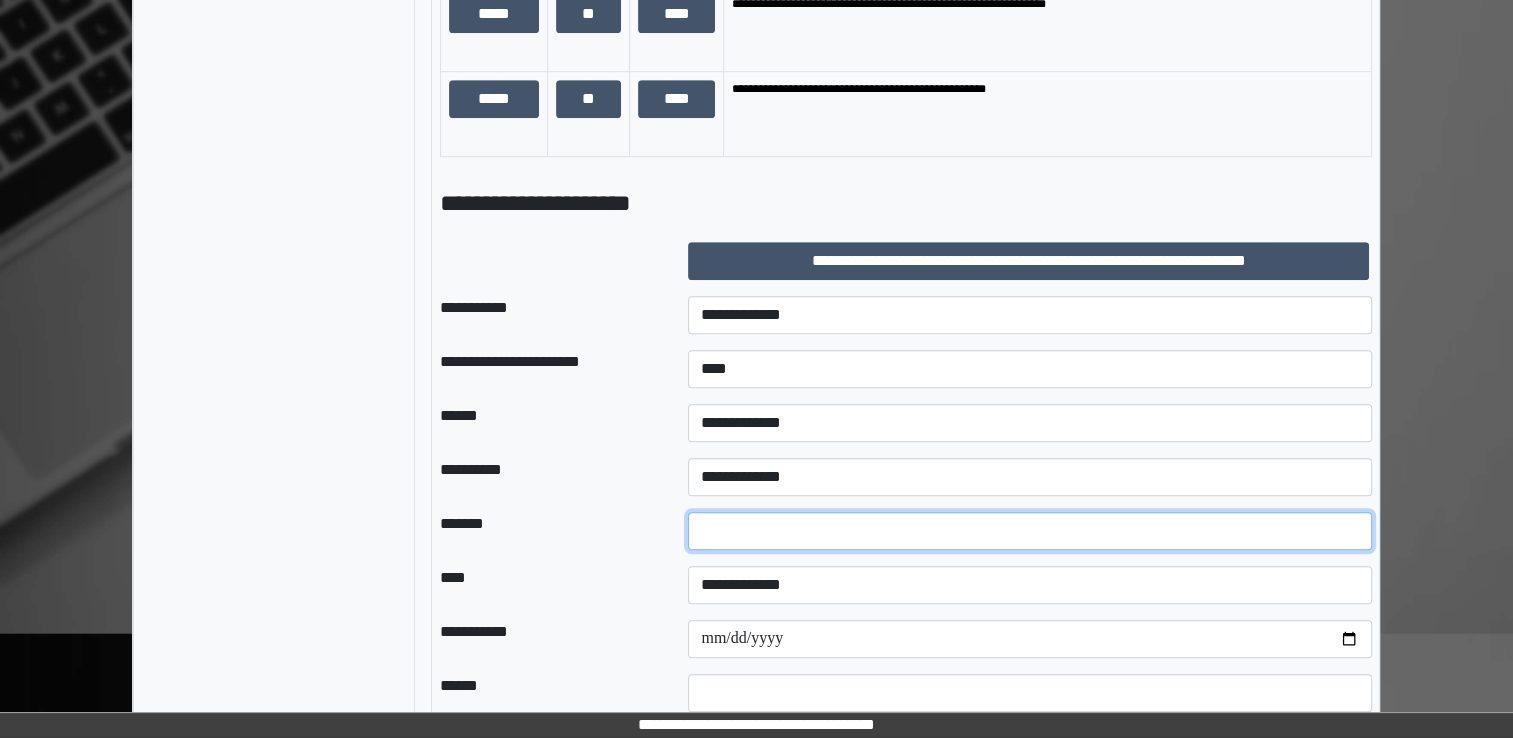 click at bounding box center [1030, 531] 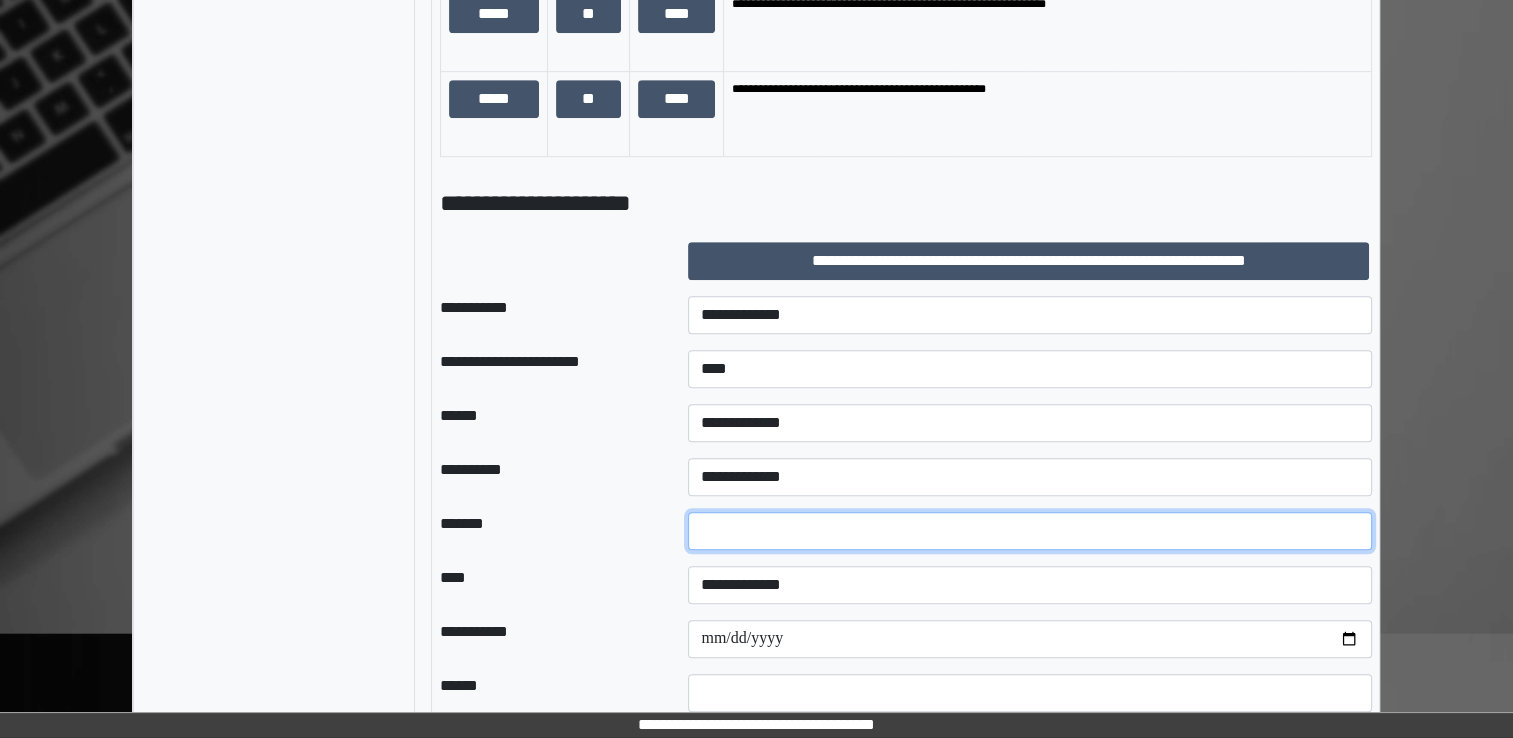 type on "*" 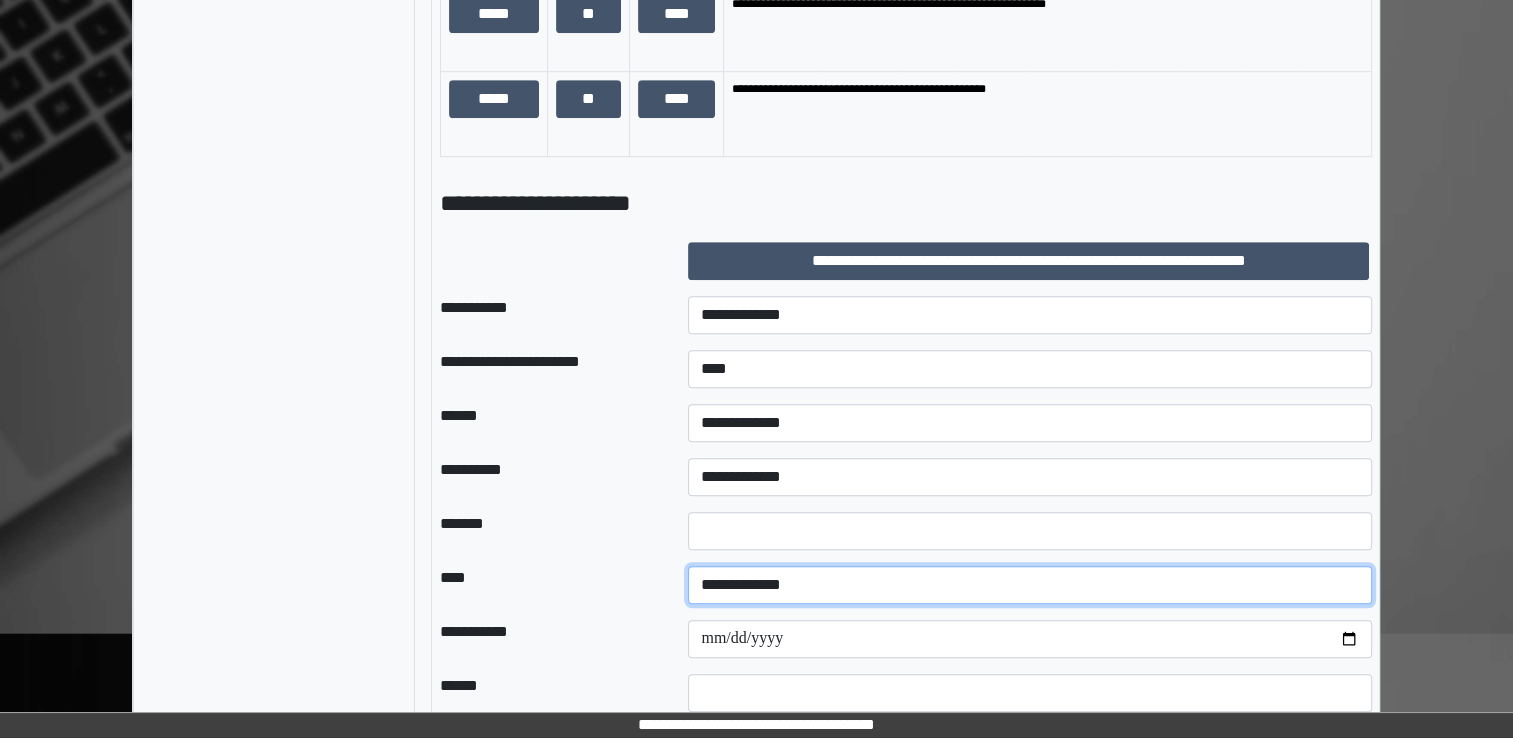 click on "**********" at bounding box center (1030, 585) 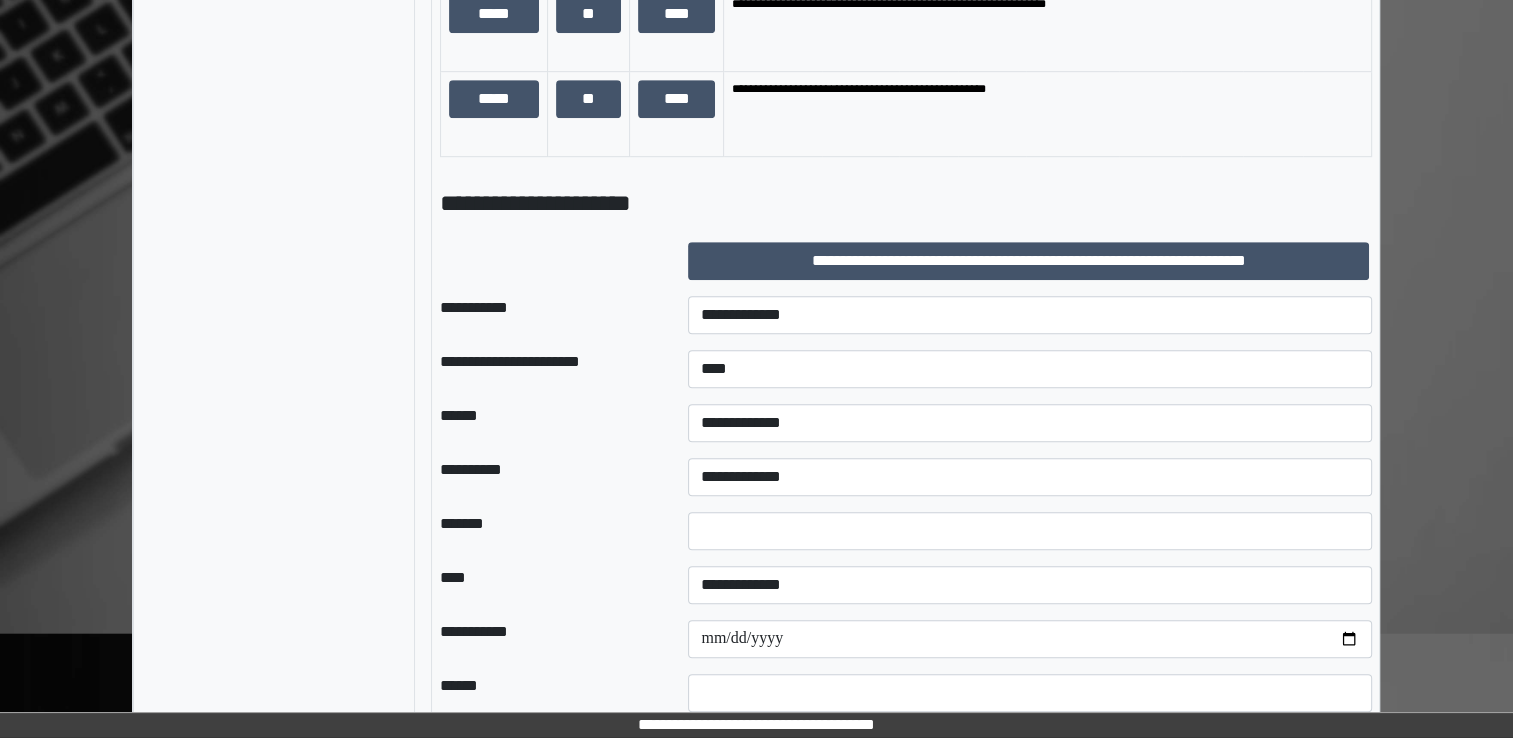 click on "**********" at bounding box center [548, 639] 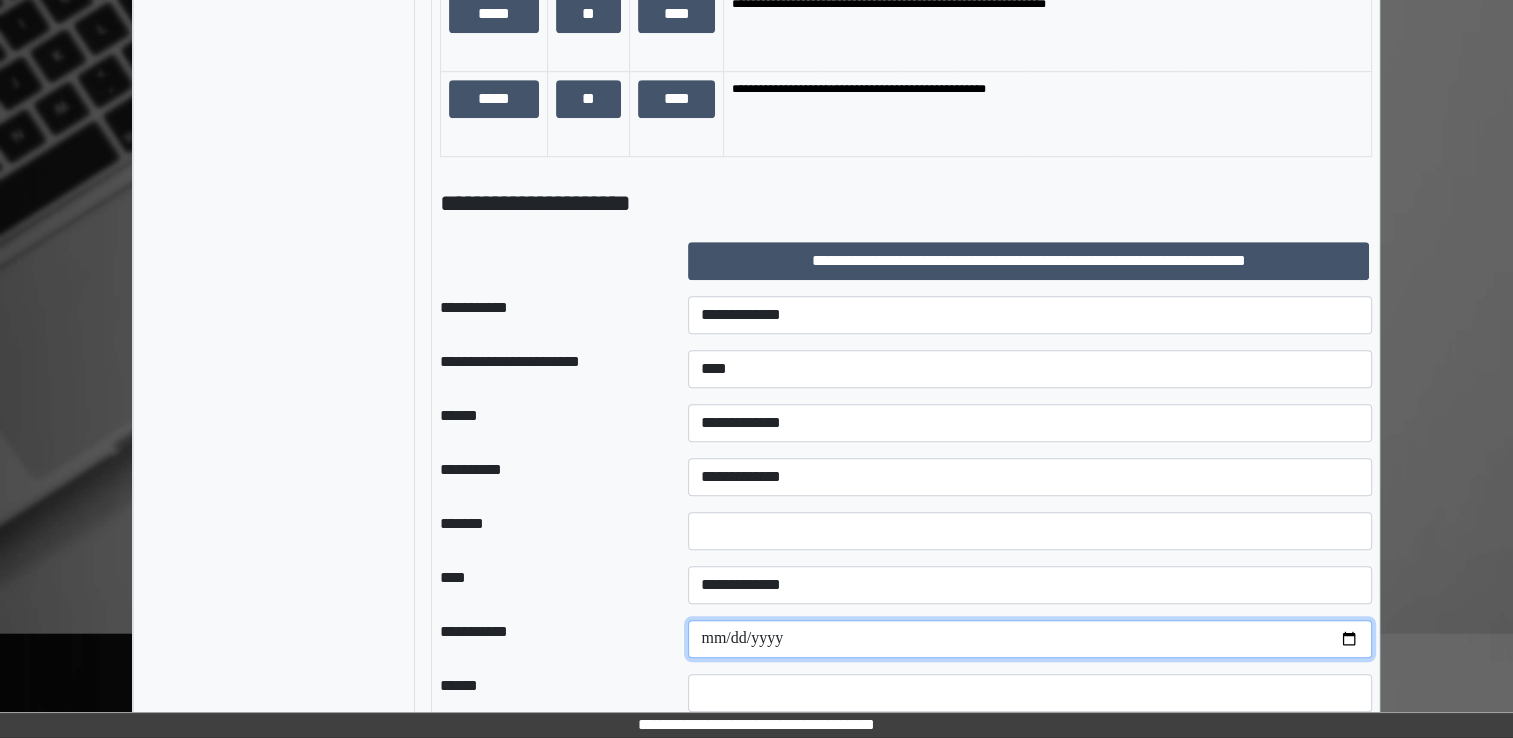 drag, startPoint x: 704, startPoint y: 634, endPoint x: 734, endPoint y: 630, distance: 30.265491 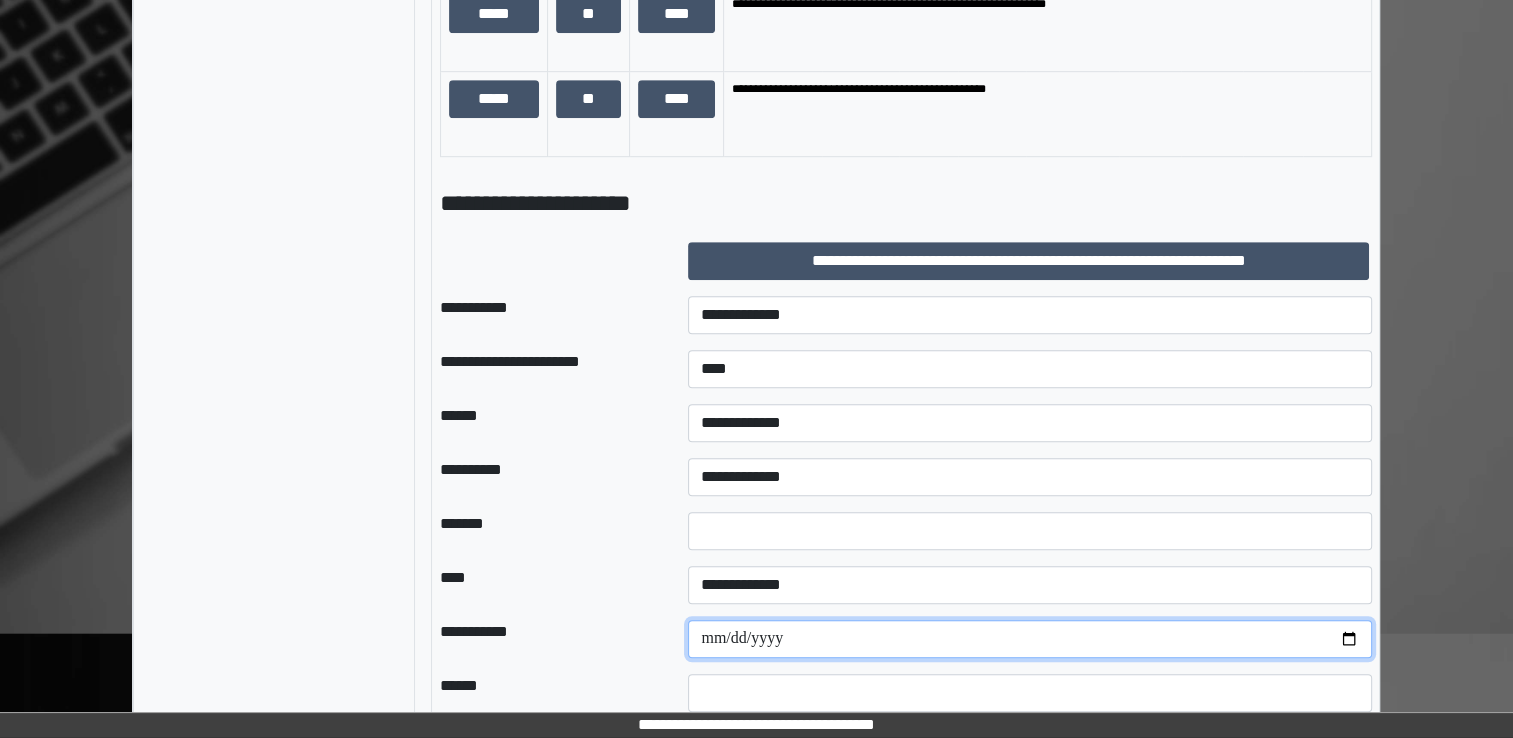type on "**********" 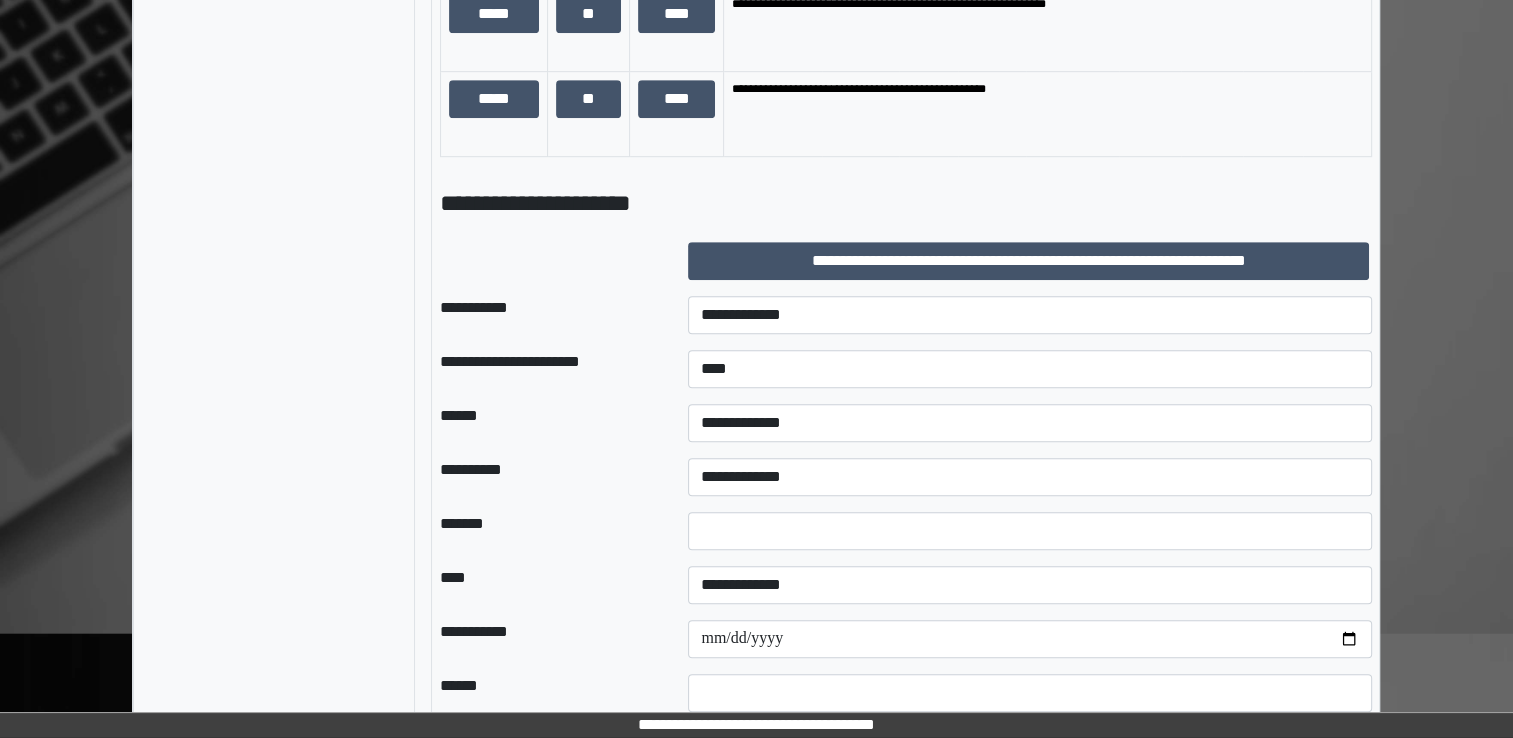 click on "*******" at bounding box center (548, 531) 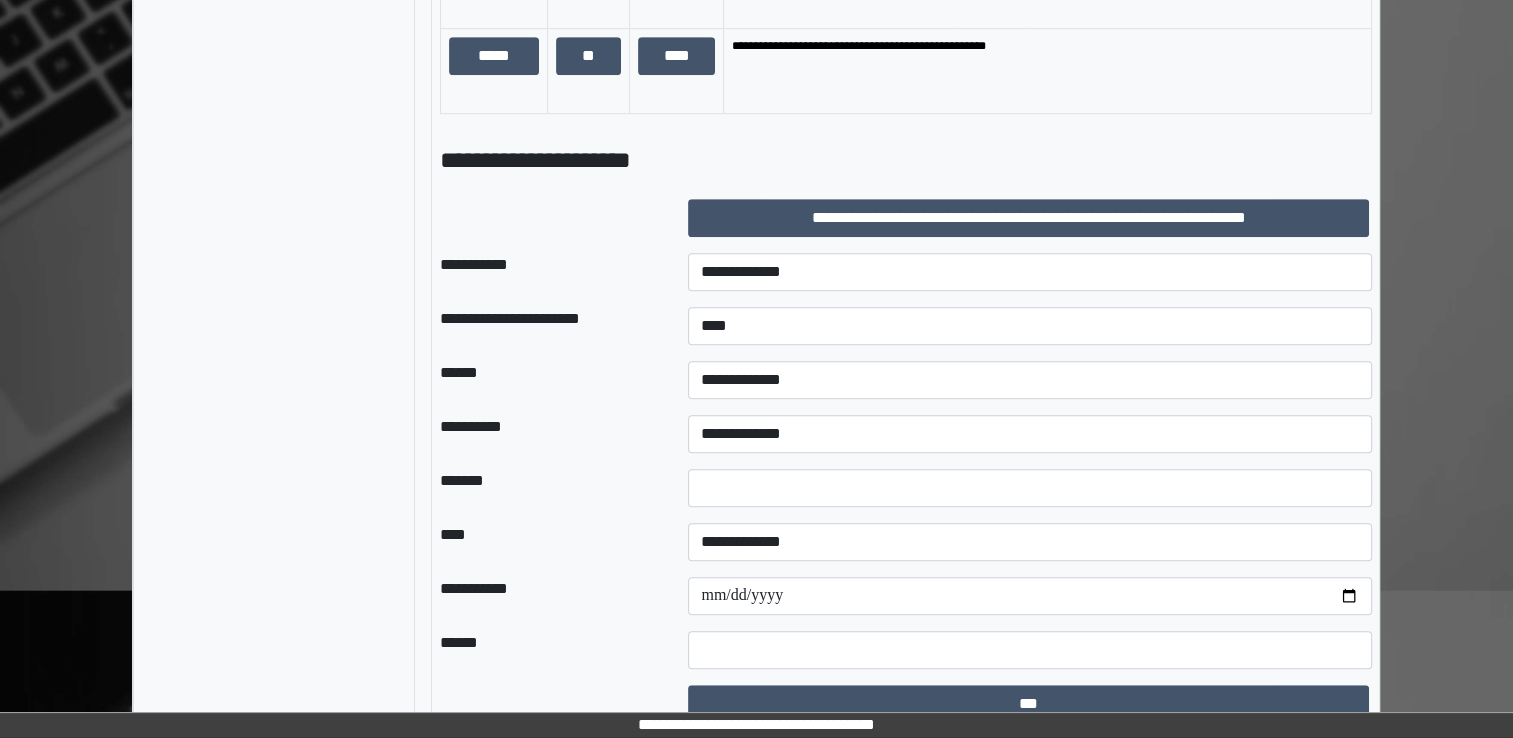 scroll, scrollTop: 1247, scrollLeft: 0, axis: vertical 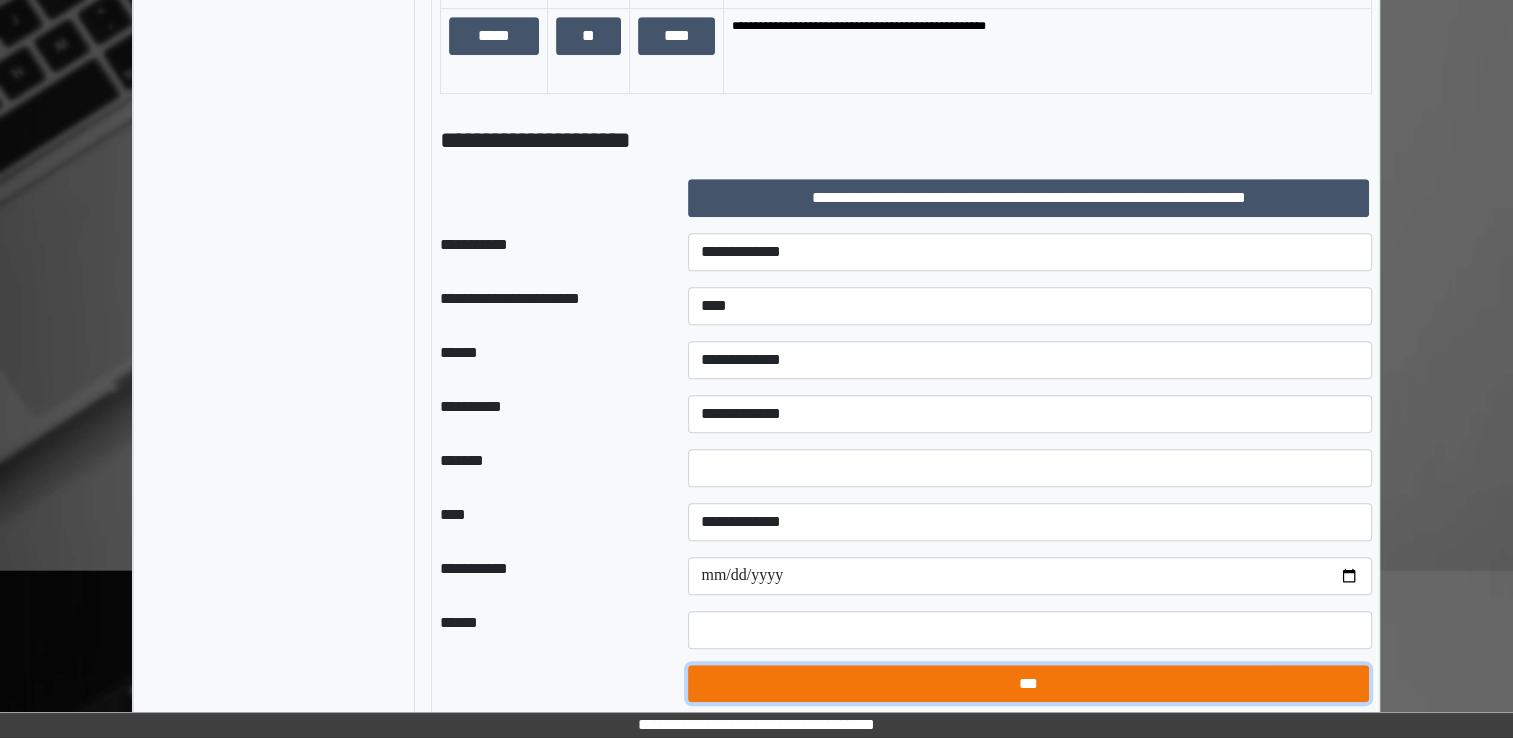 click on "***" at bounding box center [1028, 684] 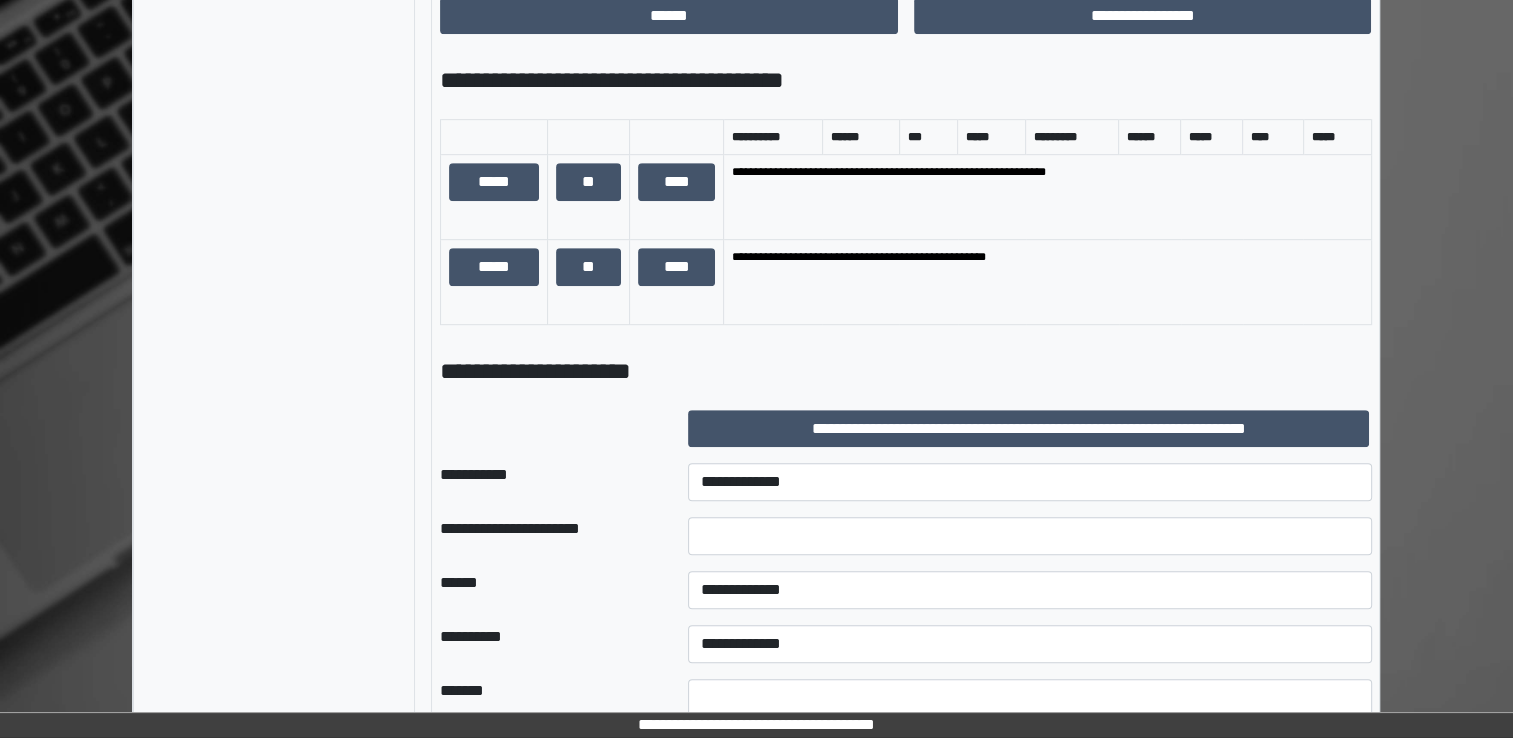 scroll, scrollTop: 747, scrollLeft: 0, axis: vertical 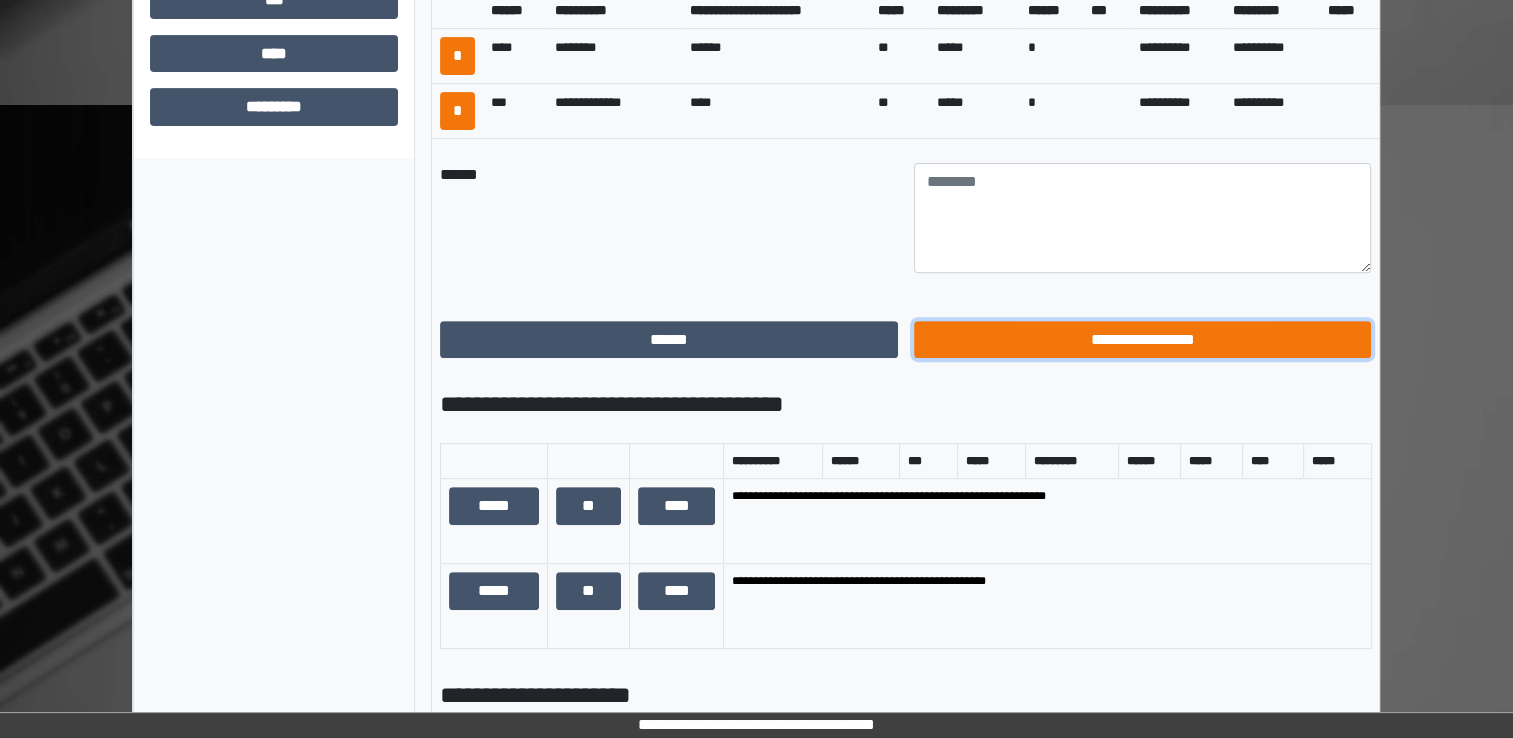 click on "**********" at bounding box center (1143, 340) 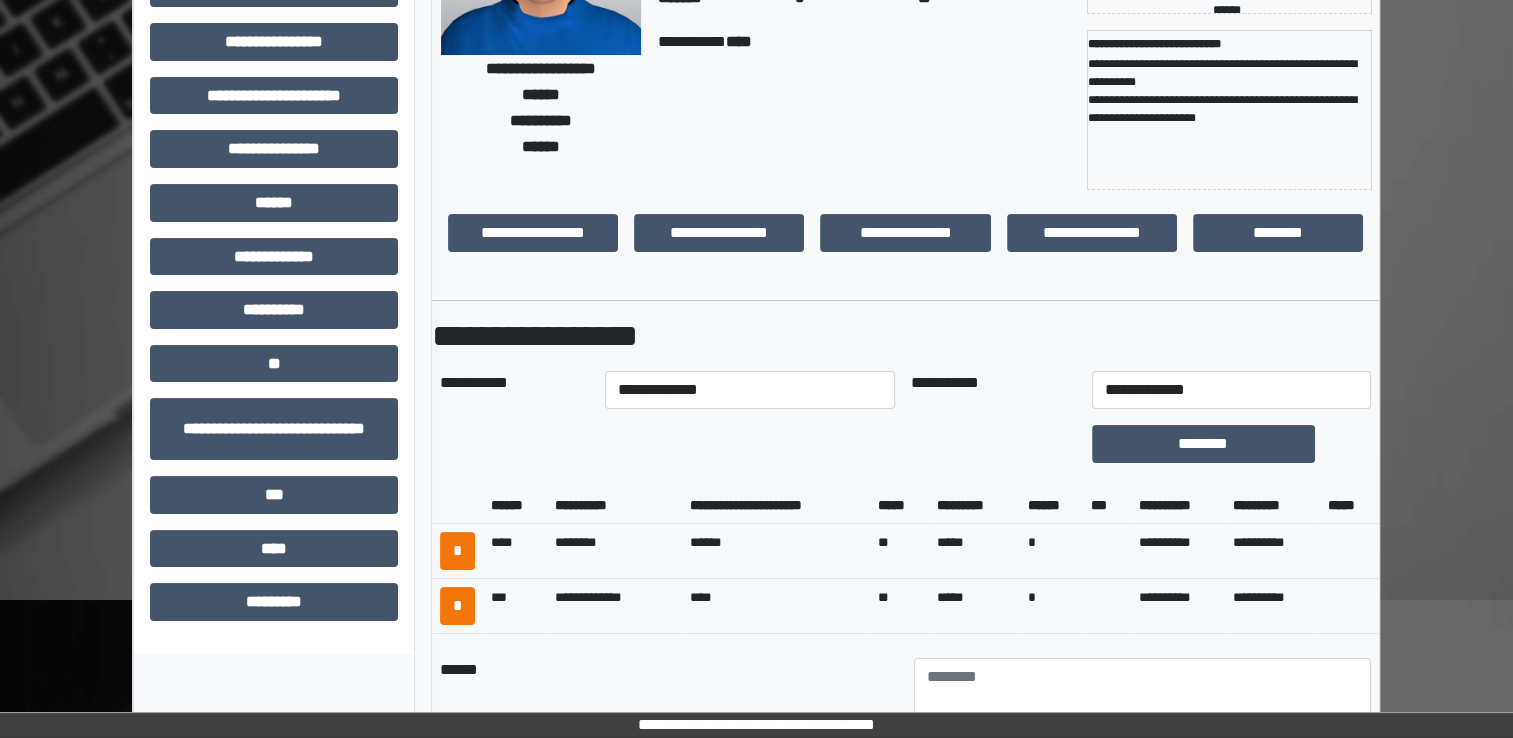 scroll, scrollTop: 247, scrollLeft: 0, axis: vertical 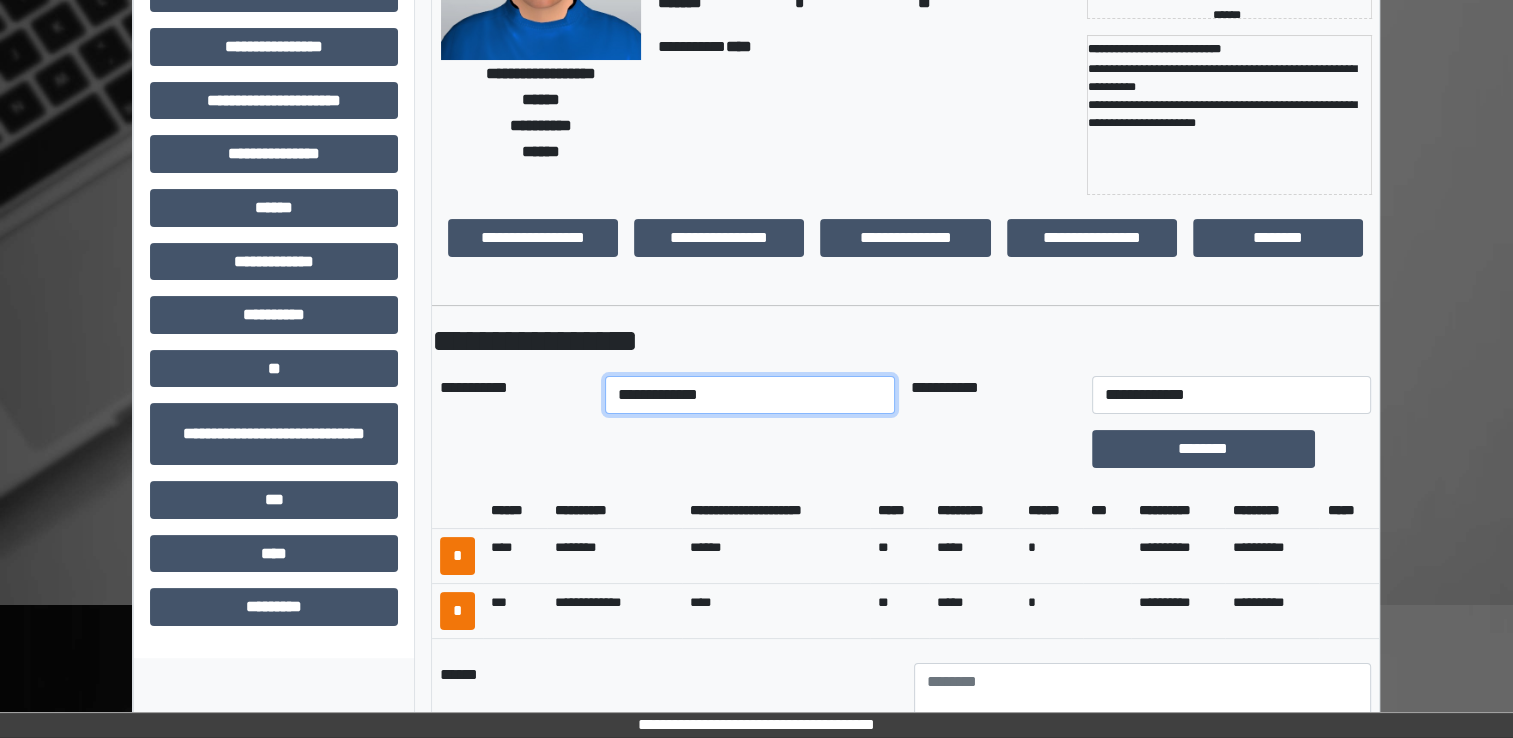 click on "**********" at bounding box center (750, 395) 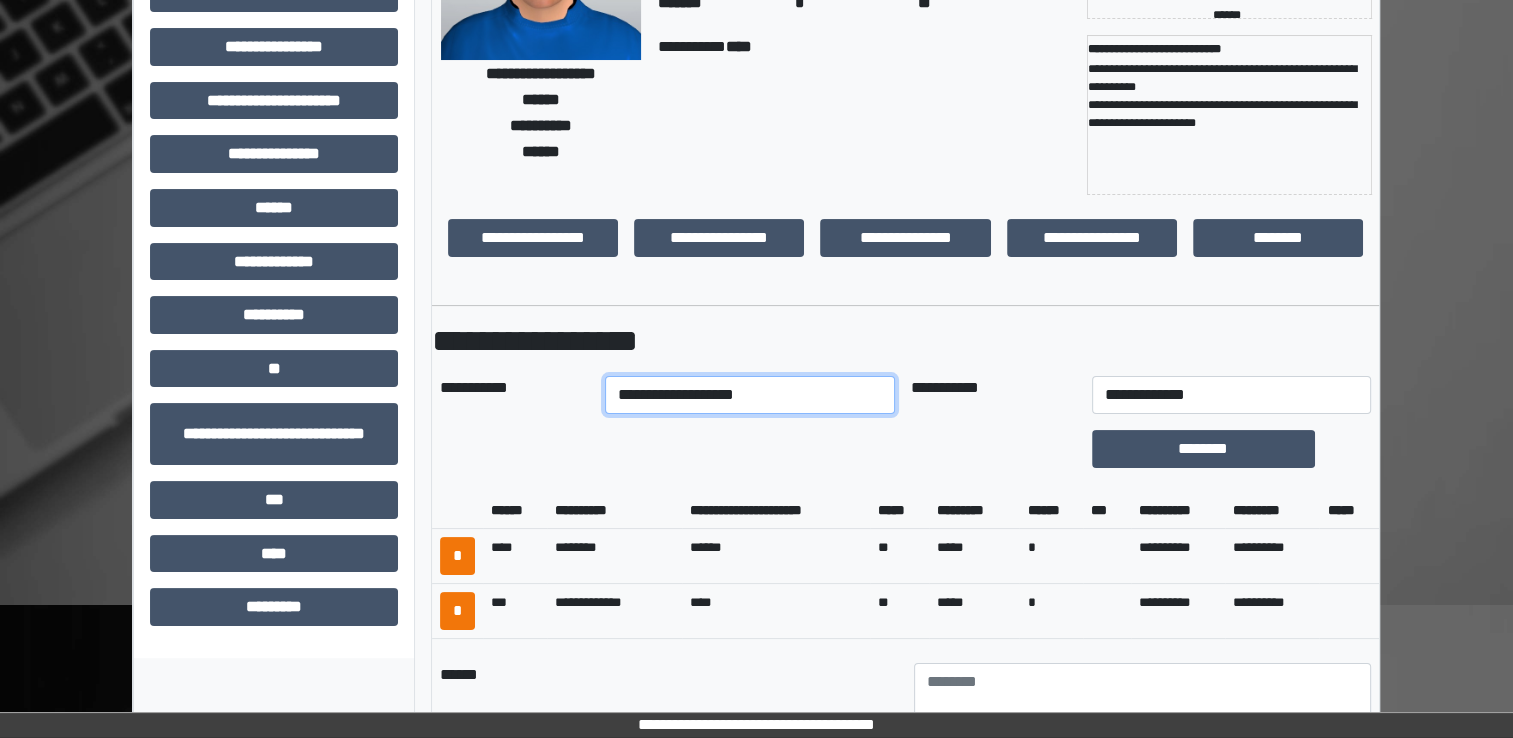 click on "**********" at bounding box center [750, 395] 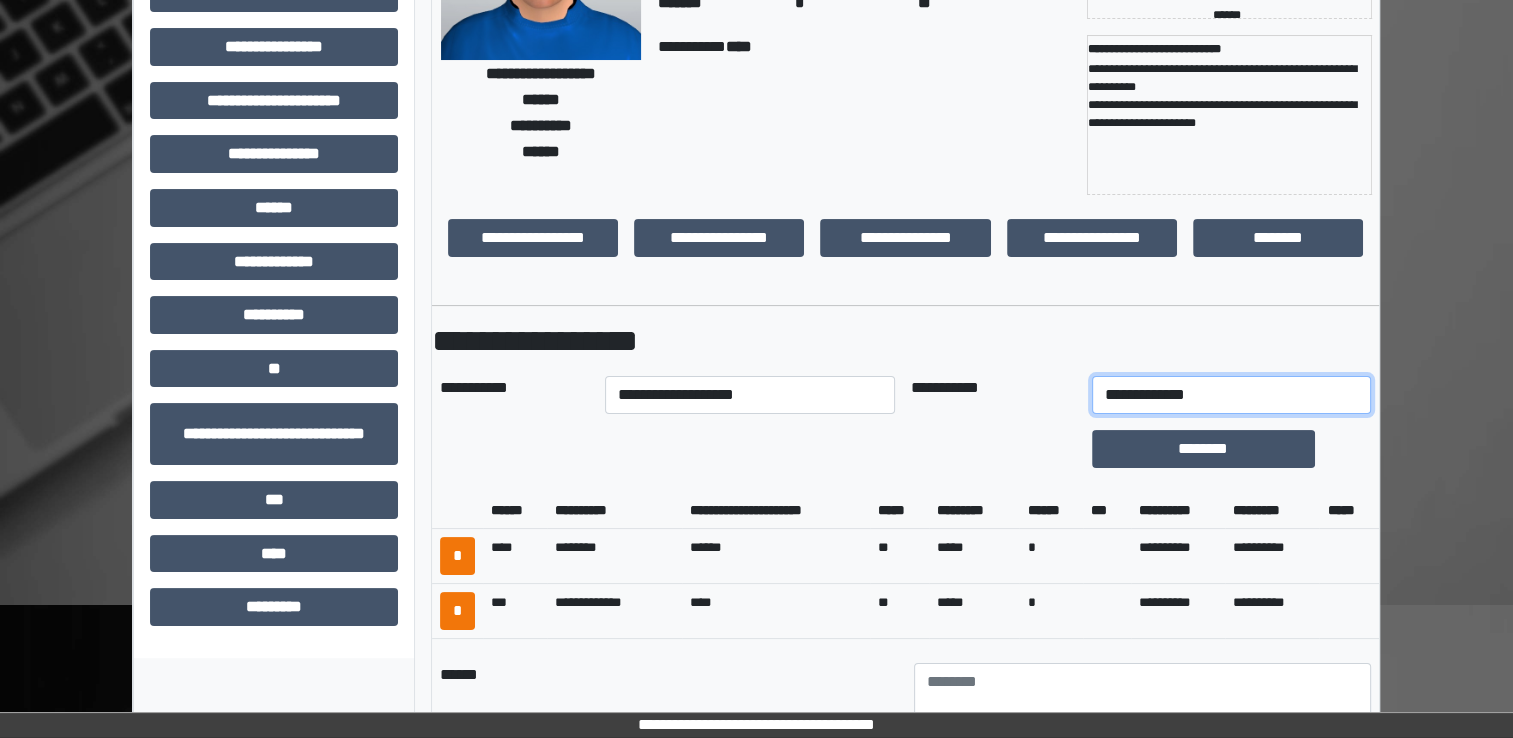 click on "**********" at bounding box center (1231, 395) 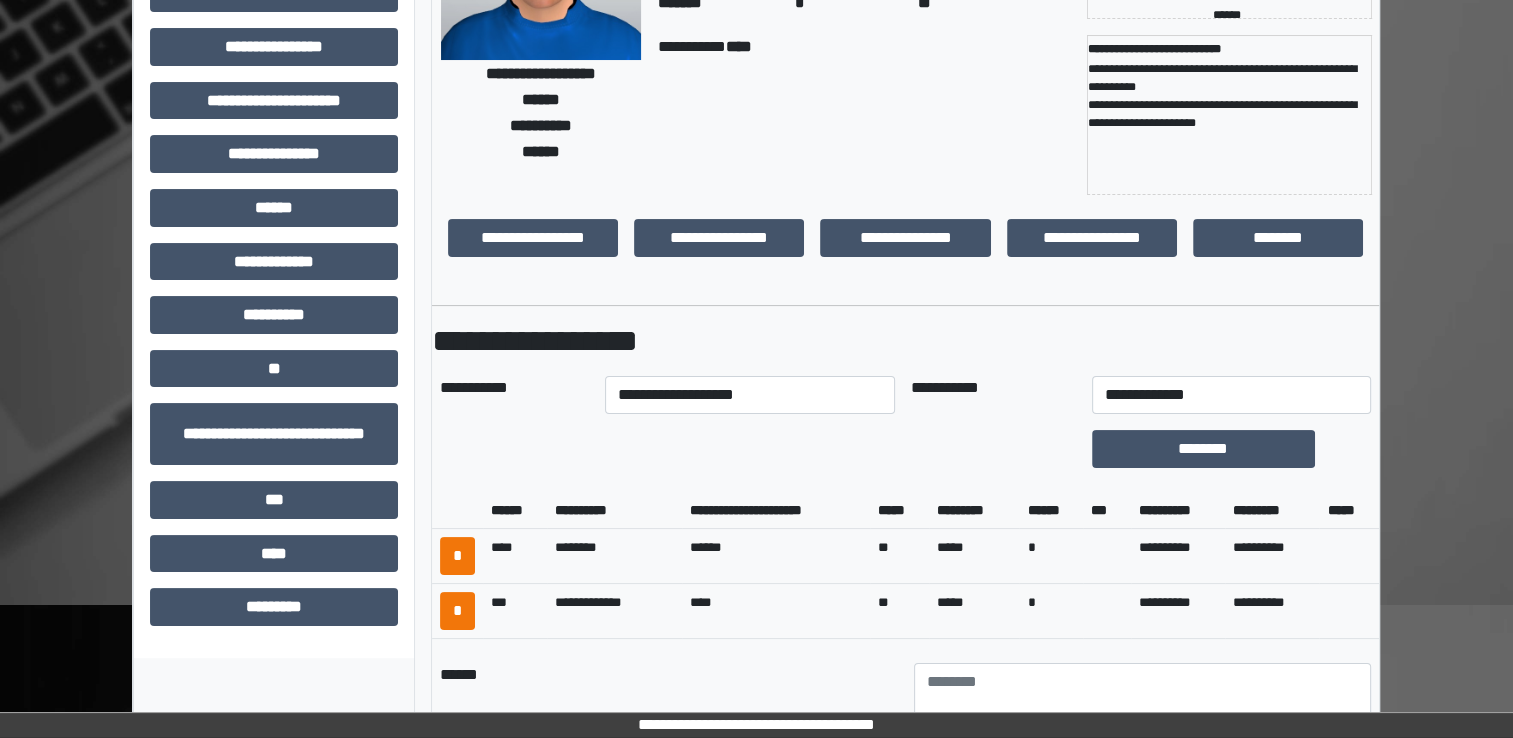 click at bounding box center [993, 449] 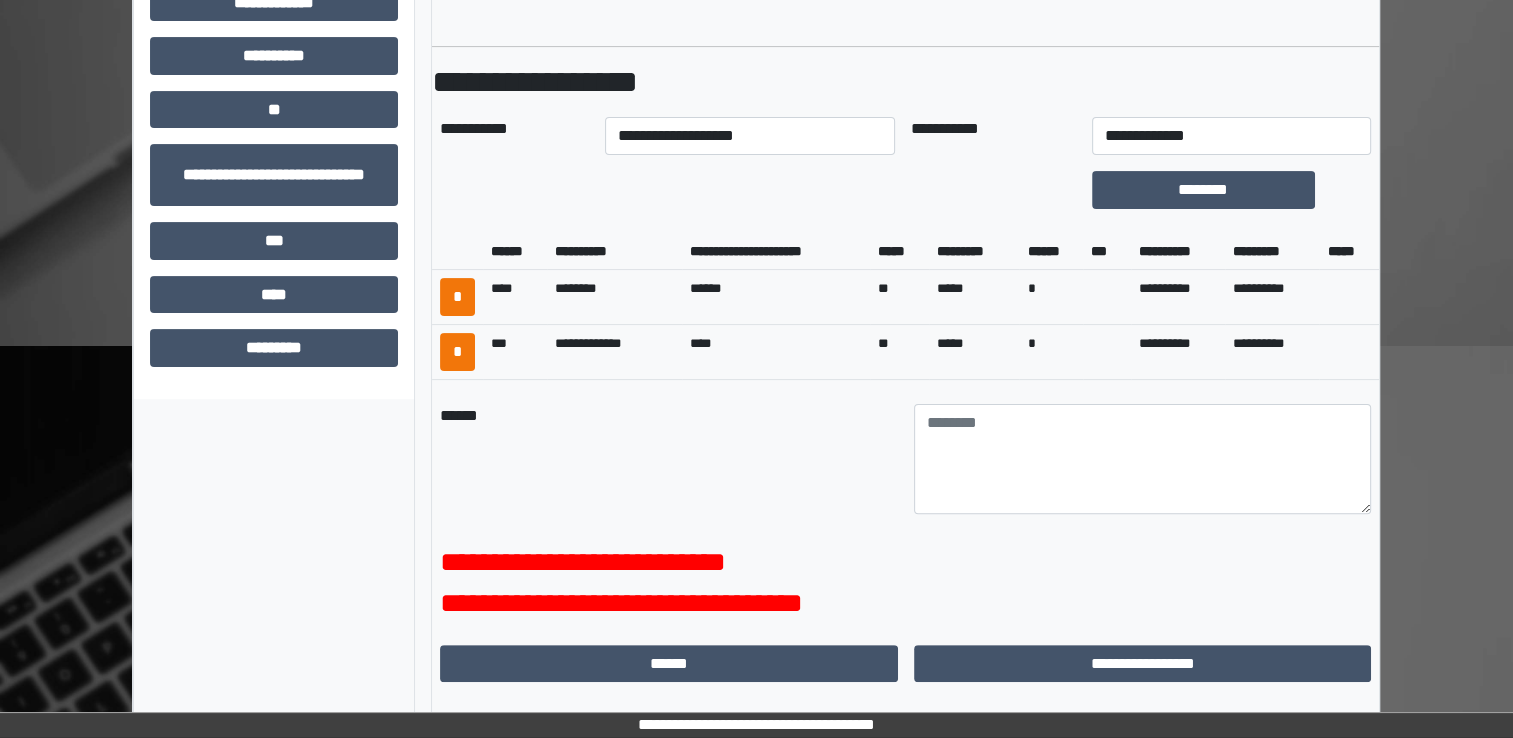 scroll, scrollTop: 547, scrollLeft: 0, axis: vertical 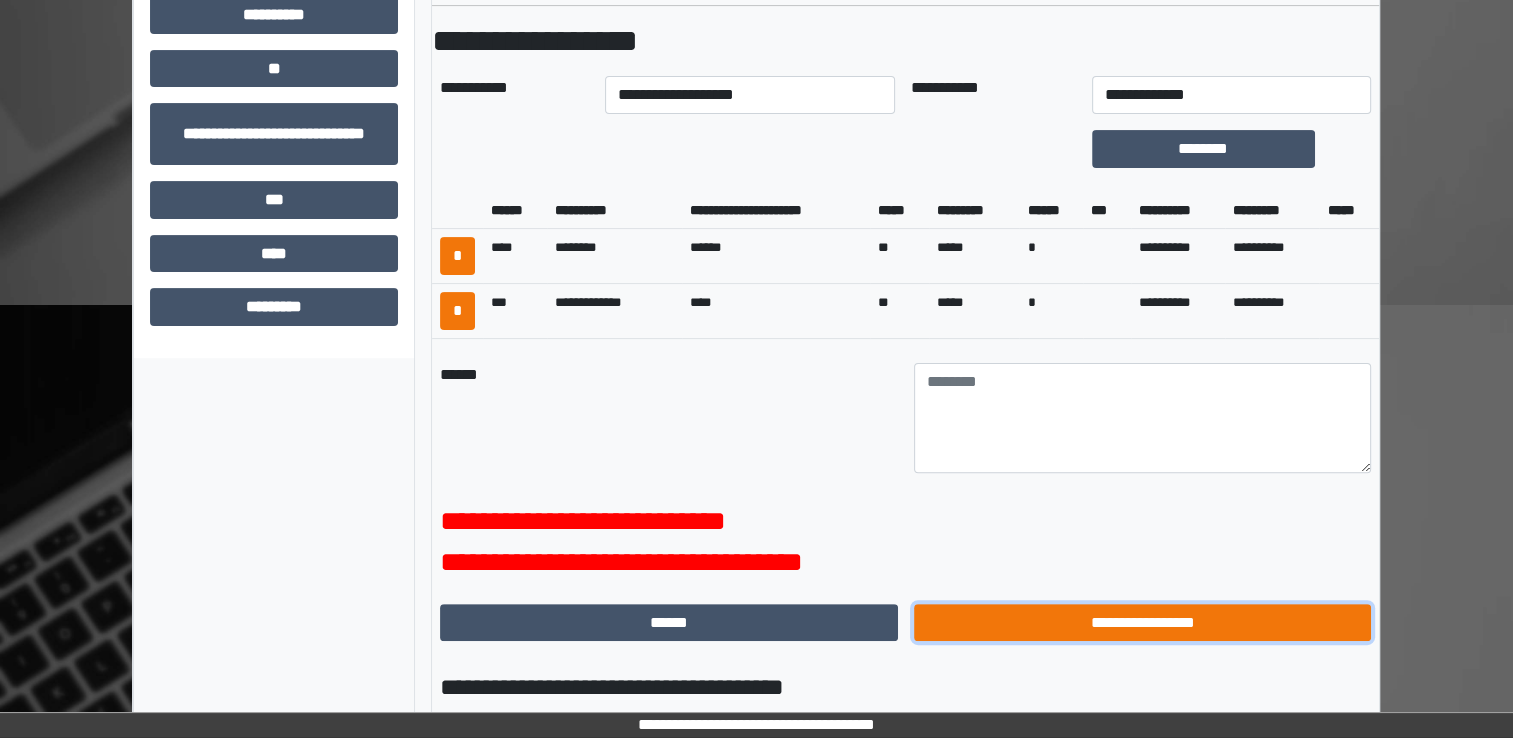 click on "**********" at bounding box center (1143, 623) 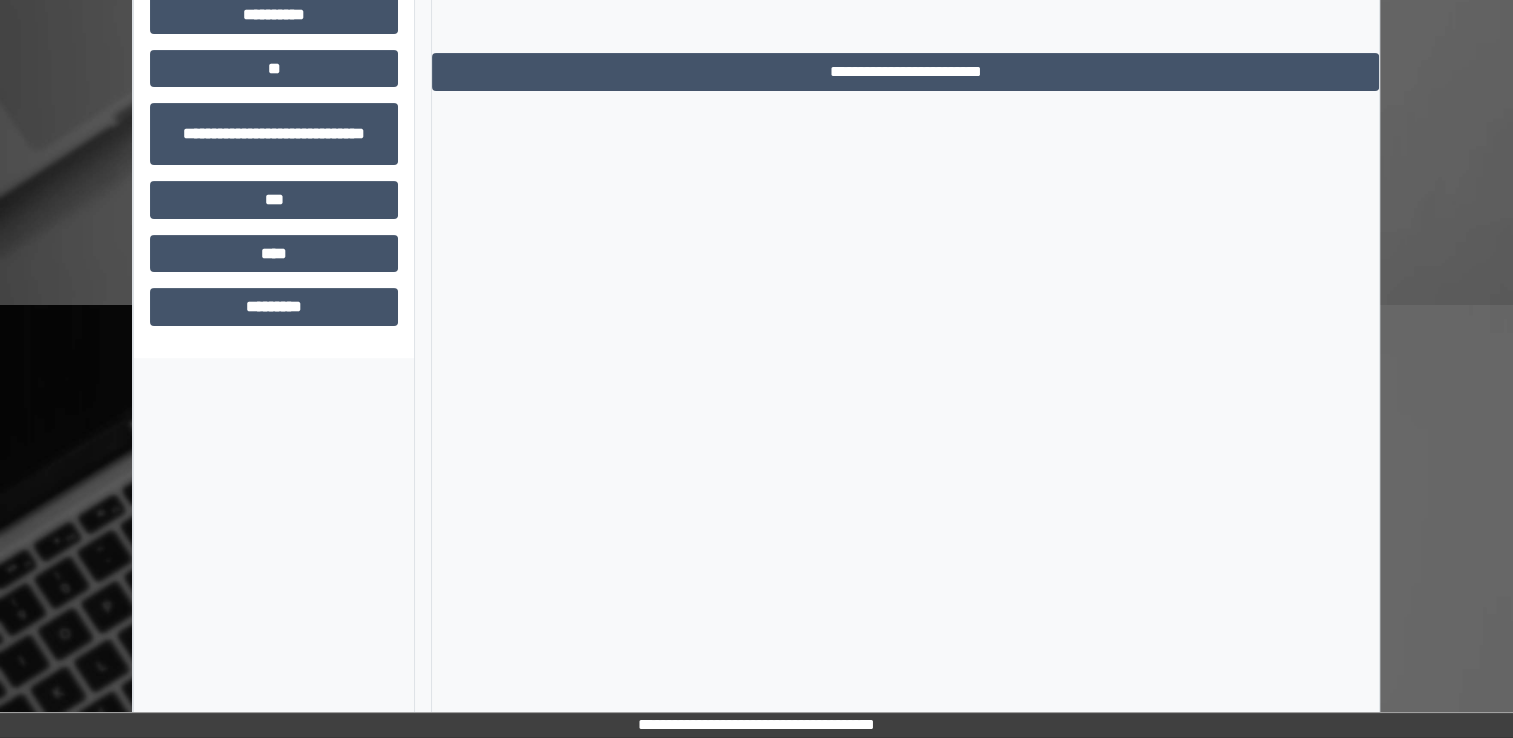 scroll, scrollTop: 184, scrollLeft: 0, axis: vertical 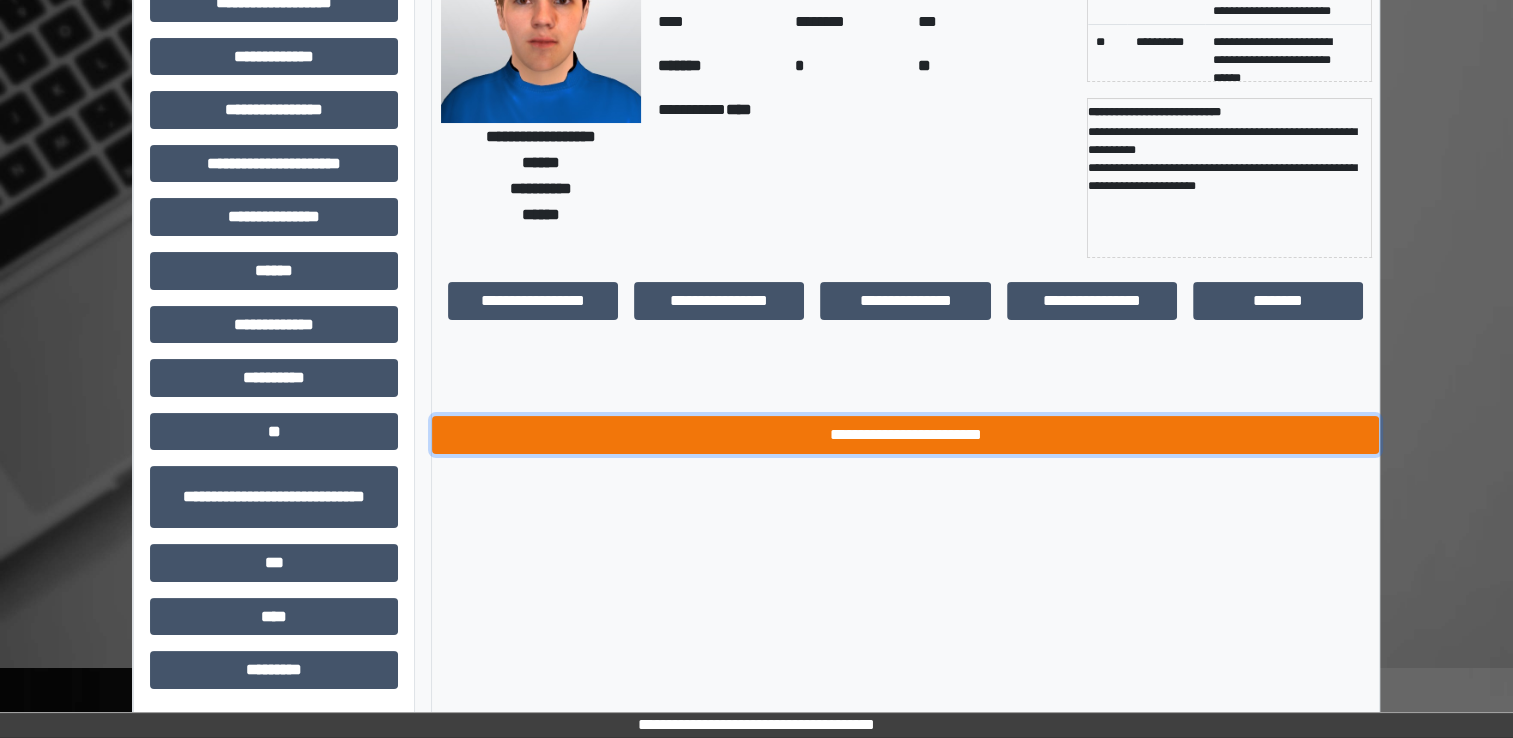 click on "**********" at bounding box center [905, 435] 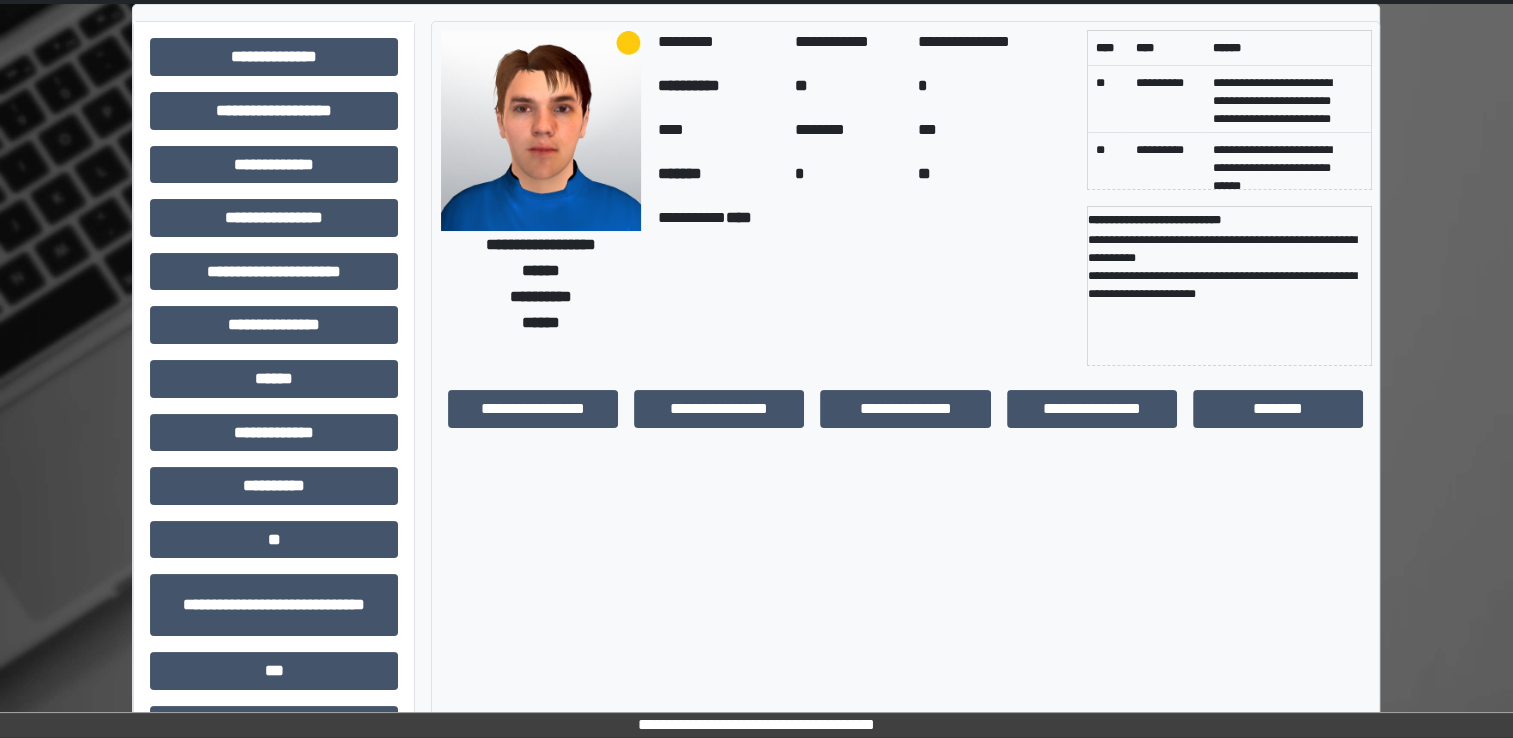 scroll, scrollTop: 0, scrollLeft: 0, axis: both 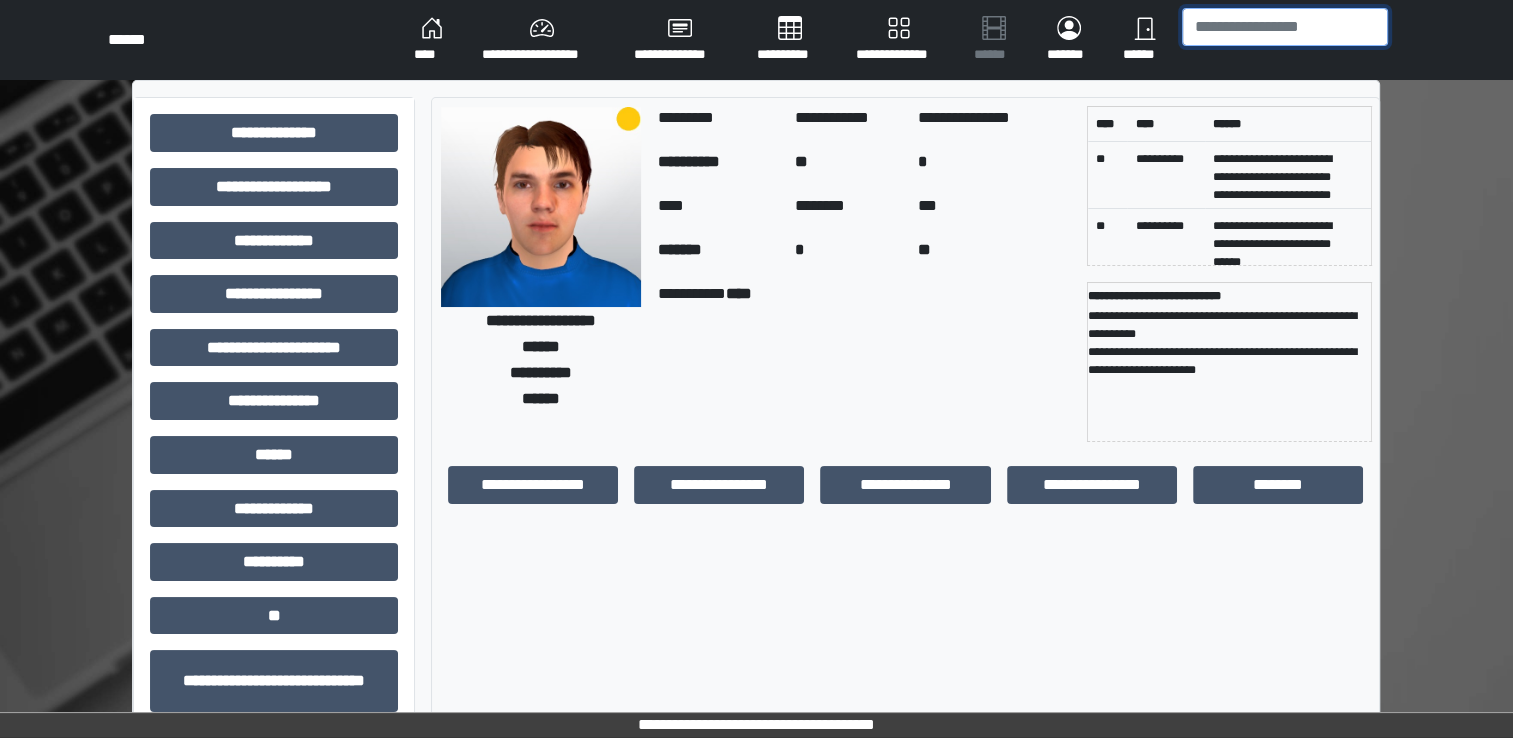 click at bounding box center (1285, 27) 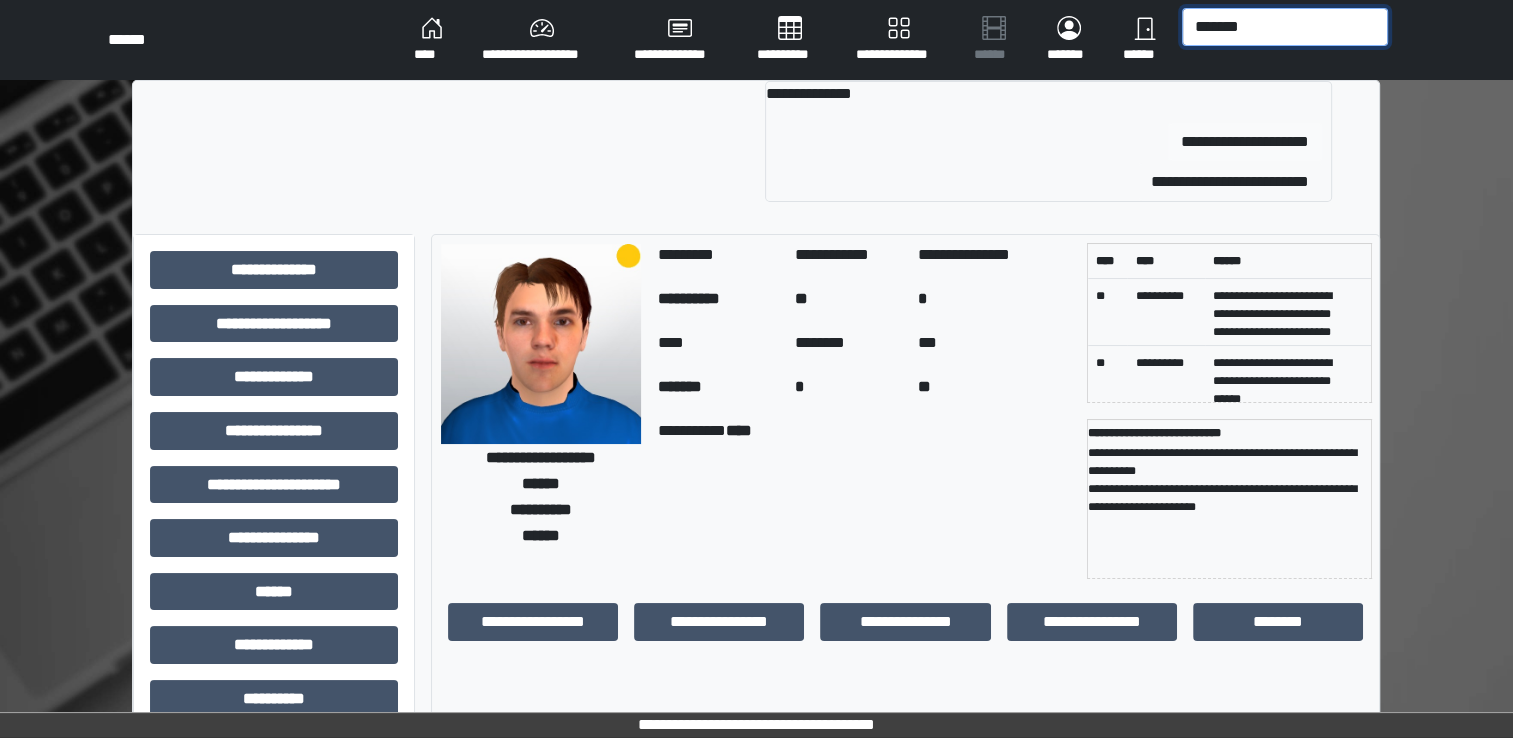 type on "*******" 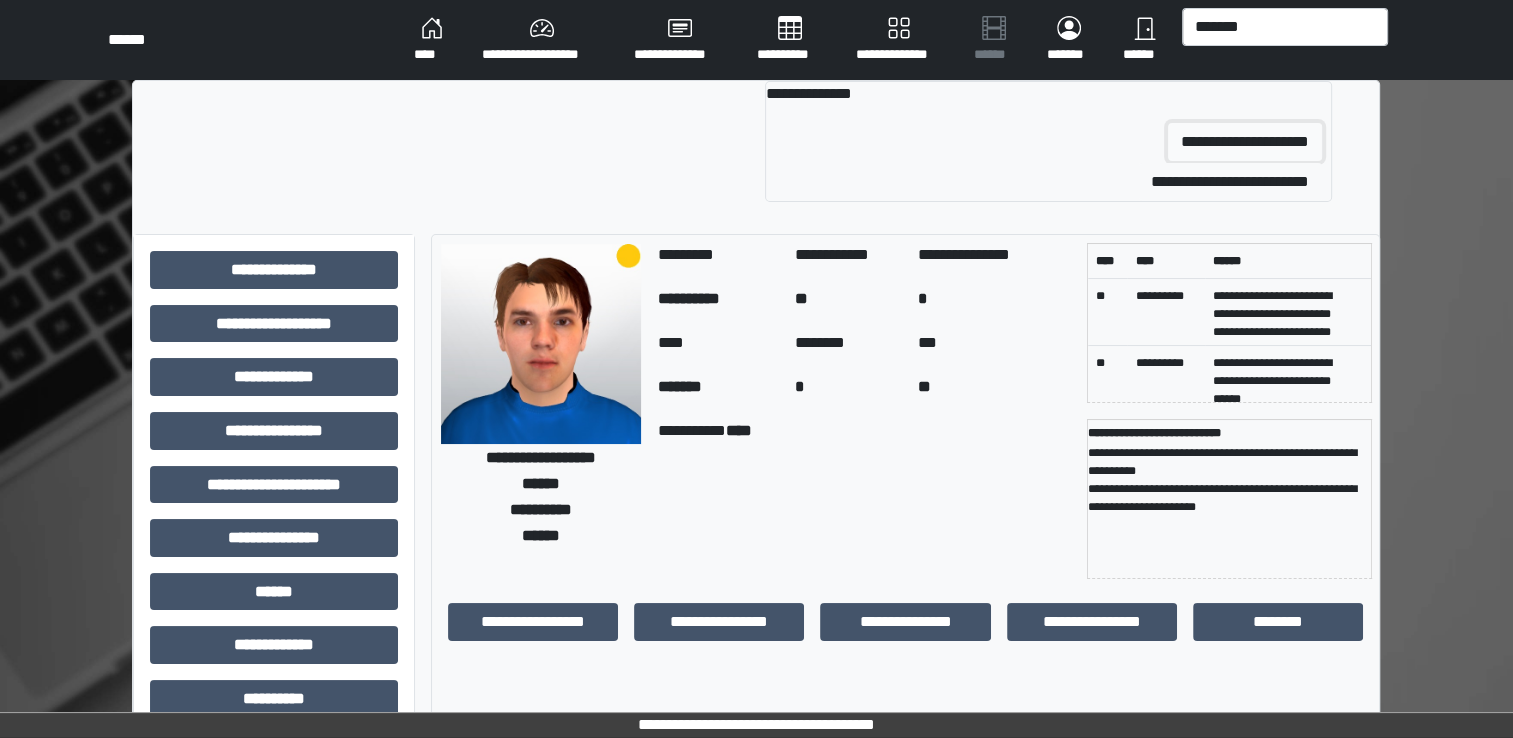 click on "**********" at bounding box center (1245, 142) 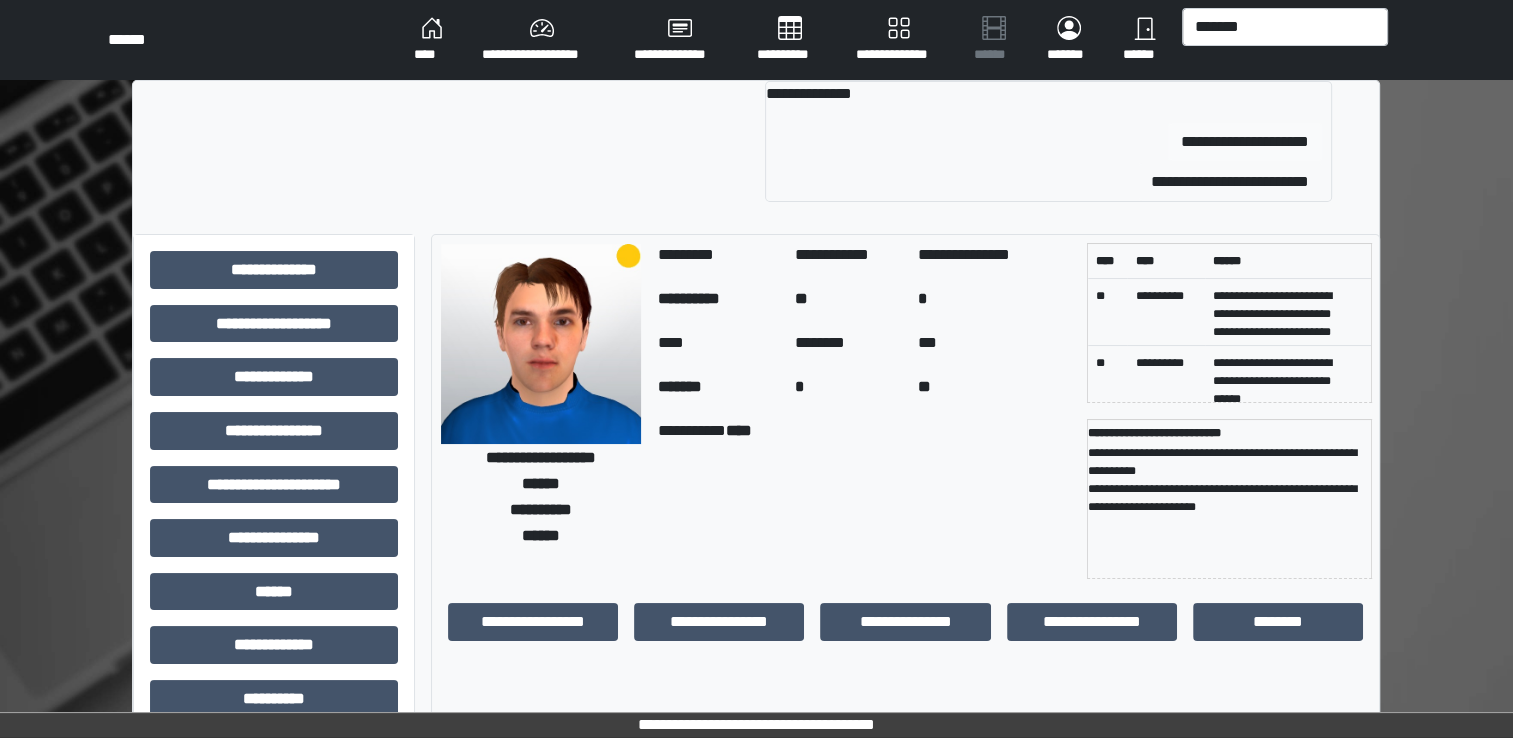 type 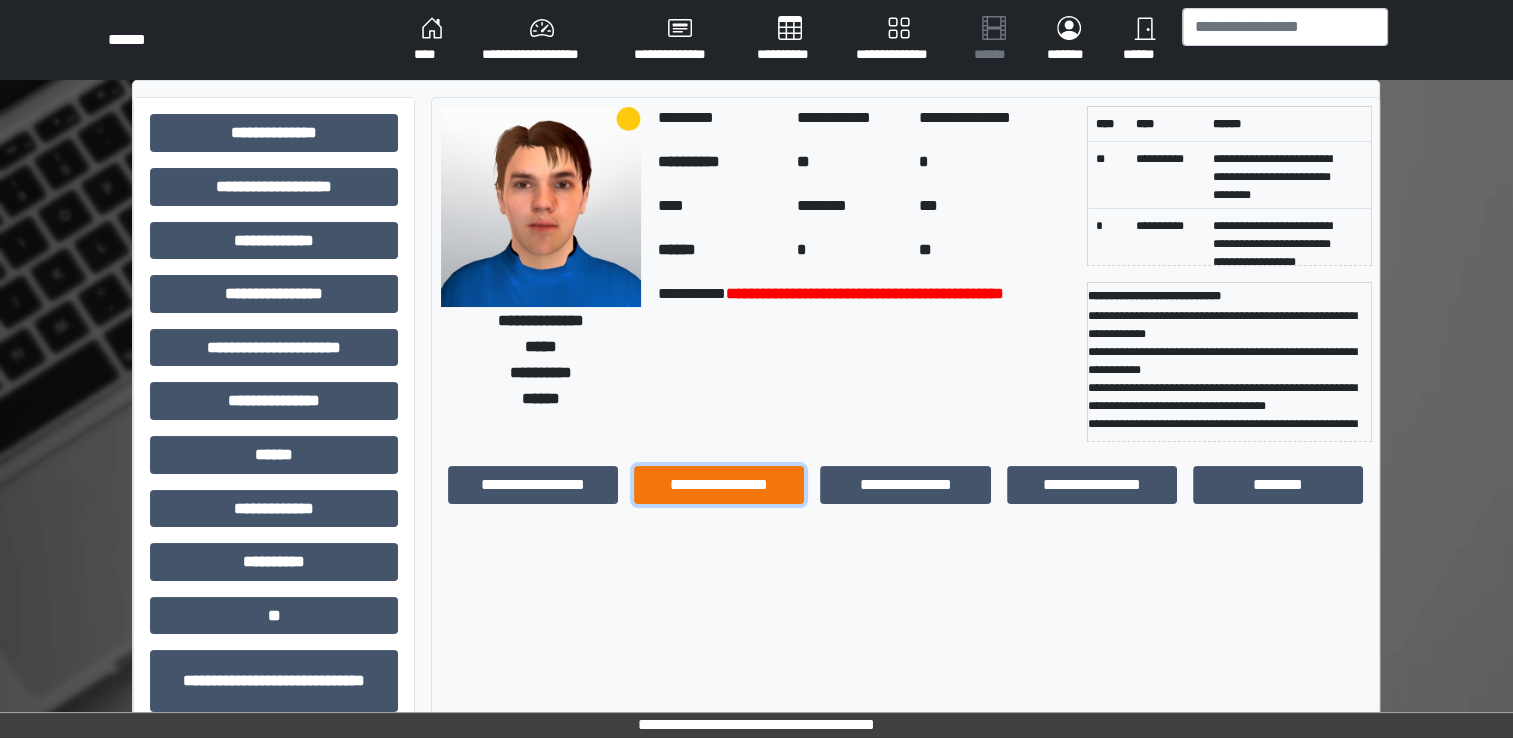 click on "**********" at bounding box center [719, 485] 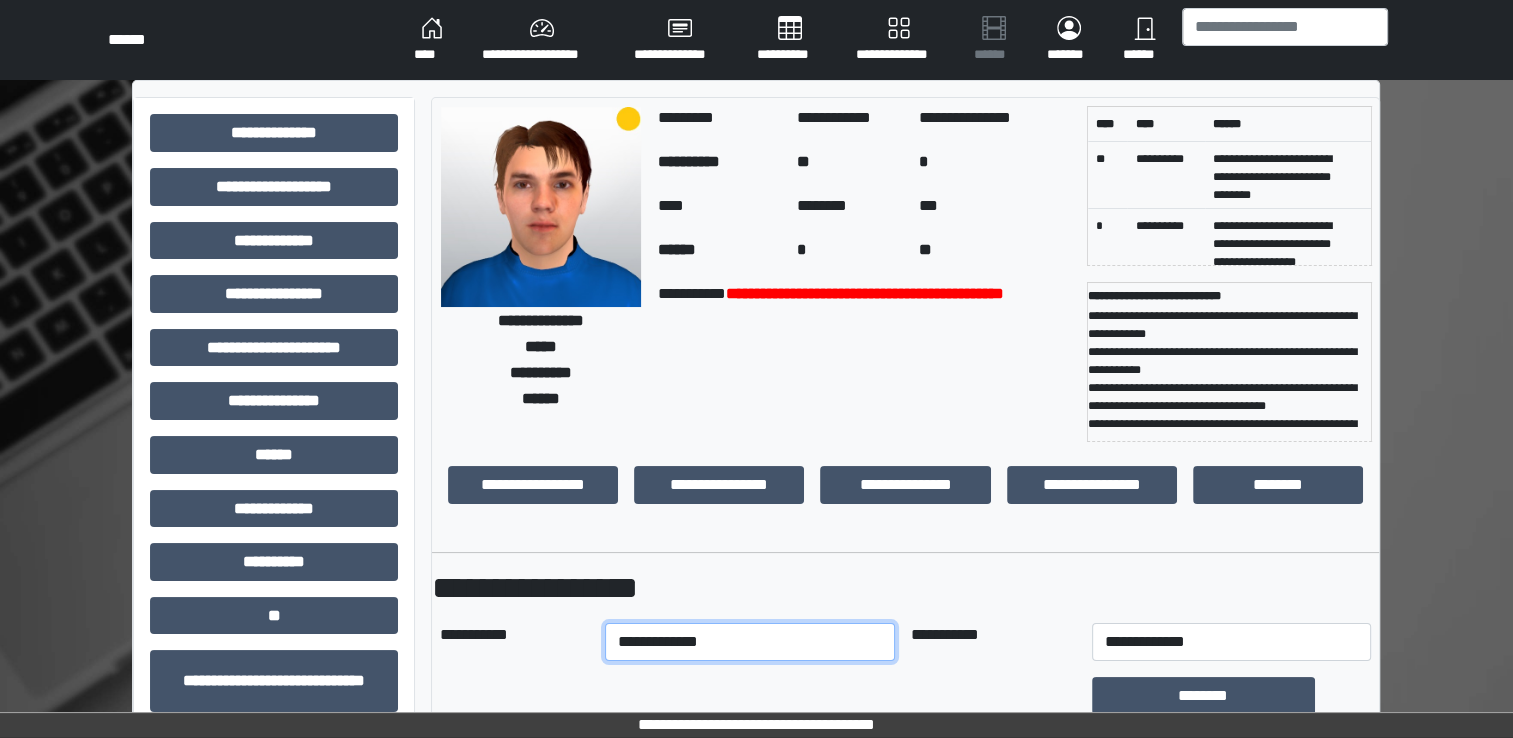 click on "**********" at bounding box center [750, 642] 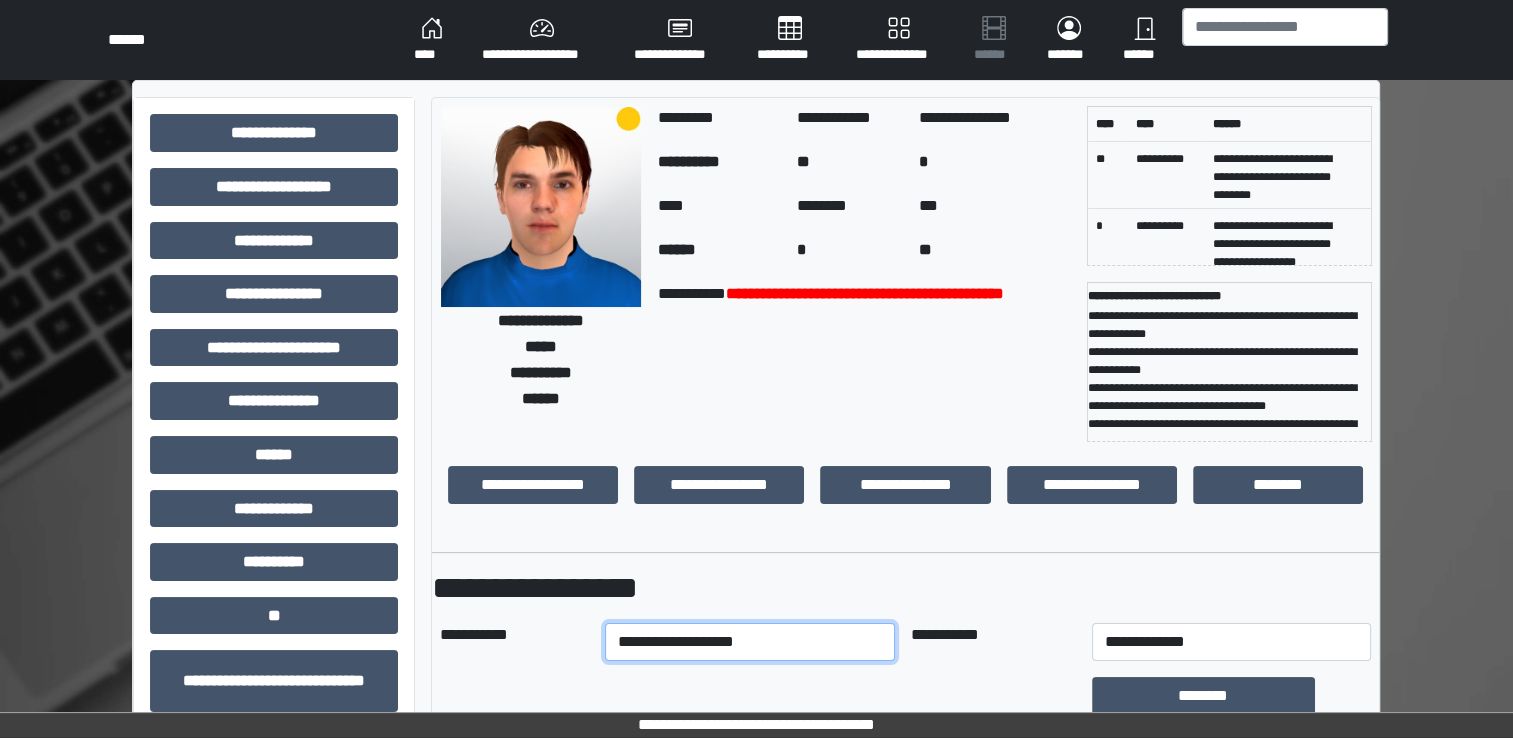 click on "**********" at bounding box center [750, 642] 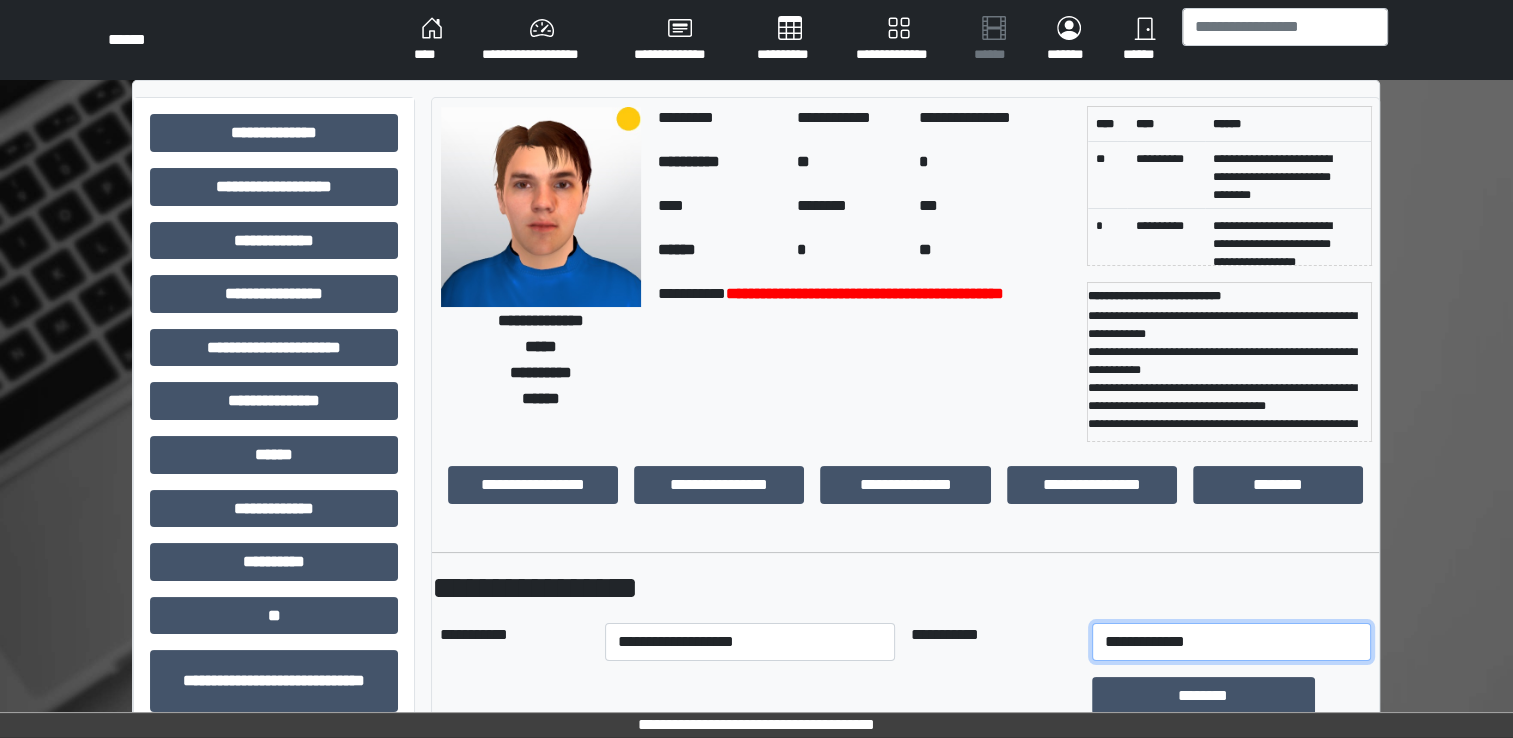 click on "**********" at bounding box center [1231, 642] 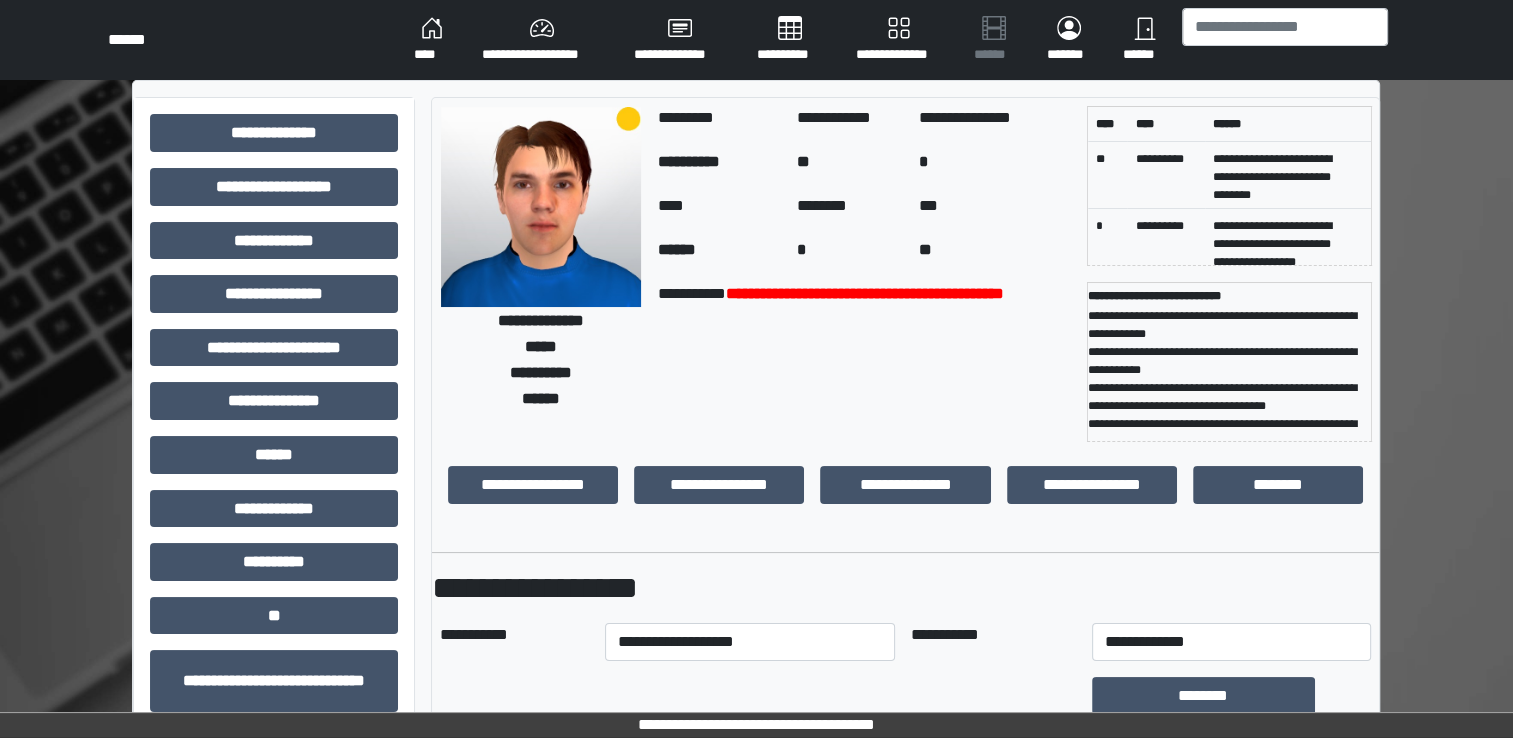 click on "**********" at bounding box center [905, 588] 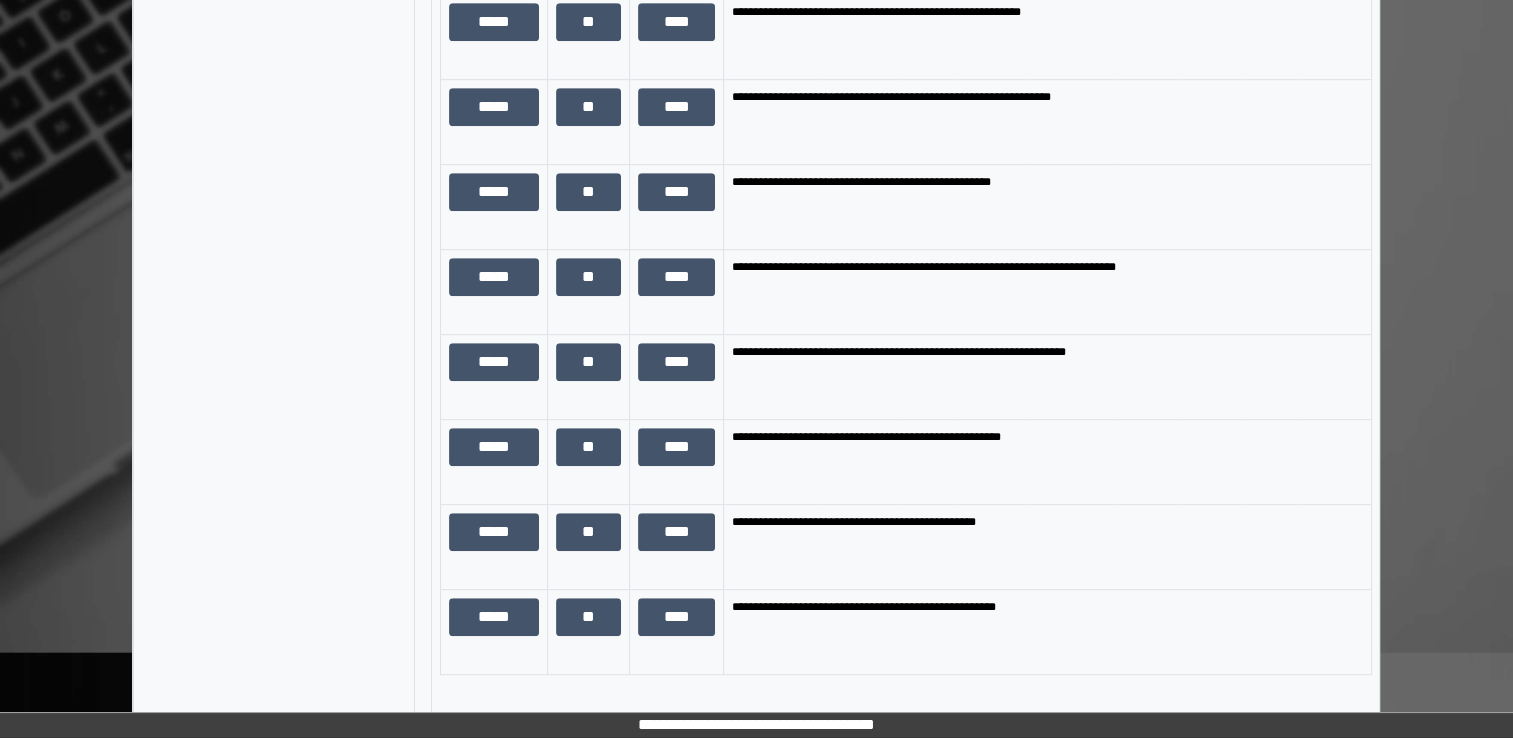 scroll, scrollTop: 1400, scrollLeft: 0, axis: vertical 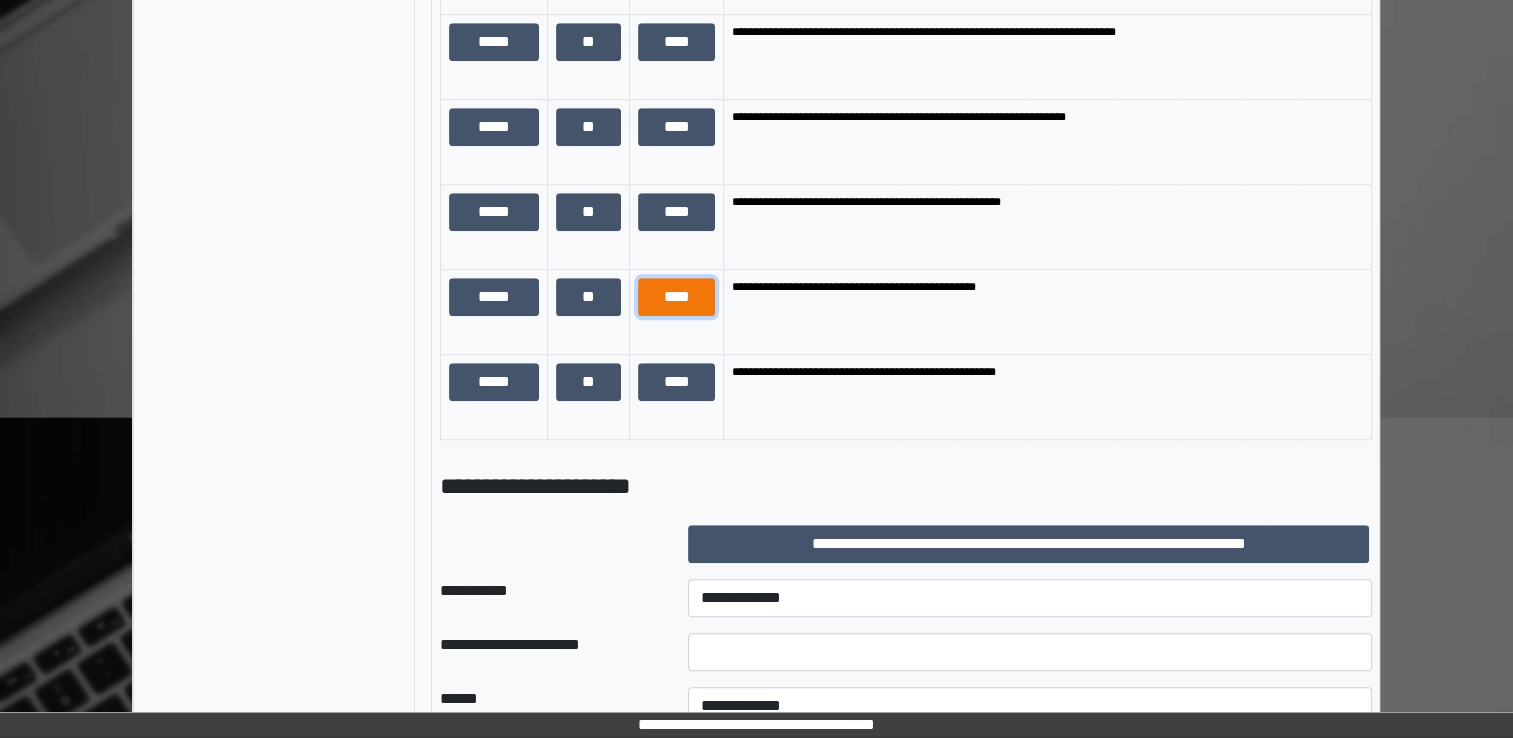 click on "****" at bounding box center (677, 297) 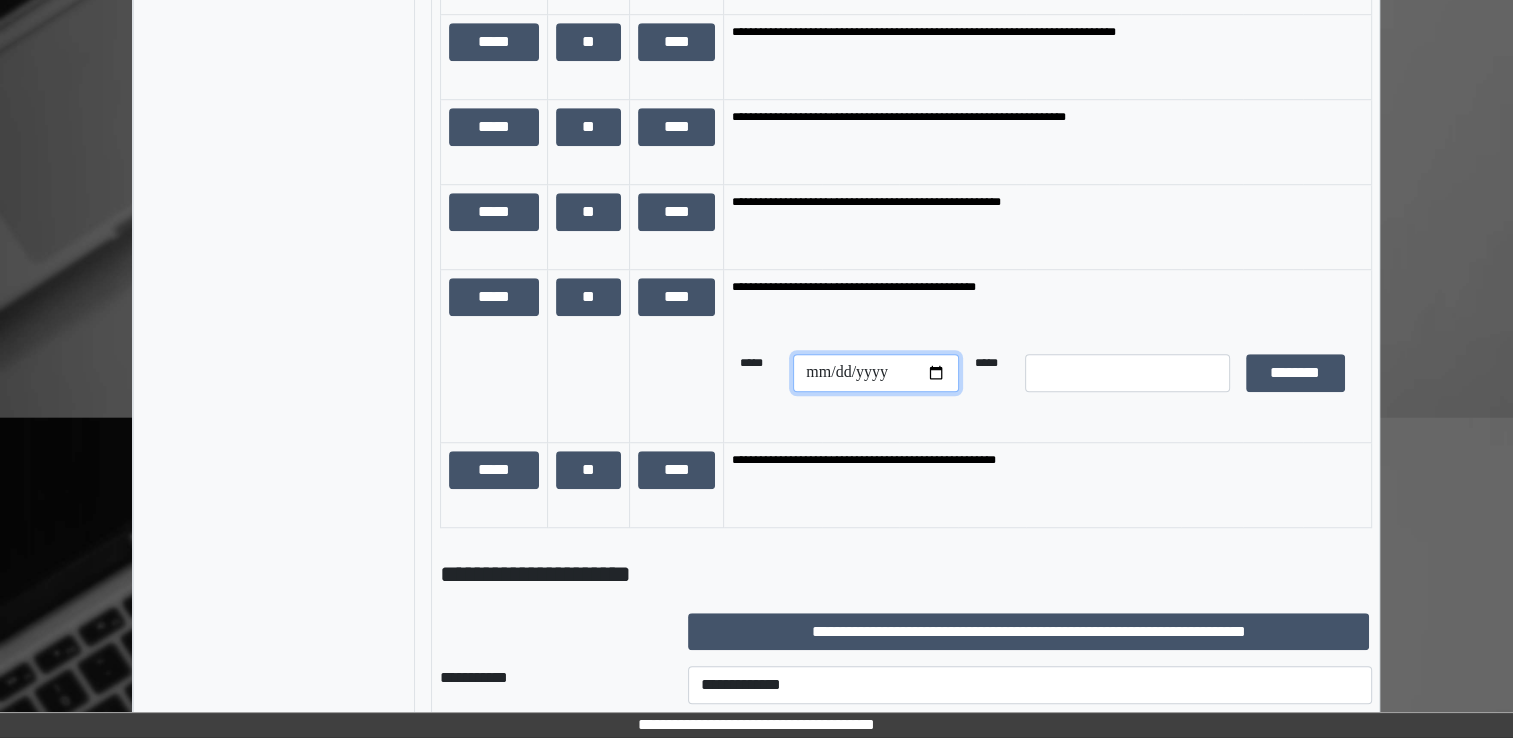 click at bounding box center (875, 373) 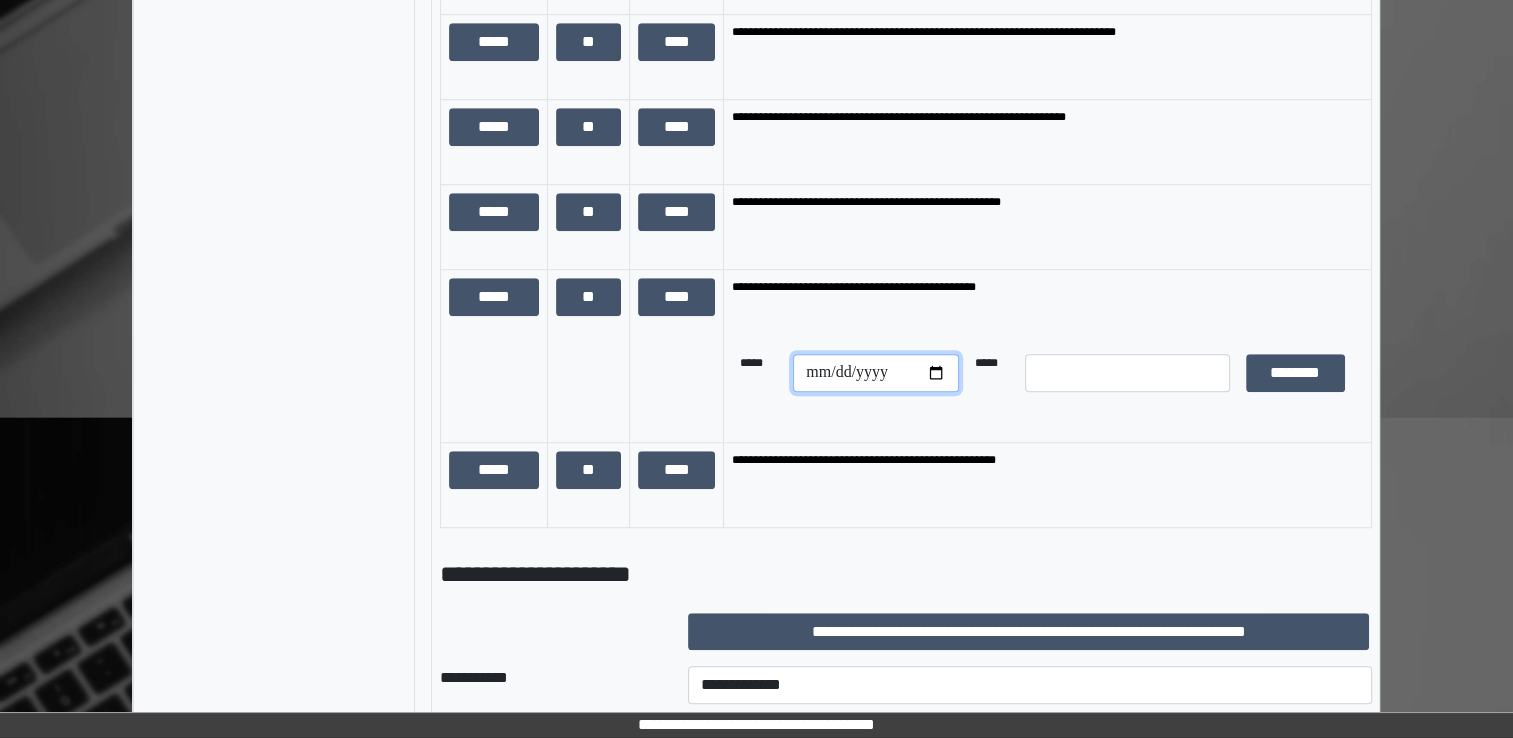 type on "**********" 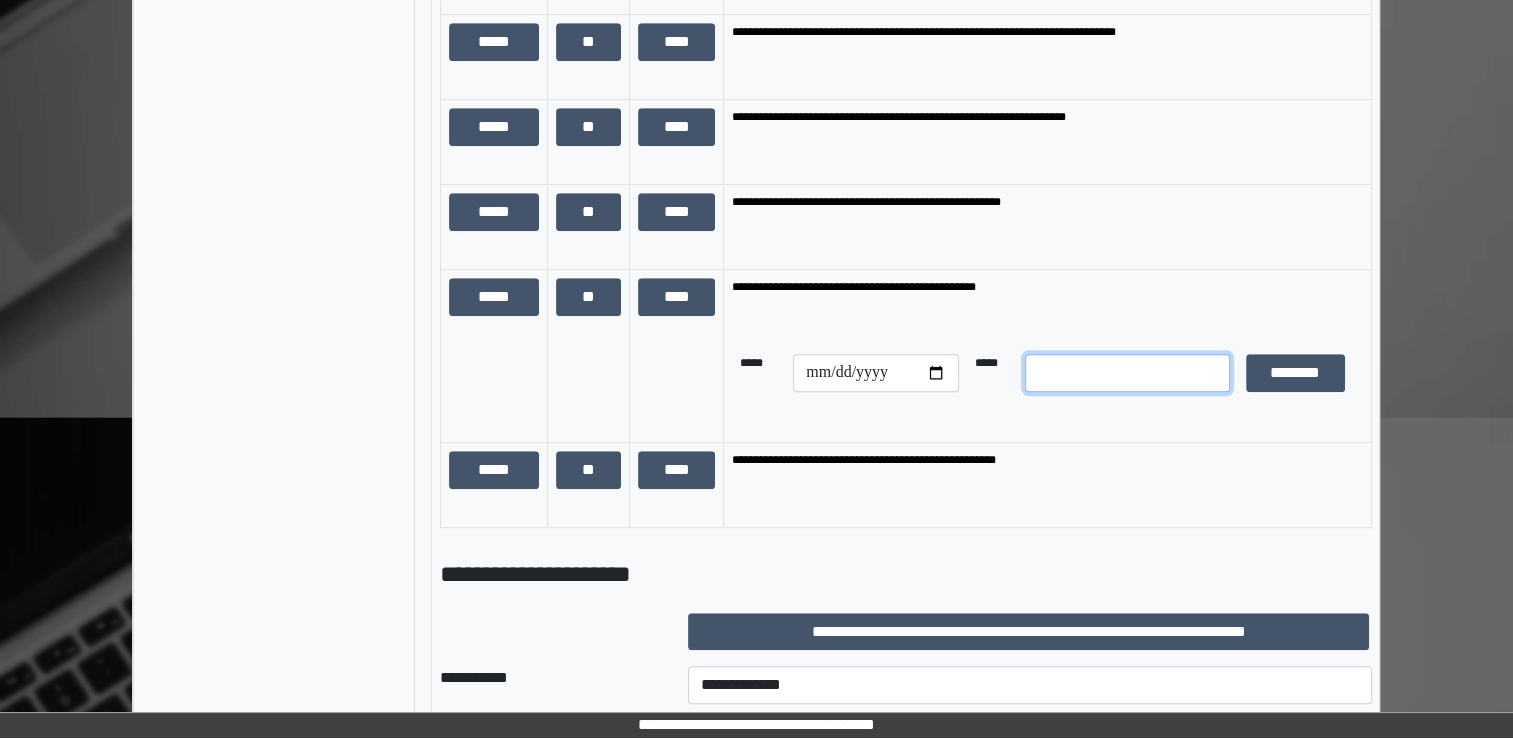 click at bounding box center [1127, 373] 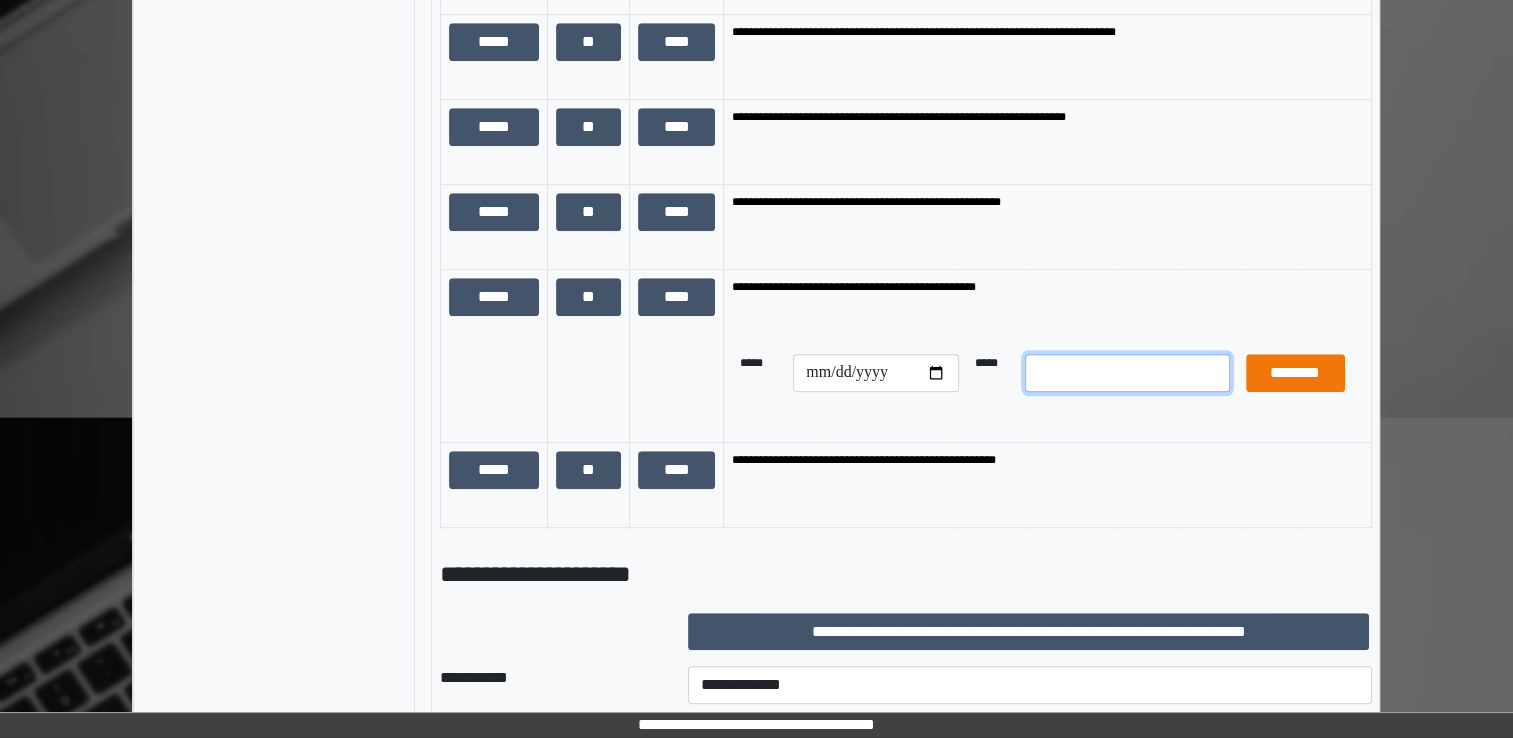 type on "*" 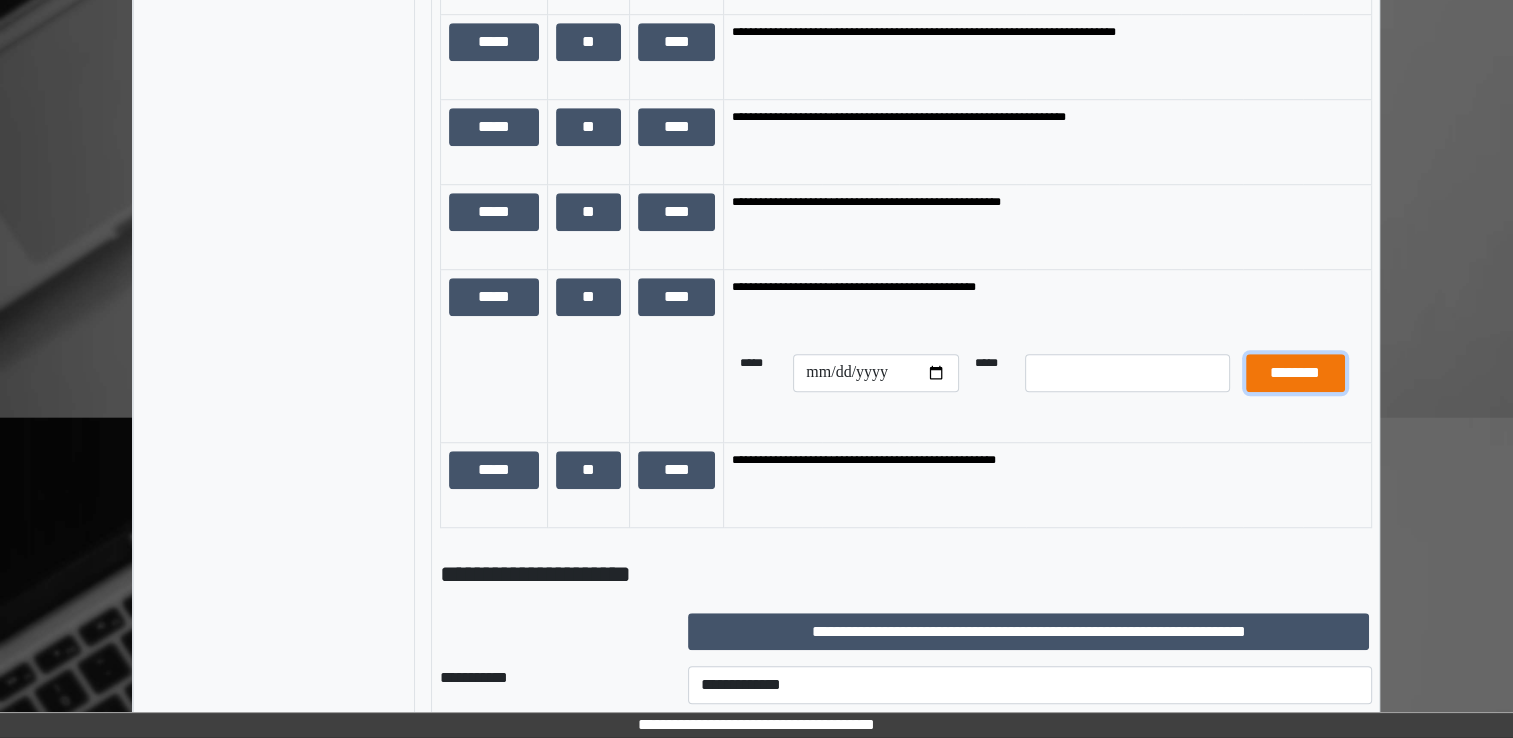 click on "********" at bounding box center (1295, 373) 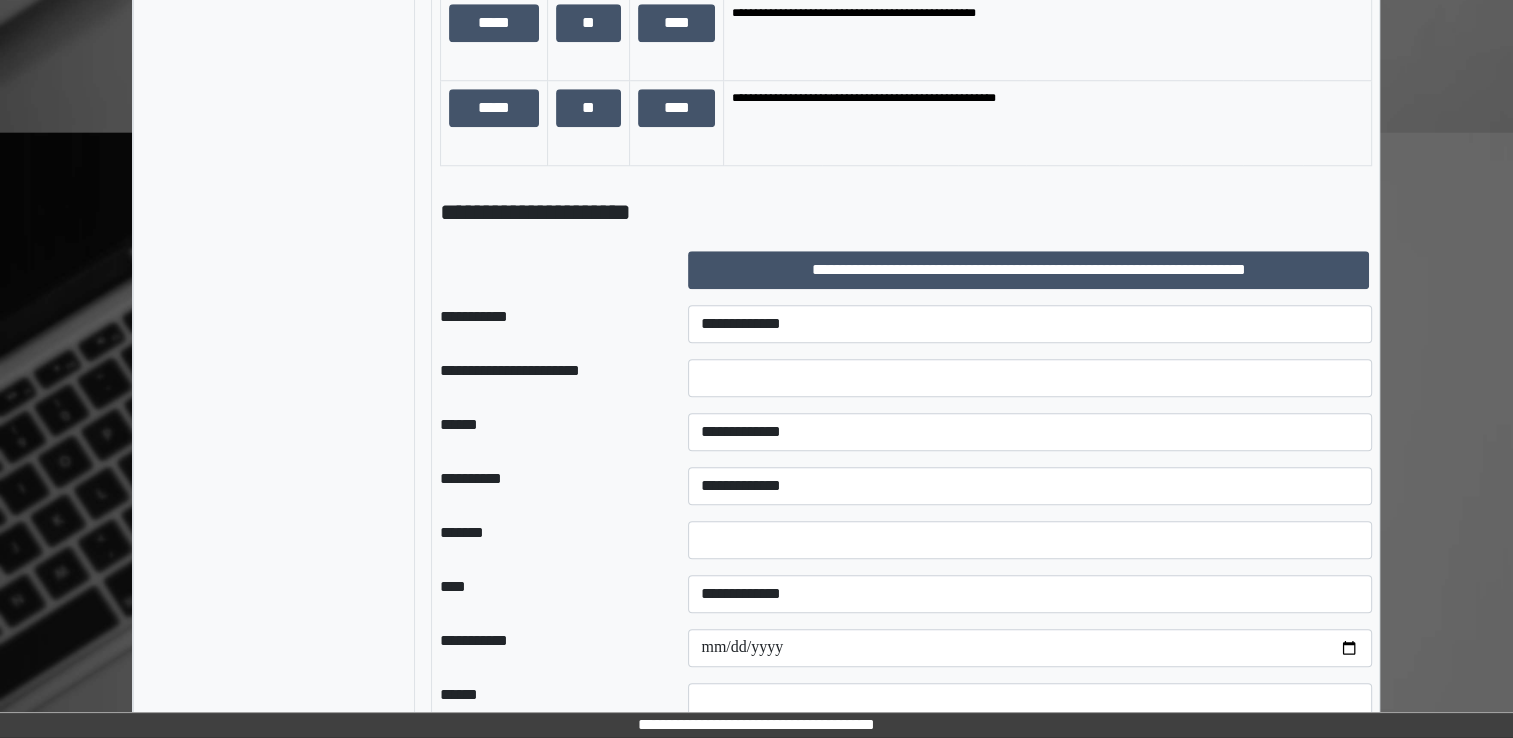 scroll, scrollTop: 1700, scrollLeft: 0, axis: vertical 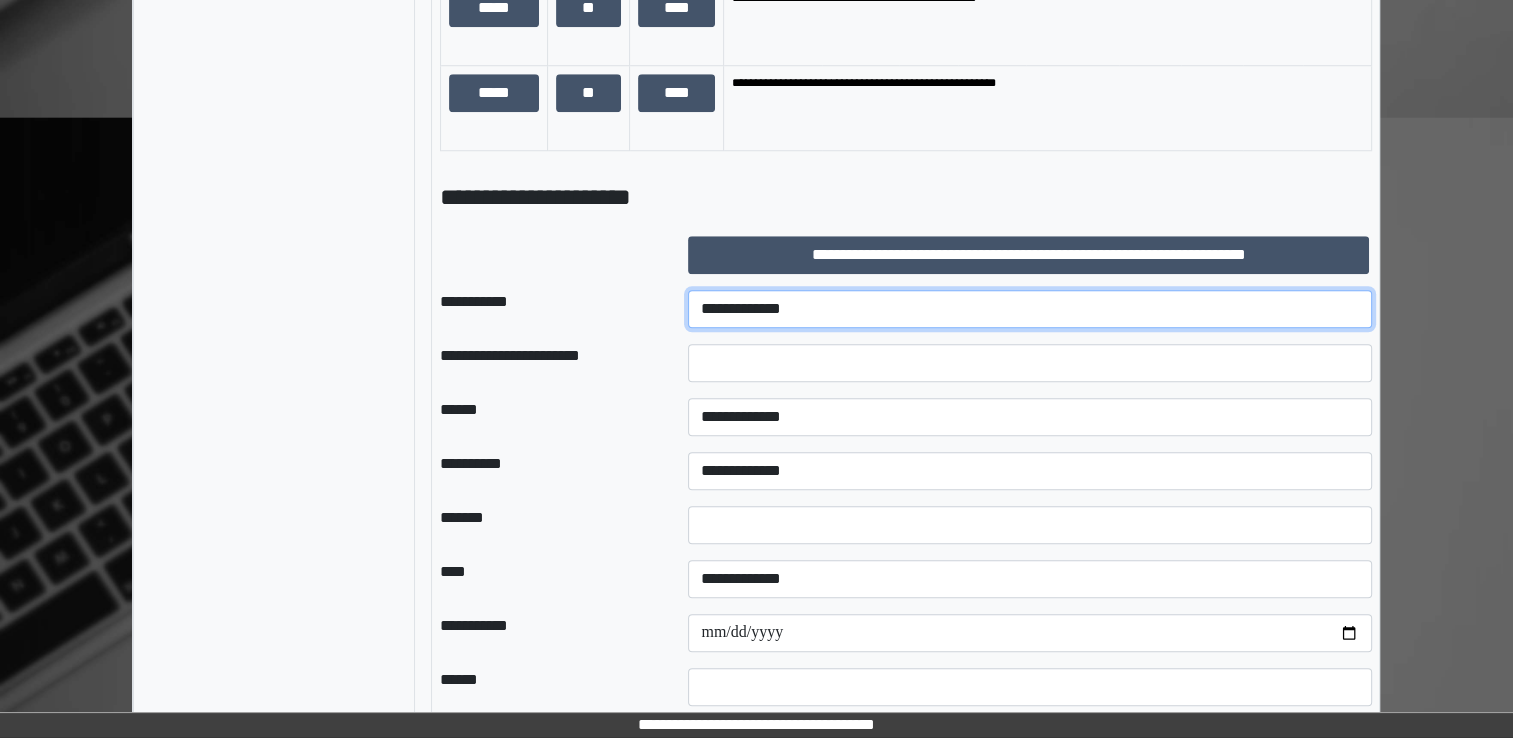 click on "**********" at bounding box center [1030, 309] 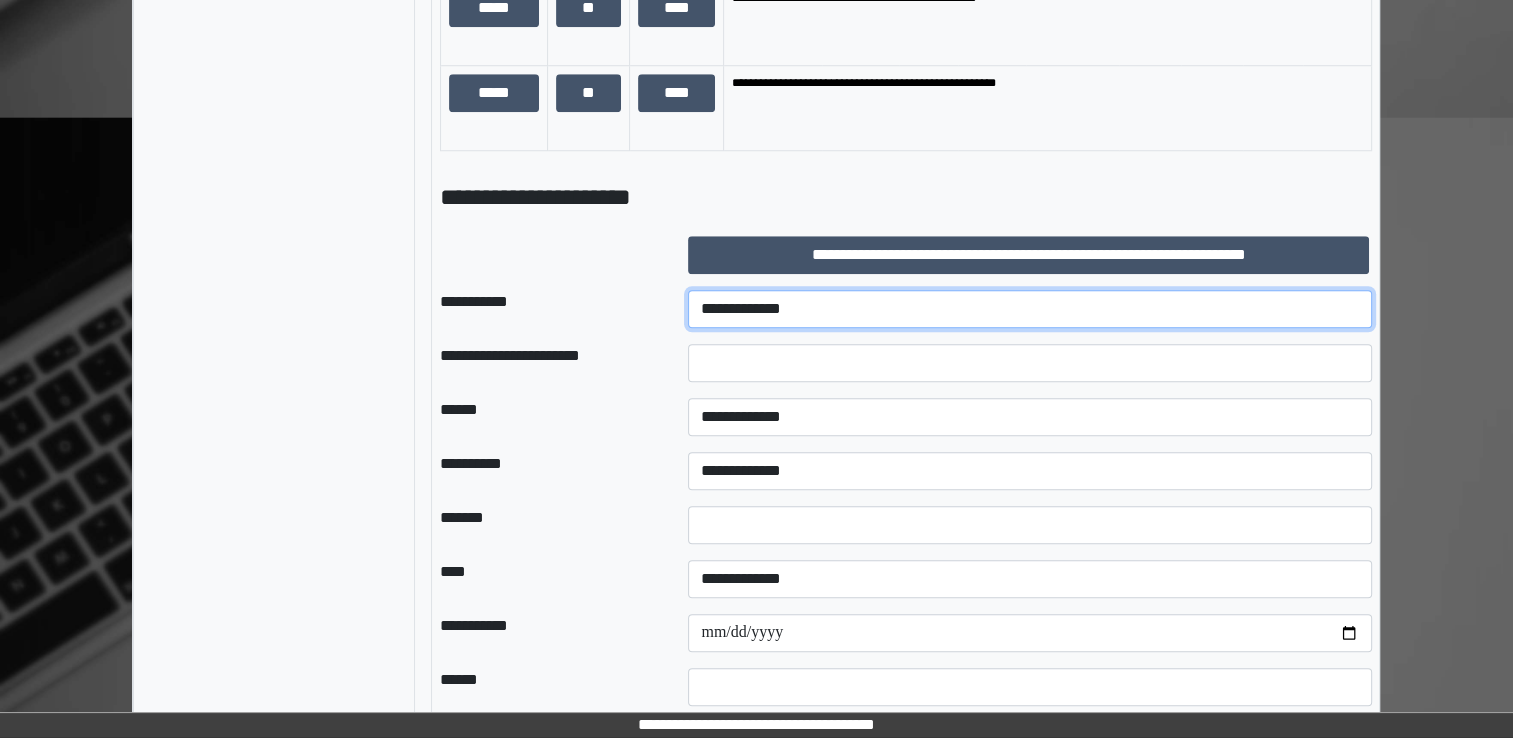 select on "***" 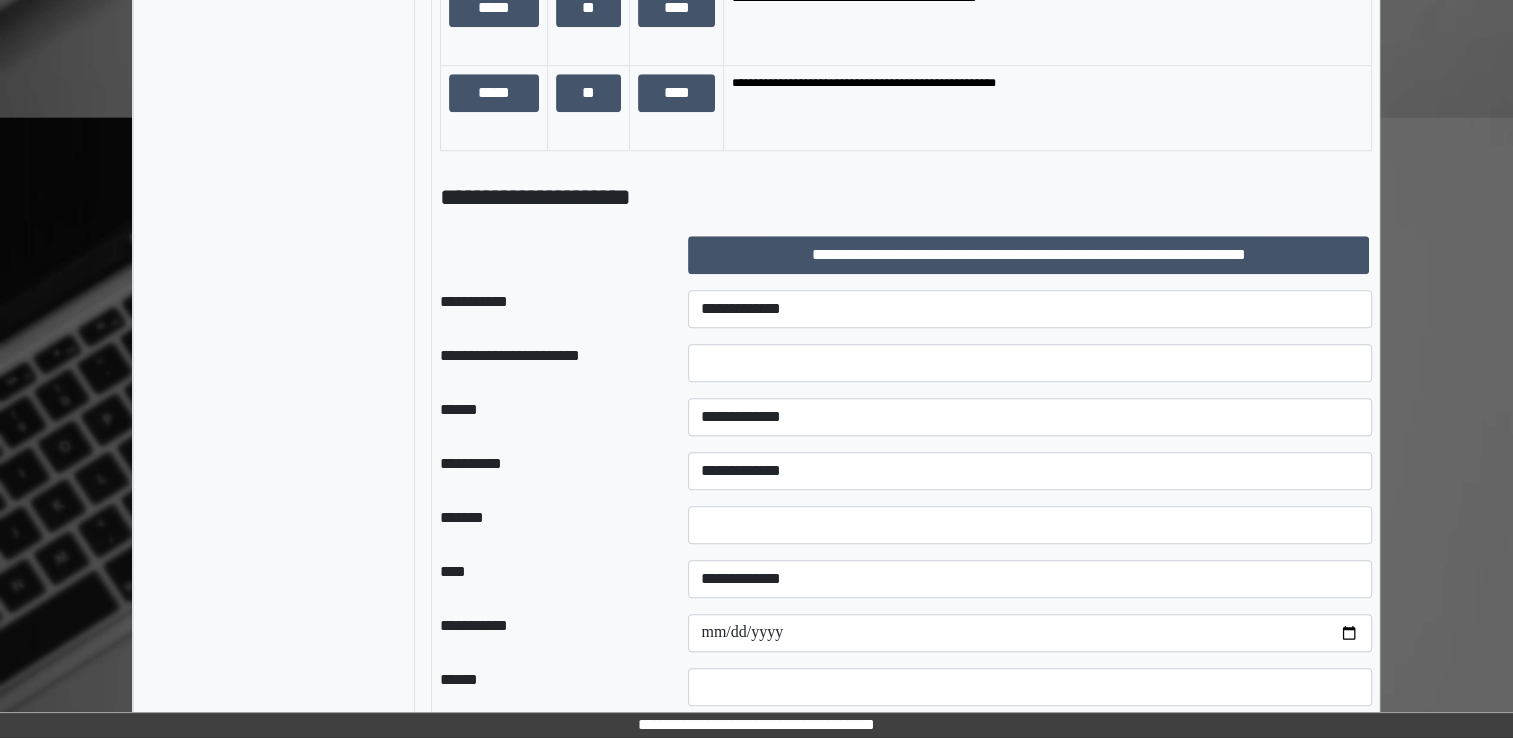 click on "**********" at bounding box center [1030, 417] 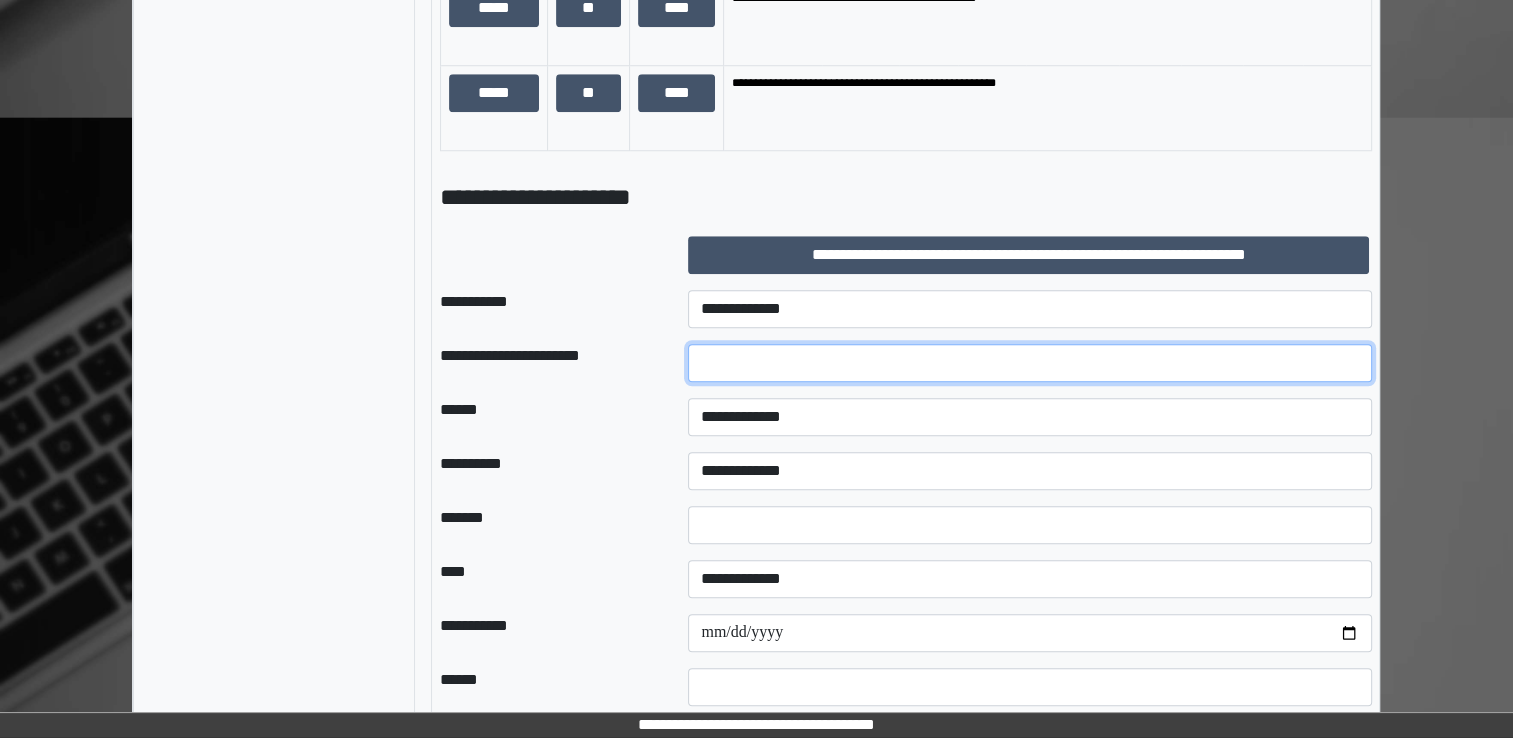 click at bounding box center (1030, 363) 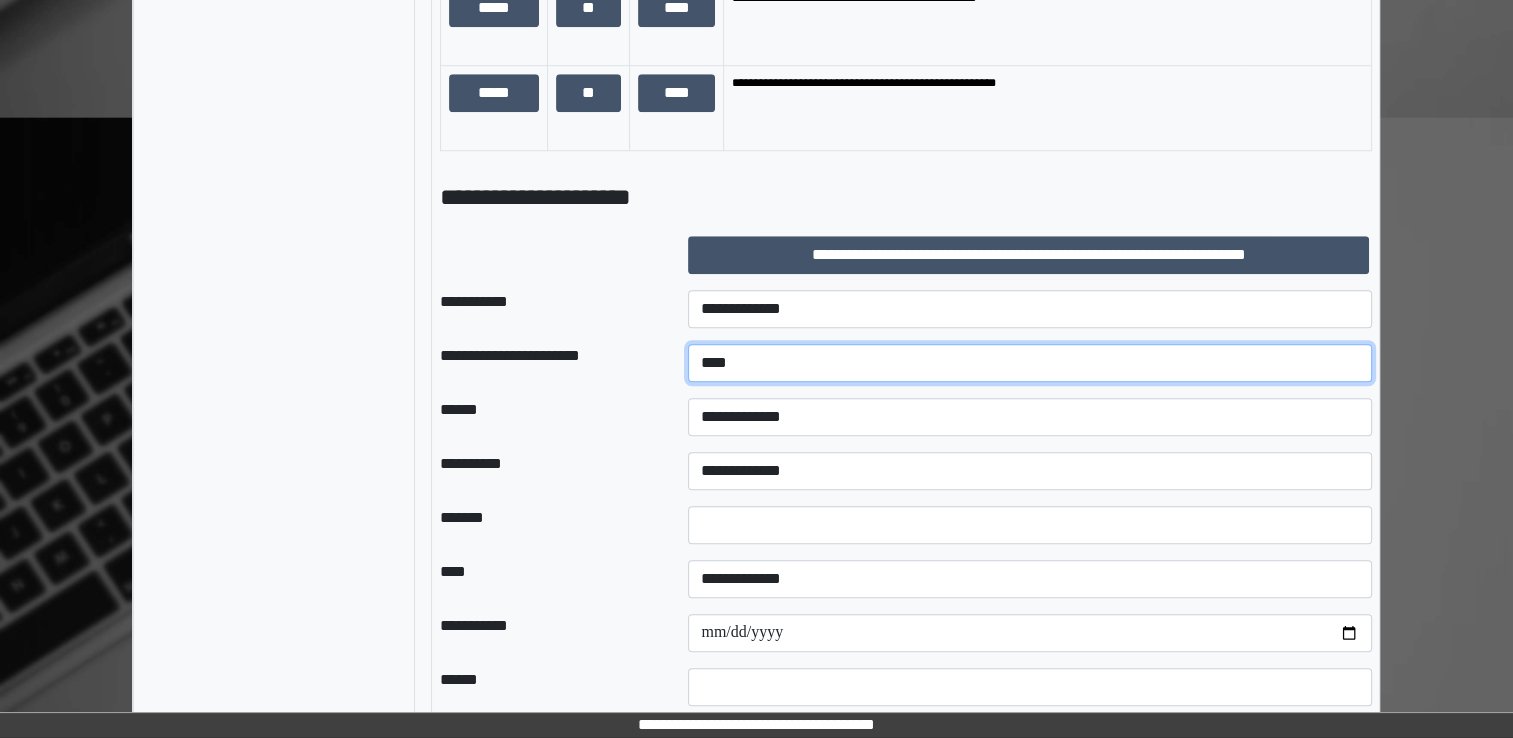 type on "****" 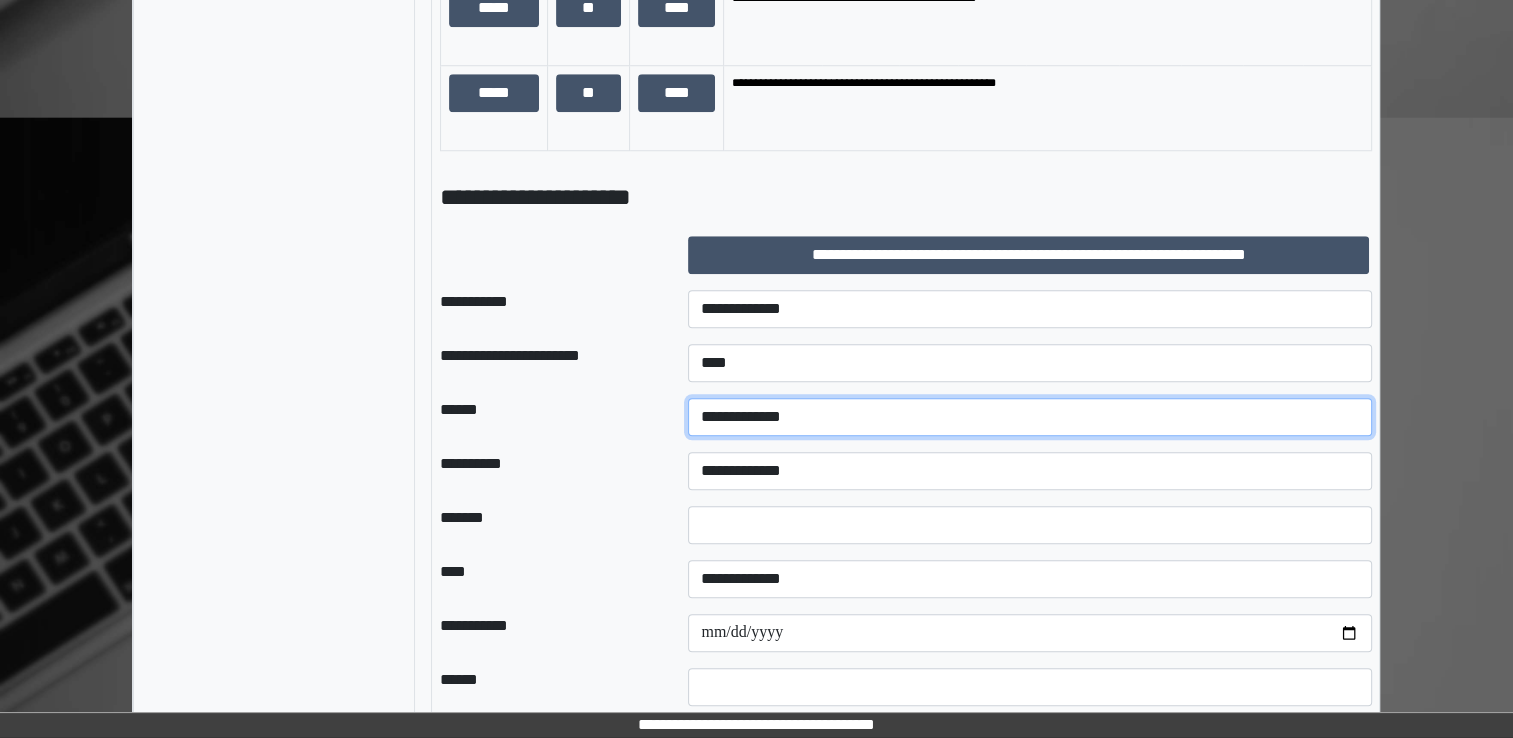 click on "**********" at bounding box center [1030, 417] 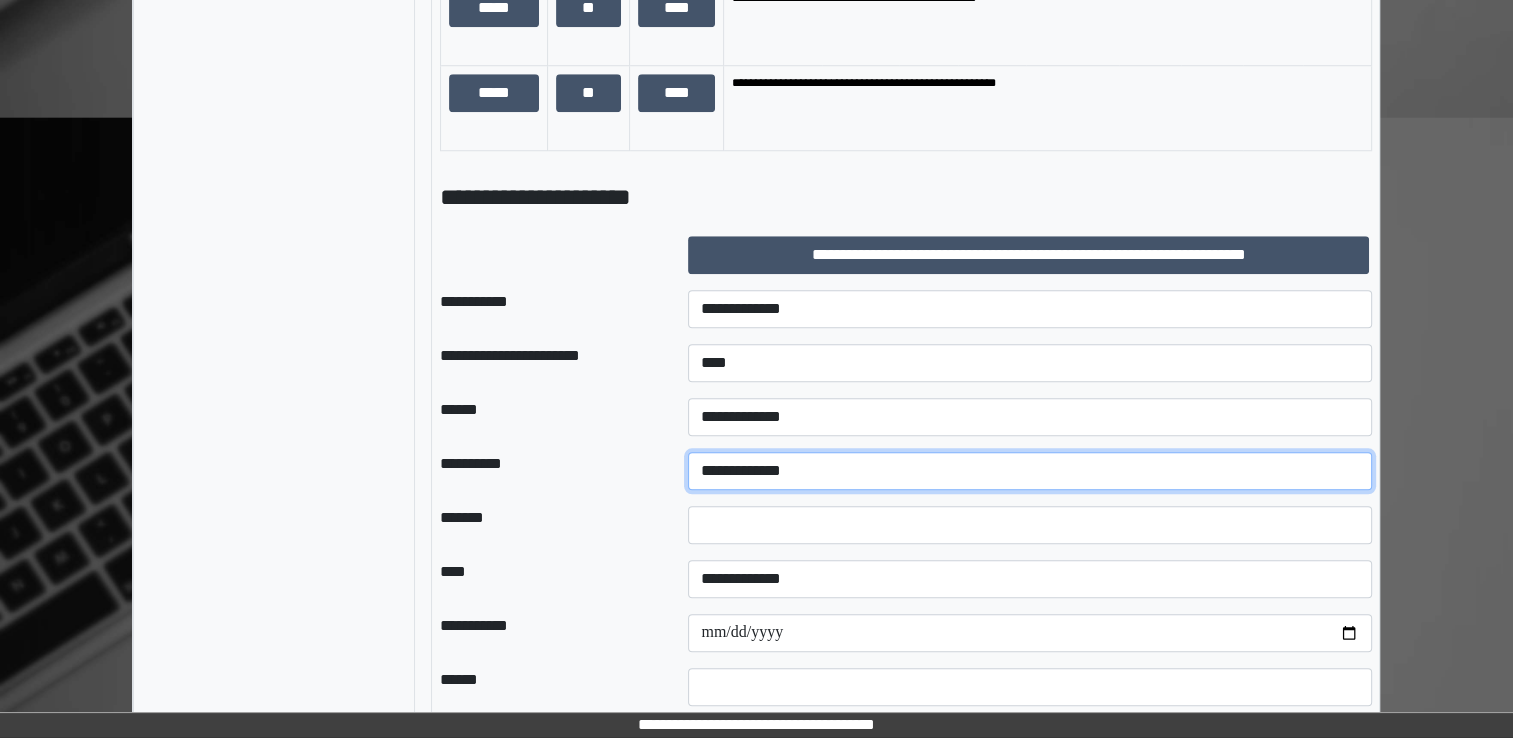 click on "**********" at bounding box center (1030, 471) 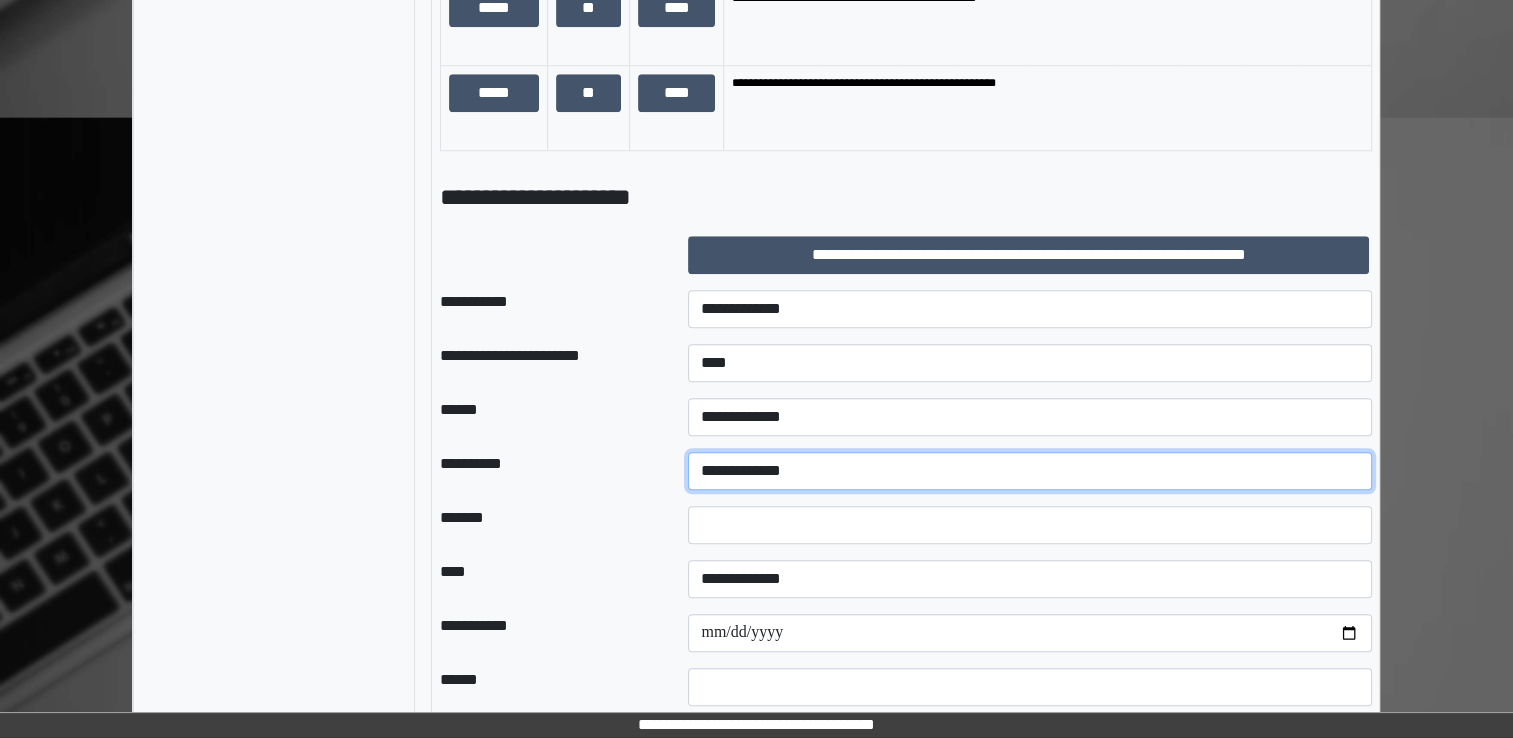 select on "*" 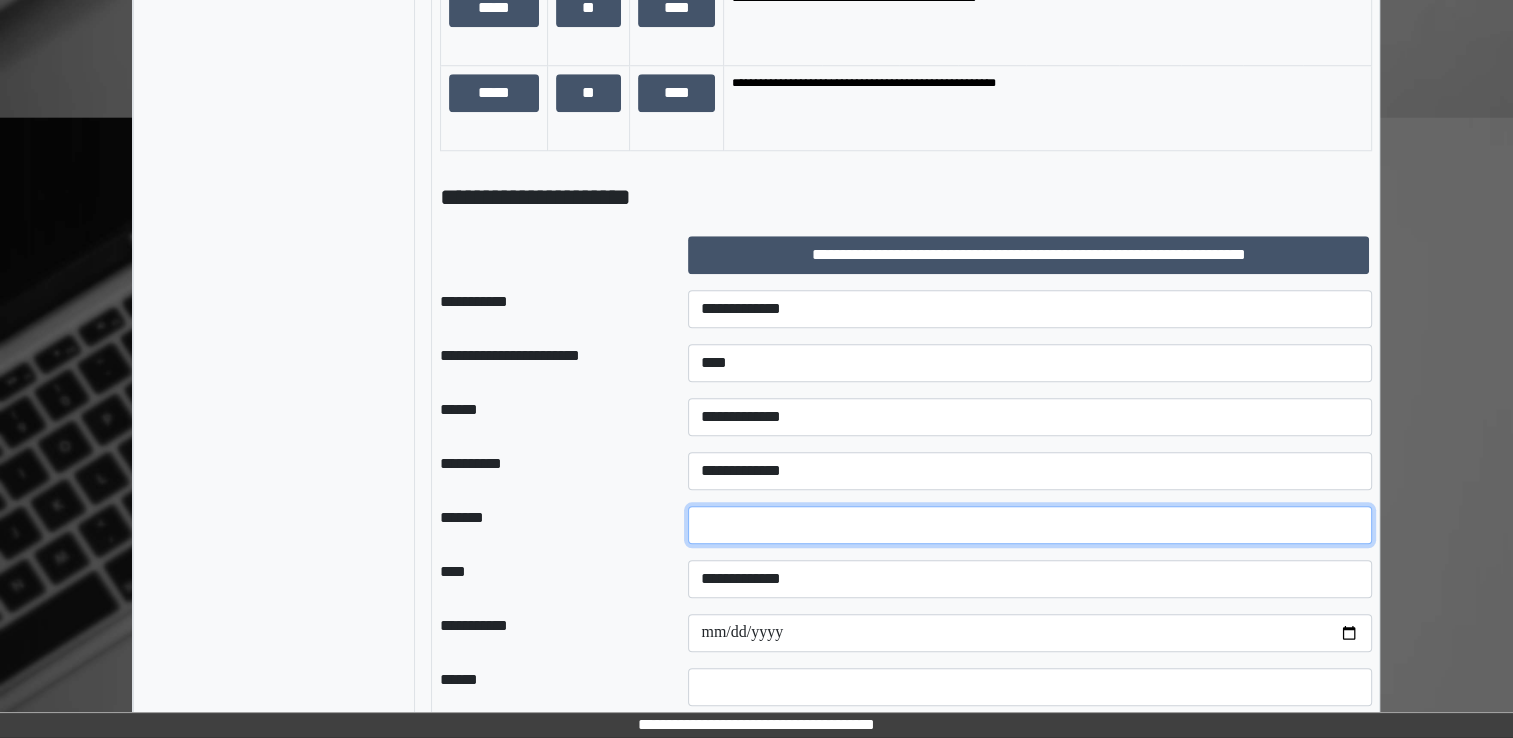 click at bounding box center [1030, 525] 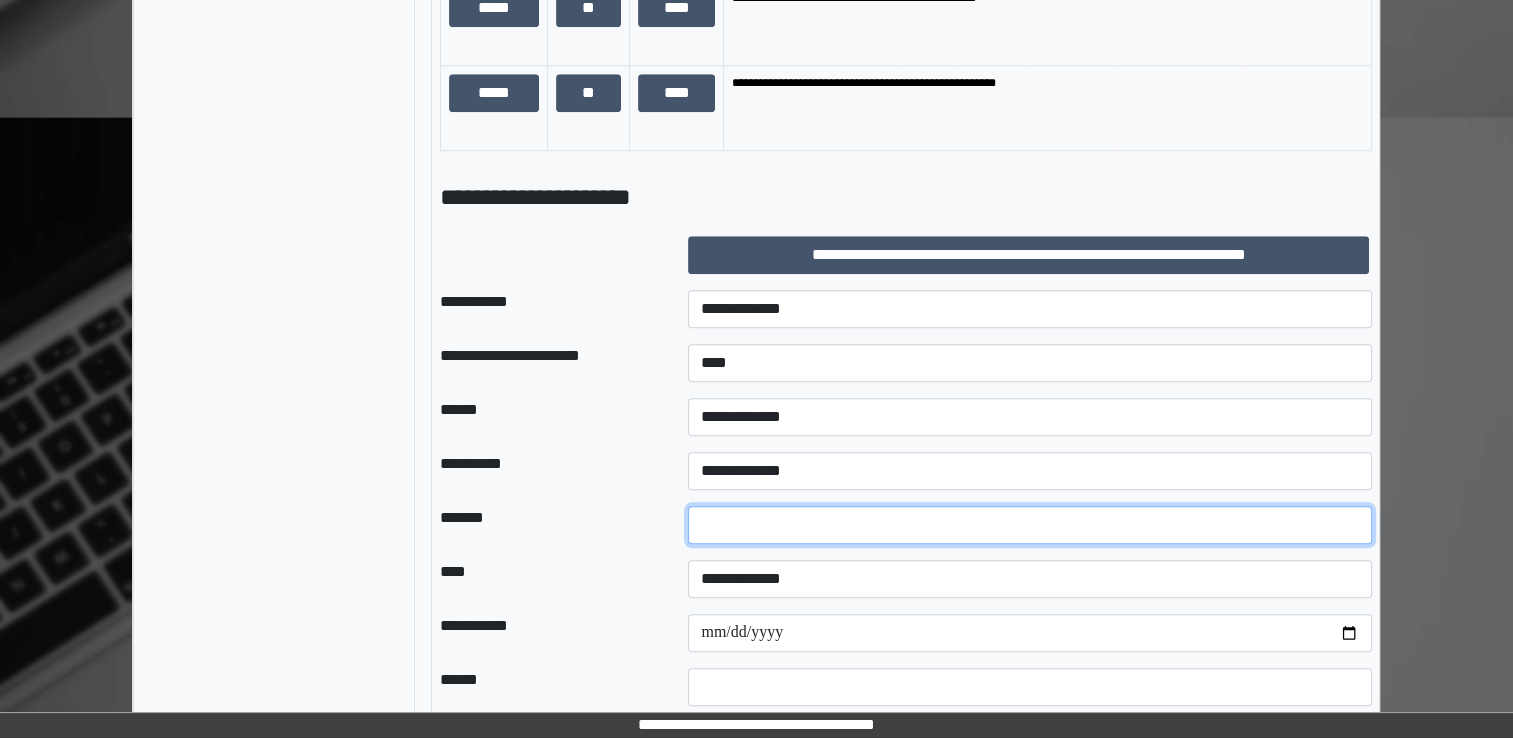 type on "*" 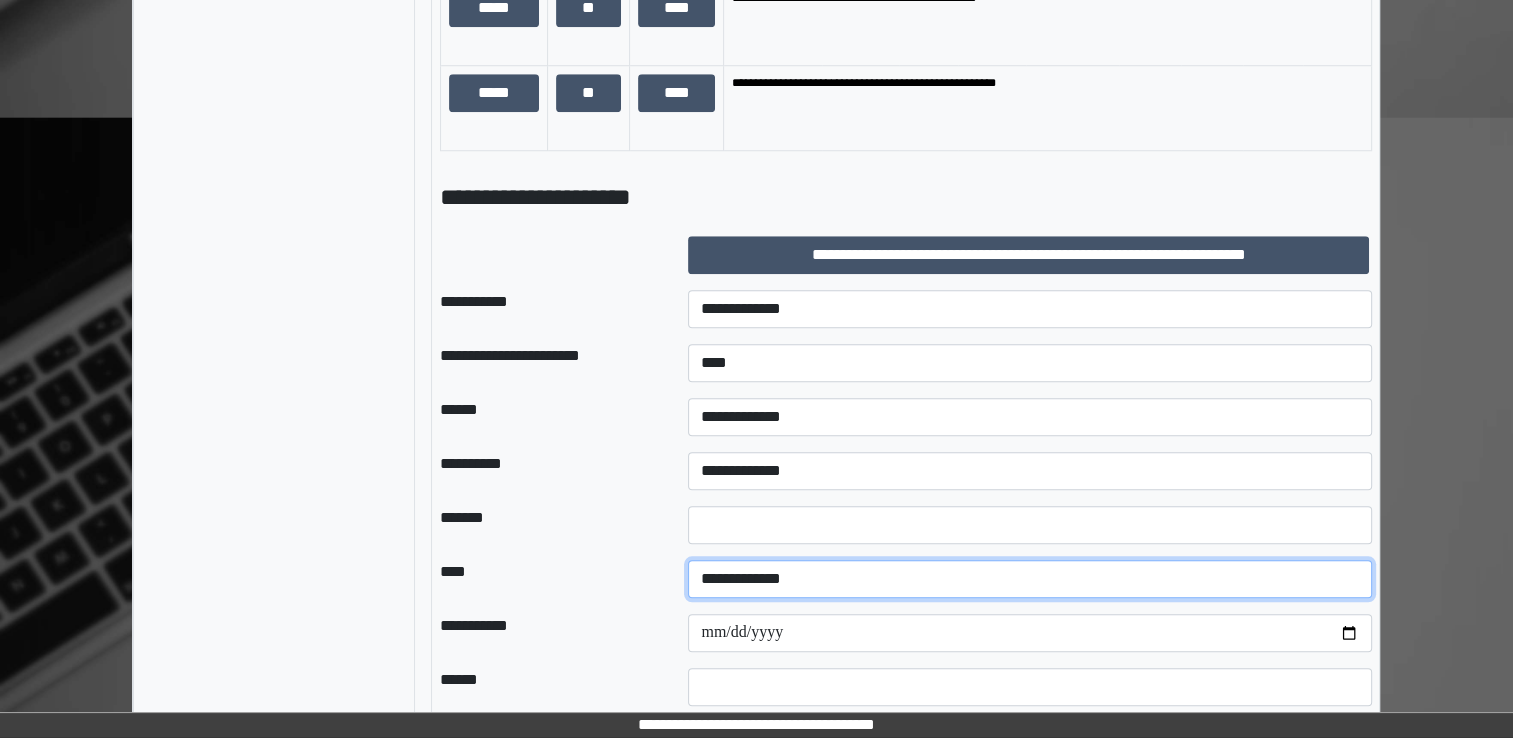 click on "**********" at bounding box center [1030, 579] 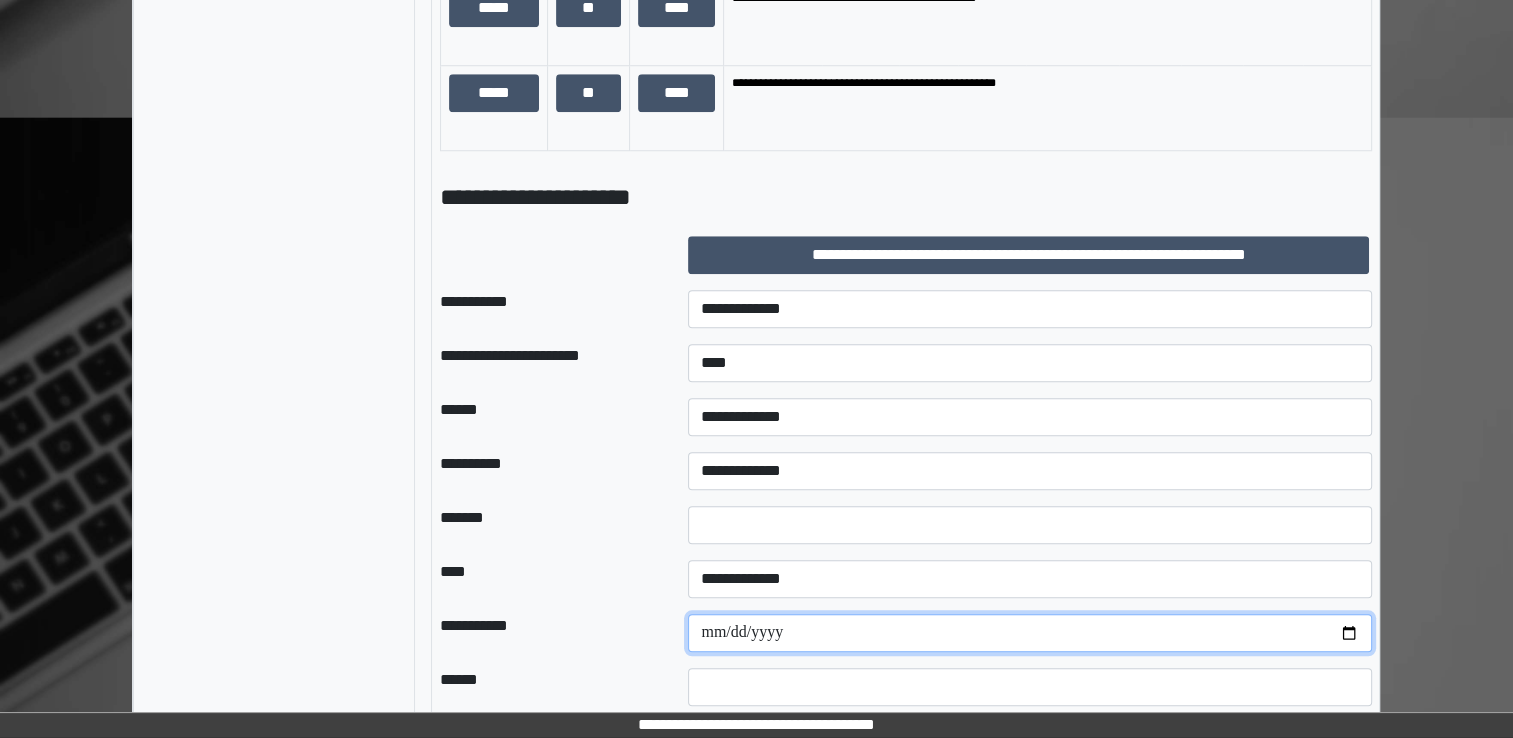 click at bounding box center [1030, 633] 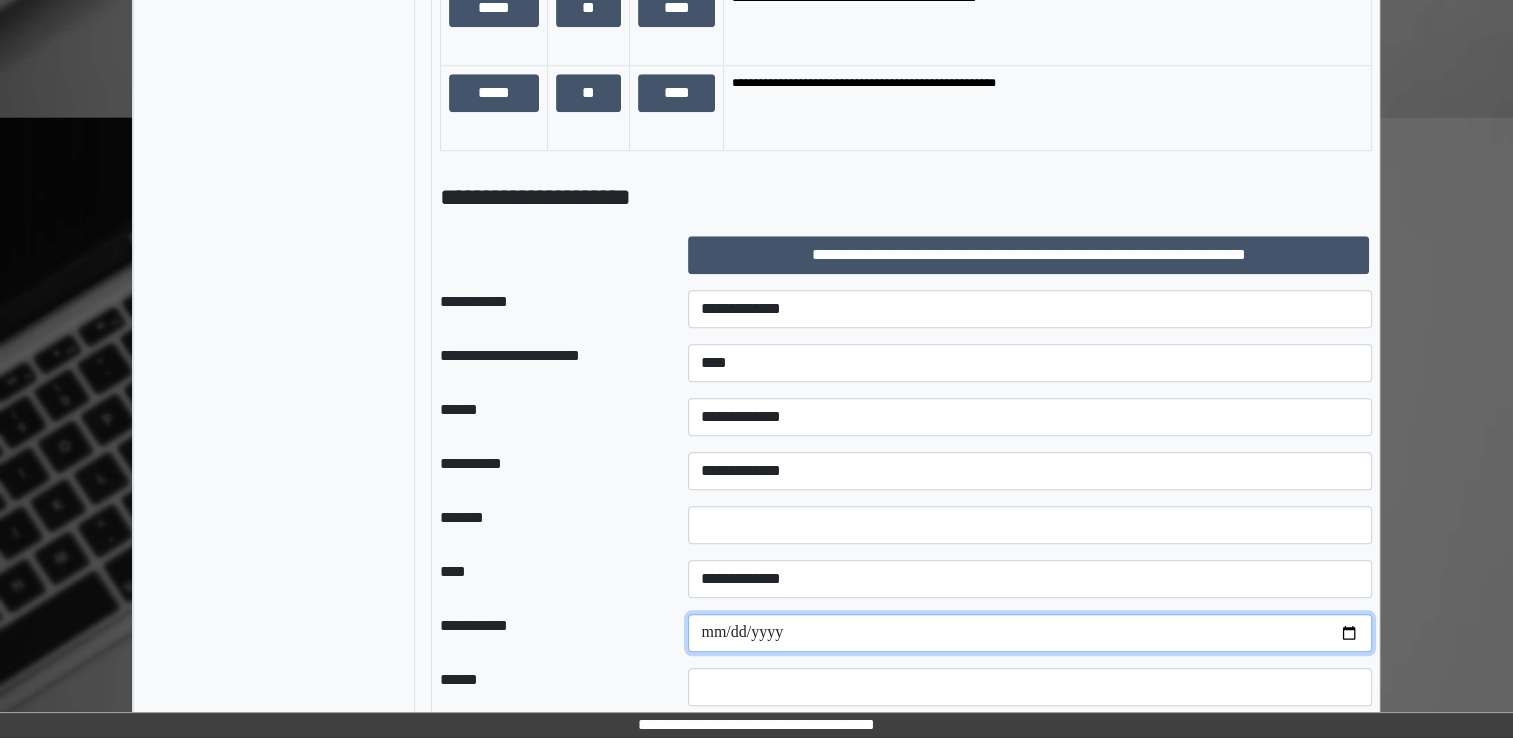 type on "**********" 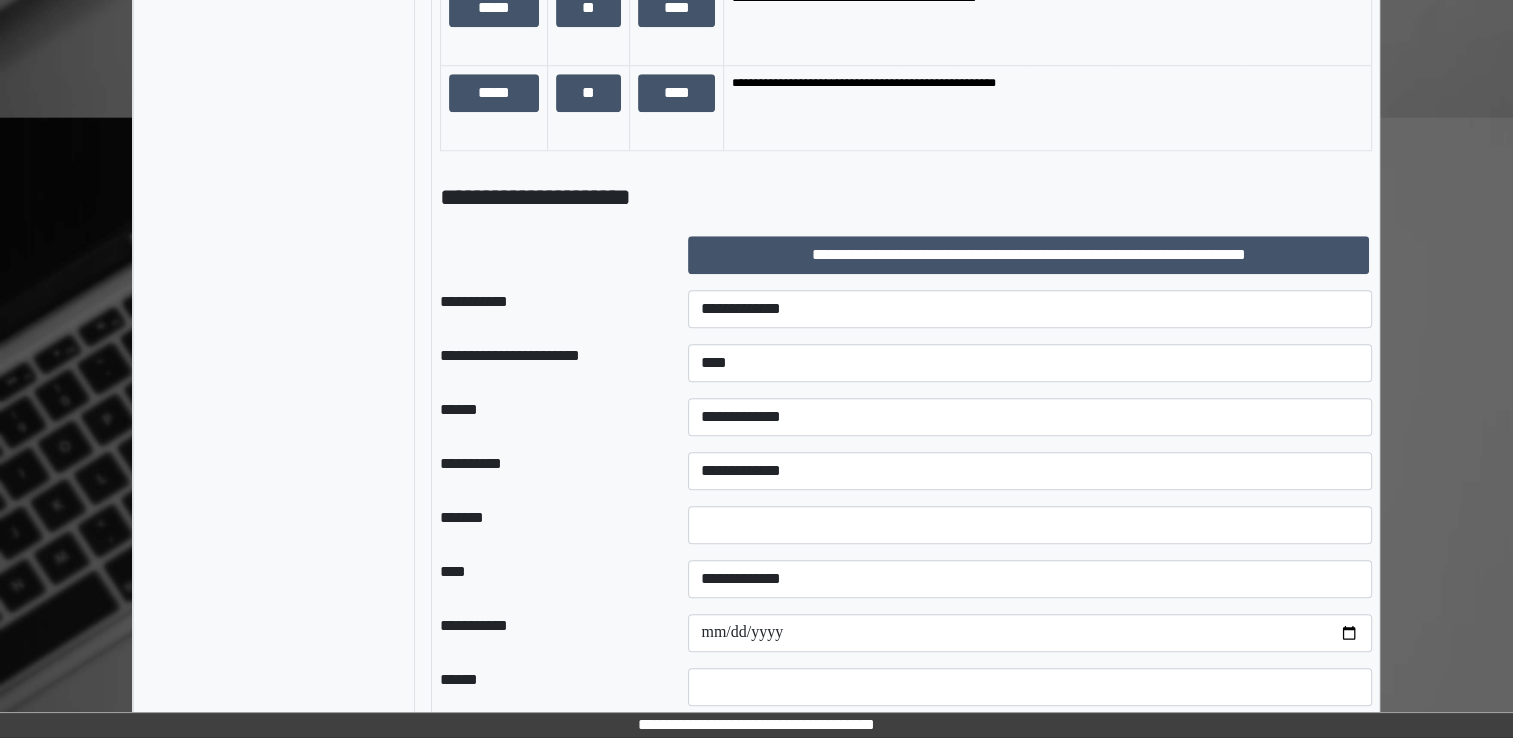 click on "****" at bounding box center (548, 579) 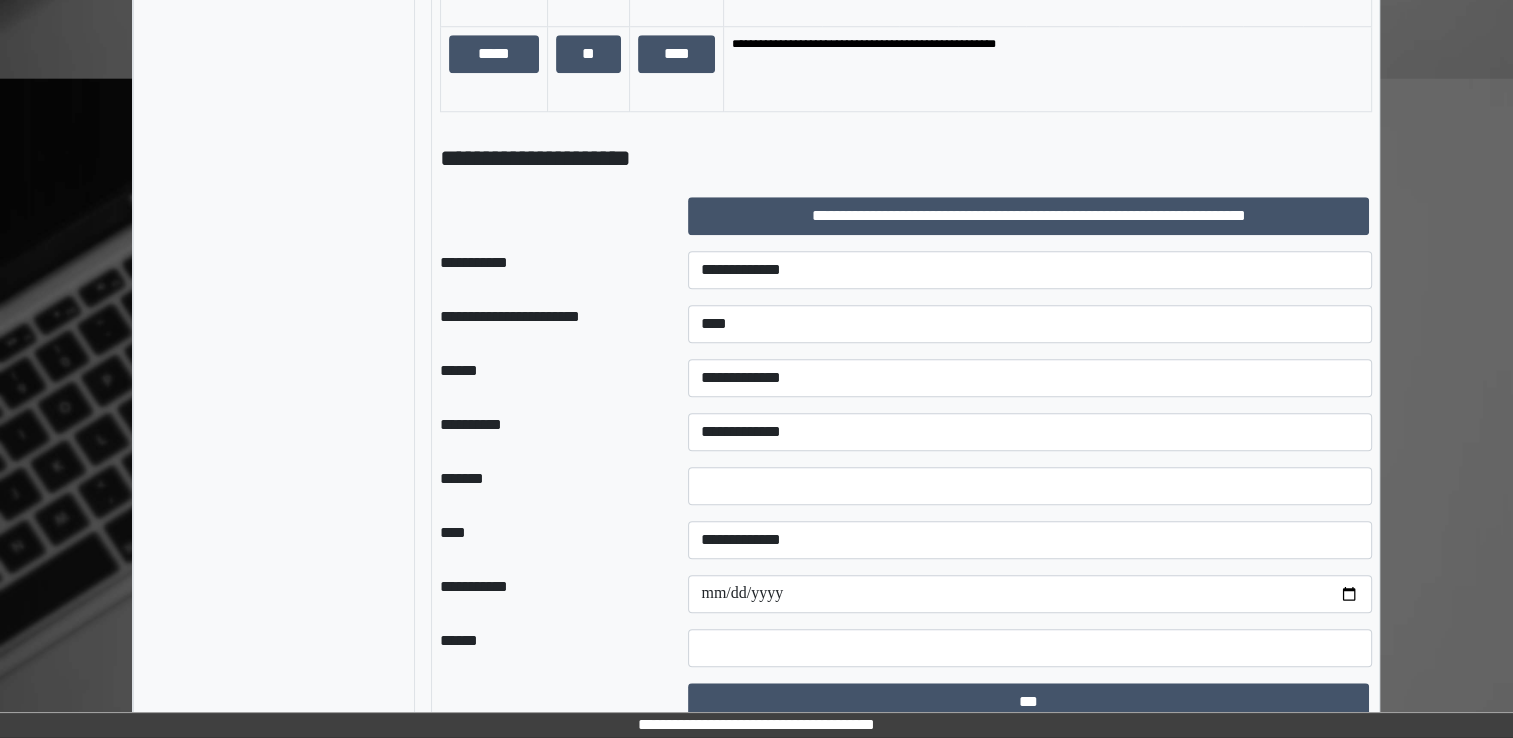 scroll, scrollTop: 1756, scrollLeft: 0, axis: vertical 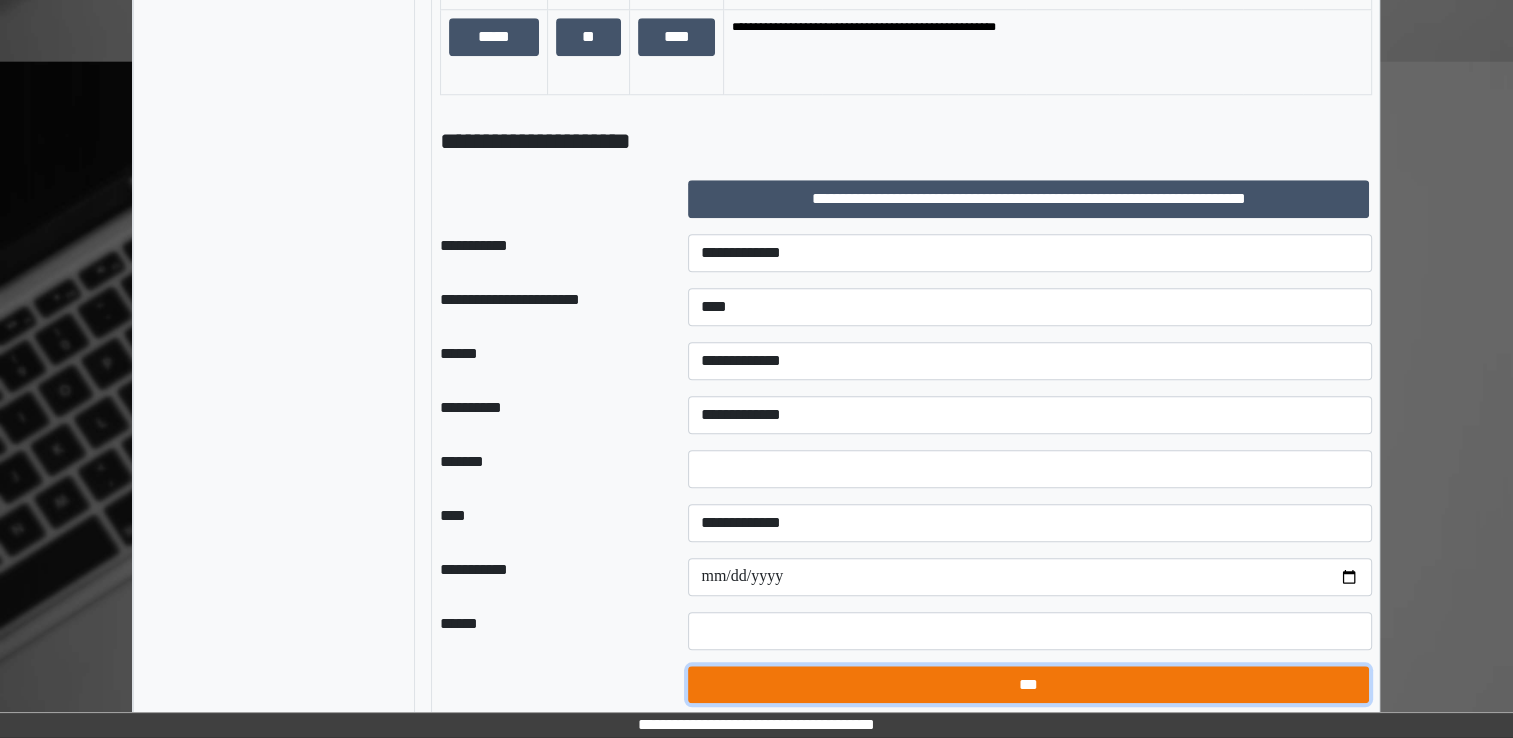 click on "***" at bounding box center (1028, 685) 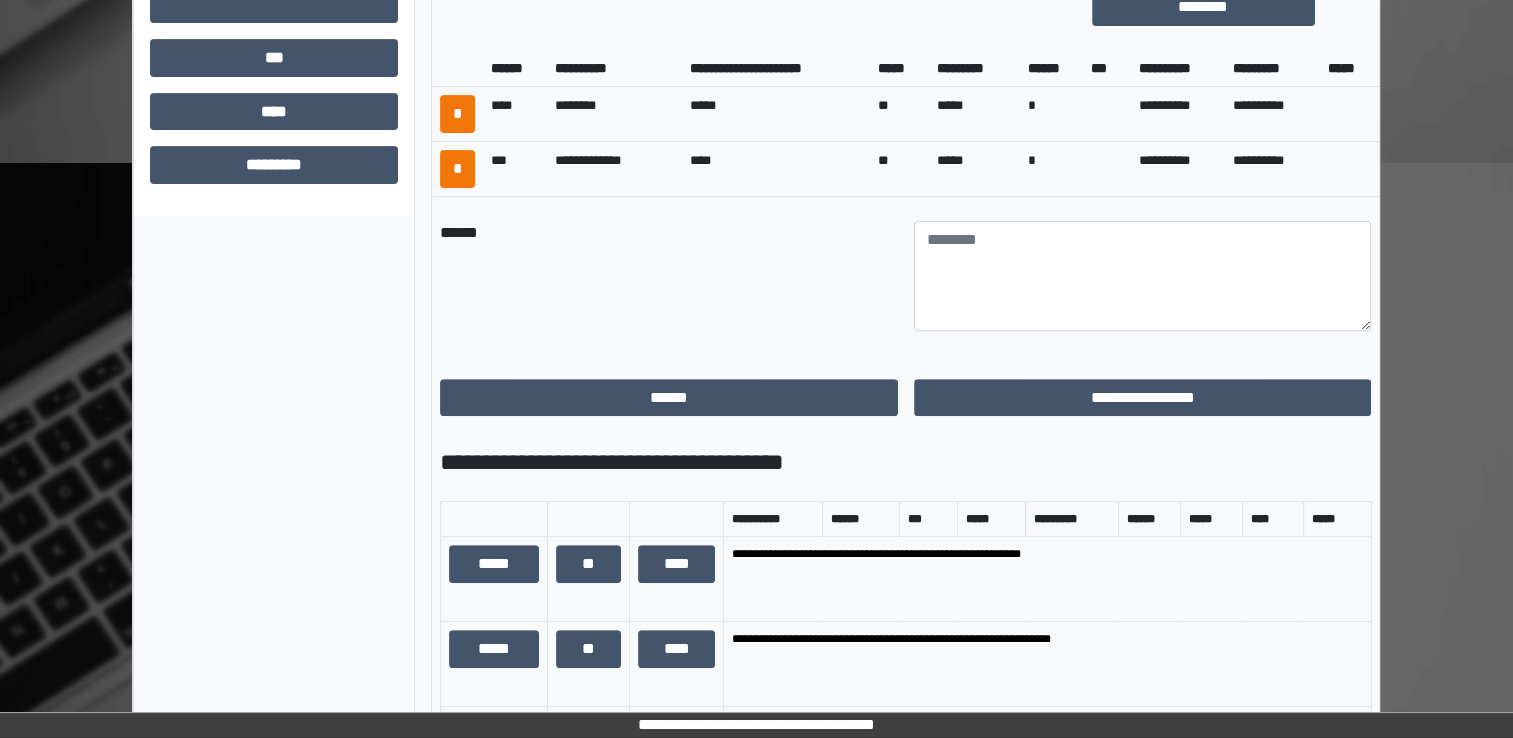 scroll, scrollTop: 656, scrollLeft: 0, axis: vertical 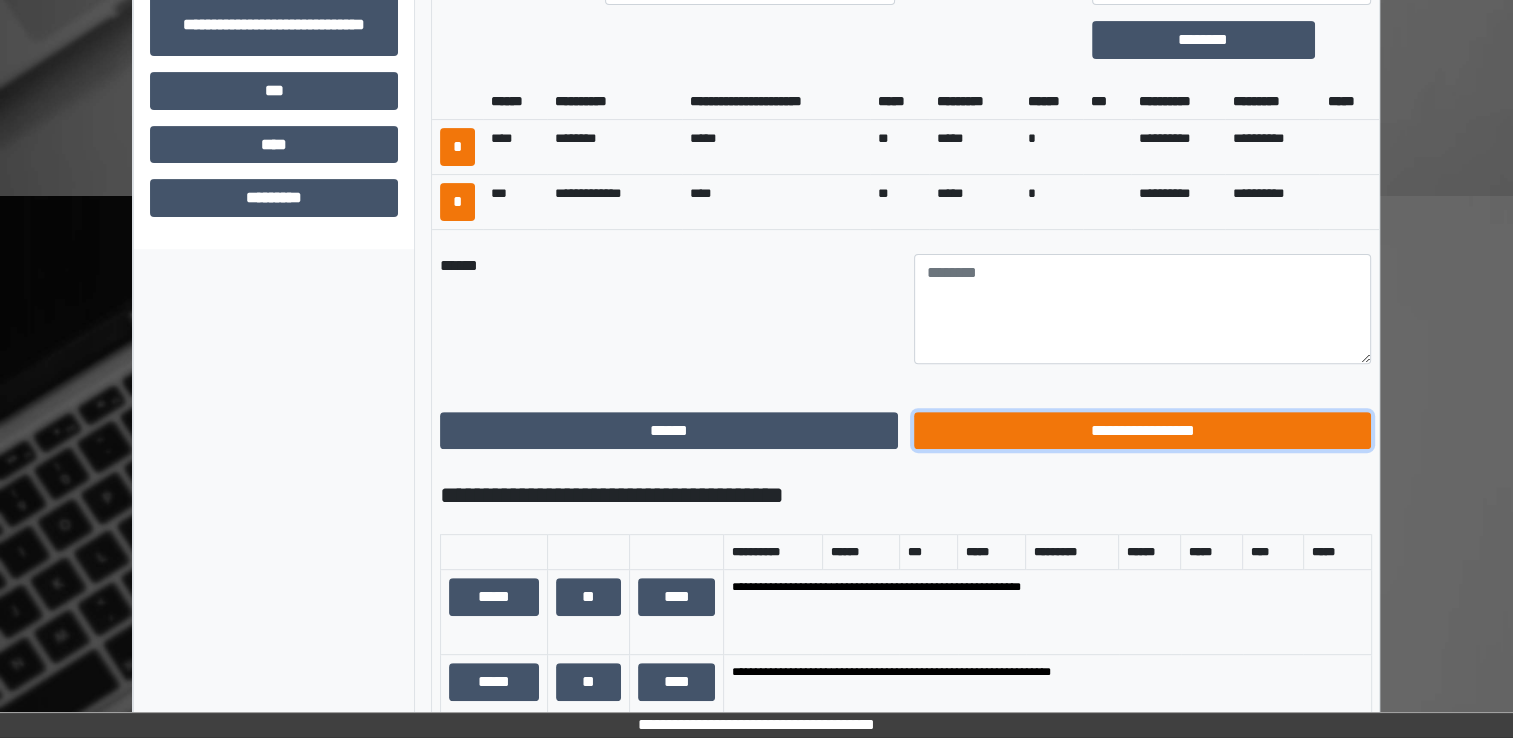 click on "**********" at bounding box center [1143, 431] 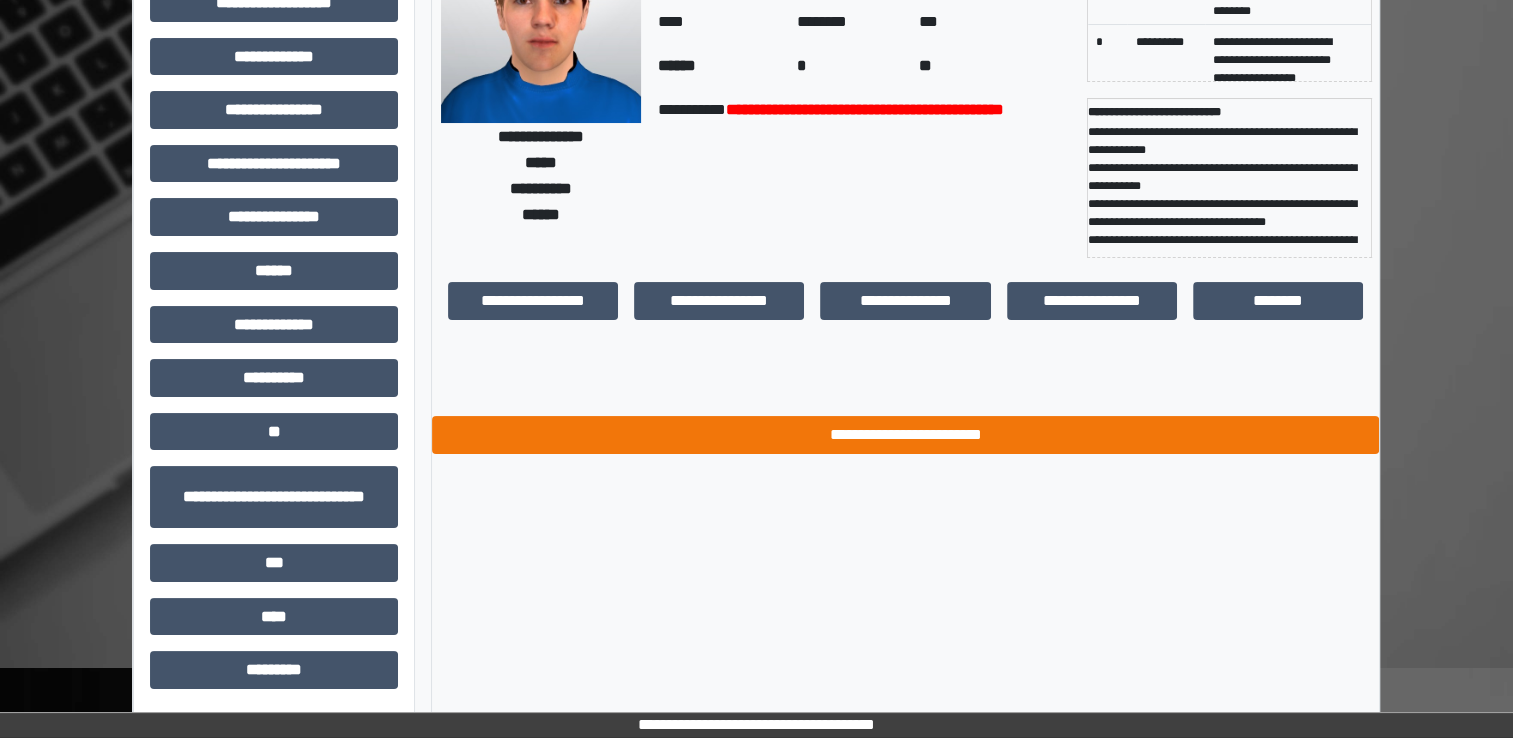scroll, scrollTop: 0, scrollLeft: 0, axis: both 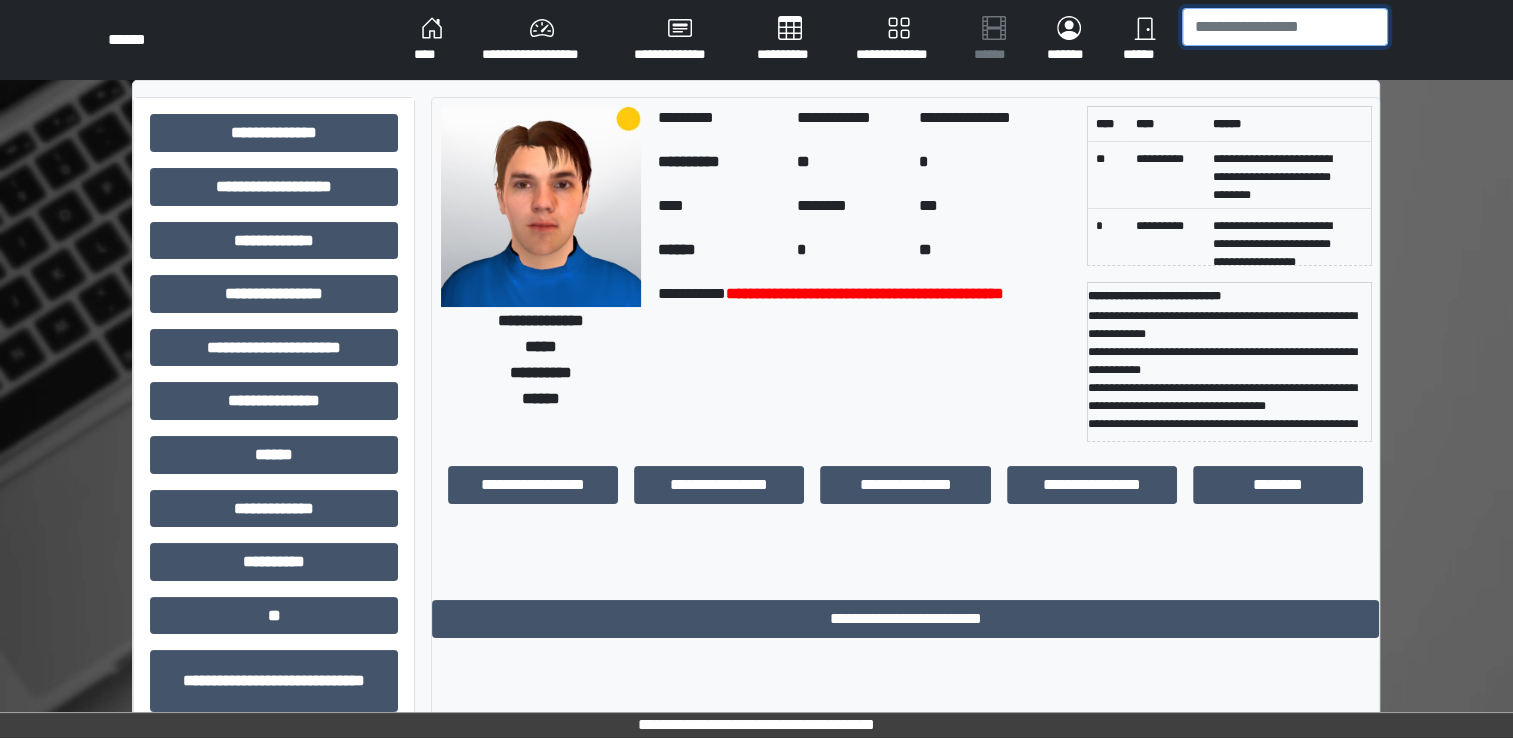 click at bounding box center (1285, 27) 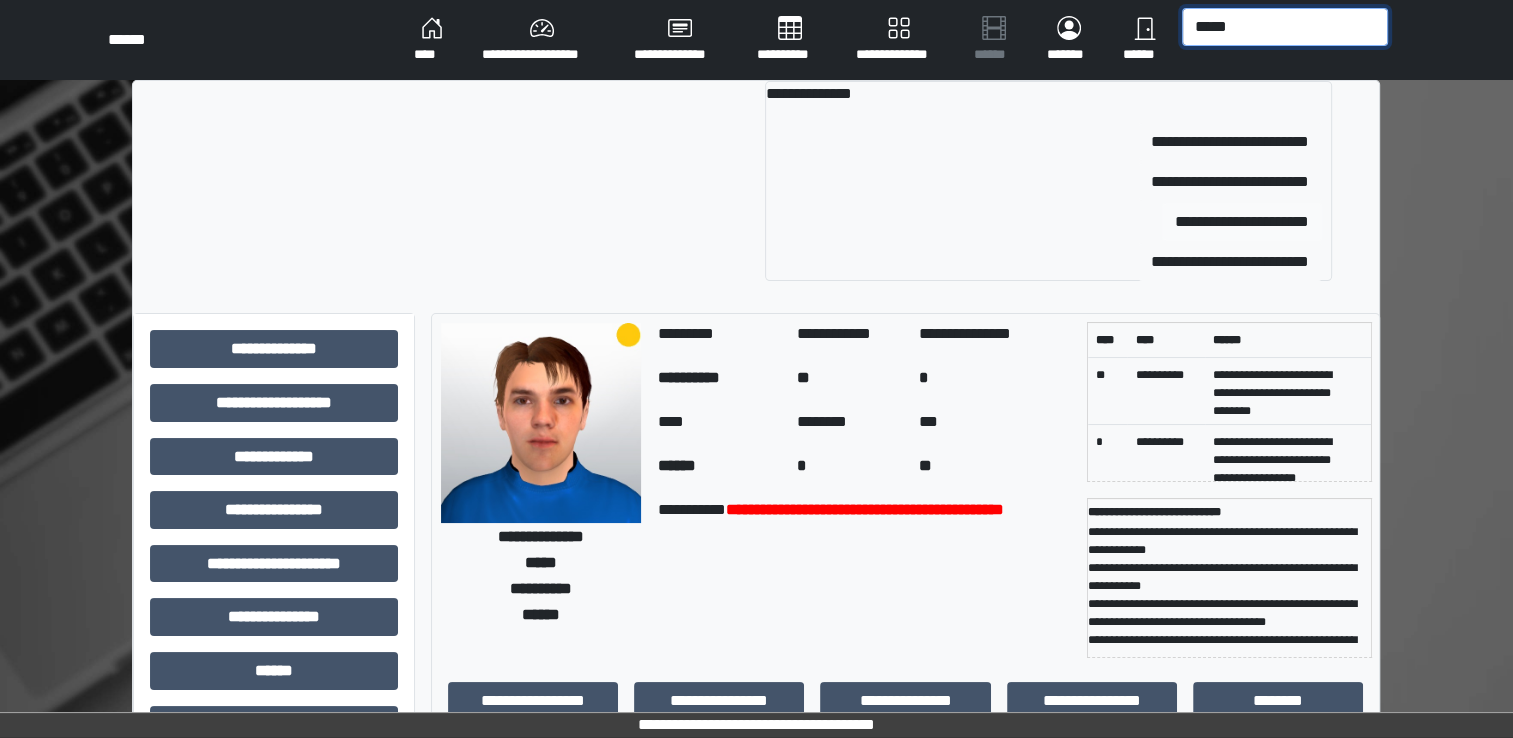 type on "*****" 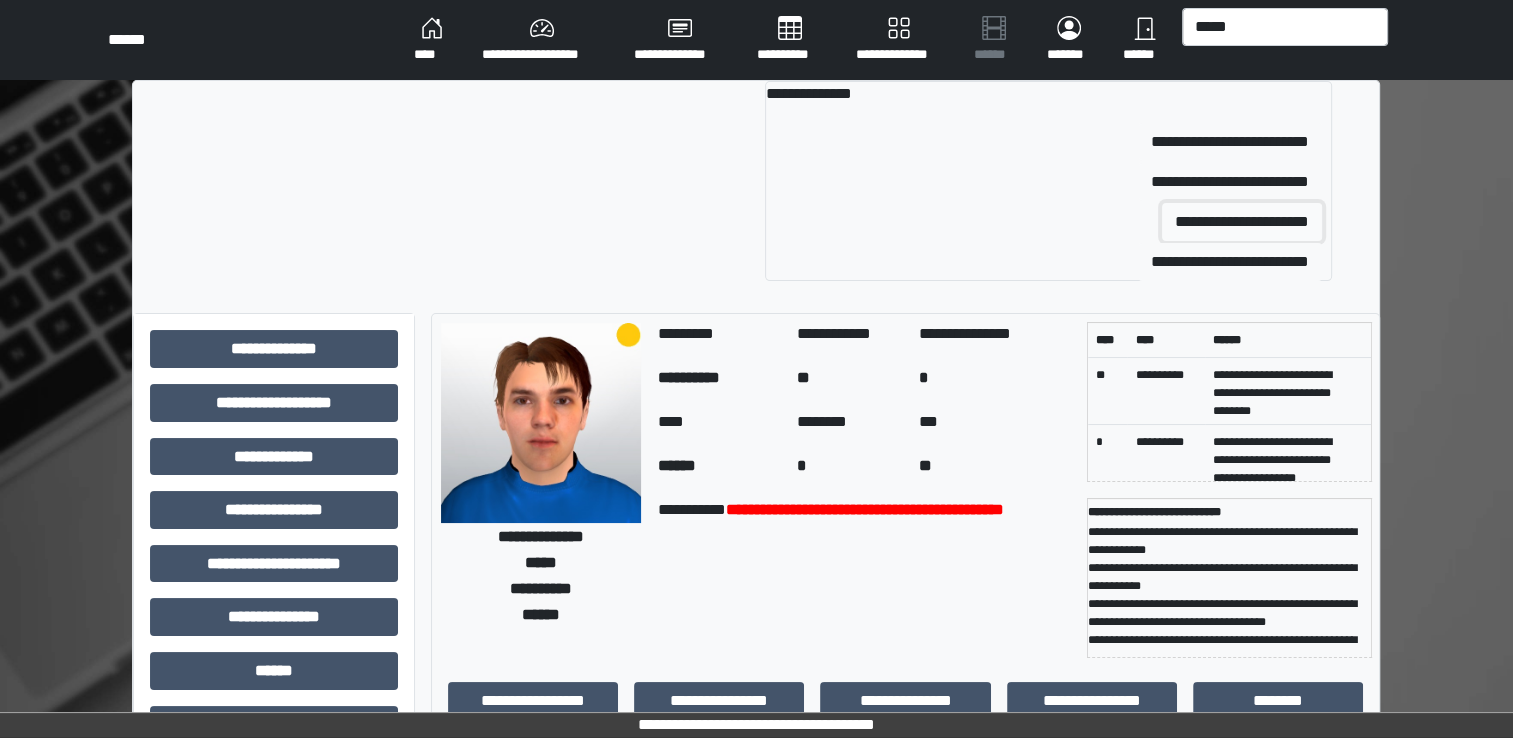 click on "**********" at bounding box center [1242, 222] 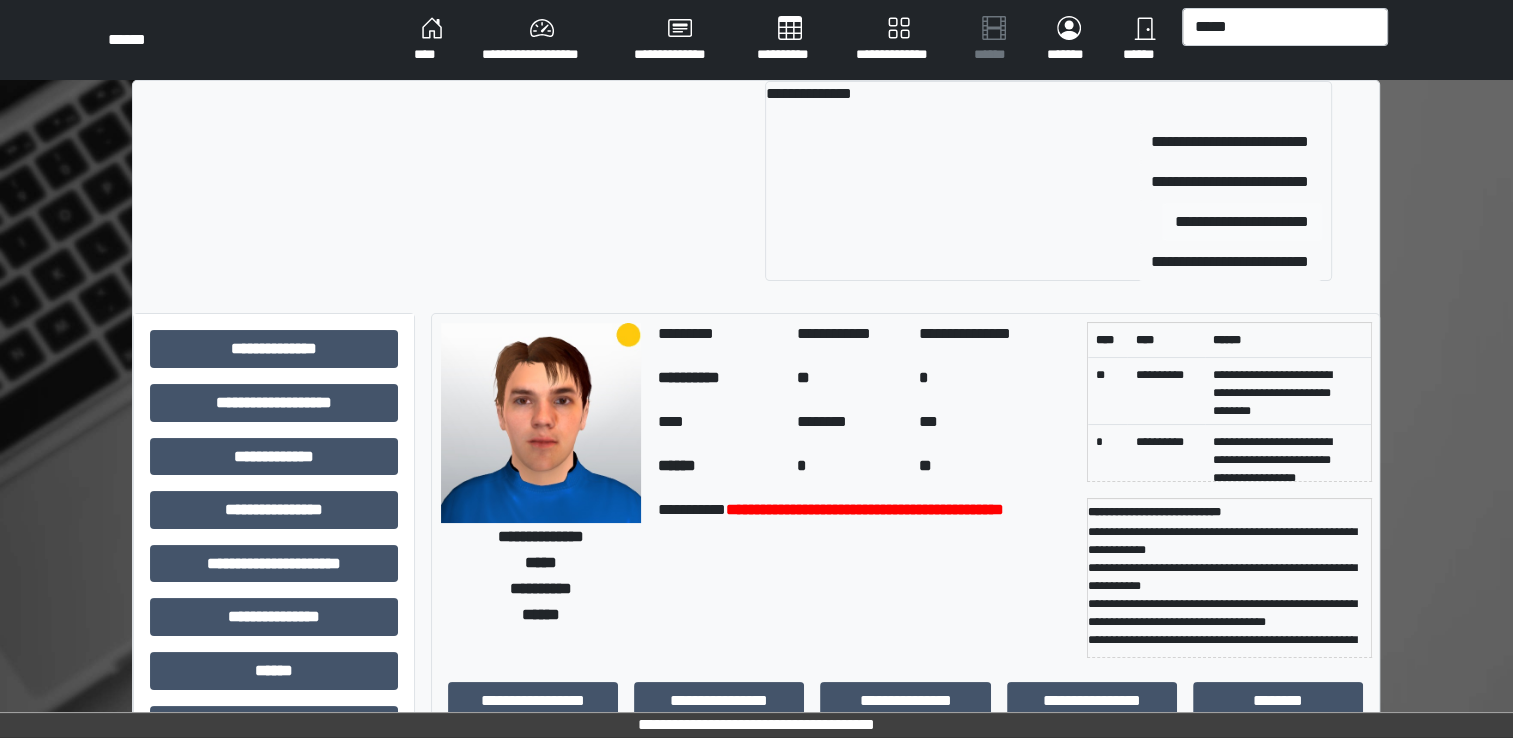 type 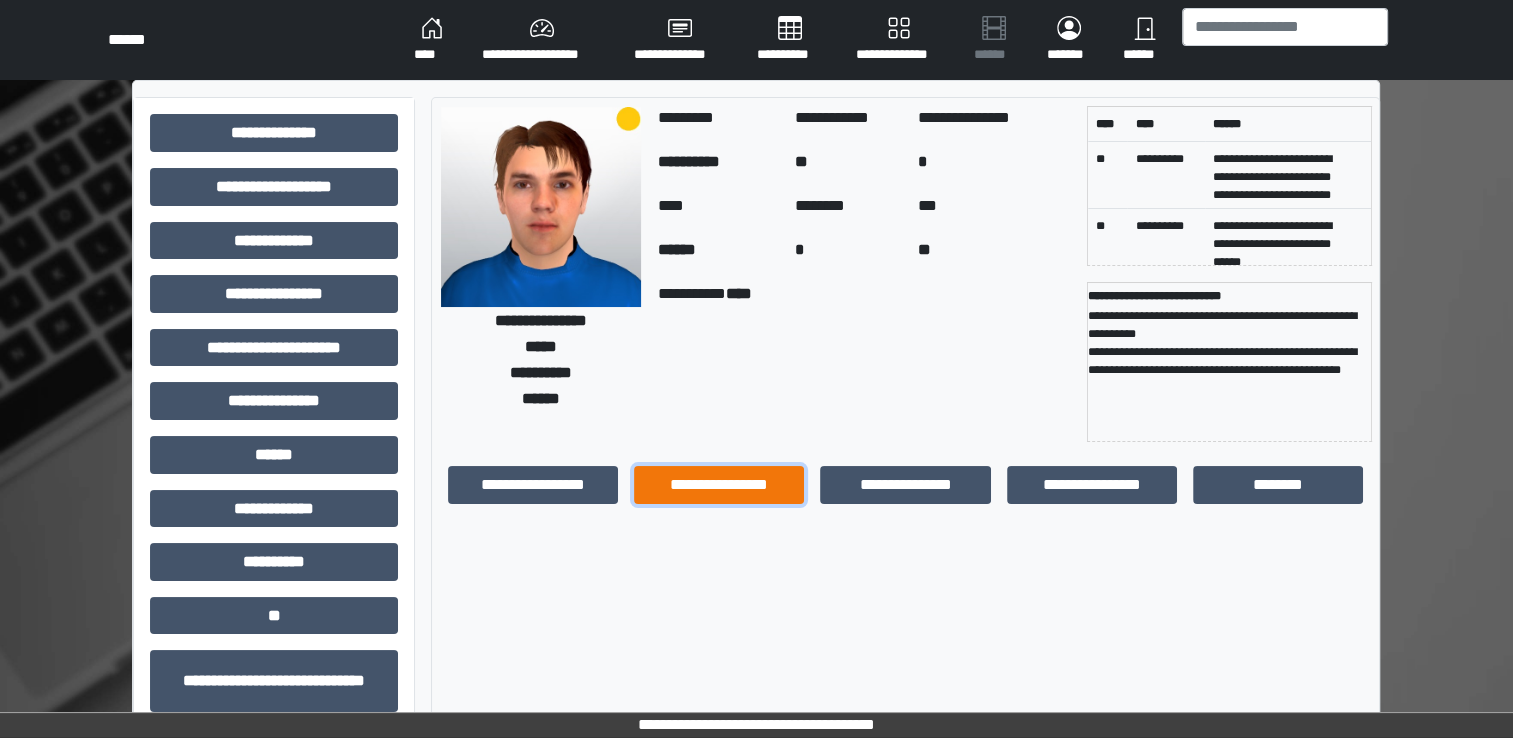 click on "**********" at bounding box center [719, 485] 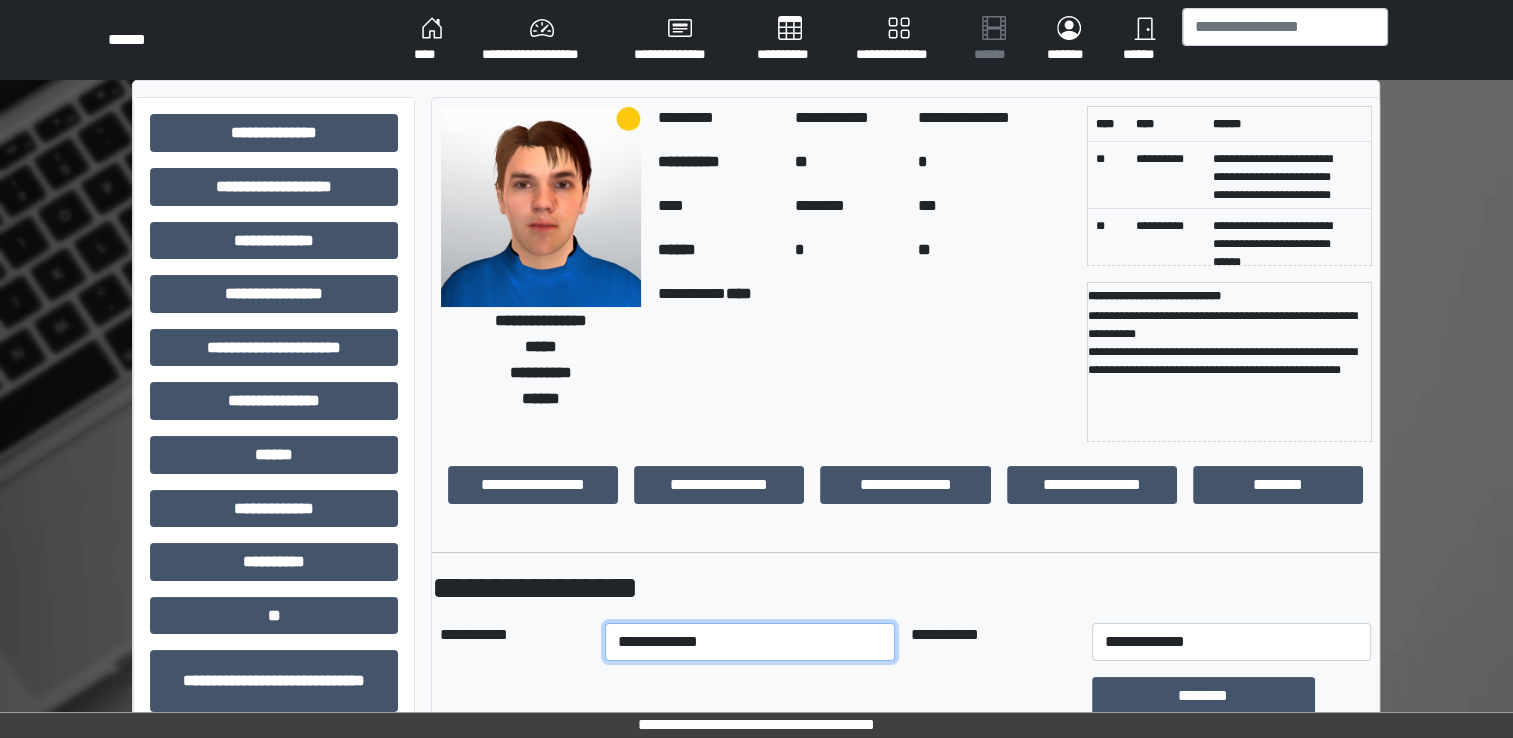 click on "**********" at bounding box center [750, 642] 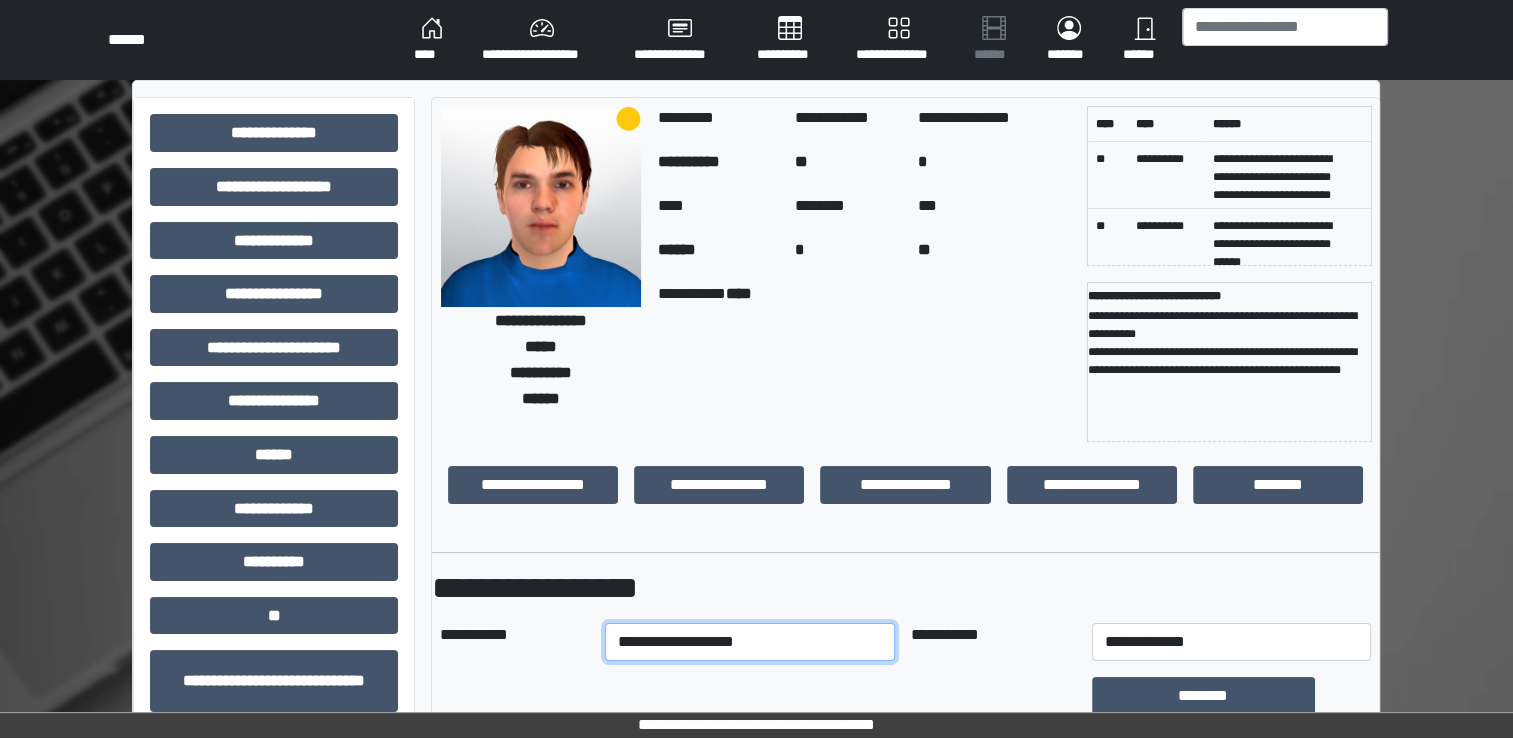 click on "**********" at bounding box center (750, 642) 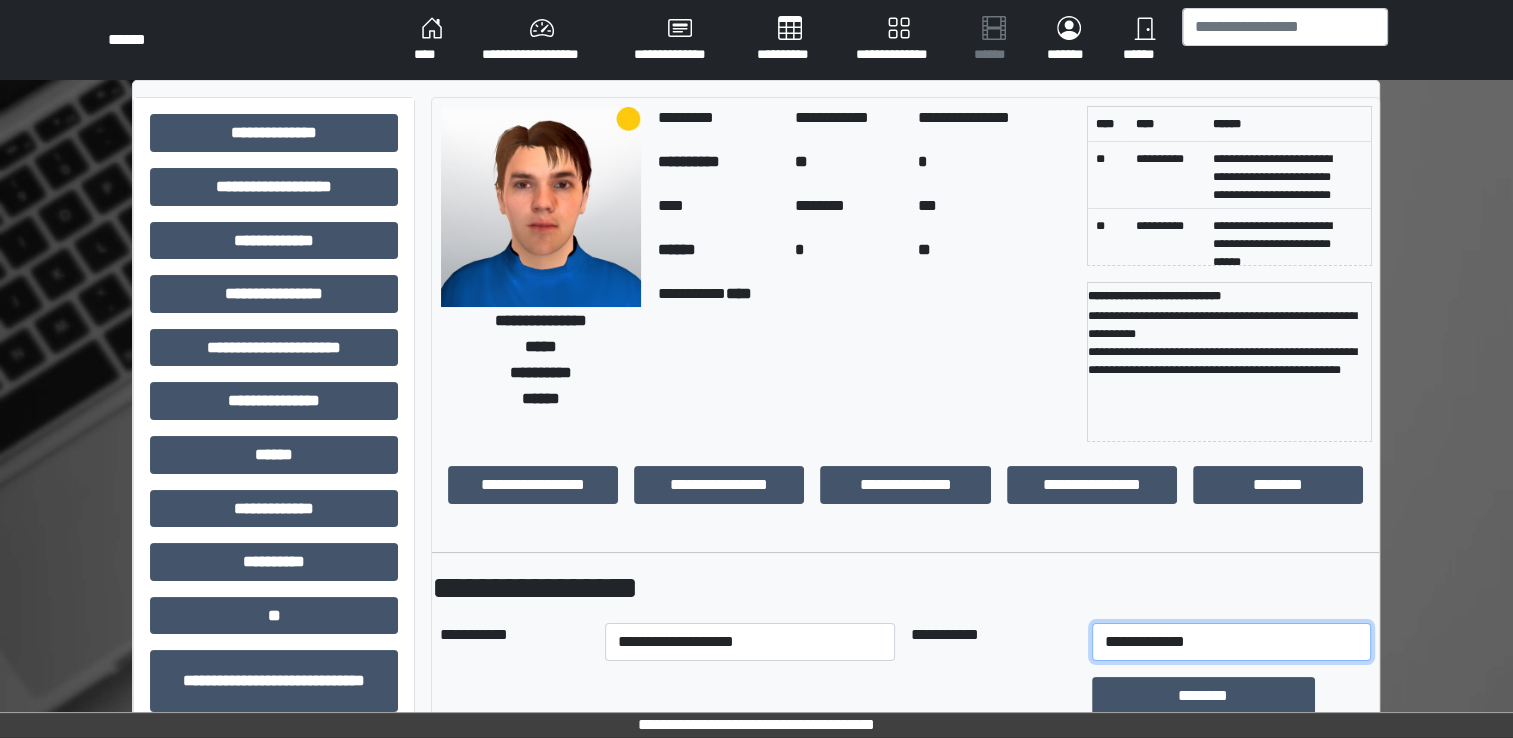 click on "**********" at bounding box center (1231, 642) 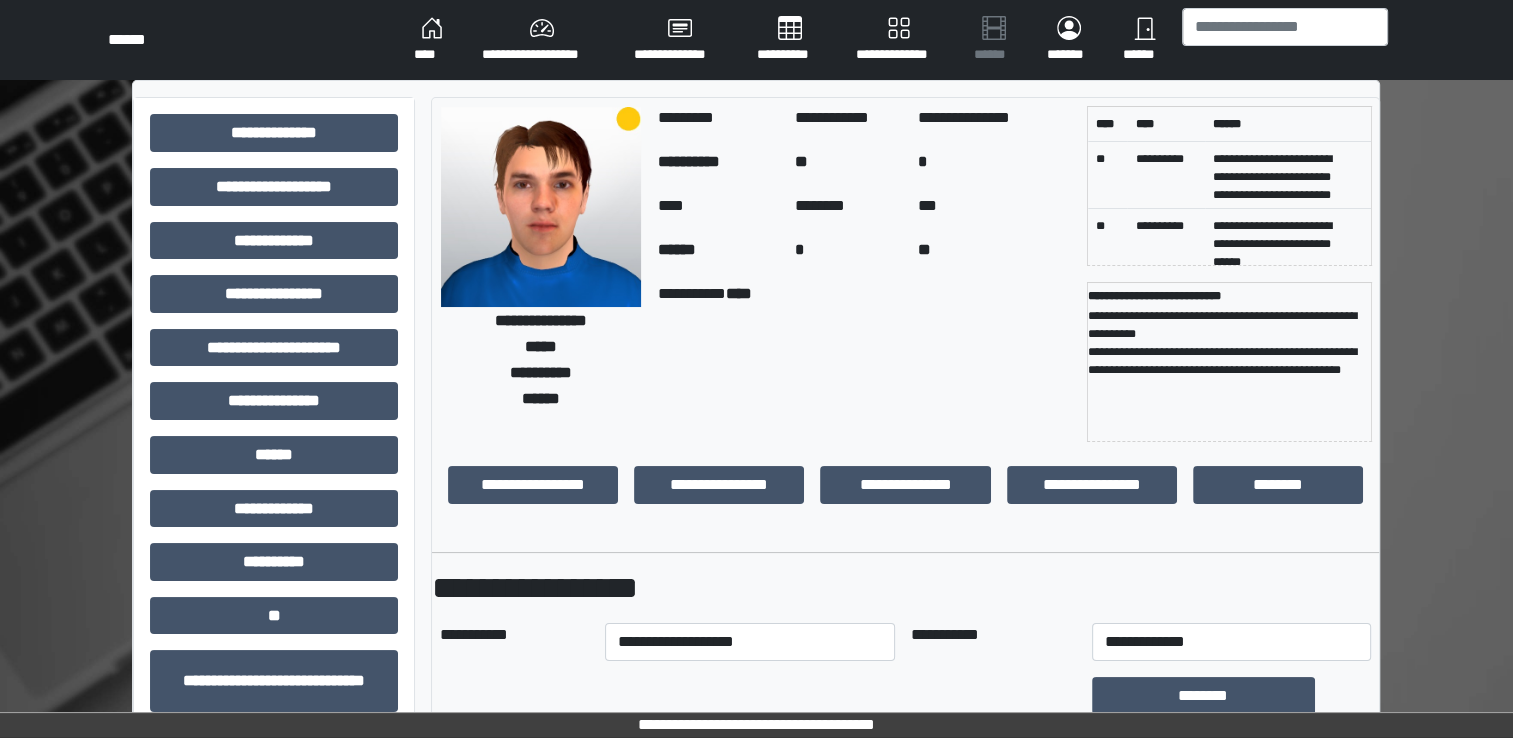 click on "**********" at bounding box center [905, 1249] 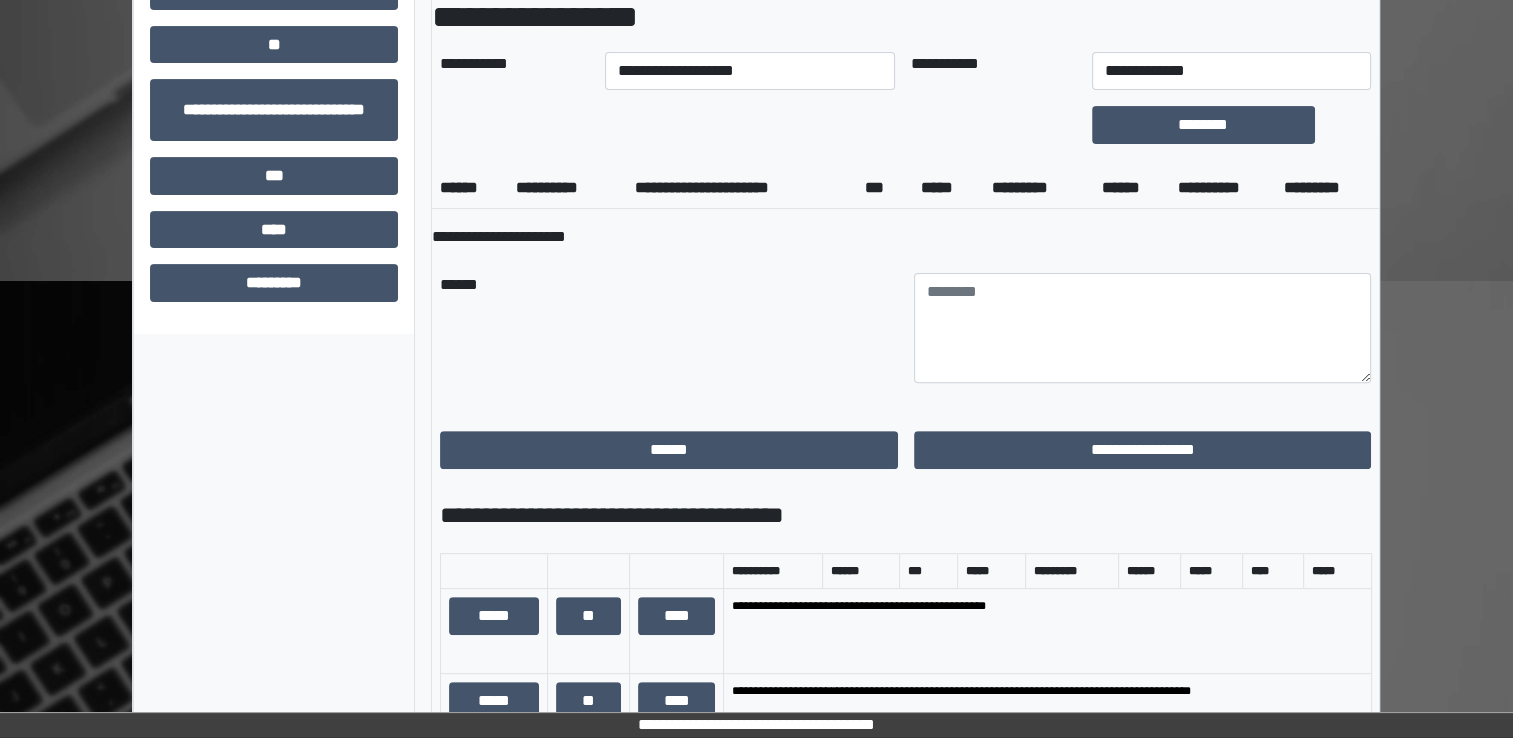 scroll, scrollTop: 600, scrollLeft: 0, axis: vertical 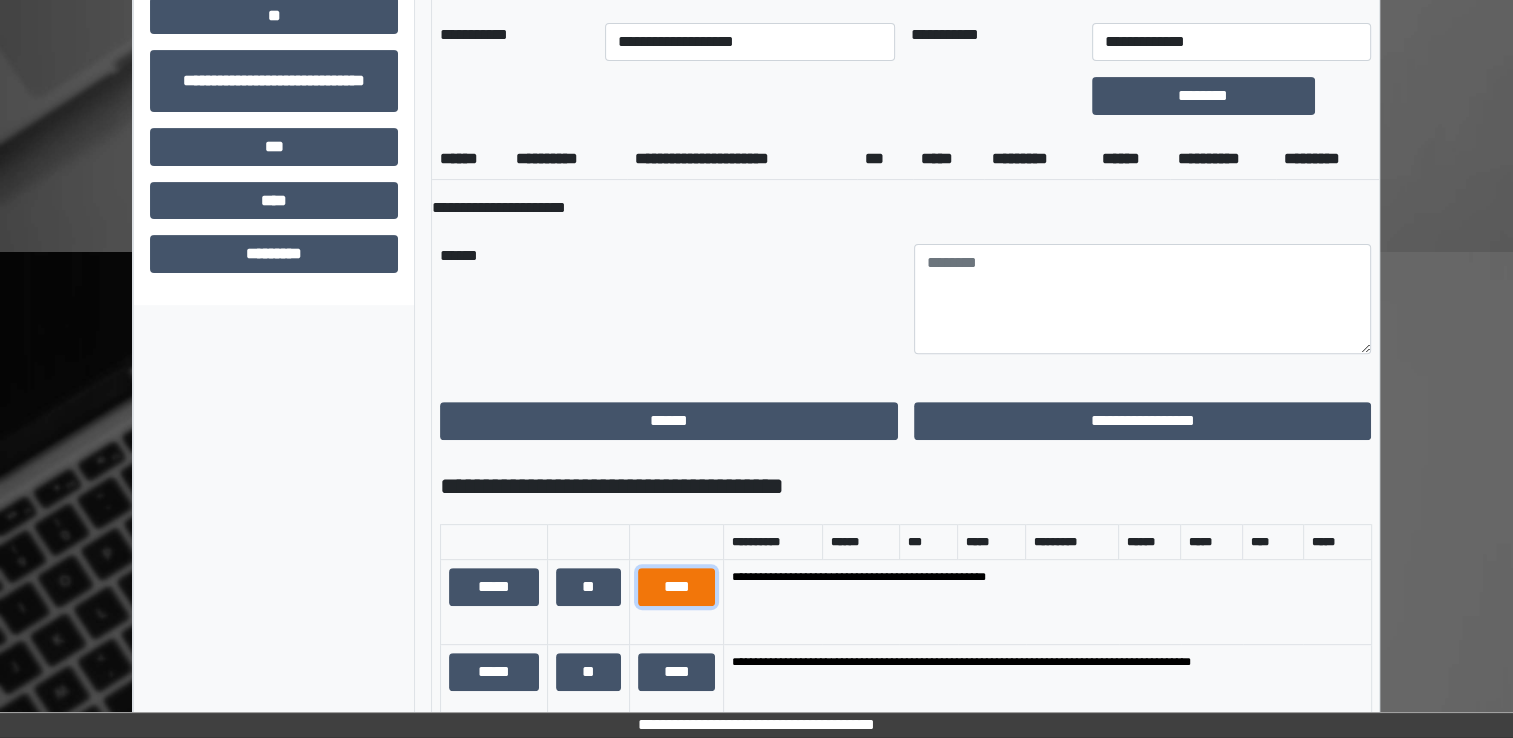 click on "****" at bounding box center (677, 587) 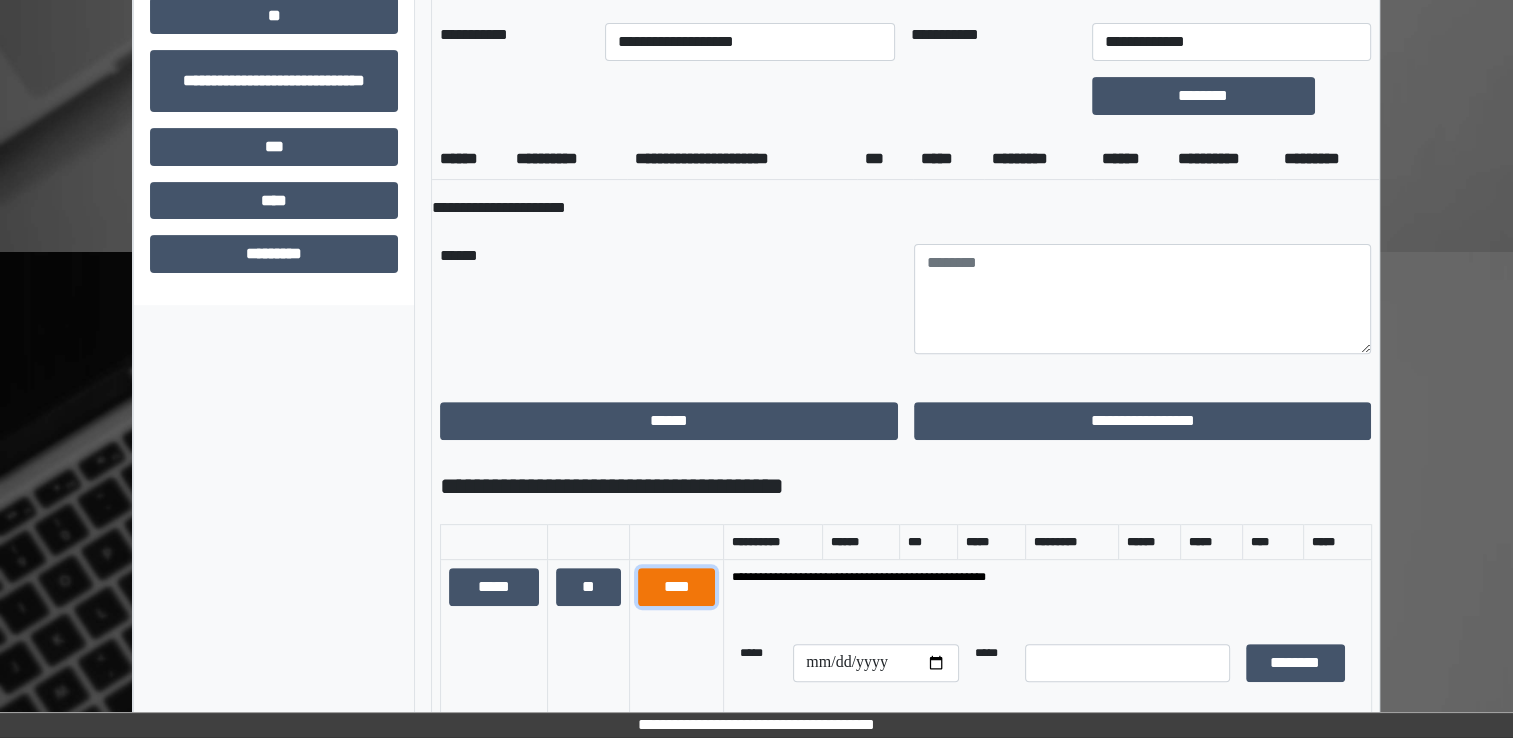 drag, startPoint x: 688, startPoint y: 596, endPoint x: 666, endPoint y: 590, distance: 22.803509 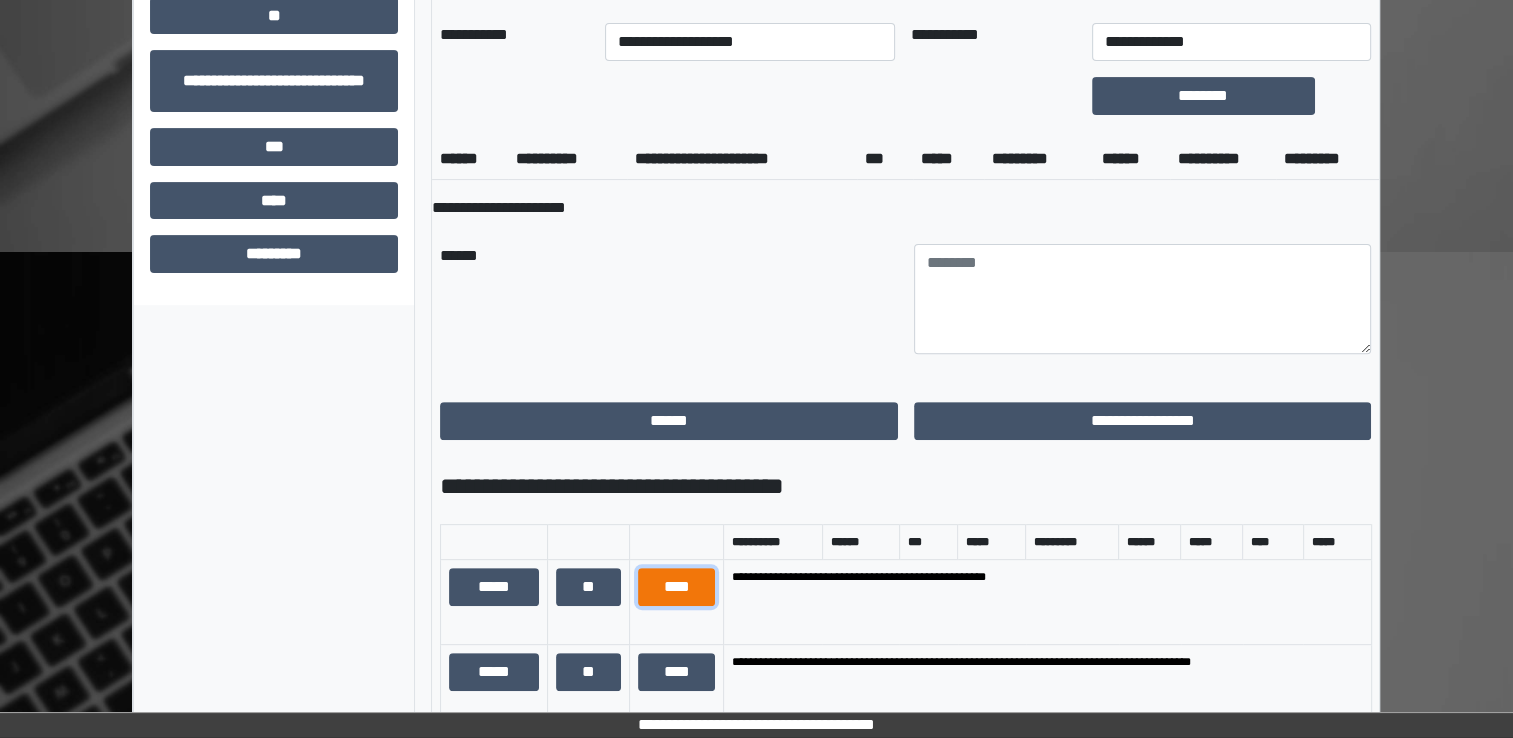 click on "****" at bounding box center [677, 587] 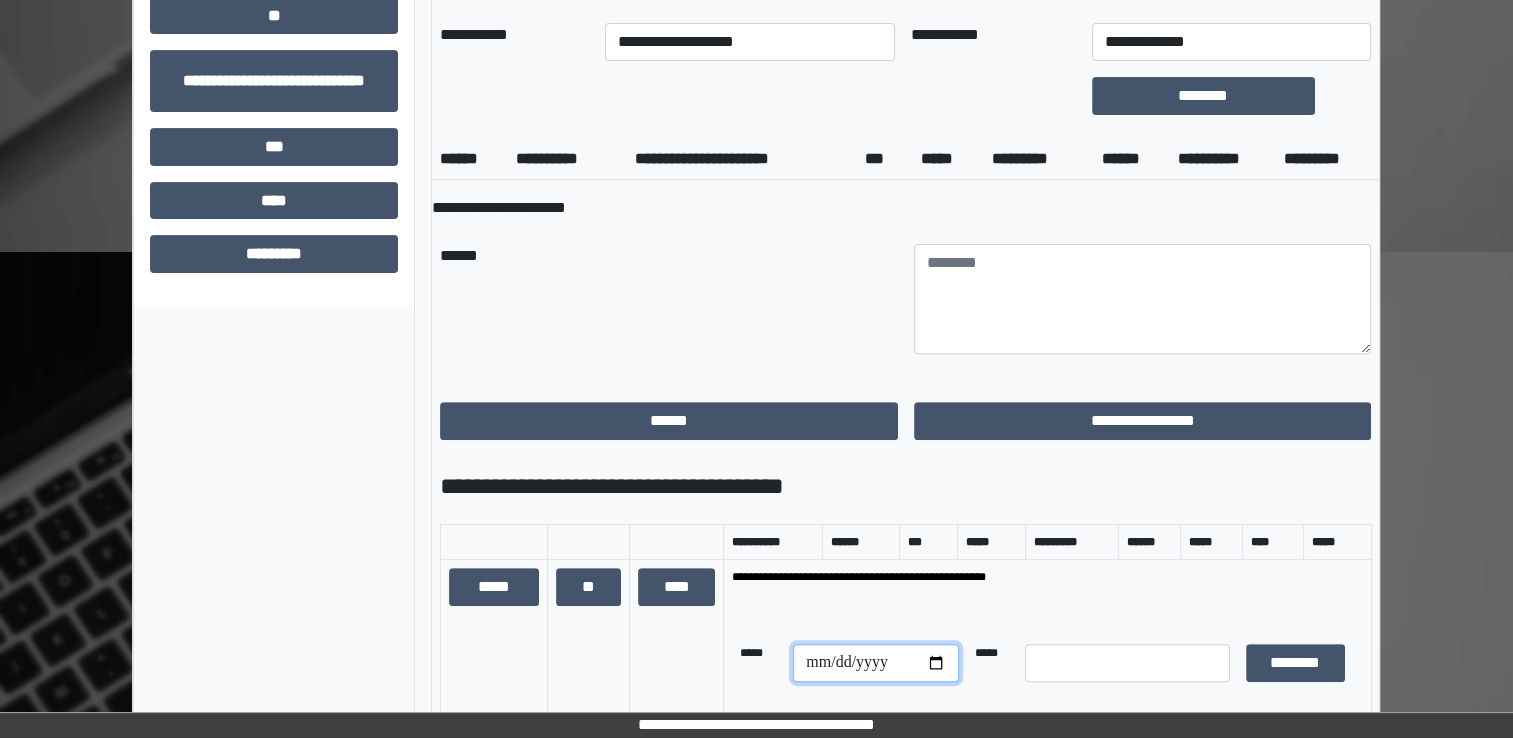 click at bounding box center [875, 663] 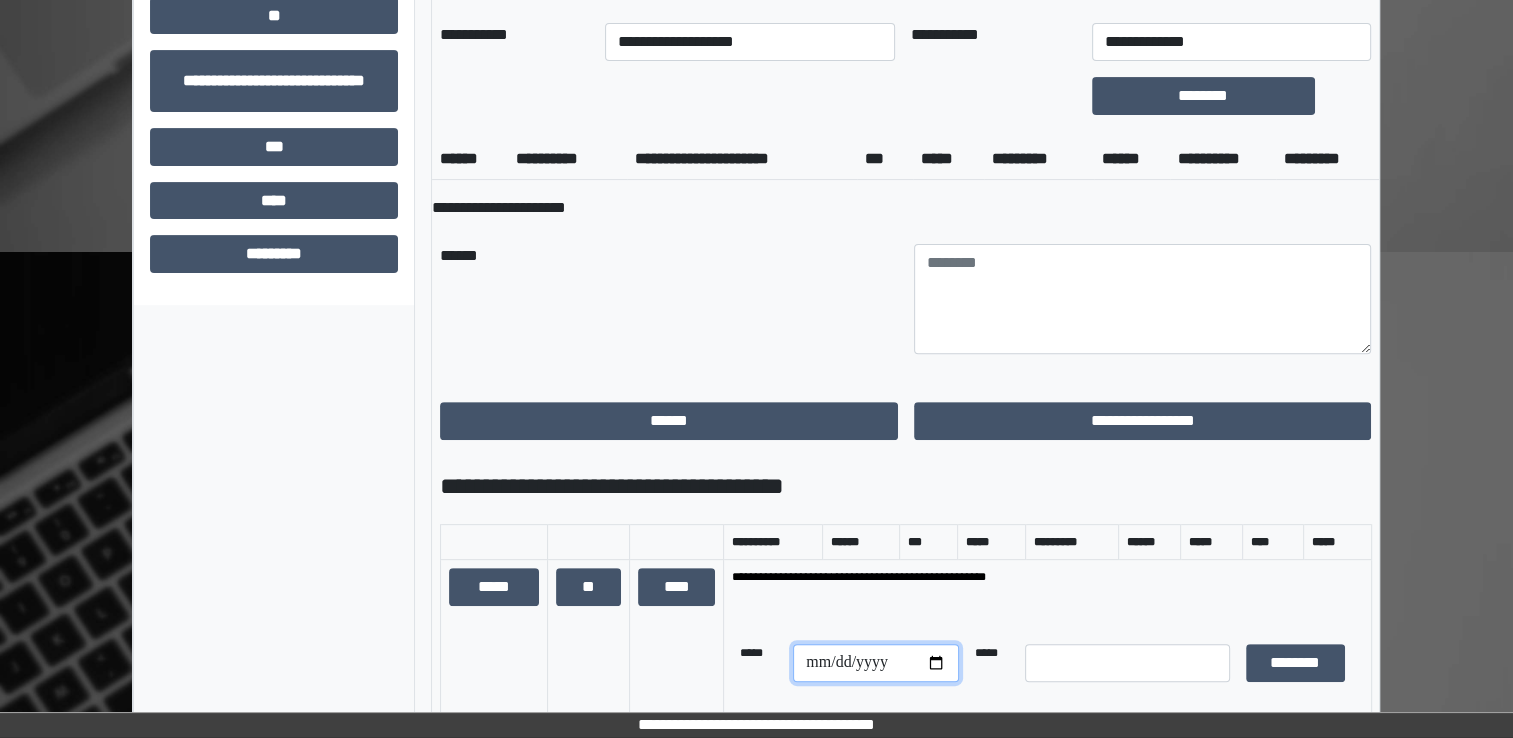 type on "**********" 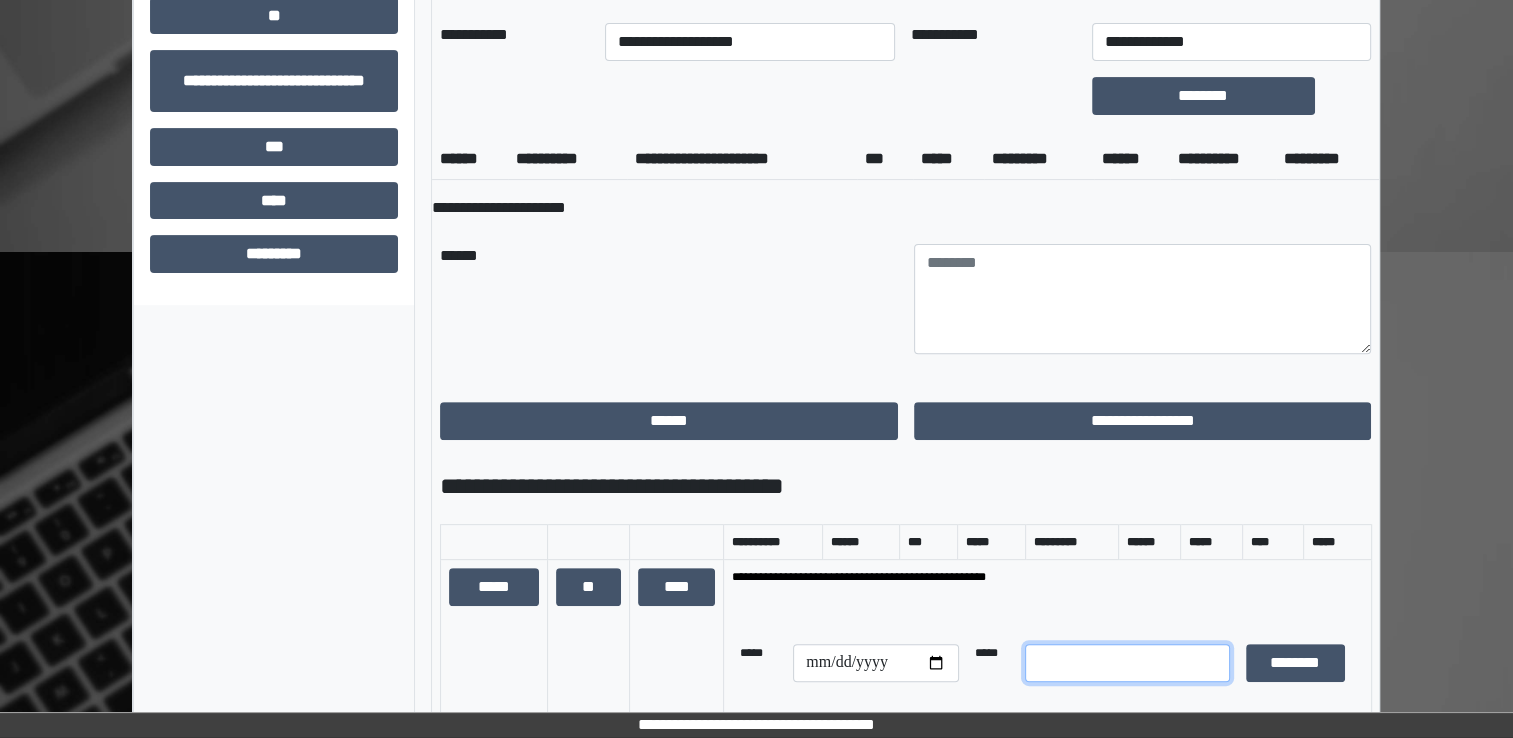 click at bounding box center (1127, 663) 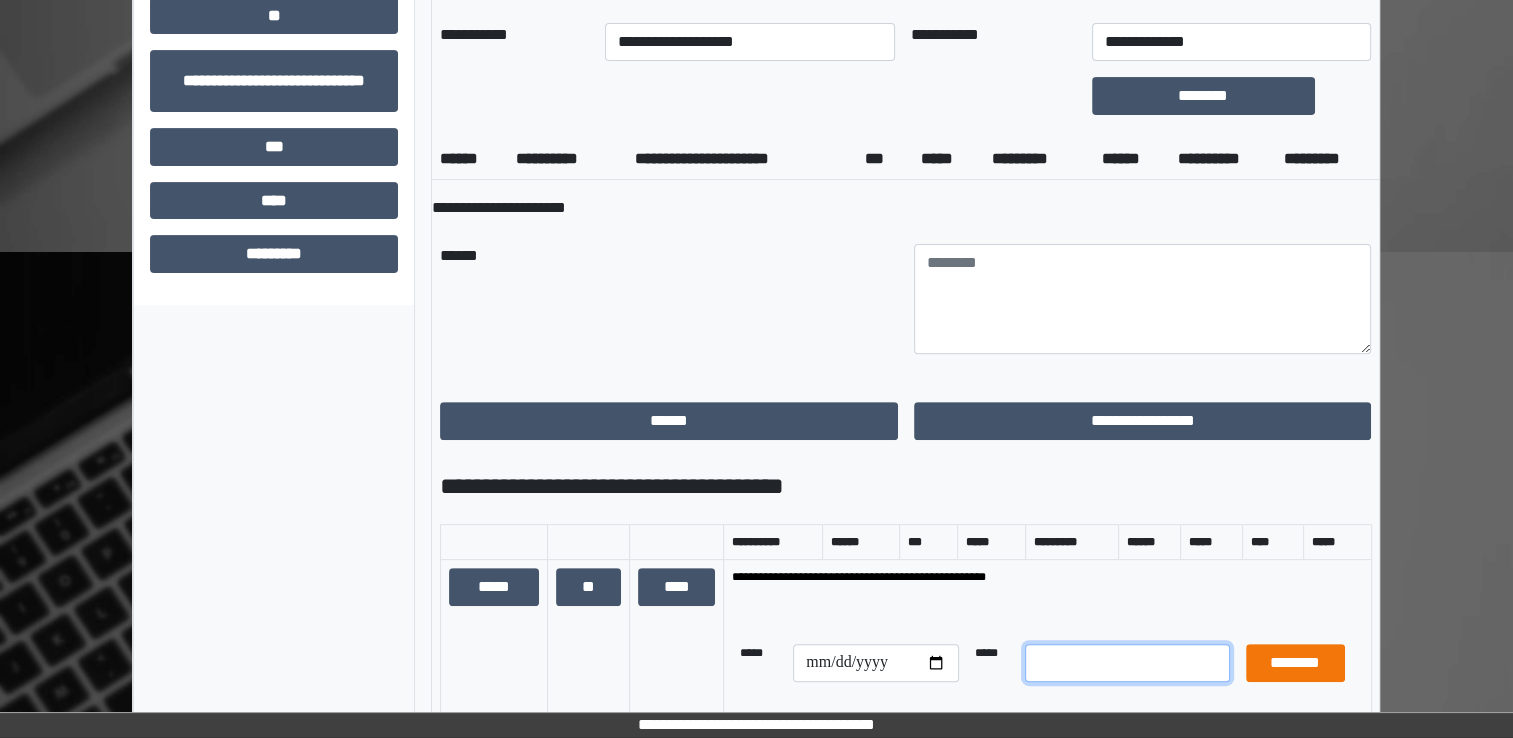 type on "*" 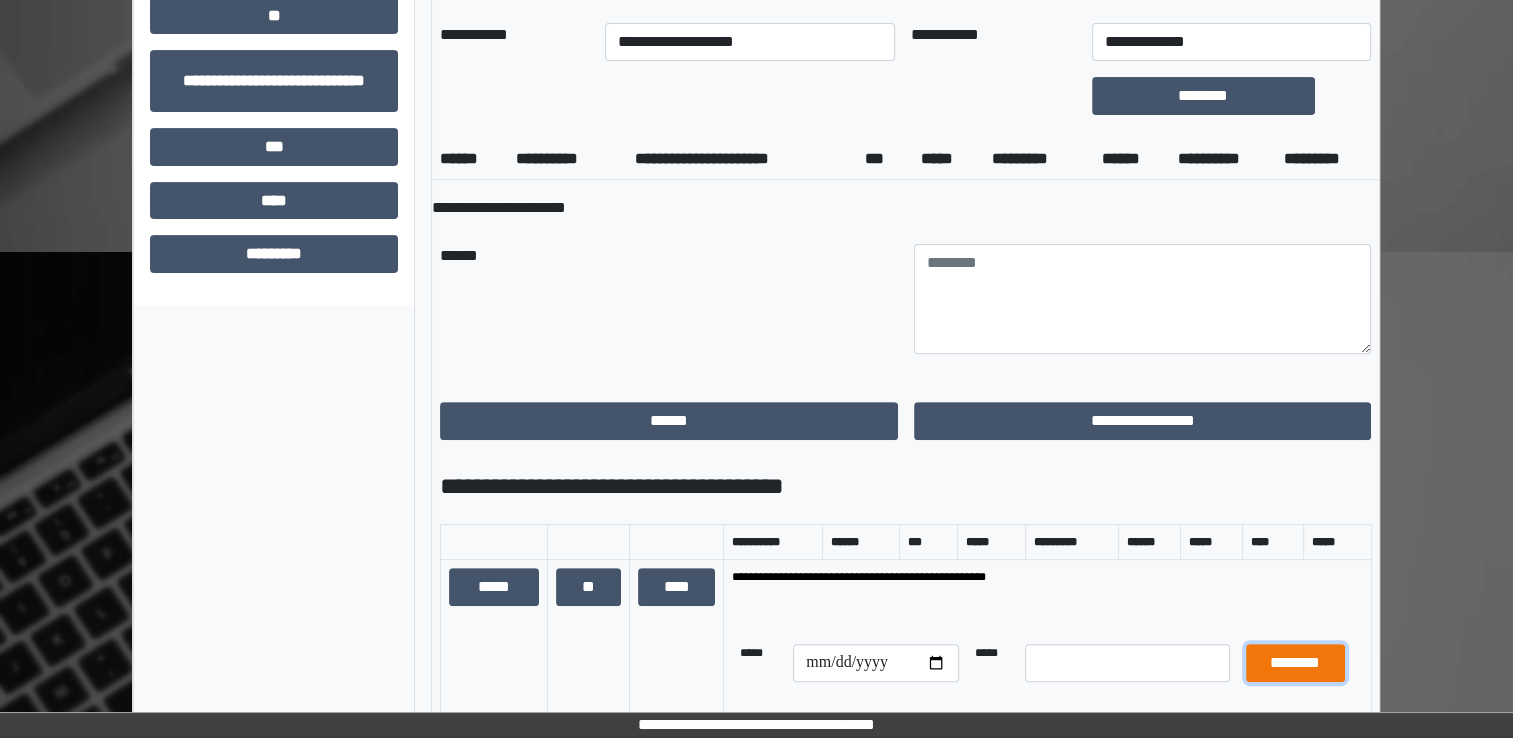 click on "********" at bounding box center (1295, 663) 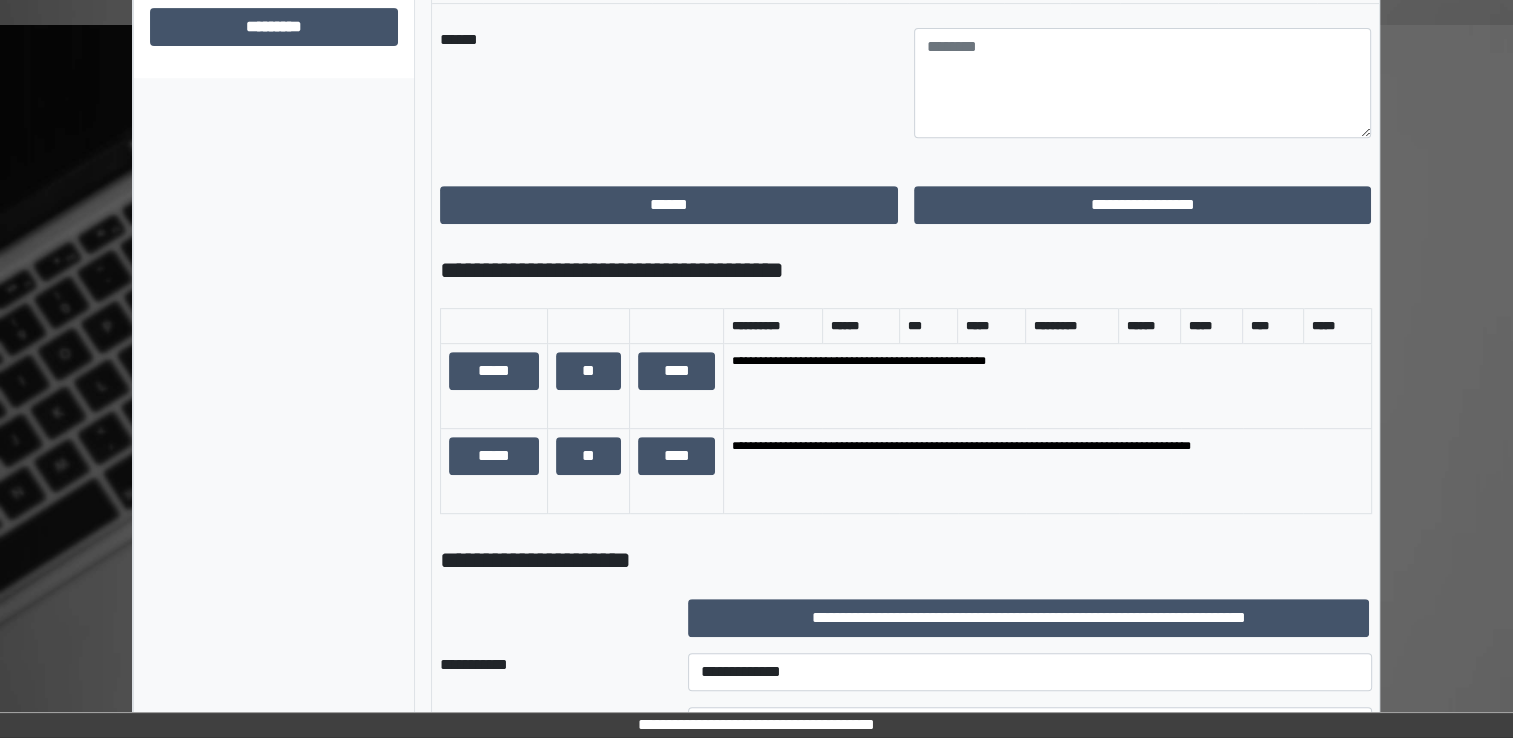 scroll, scrollTop: 1000, scrollLeft: 0, axis: vertical 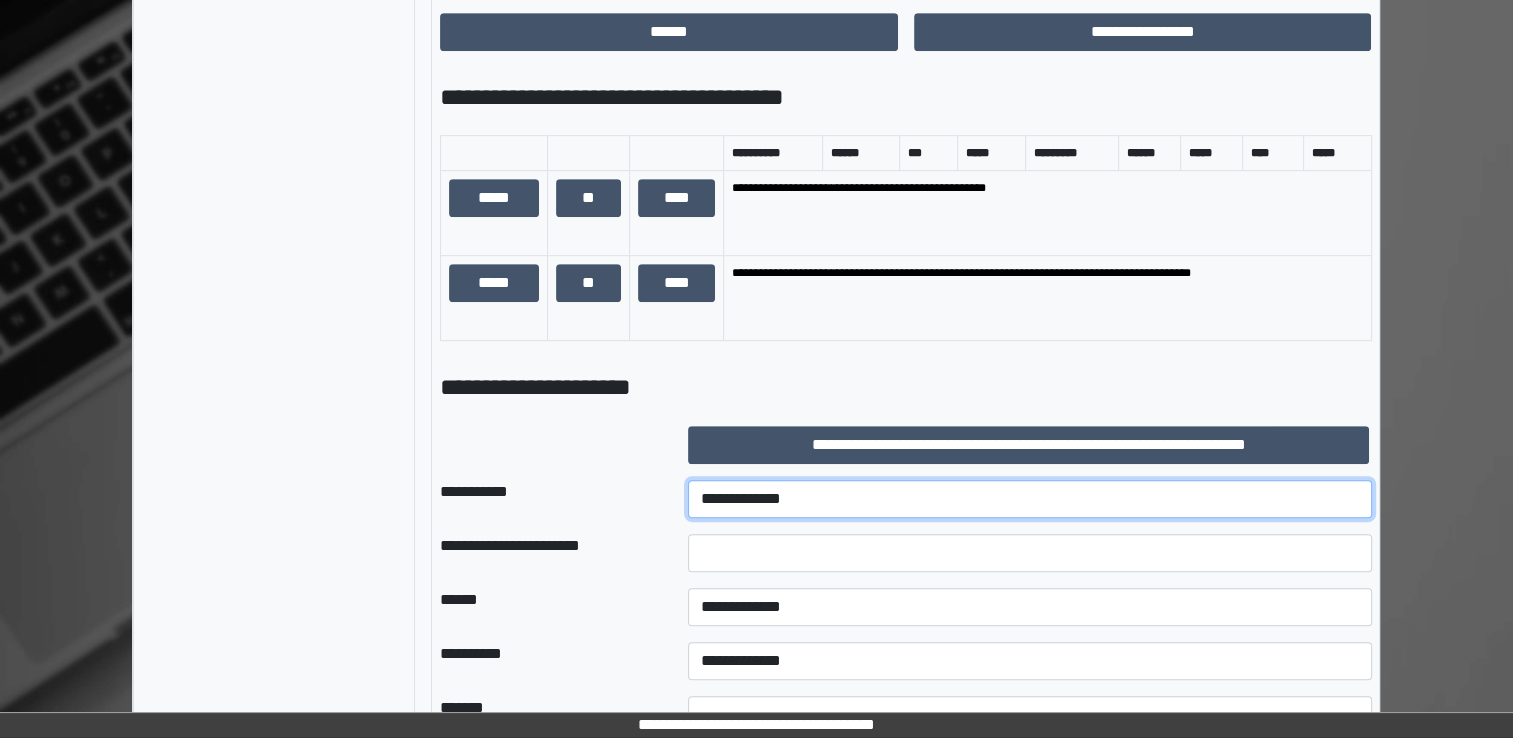 click on "**********" at bounding box center [1030, 499] 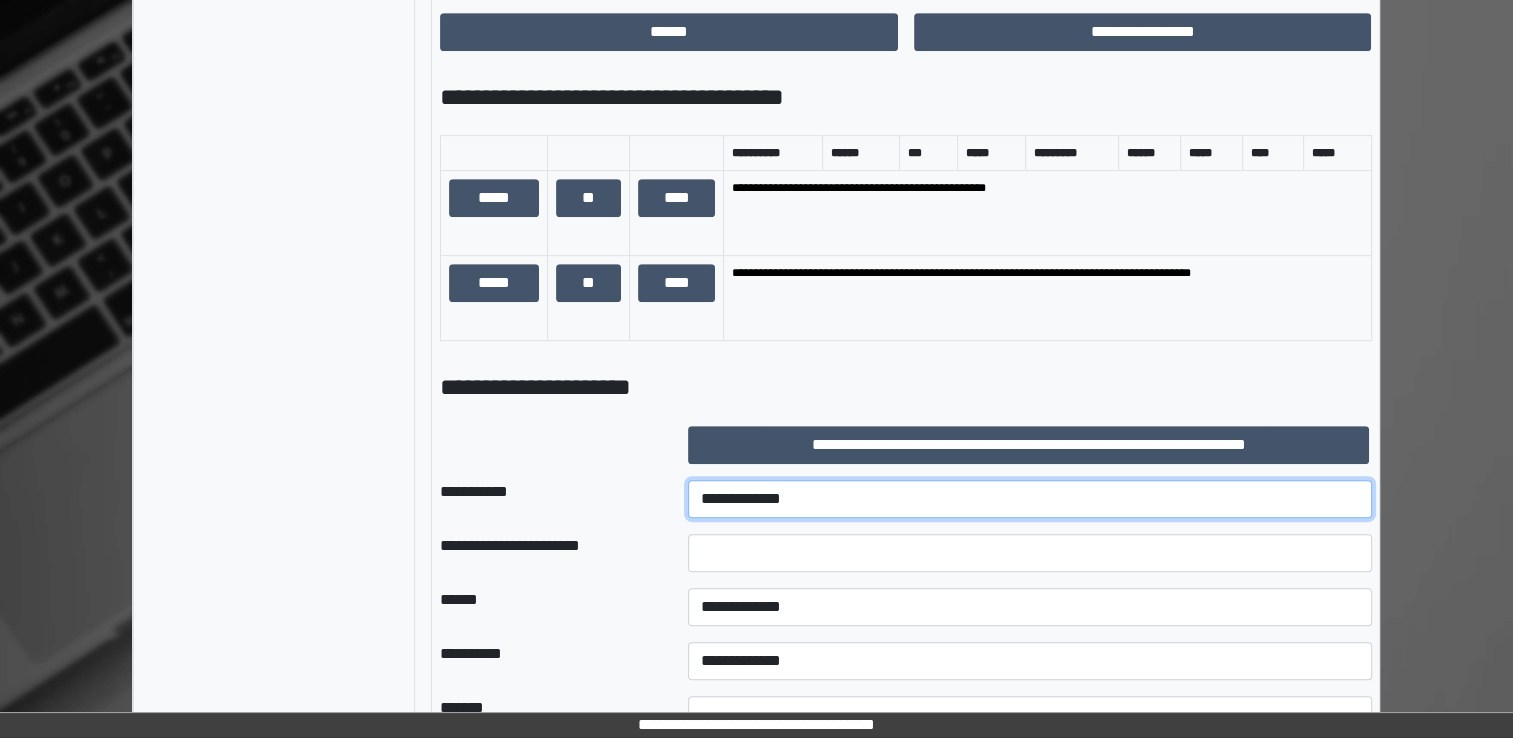 select on "***" 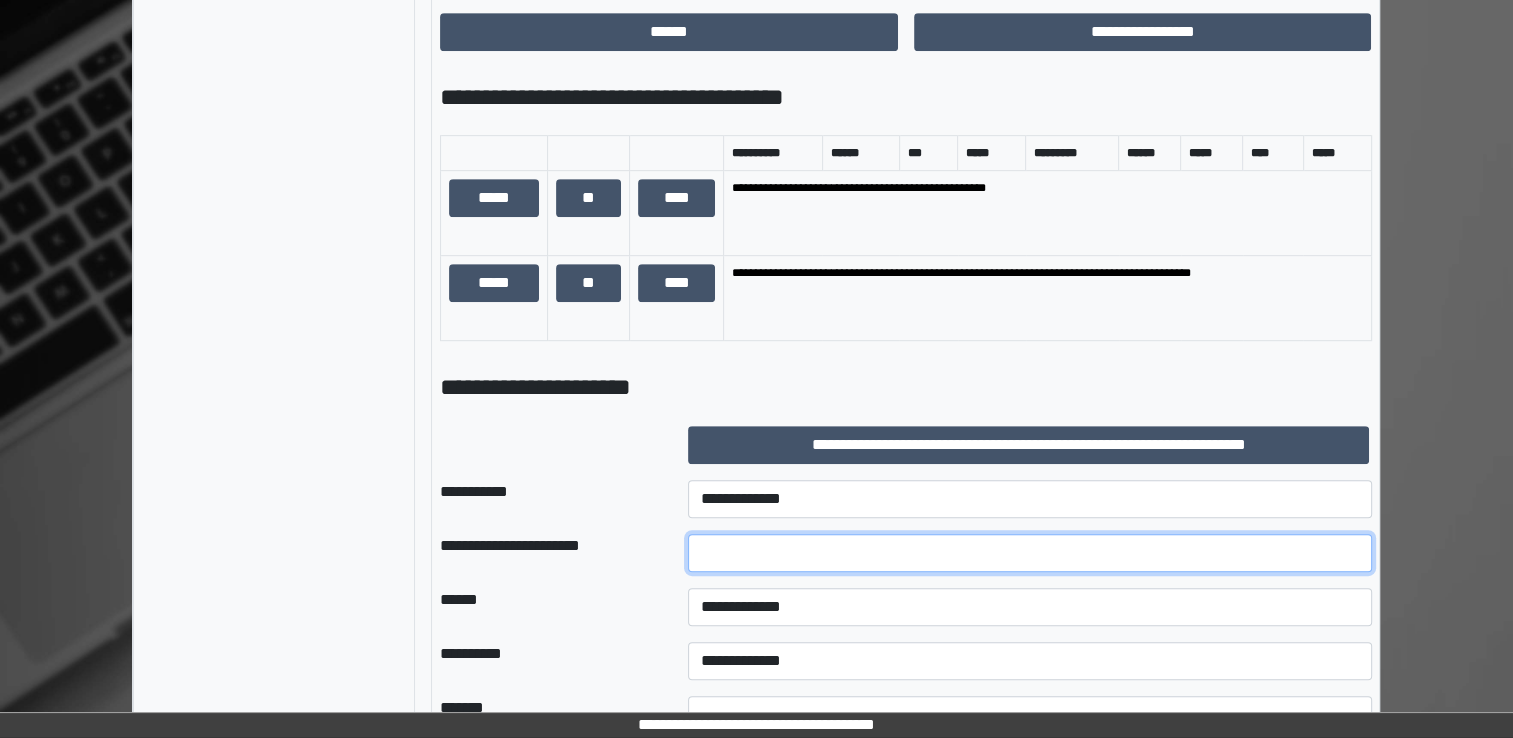 click at bounding box center (1030, 553) 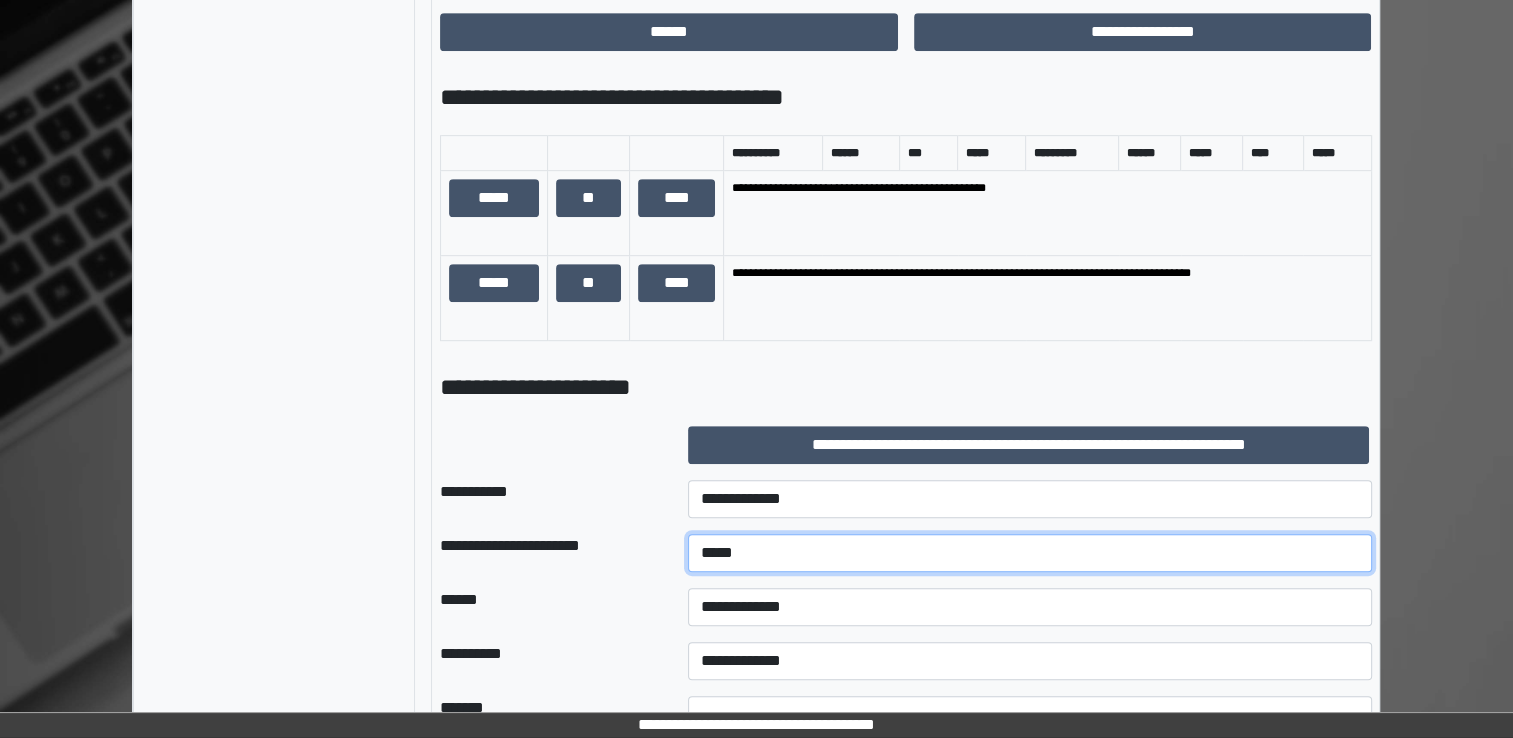 type on "*****" 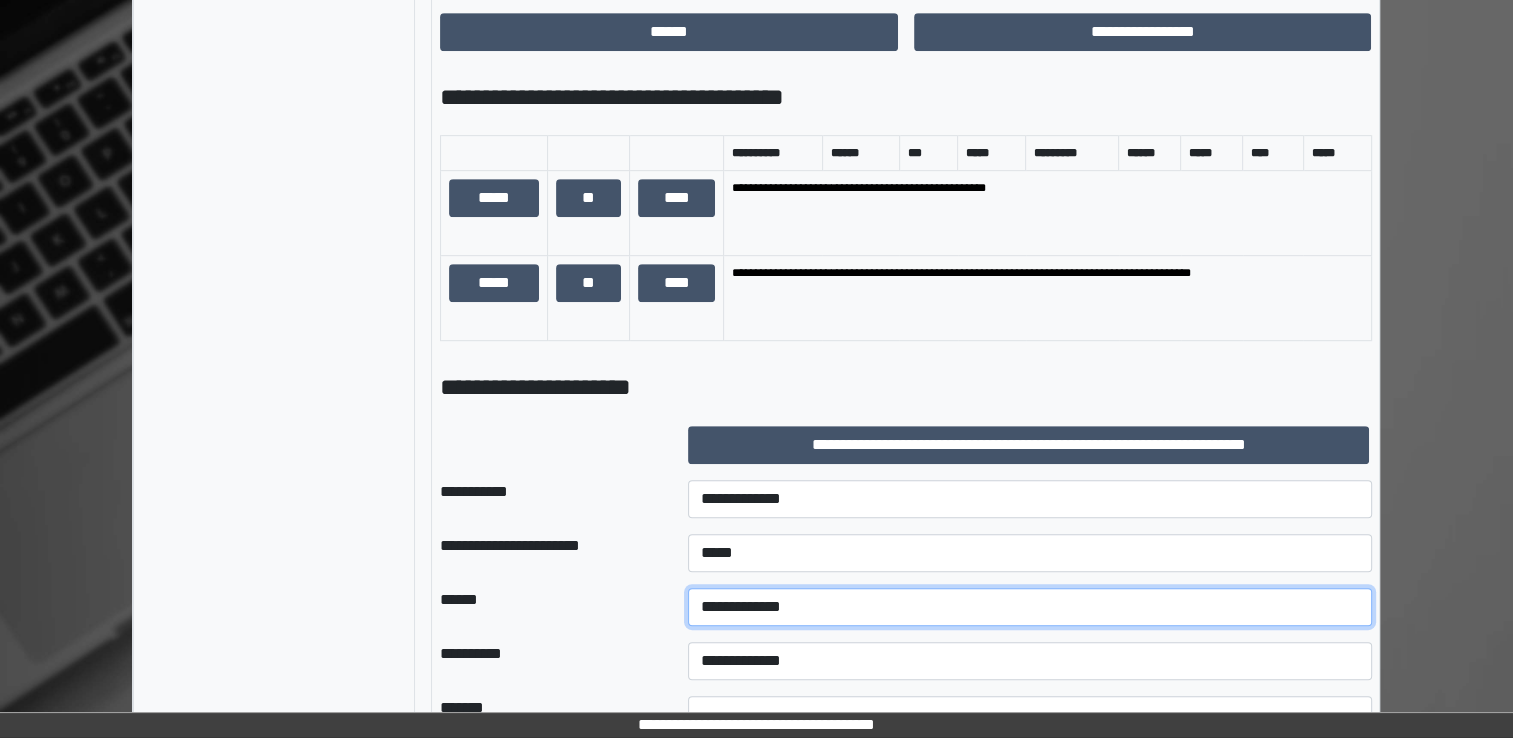 click on "**********" at bounding box center (1030, 607) 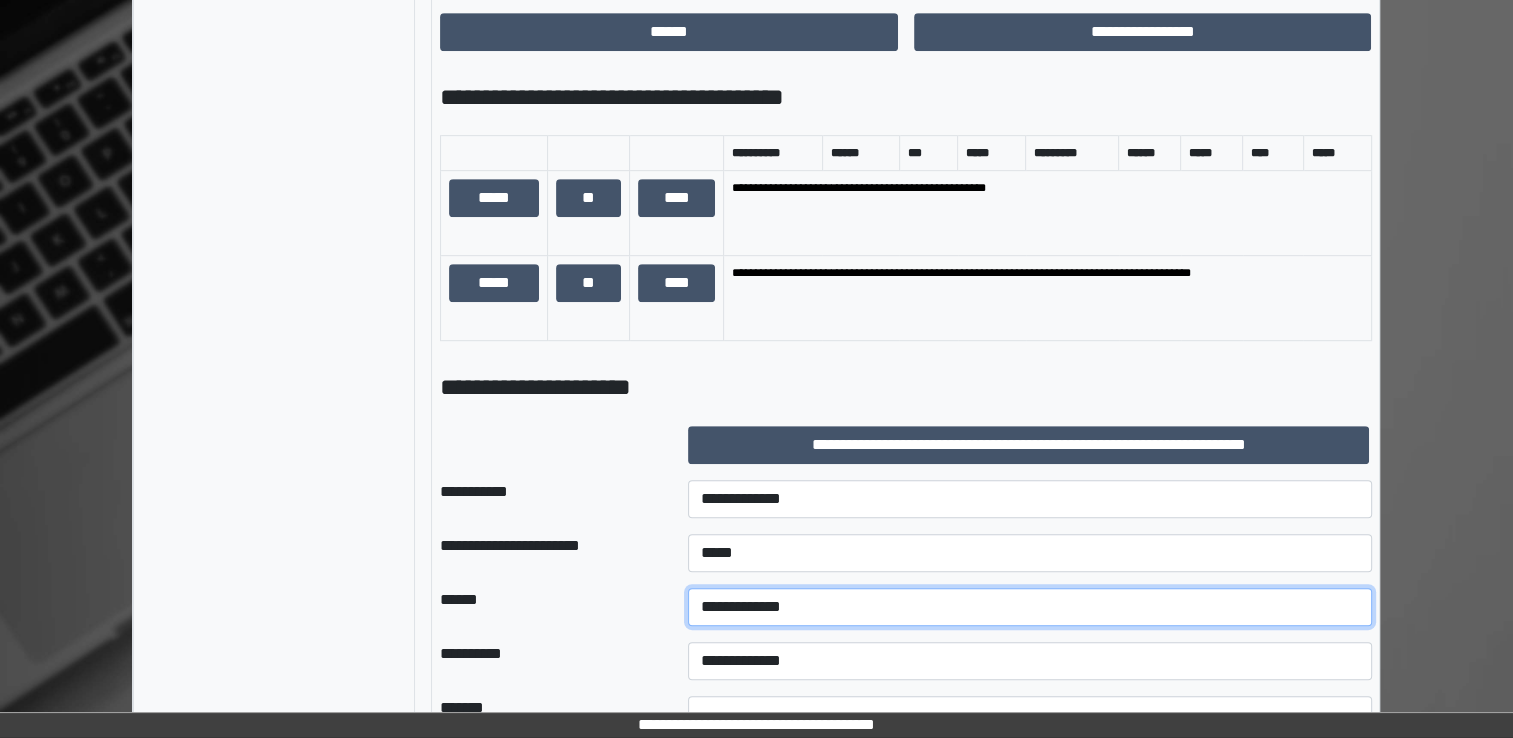 select on "*" 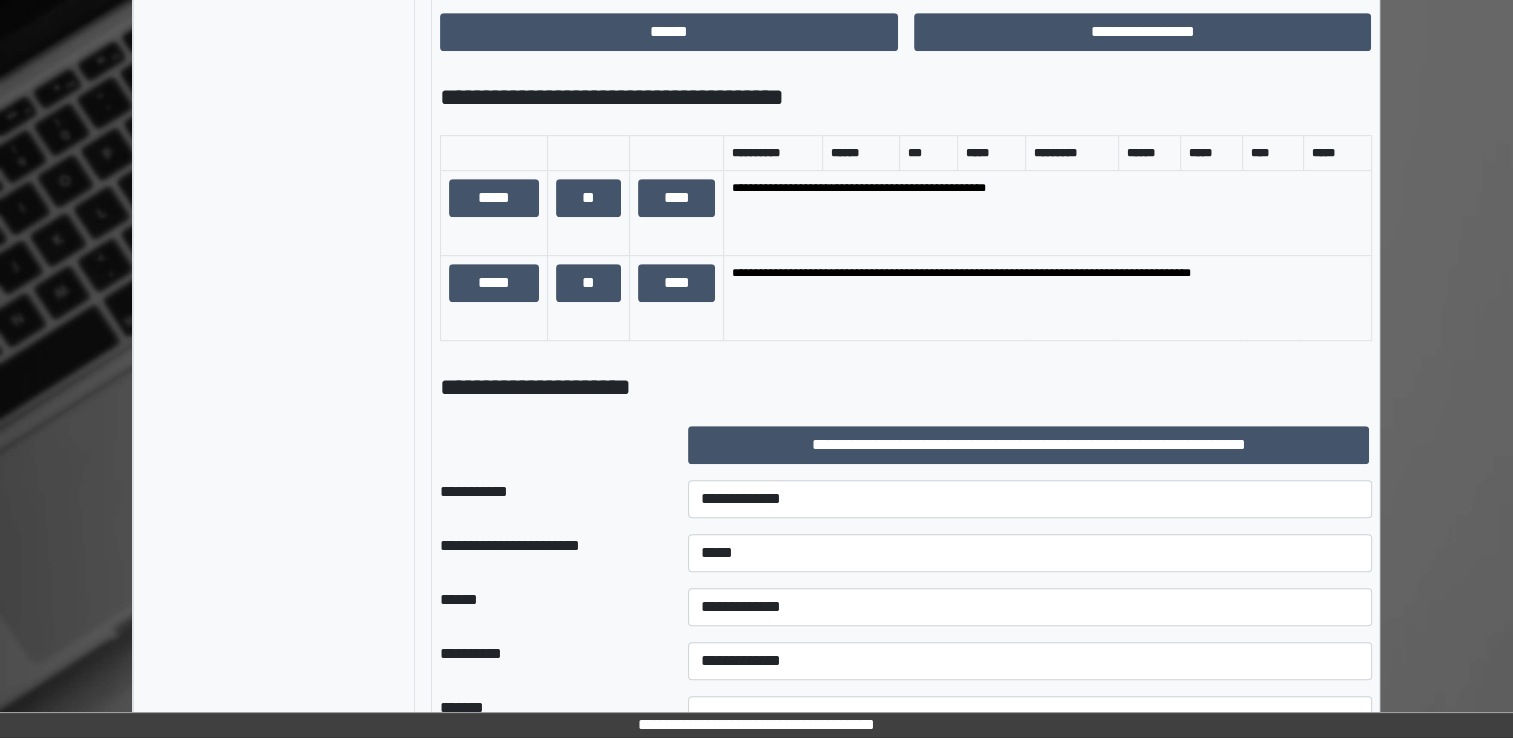 click on "**********" at bounding box center [548, 661] 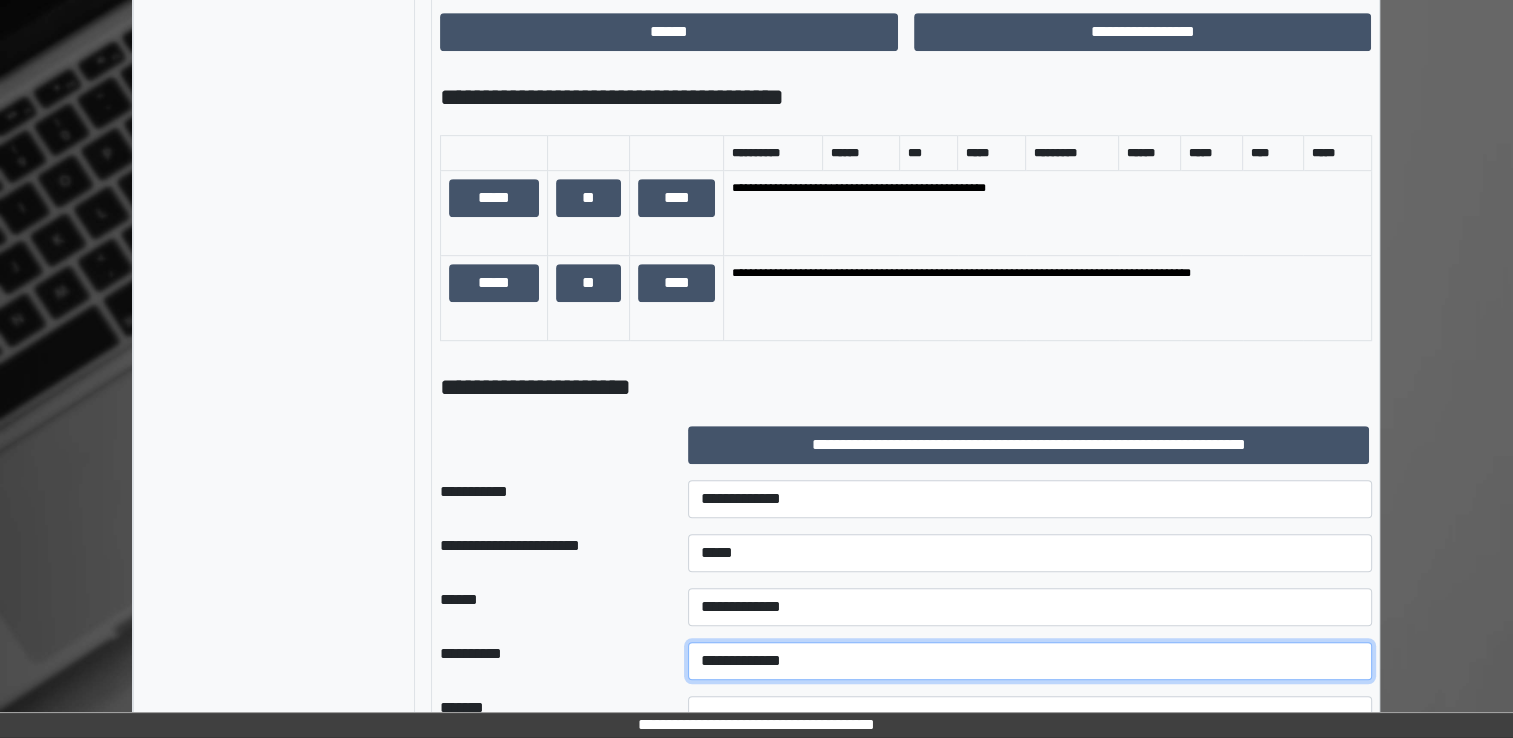 click on "**********" at bounding box center (1030, 661) 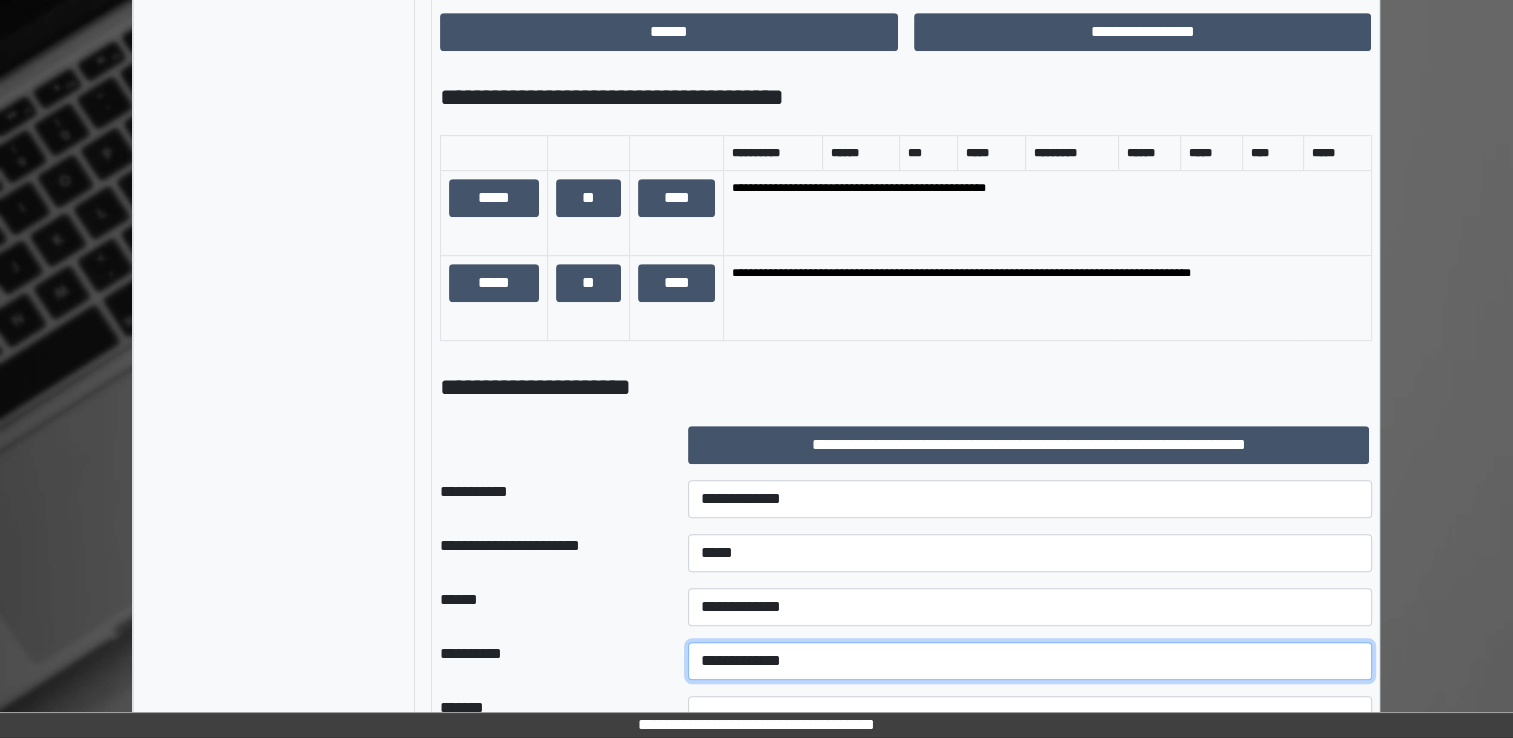 select on "*" 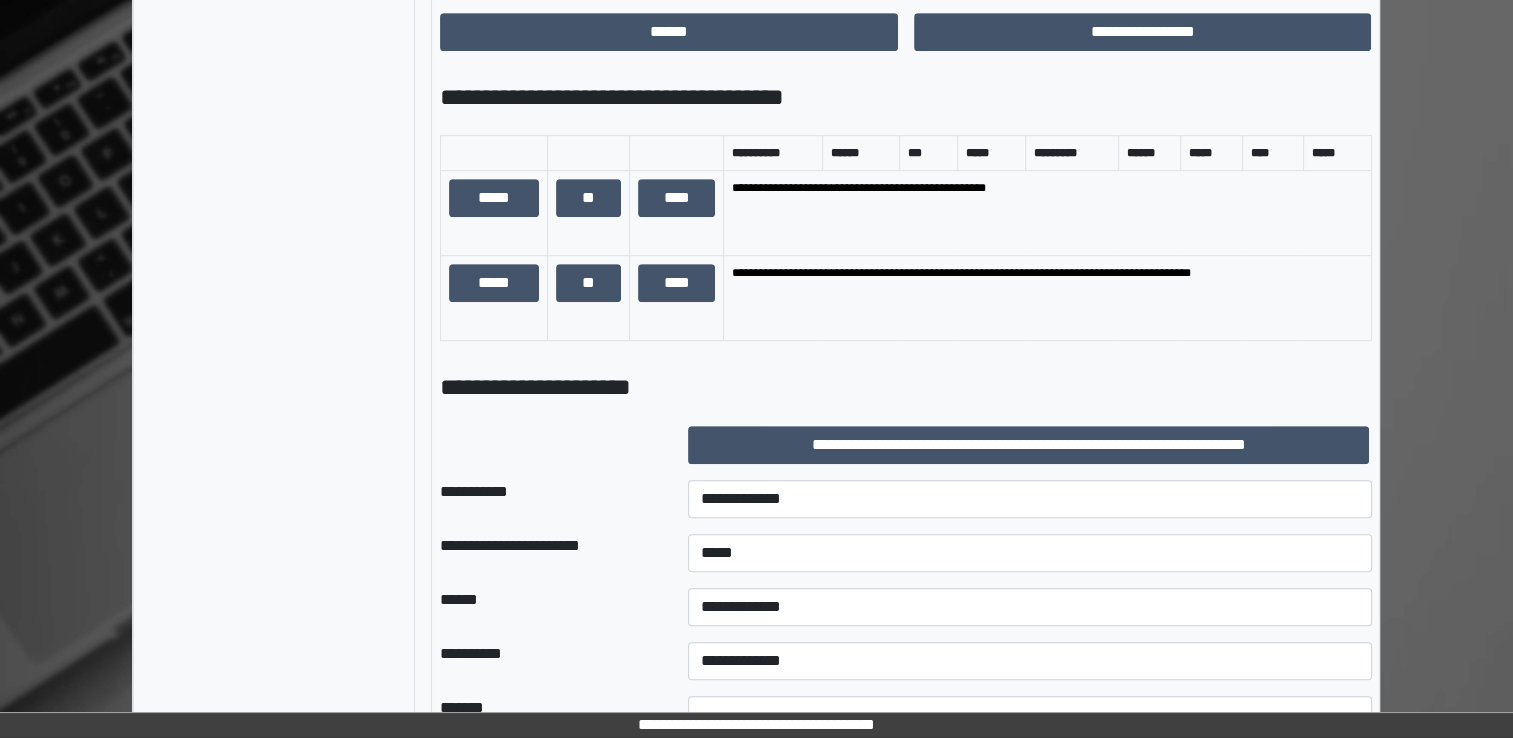 click at bounding box center [548, 445] 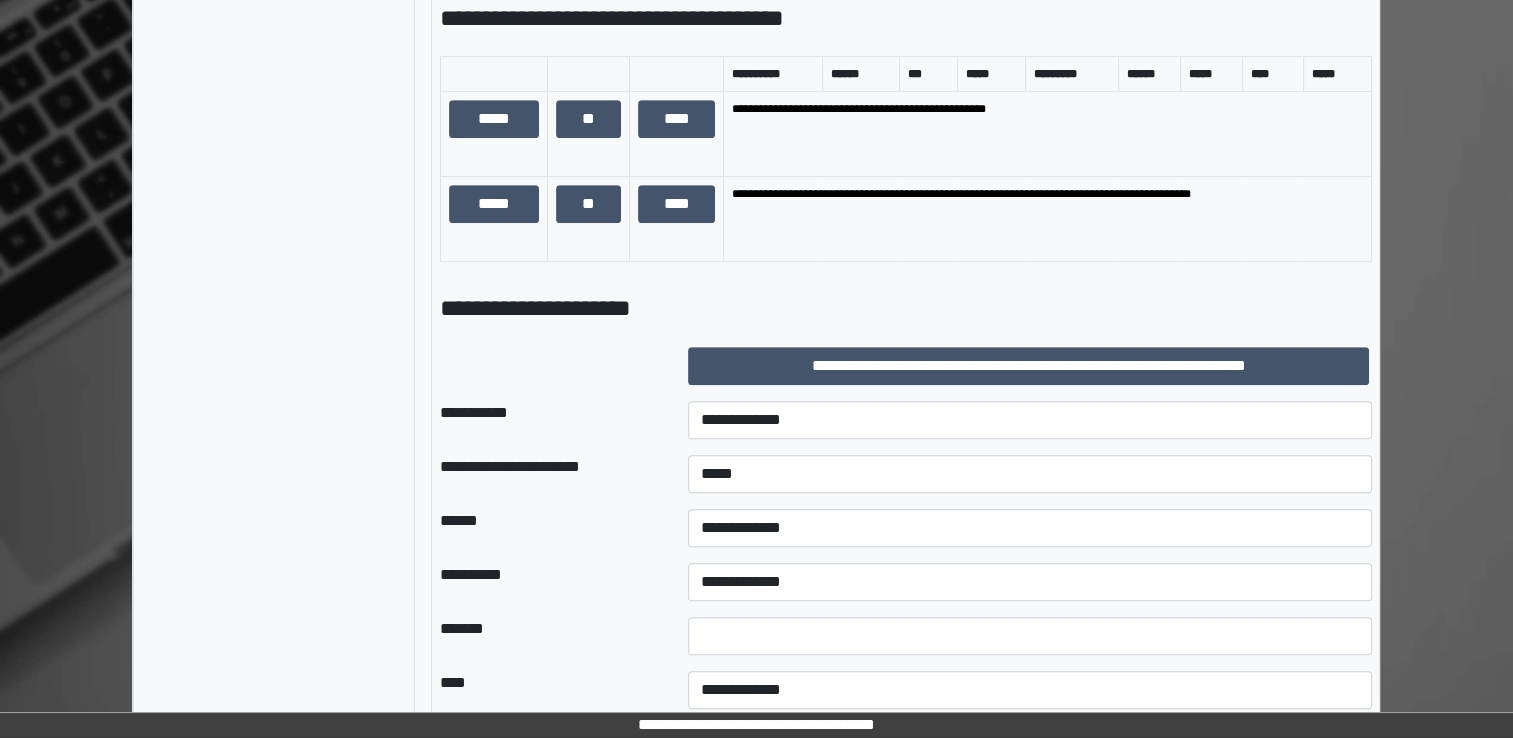 scroll, scrollTop: 1247, scrollLeft: 0, axis: vertical 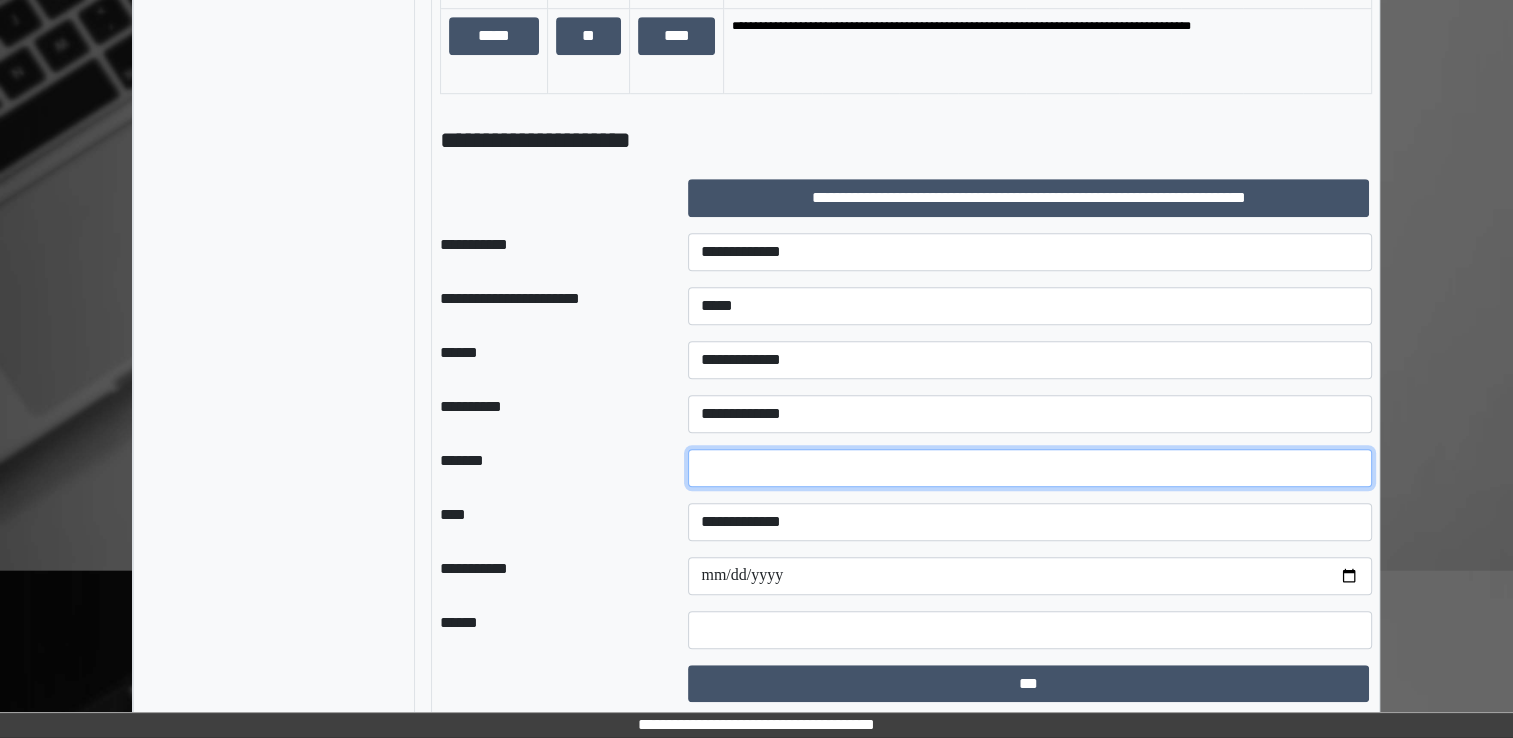 click at bounding box center (1030, 468) 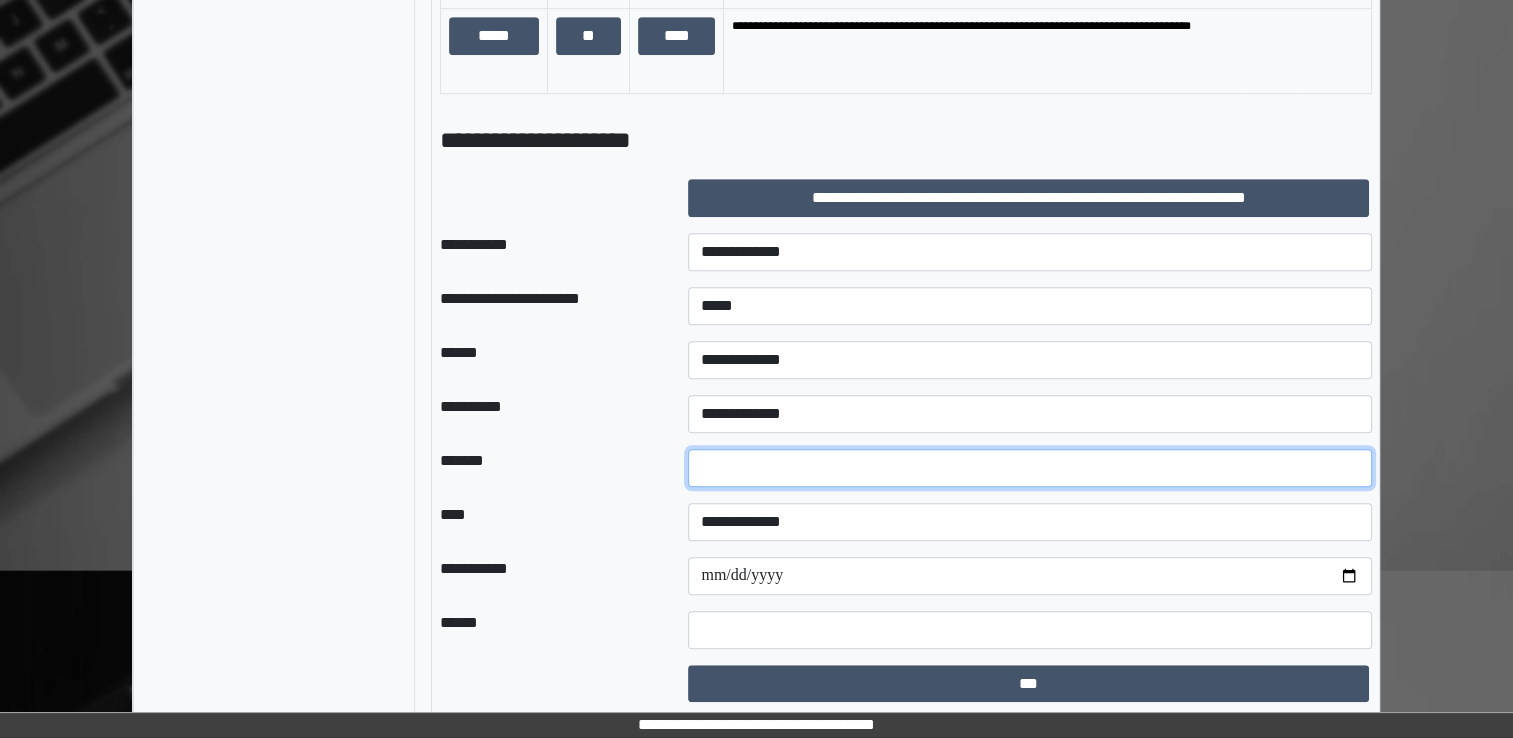 type on "*" 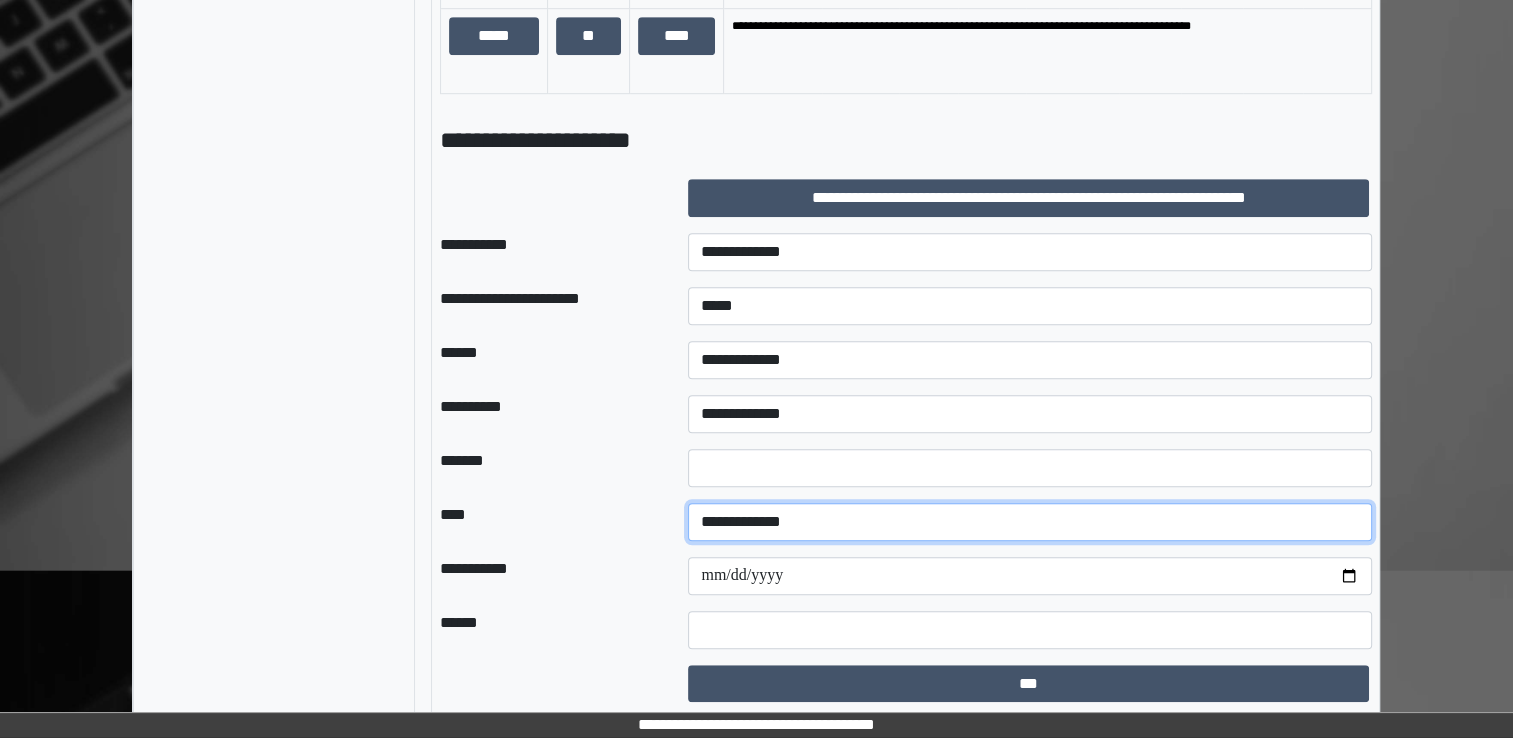 click on "**********" at bounding box center (1030, 522) 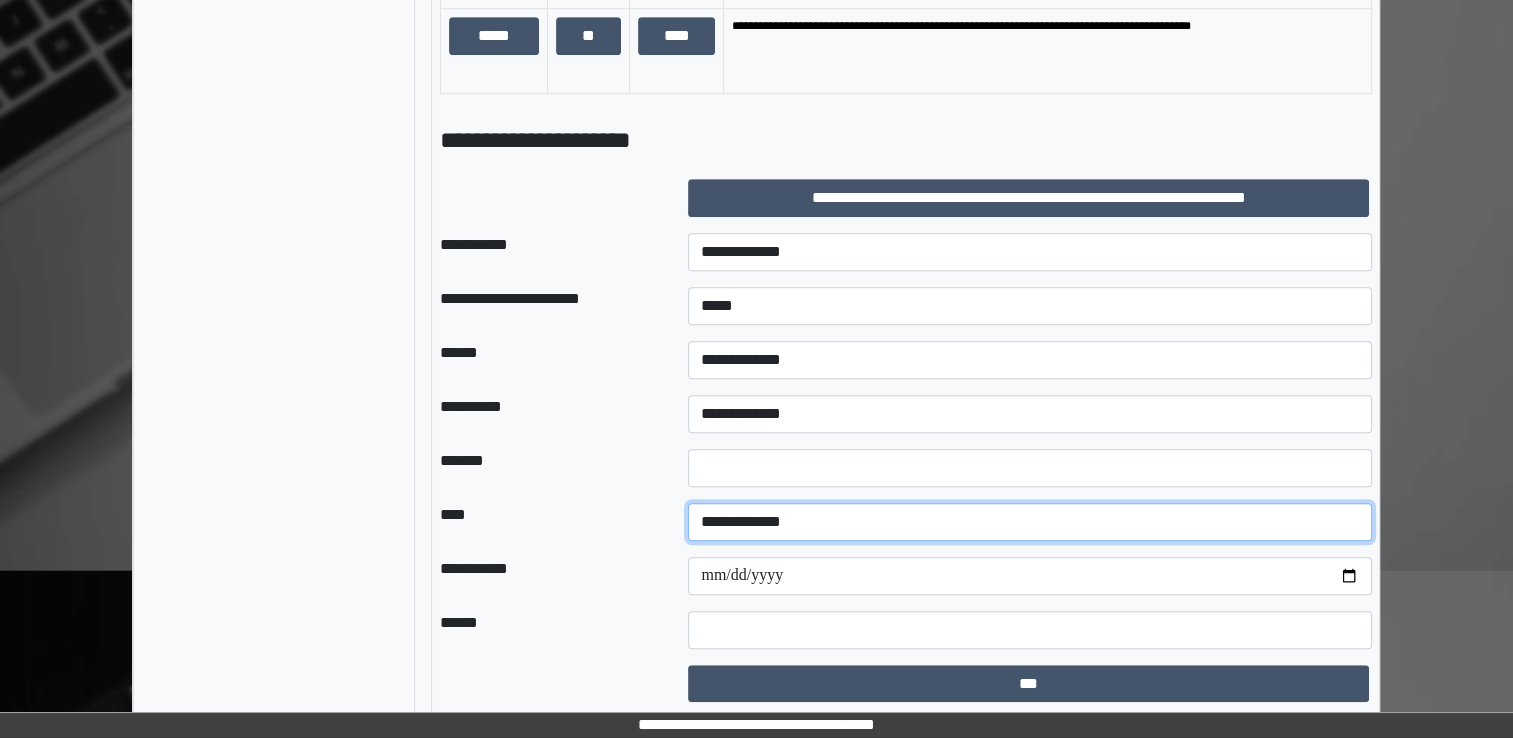 select on "*" 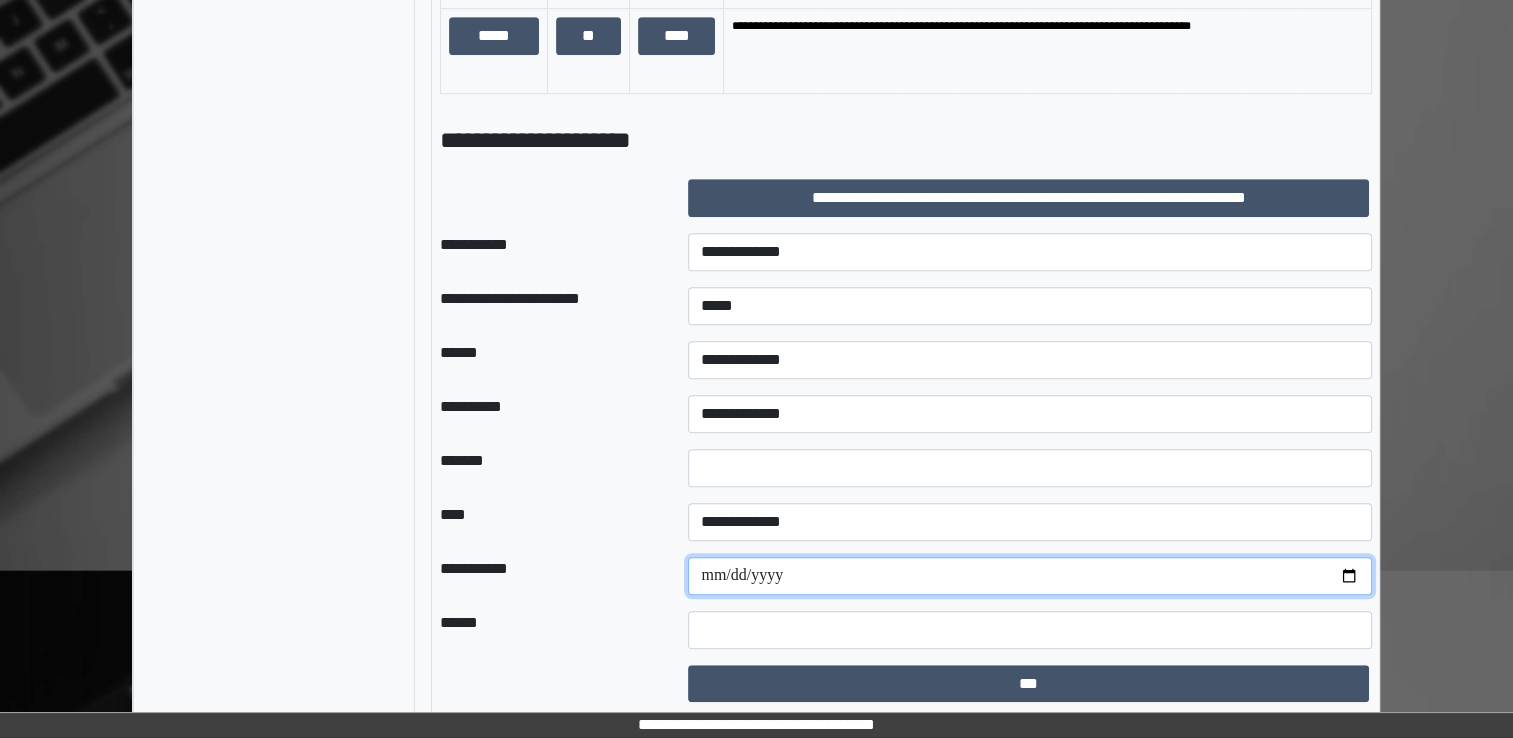 click at bounding box center [1030, 576] 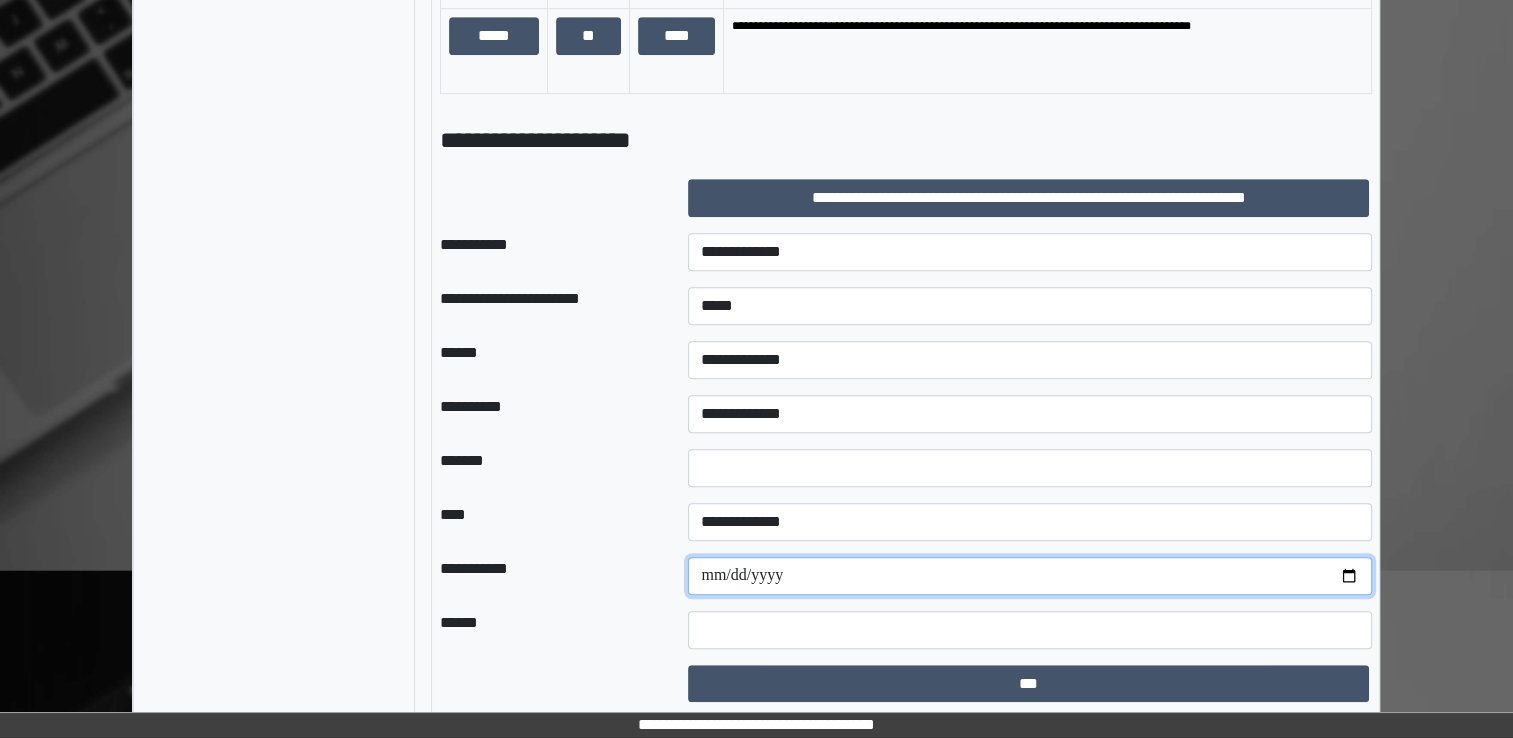 type on "**********" 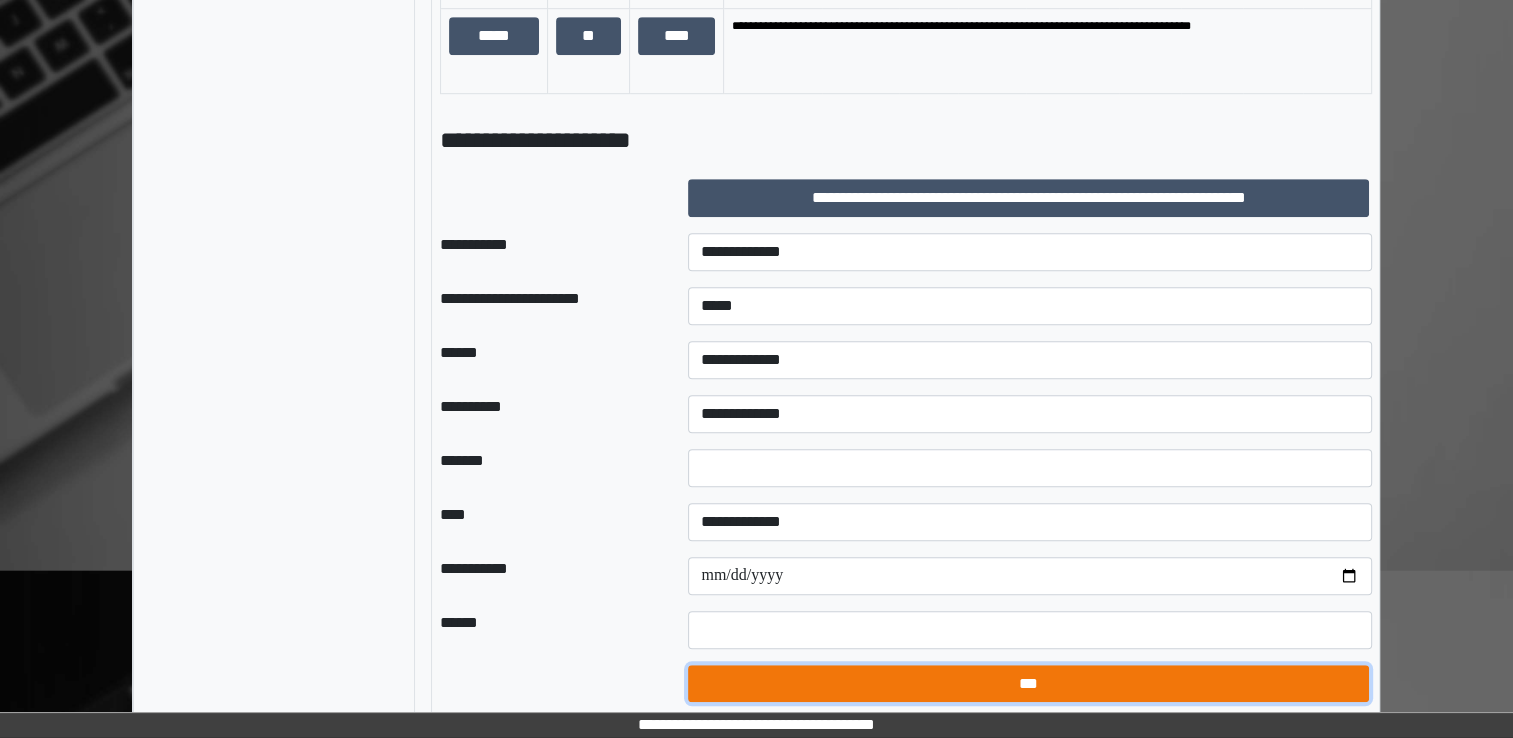 click on "***" at bounding box center (1028, 684) 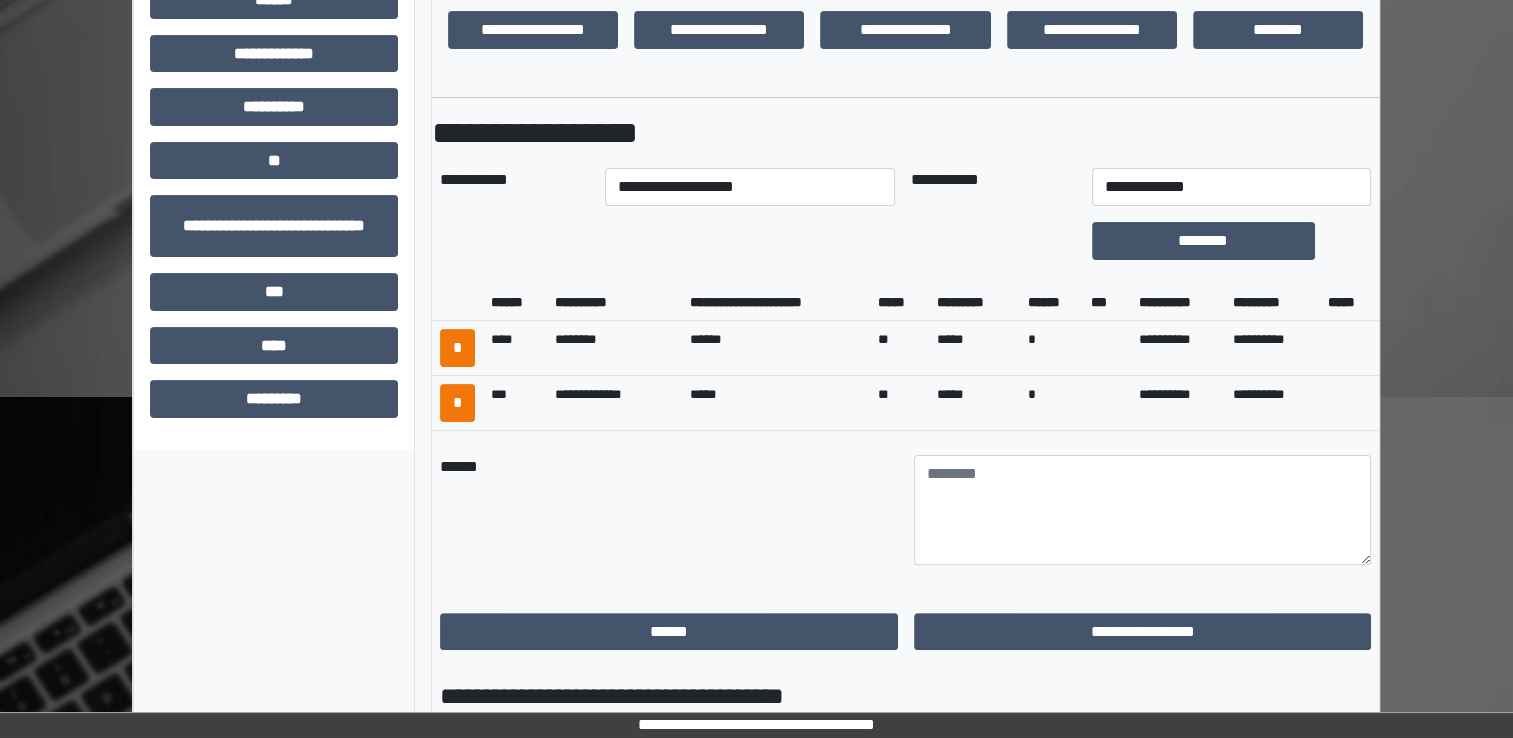 scroll, scrollTop: 447, scrollLeft: 0, axis: vertical 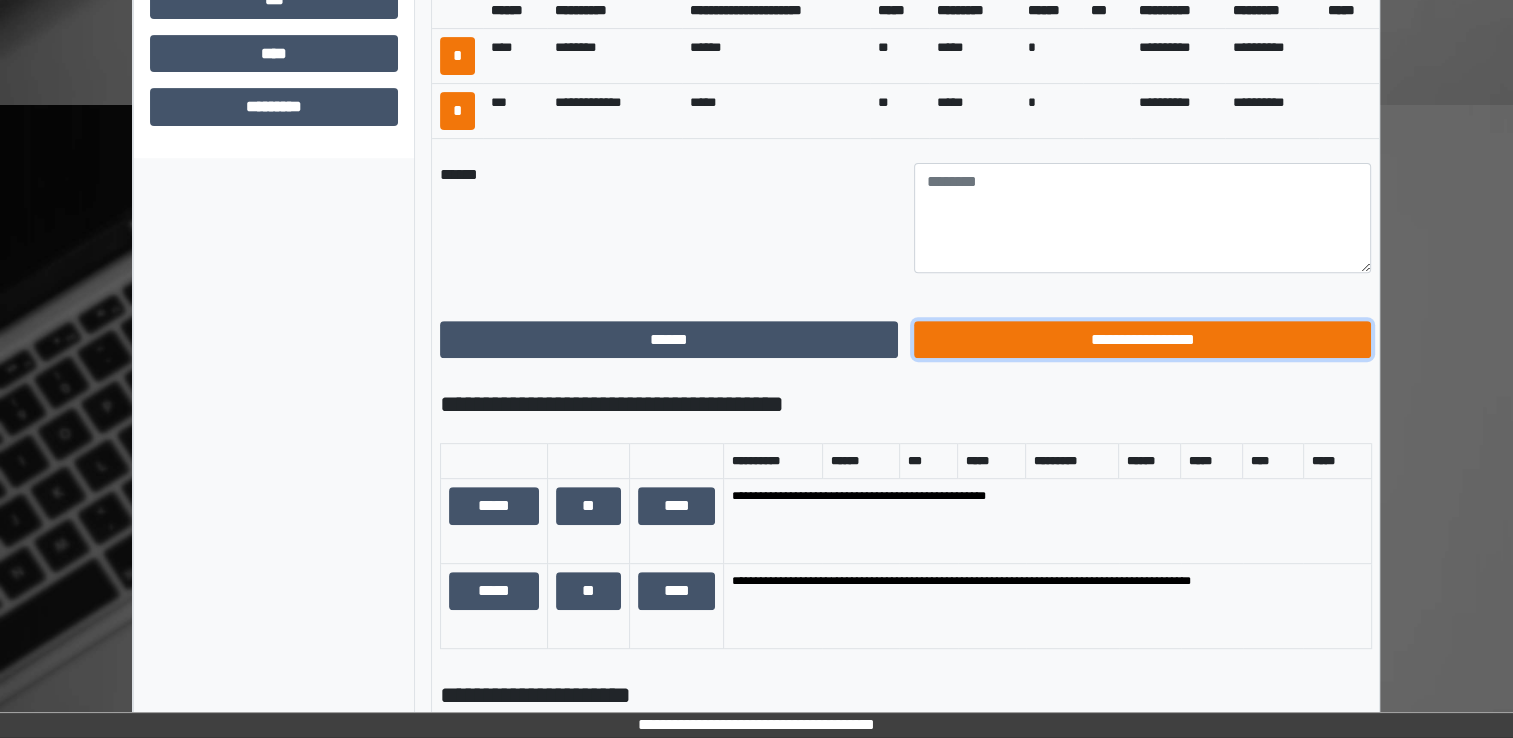 click on "**********" at bounding box center [1143, 340] 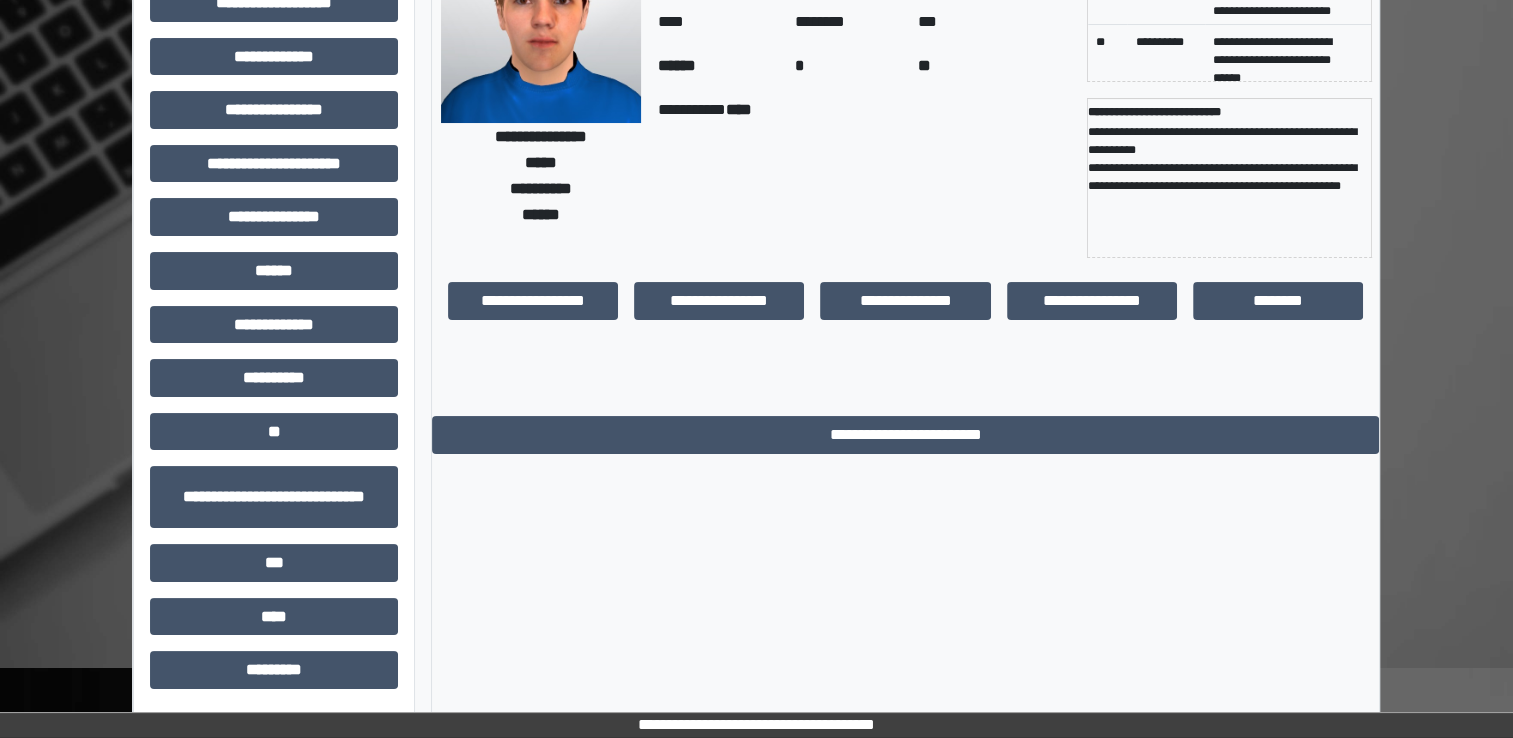 scroll, scrollTop: 0, scrollLeft: 0, axis: both 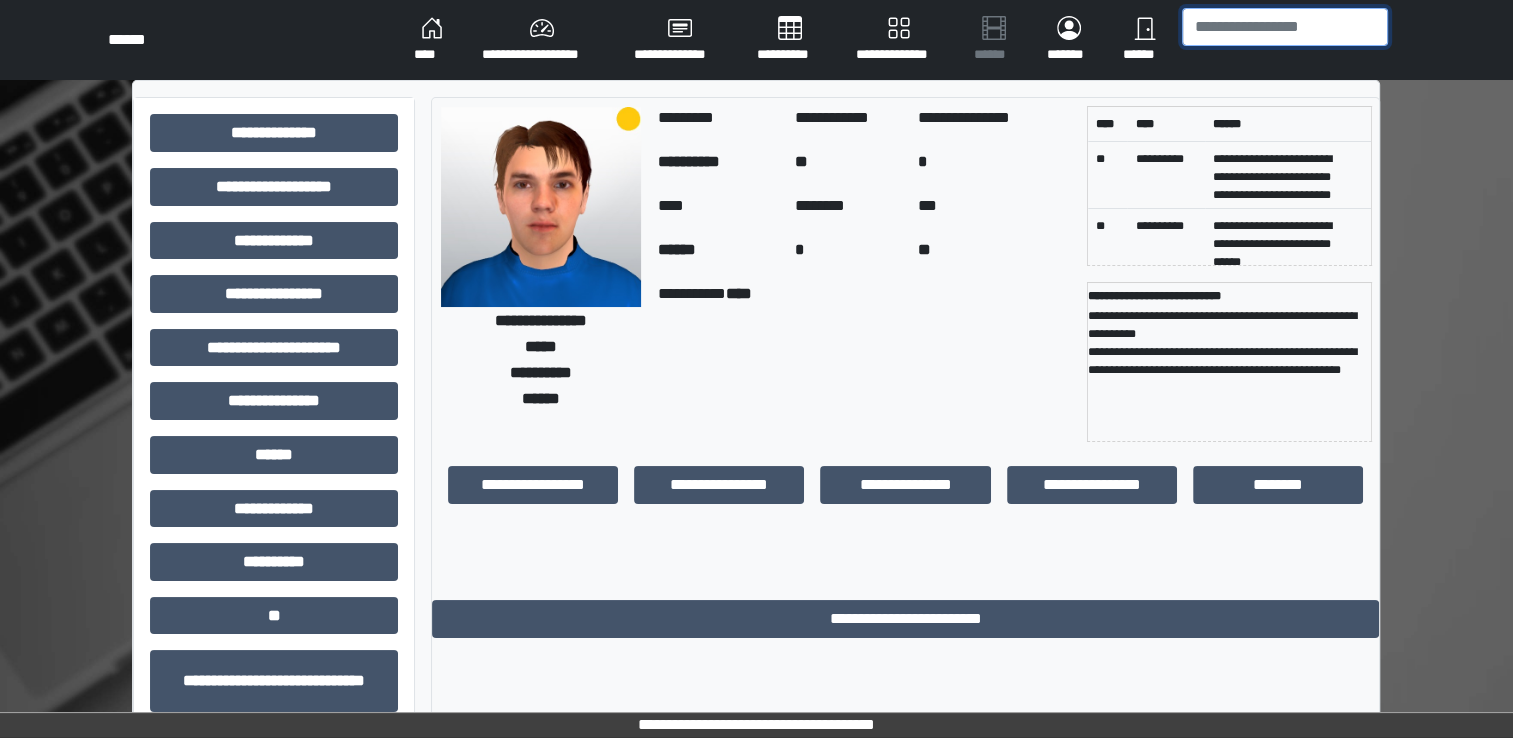 click at bounding box center (1285, 27) 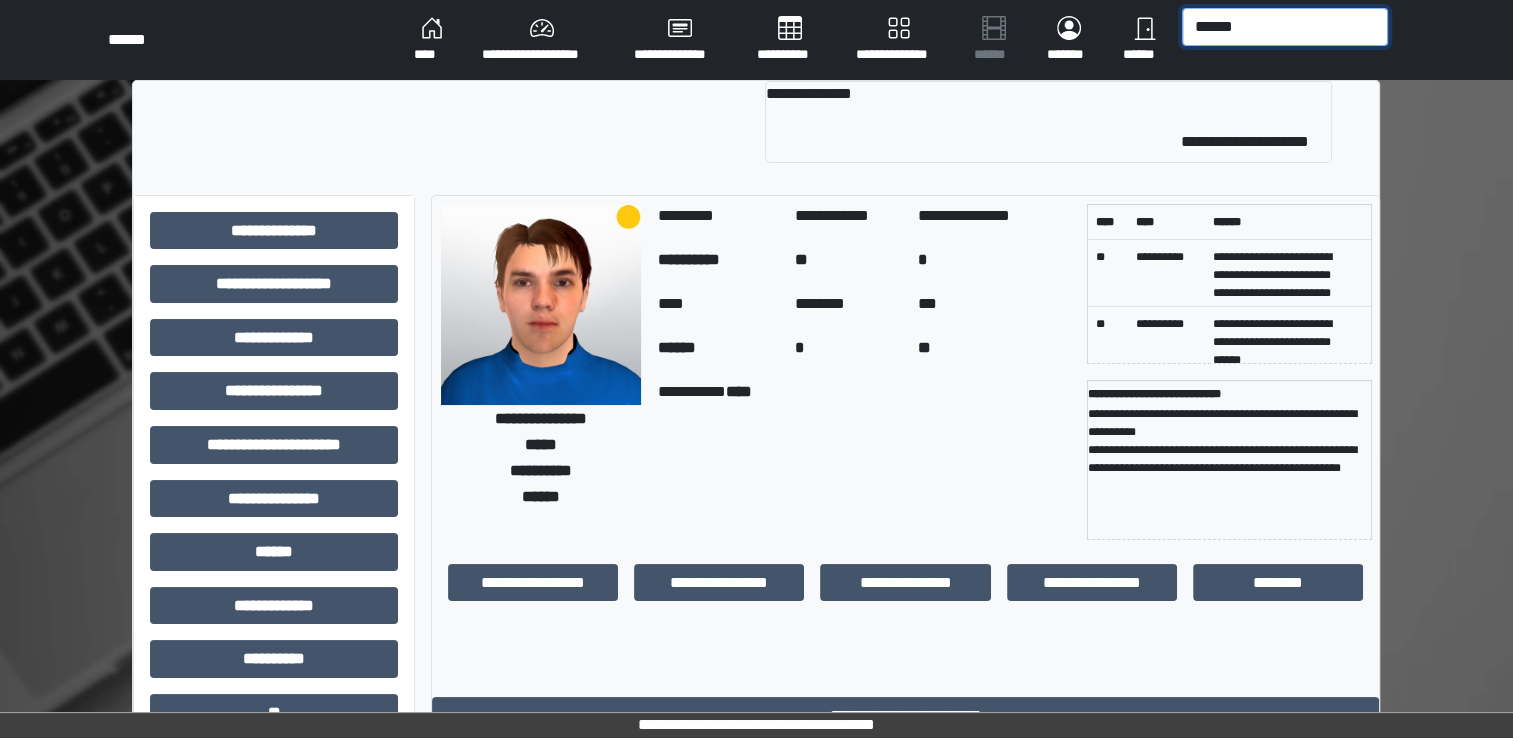 type on "******" 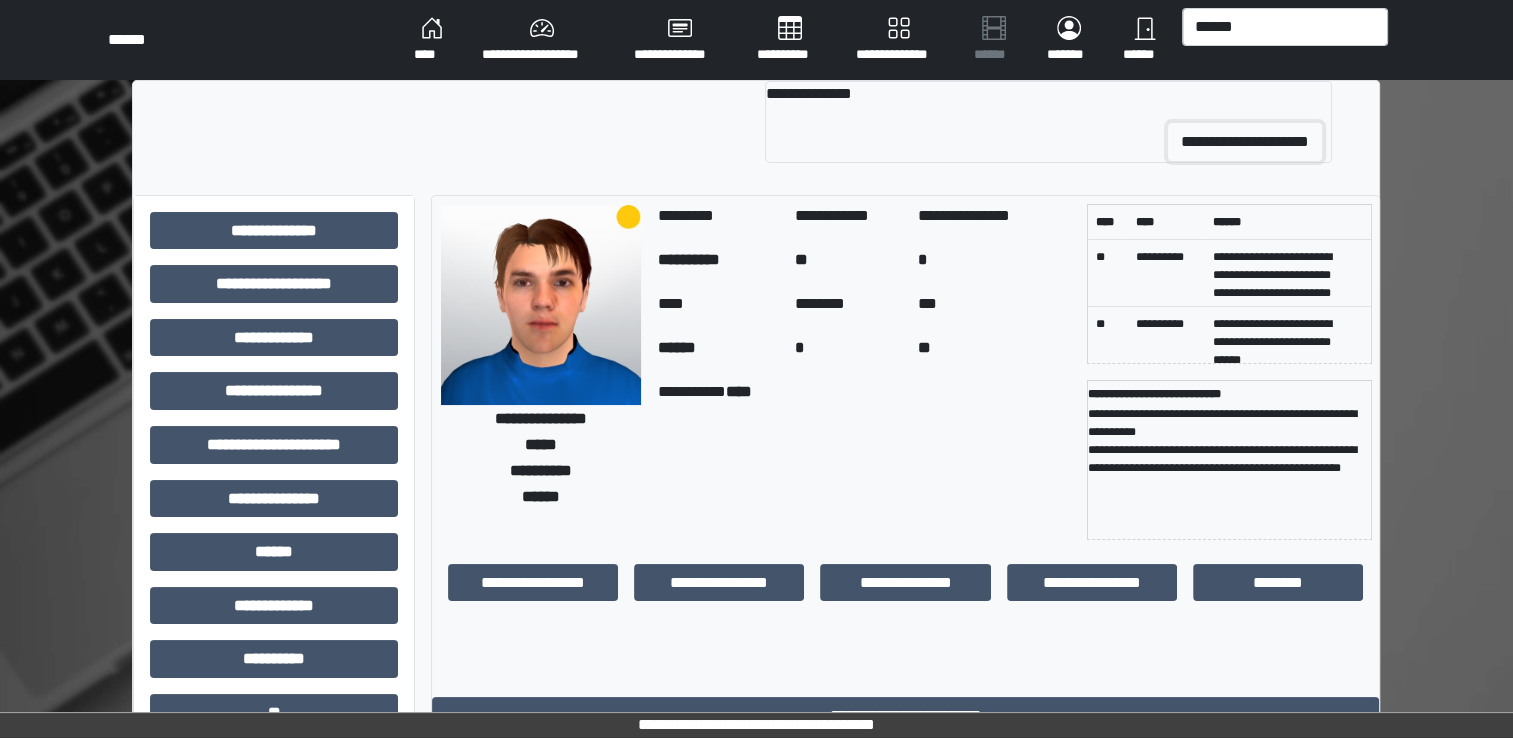 click on "**********" at bounding box center (1245, 142) 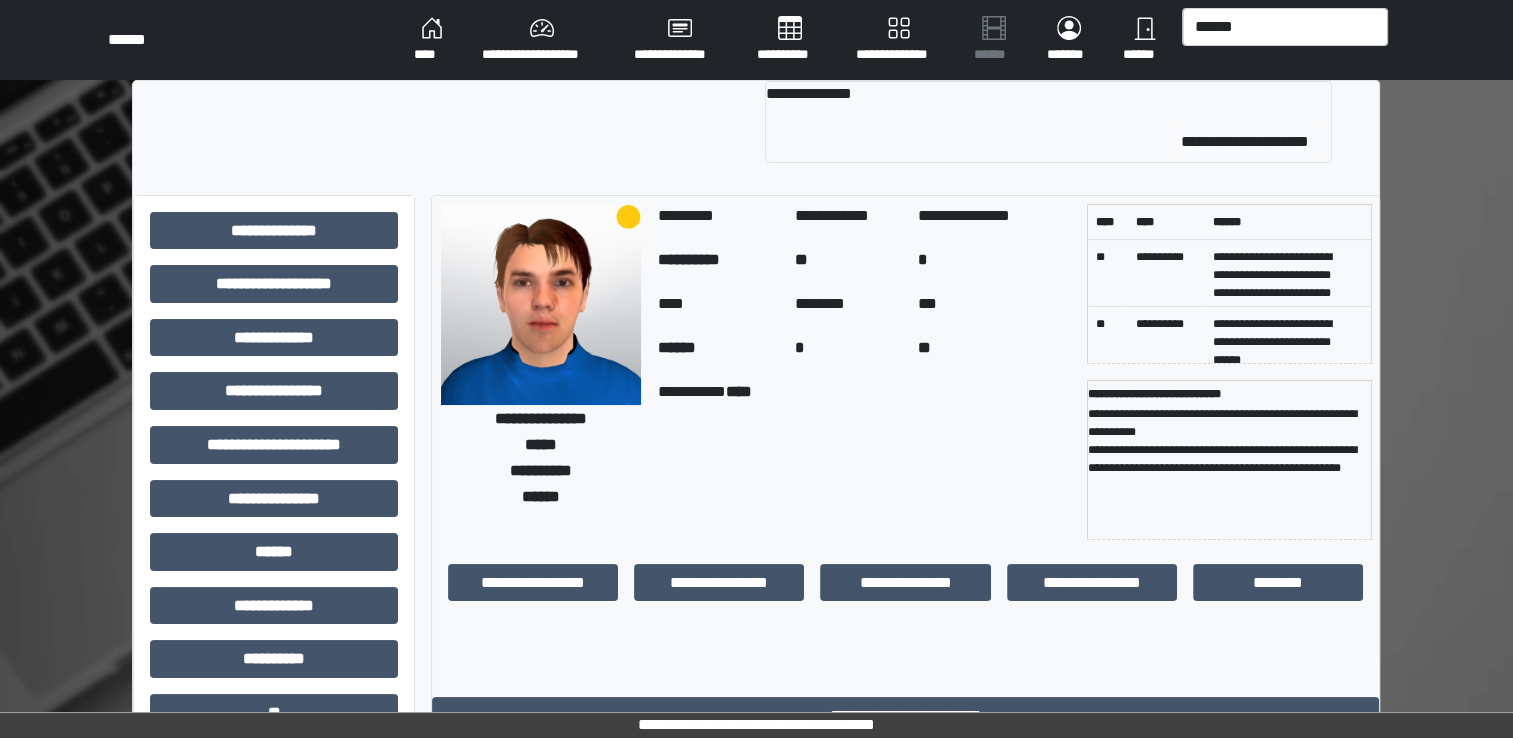 type 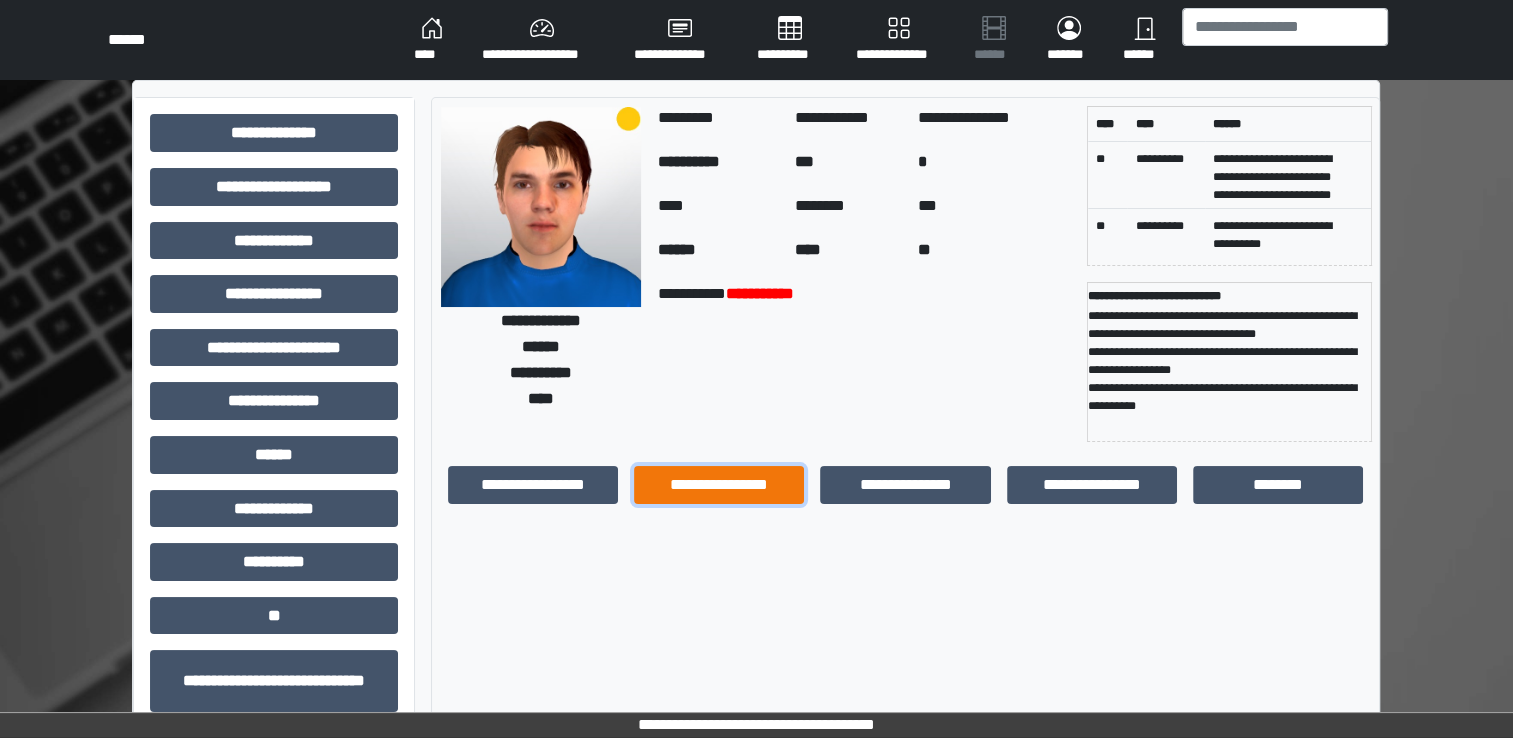 click on "**********" at bounding box center [719, 485] 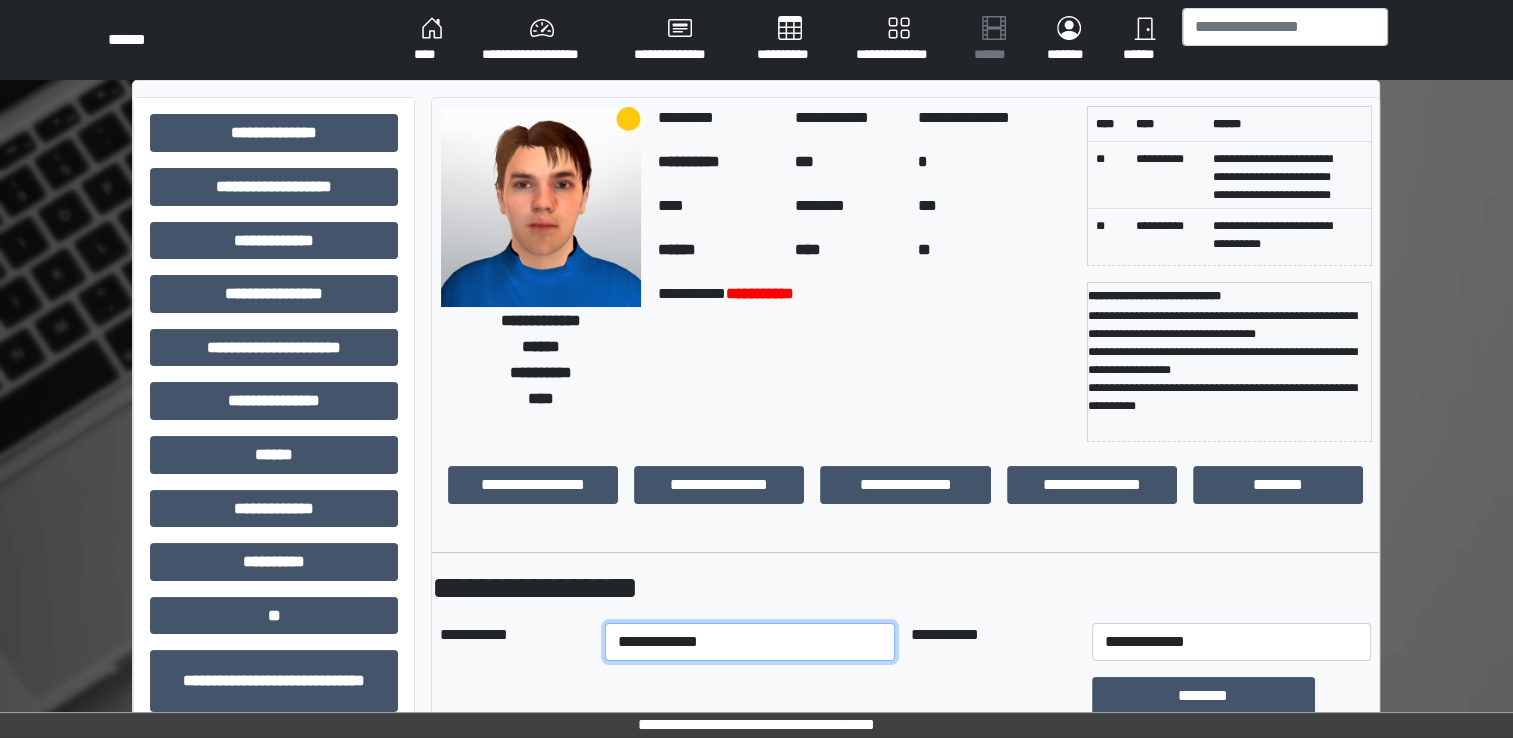 click on "**********" at bounding box center (750, 642) 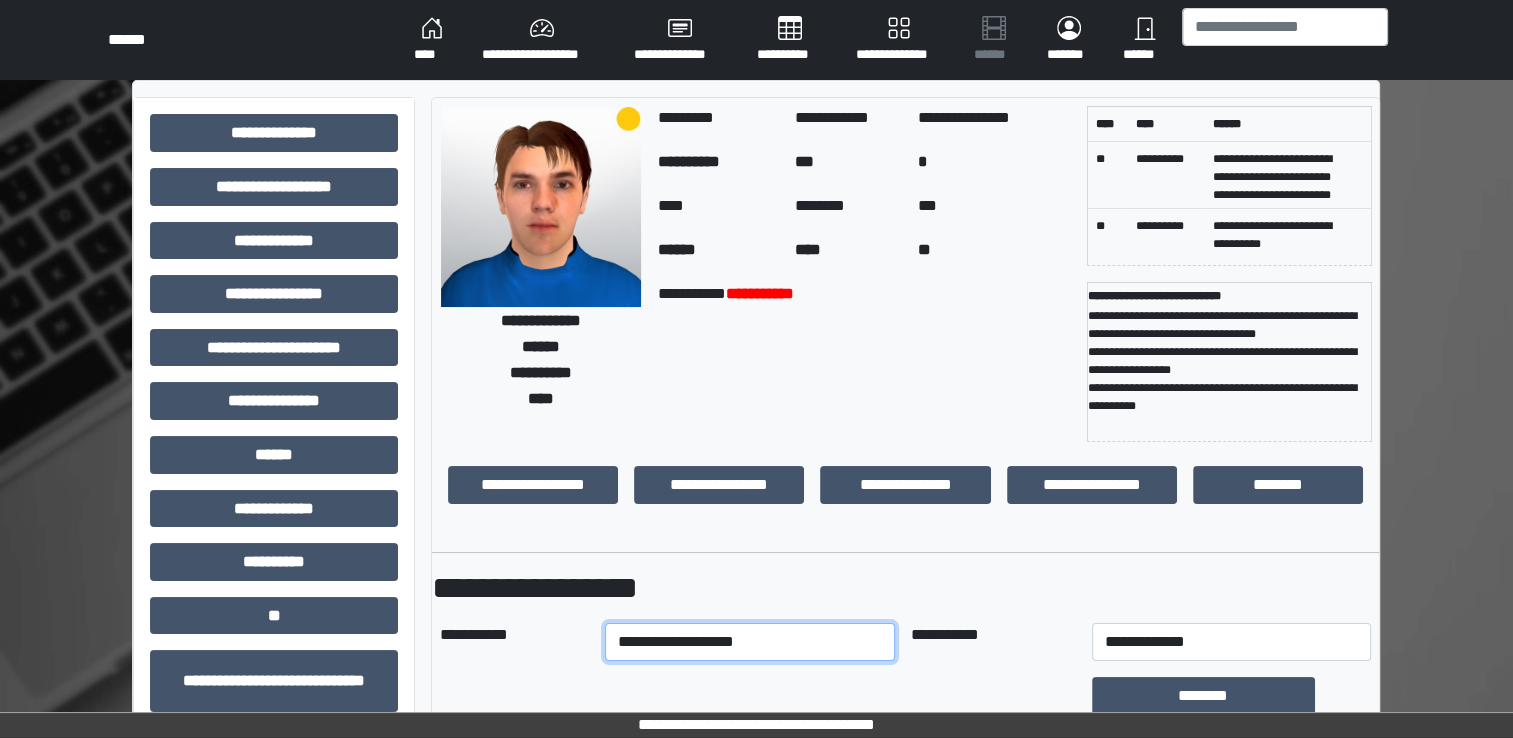 click on "**********" at bounding box center (750, 642) 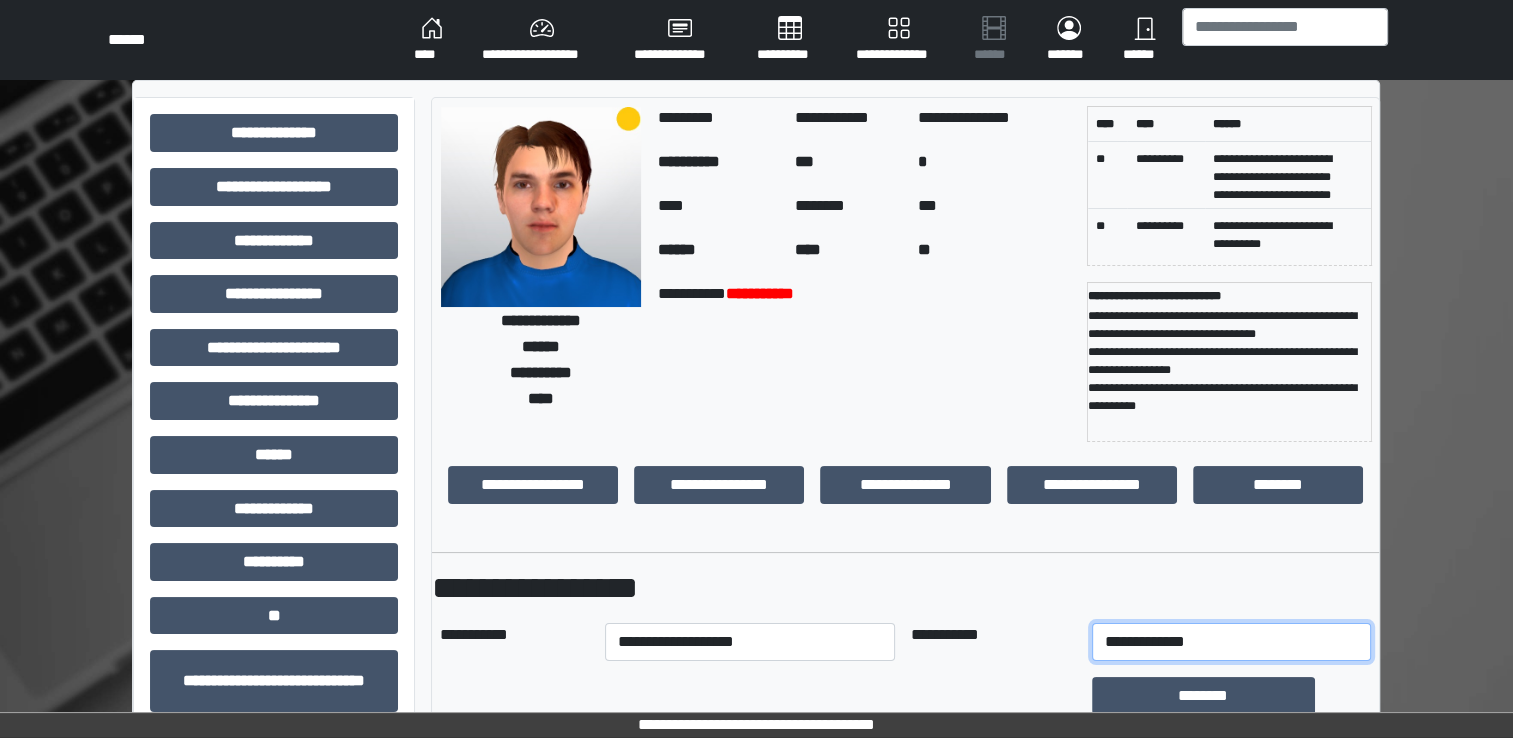 click on "**********" at bounding box center [1231, 642] 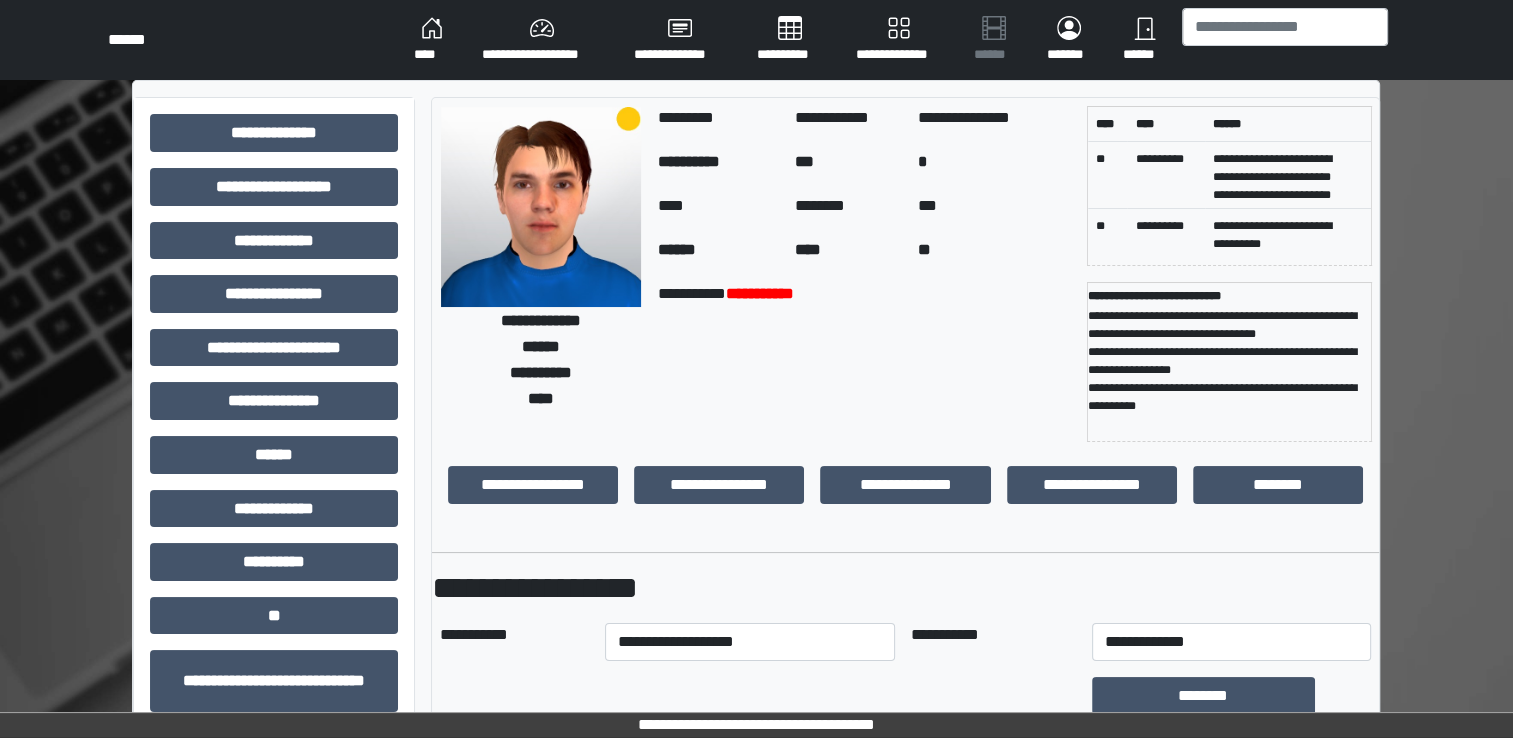 click on "**********" at bounding box center [905, 1069] 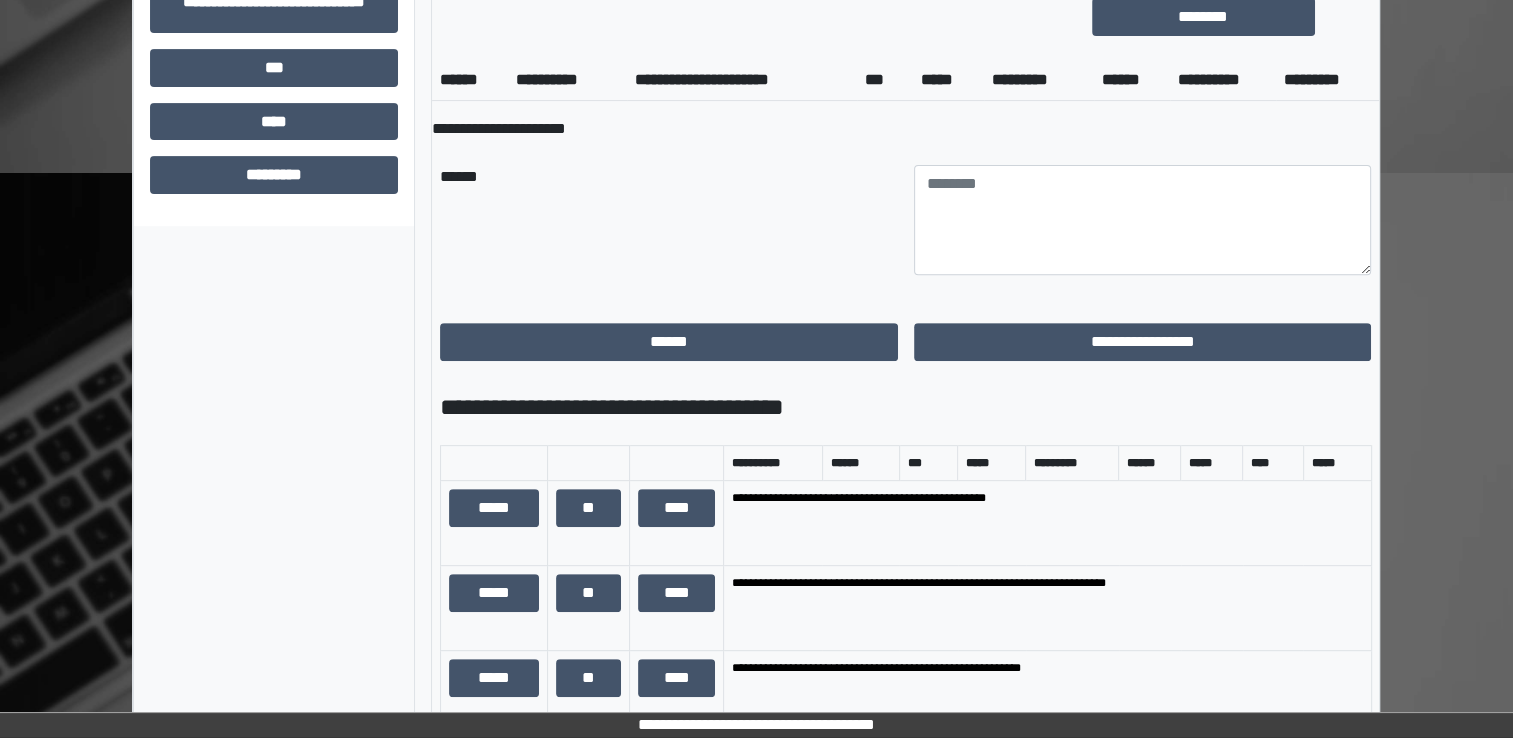 scroll, scrollTop: 800, scrollLeft: 0, axis: vertical 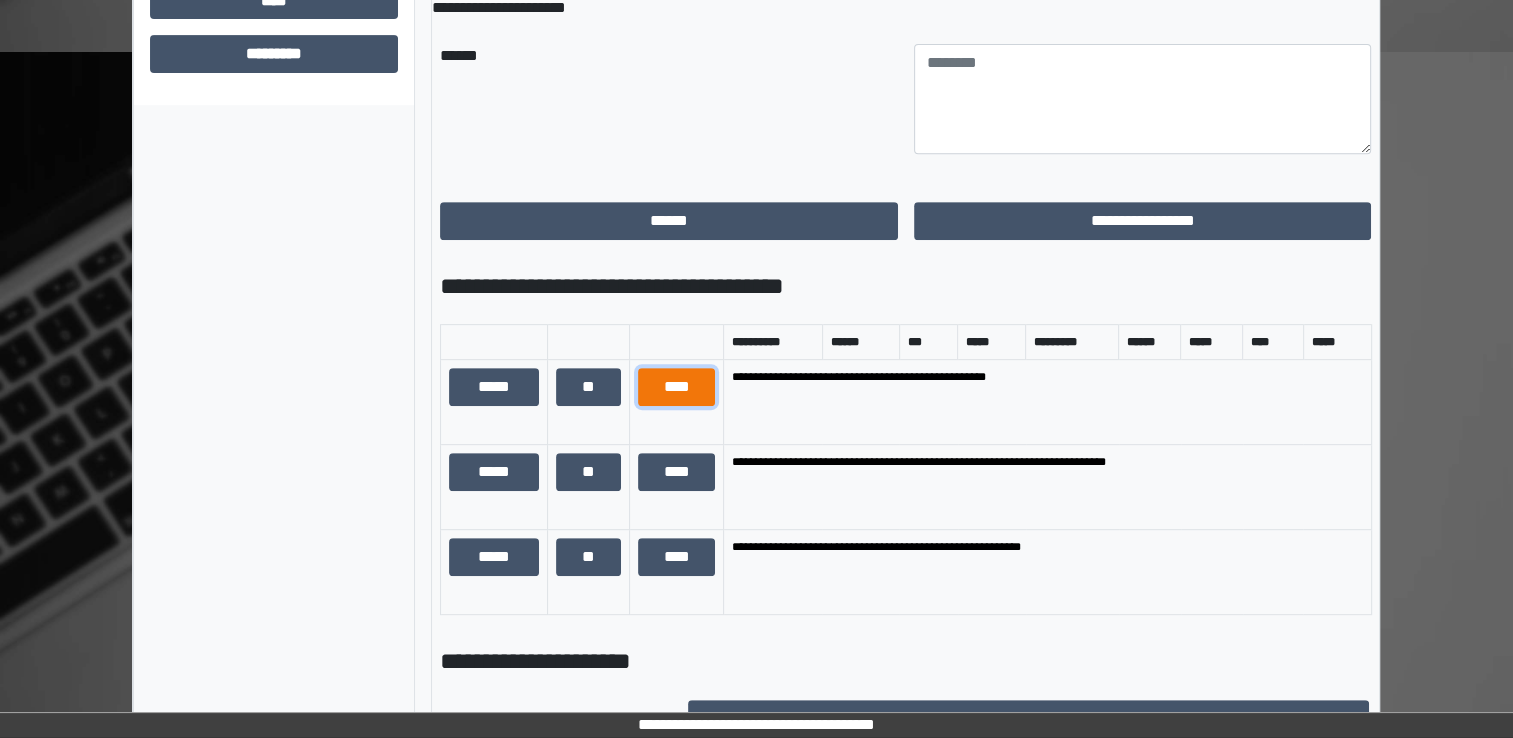 click on "****" at bounding box center (677, 387) 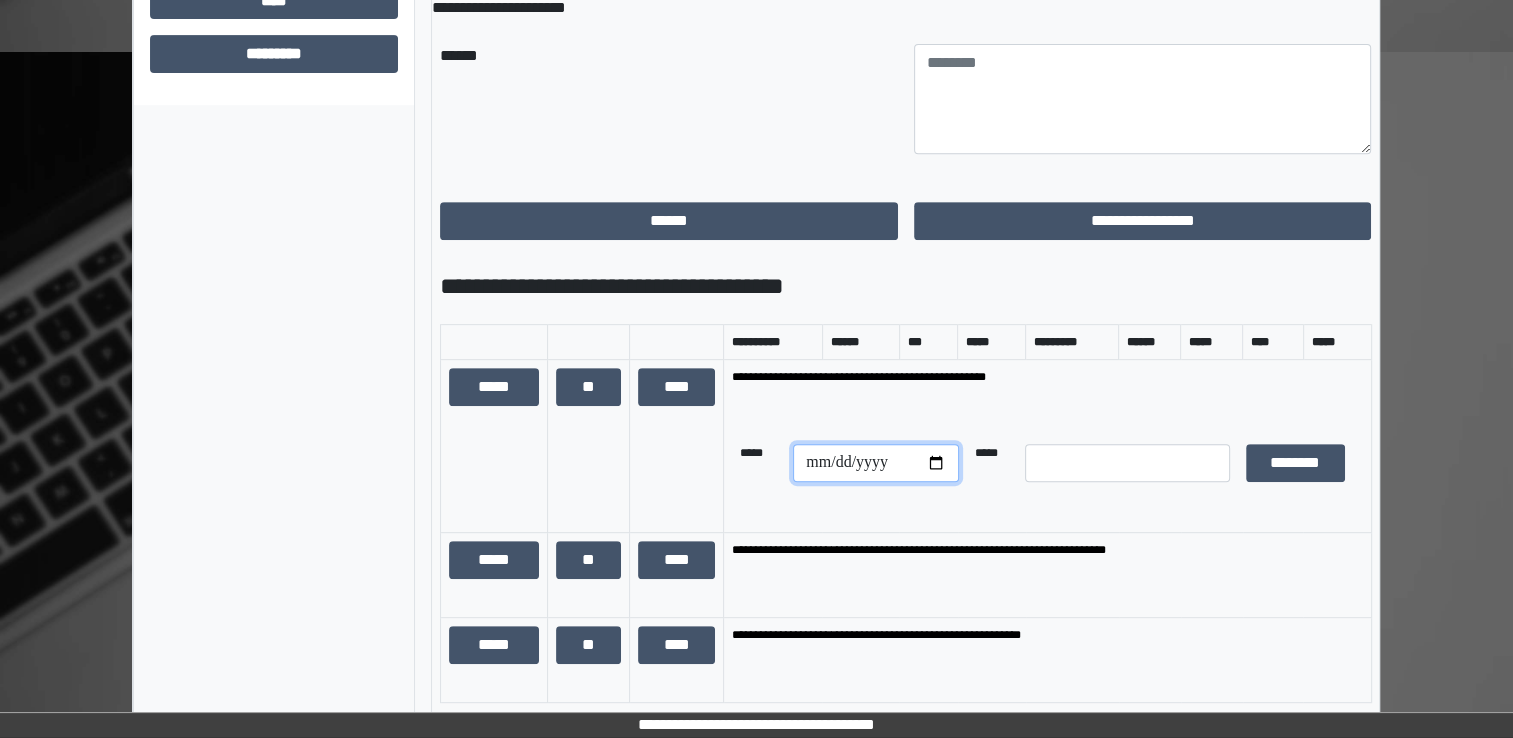 click at bounding box center (875, 463) 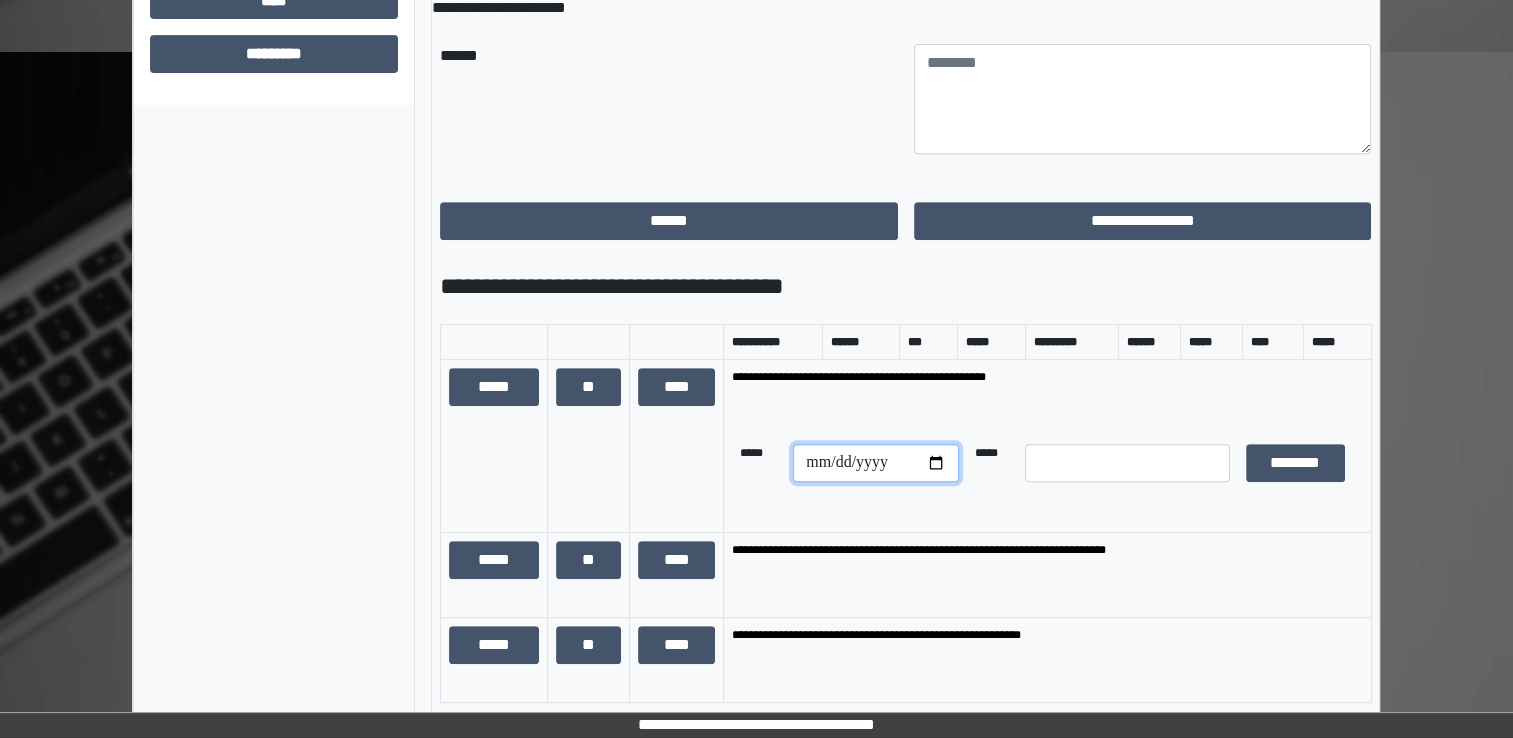type on "**********" 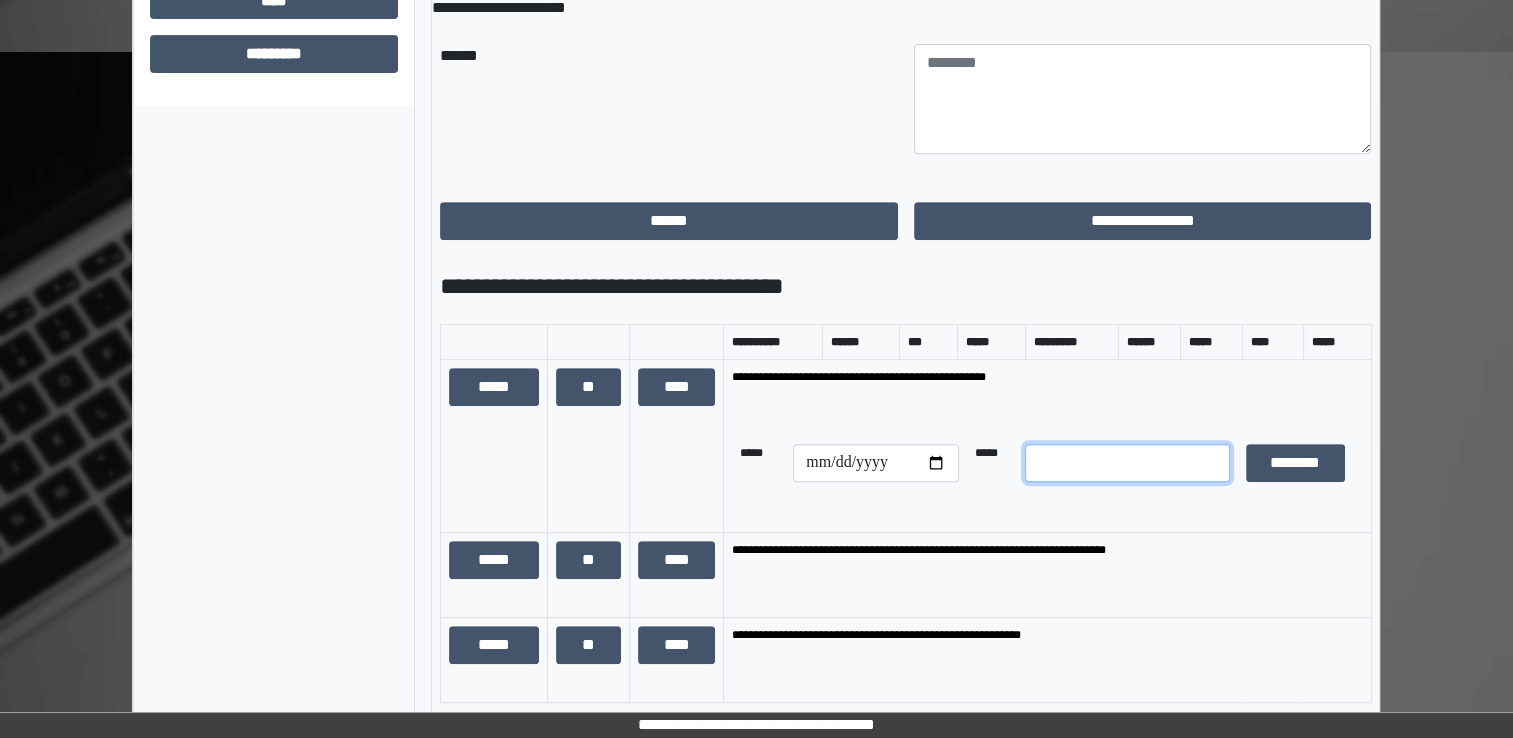 click at bounding box center (1127, 463) 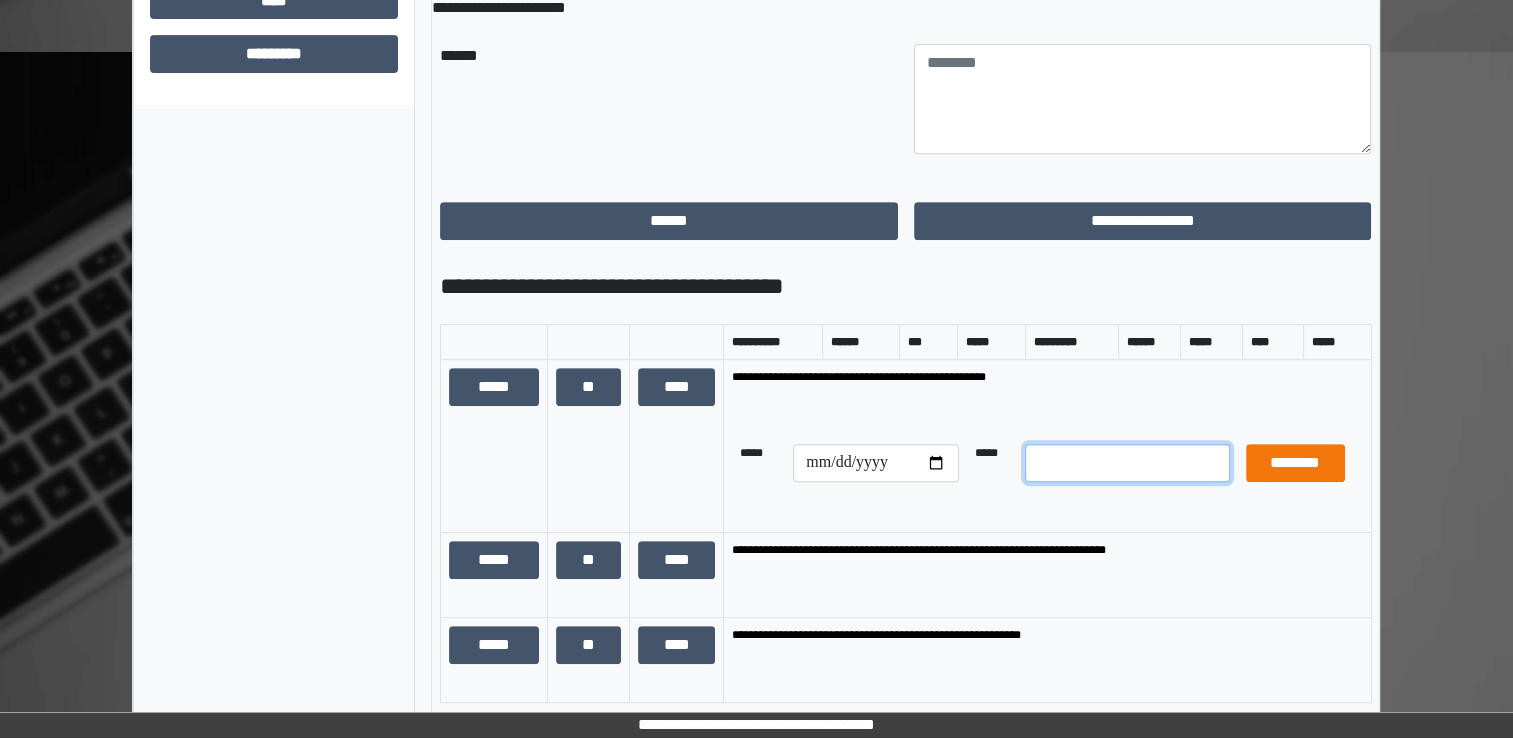 type on "*" 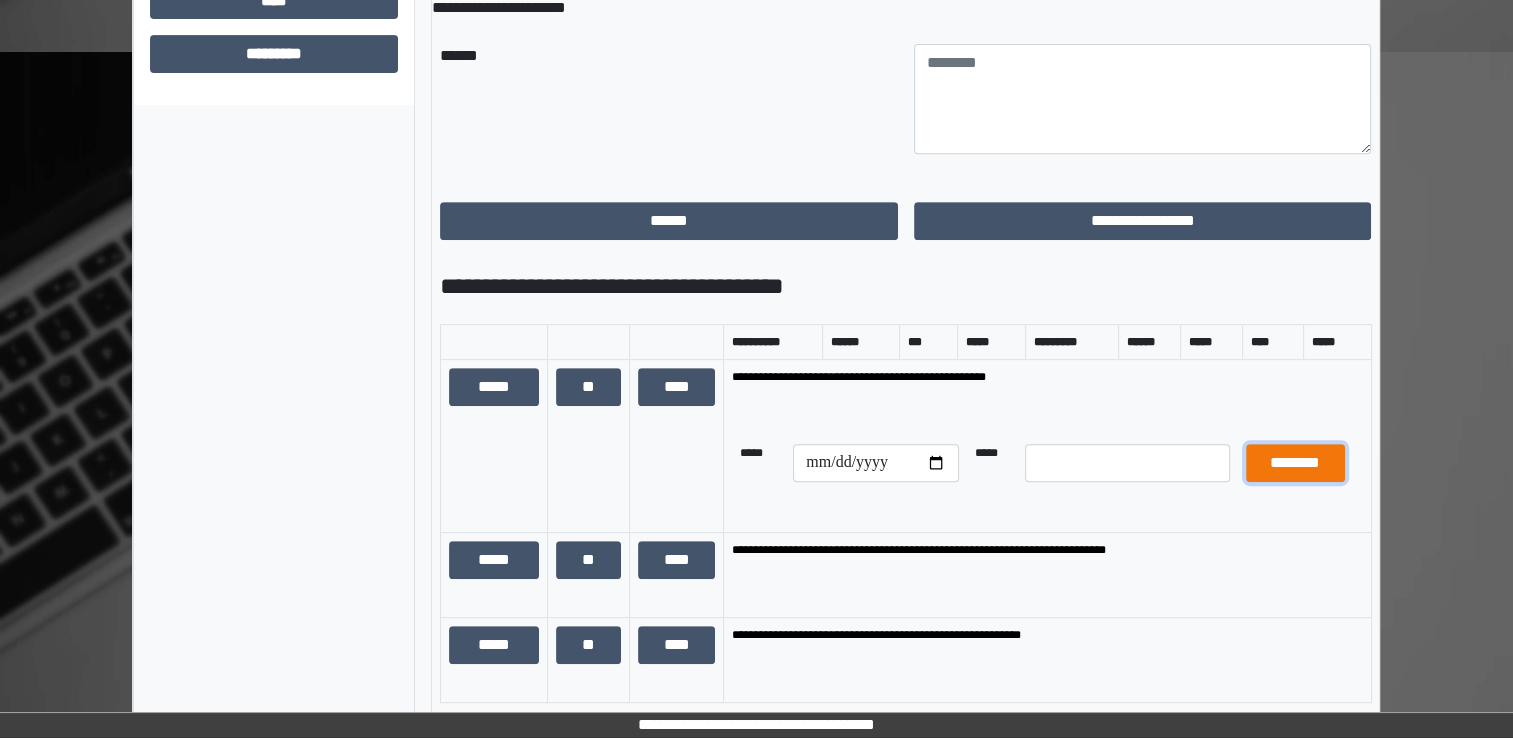 click on "********" at bounding box center (1295, 463) 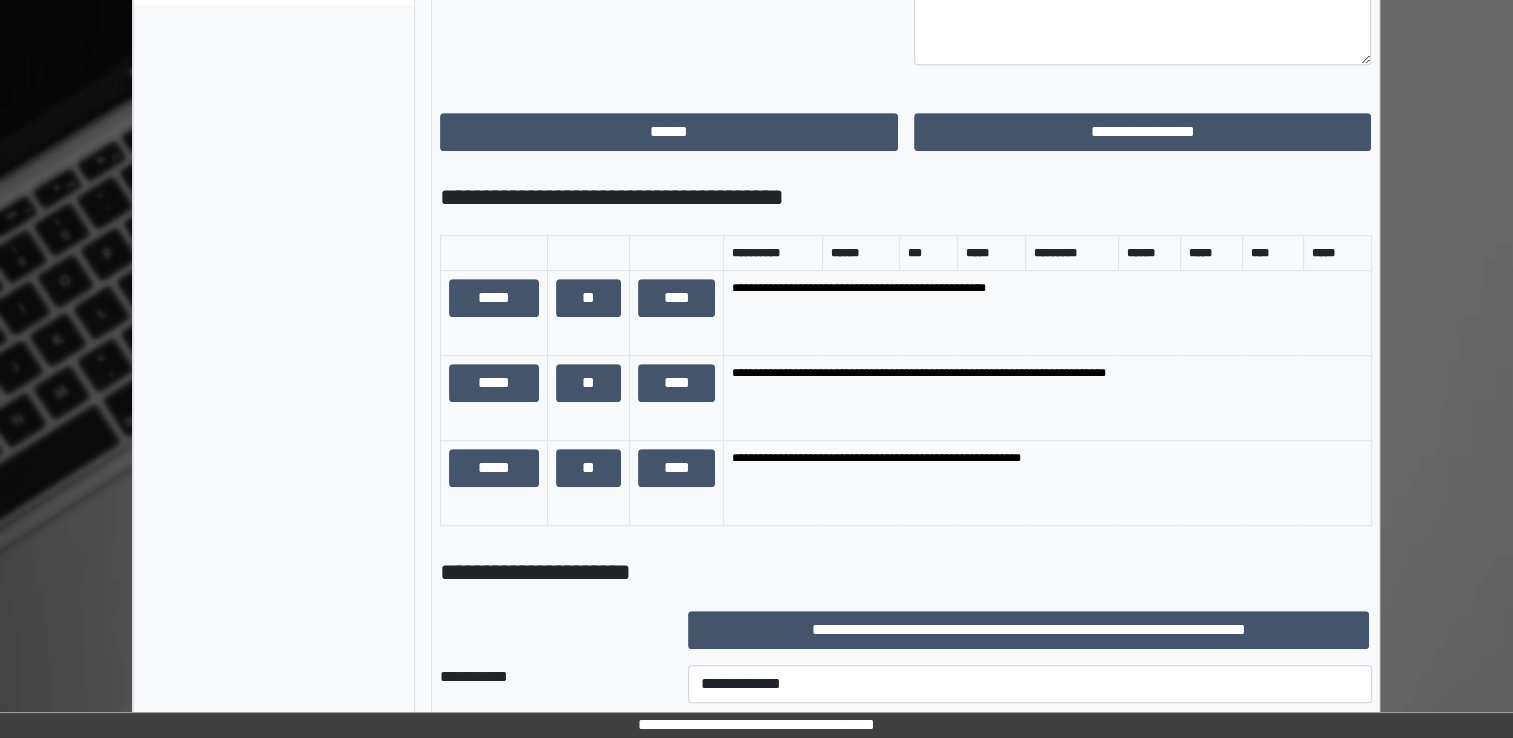 scroll, scrollTop: 1000, scrollLeft: 0, axis: vertical 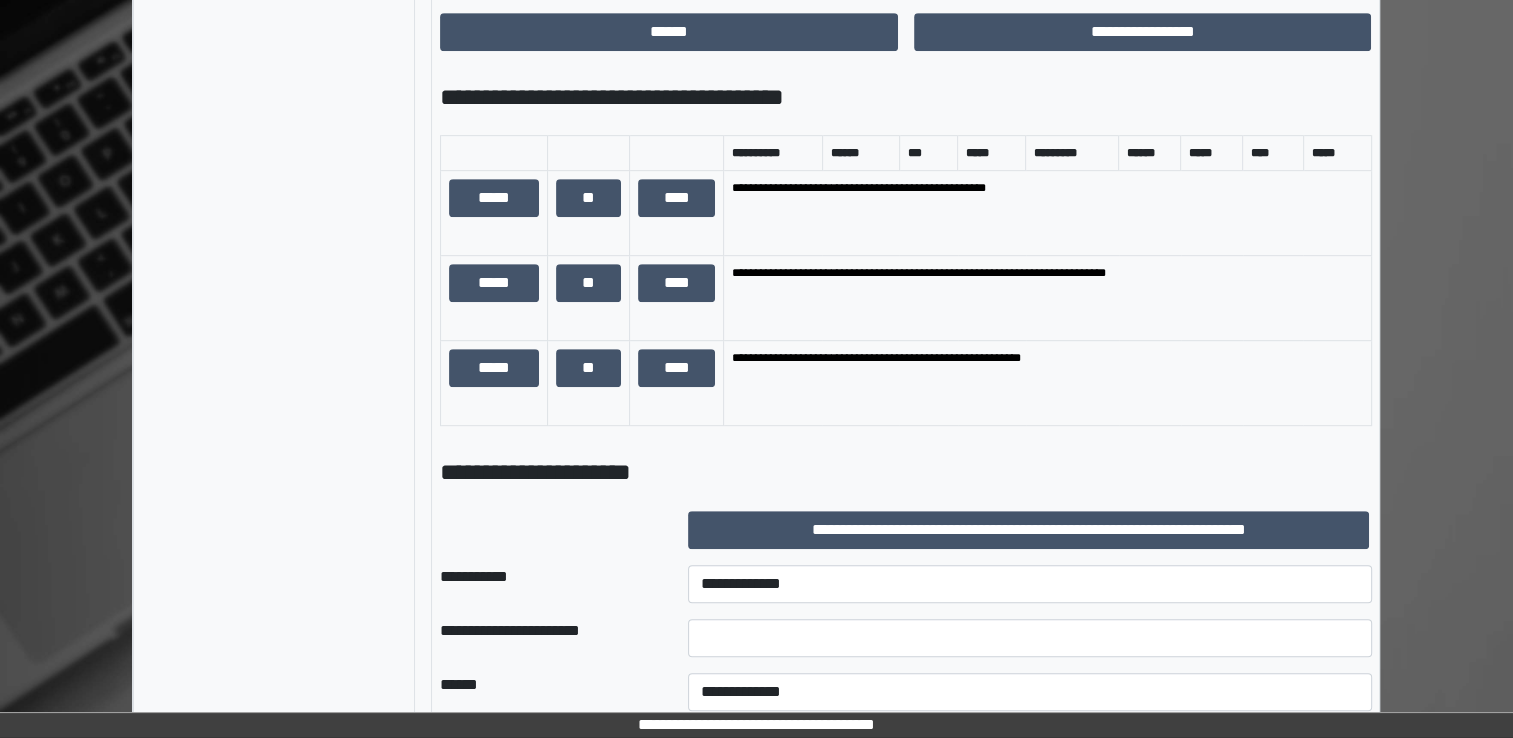 click on "**********" at bounding box center [1030, 584] 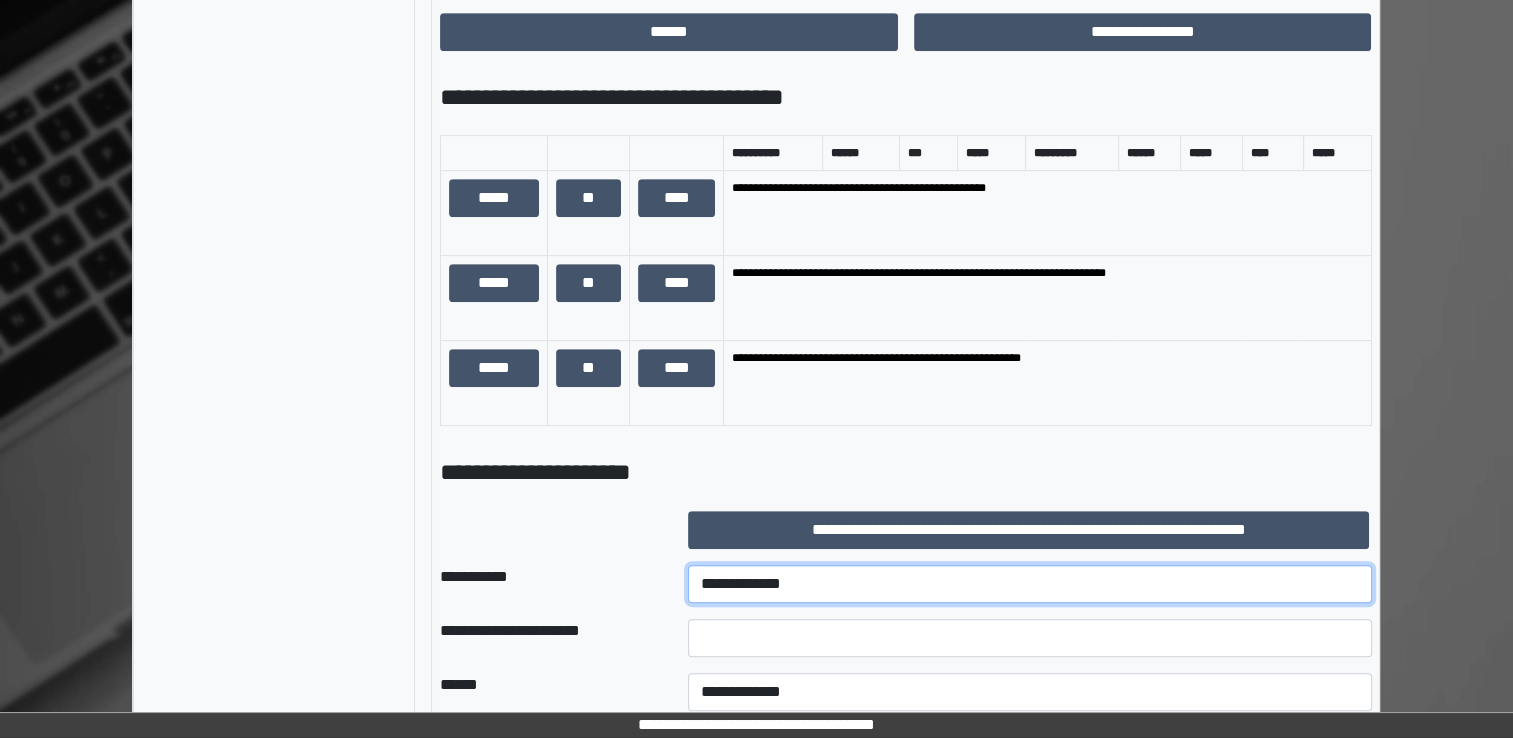 click on "**********" at bounding box center [1030, 584] 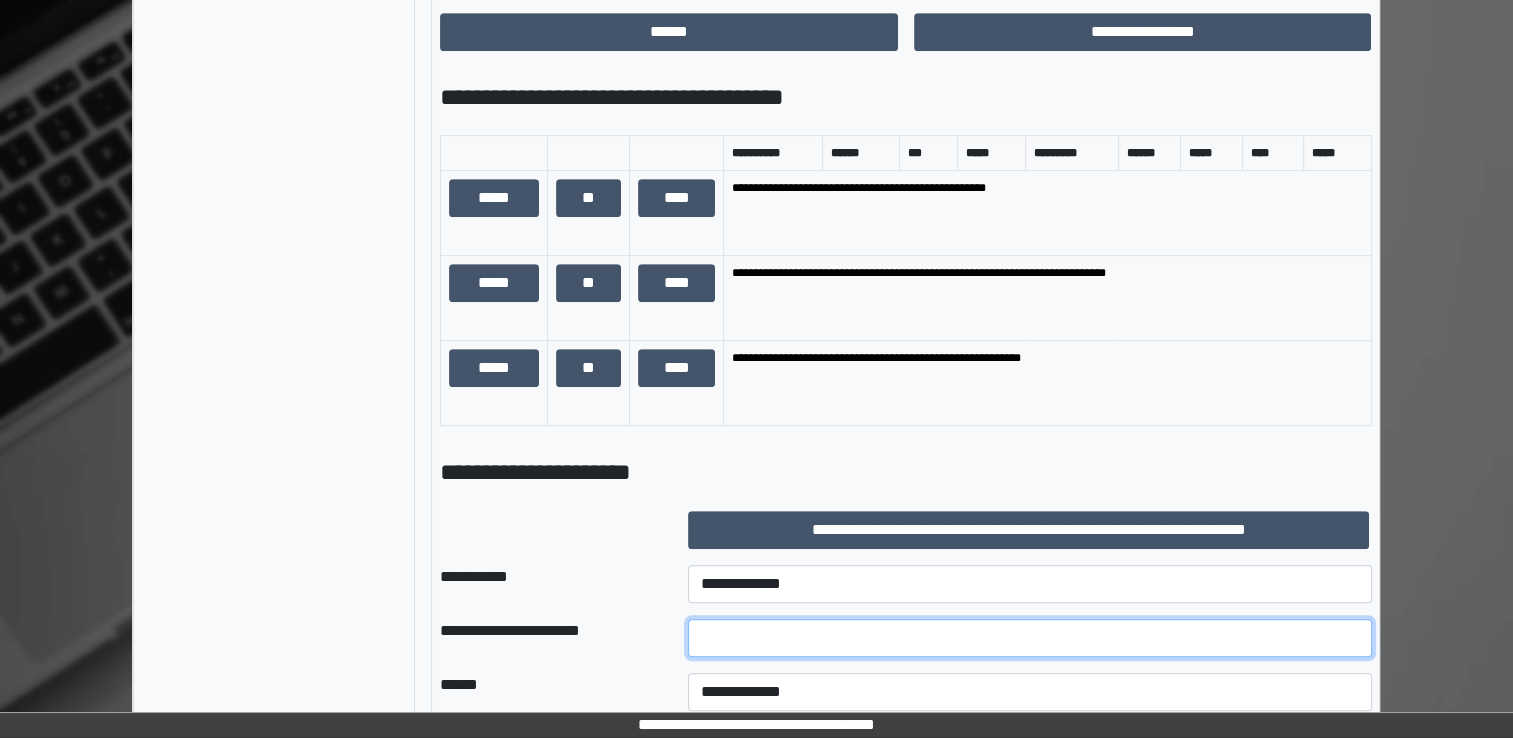 click at bounding box center [1030, 638] 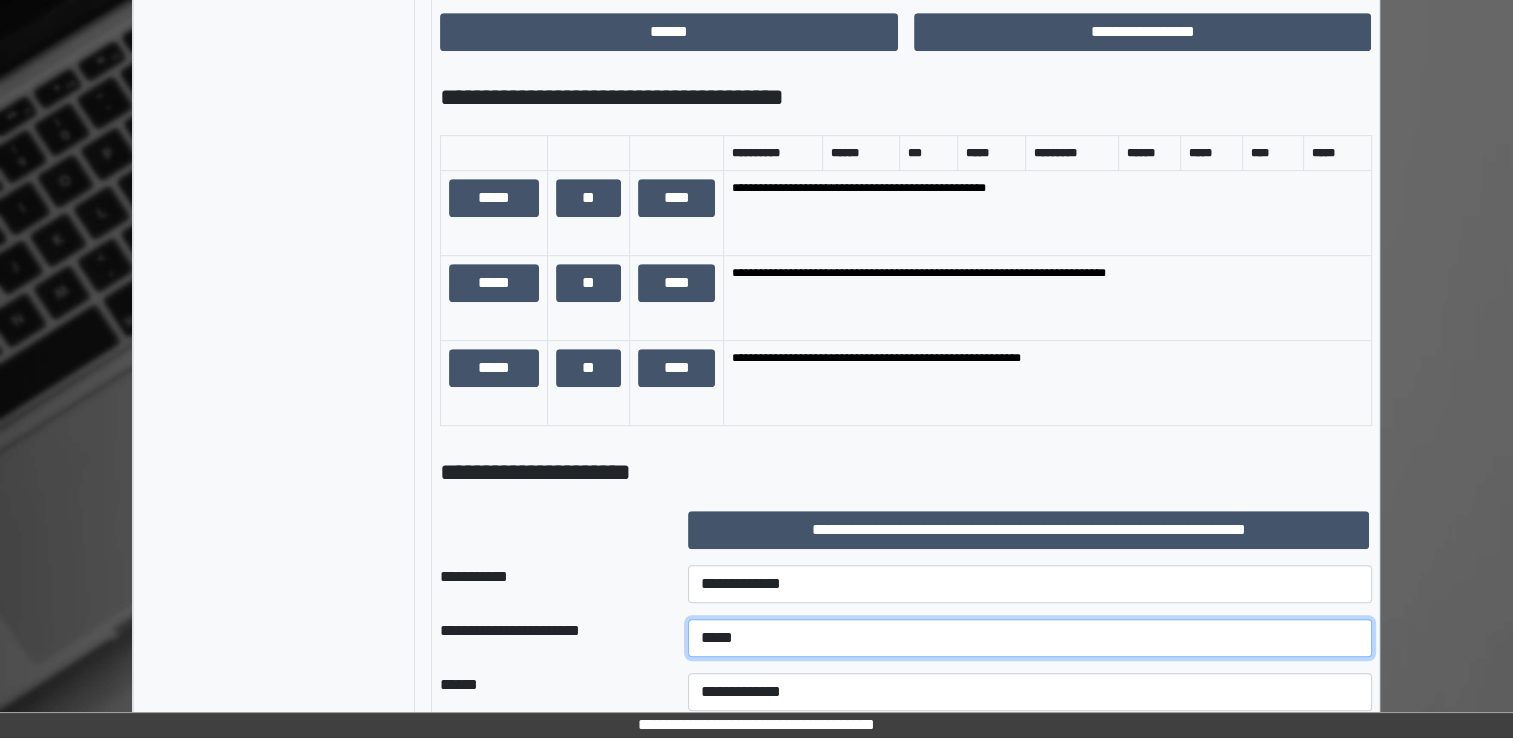 type on "*****" 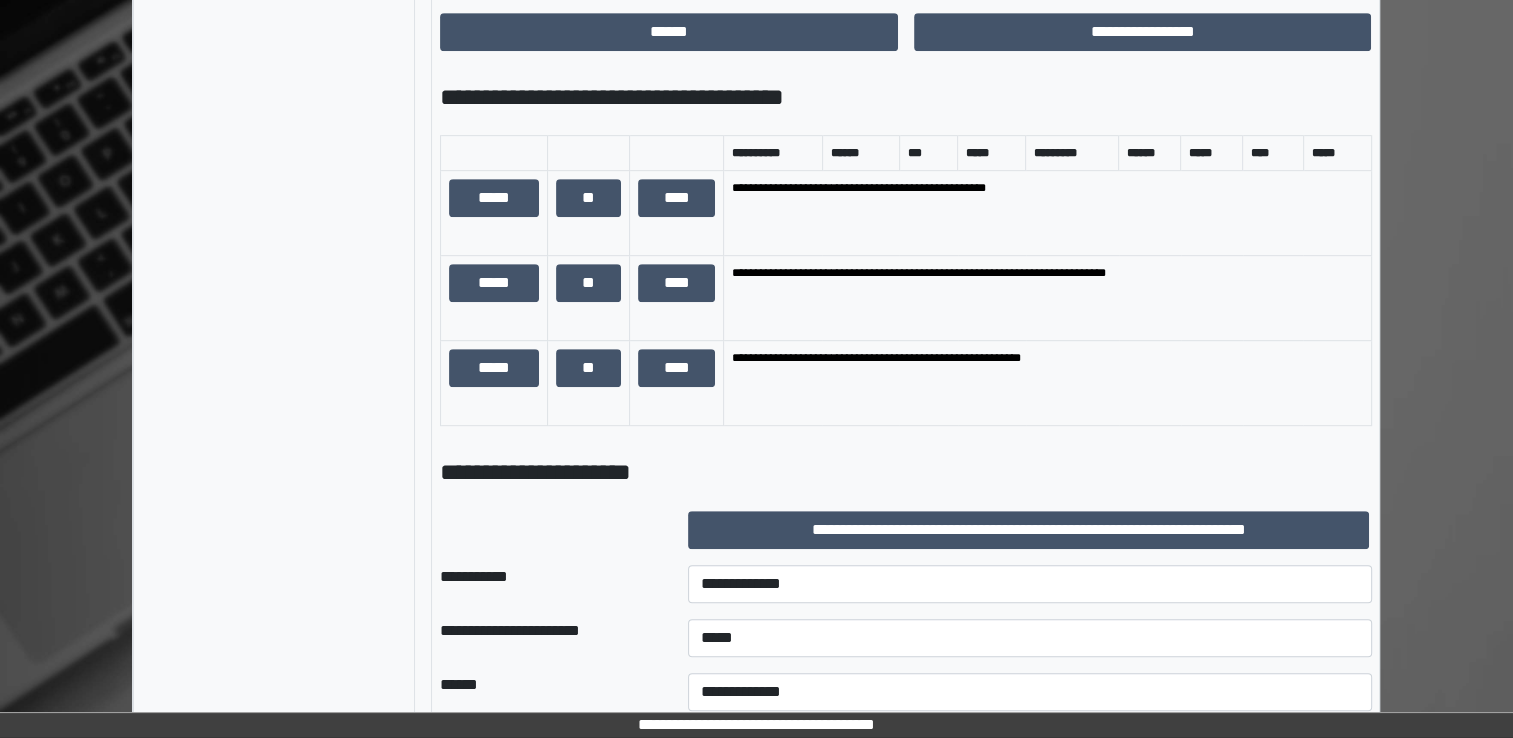 click on "******" at bounding box center (548, 692) 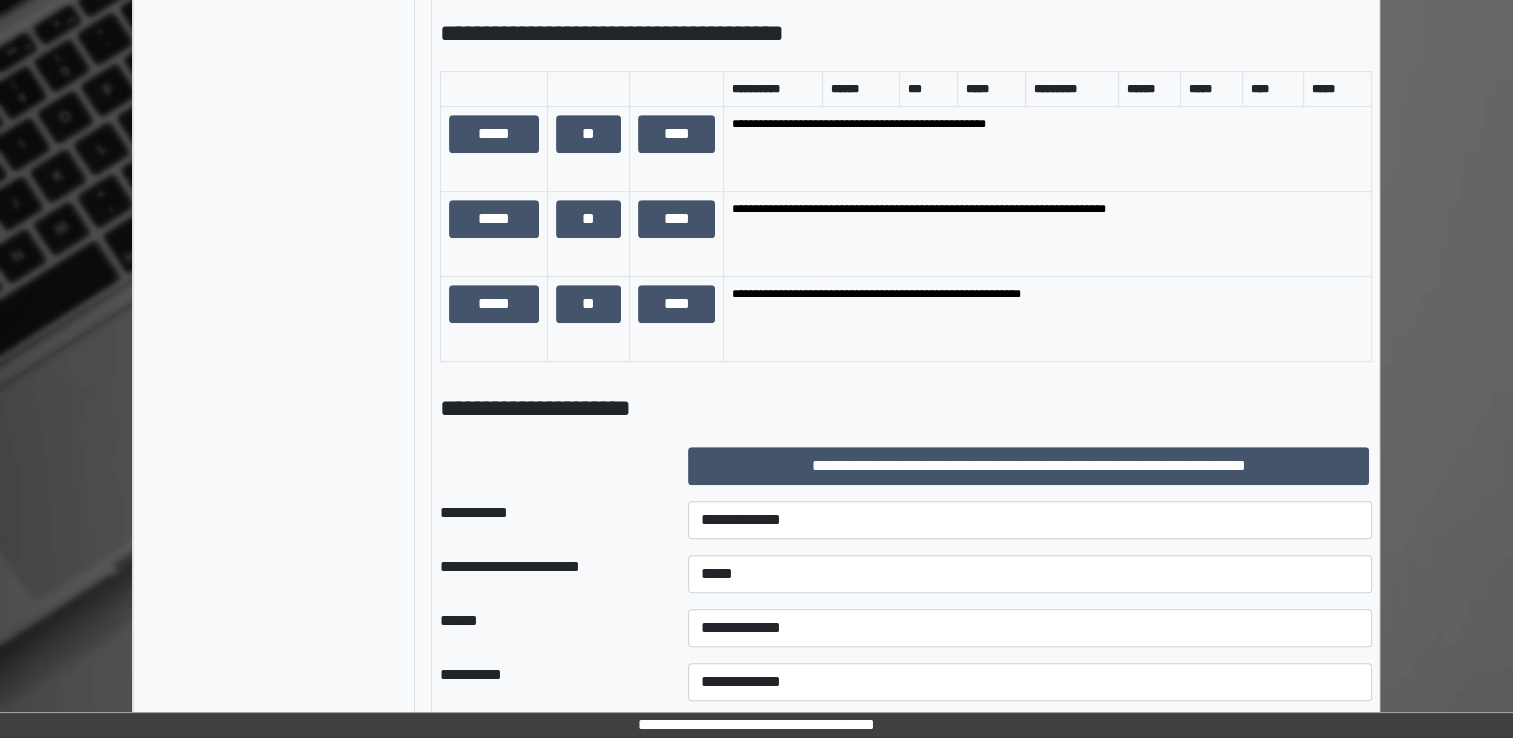 scroll, scrollTop: 1100, scrollLeft: 0, axis: vertical 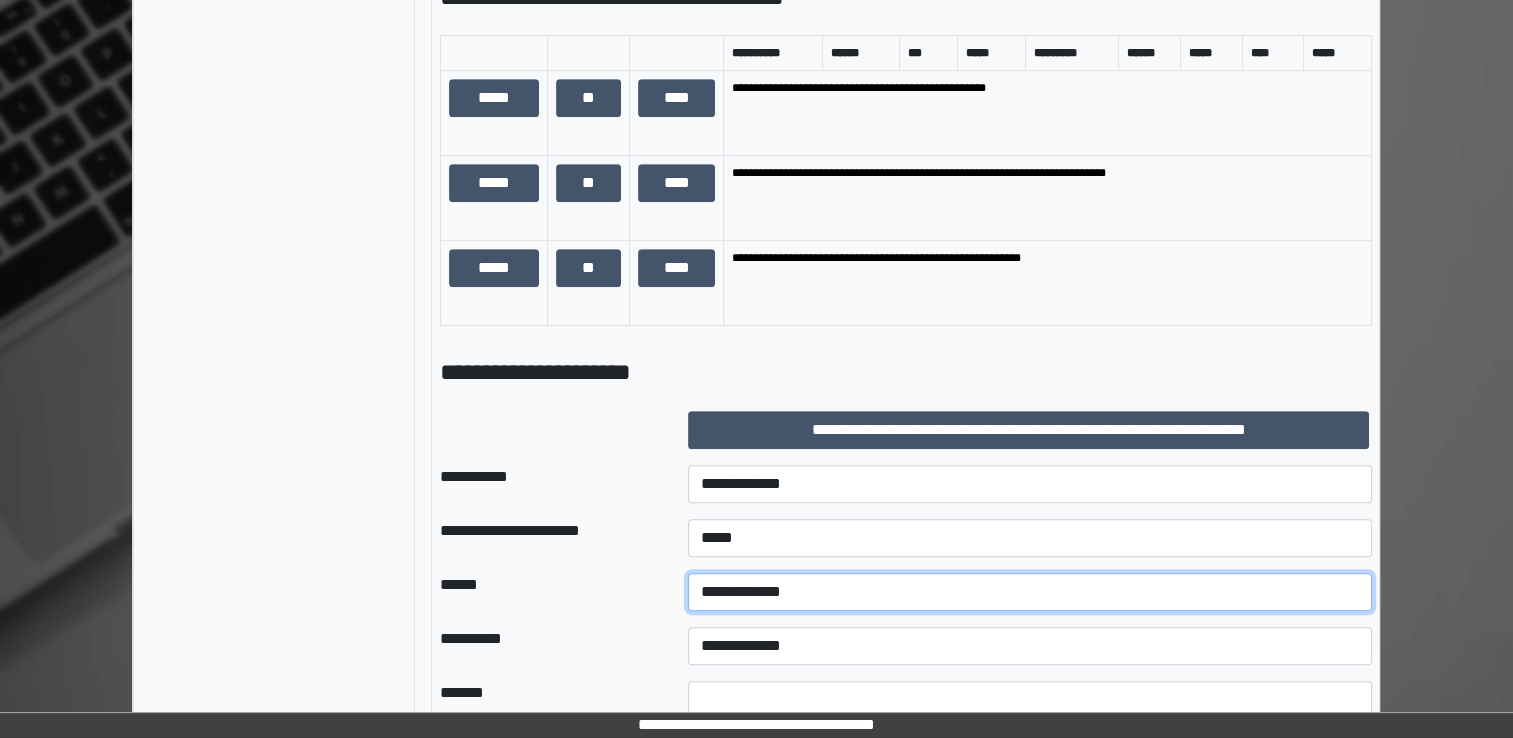 click on "**********" at bounding box center [1030, 592] 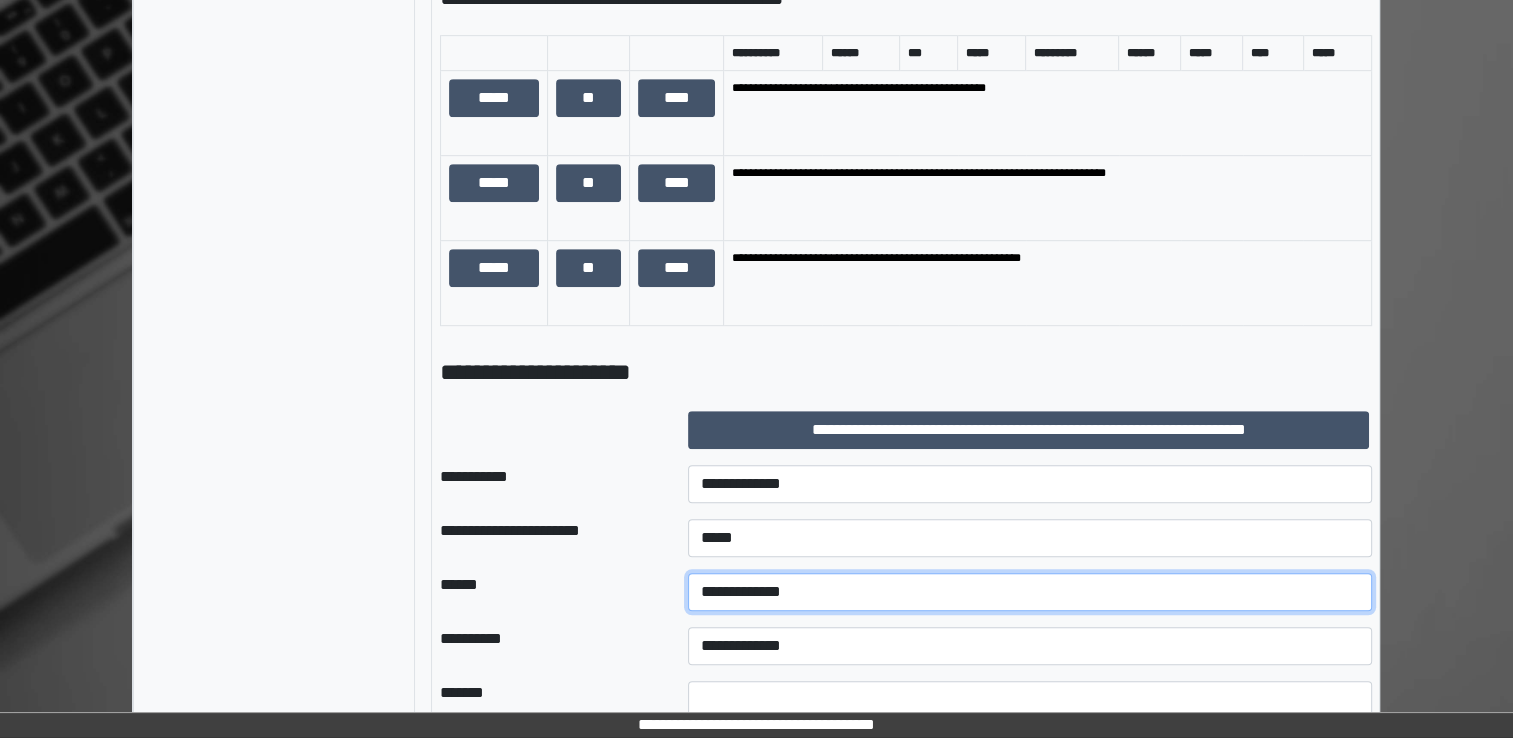 select on "*" 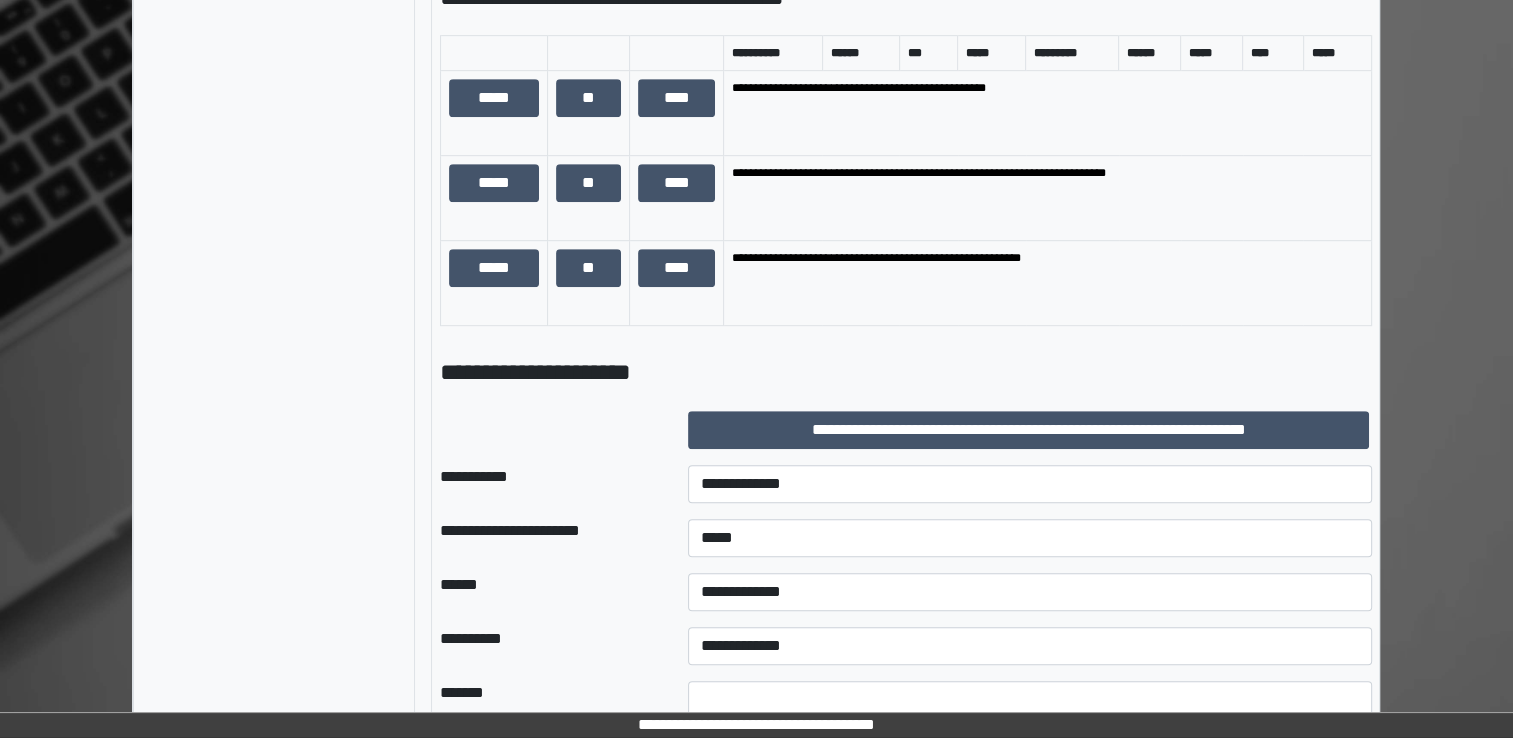 click on "******" at bounding box center [548, 592] 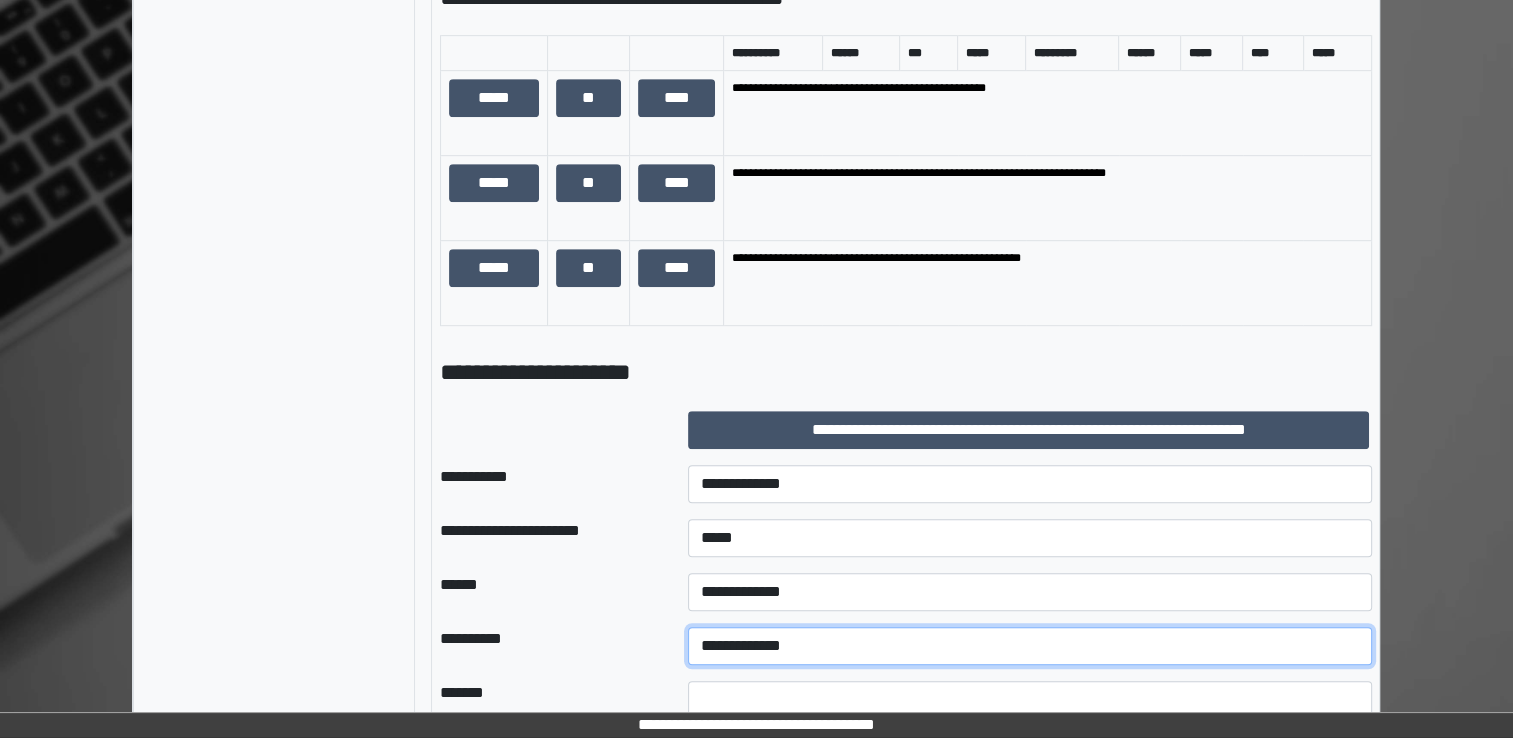 click on "**********" at bounding box center (1030, 646) 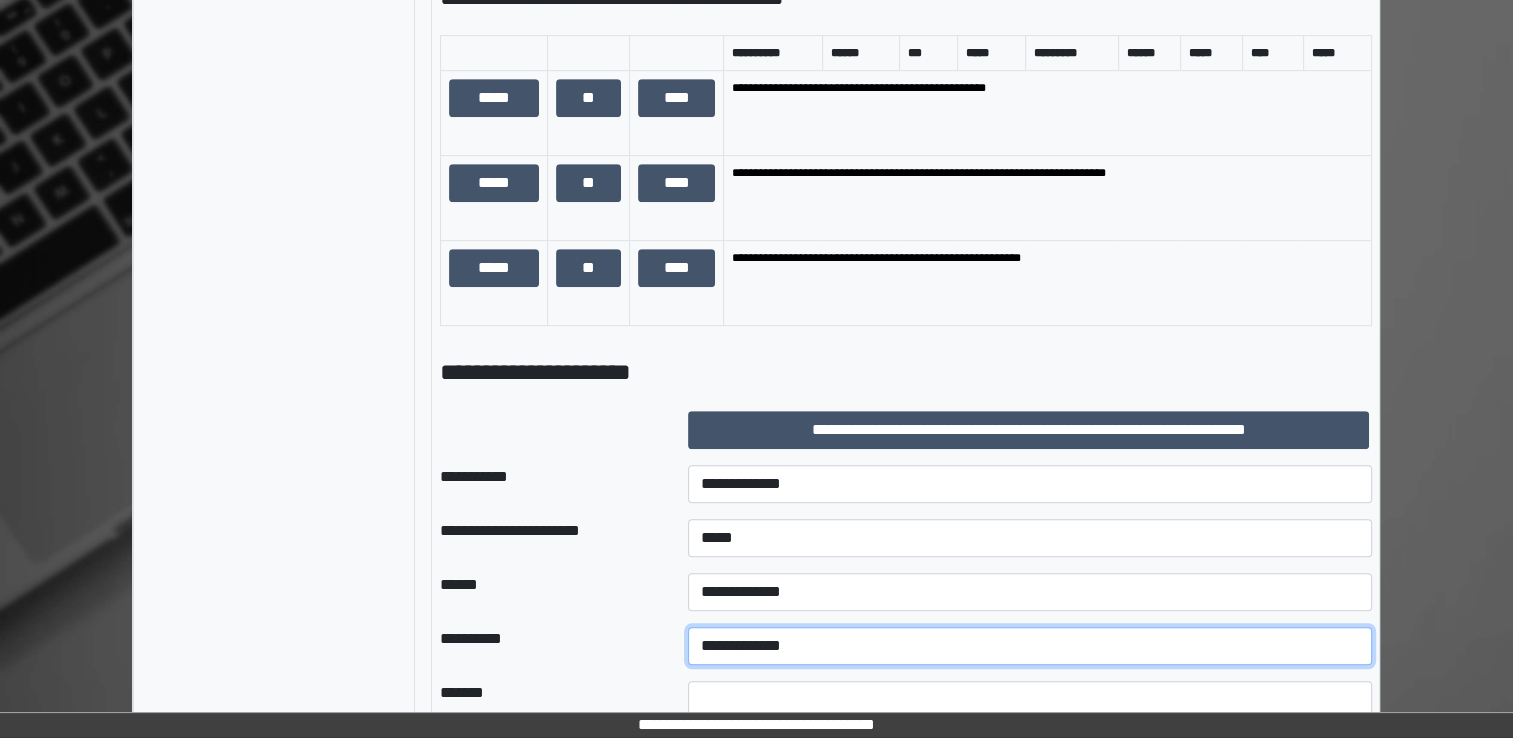 select on "*" 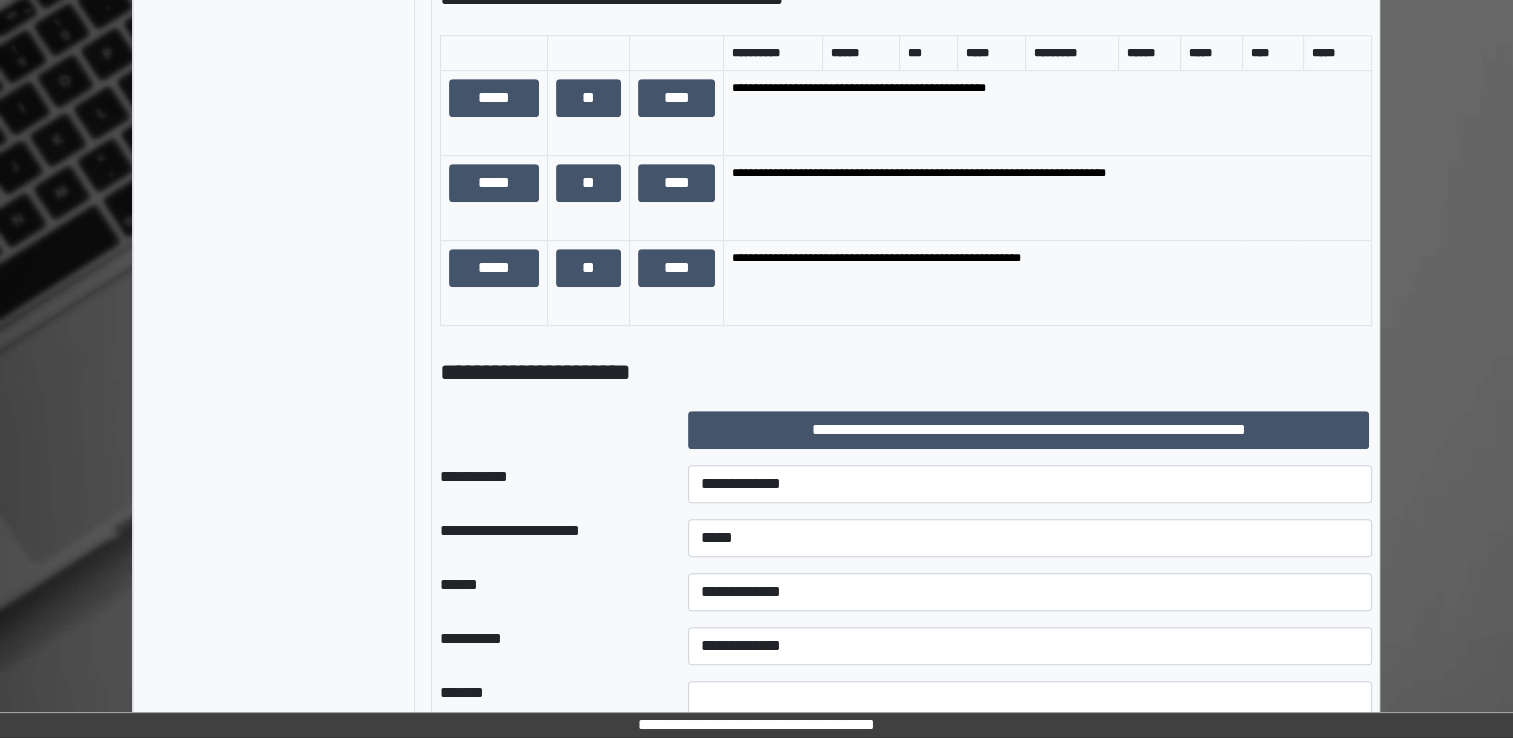 click at bounding box center (548, 430) 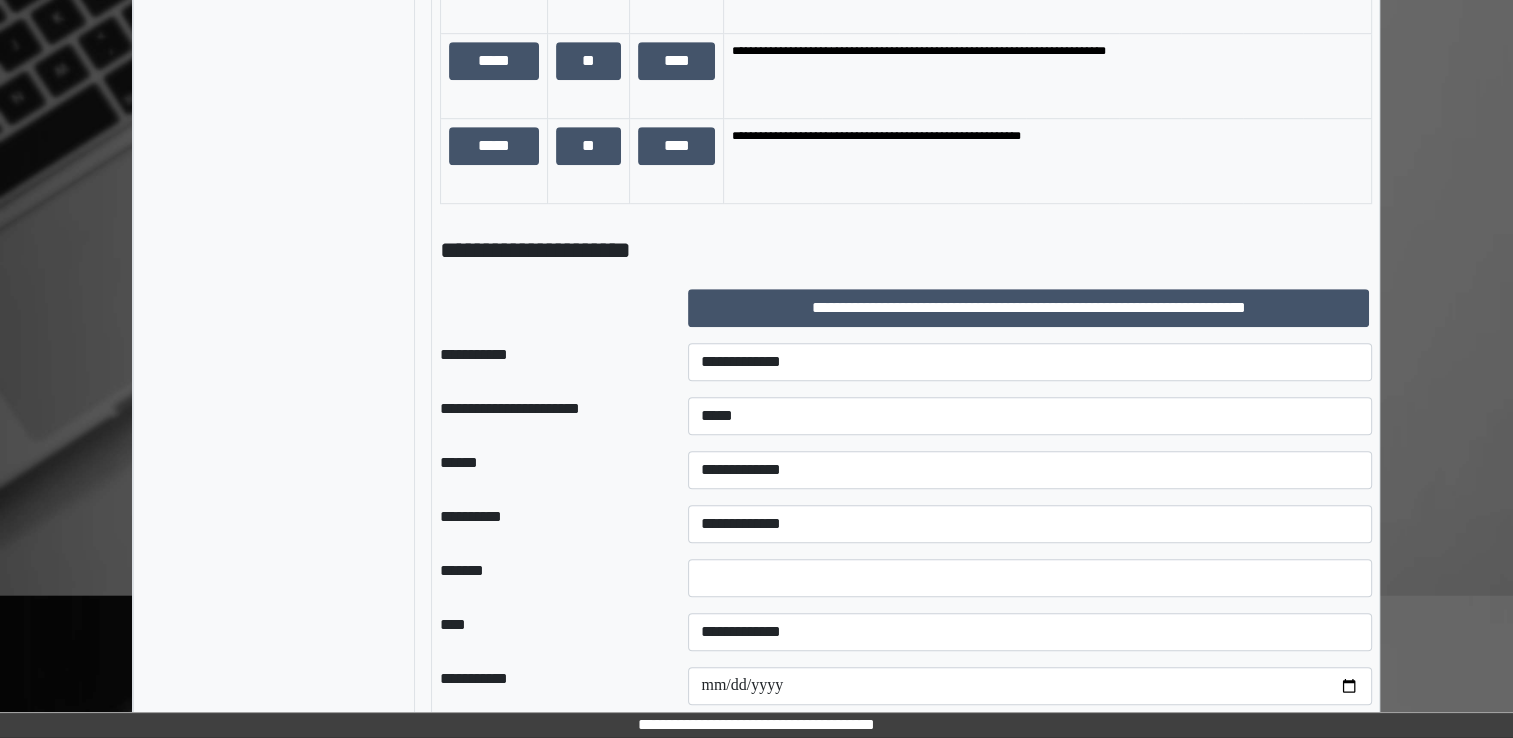 scroll, scrollTop: 1332, scrollLeft: 0, axis: vertical 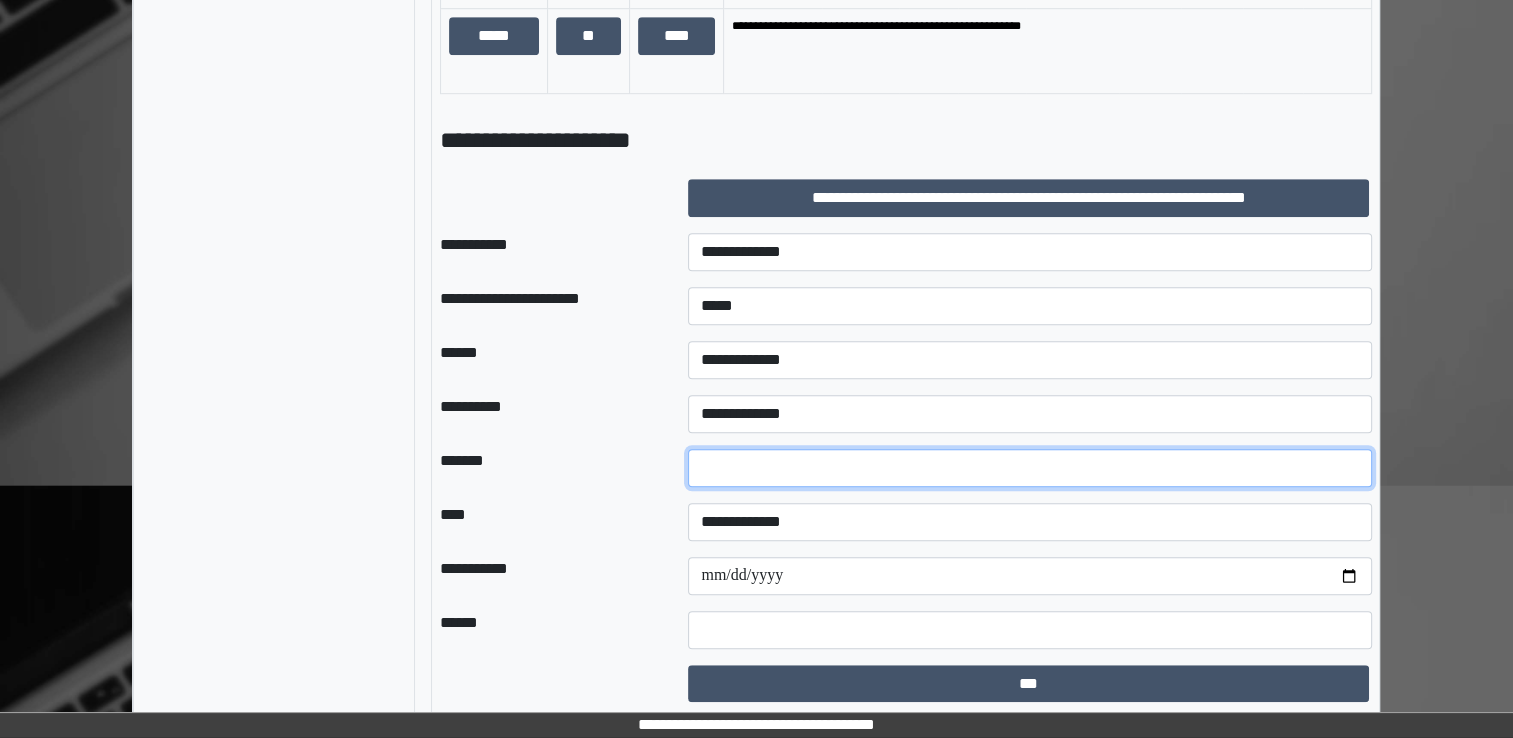 click at bounding box center [1030, 468] 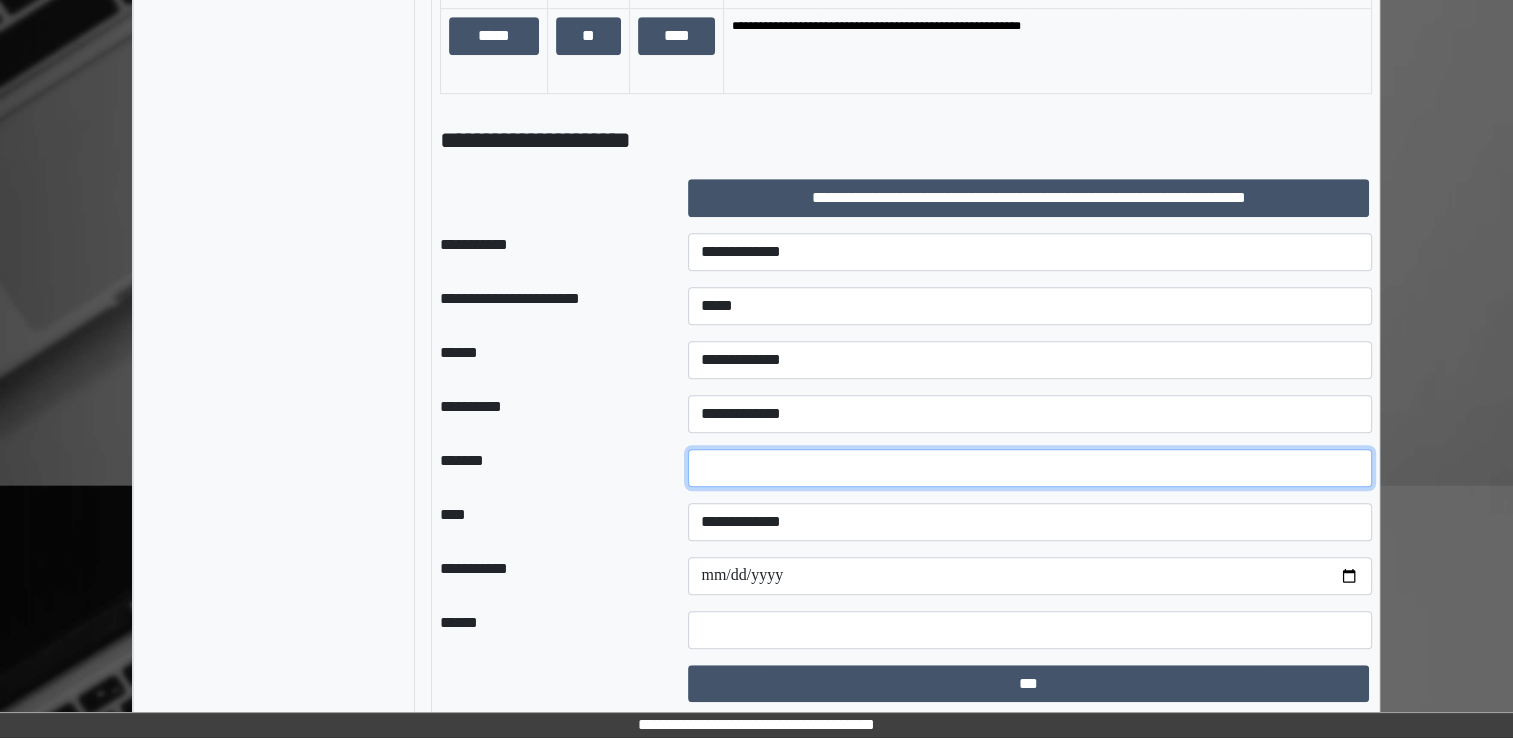 type on "*" 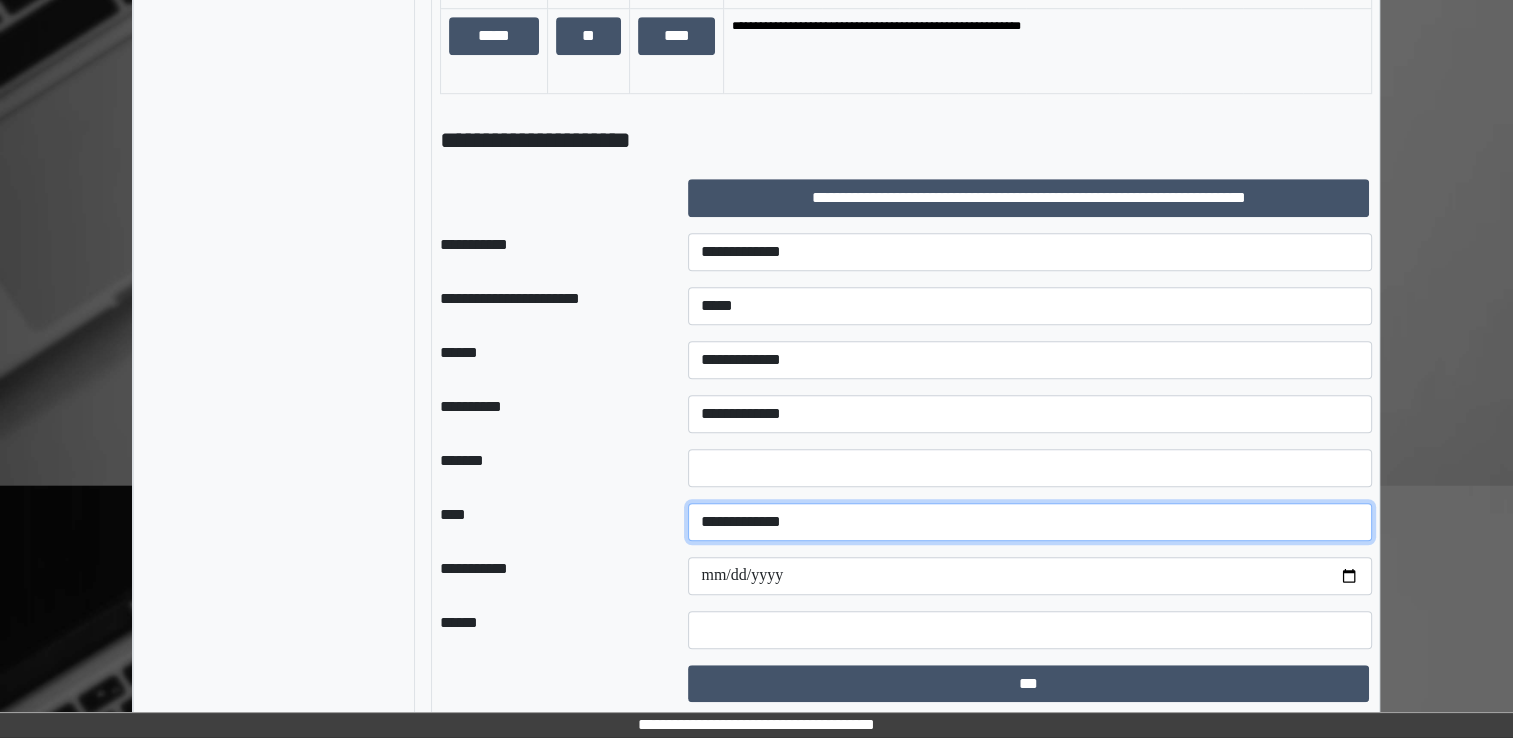 click on "**********" at bounding box center (1030, 522) 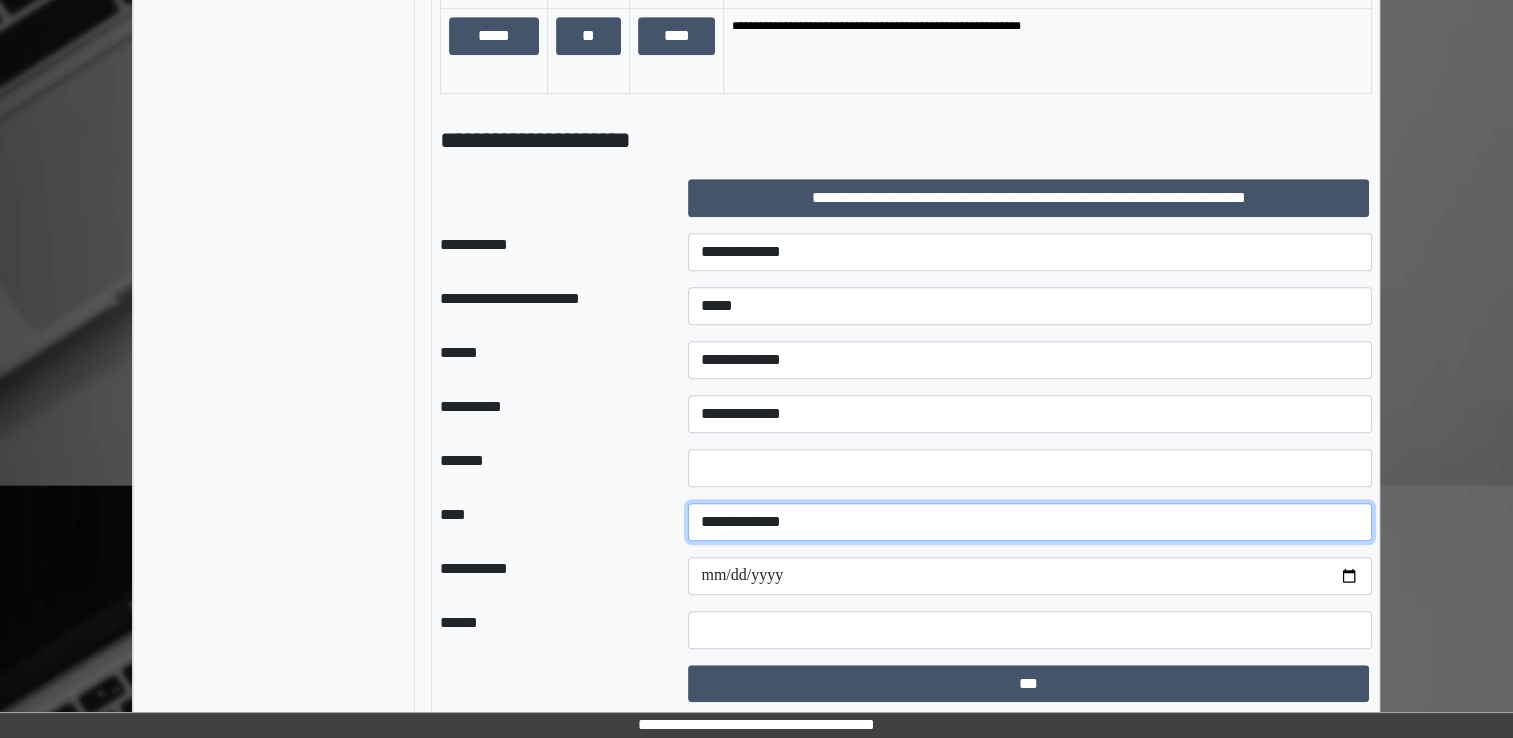 select on "*" 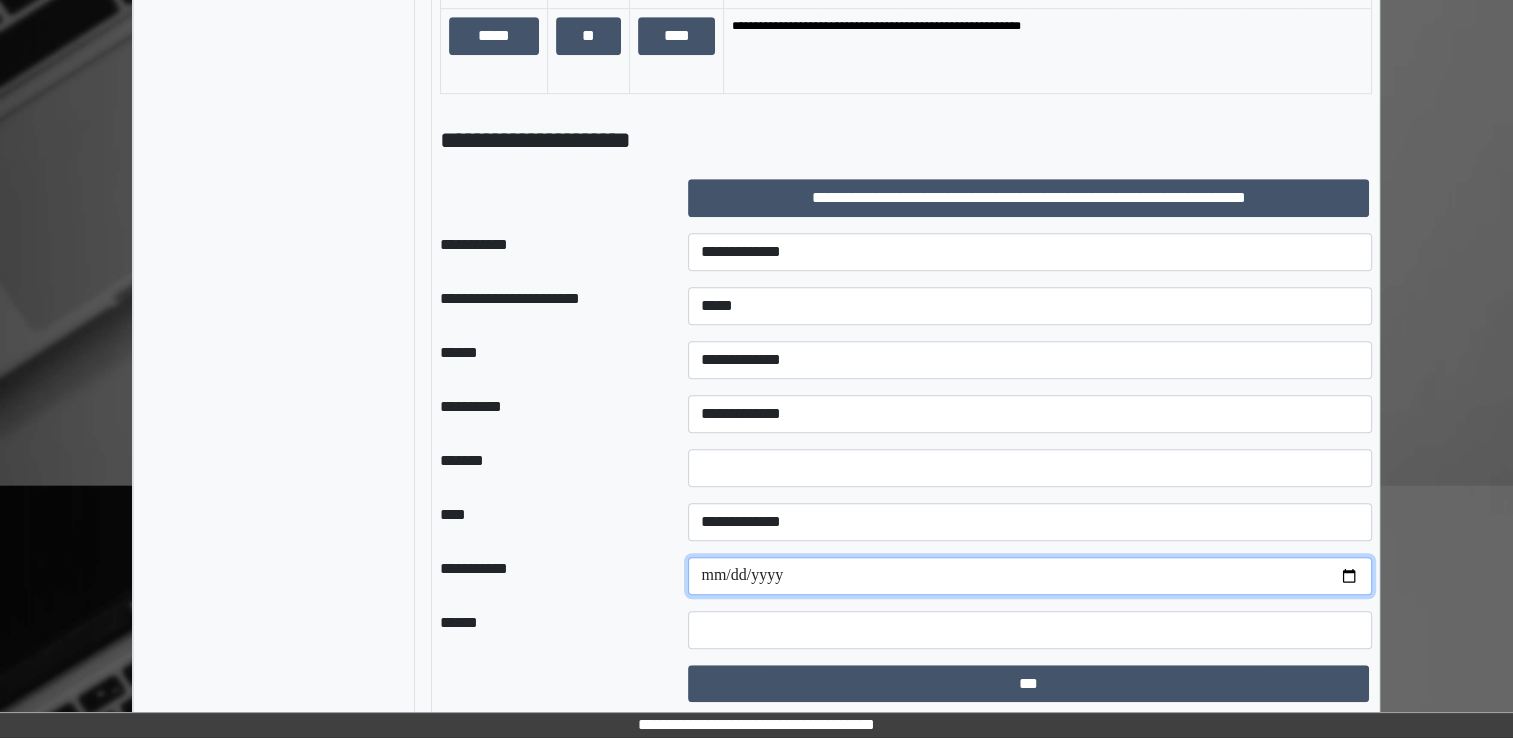 click at bounding box center [1030, 576] 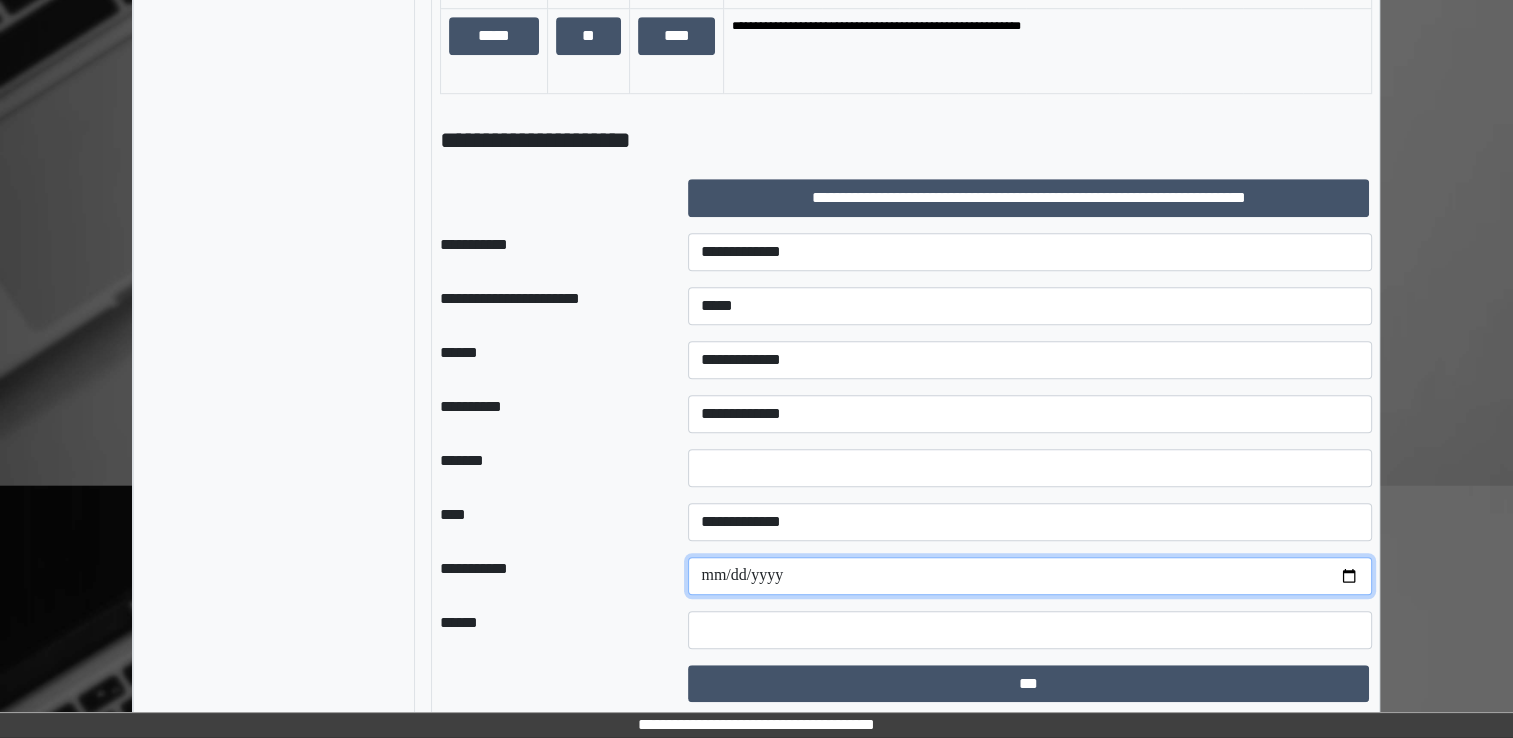 type on "**********" 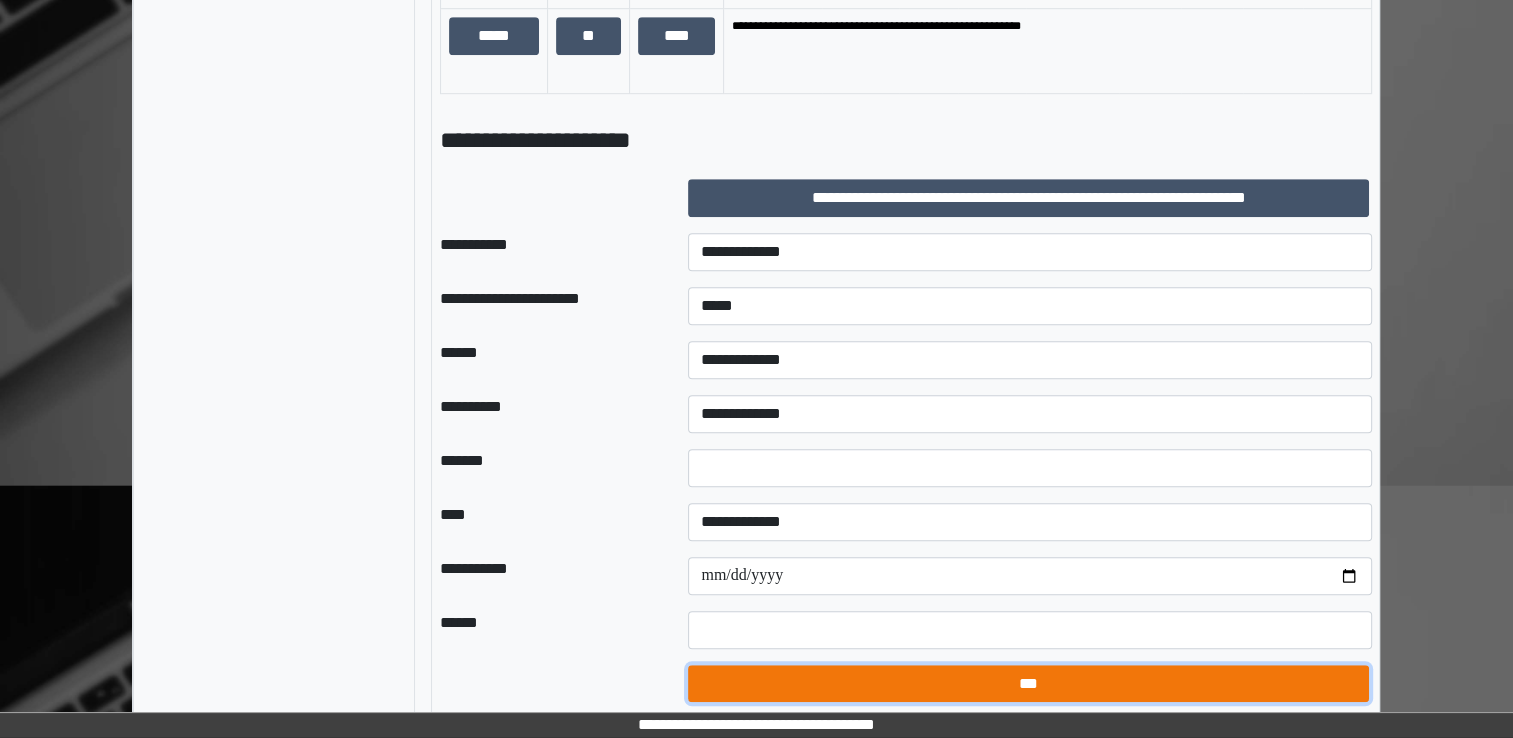 click on "***" at bounding box center [1028, 684] 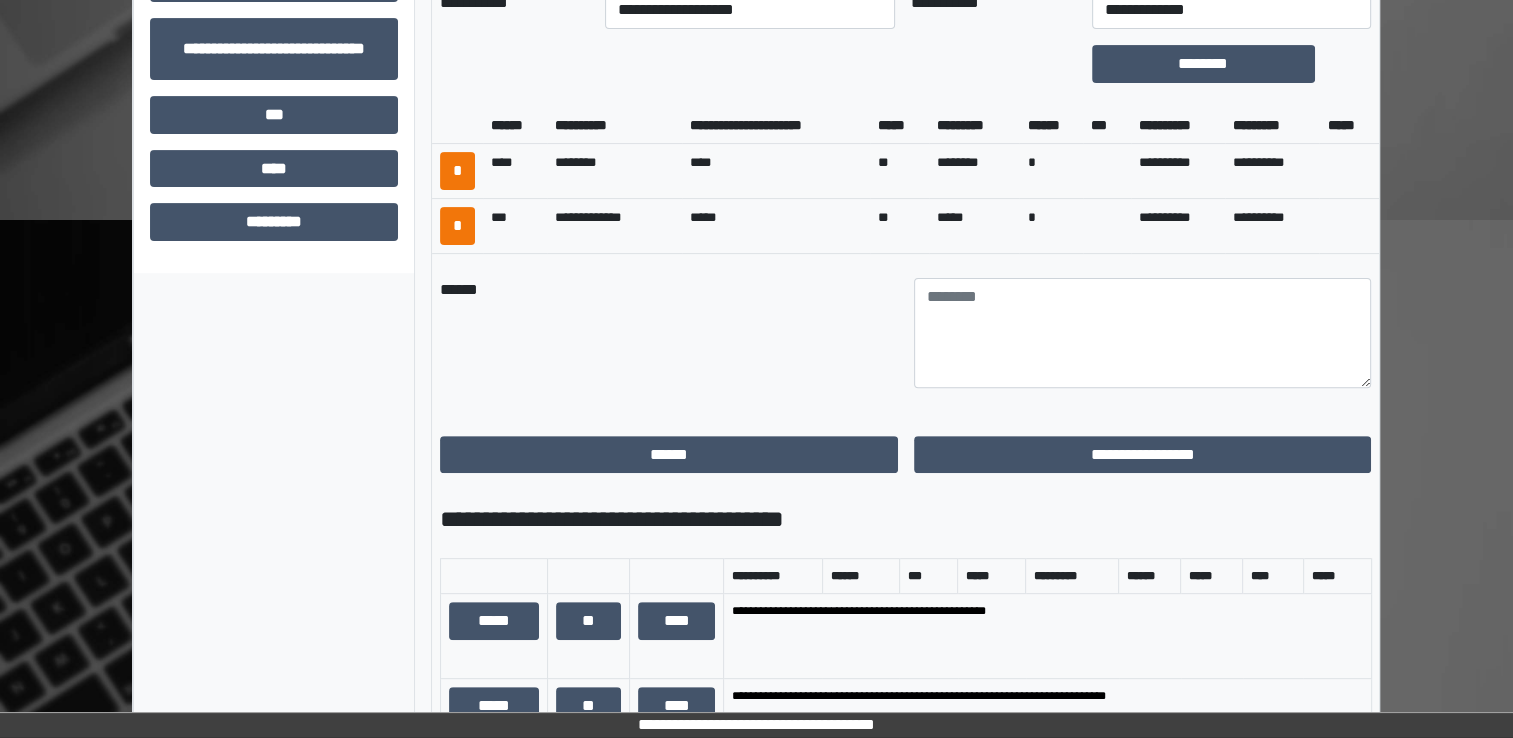 scroll, scrollTop: 532, scrollLeft: 0, axis: vertical 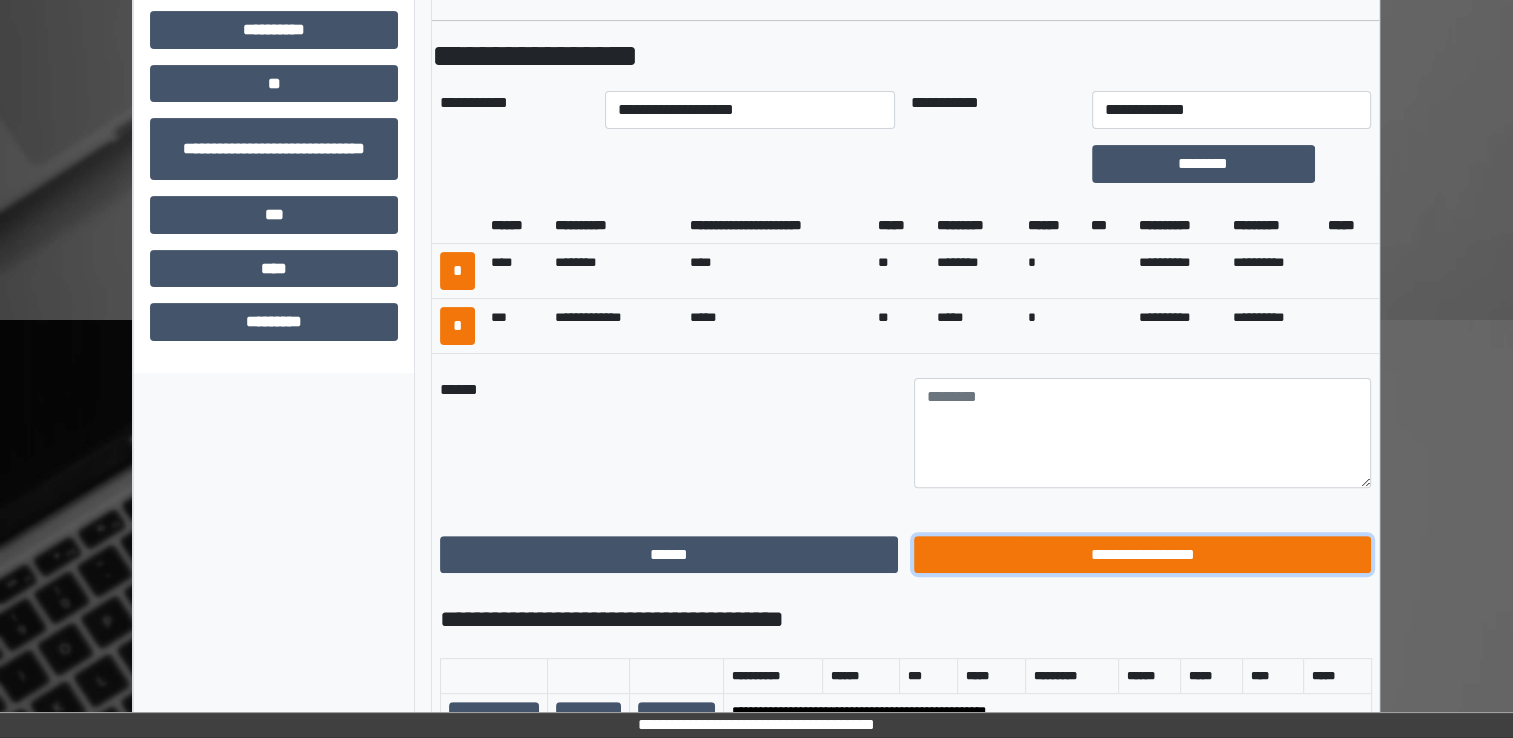 click on "**********" at bounding box center [1143, 555] 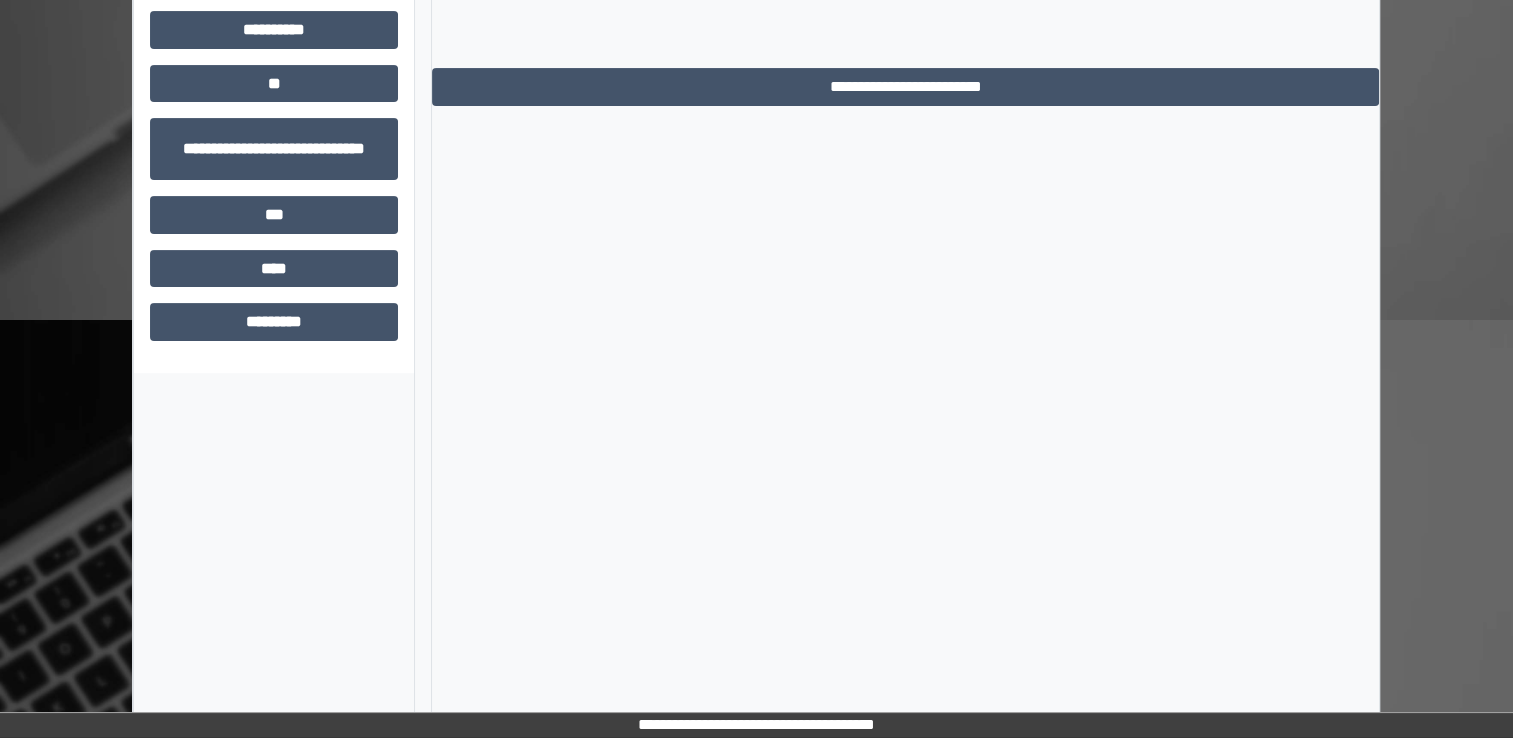 scroll, scrollTop: 184, scrollLeft: 0, axis: vertical 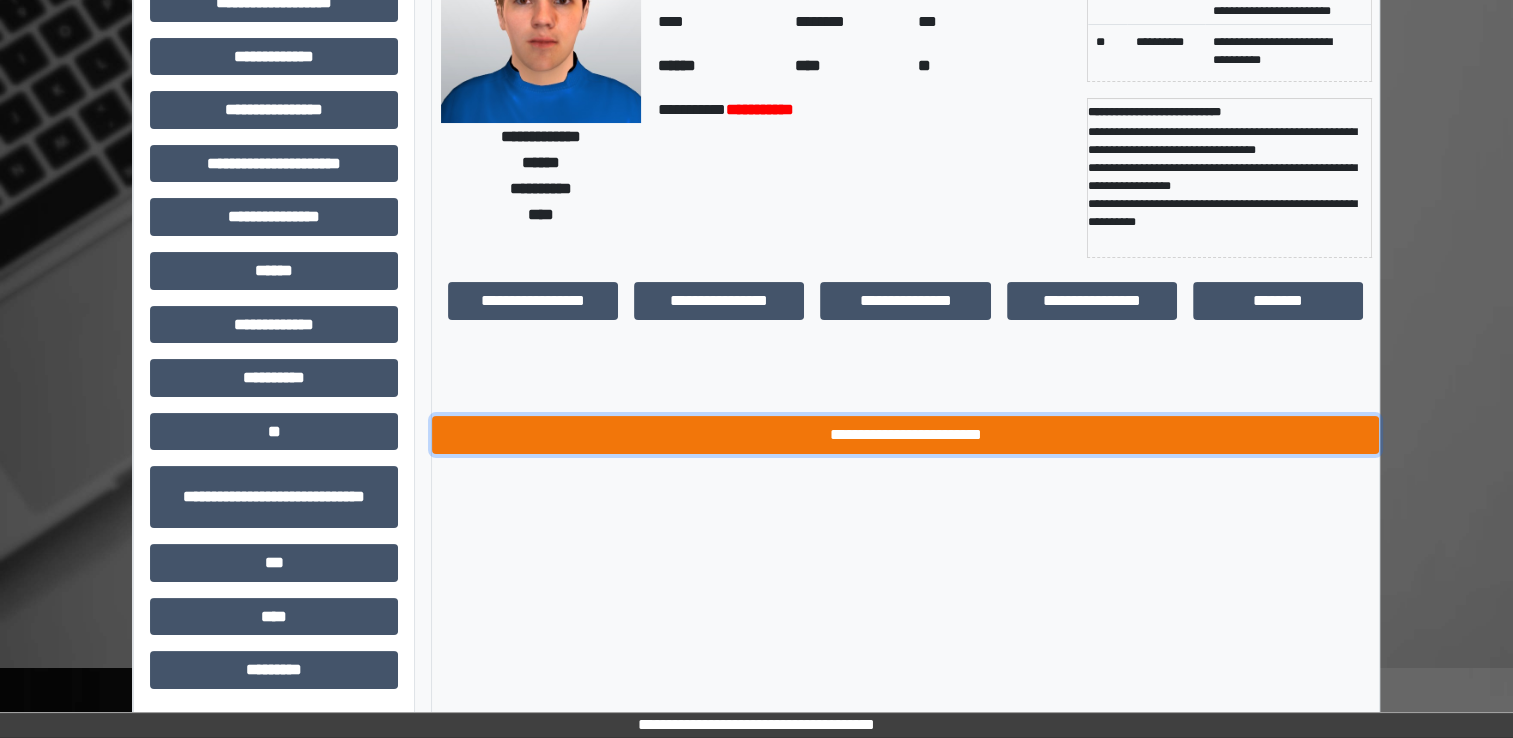 click on "**********" at bounding box center (905, 435) 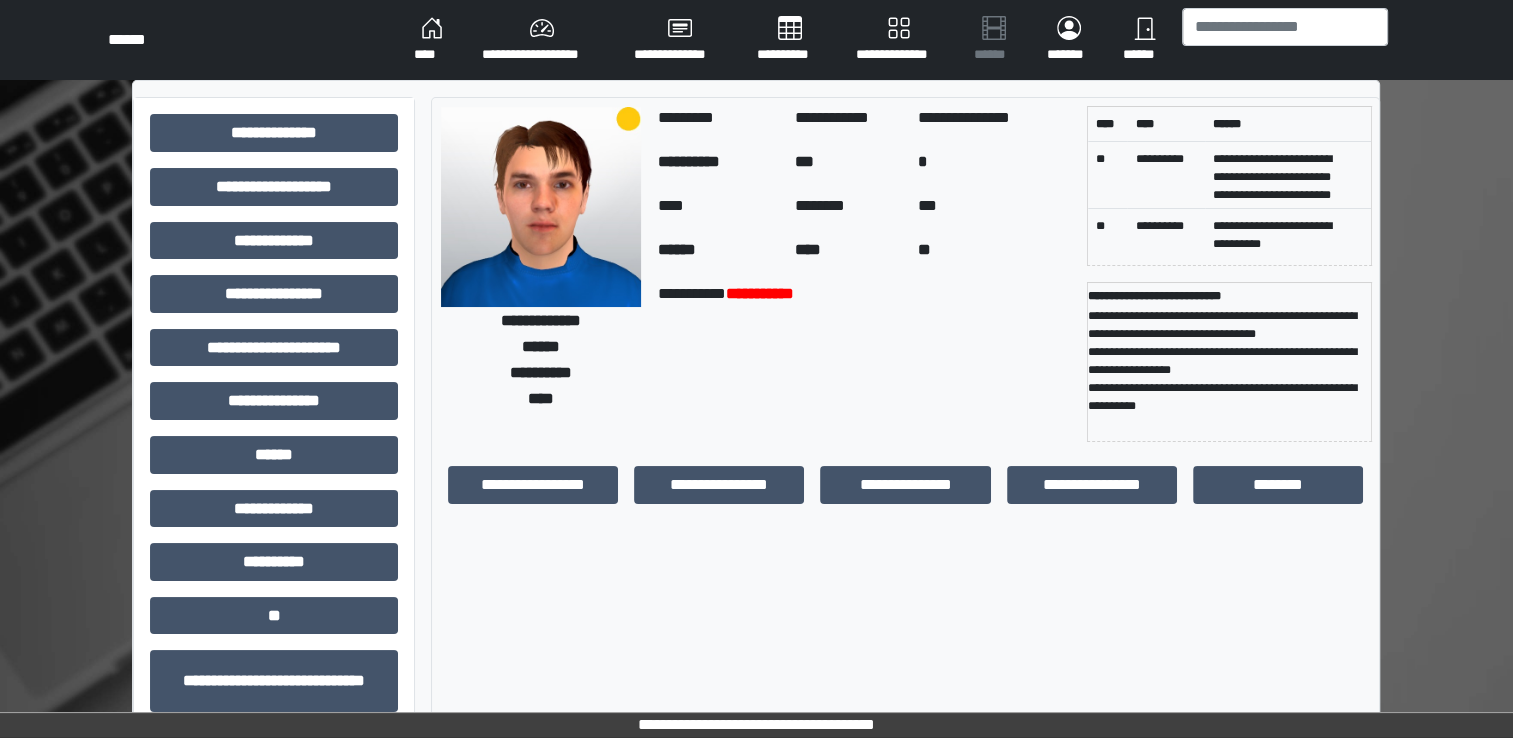 scroll, scrollTop: 0, scrollLeft: 0, axis: both 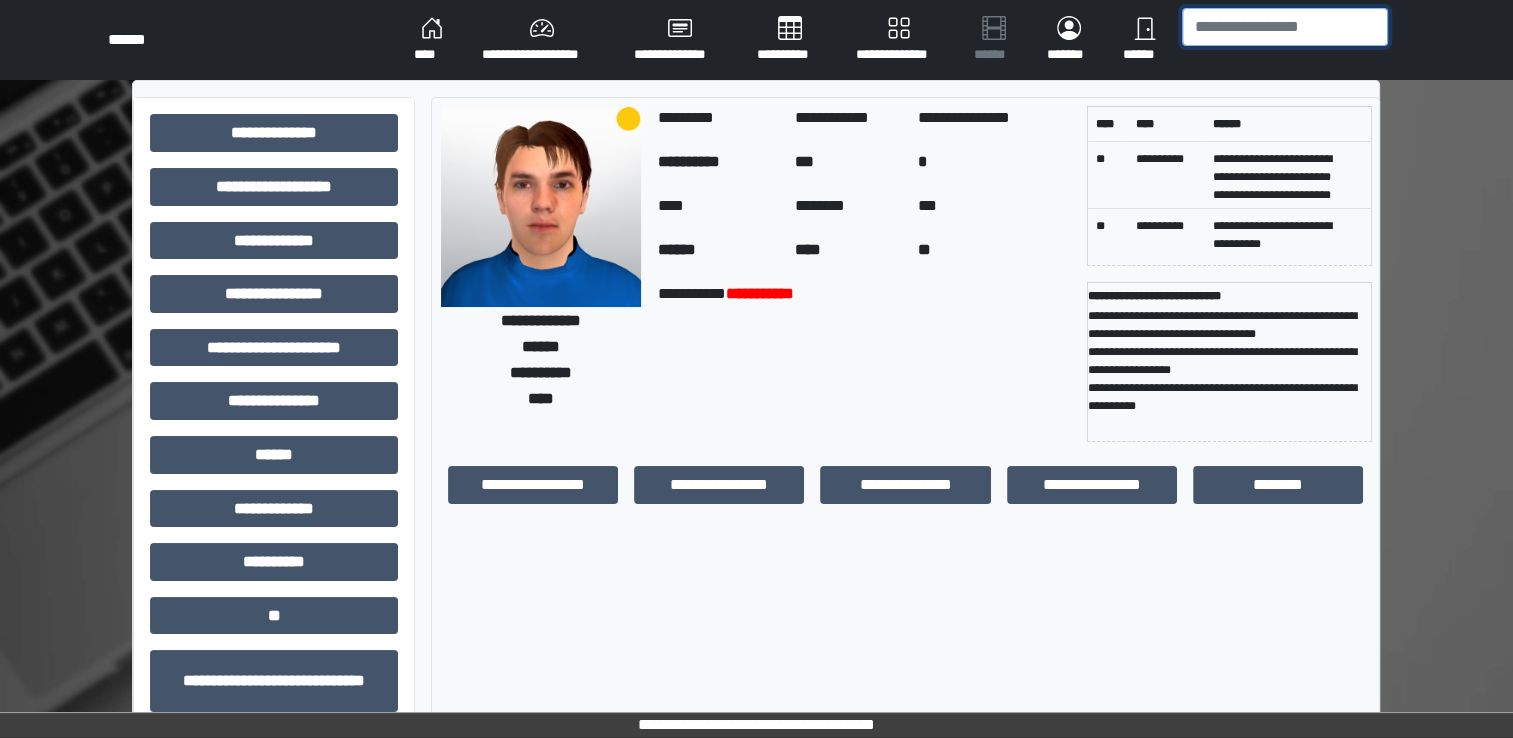click at bounding box center [1285, 27] 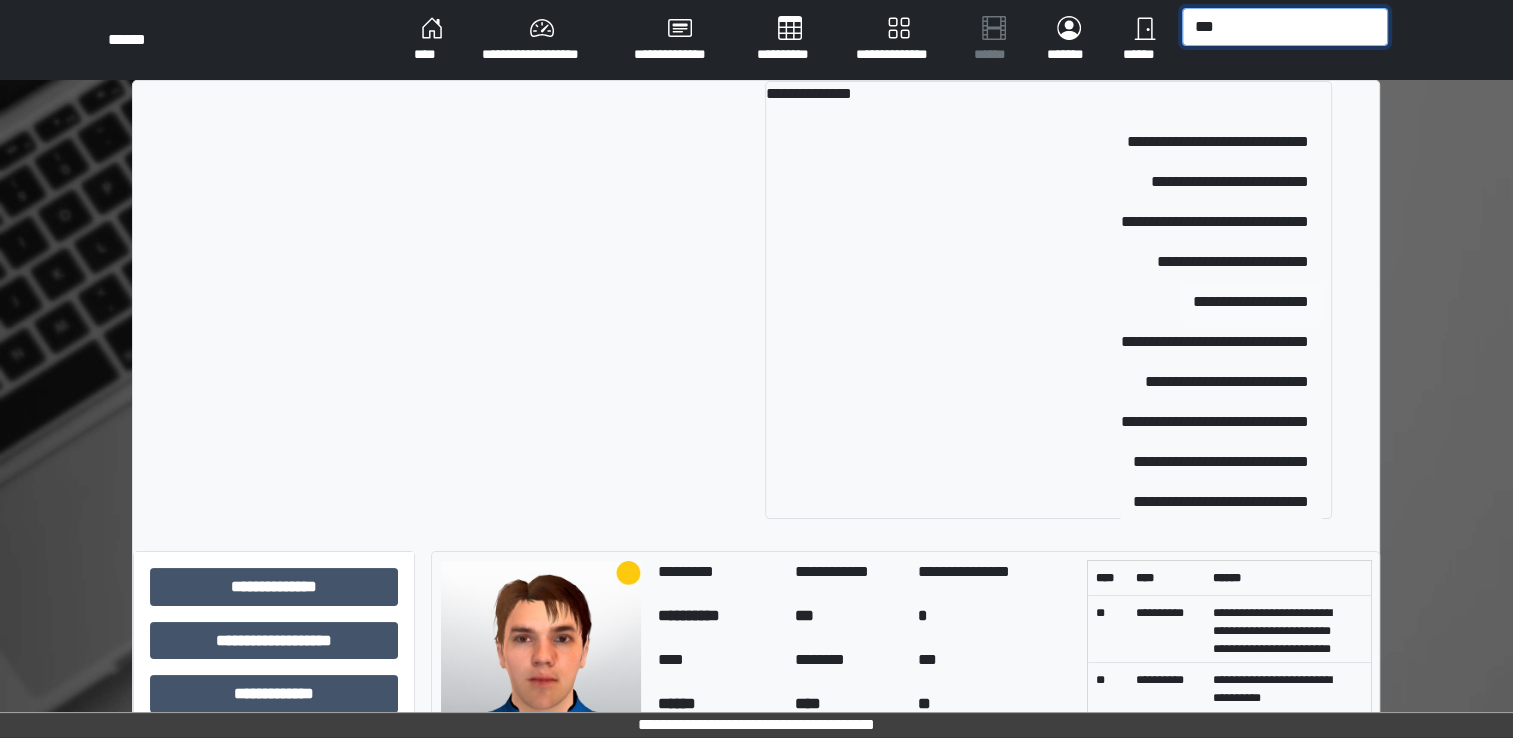 type on "***" 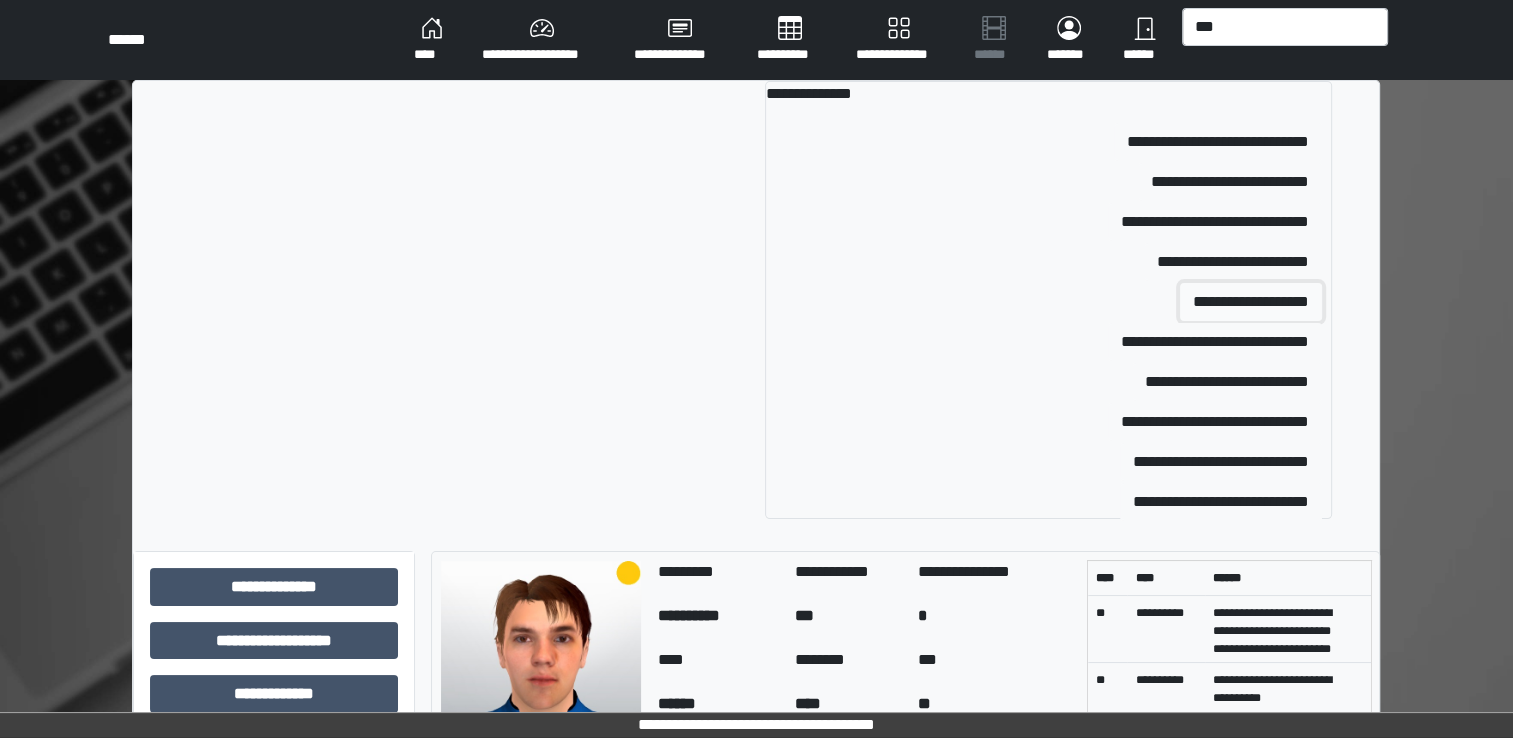 click on "**********" at bounding box center (1251, 302) 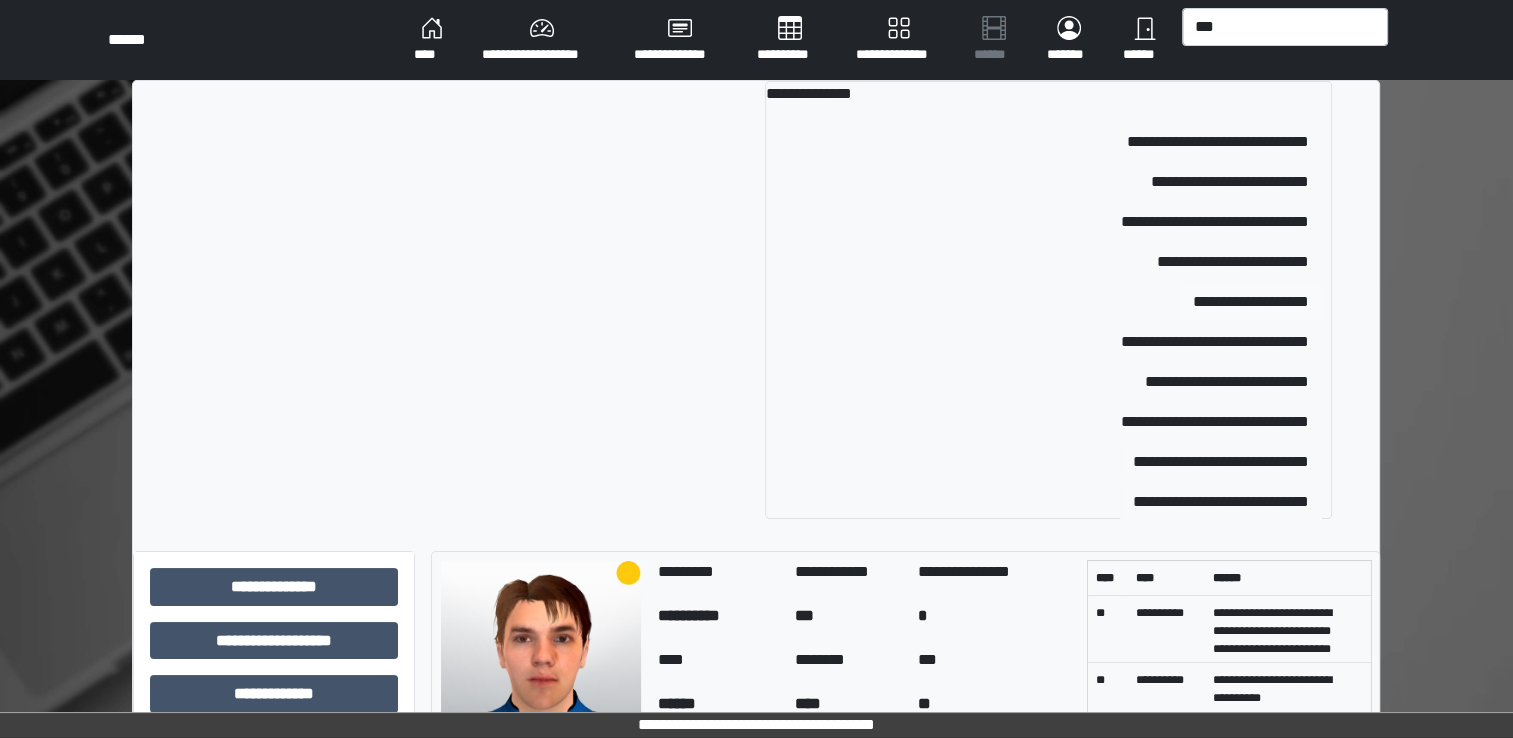 type 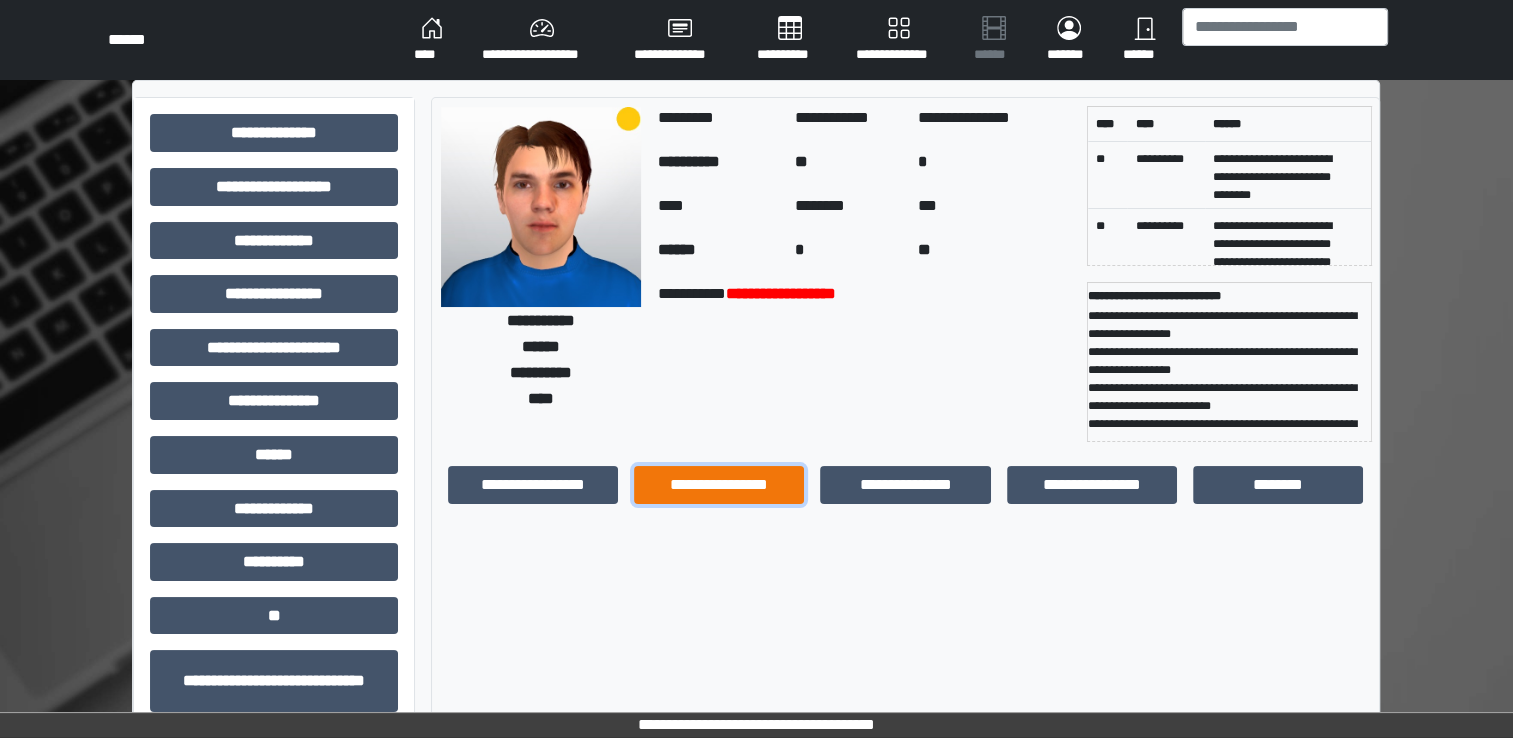 click on "**********" at bounding box center (719, 485) 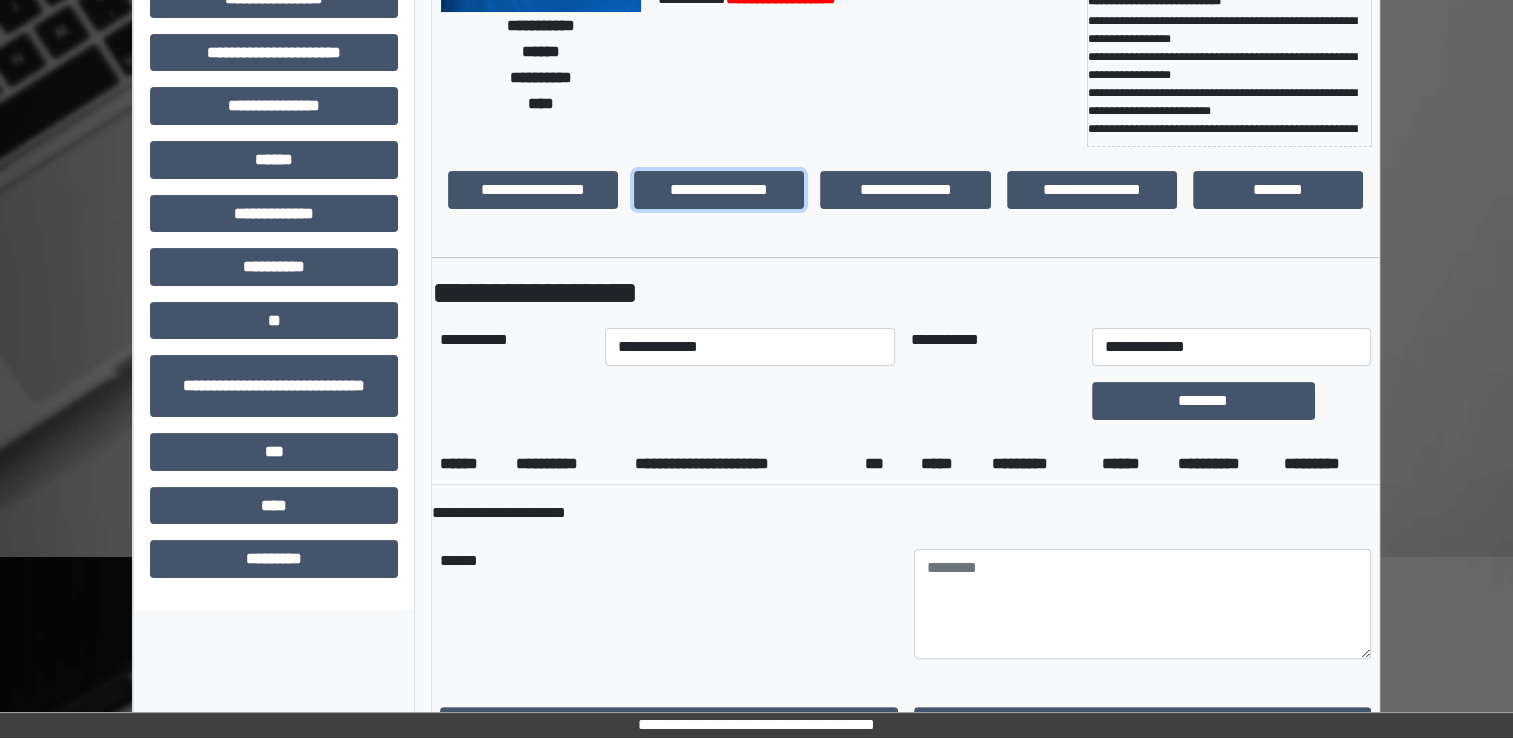 scroll, scrollTop: 300, scrollLeft: 0, axis: vertical 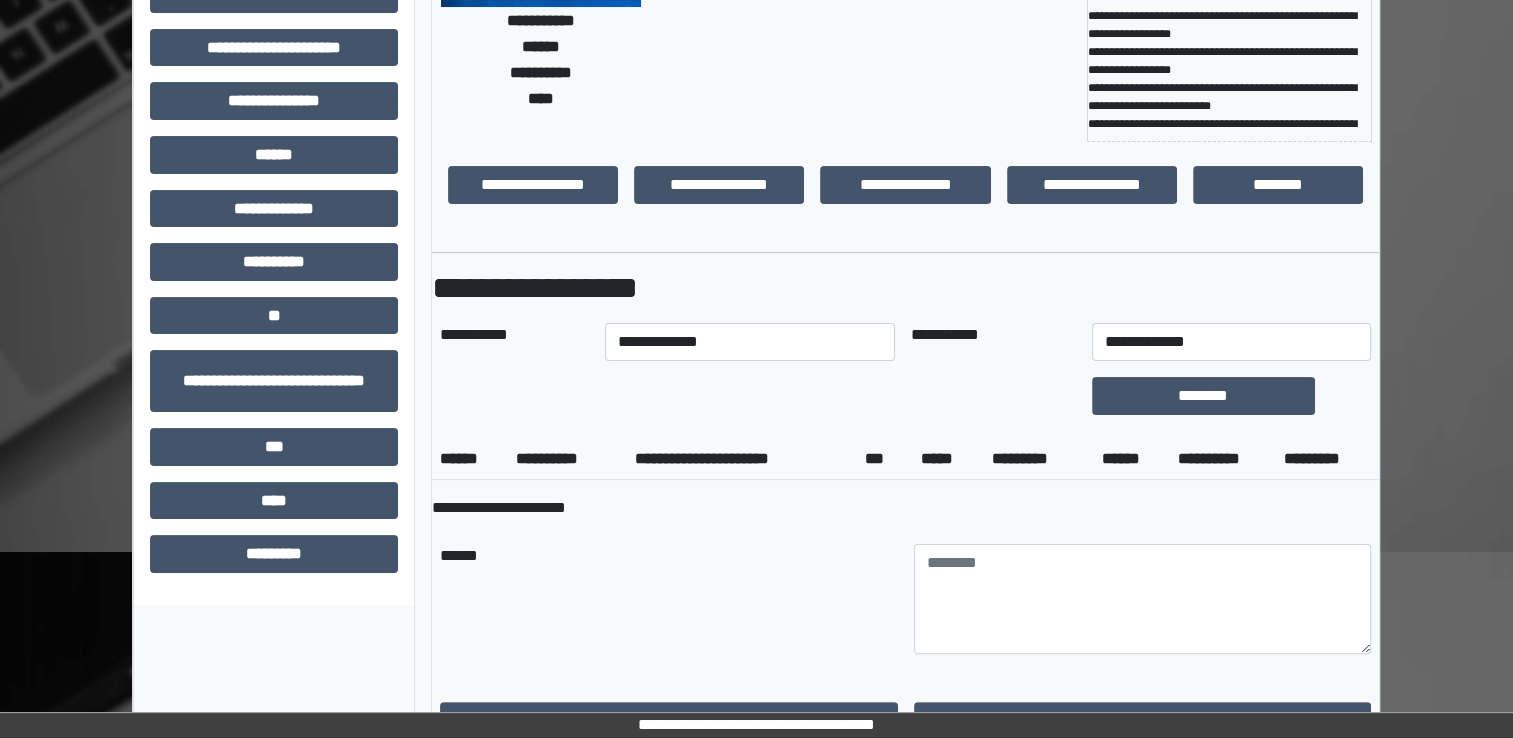 click on "**********" at bounding box center (750, 342) 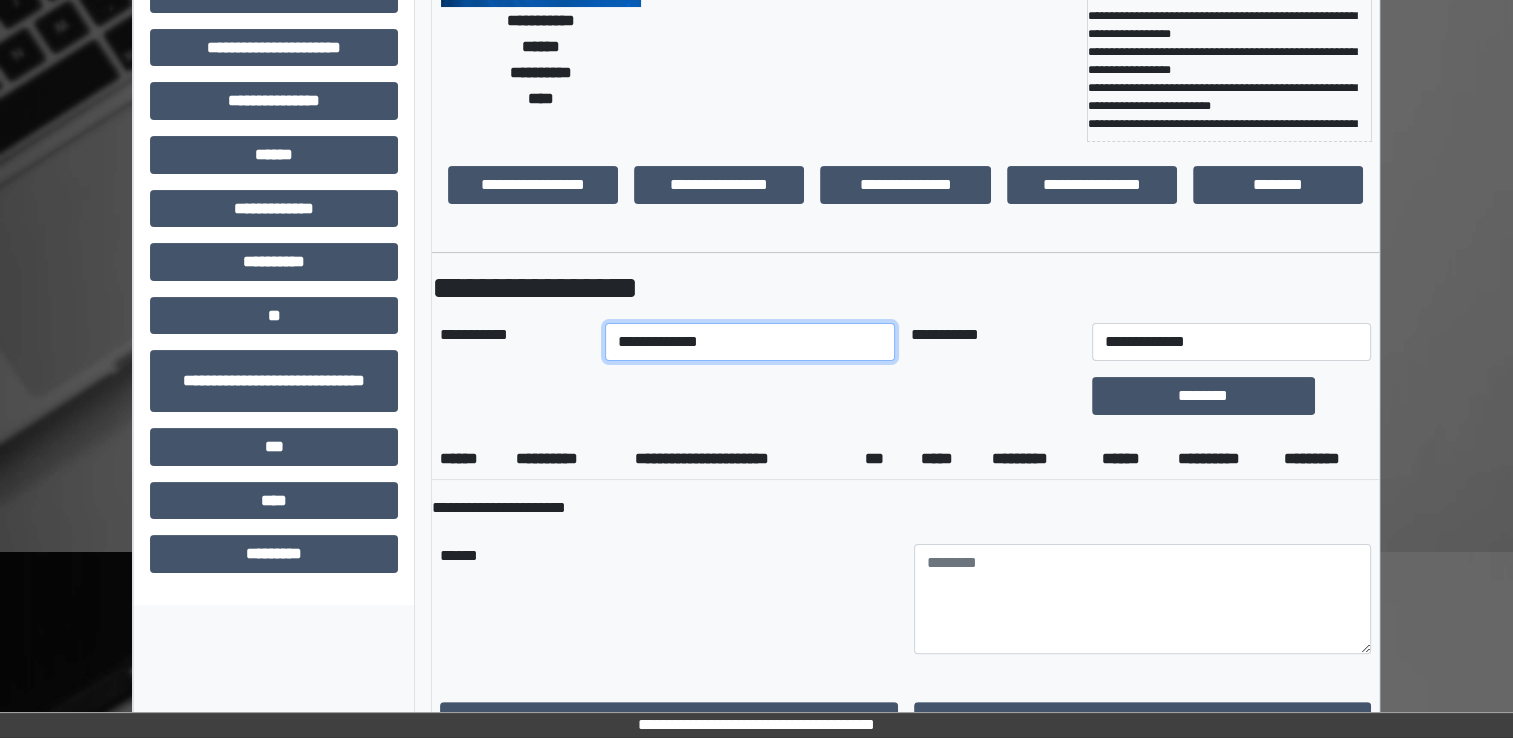 click on "**********" at bounding box center (750, 342) 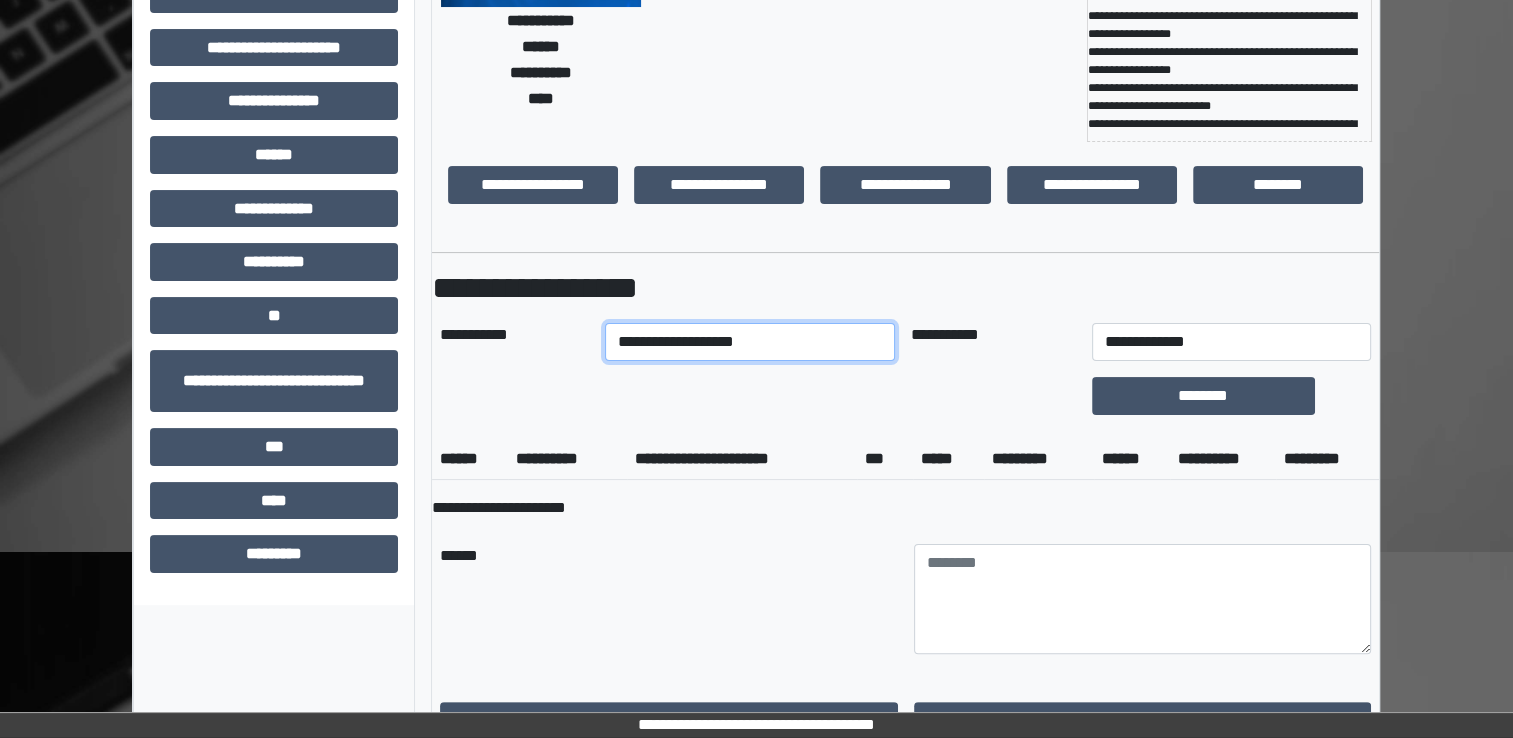 click on "**********" at bounding box center (750, 342) 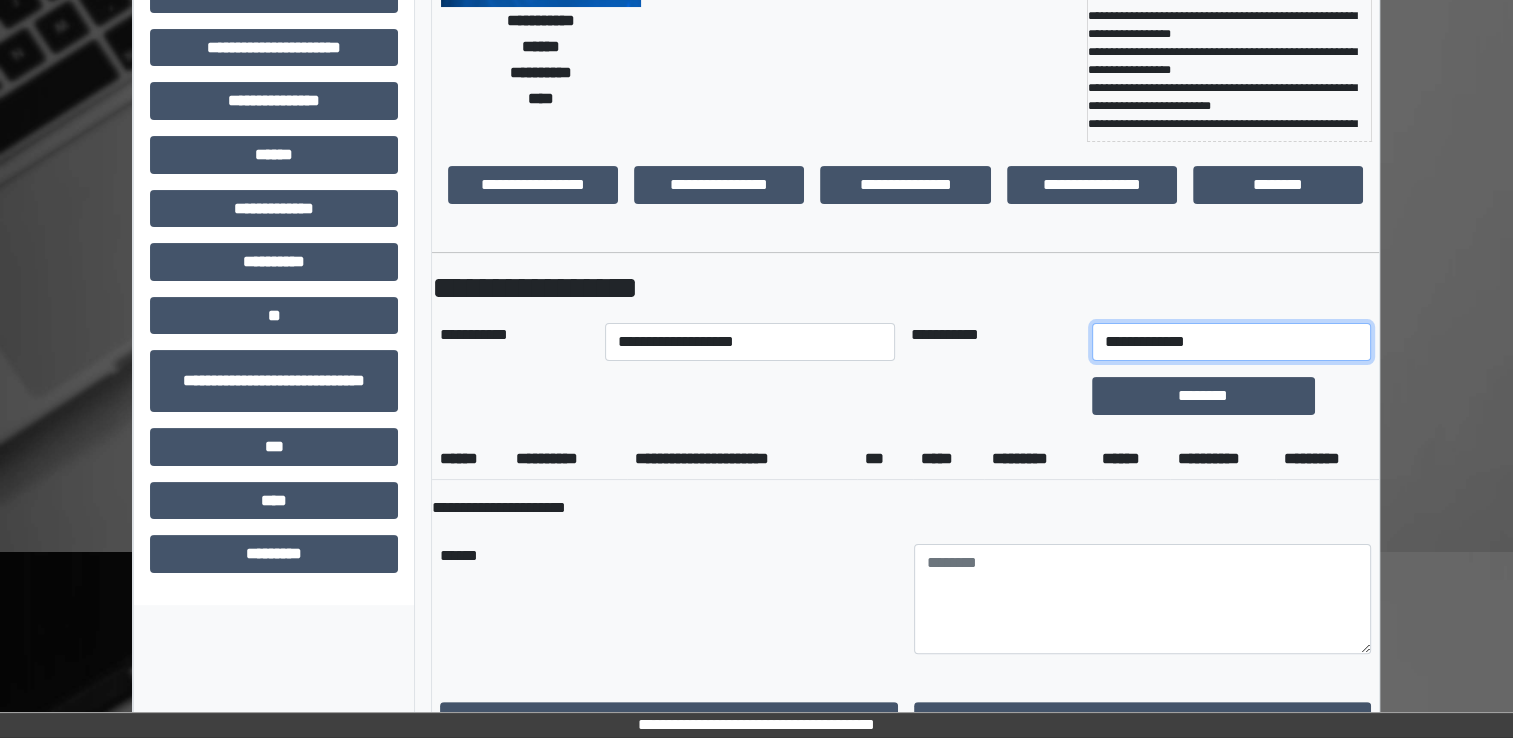 click on "**********" at bounding box center [1231, 342] 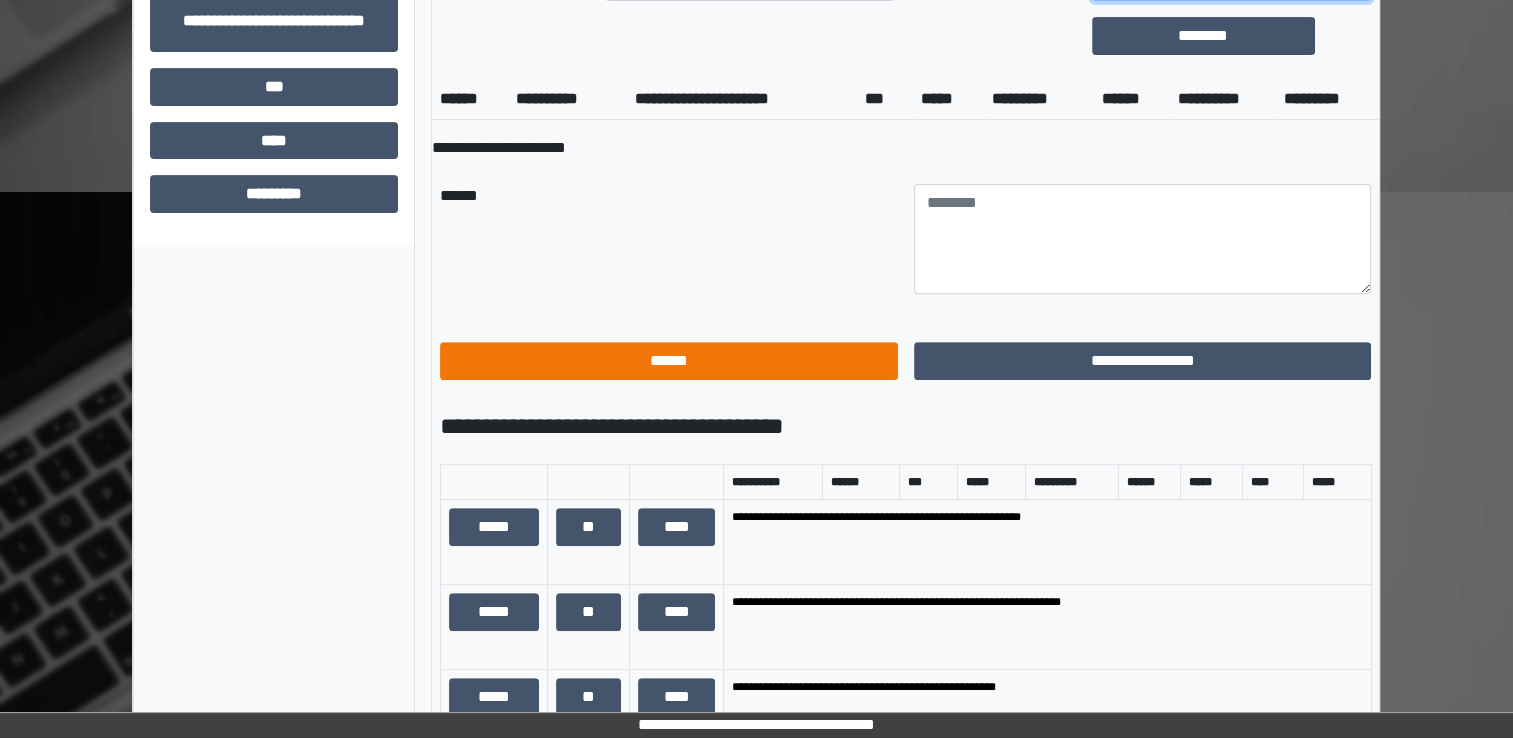 scroll, scrollTop: 700, scrollLeft: 0, axis: vertical 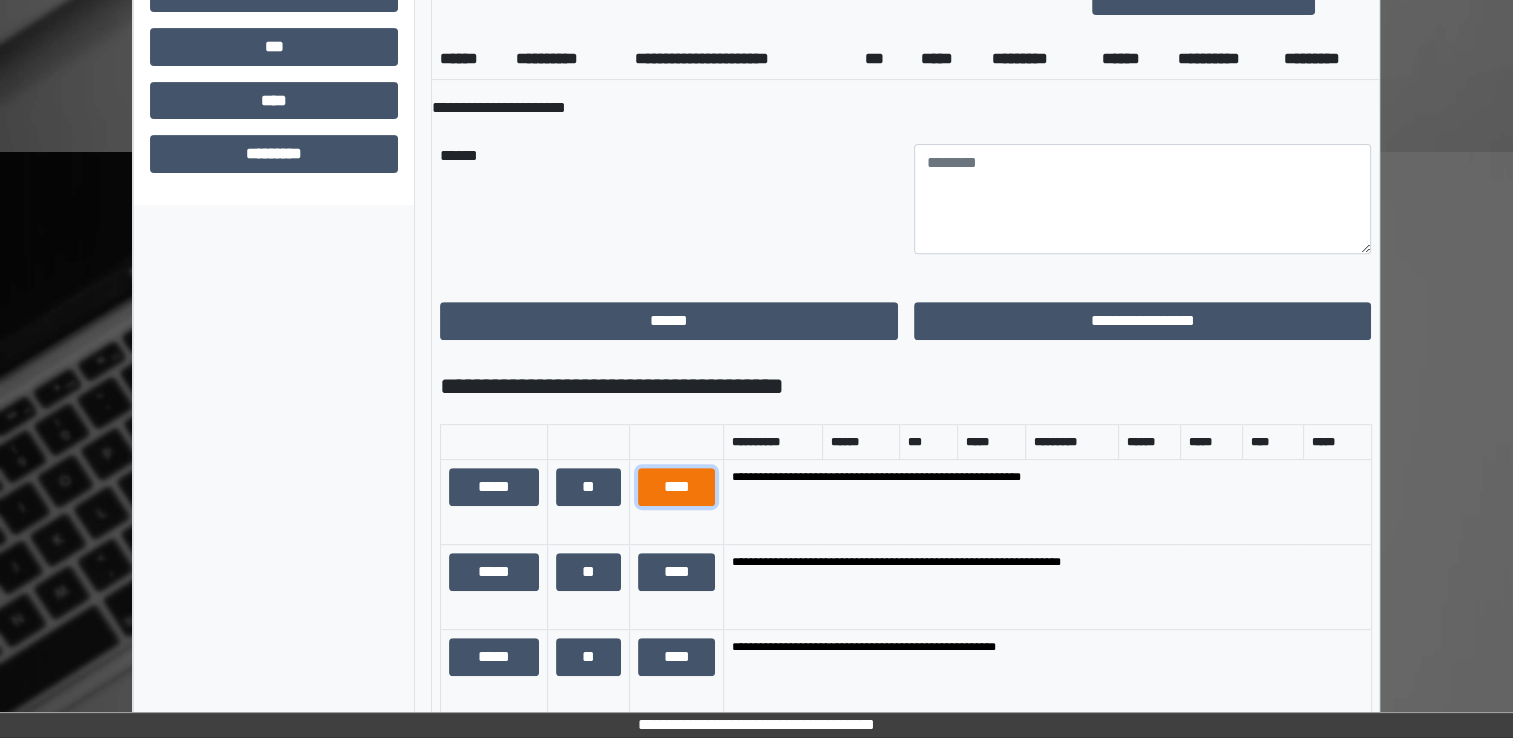 click on "****" at bounding box center (677, 487) 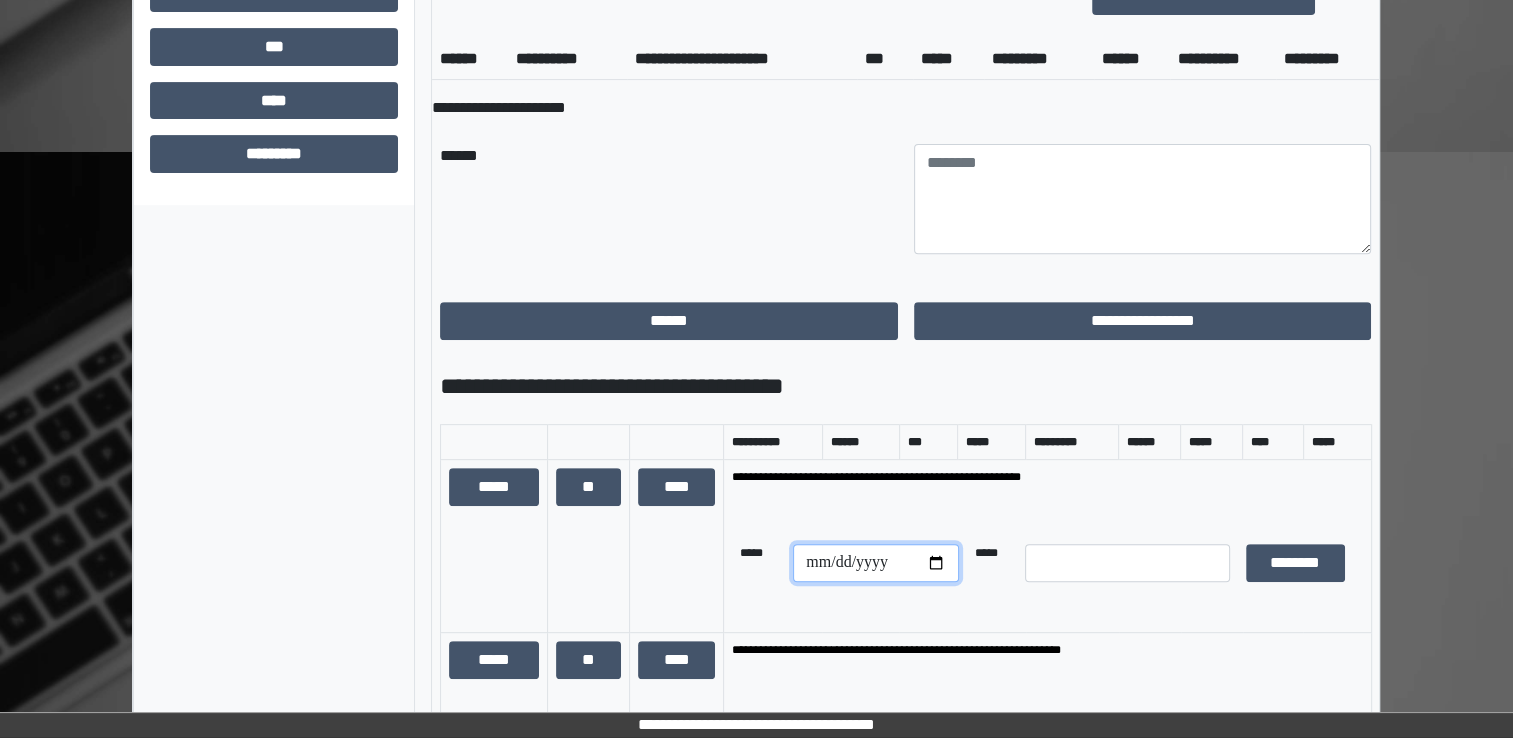 click at bounding box center (875, 563) 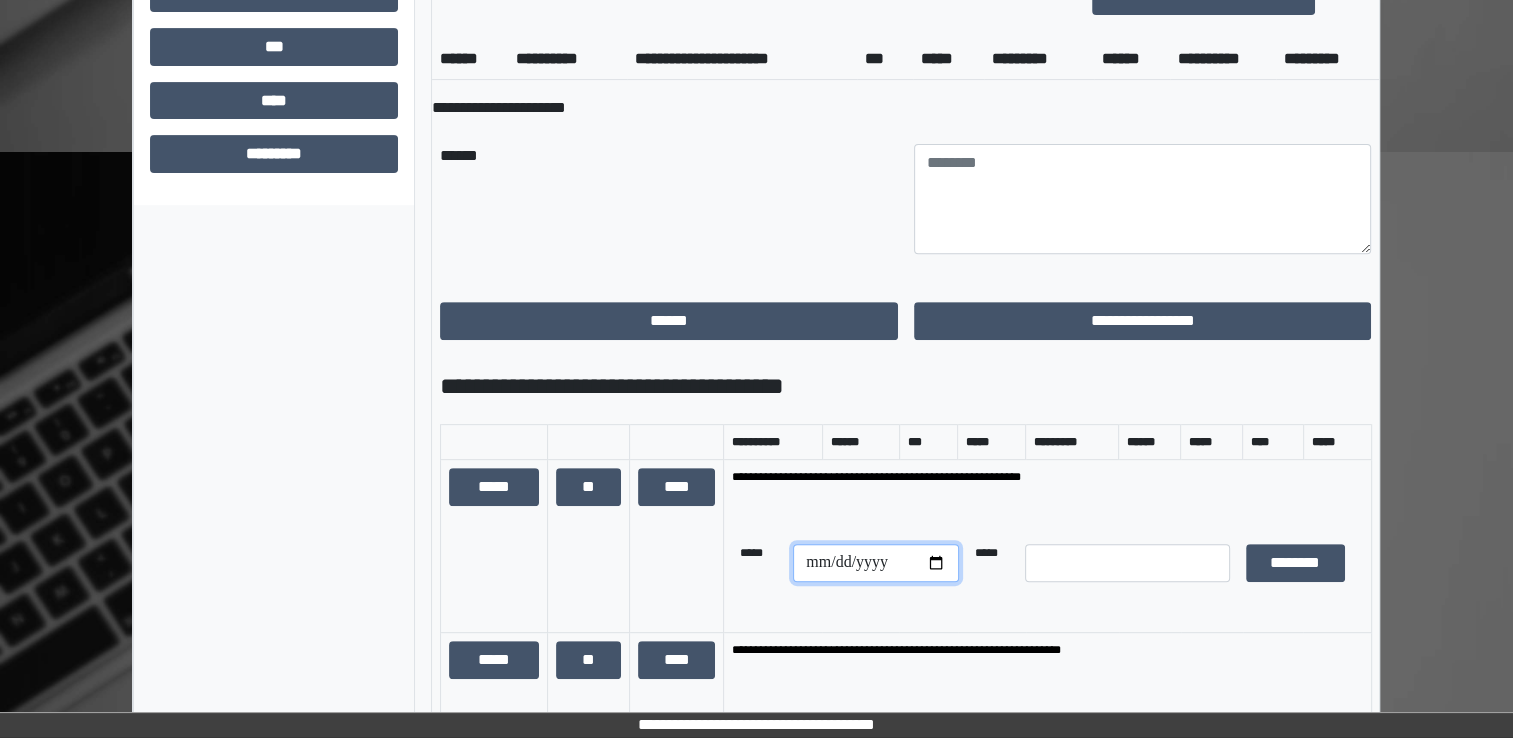 type on "**********" 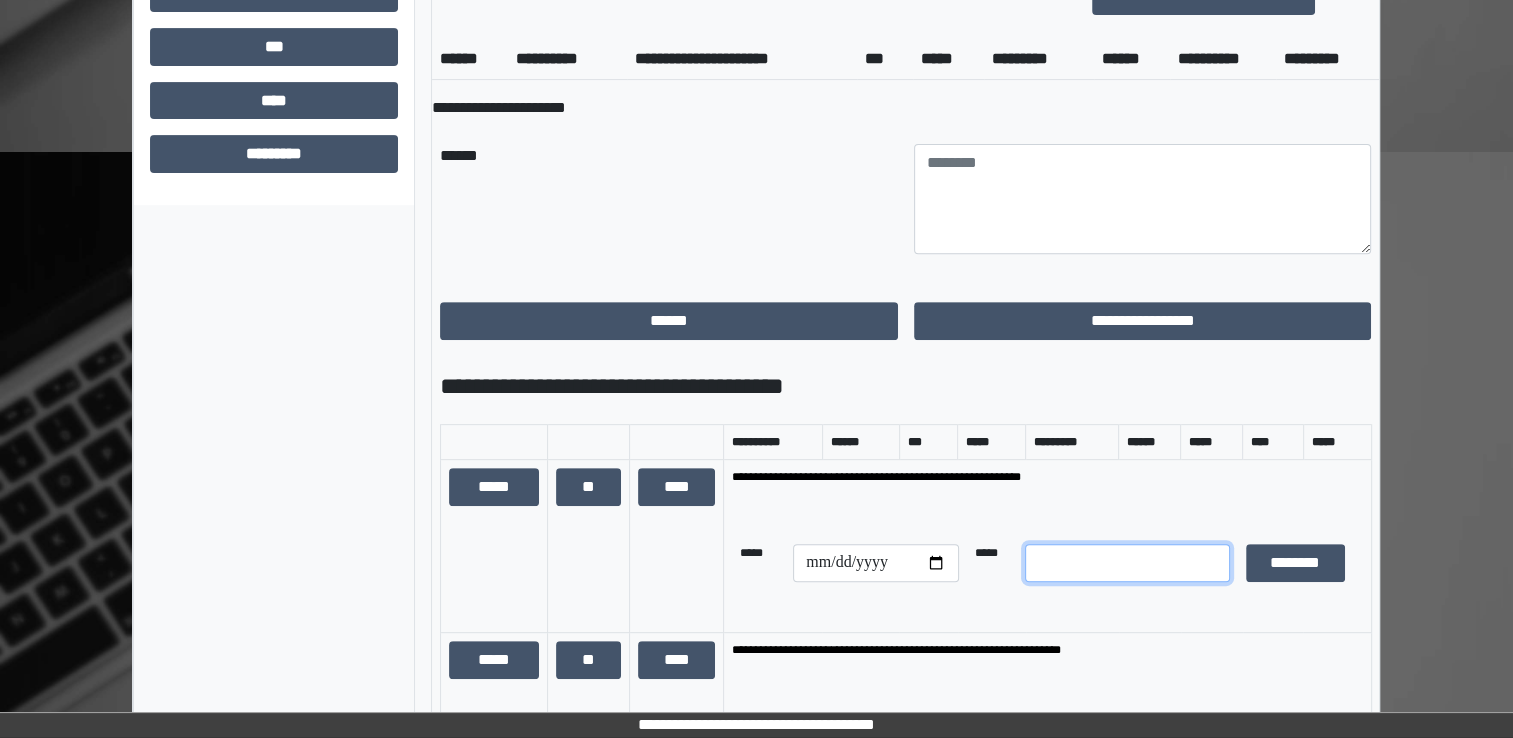 click at bounding box center [1127, 563] 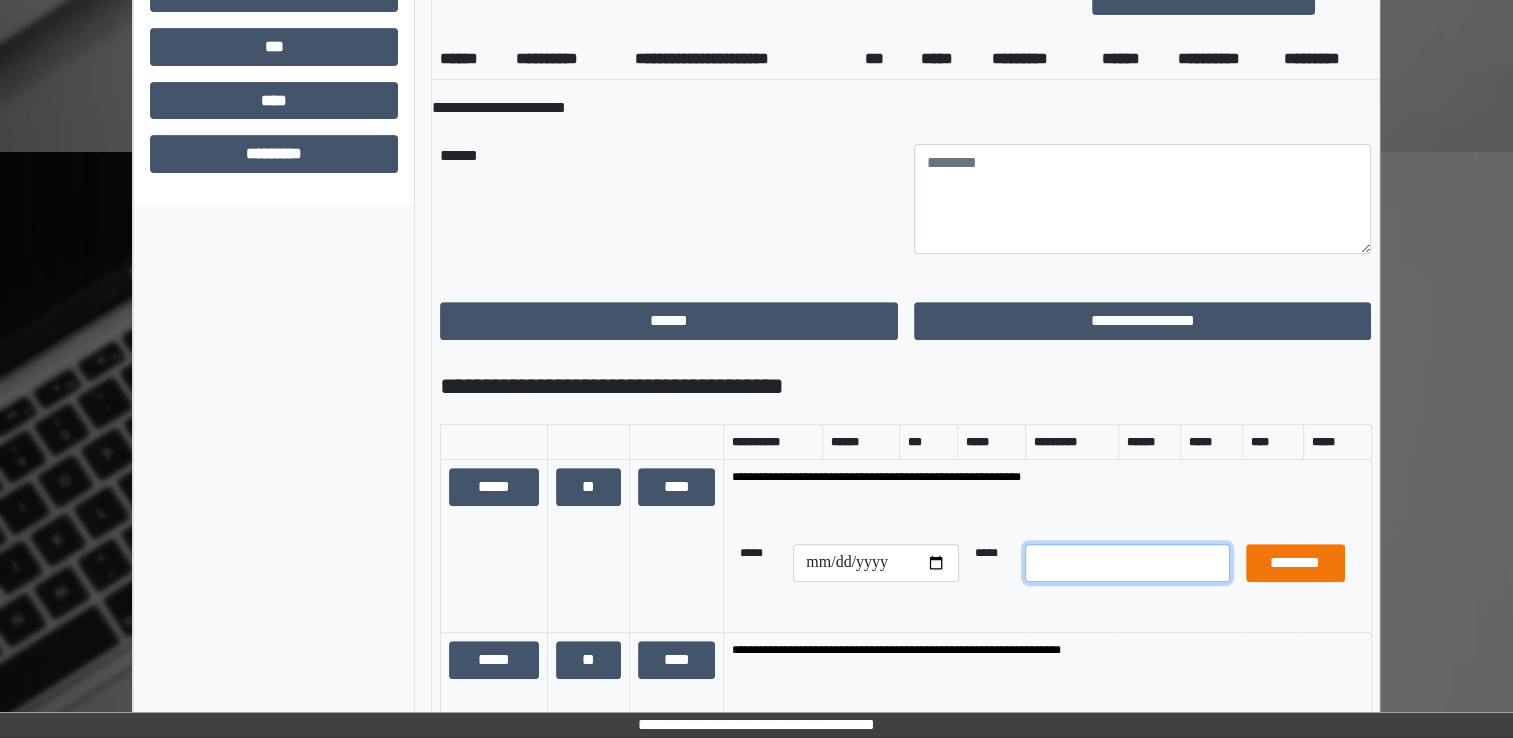 type on "*" 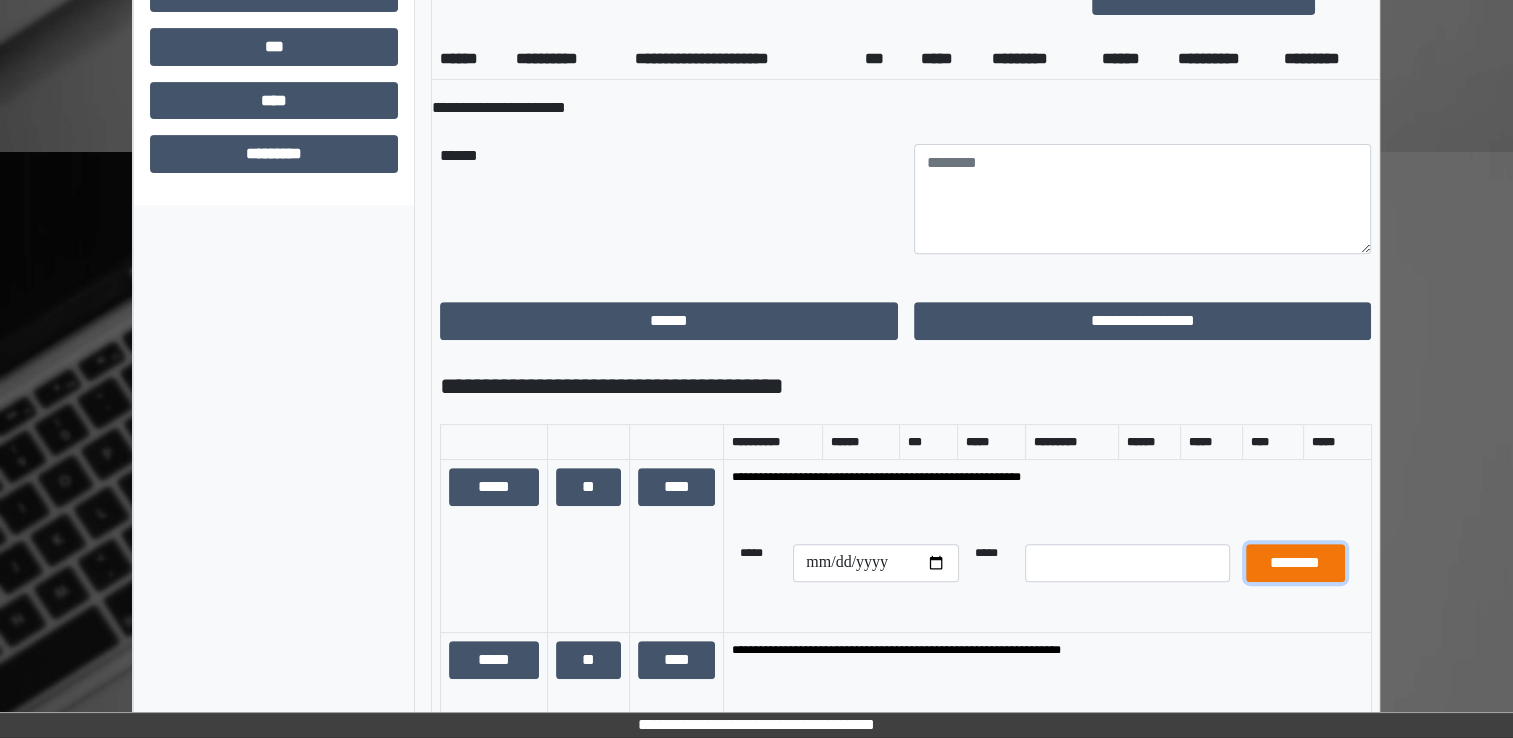 click on "********" at bounding box center [1295, 563] 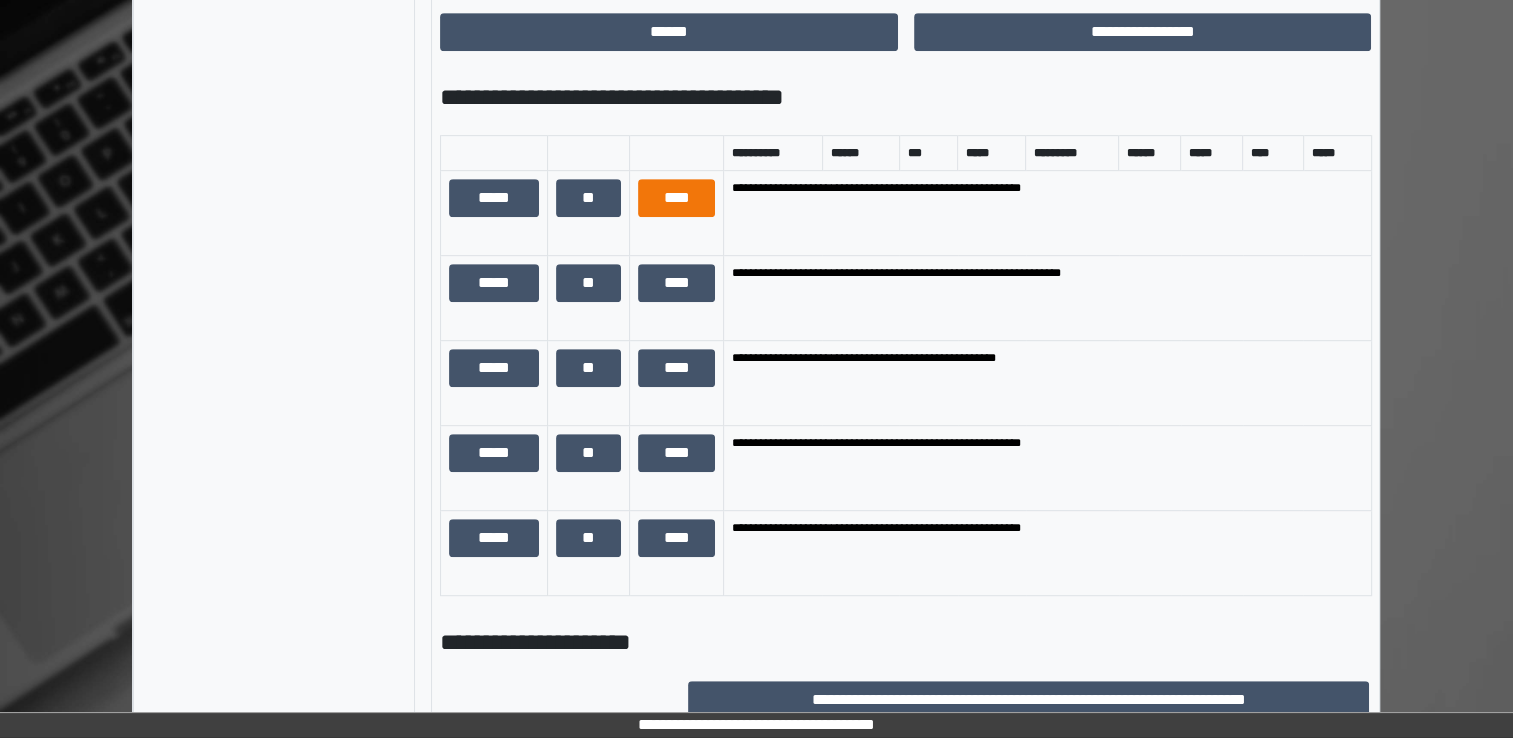 scroll, scrollTop: 1400, scrollLeft: 0, axis: vertical 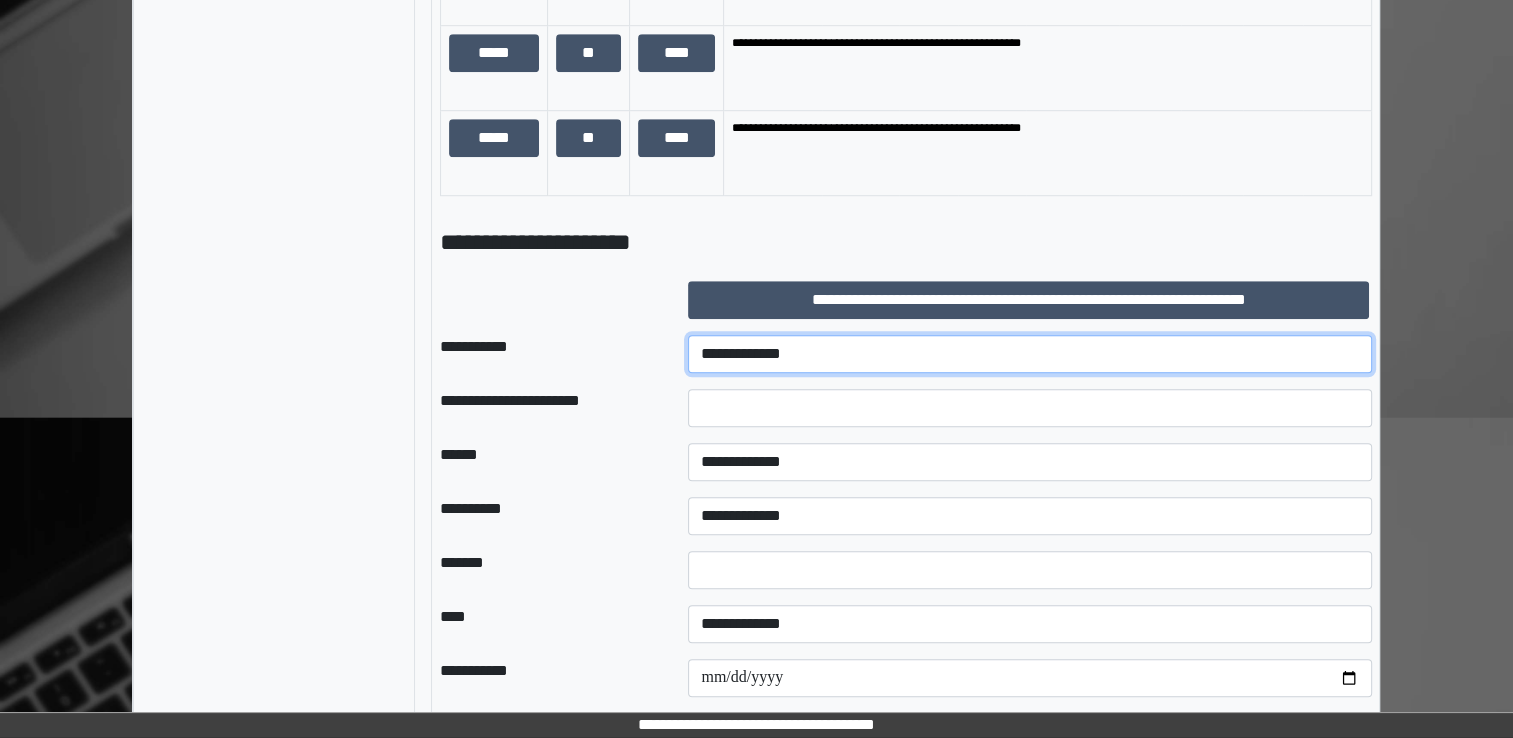 click on "**********" at bounding box center [1030, 354] 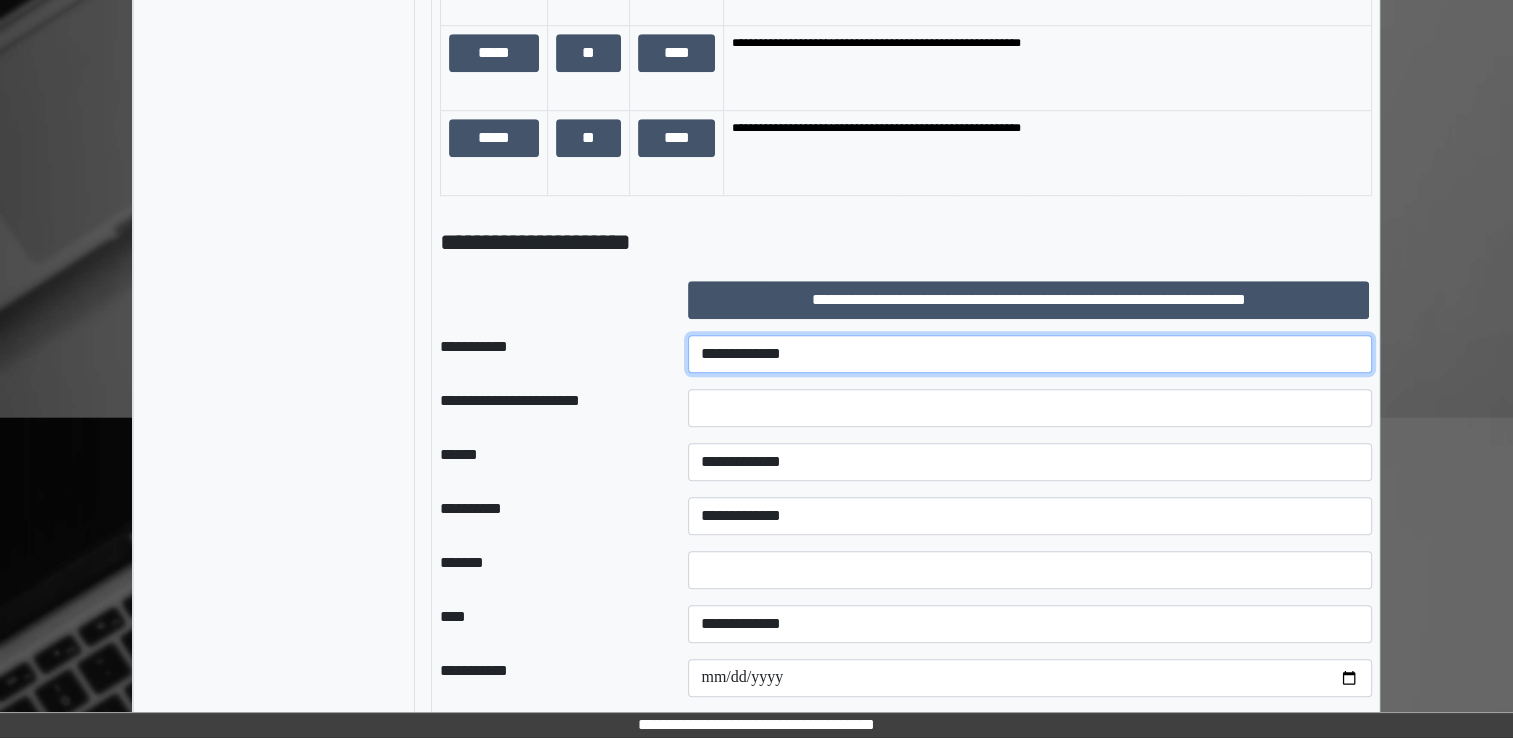 select on "***" 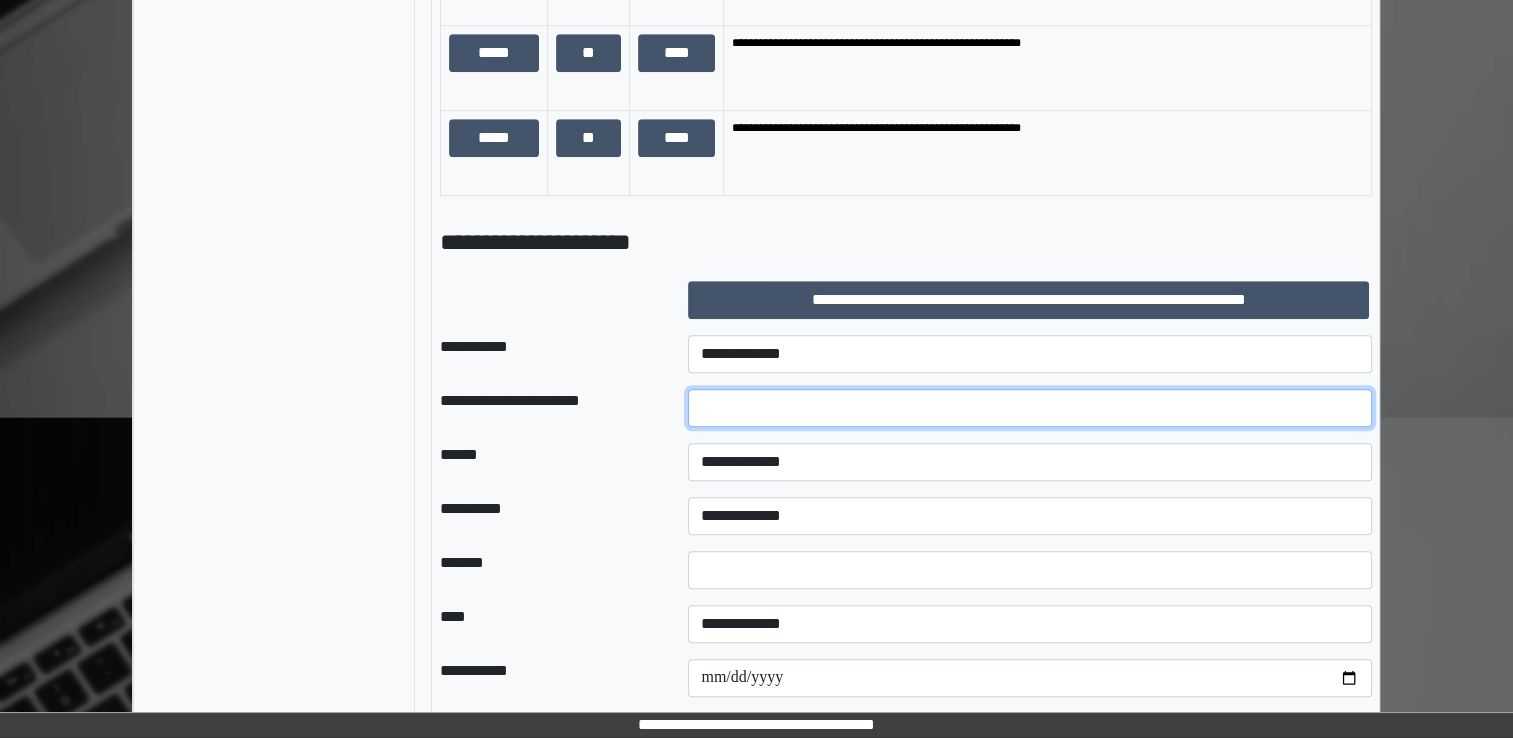 click at bounding box center [1030, 408] 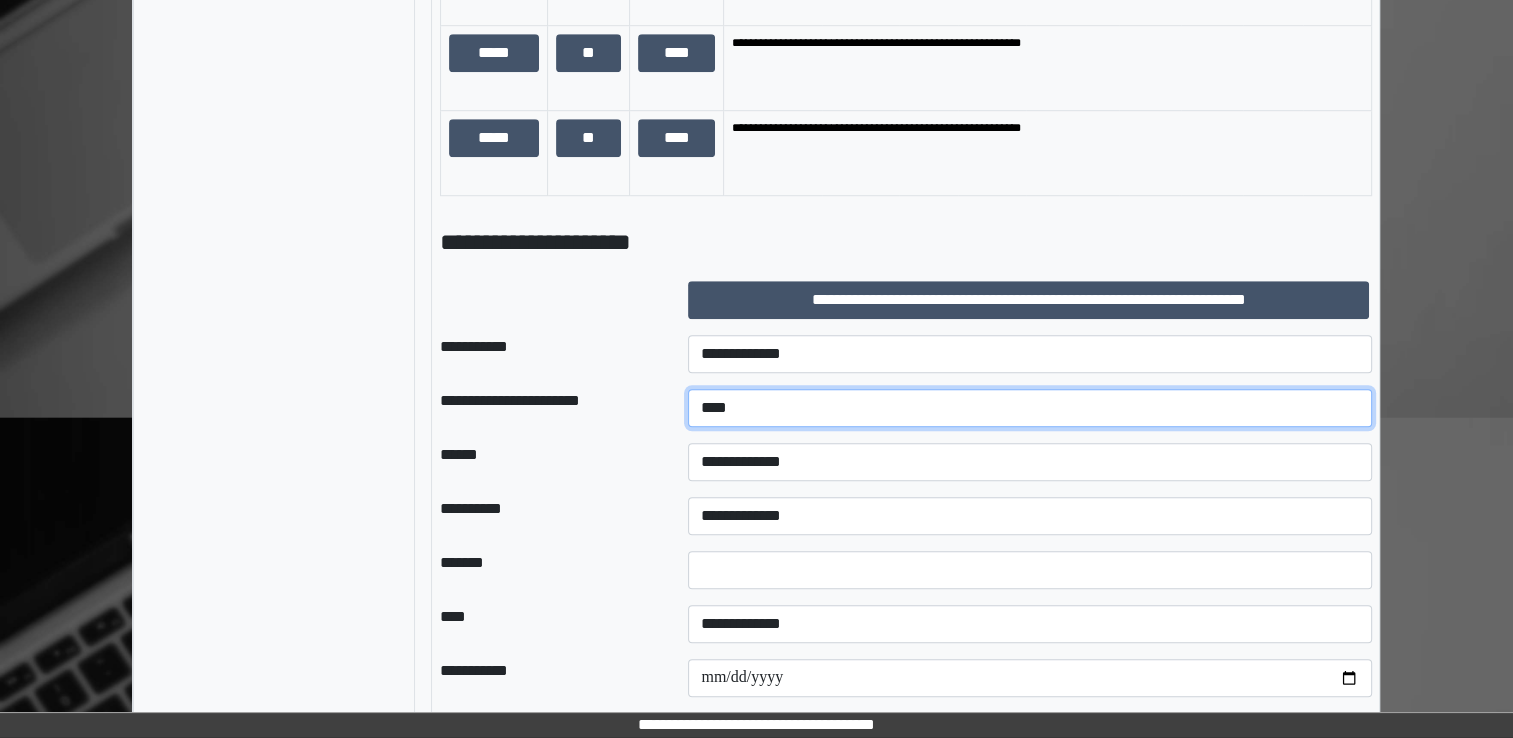 type on "****" 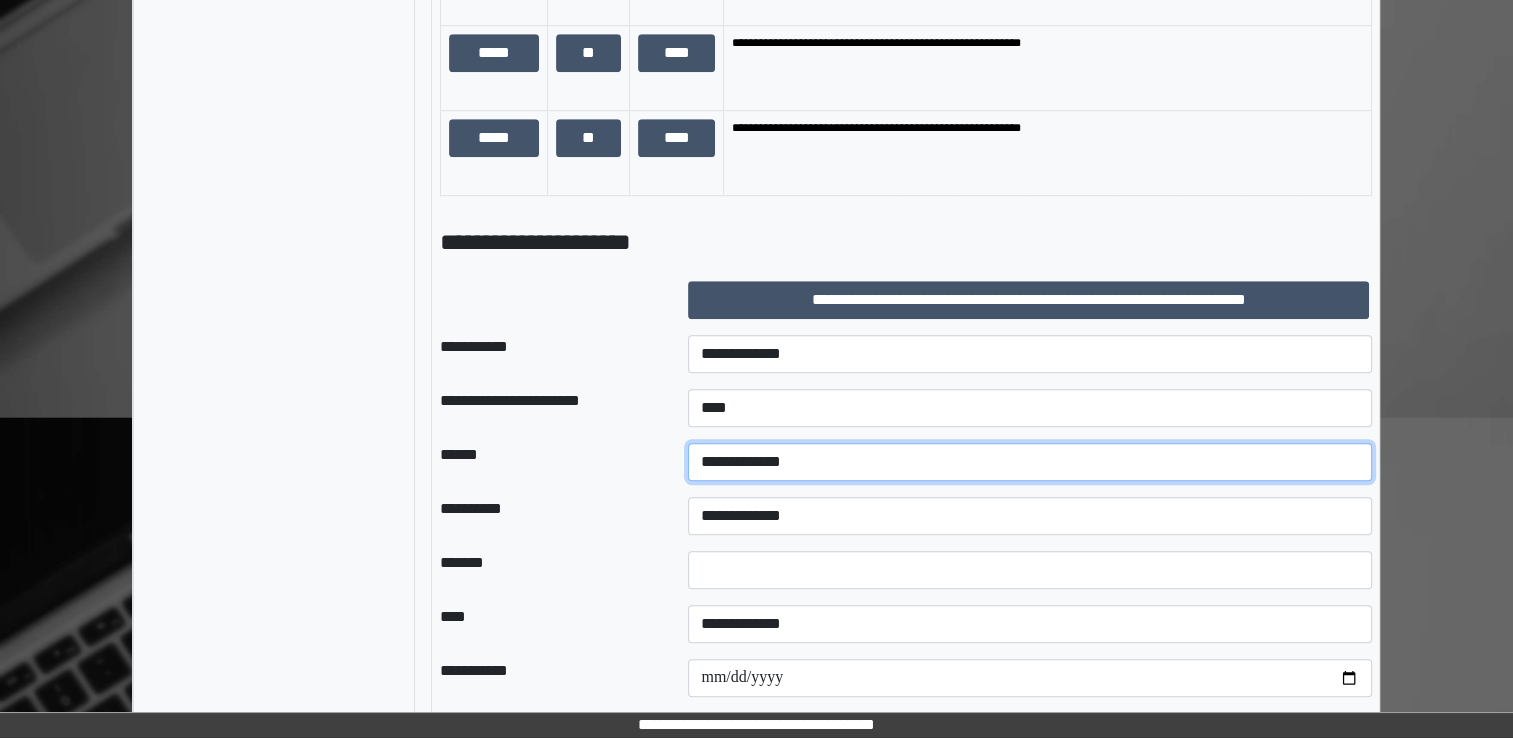 click on "**********" at bounding box center [1030, 462] 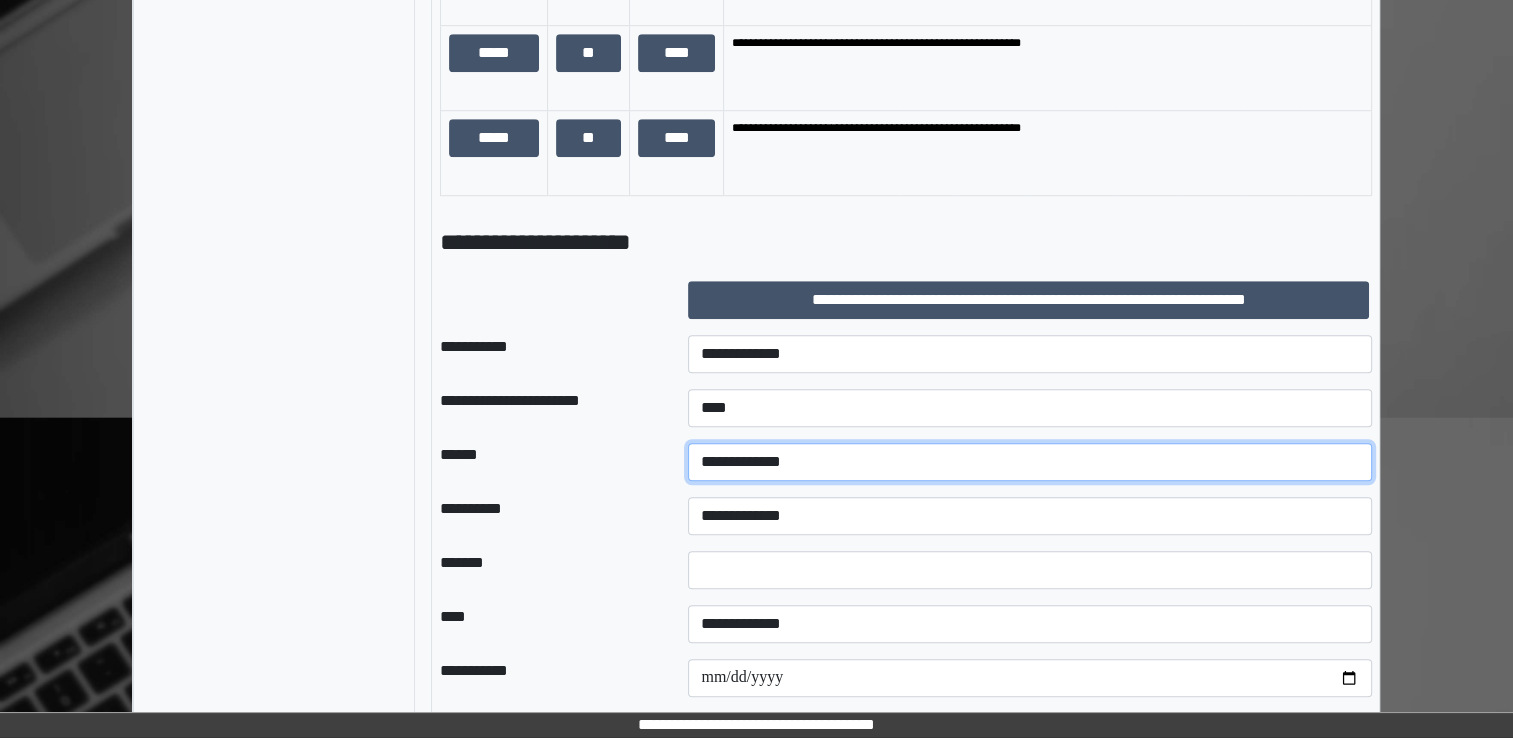 select on "*" 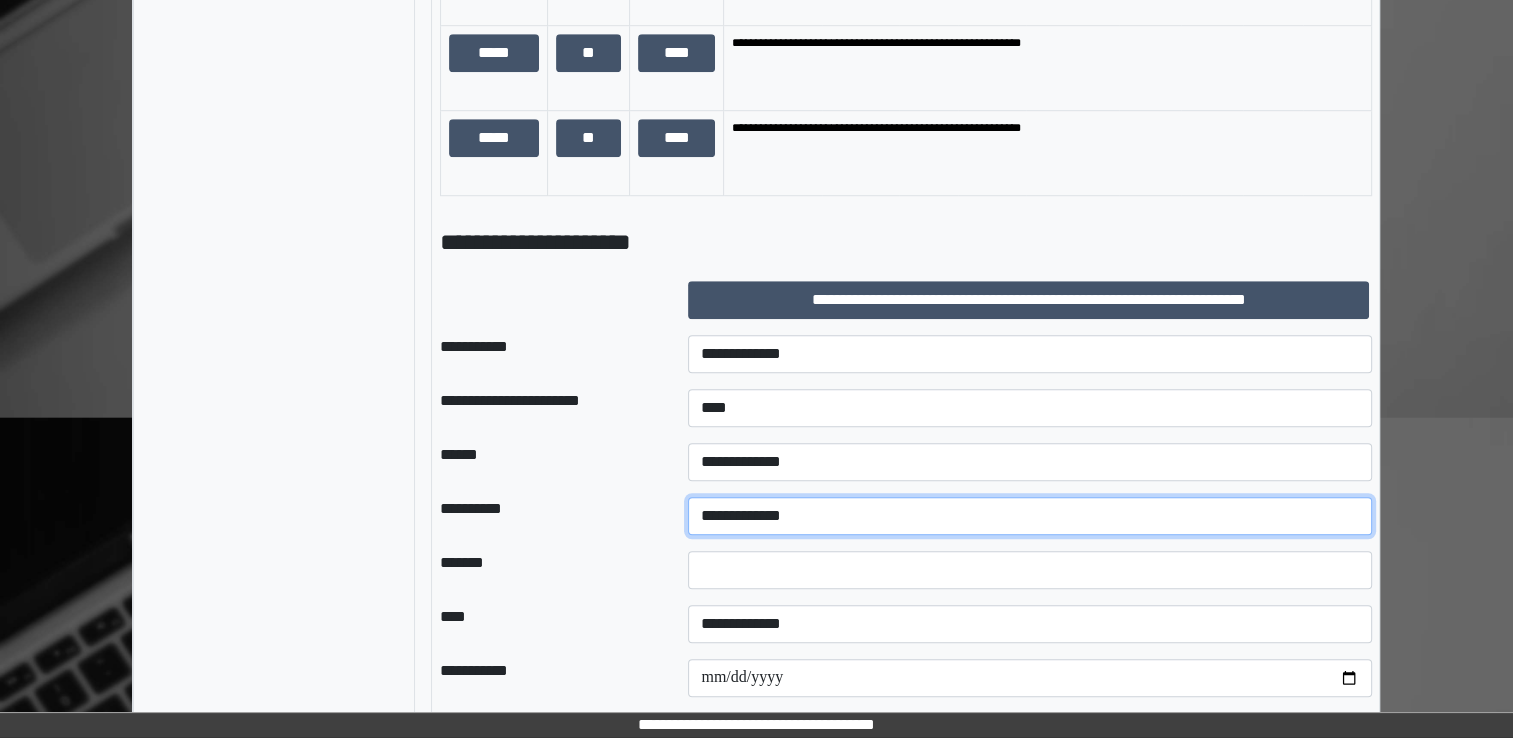click on "**********" at bounding box center [1030, 516] 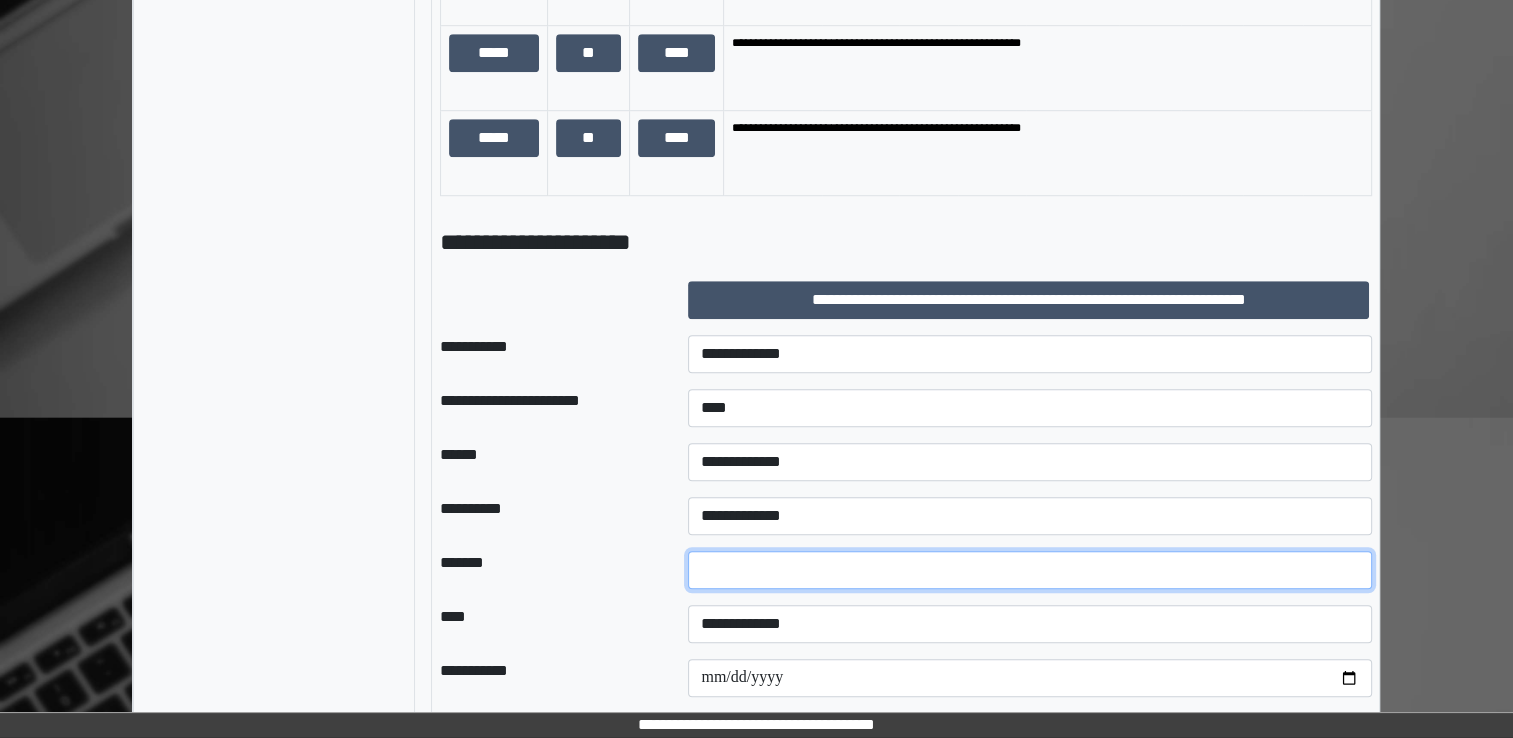click at bounding box center (1030, 570) 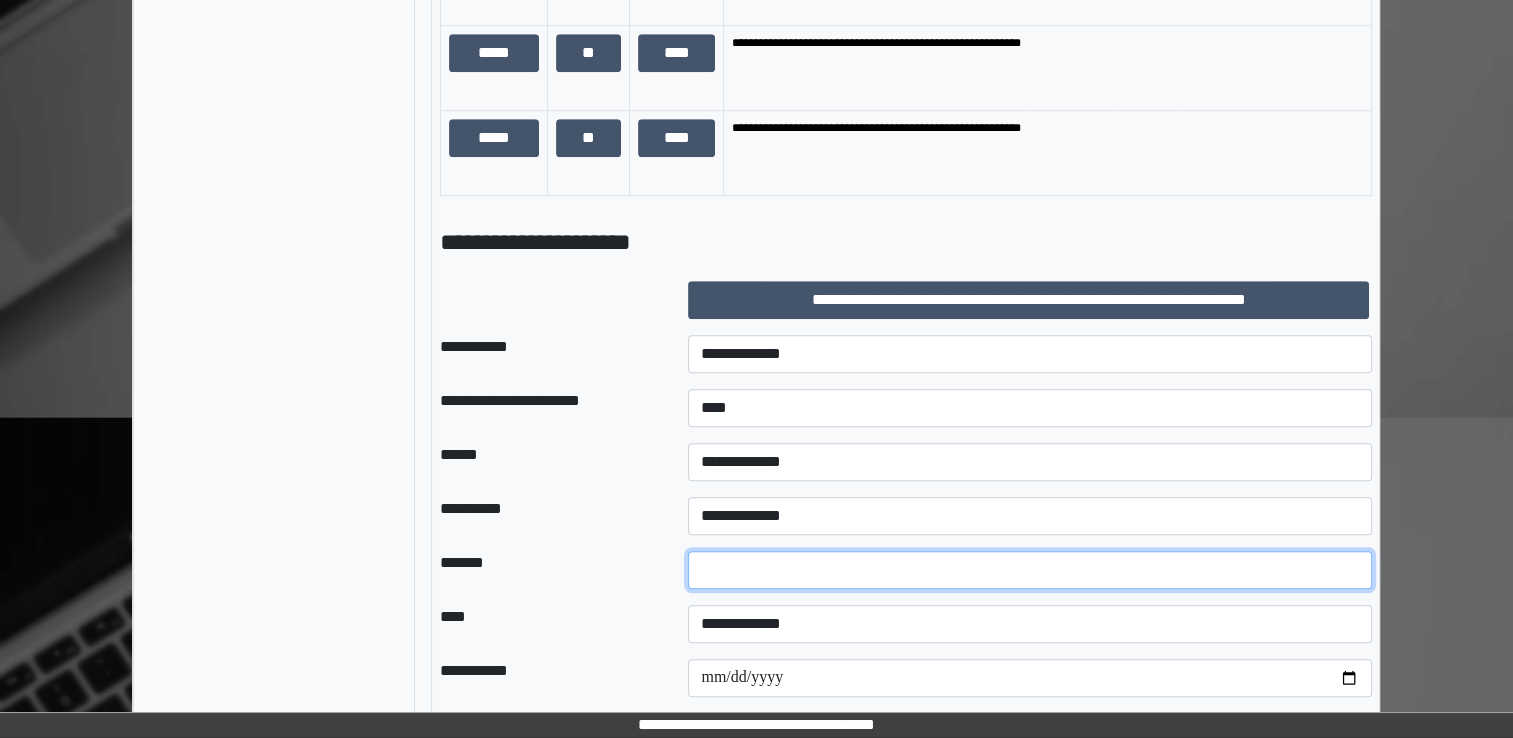 type on "*" 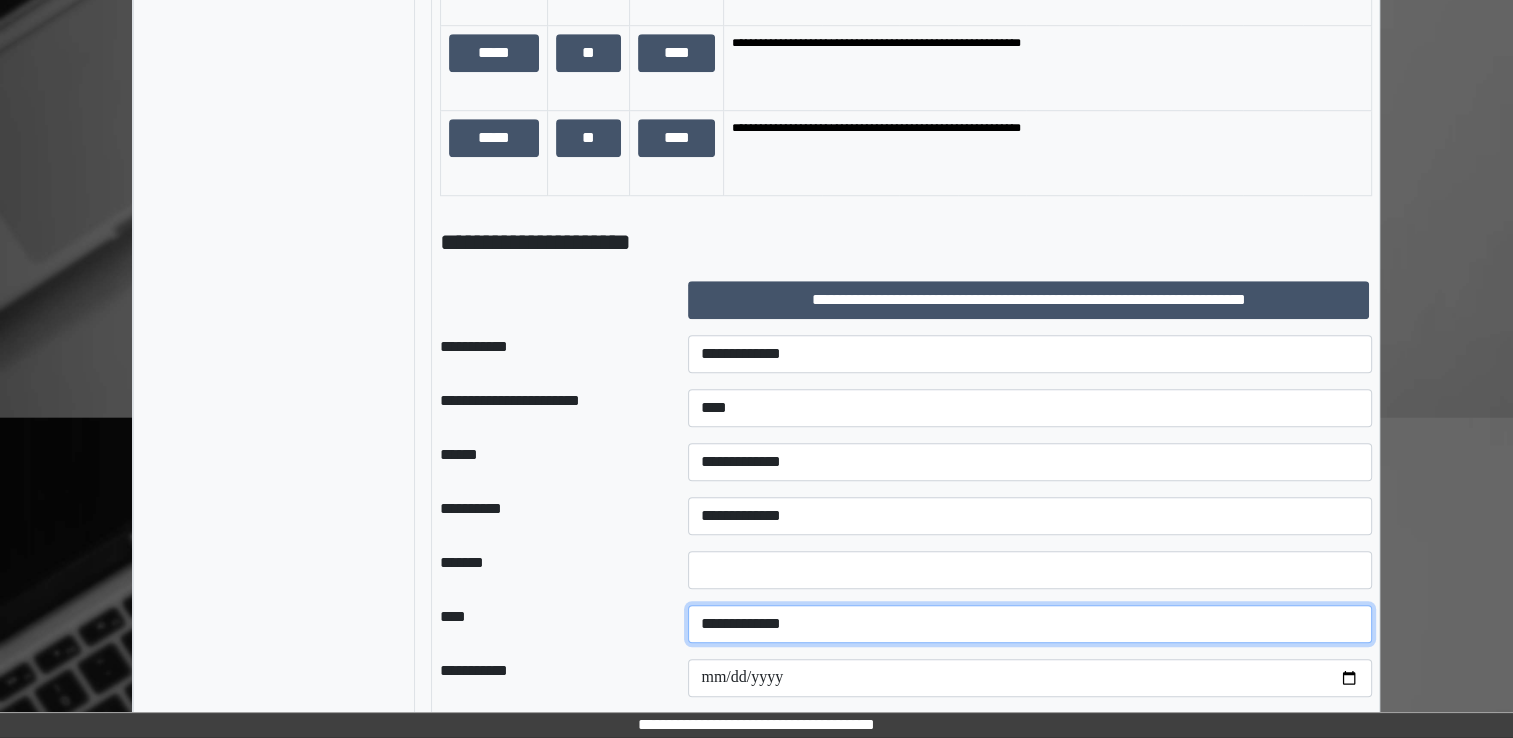 click on "**********" at bounding box center (1030, 624) 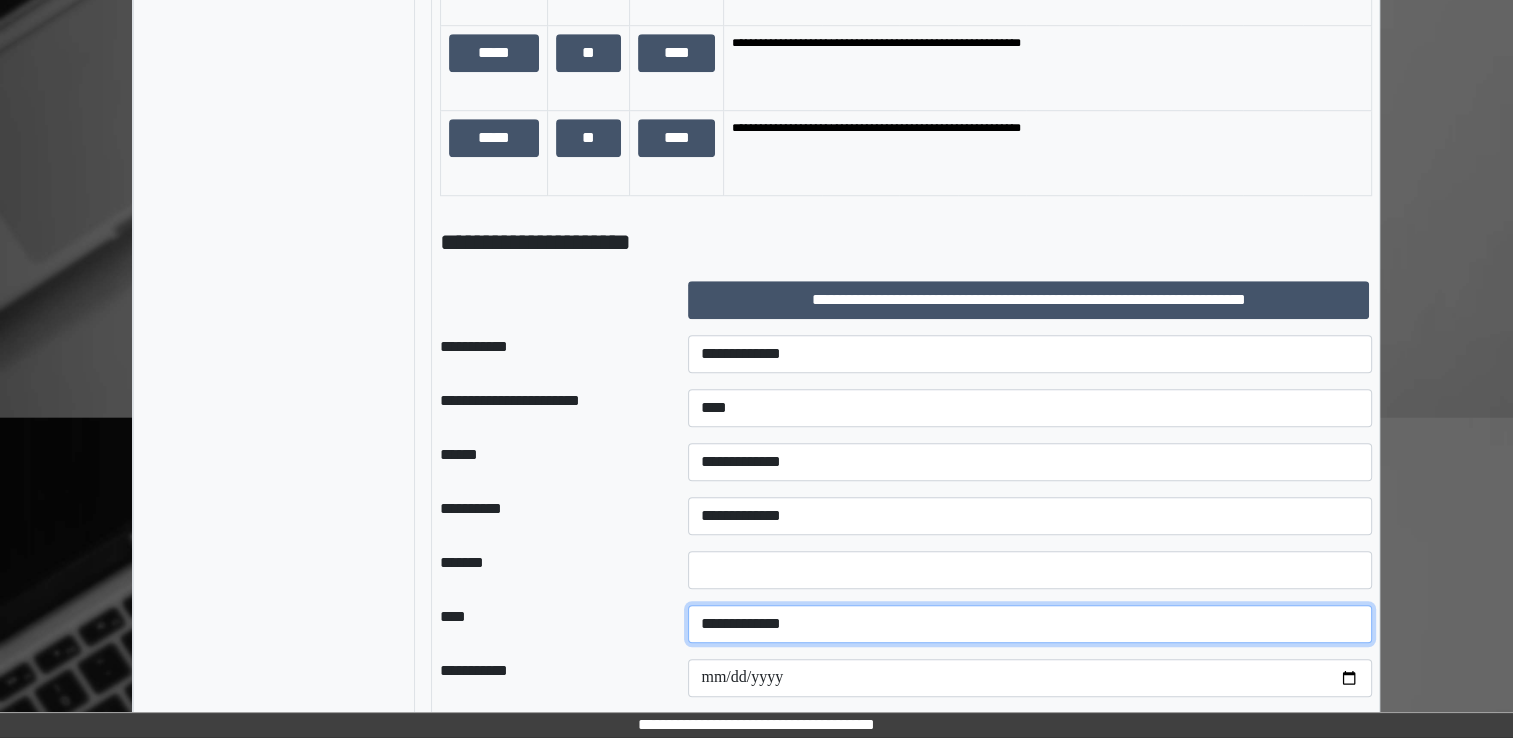 select on "*" 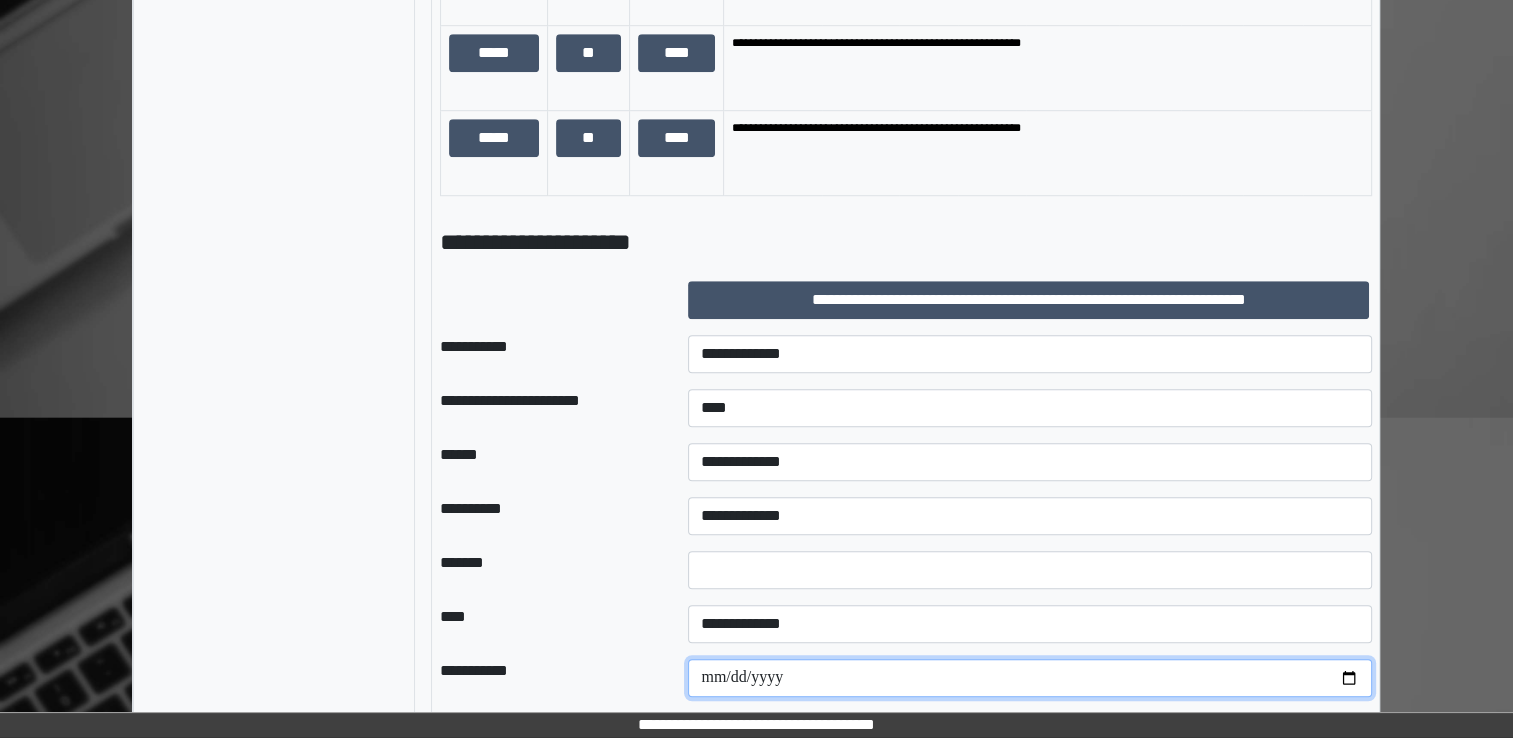 click at bounding box center (1030, 678) 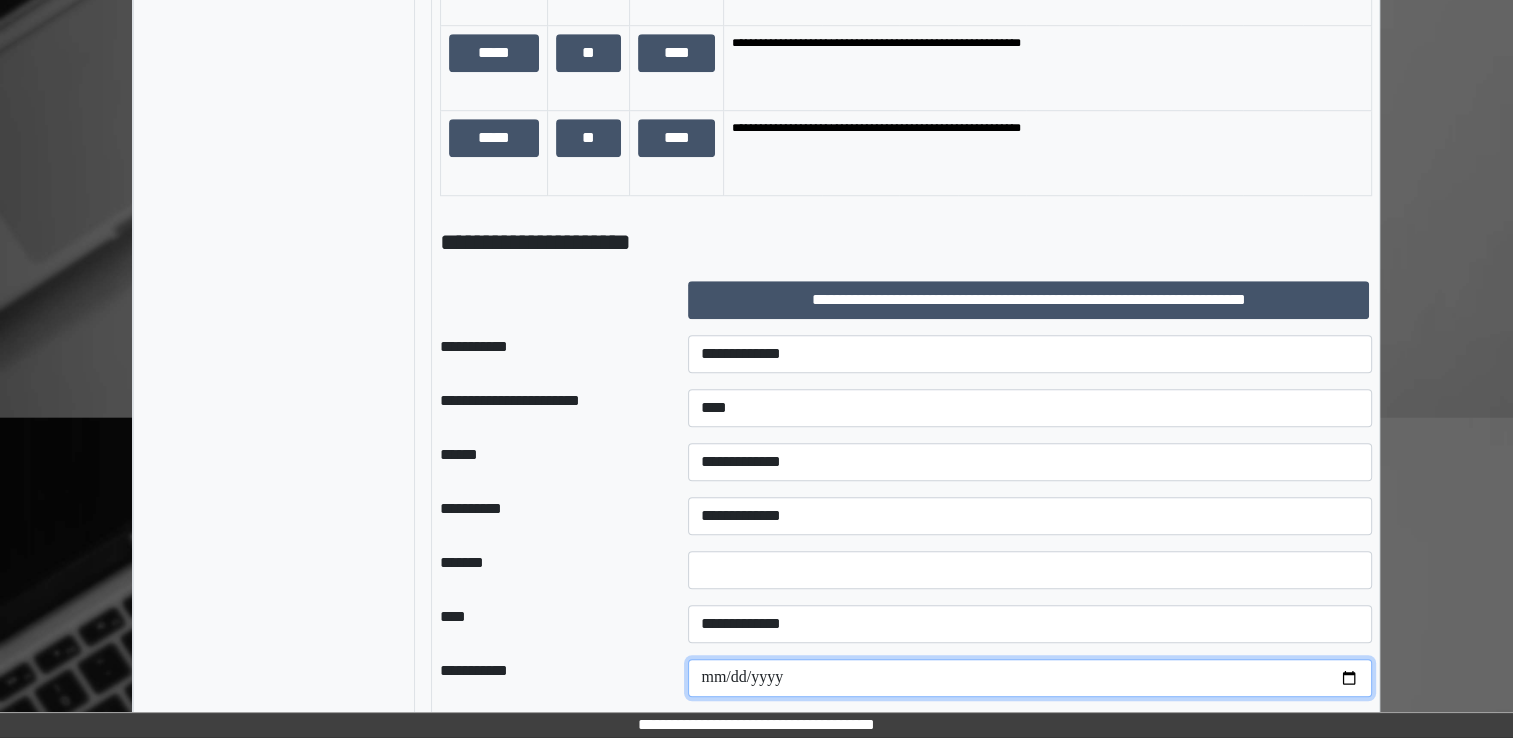 type on "**********" 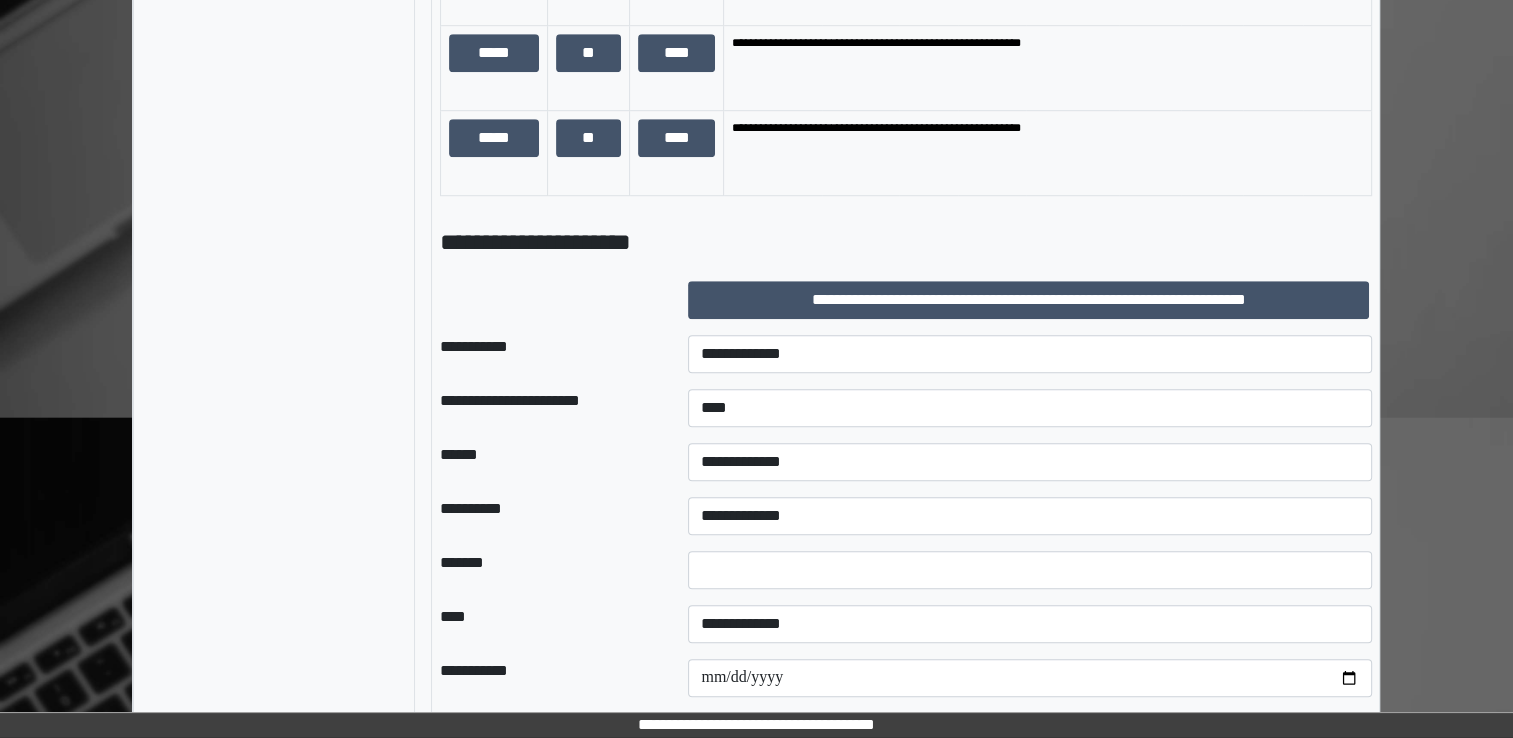 click on "*******" at bounding box center (548, 570) 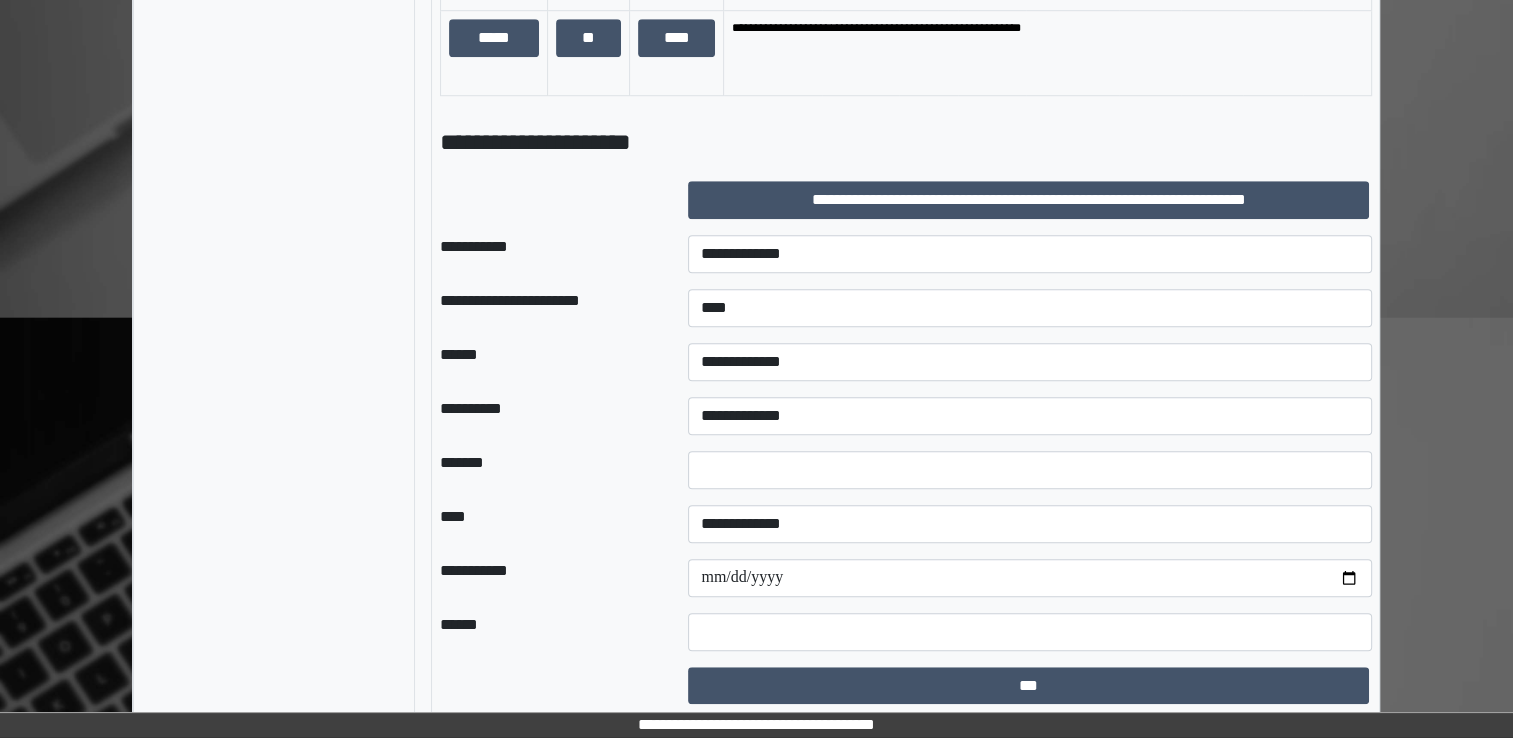 scroll, scrollTop: 1501, scrollLeft: 0, axis: vertical 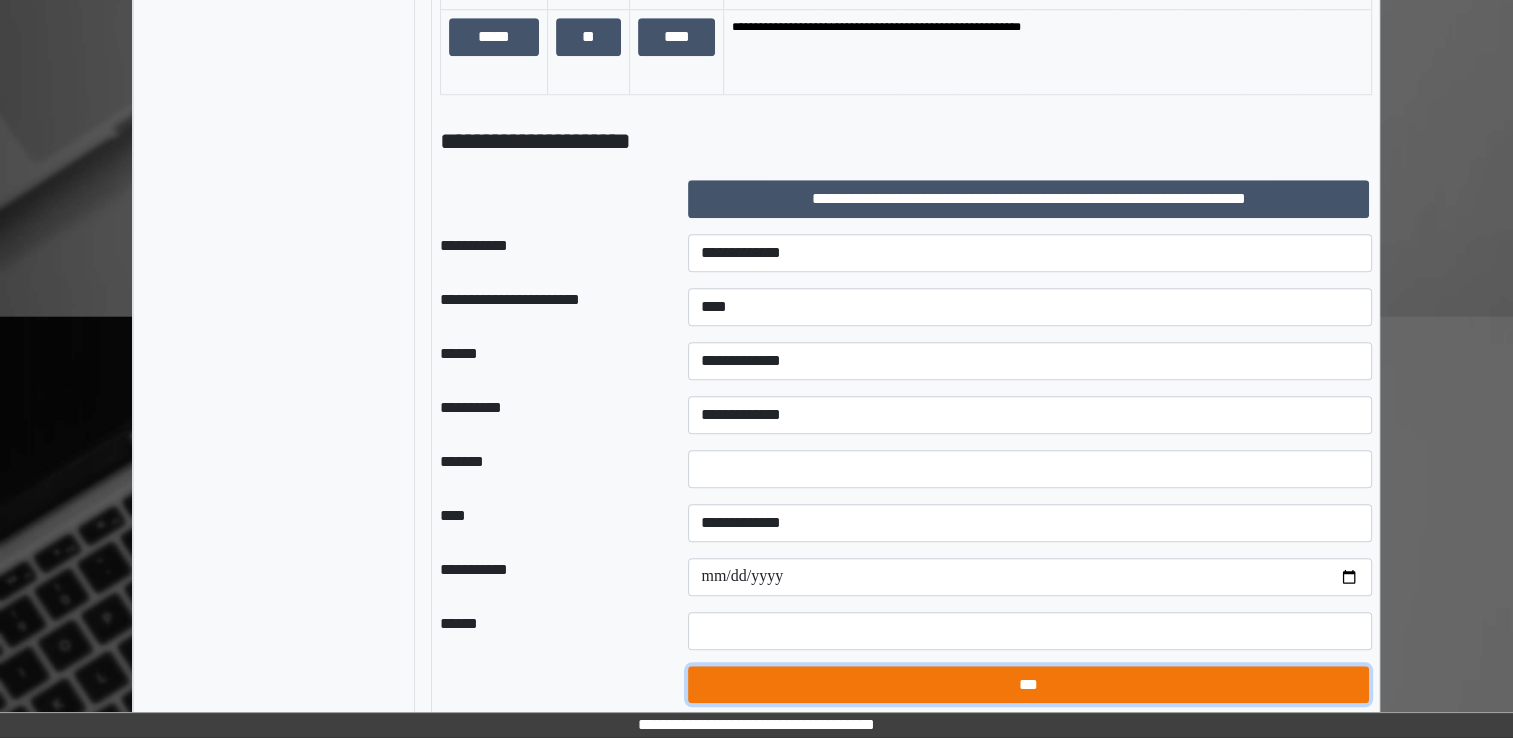 click on "***" at bounding box center (1028, 685) 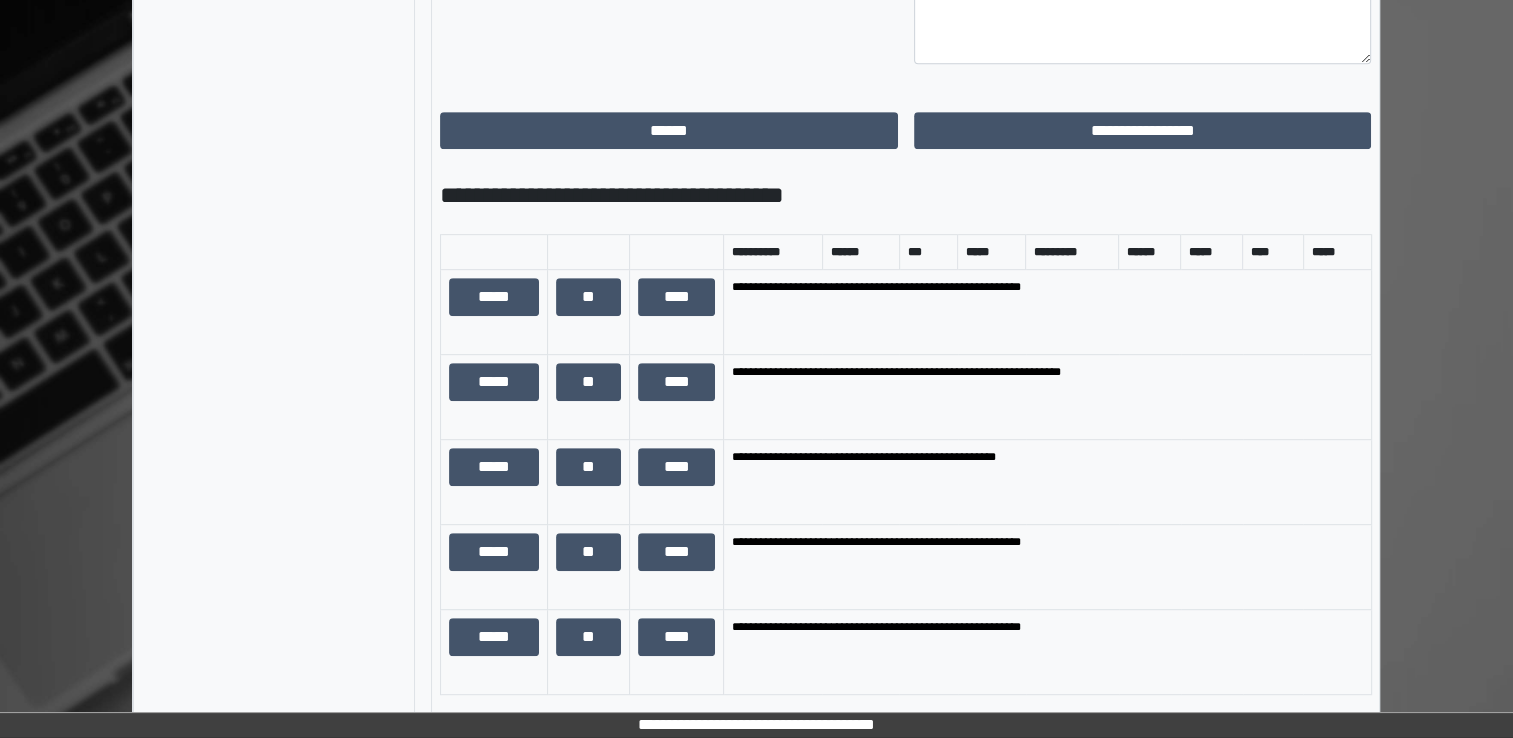 scroll, scrollTop: 456, scrollLeft: 0, axis: vertical 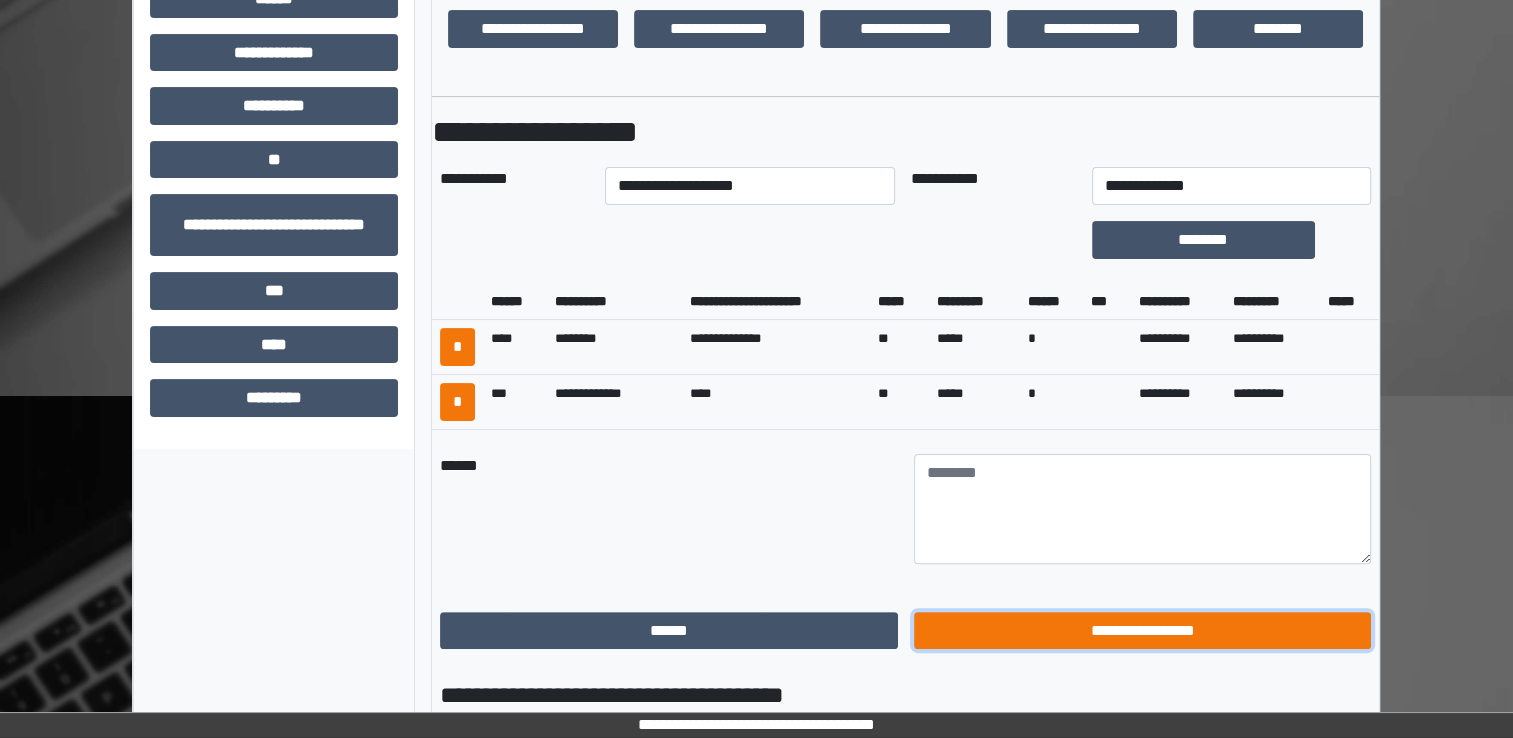 click on "**********" at bounding box center (1143, 631) 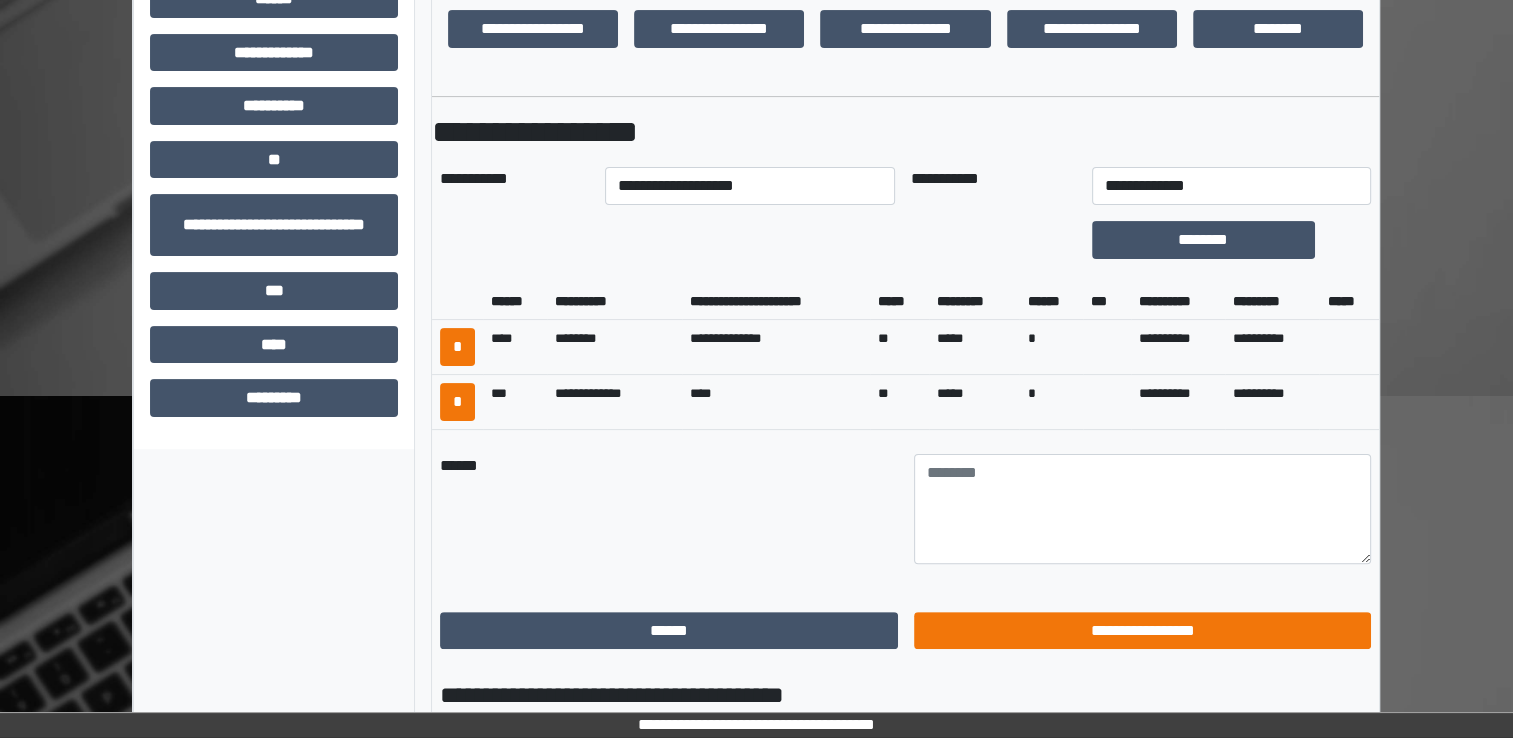 scroll, scrollTop: 184, scrollLeft: 0, axis: vertical 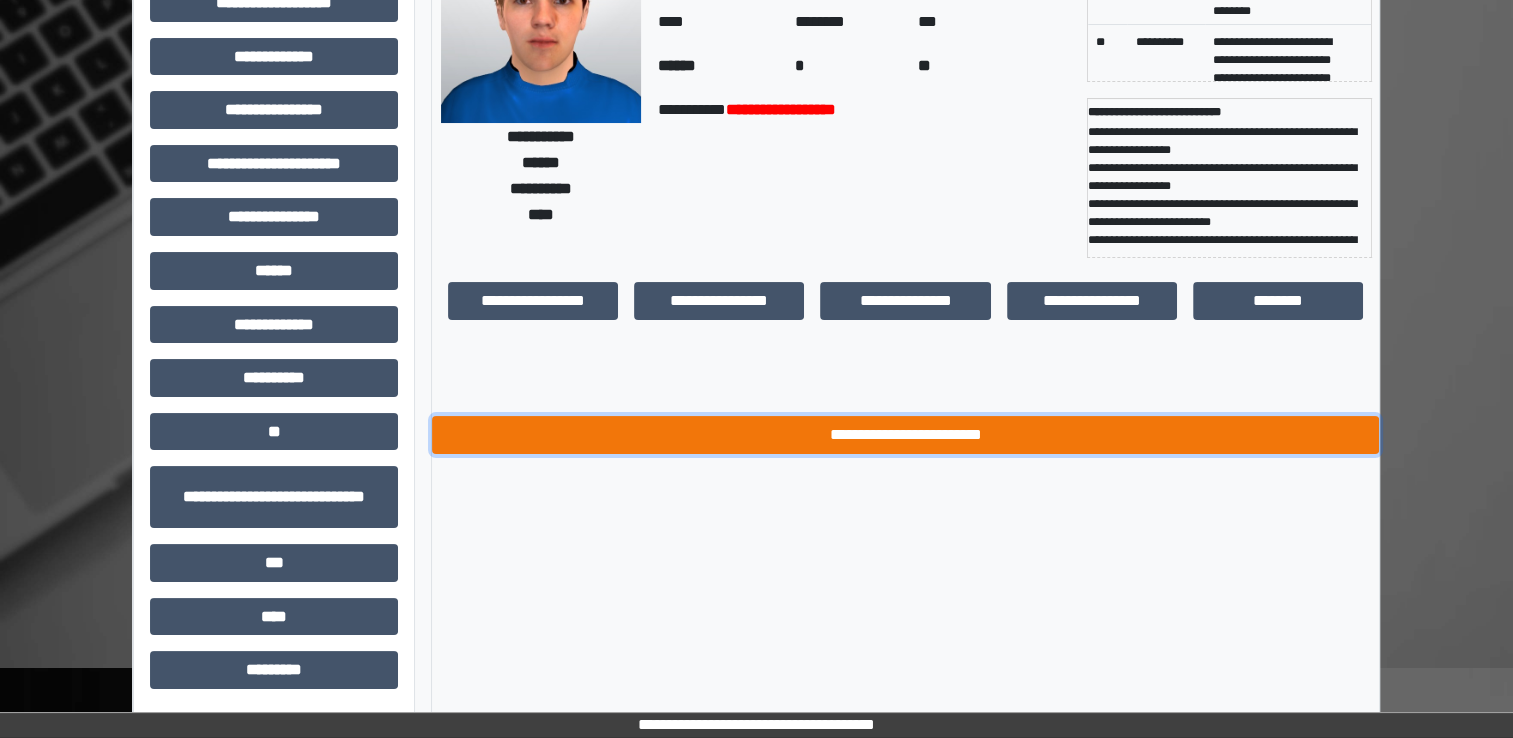 click on "**********" at bounding box center [905, 435] 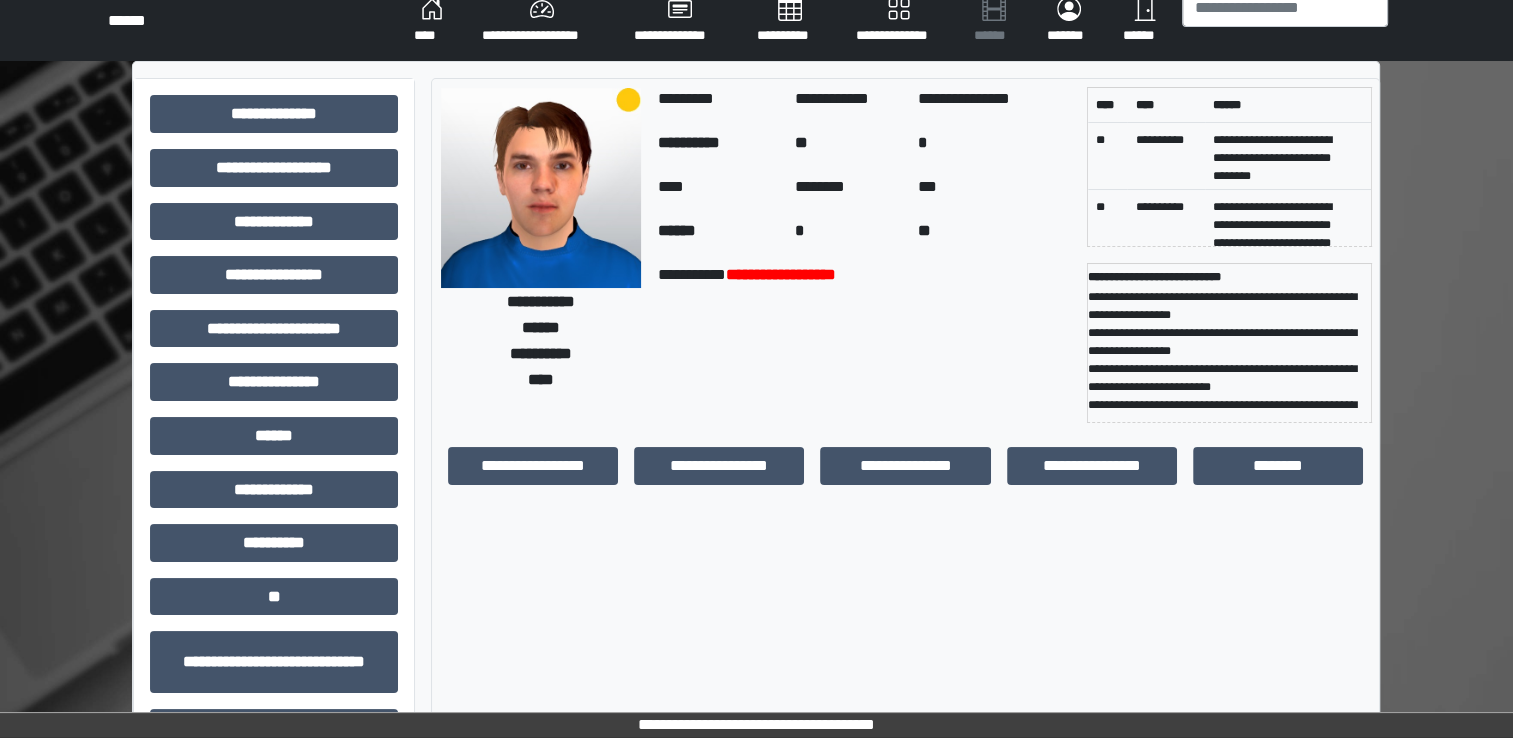 scroll, scrollTop: 0, scrollLeft: 0, axis: both 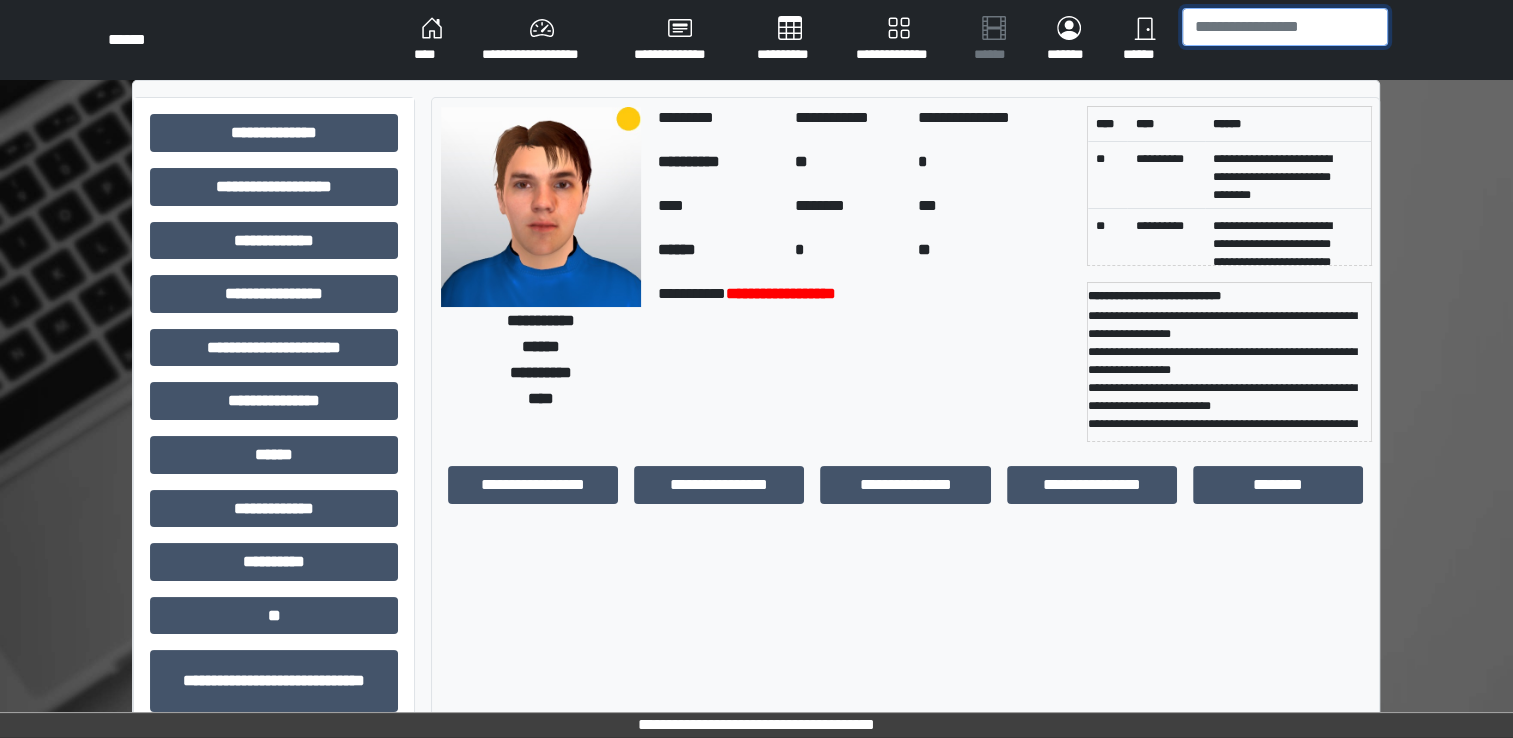 click at bounding box center [1285, 27] 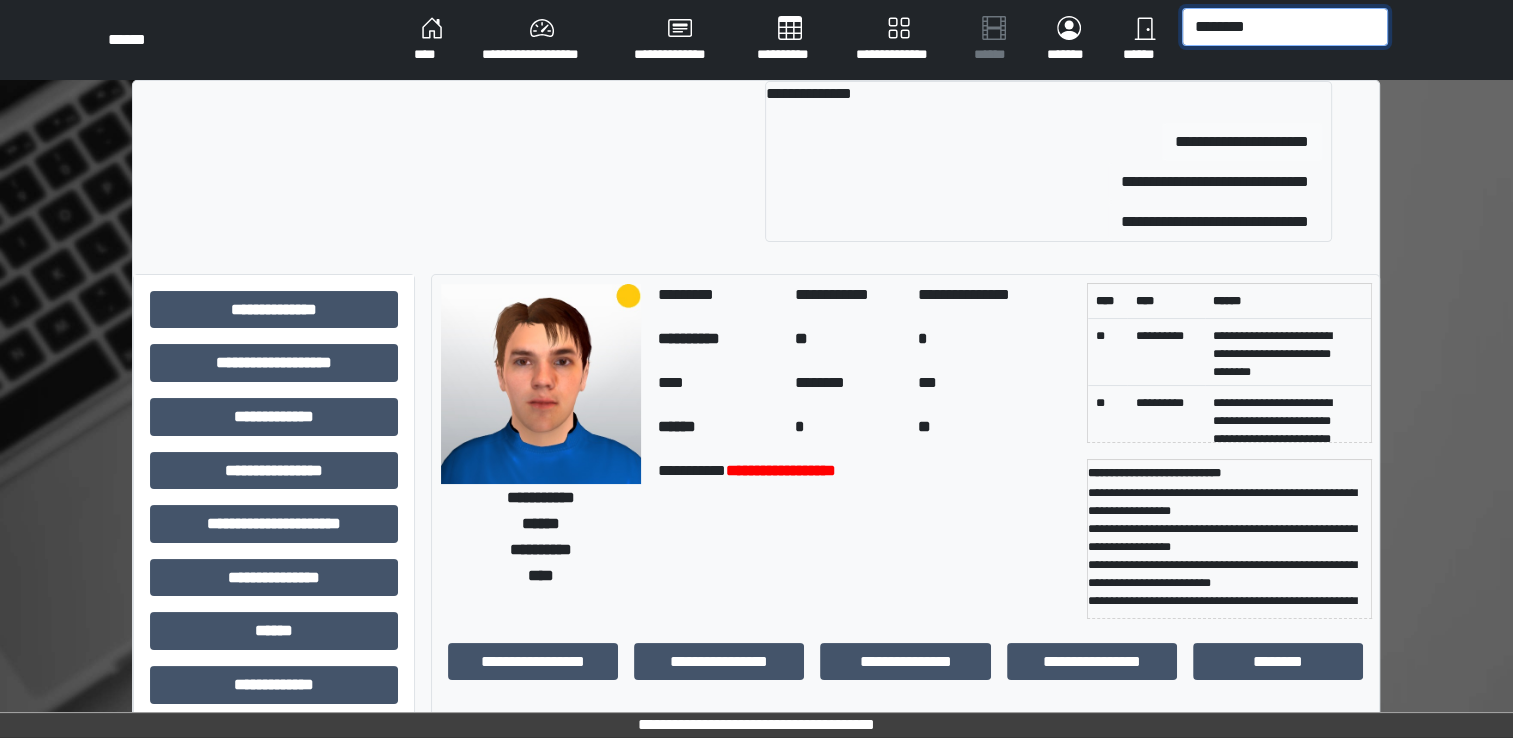 type on "********" 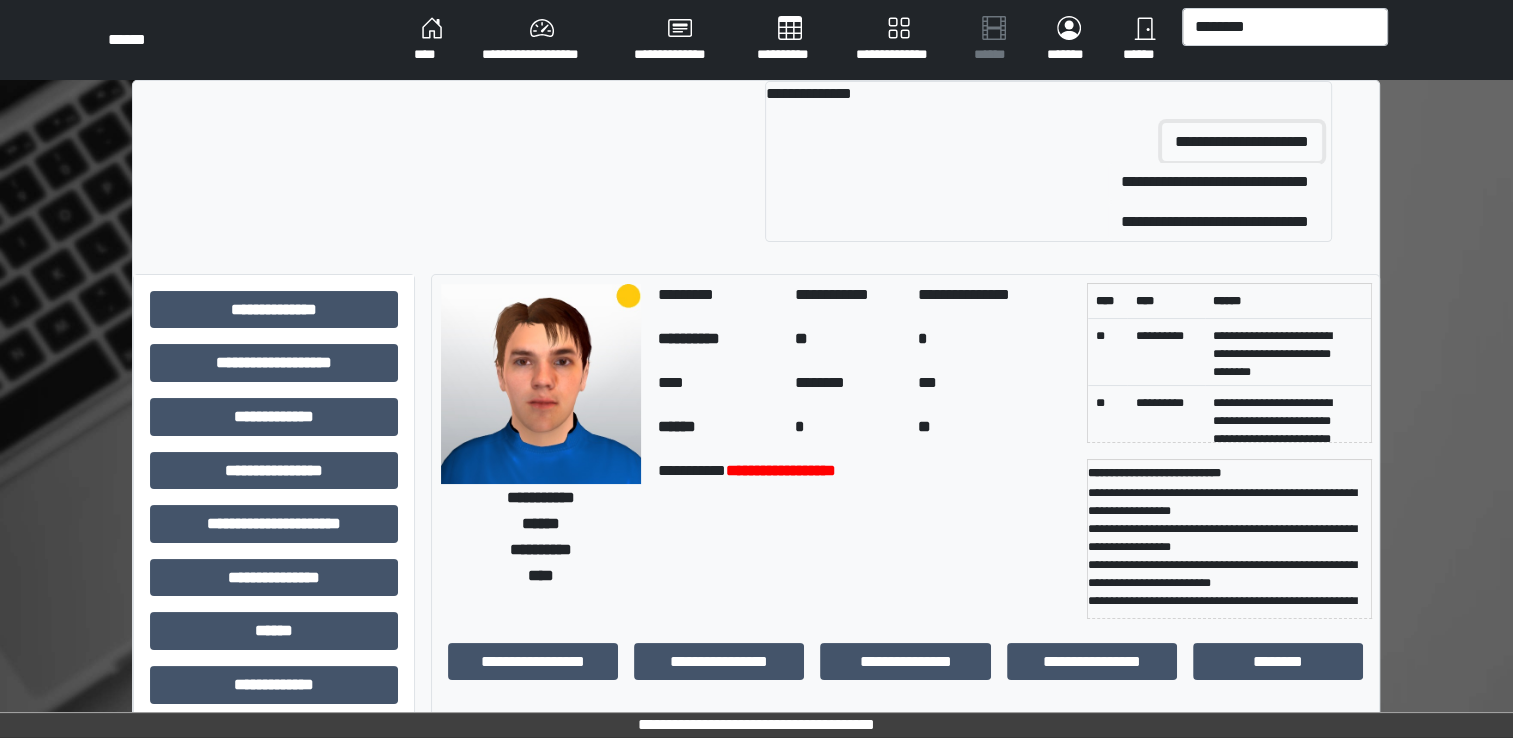 click on "**********" at bounding box center [1242, 142] 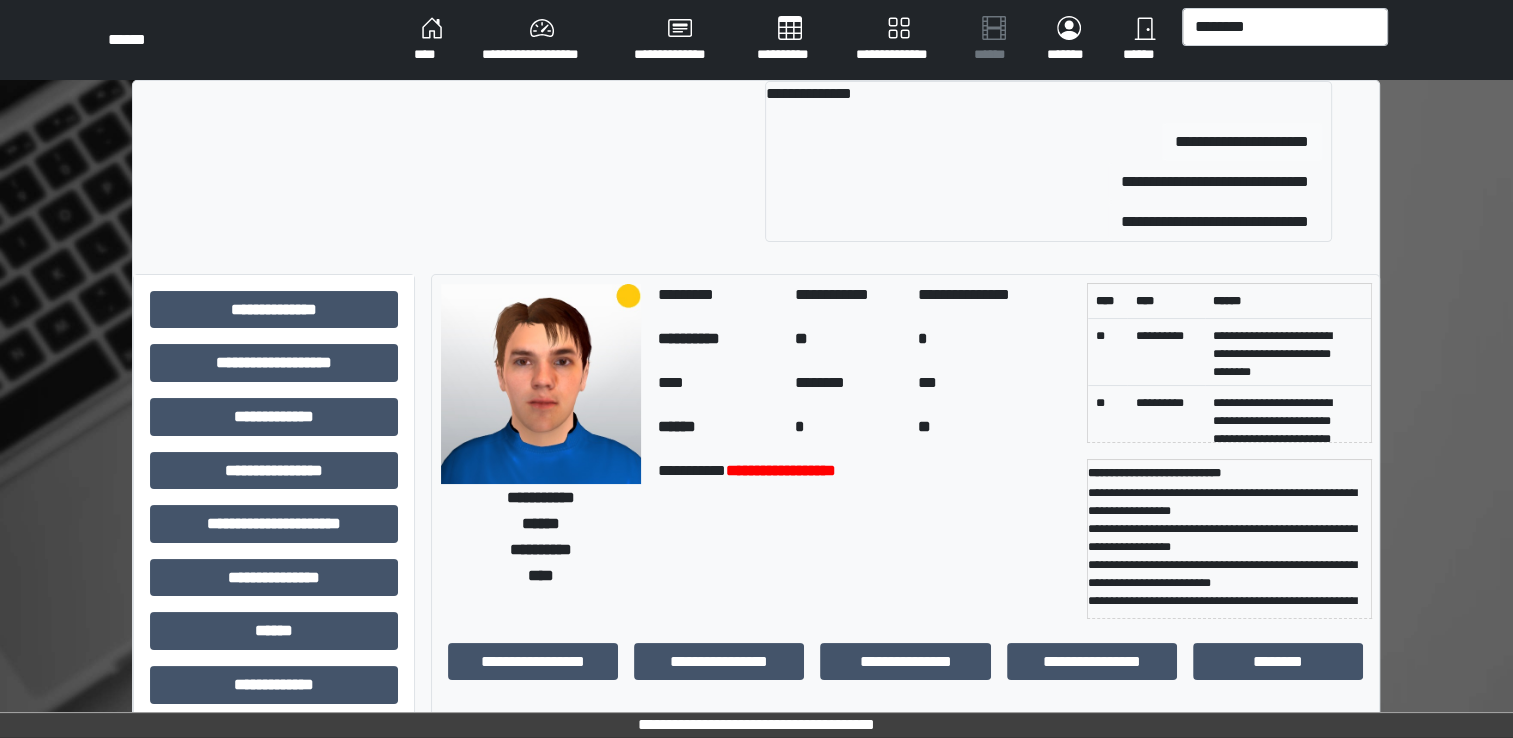 type 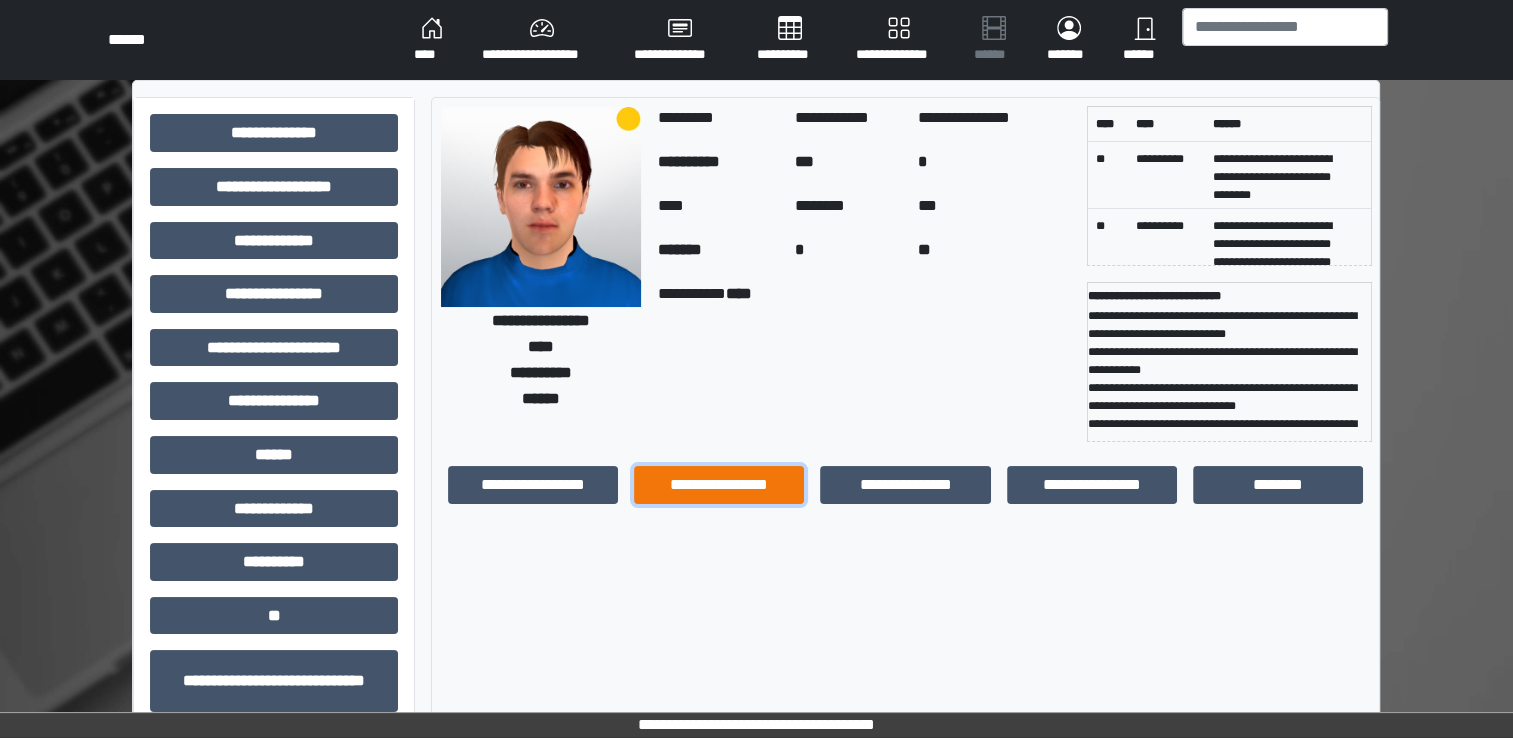 click on "**********" at bounding box center (719, 485) 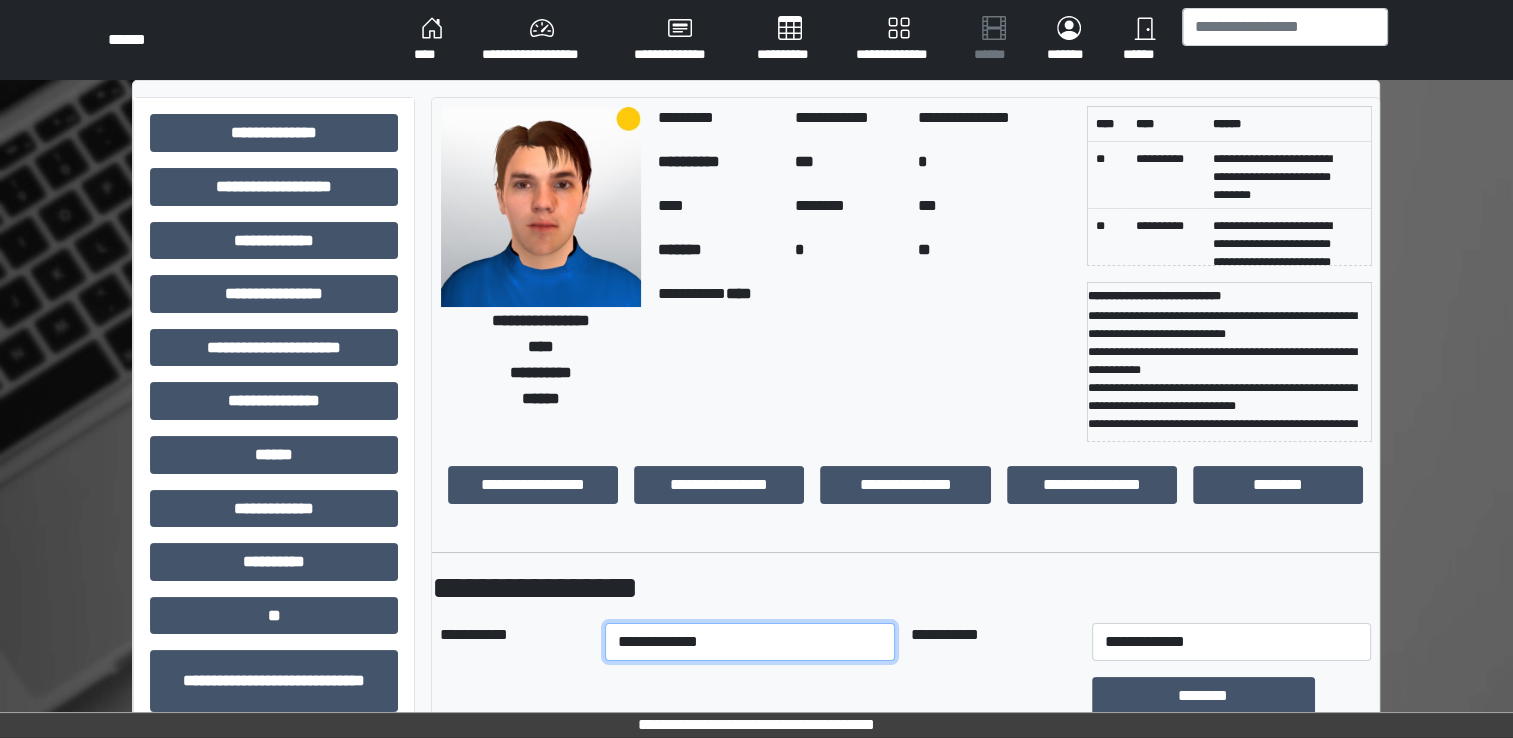 click on "**********" at bounding box center [750, 642] 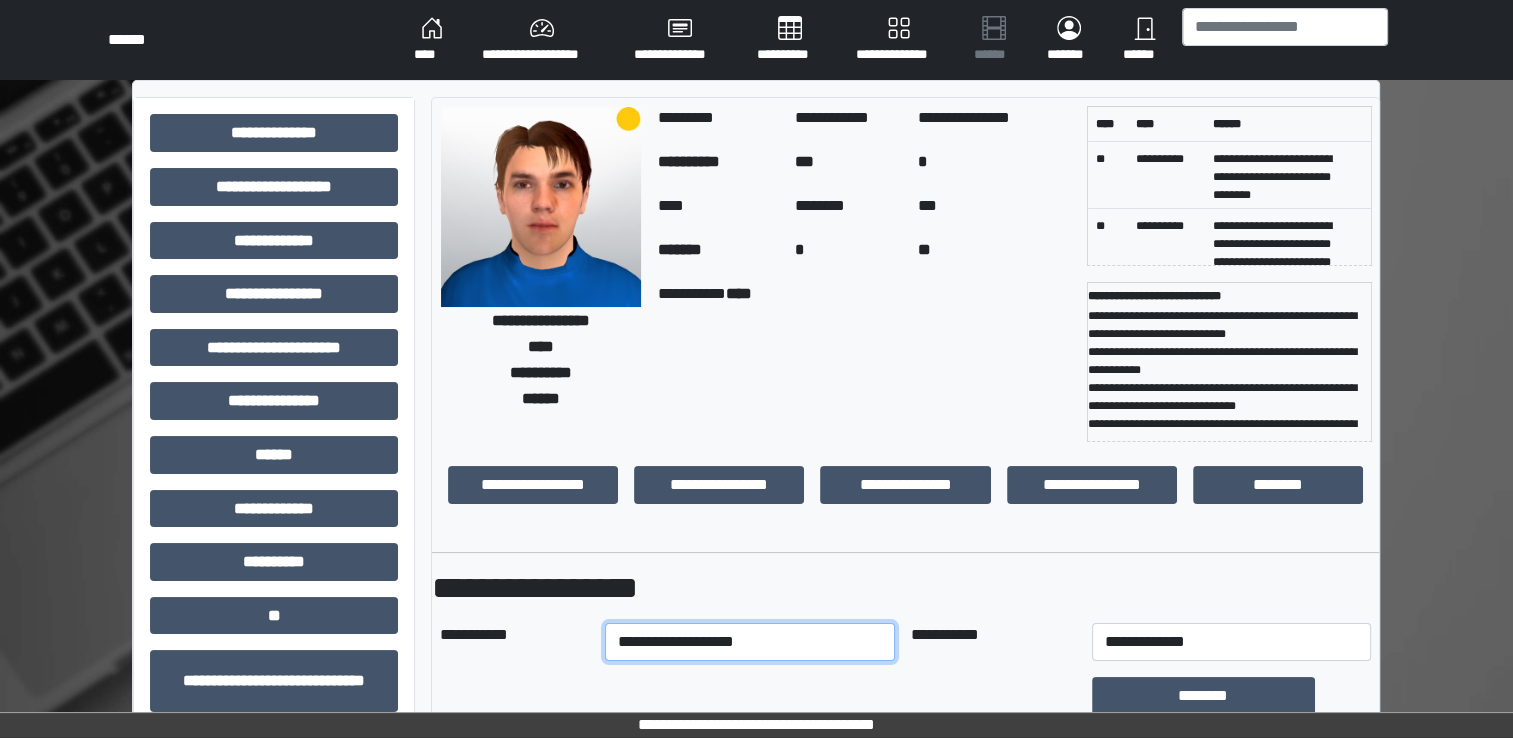 click on "**********" at bounding box center [750, 642] 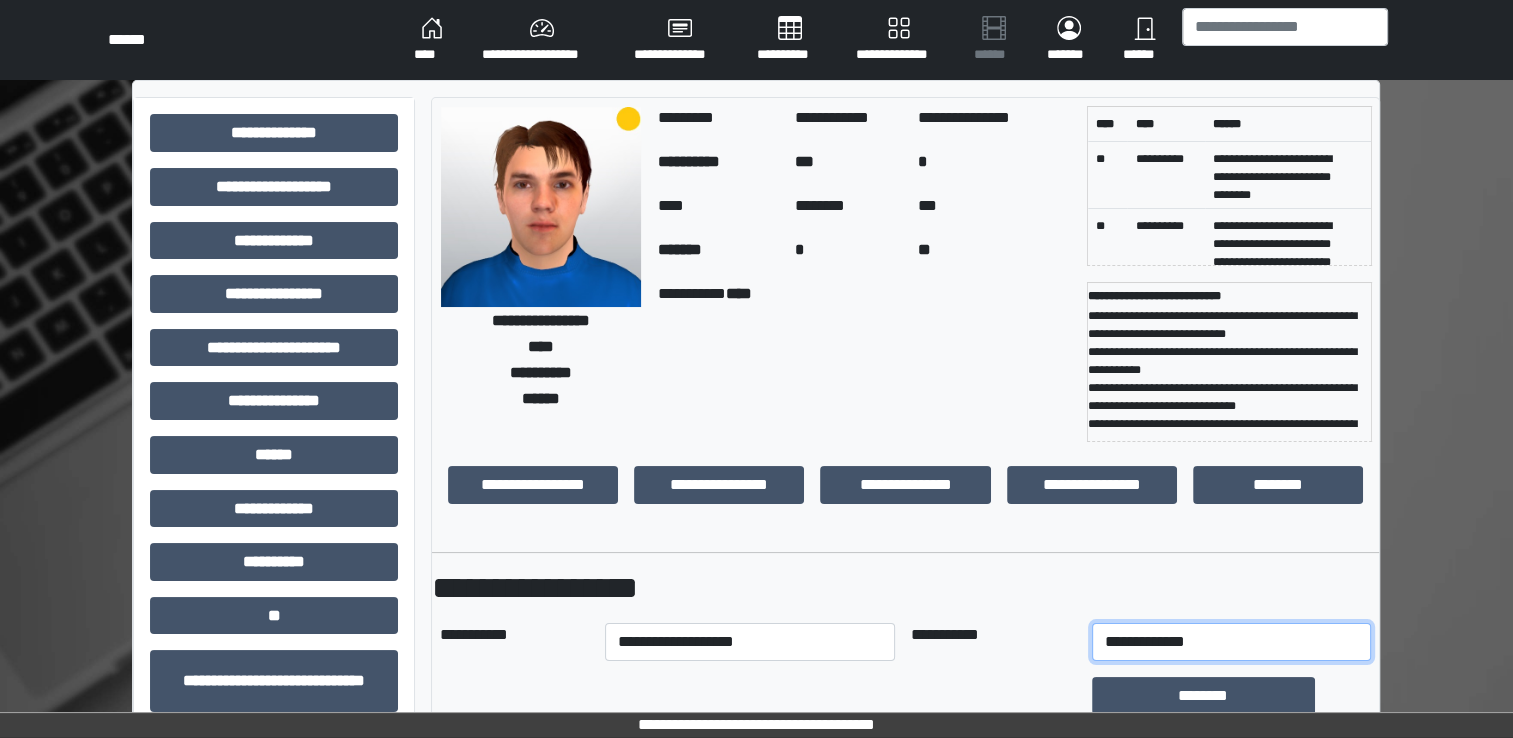 click on "**********" at bounding box center (1231, 642) 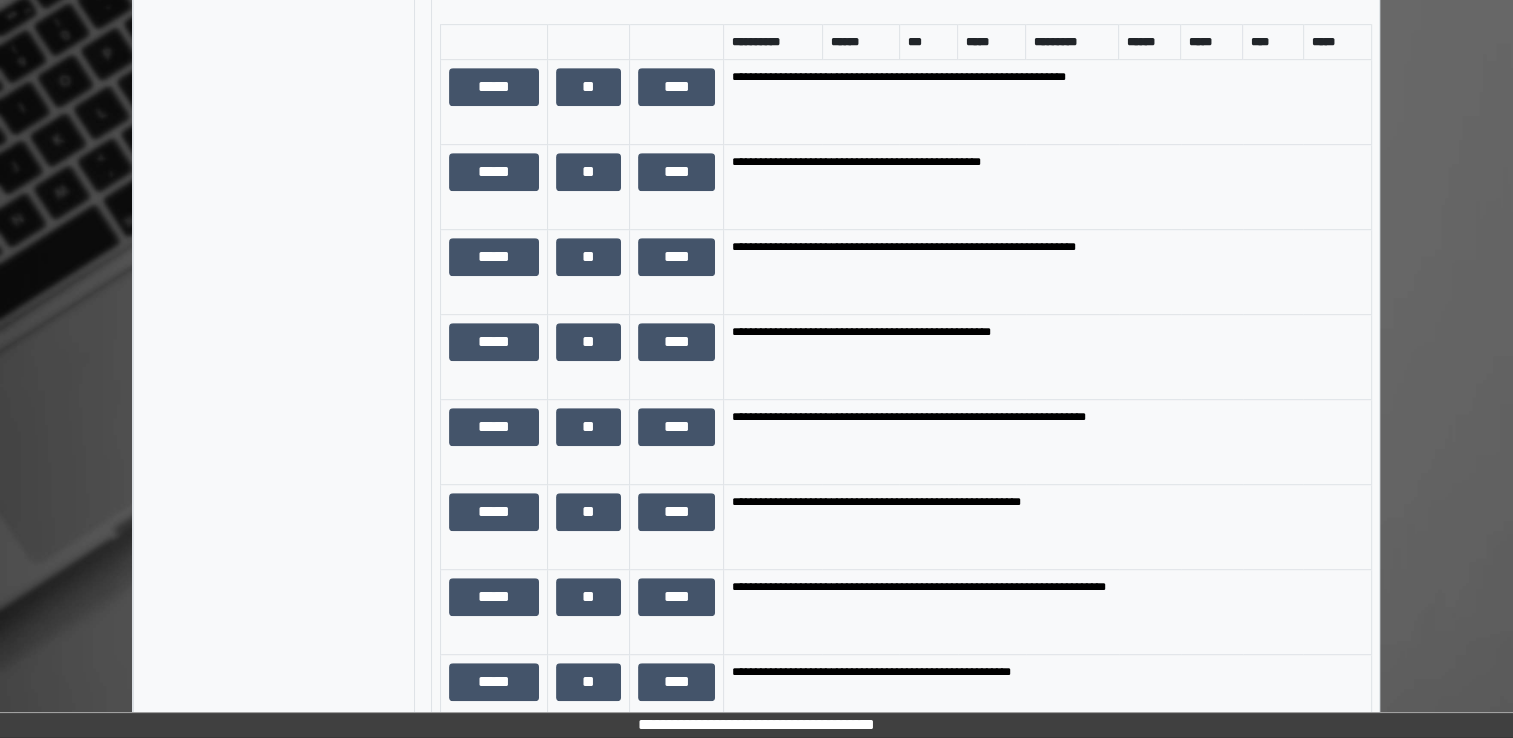 scroll, scrollTop: 1000, scrollLeft: 0, axis: vertical 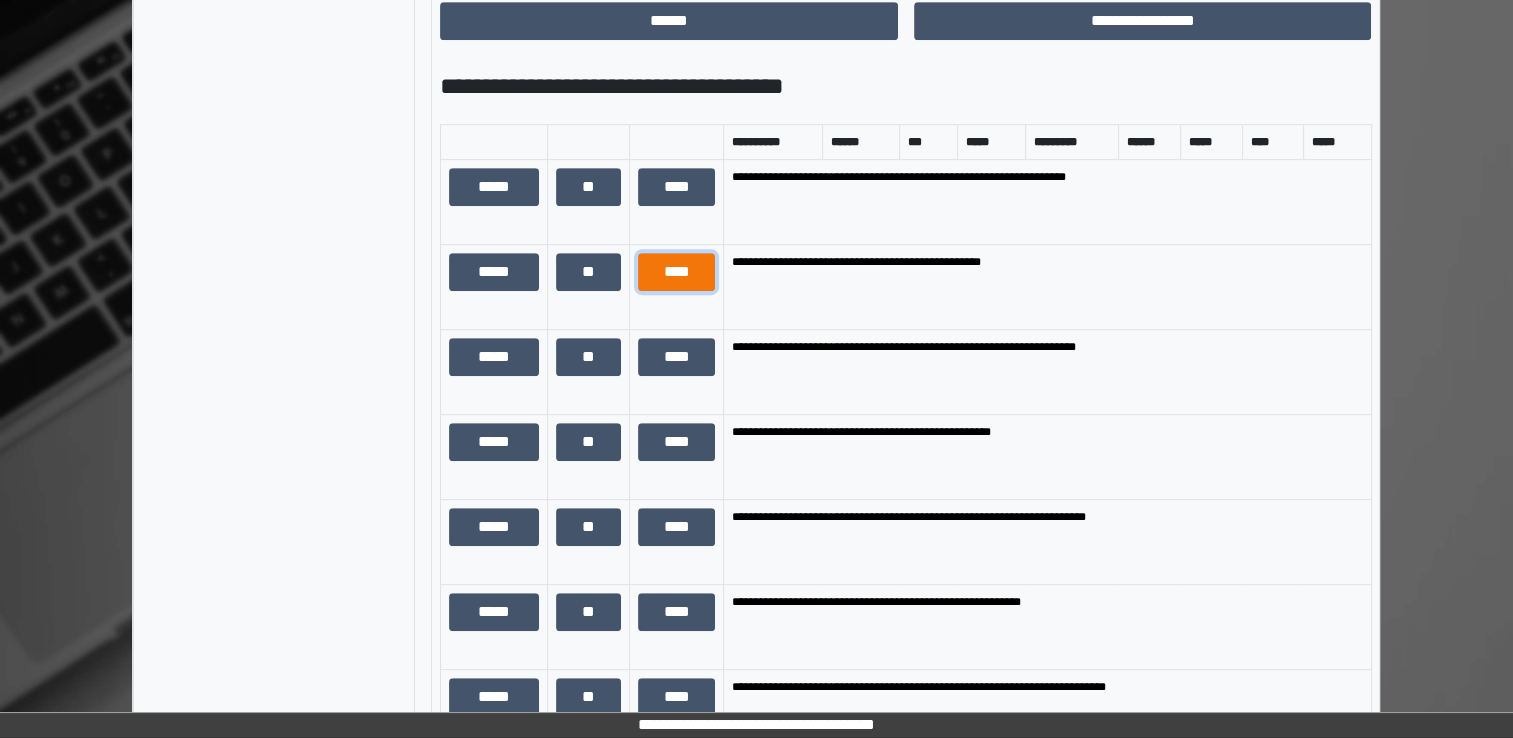 click on "****" at bounding box center [677, 272] 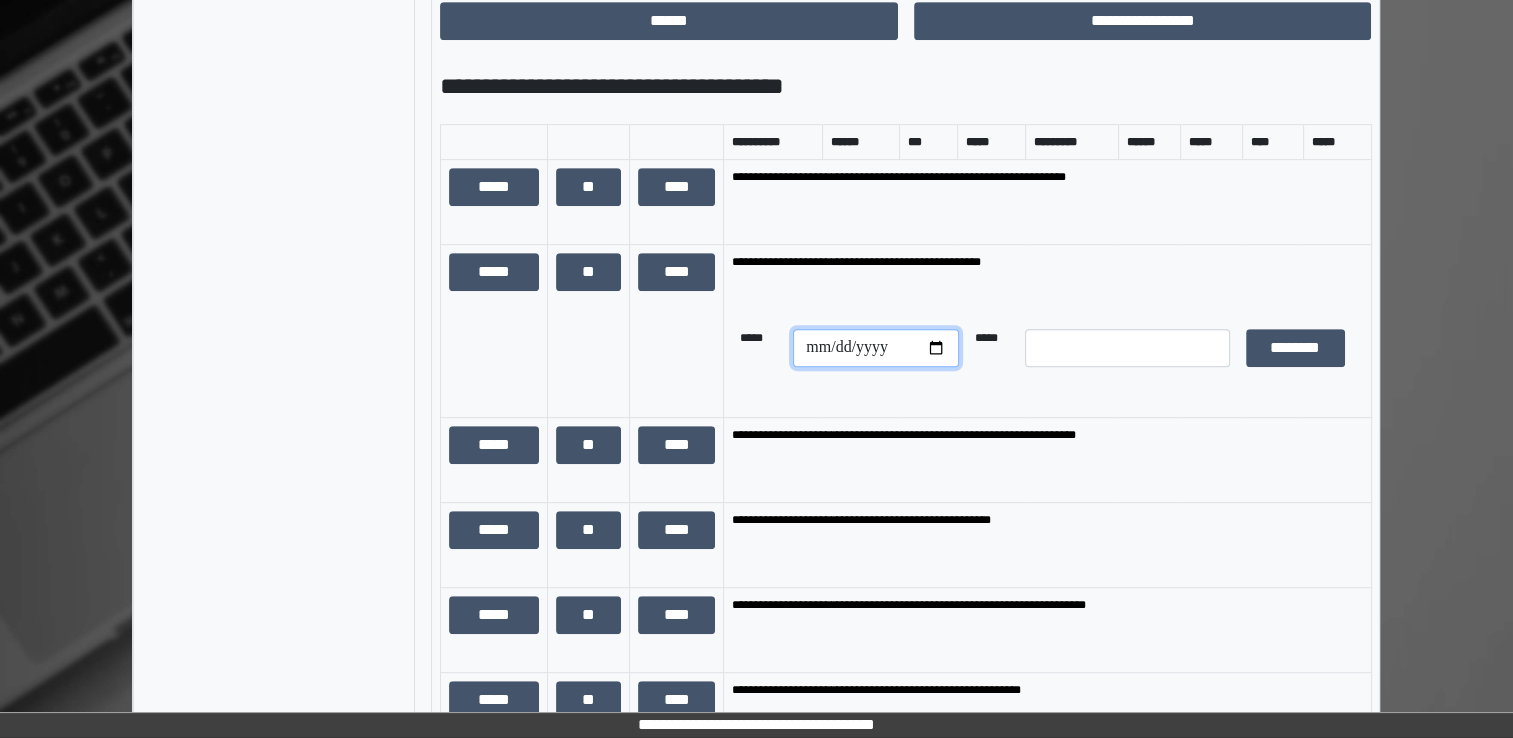 click at bounding box center (875, 348) 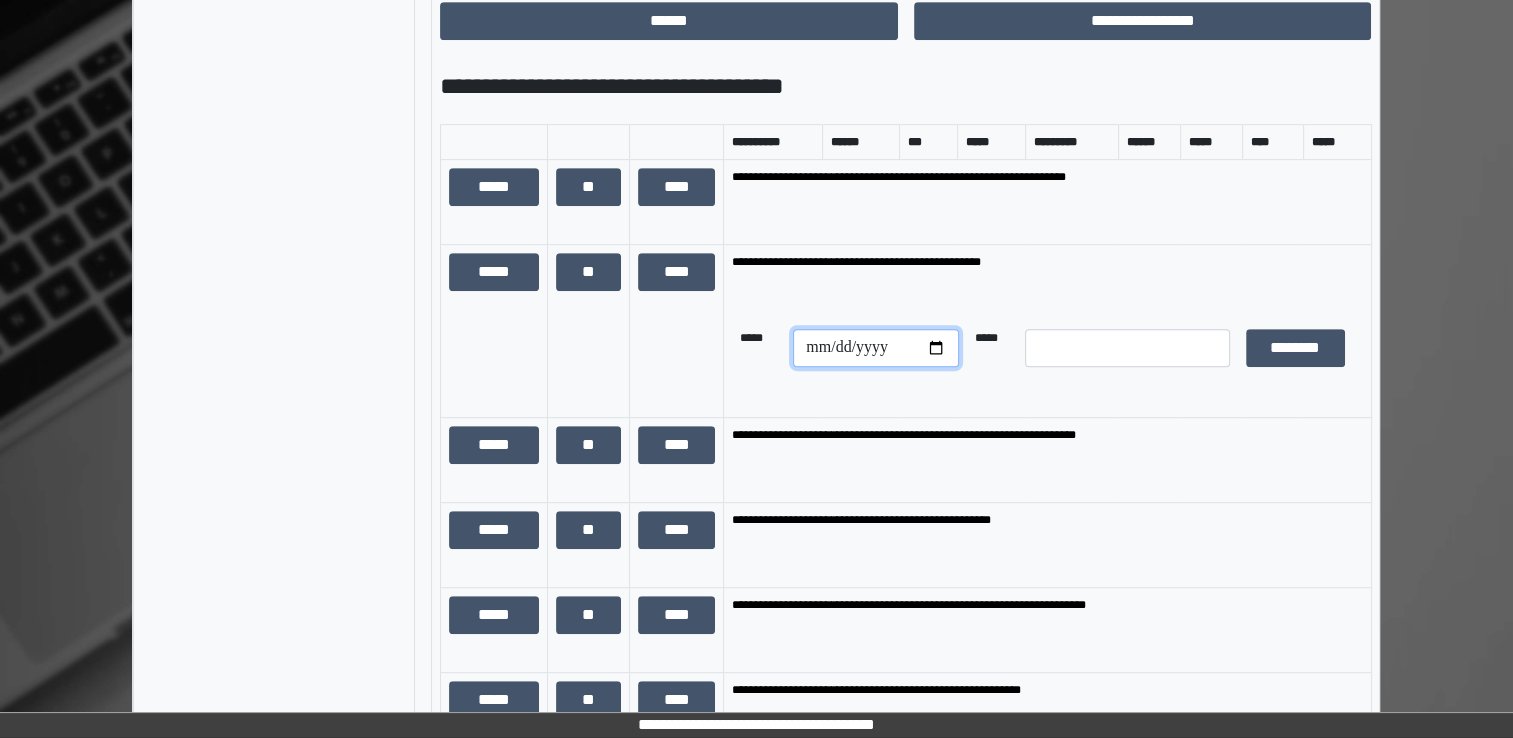 type on "**********" 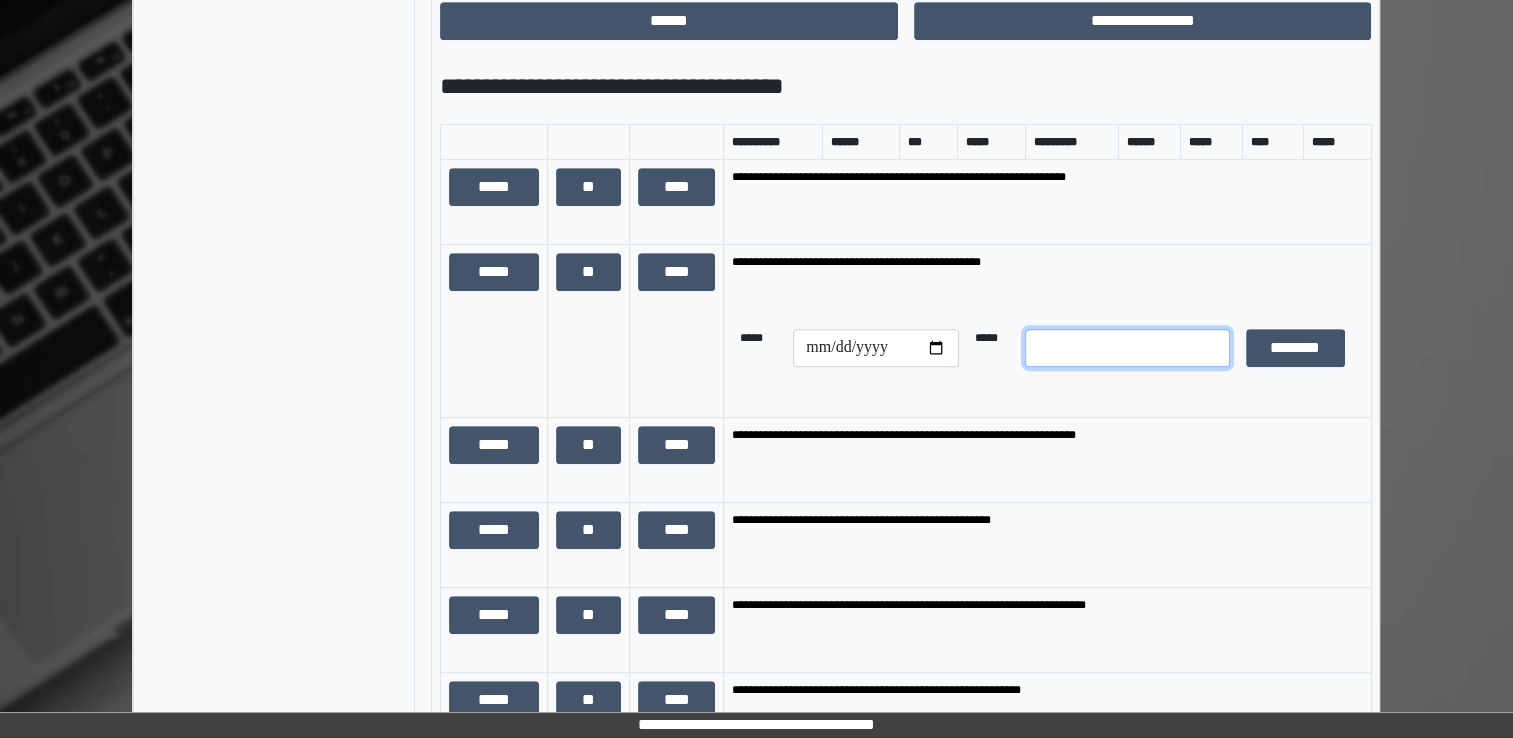 click at bounding box center [1127, 348] 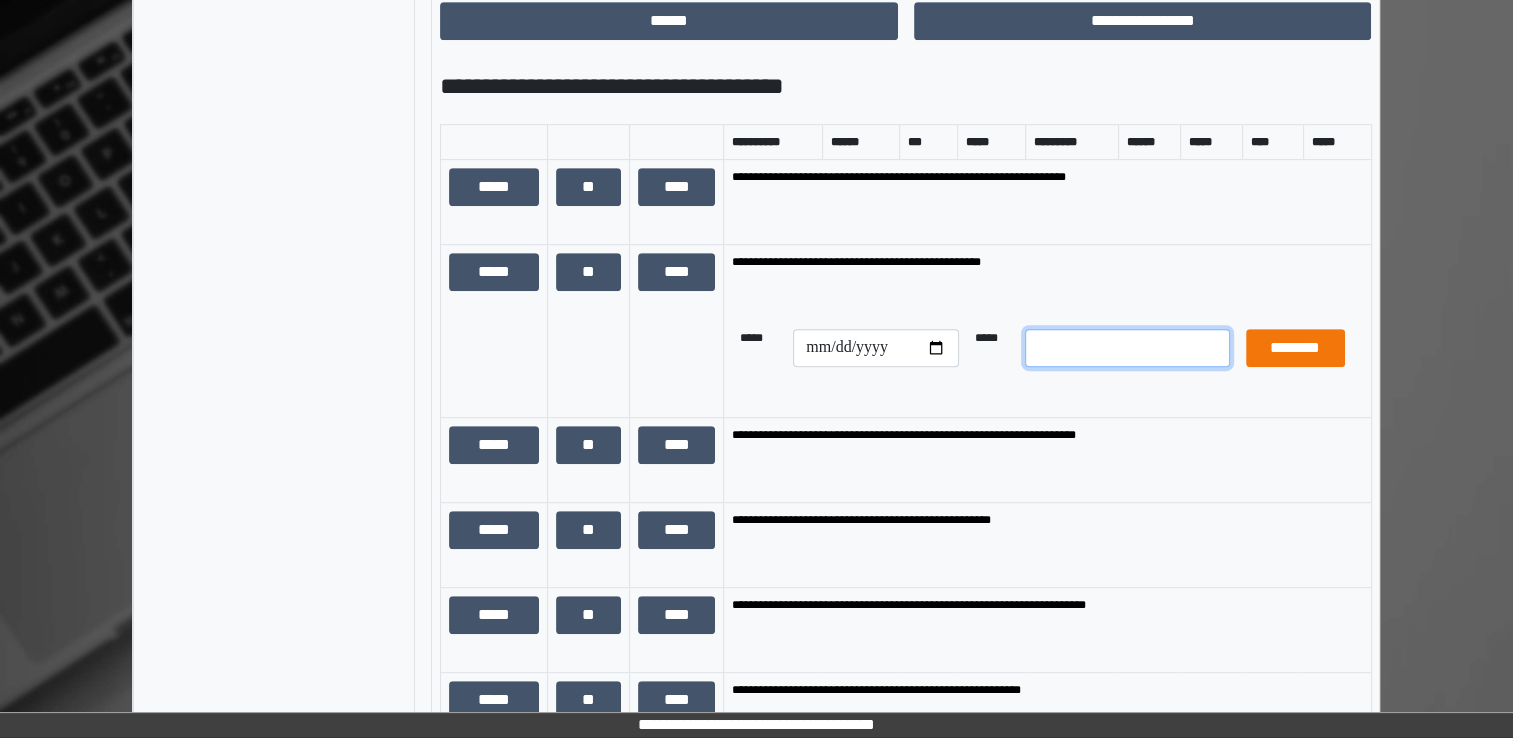 type on "*" 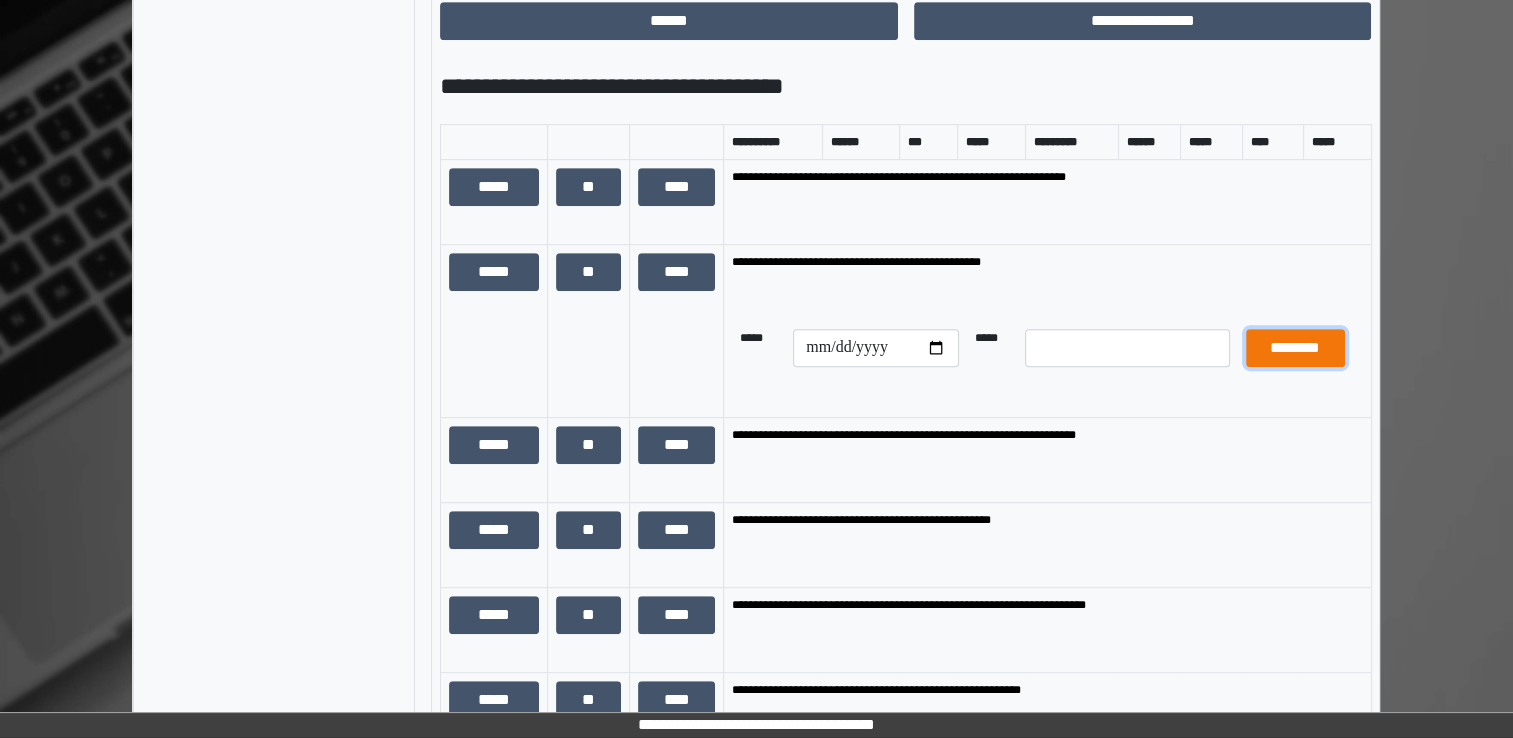 click on "********" at bounding box center [1295, 348] 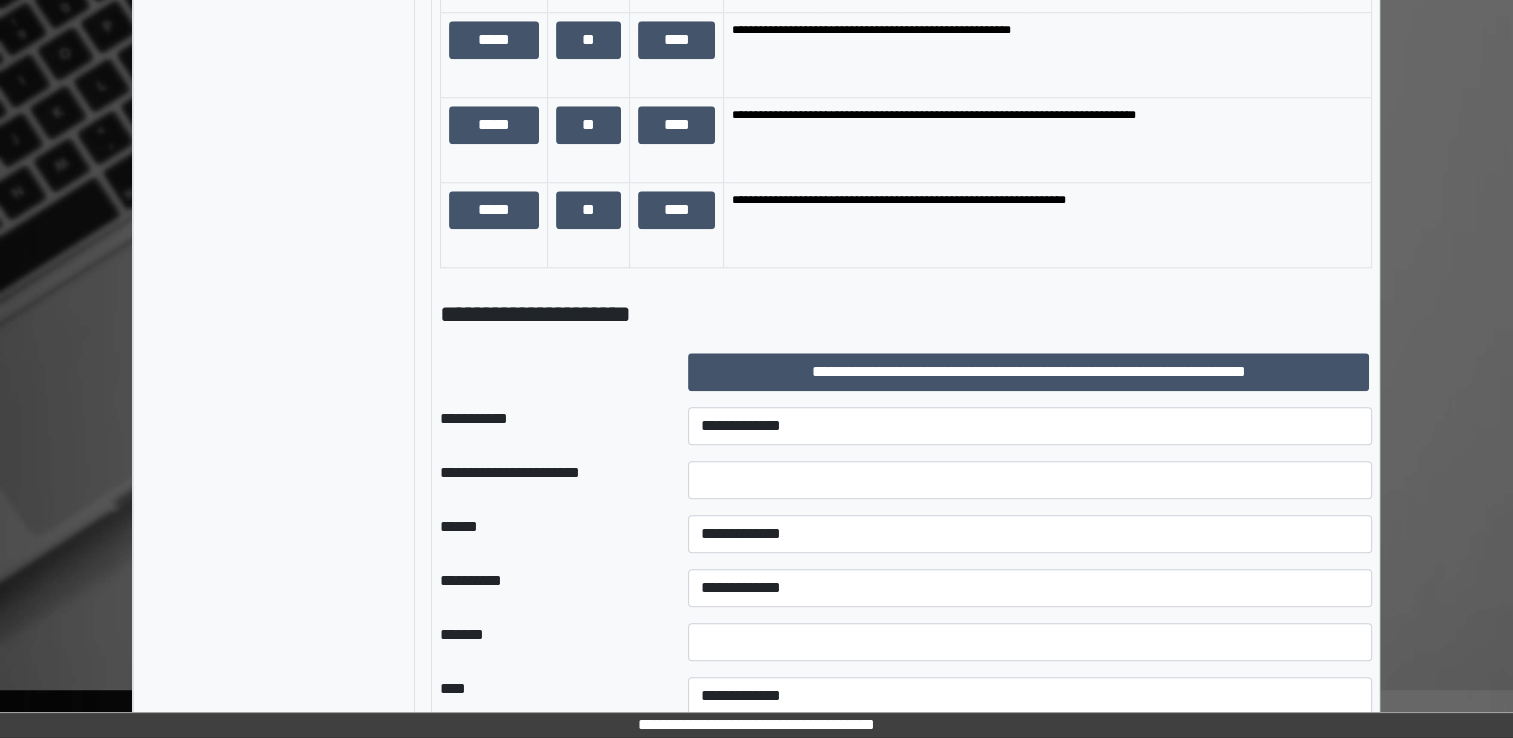 scroll, scrollTop: 2100, scrollLeft: 0, axis: vertical 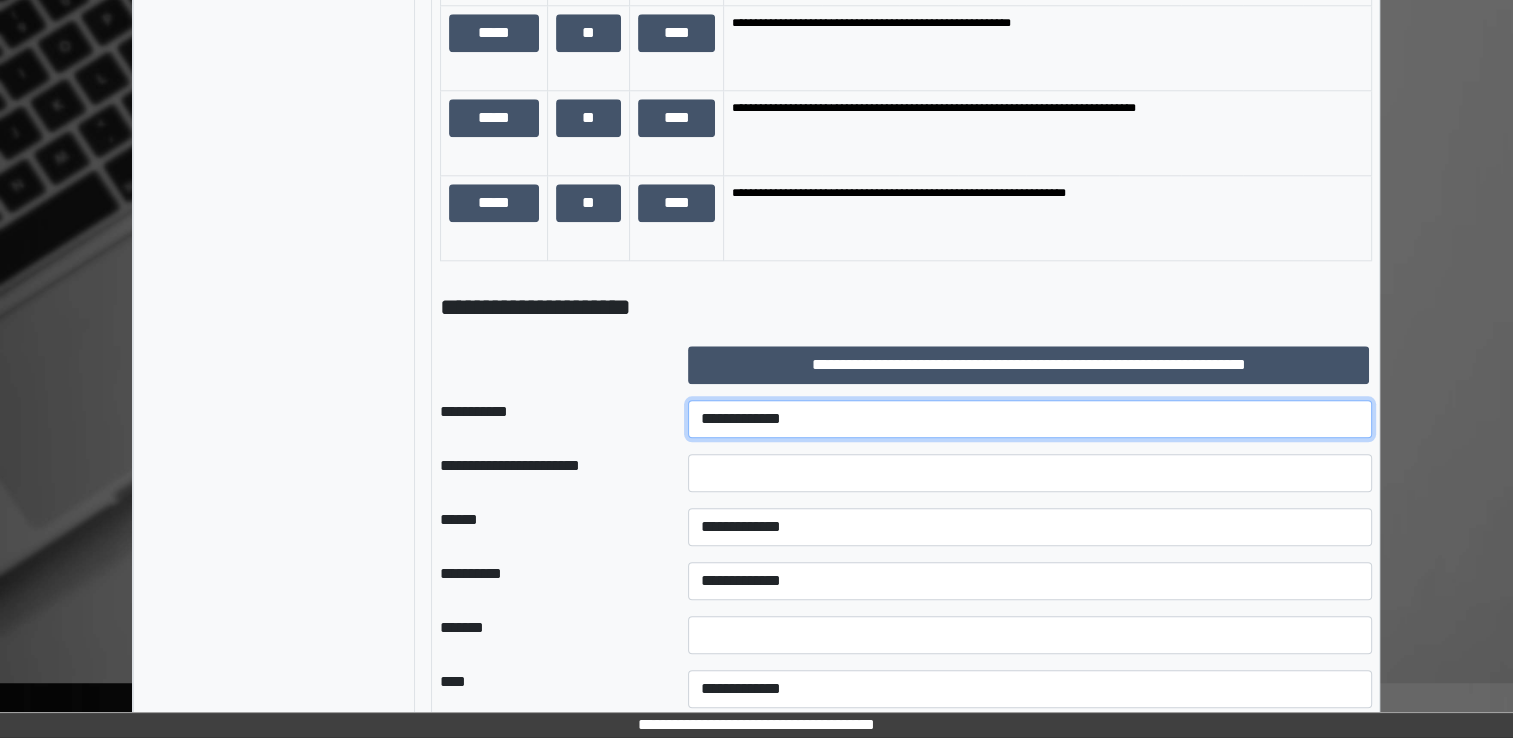 click on "**********" at bounding box center (1030, 419) 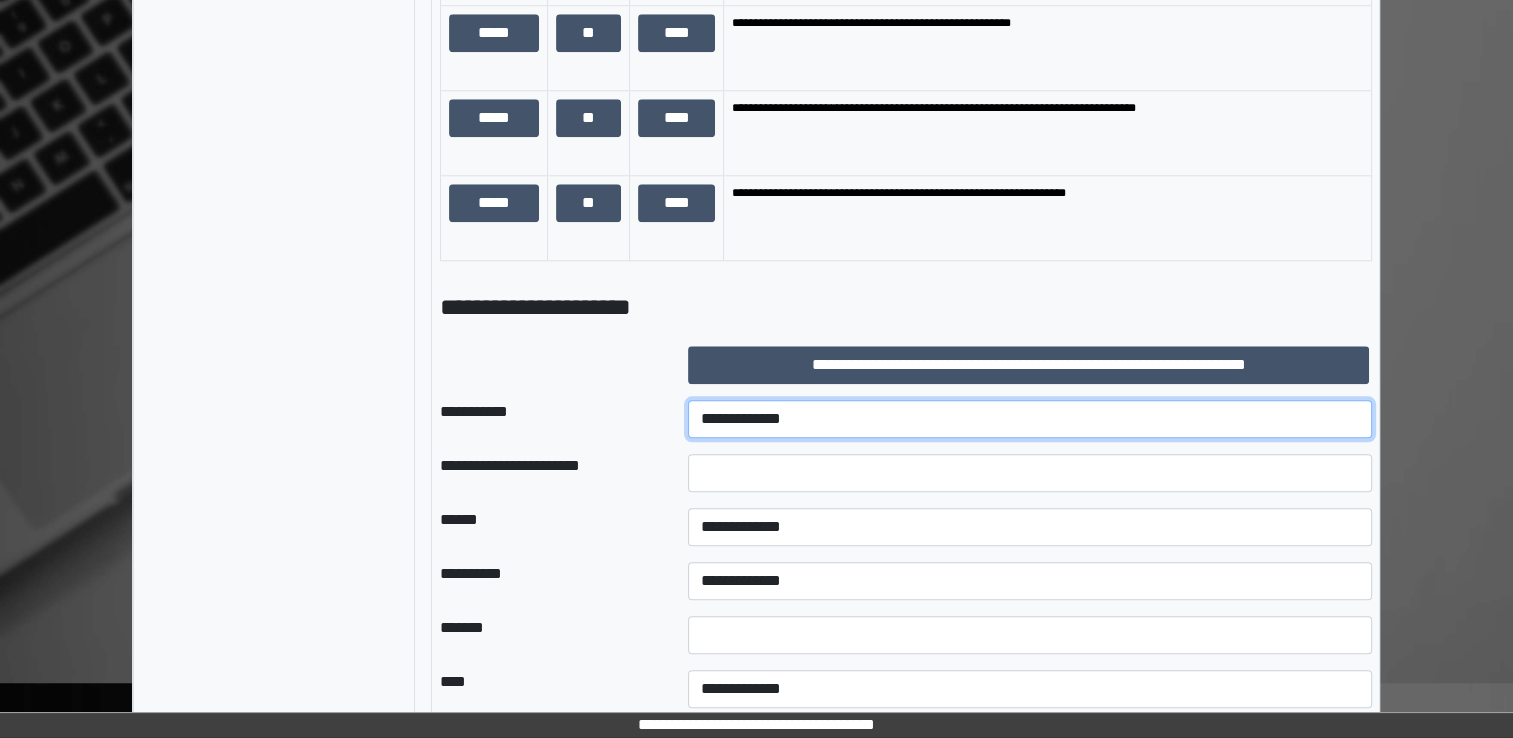 select on "***" 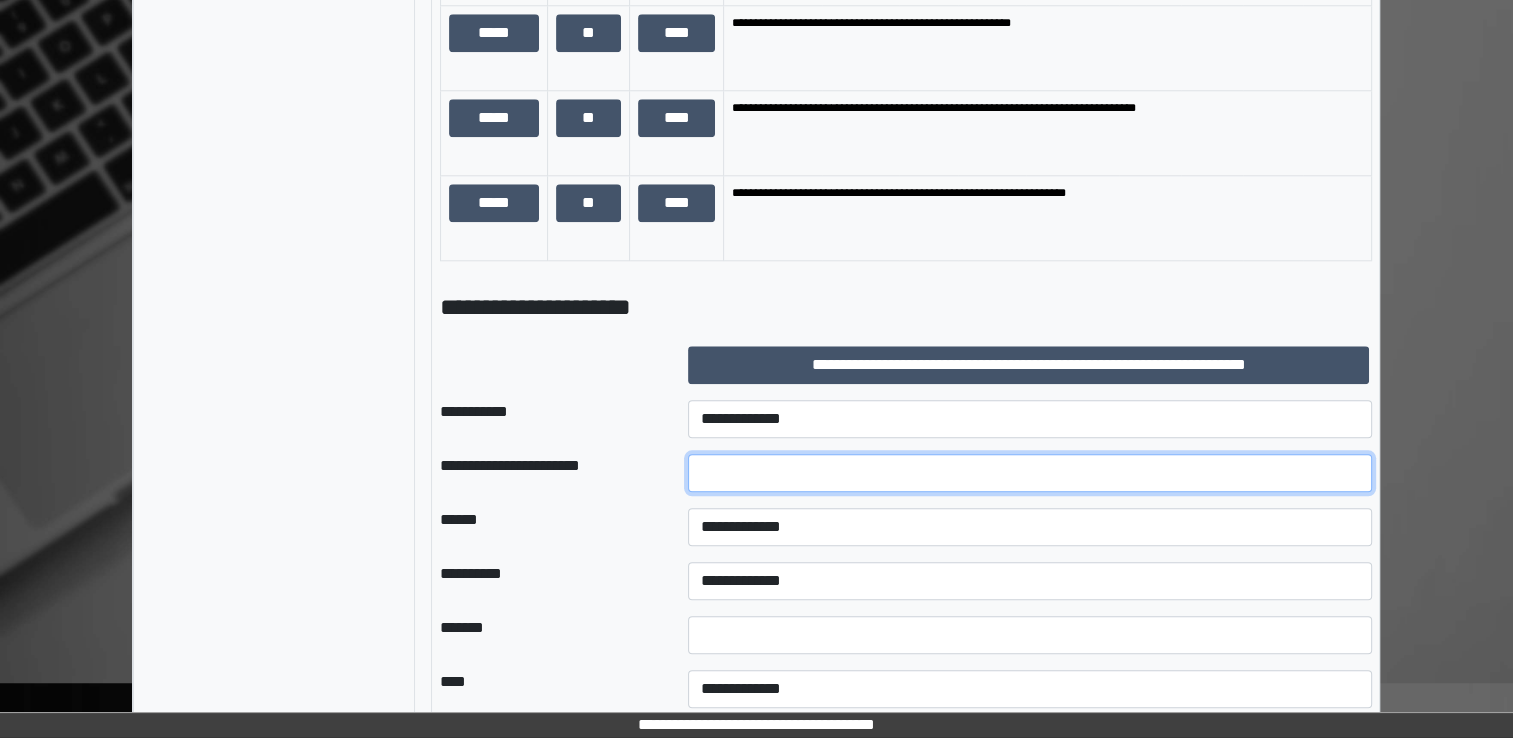 click at bounding box center (1030, 473) 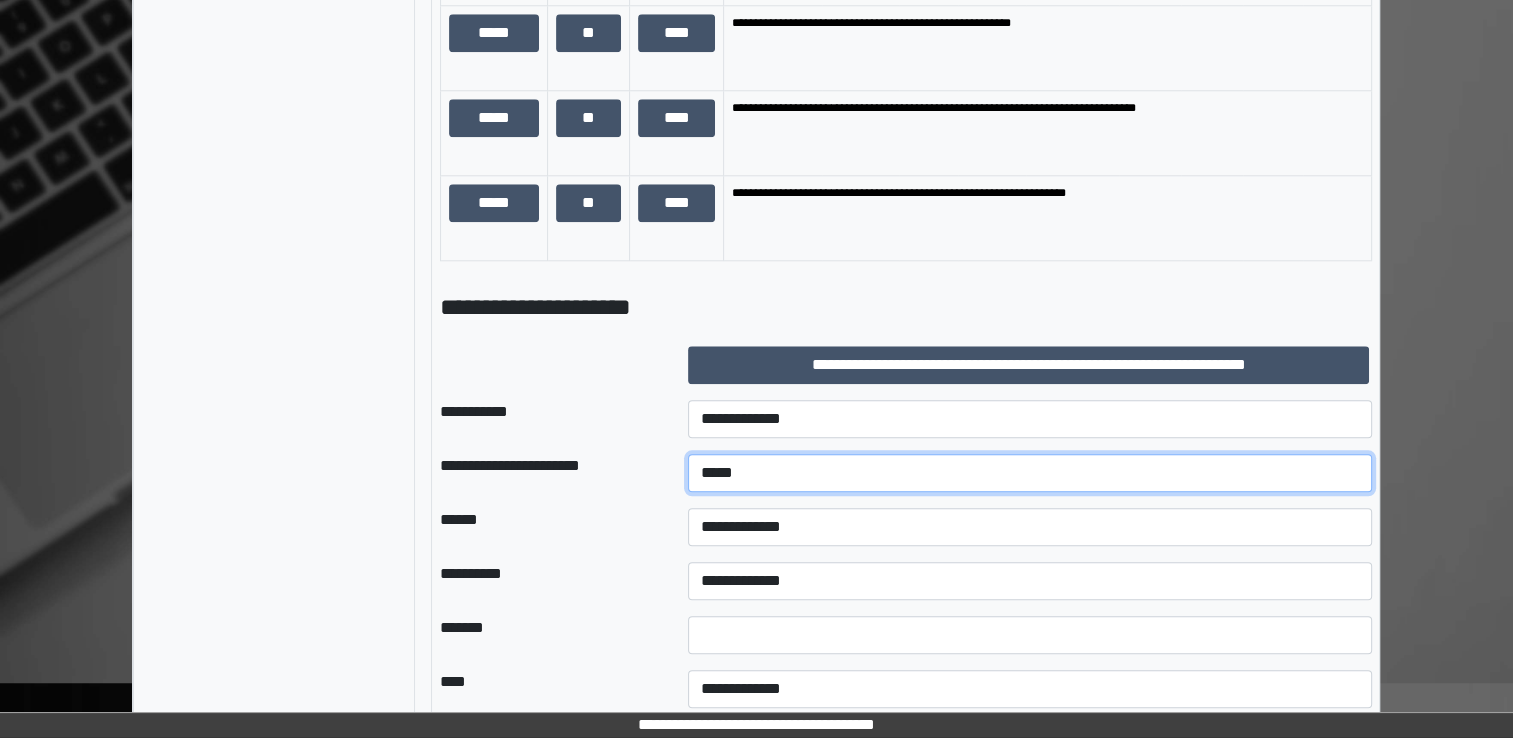 type on "*****" 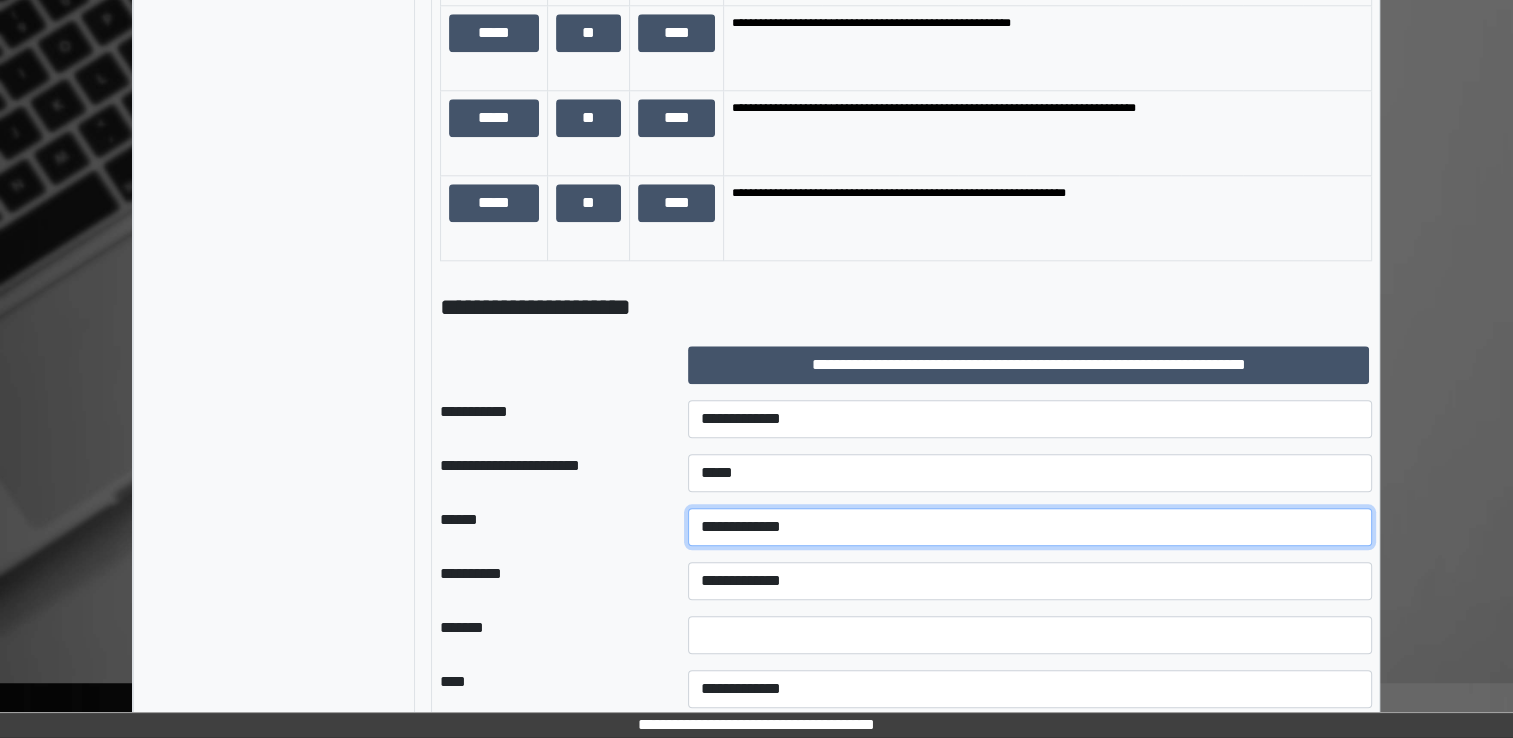 click on "**********" at bounding box center (1030, 527) 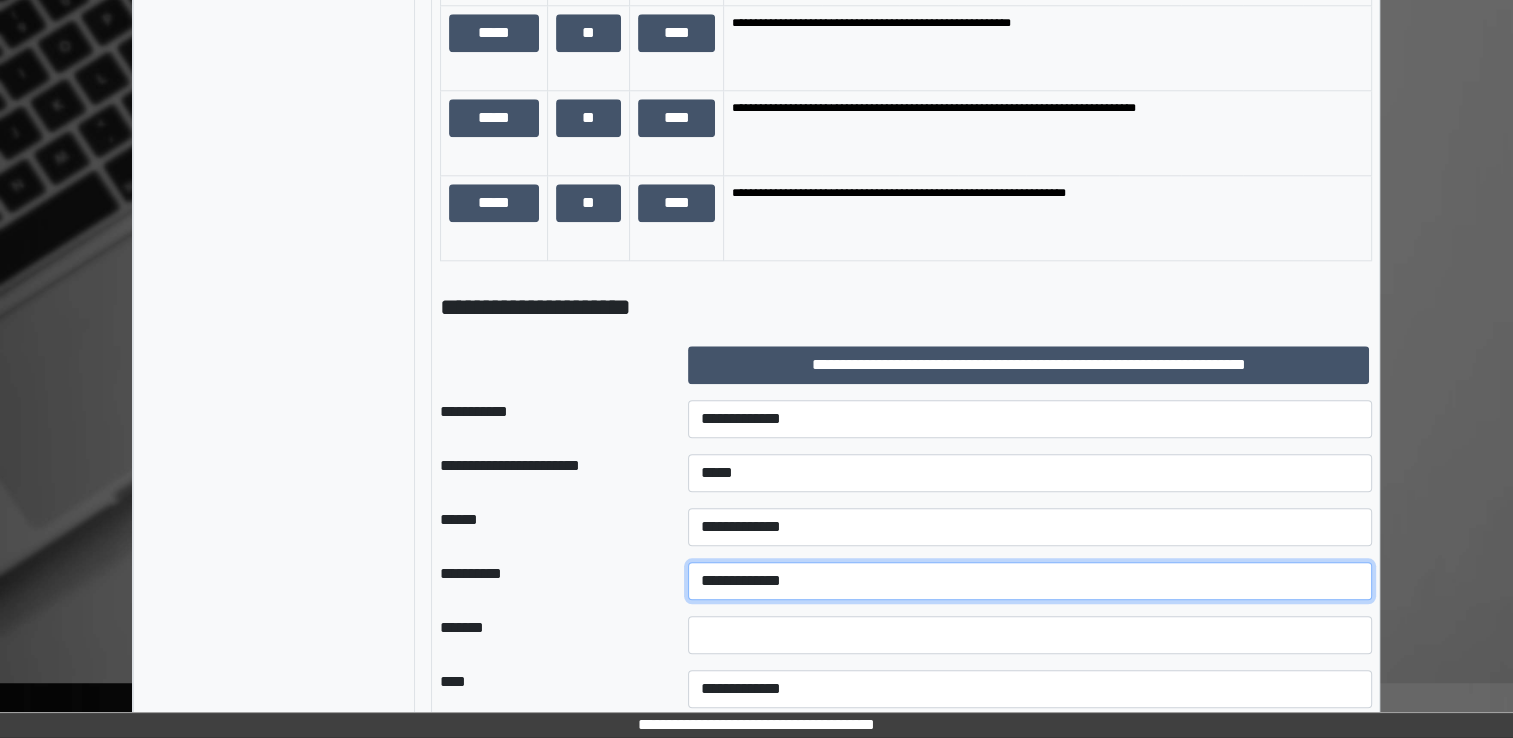click on "**********" at bounding box center (1030, 581) 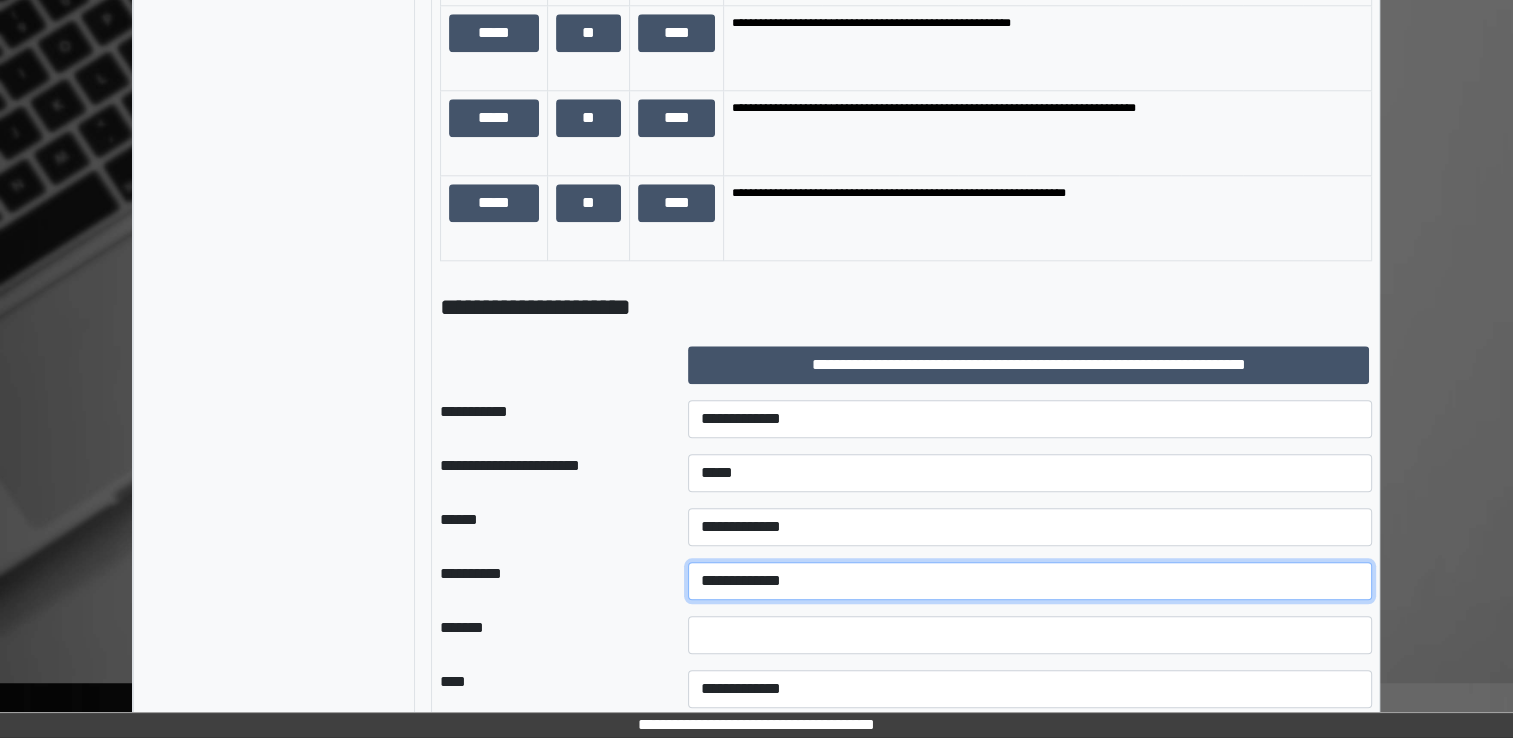 select on "*" 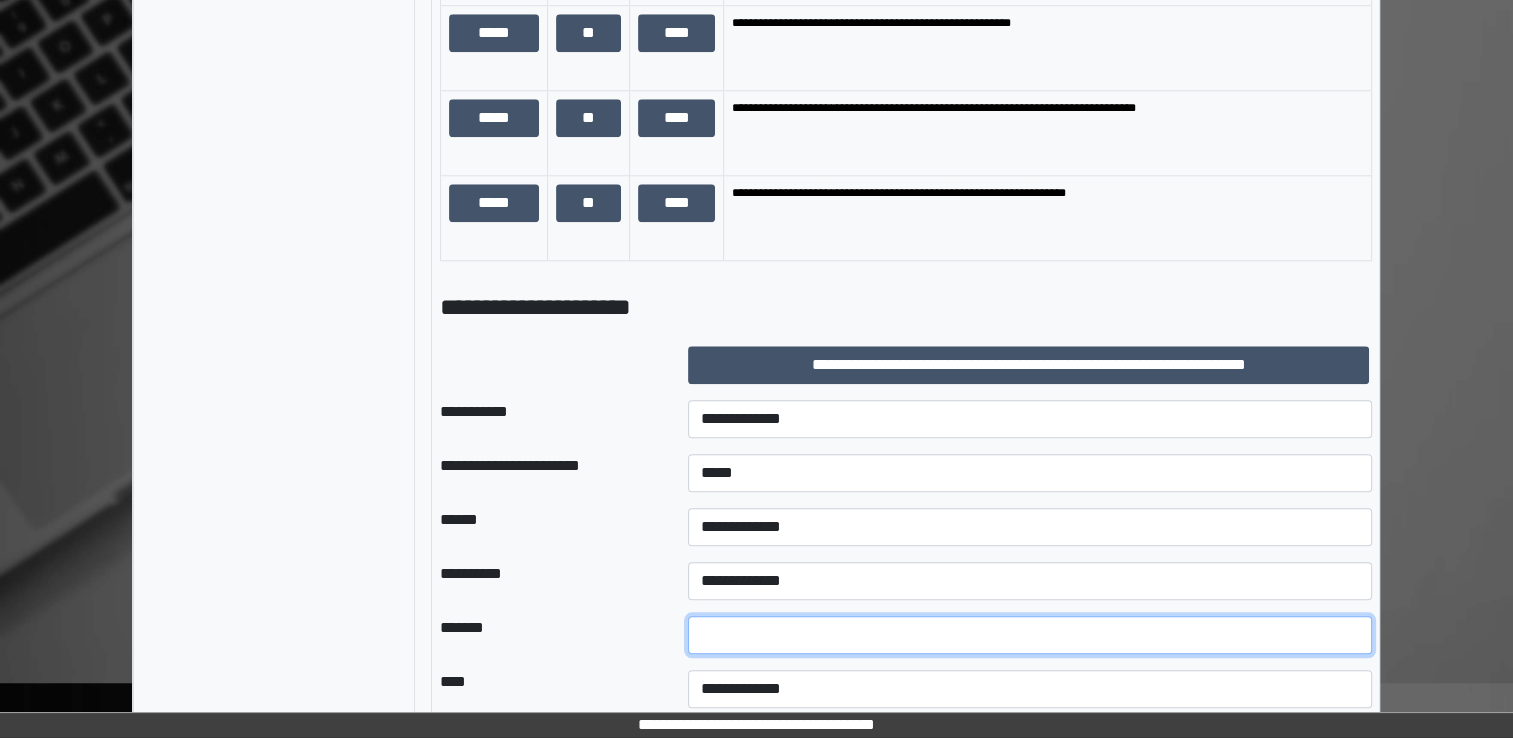 click at bounding box center [1030, 635] 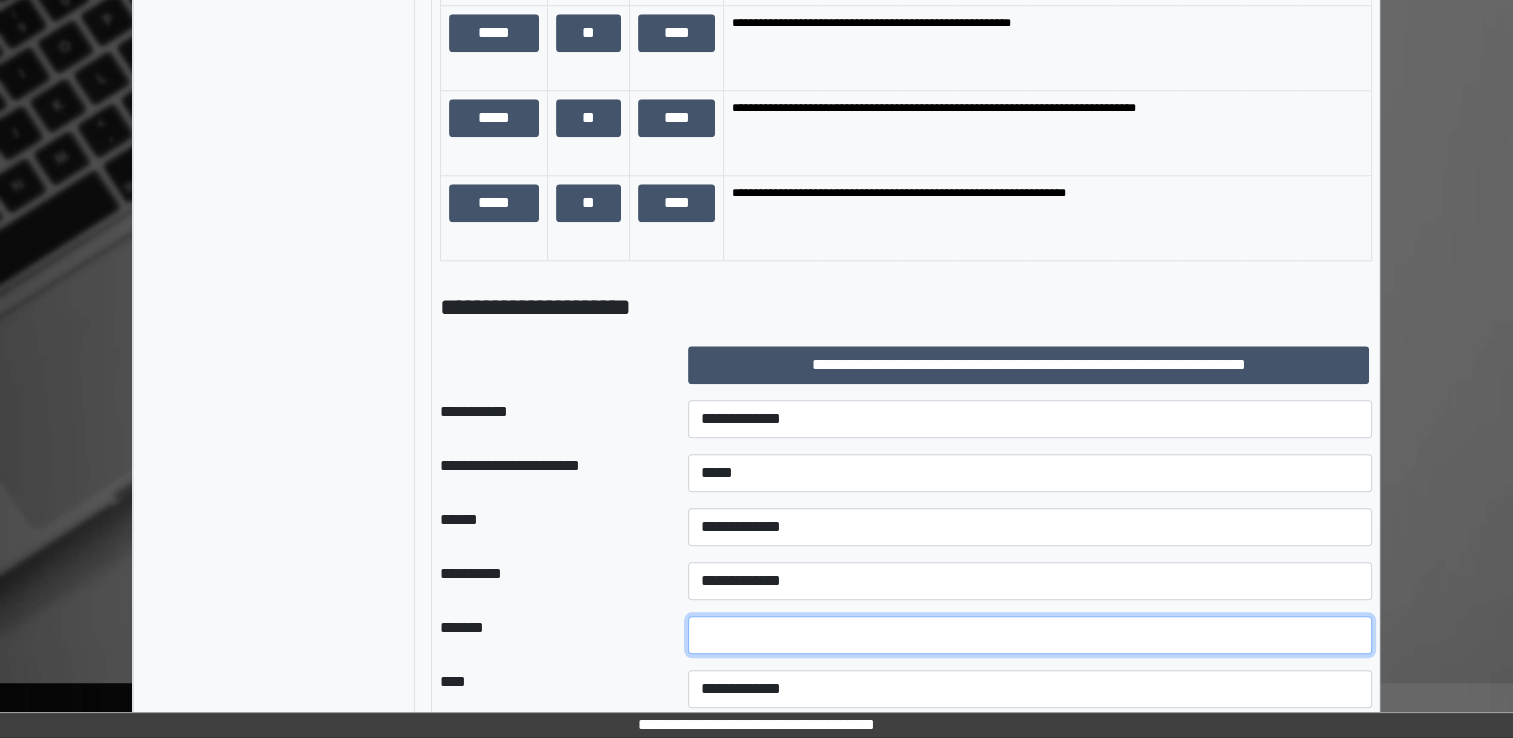 type on "*" 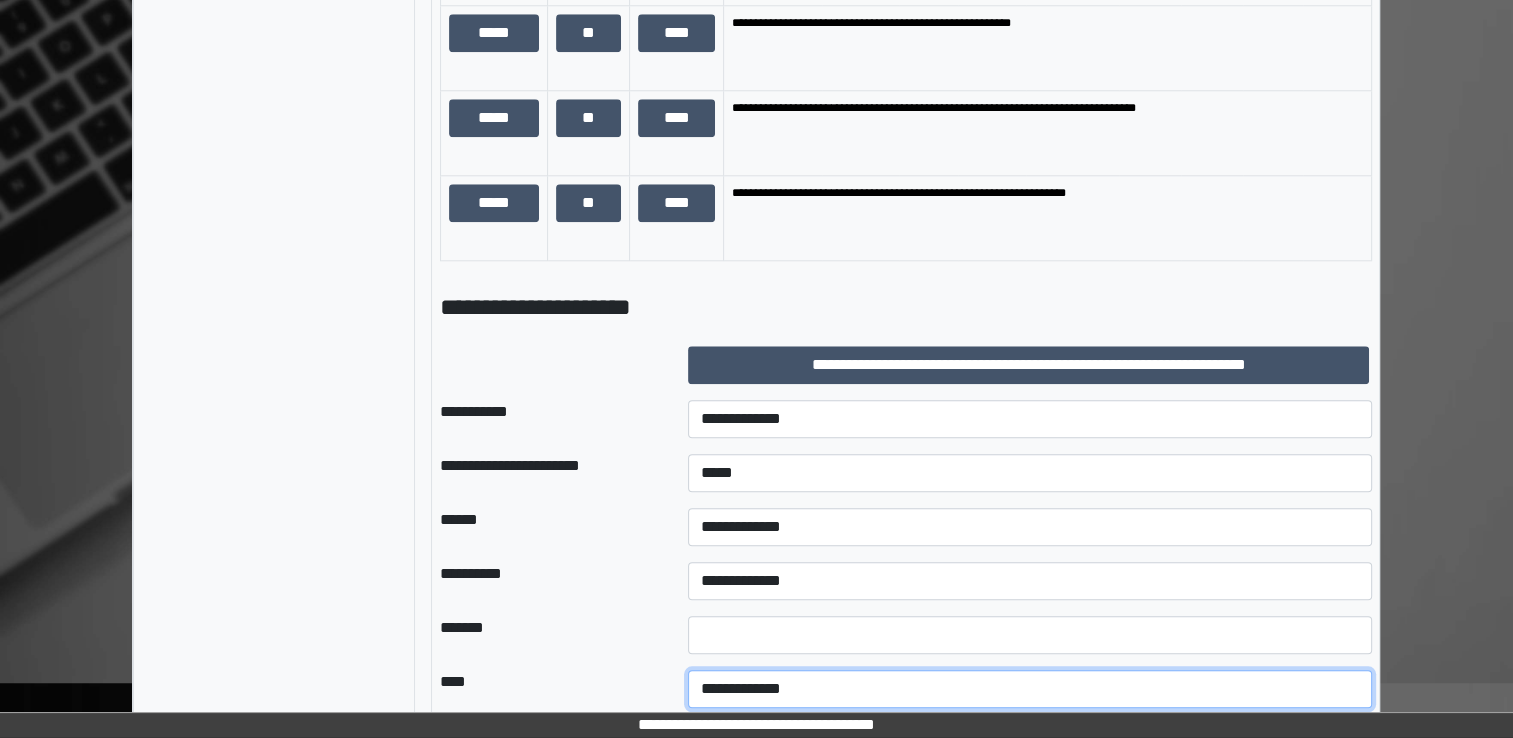 click on "**********" at bounding box center (1030, 689) 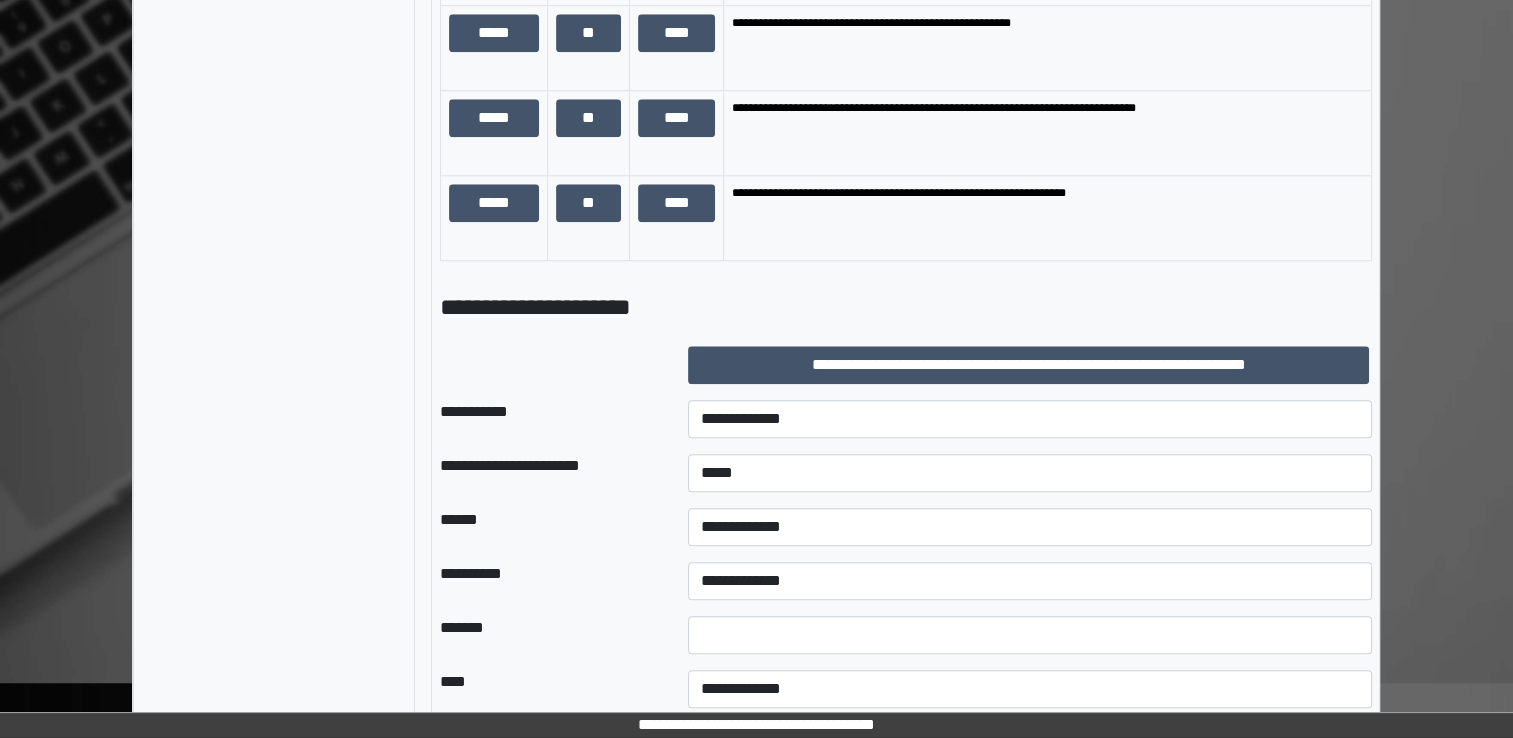 click on "*******" at bounding box center [548, 635] 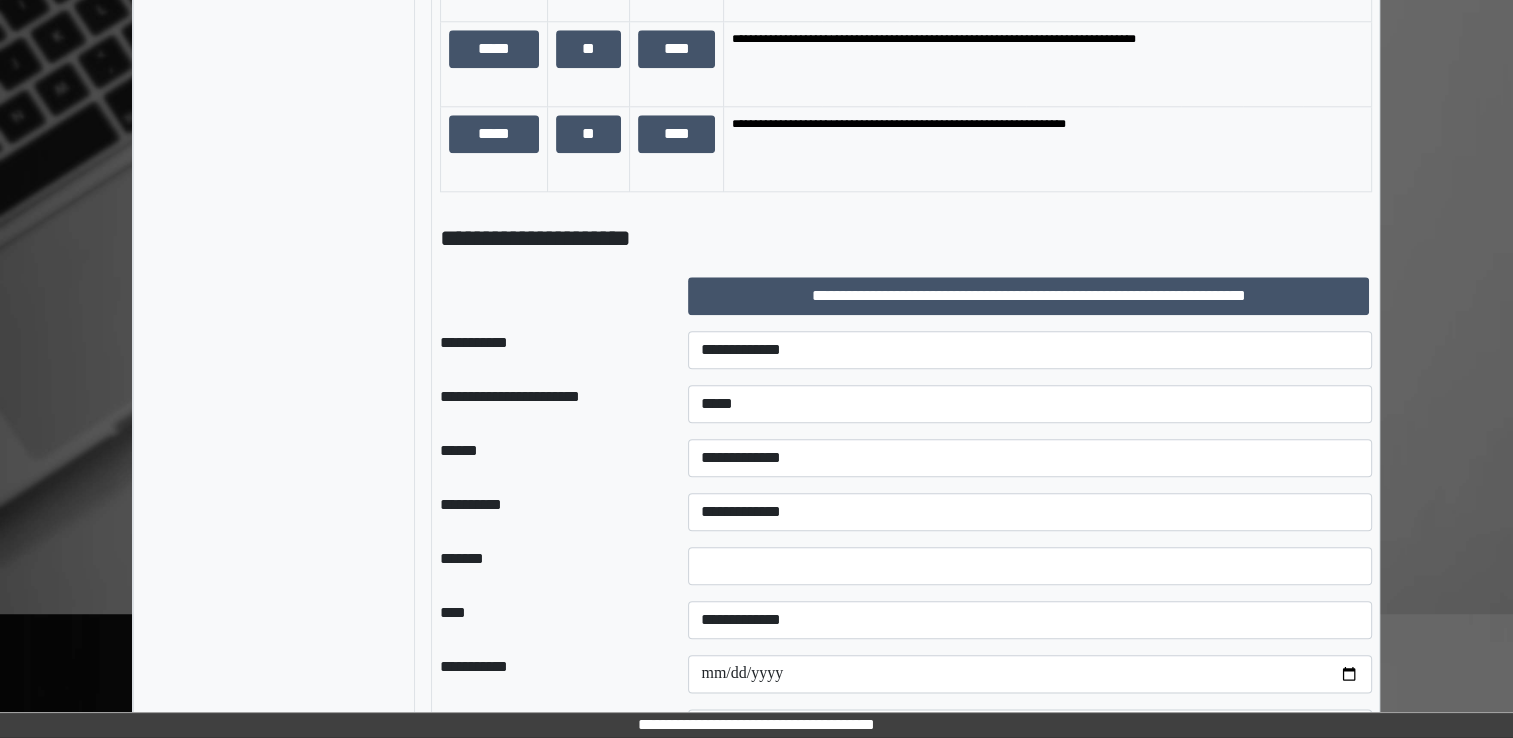 scroll, scrollTop: 2264, scrollLeft: 0, axis: vertical 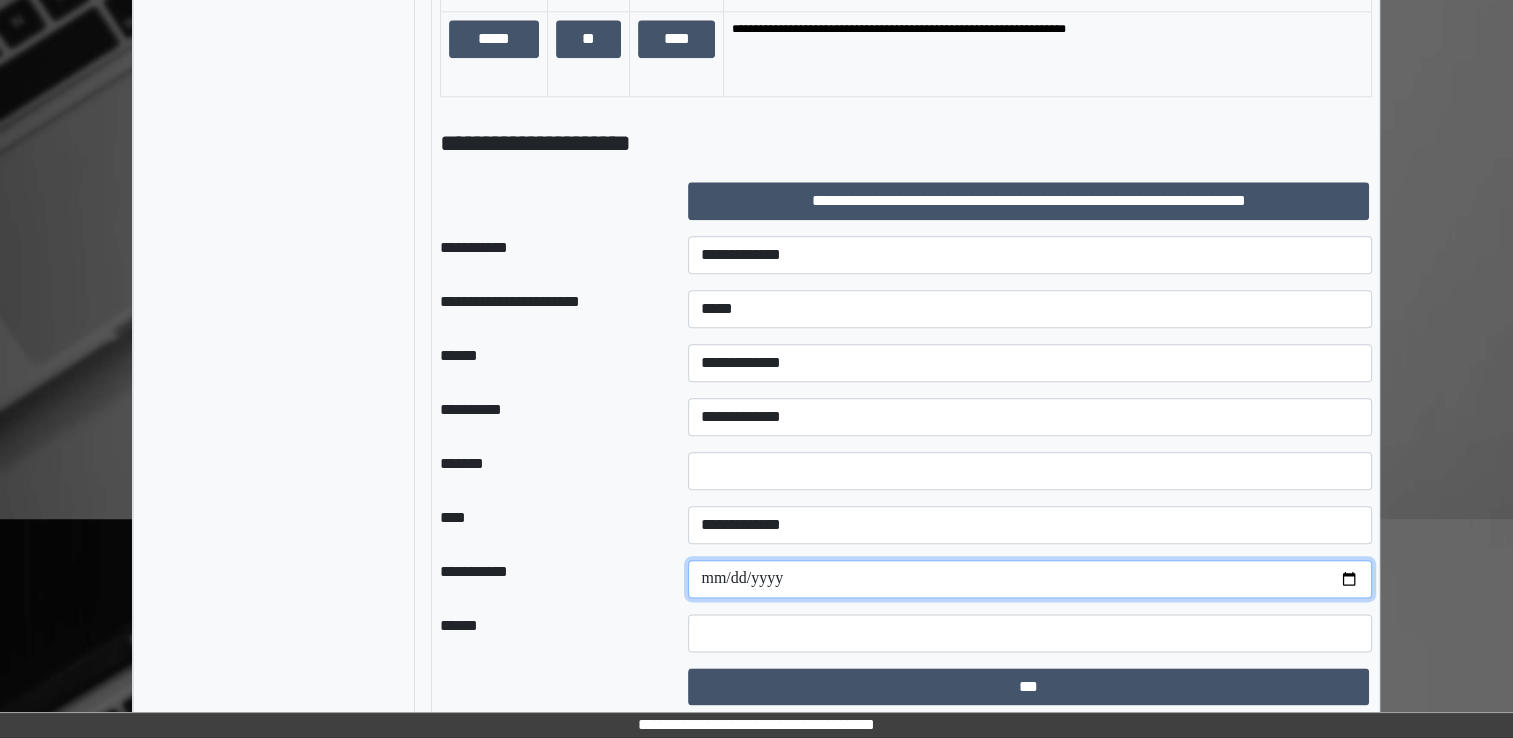 click at bounding box center [1030, 579] 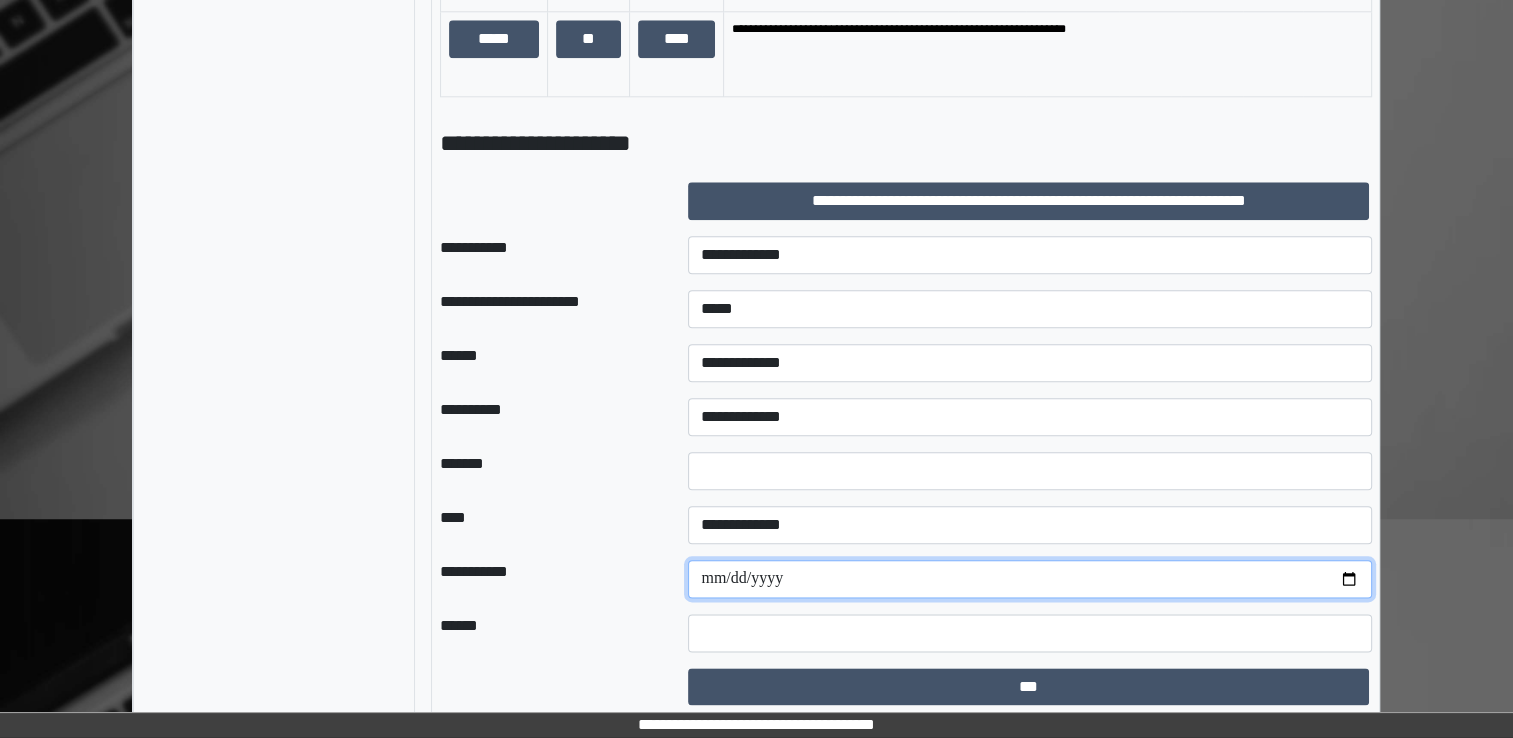 type on "**********" 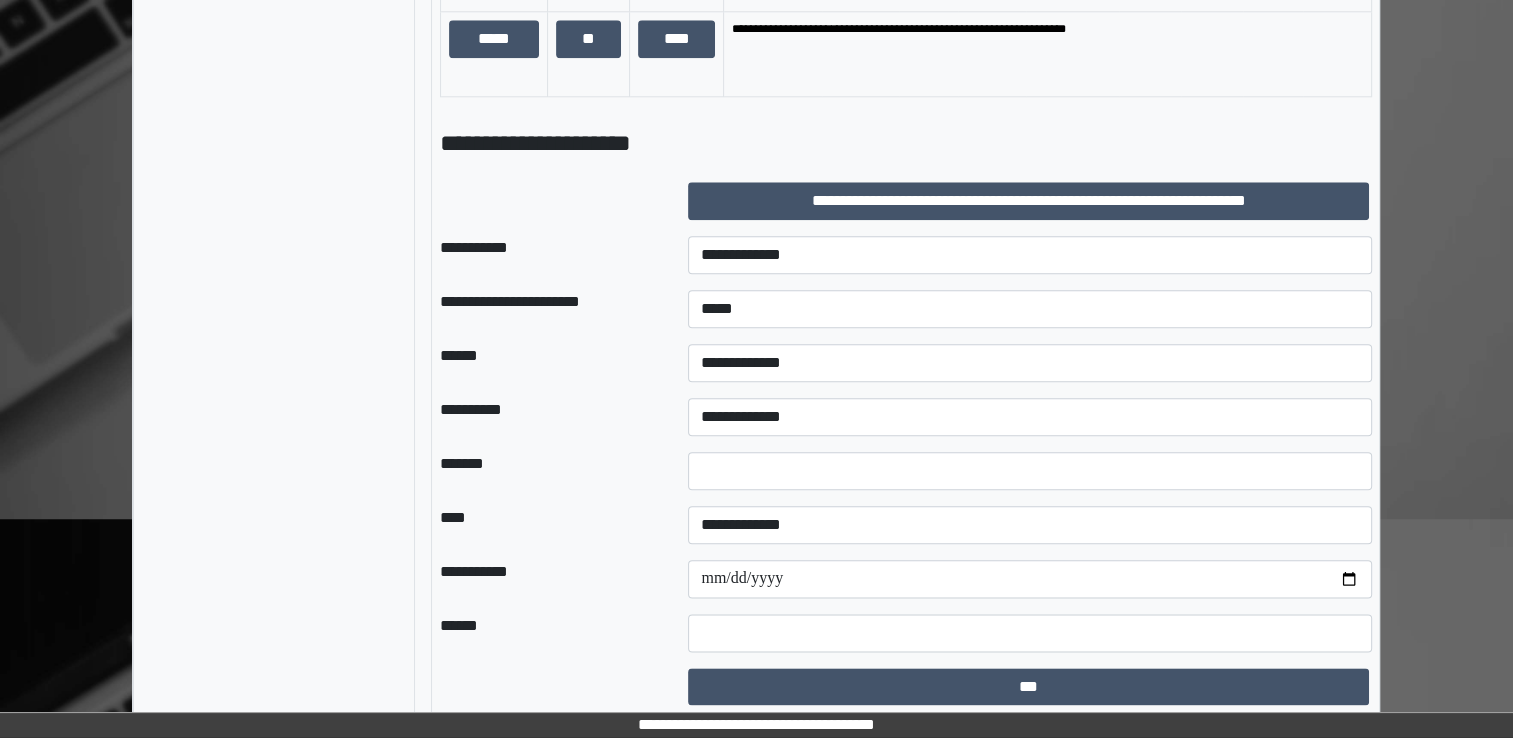 click on "***" at bounding box center (1030, 687) 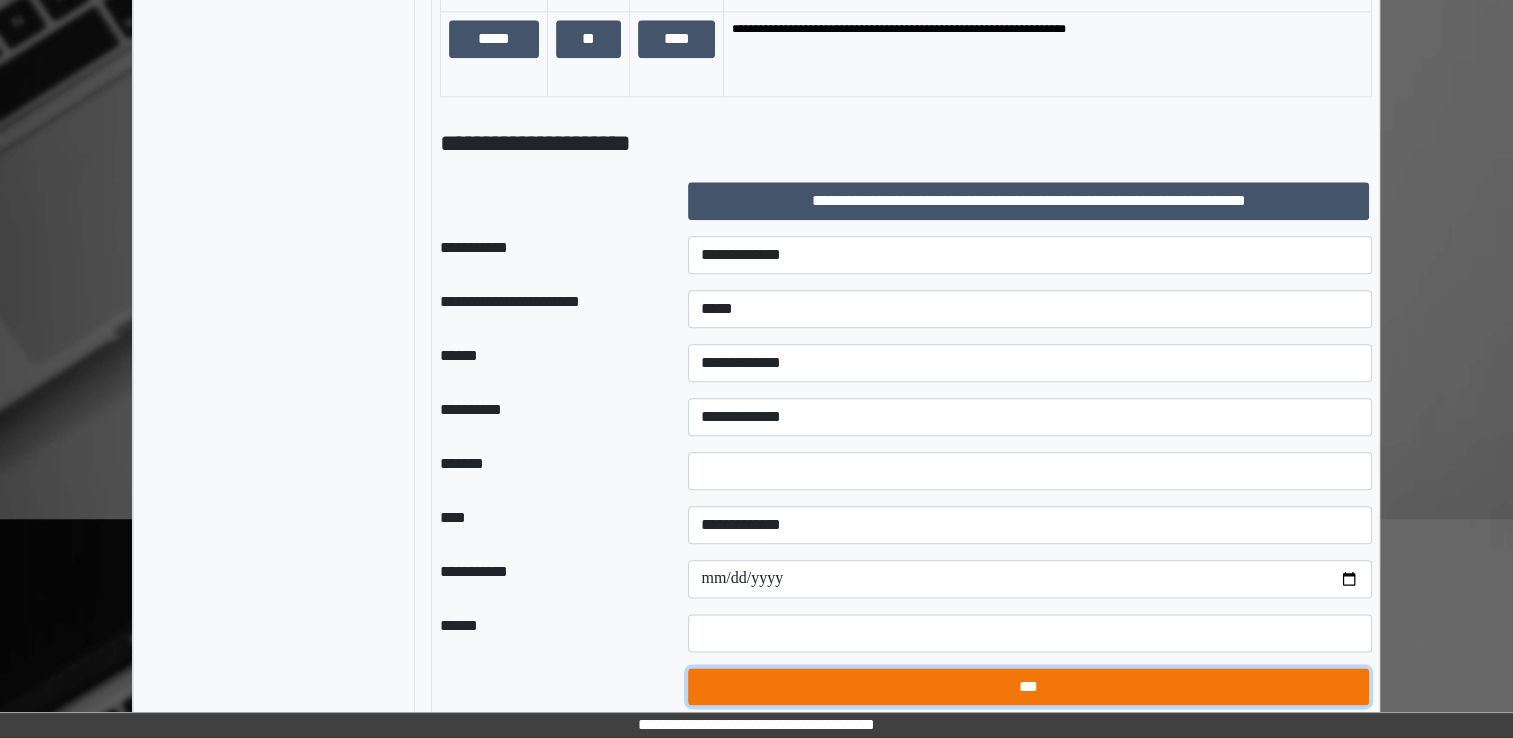 click on "***" at bounding box center [1028, 687] 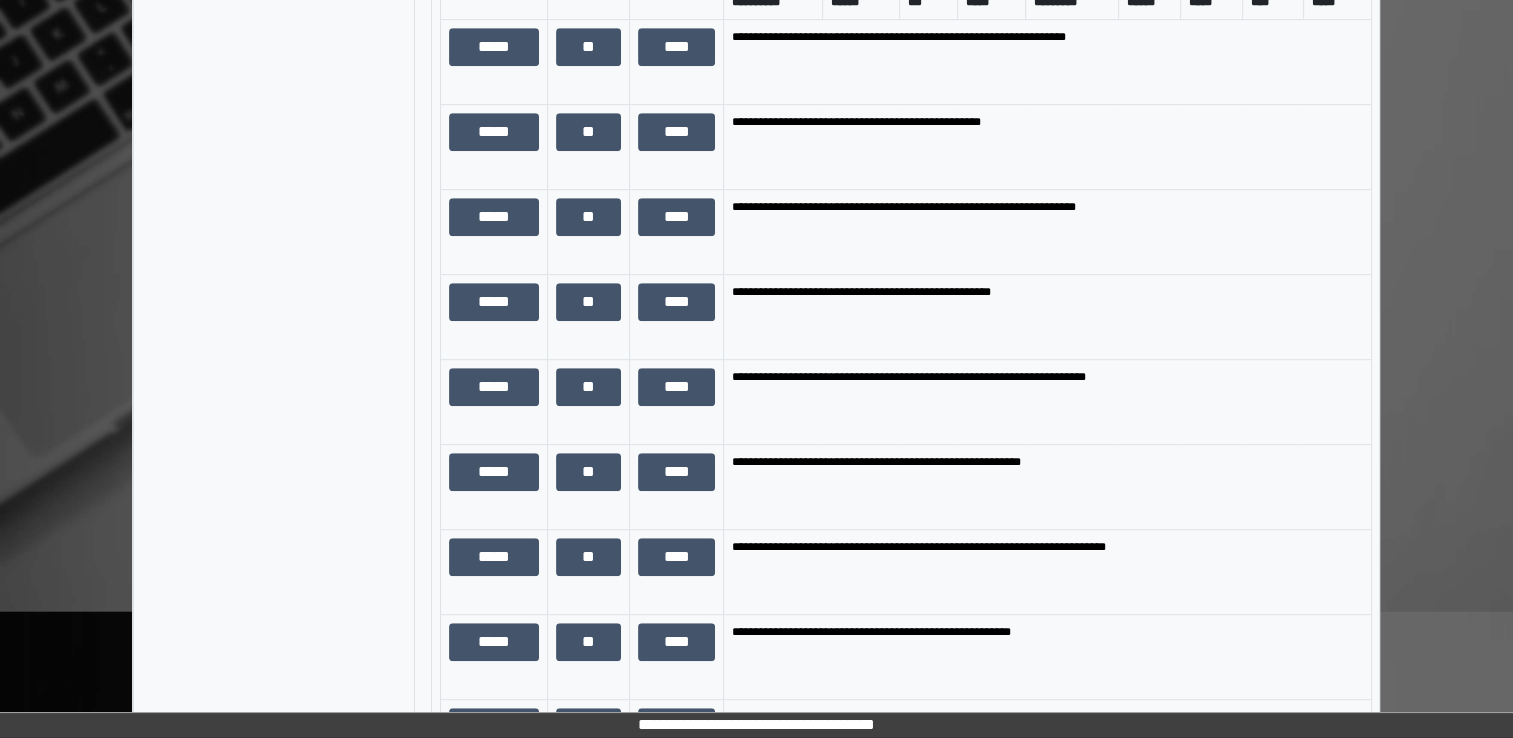 scroll, scrollTop: 864, scrollLeft: 0, axis: vertical 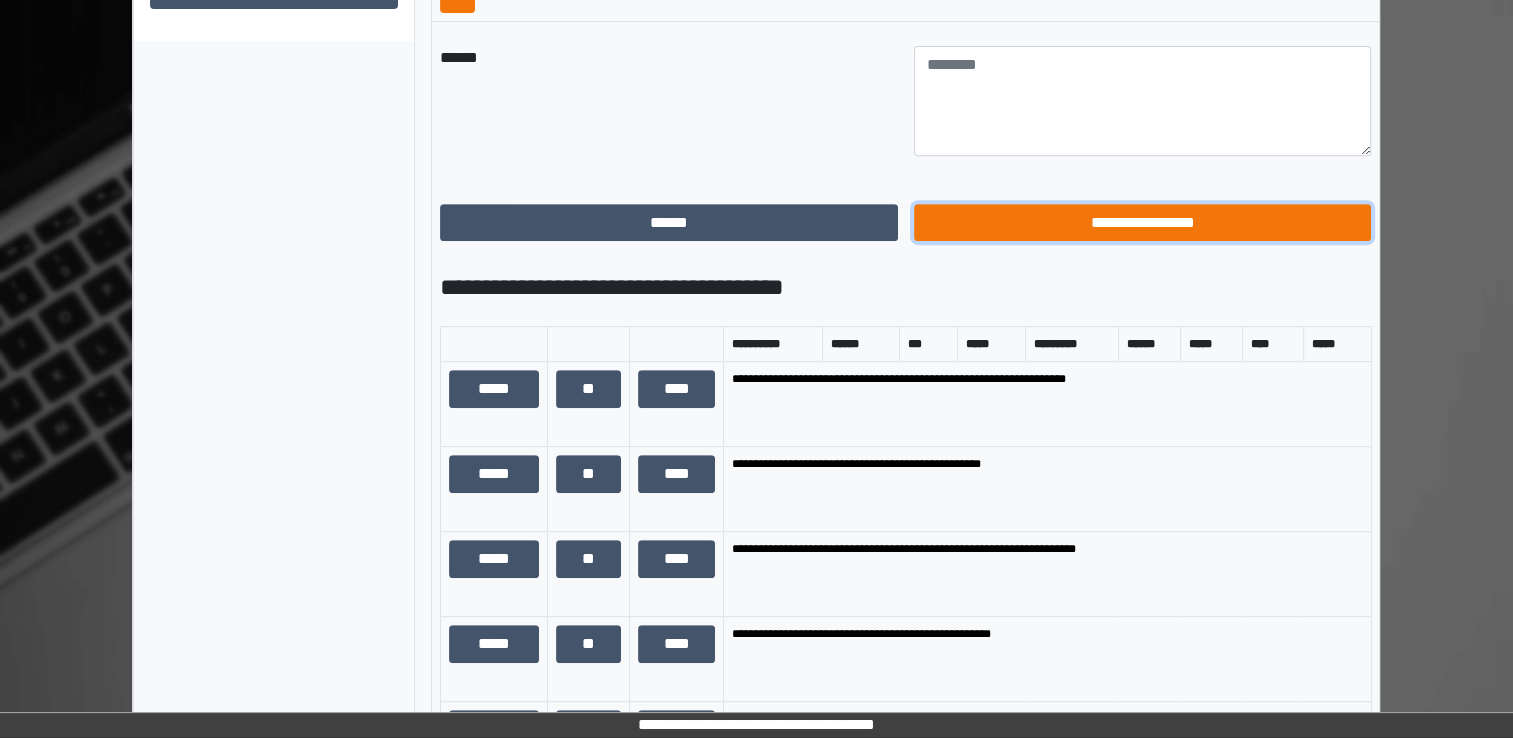 click on "**********" at bounding box center [1143, 223] 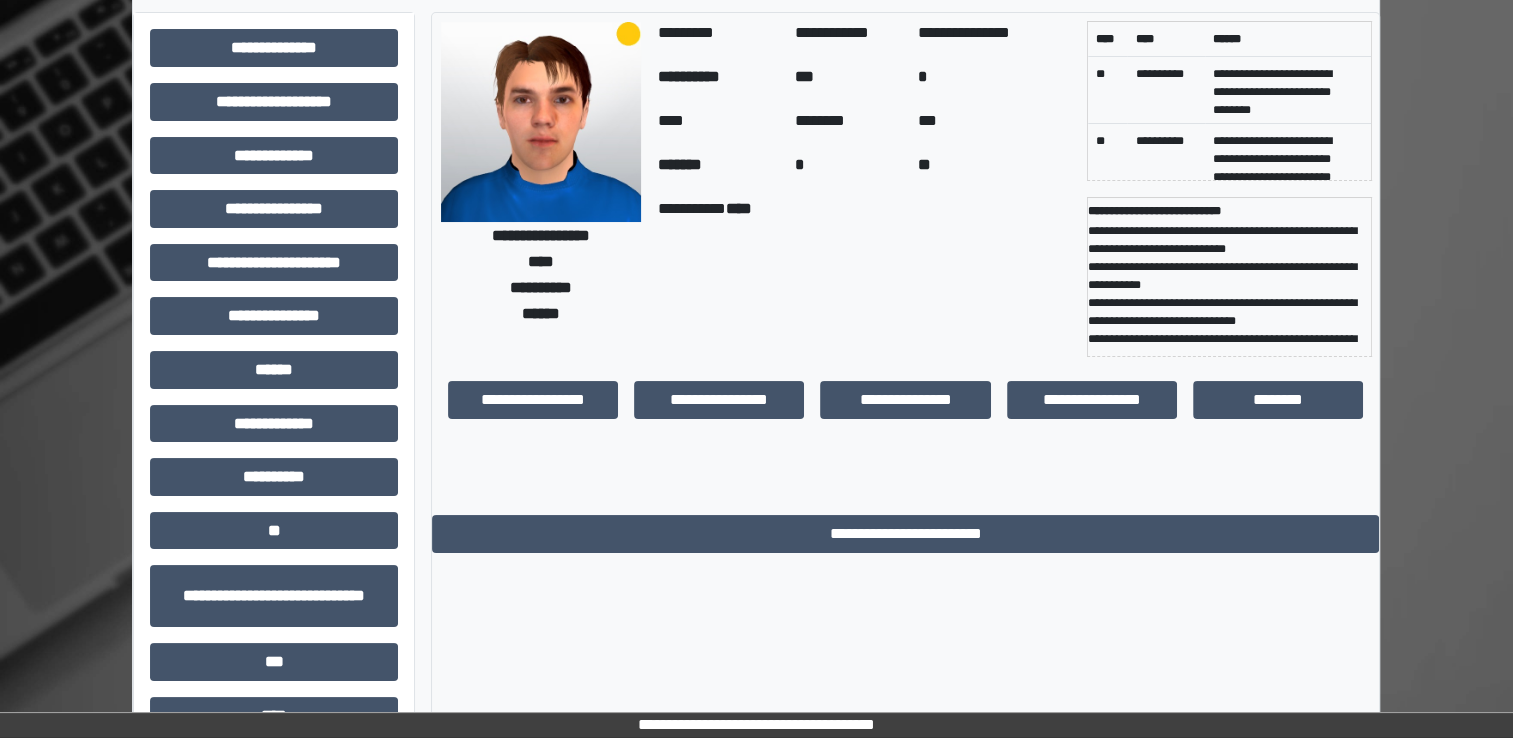 scroll, scrollTop: 0, scrollLeft: 0, axis: both 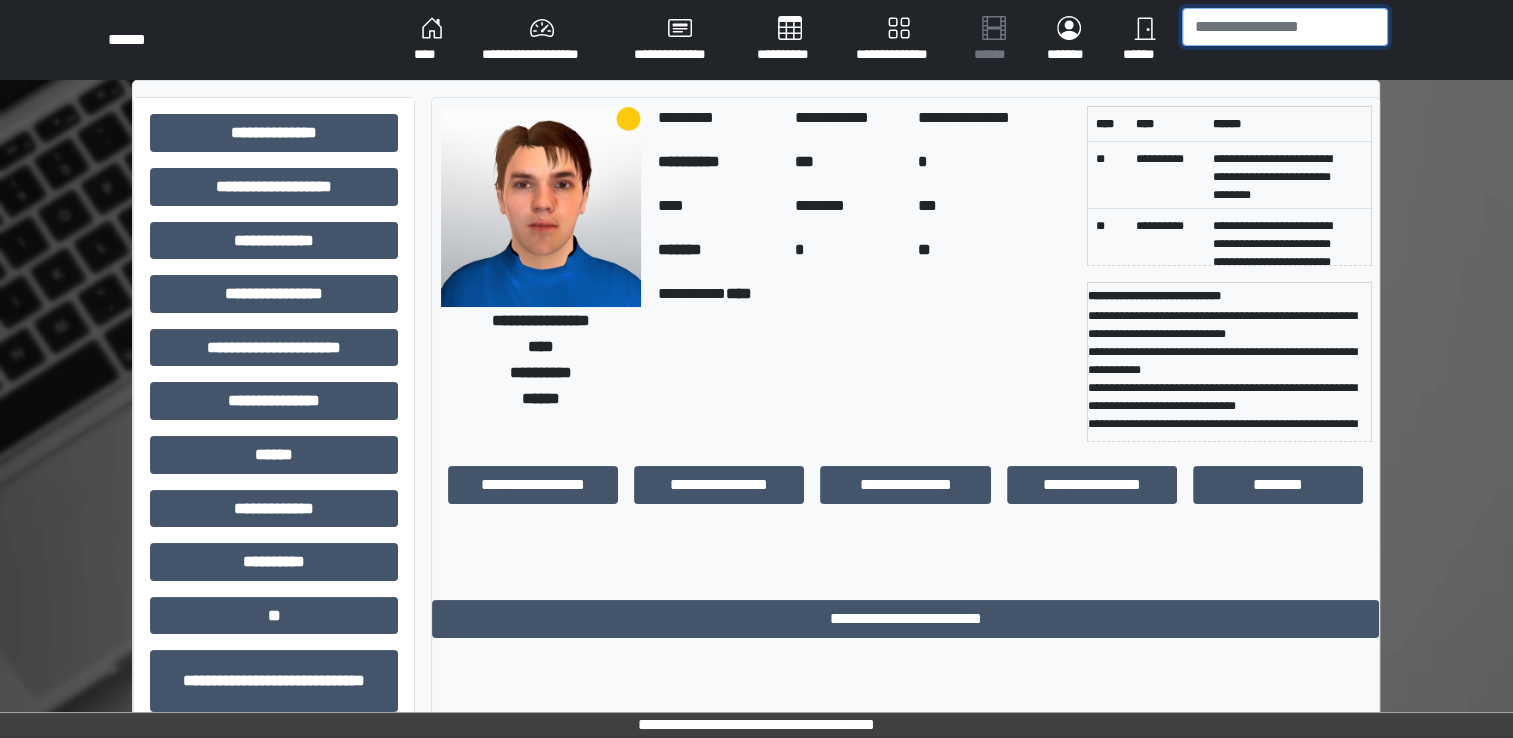 click at bounding box center [1285, 27] 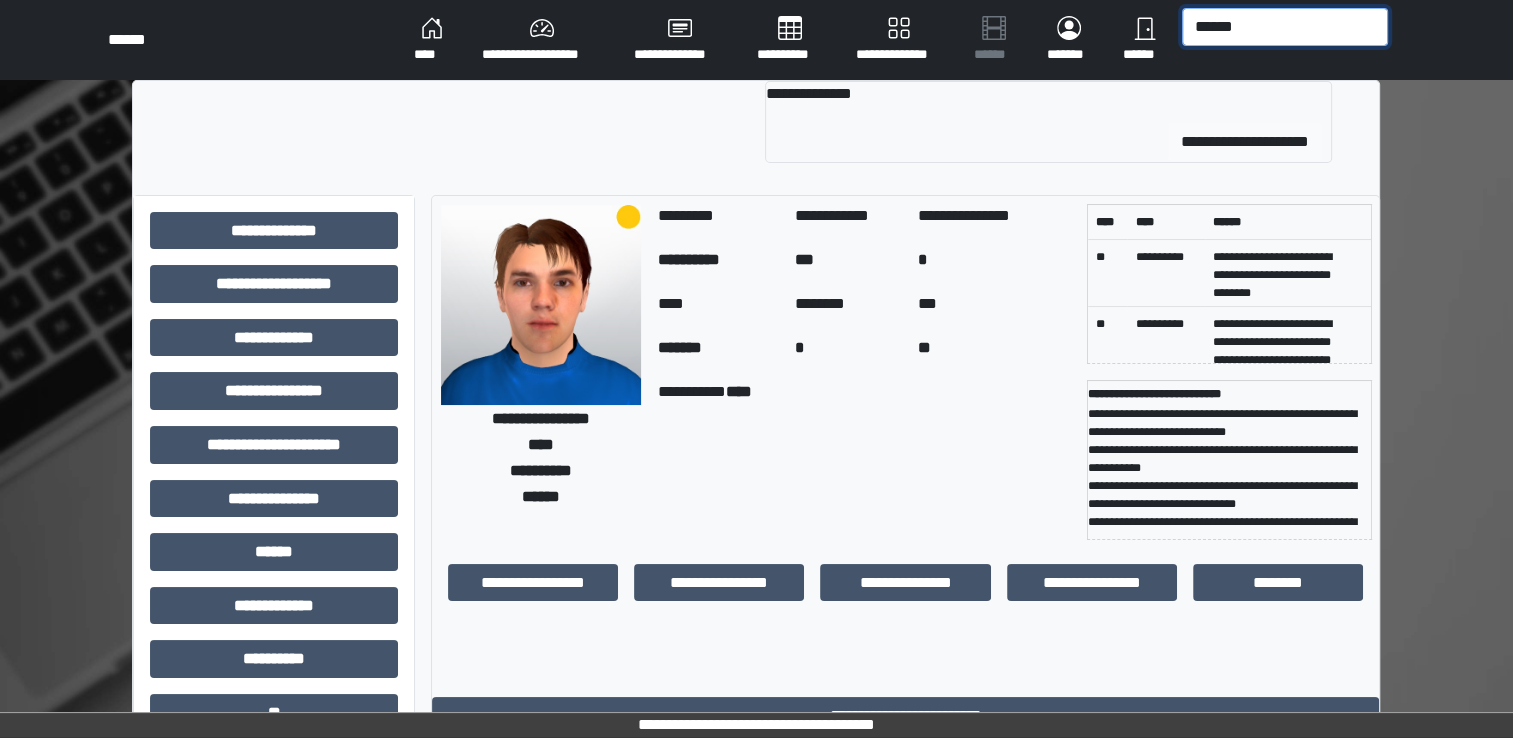 type on "******" 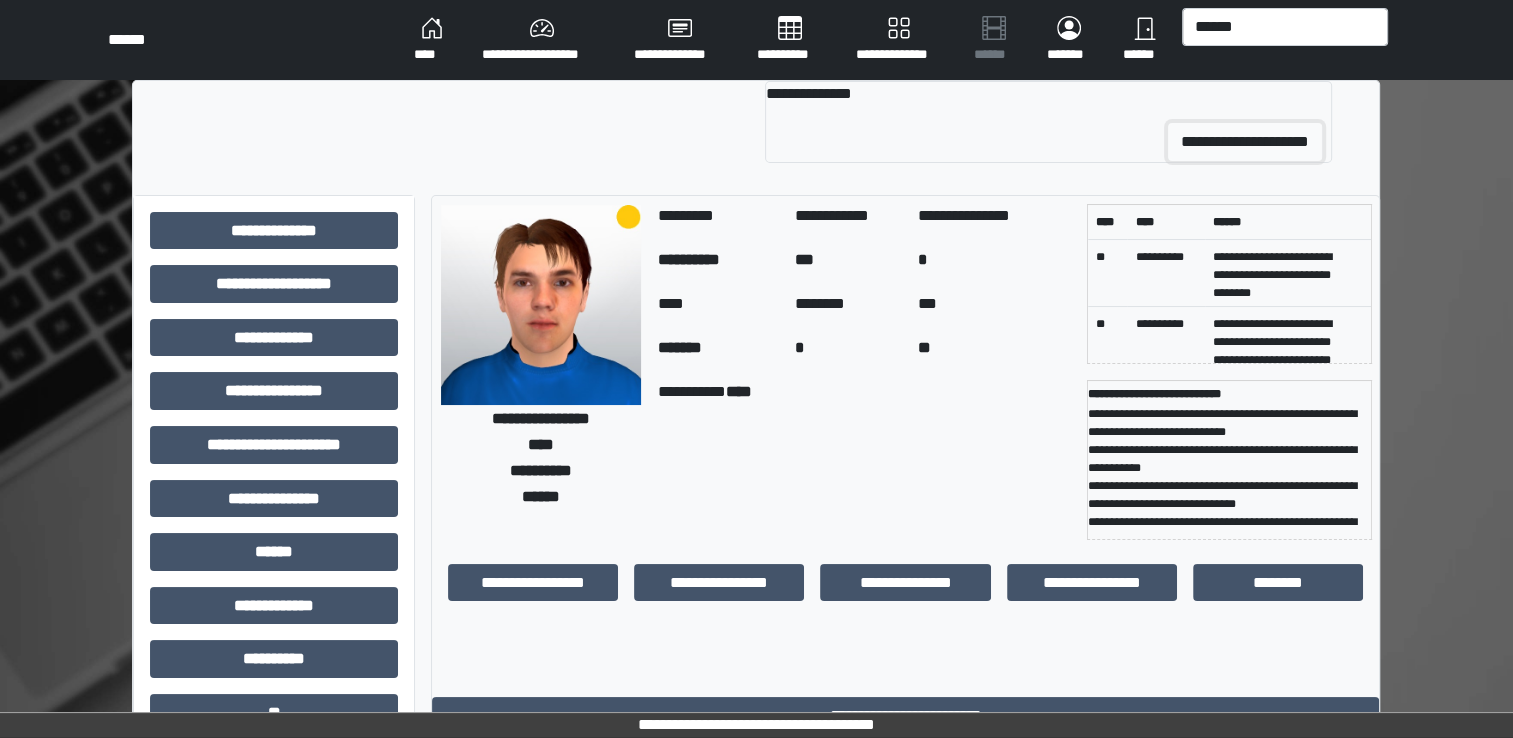 click on "**********" at bounding box center (1245, 142) 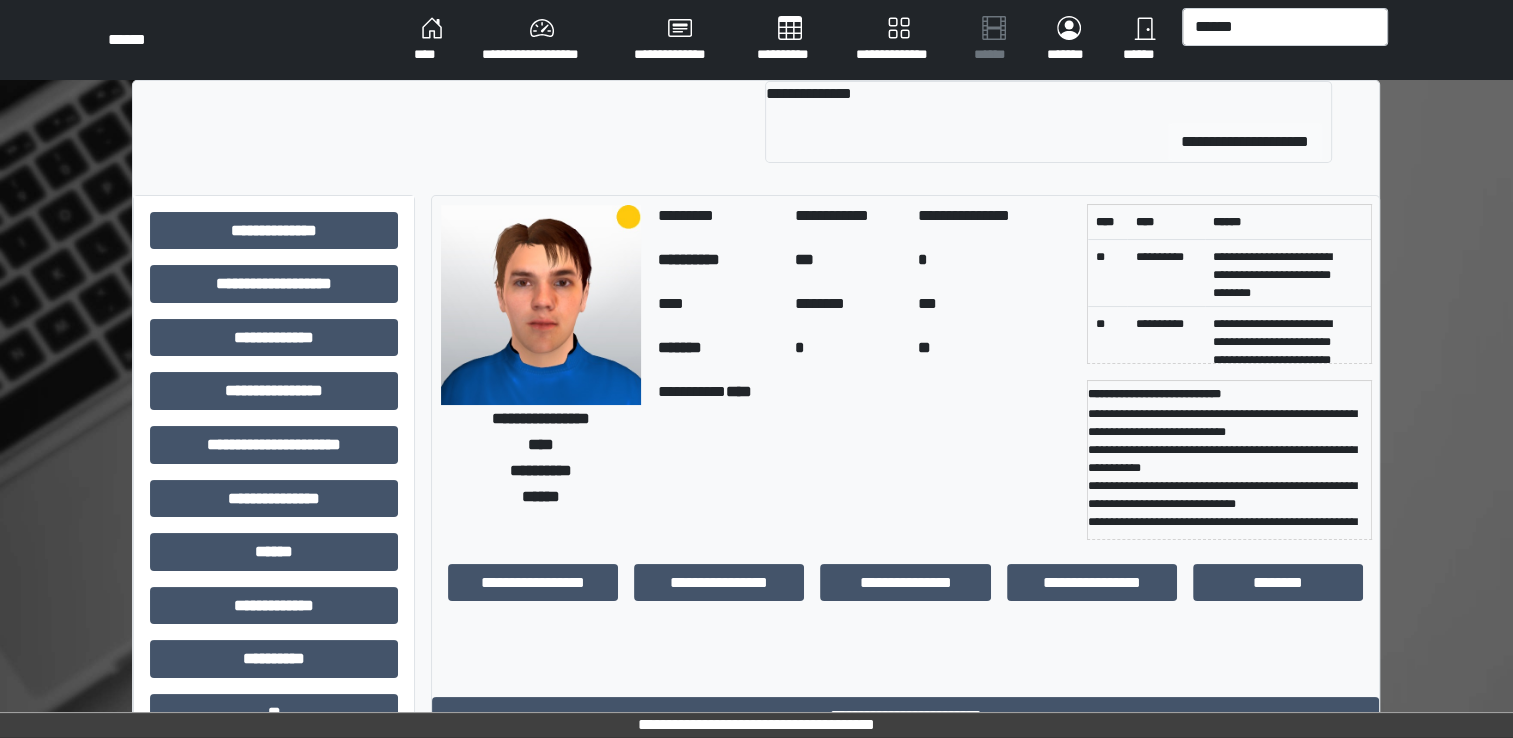 type 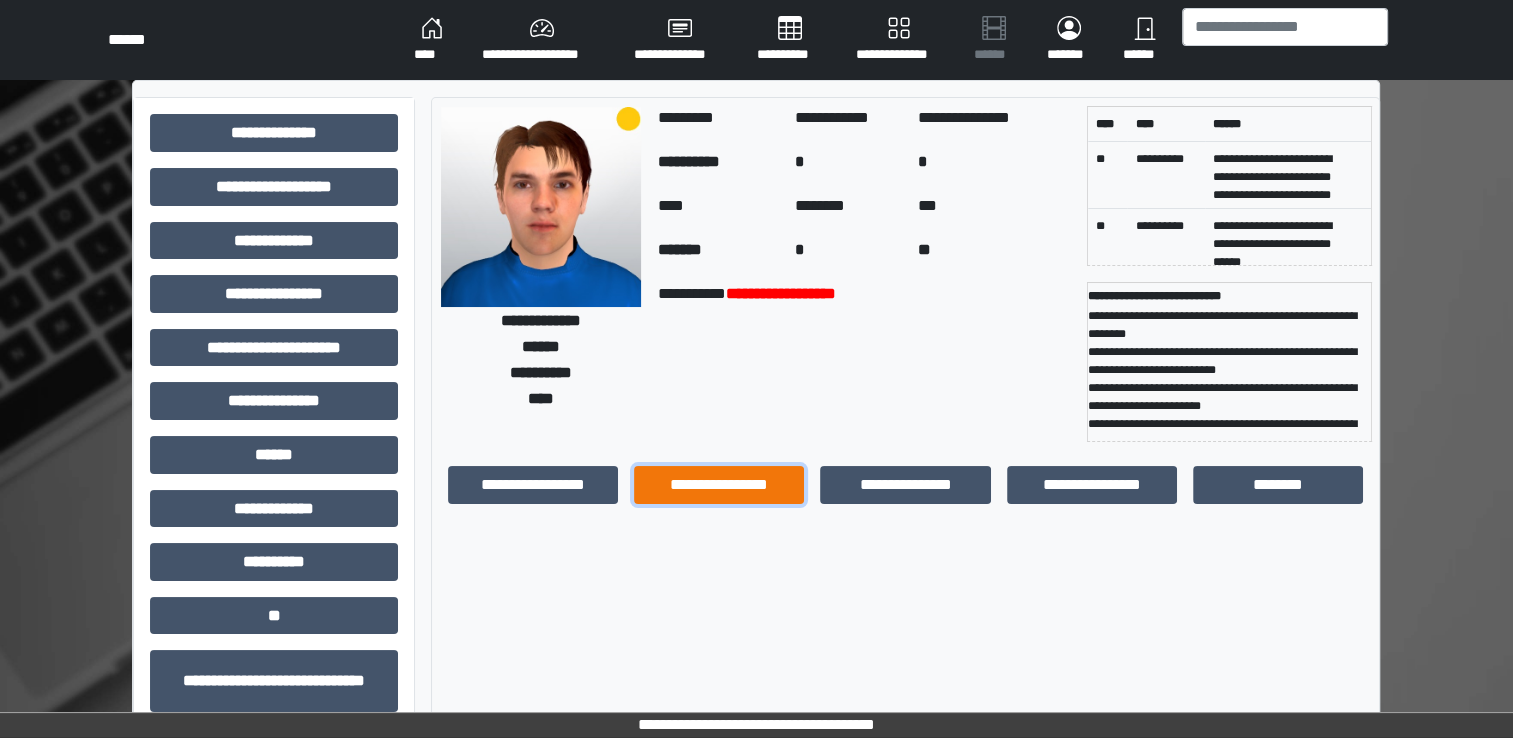click on "**********" at bounding box center [719, 485] 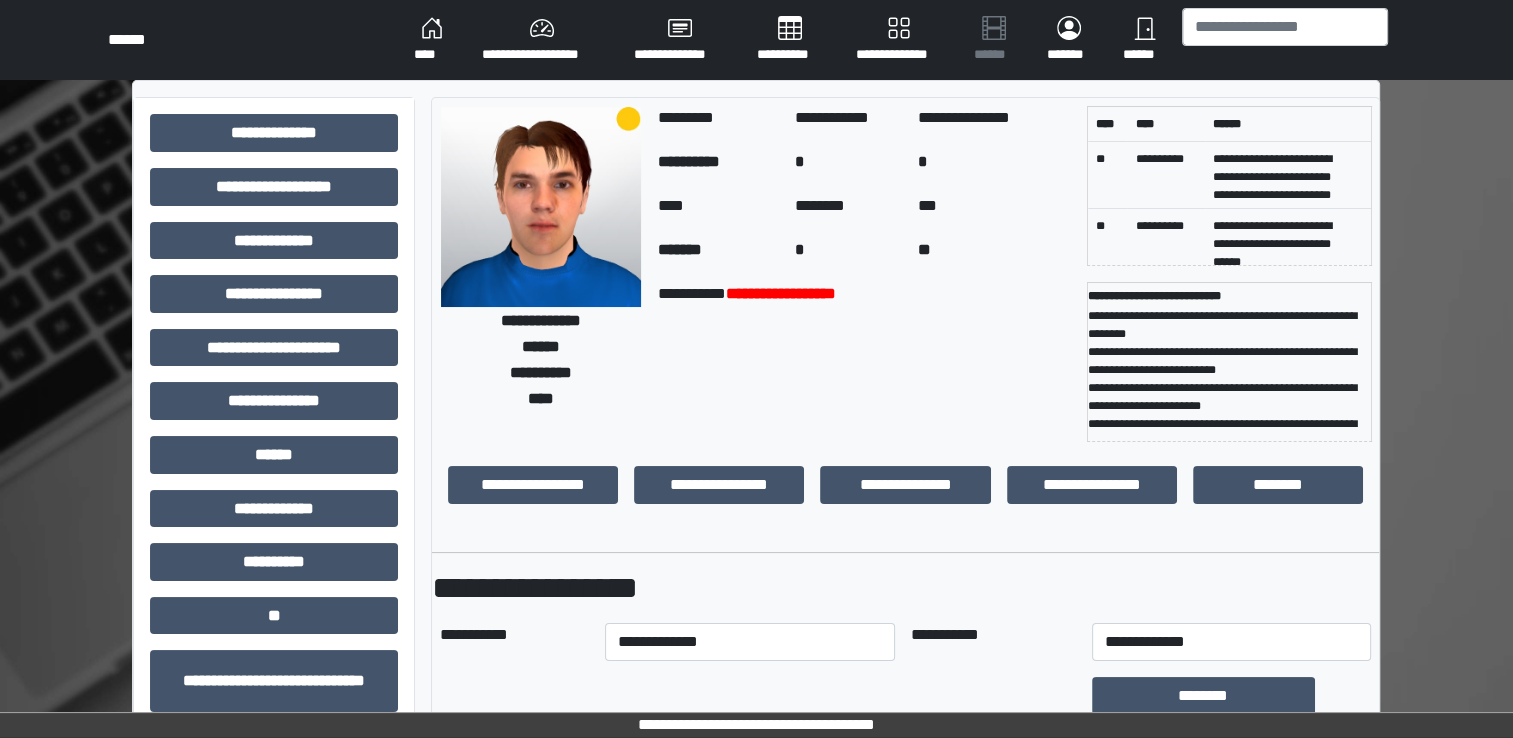 click on "**********" at bounding box center [750, 642] 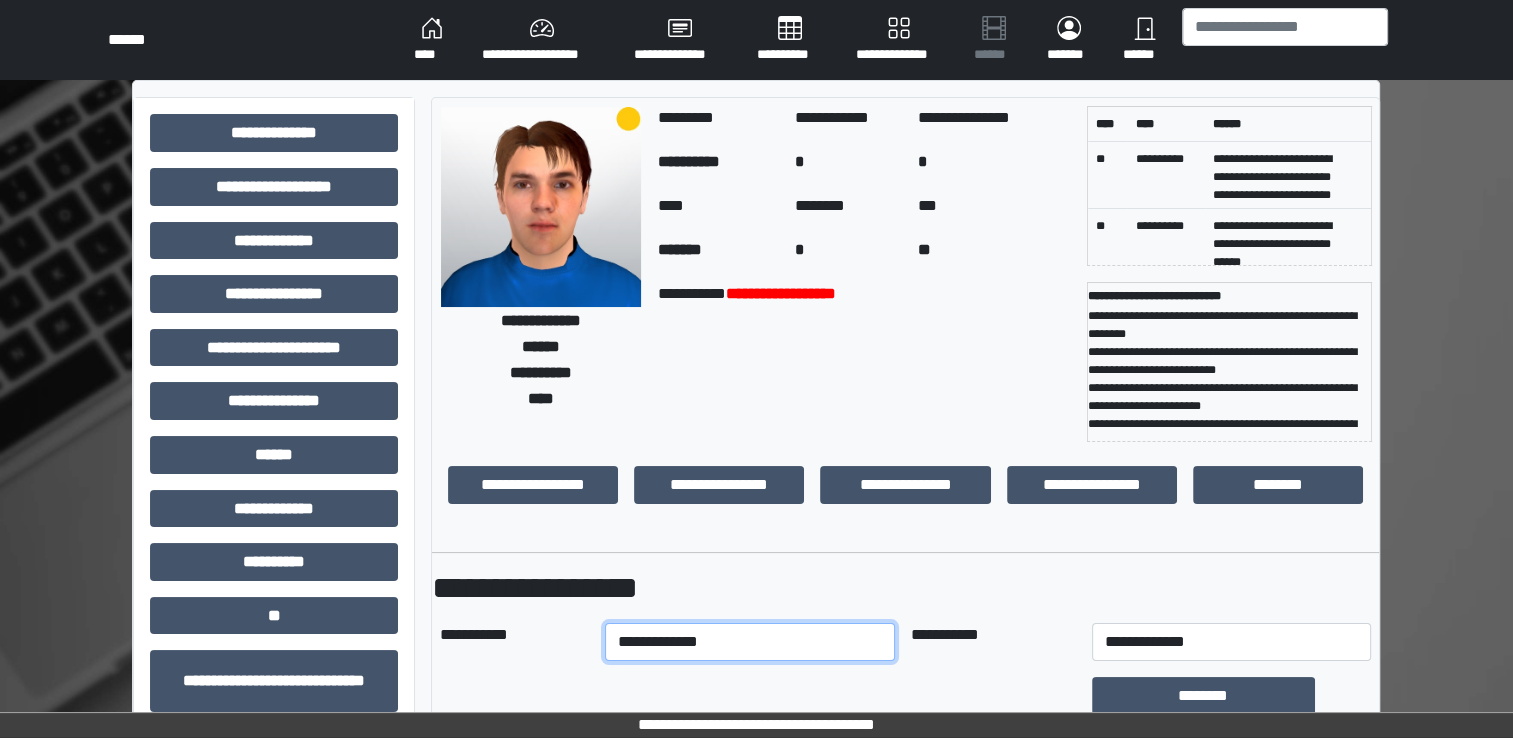 click on "**********" at bounding box center [750, 642] 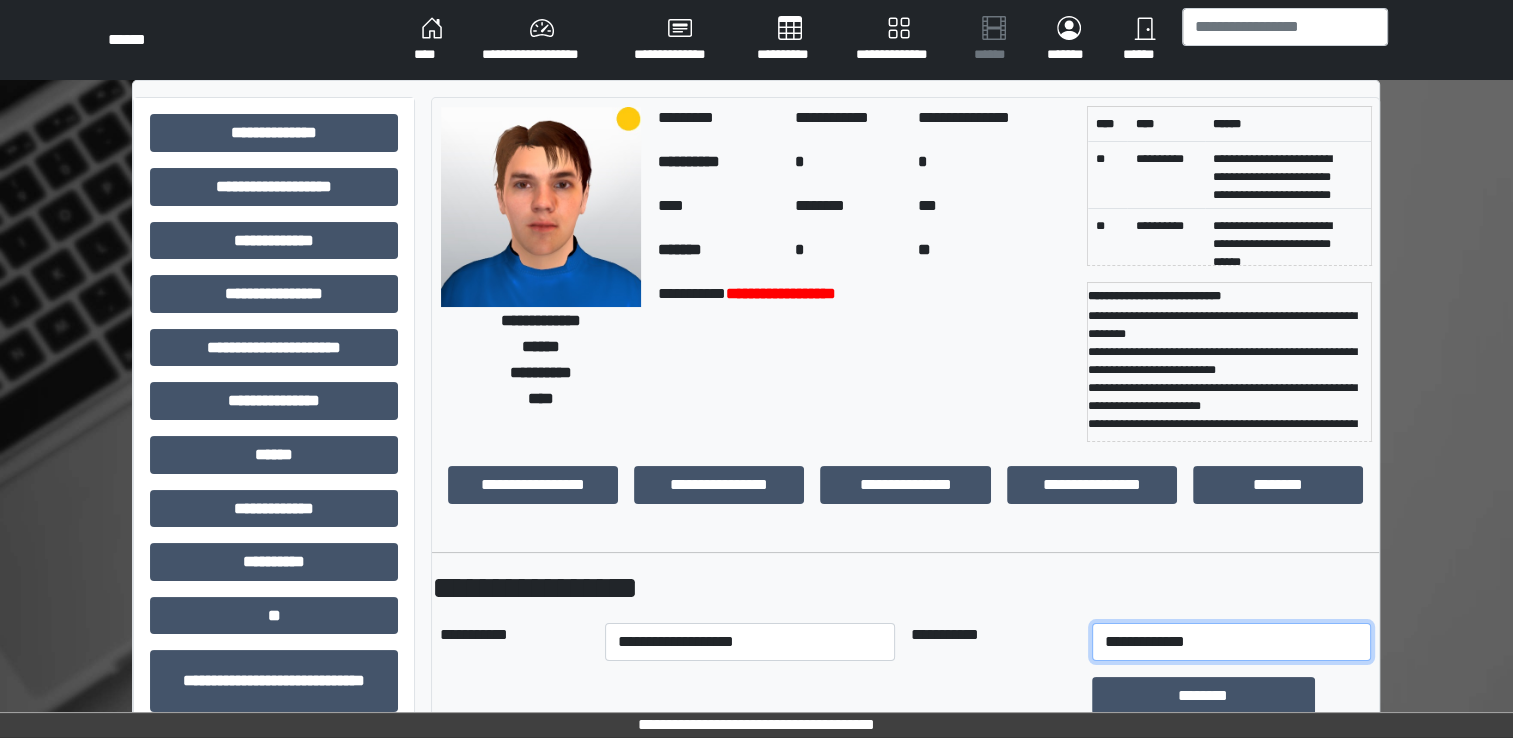 click on "**********" at bounding box center (1231, 642) 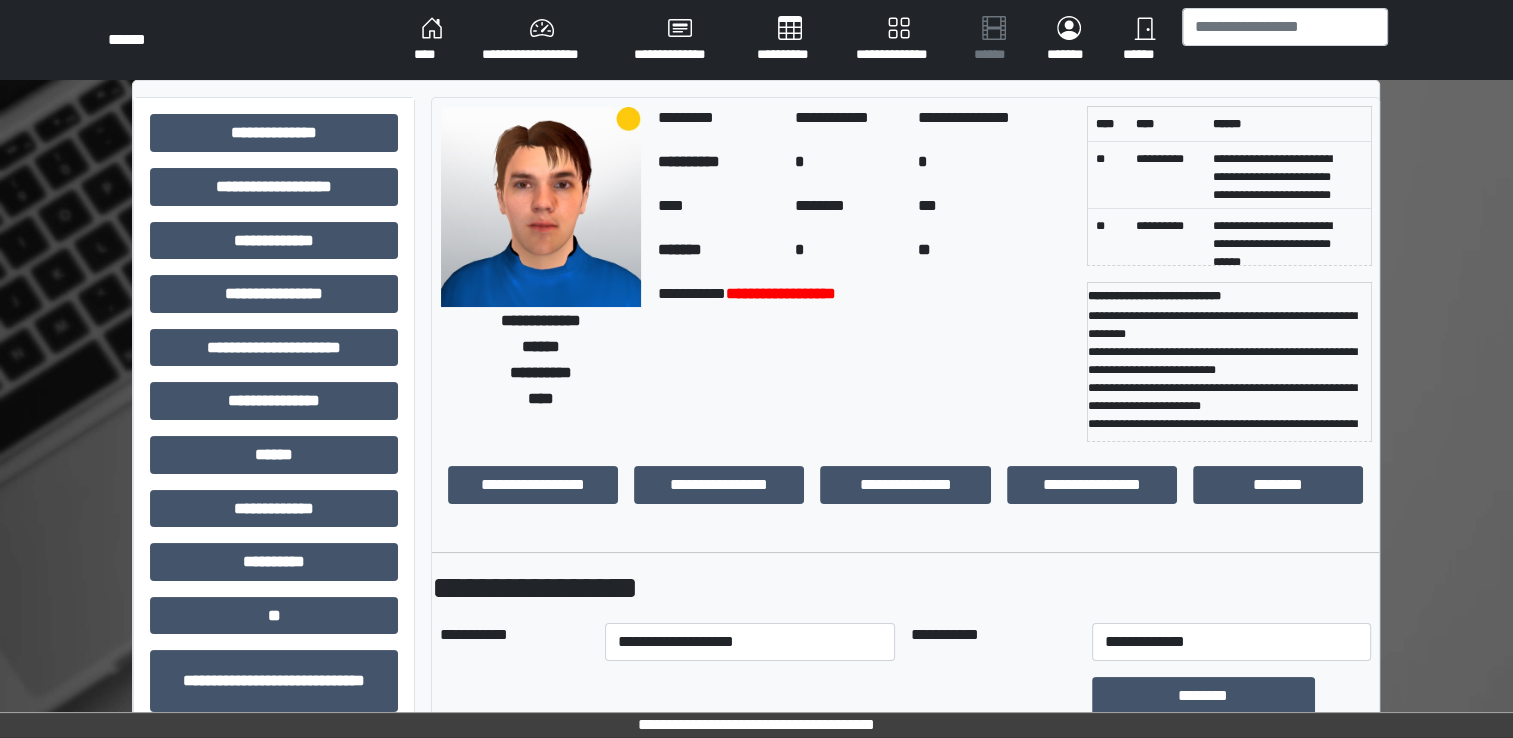 click on "**********" at bounding box center (905, 588) 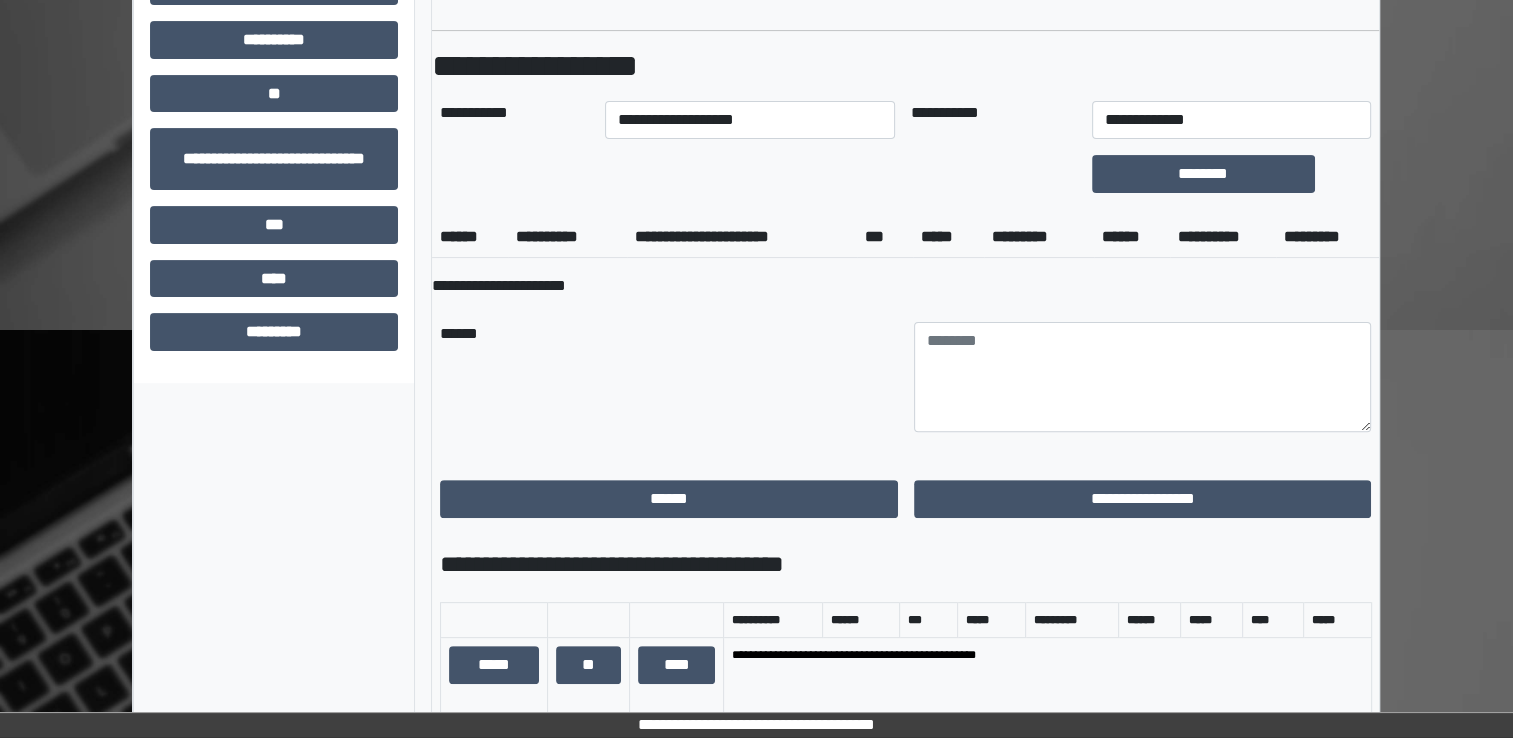 scroll, scrollTop: 800, scrollLeft: 0, axis: vertical 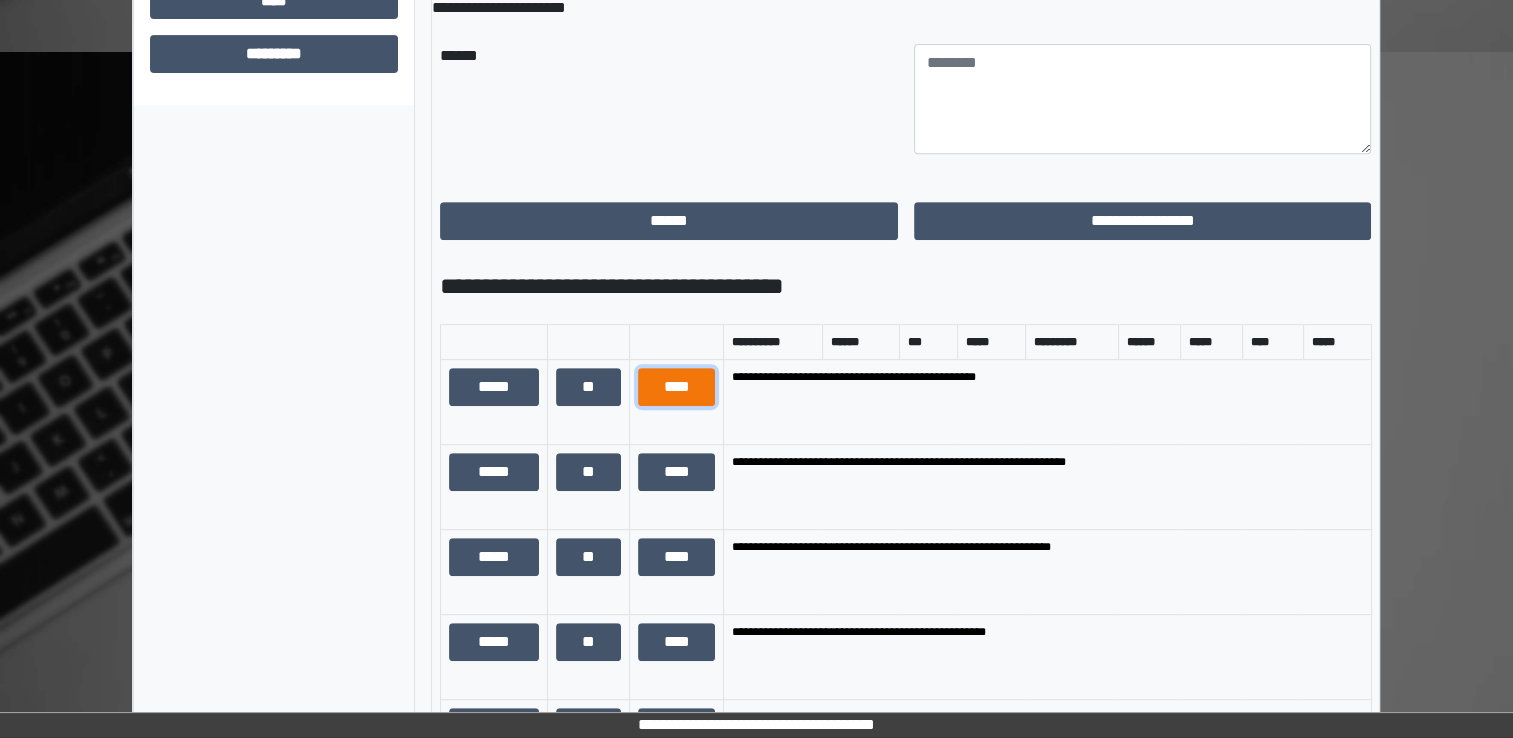 click on "****" at bounding box center [677, 387] 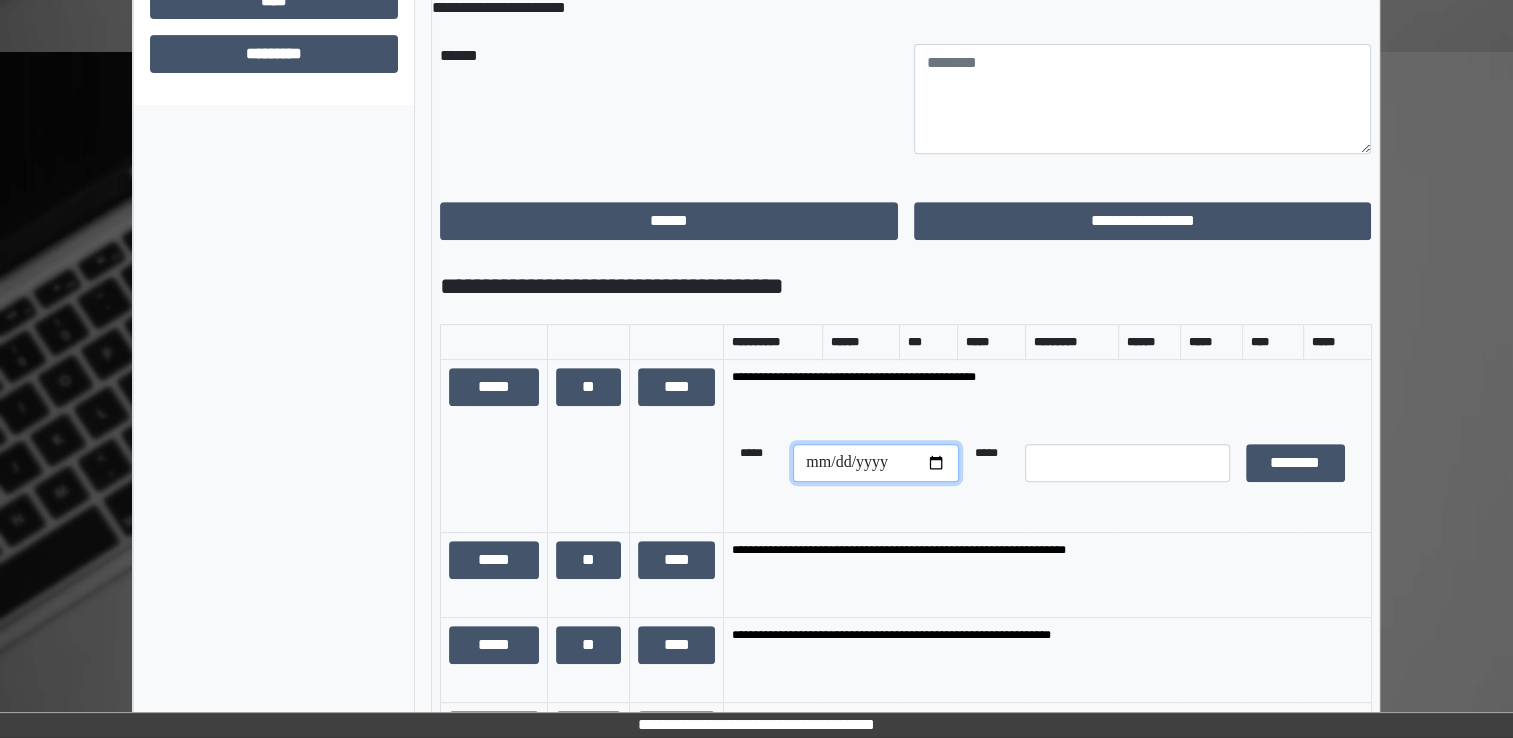 click at bounding box center (875, 463) 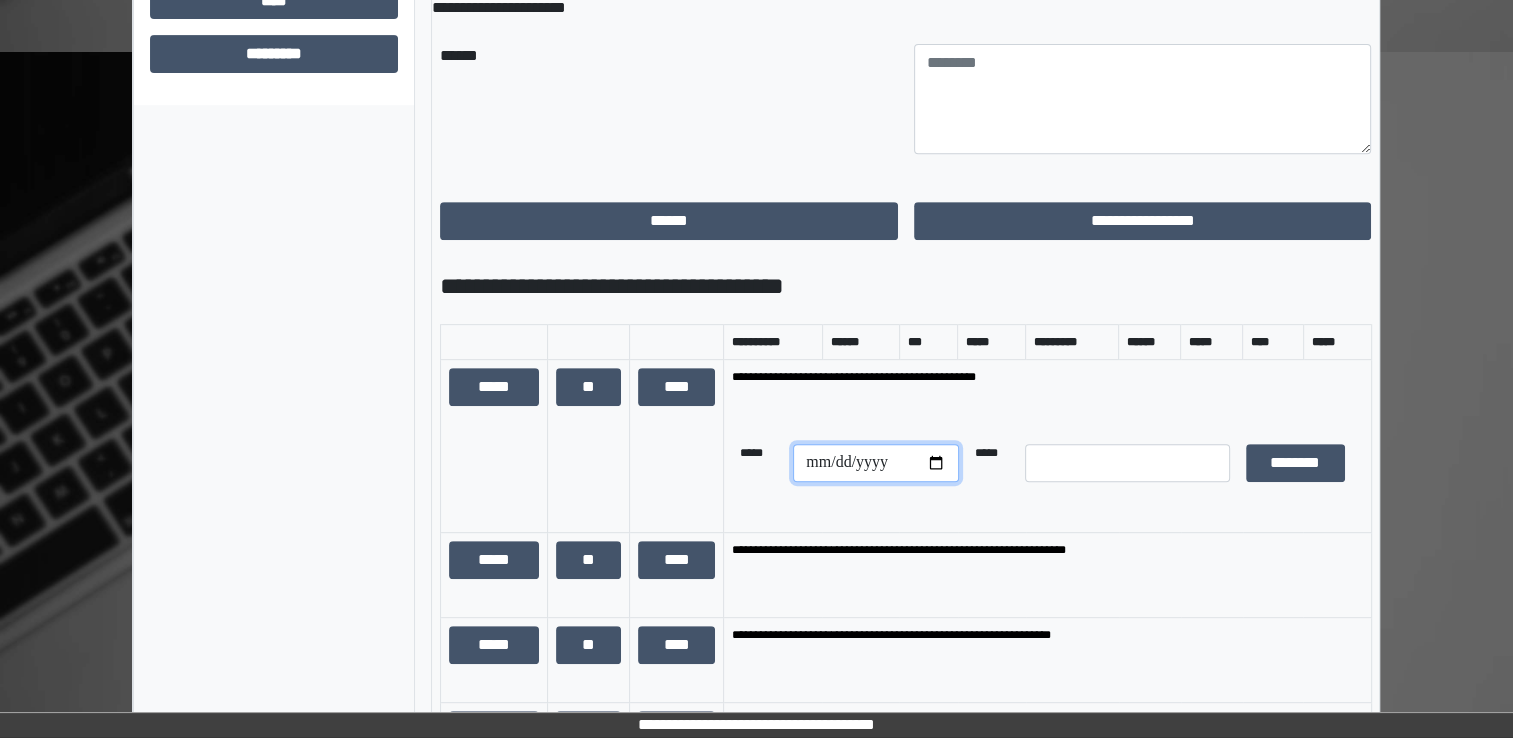 type on "**********" 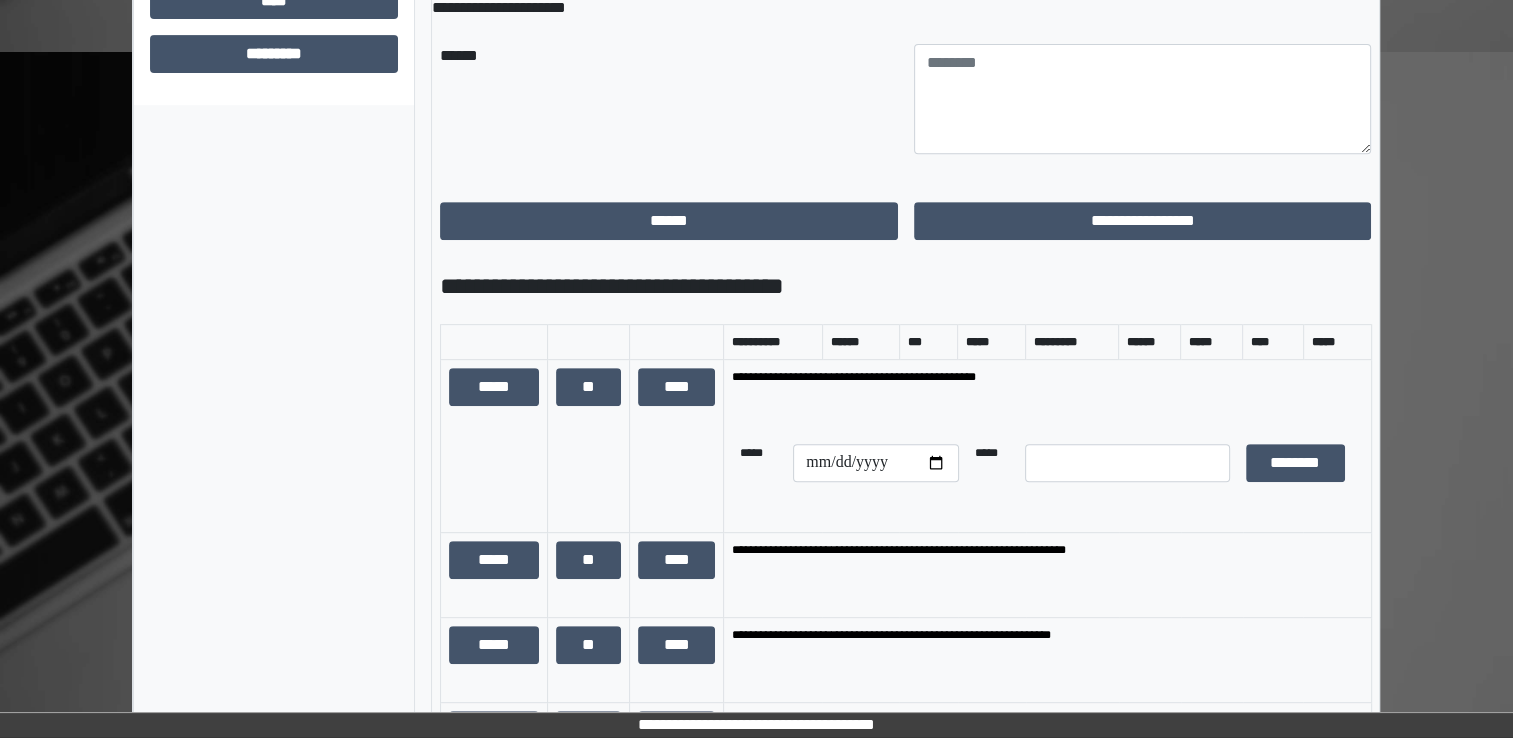 click at bounding box center [1127, 463] 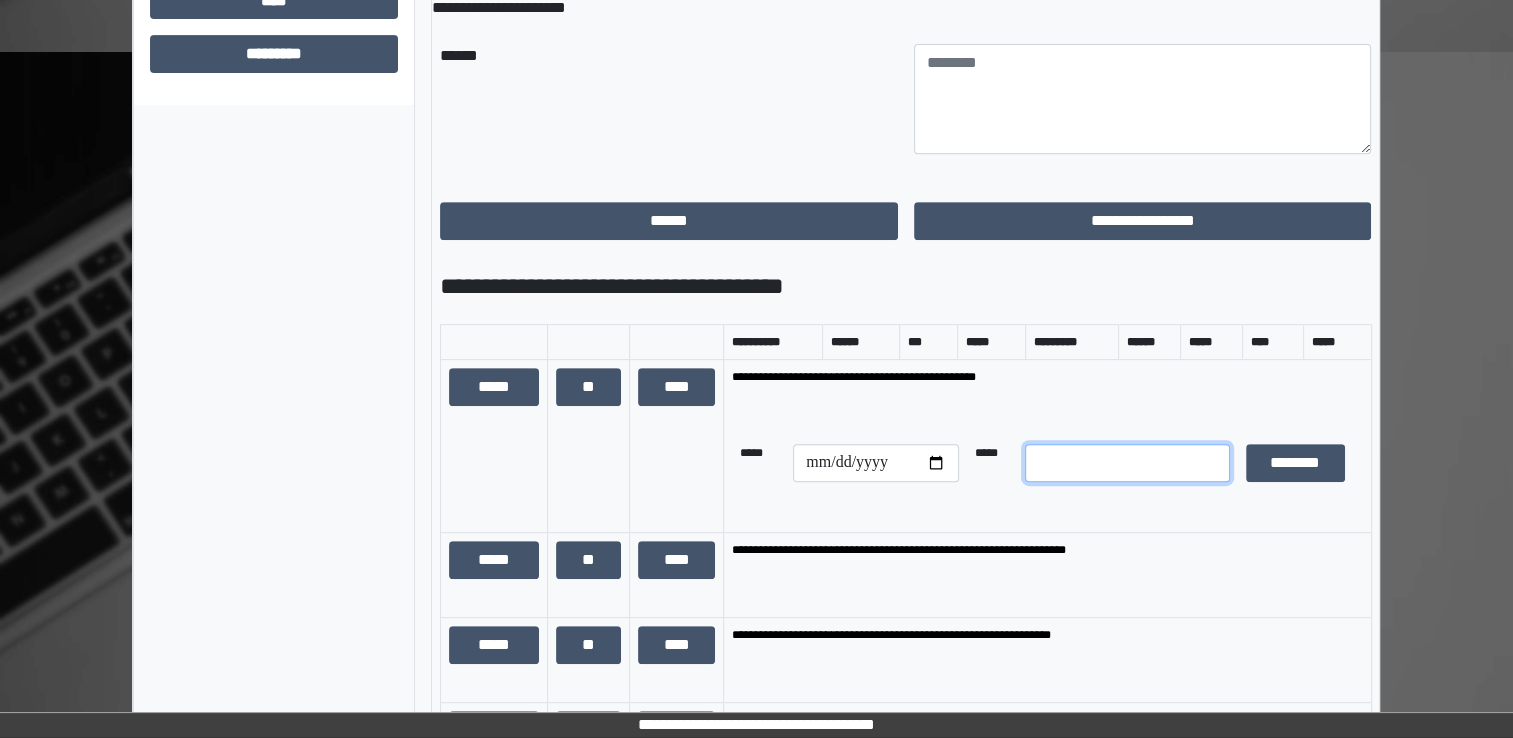 click at bounding box center [1127, 463] 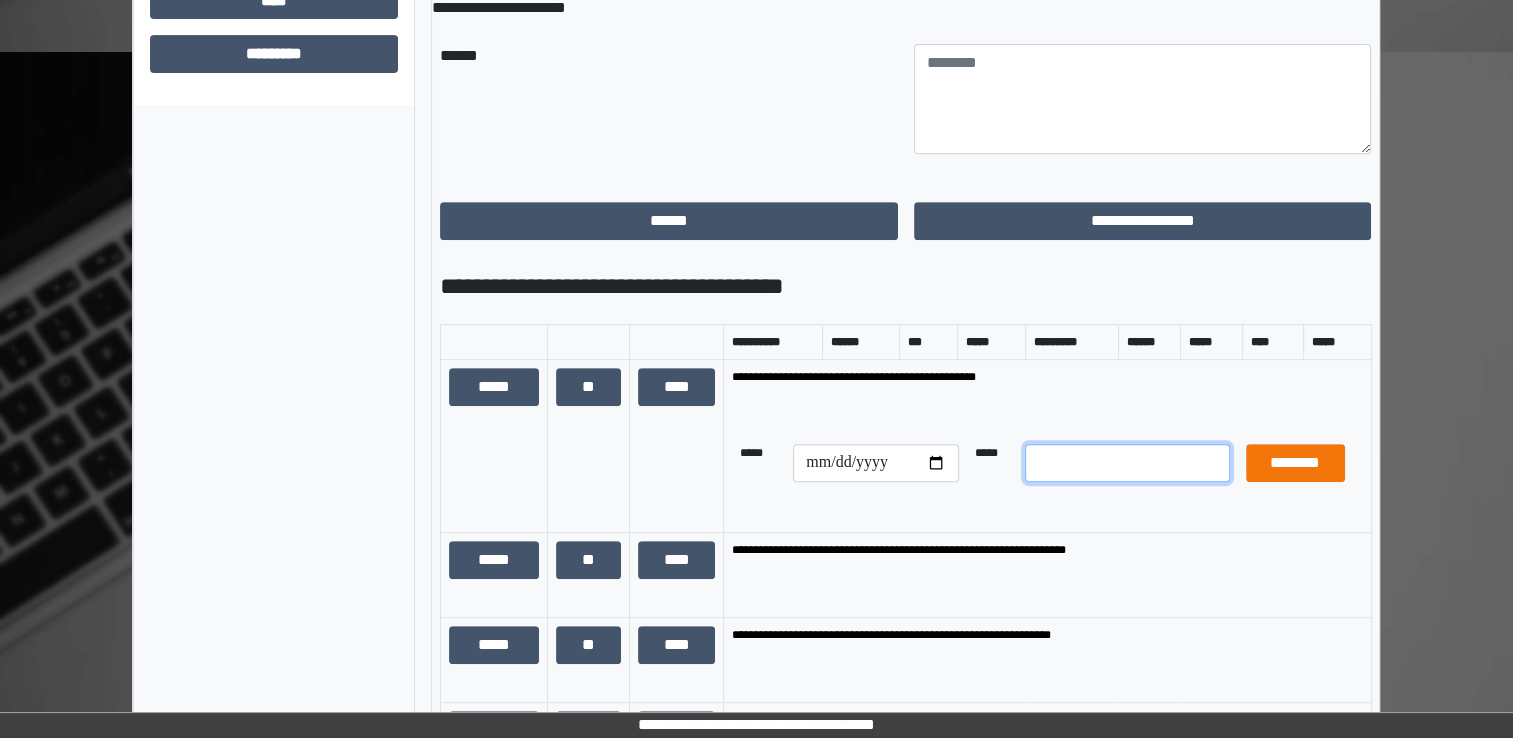 type on "*" 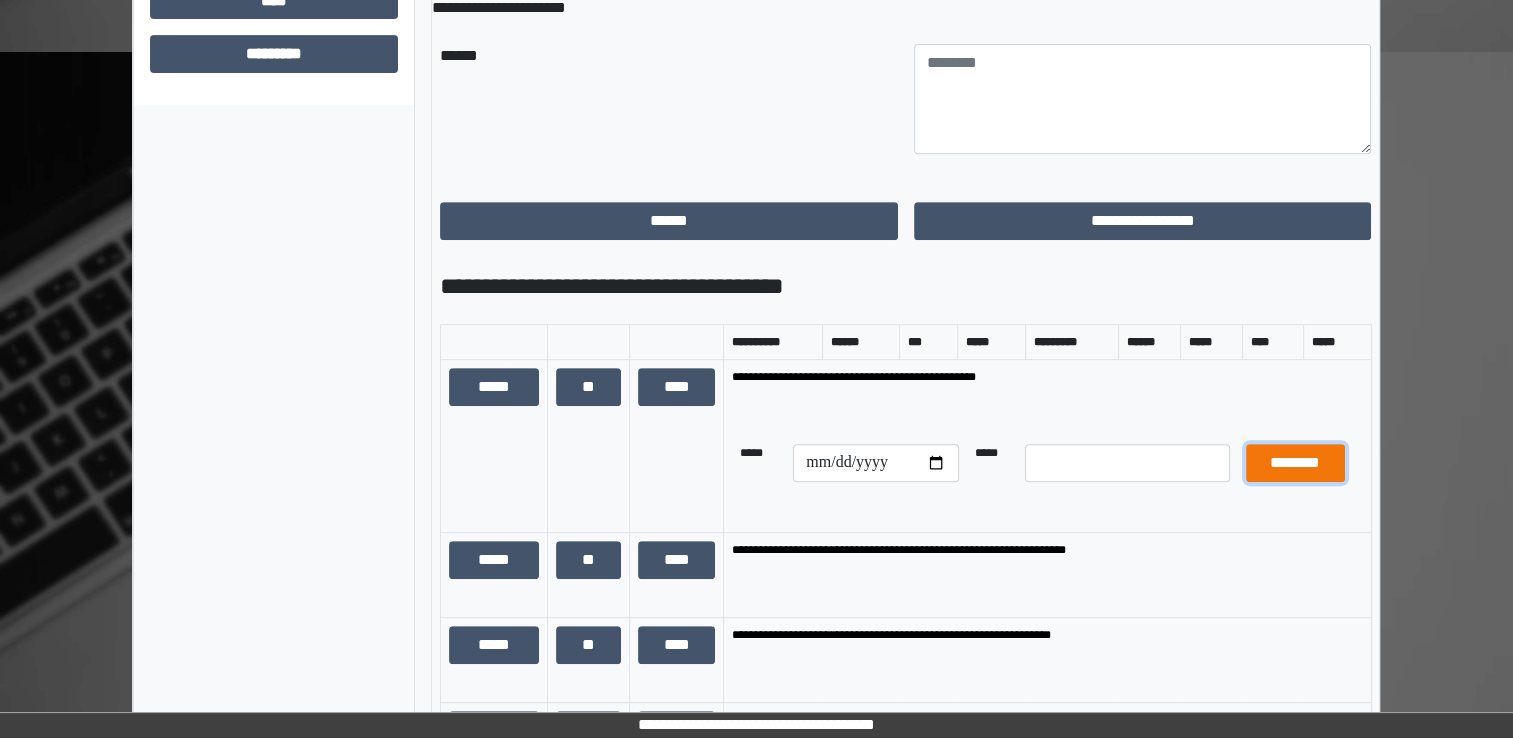 click on "********" at bounding box center (1295, 463) 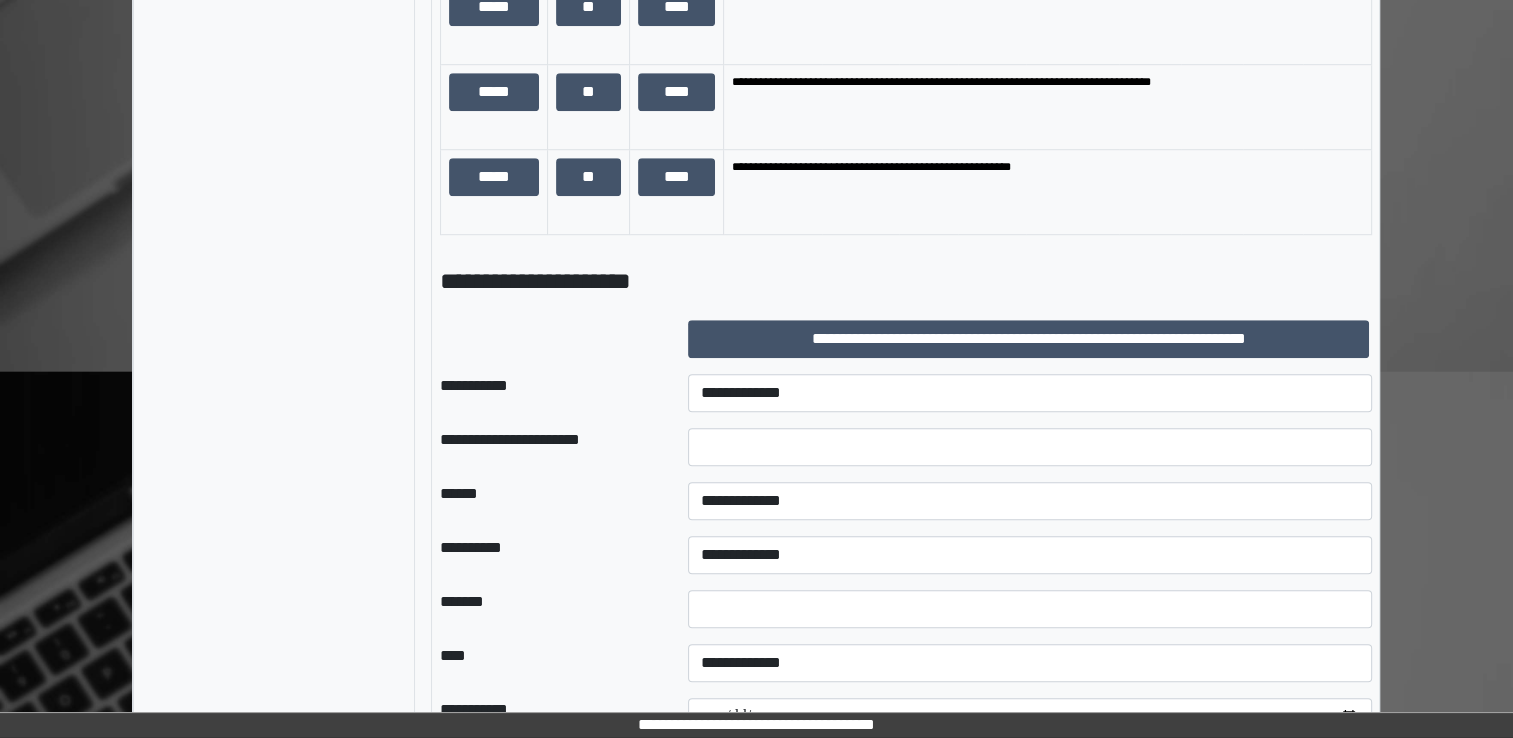 scroll, scrollTop: 1500, scrollLeft: 0, axis: vertical 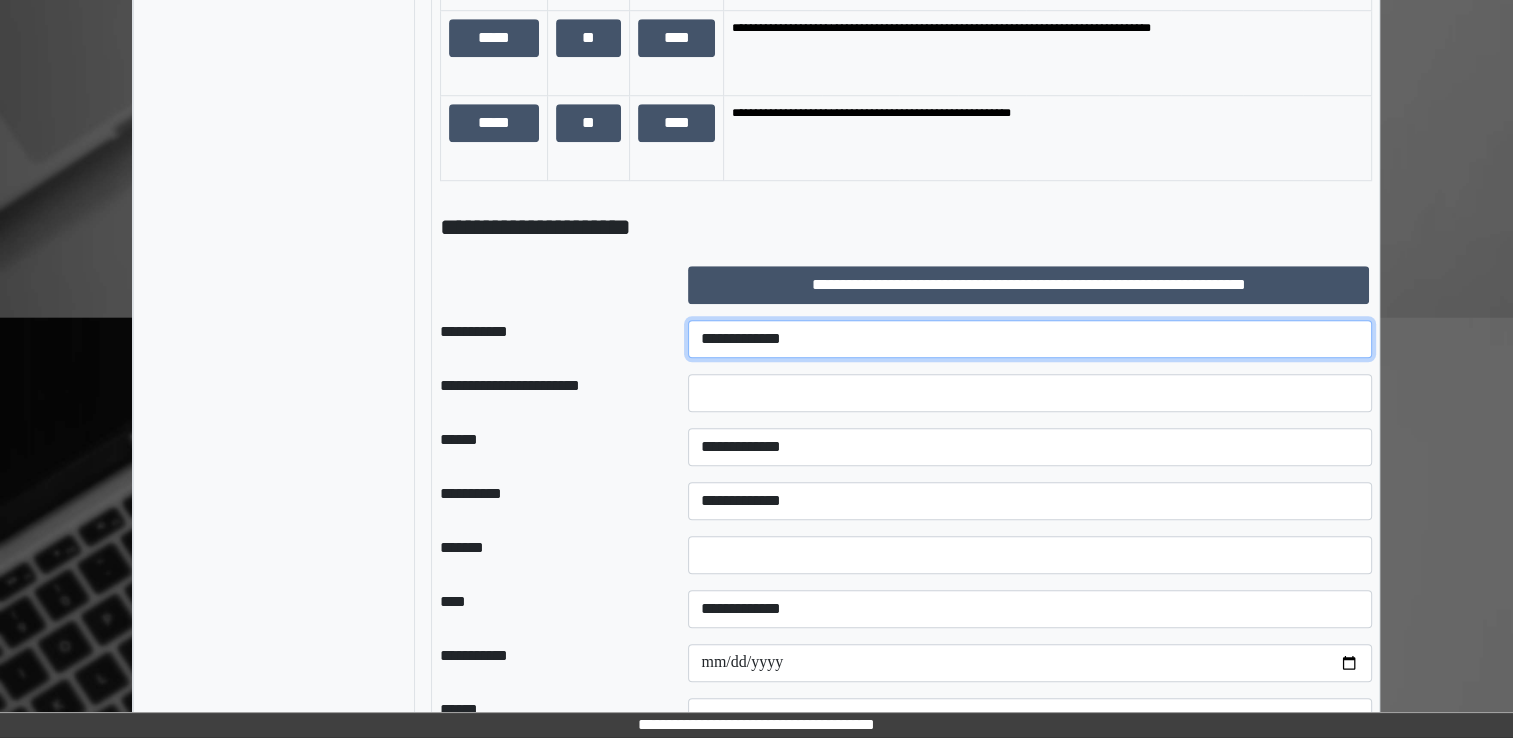 click on "**********" at bounding box center [1030, 339] 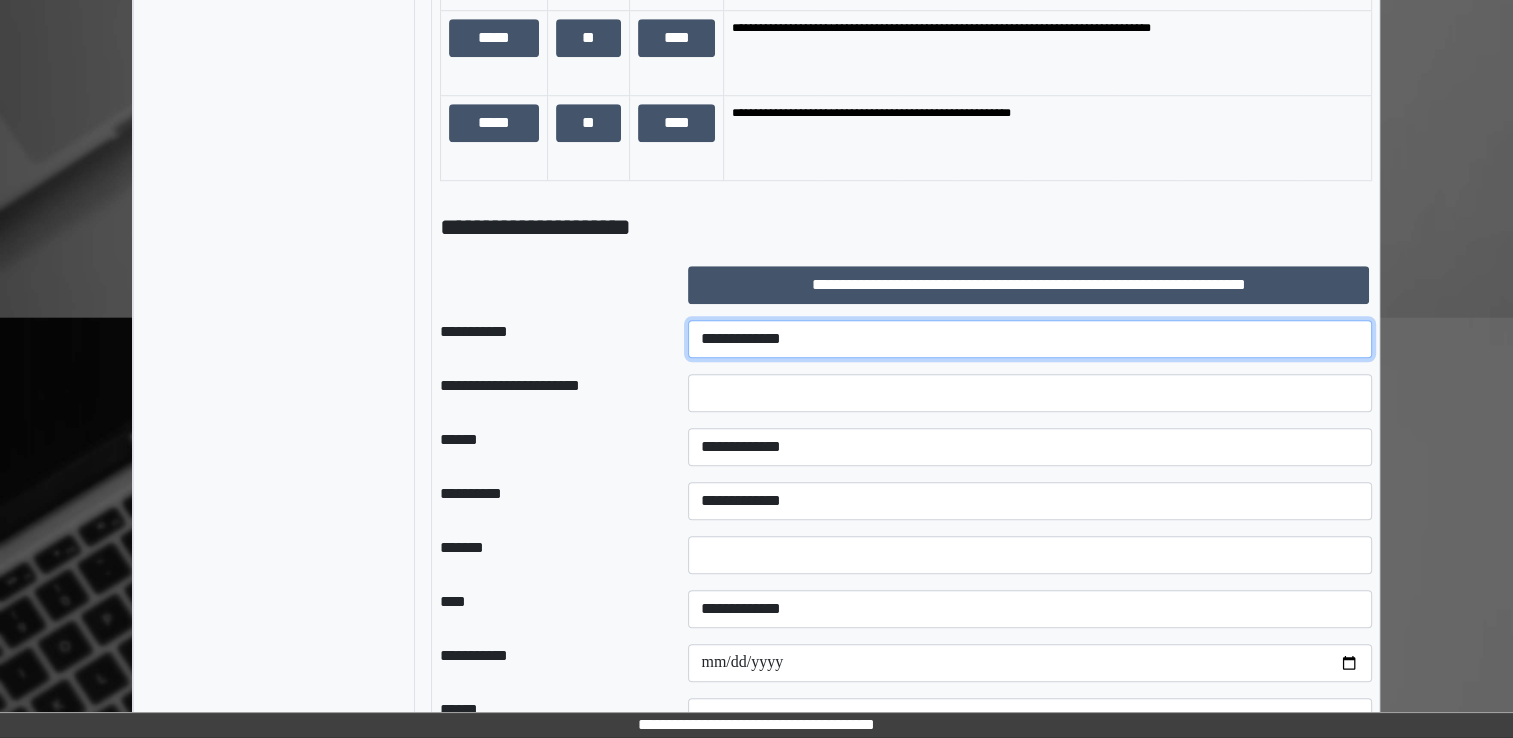 select on "***" 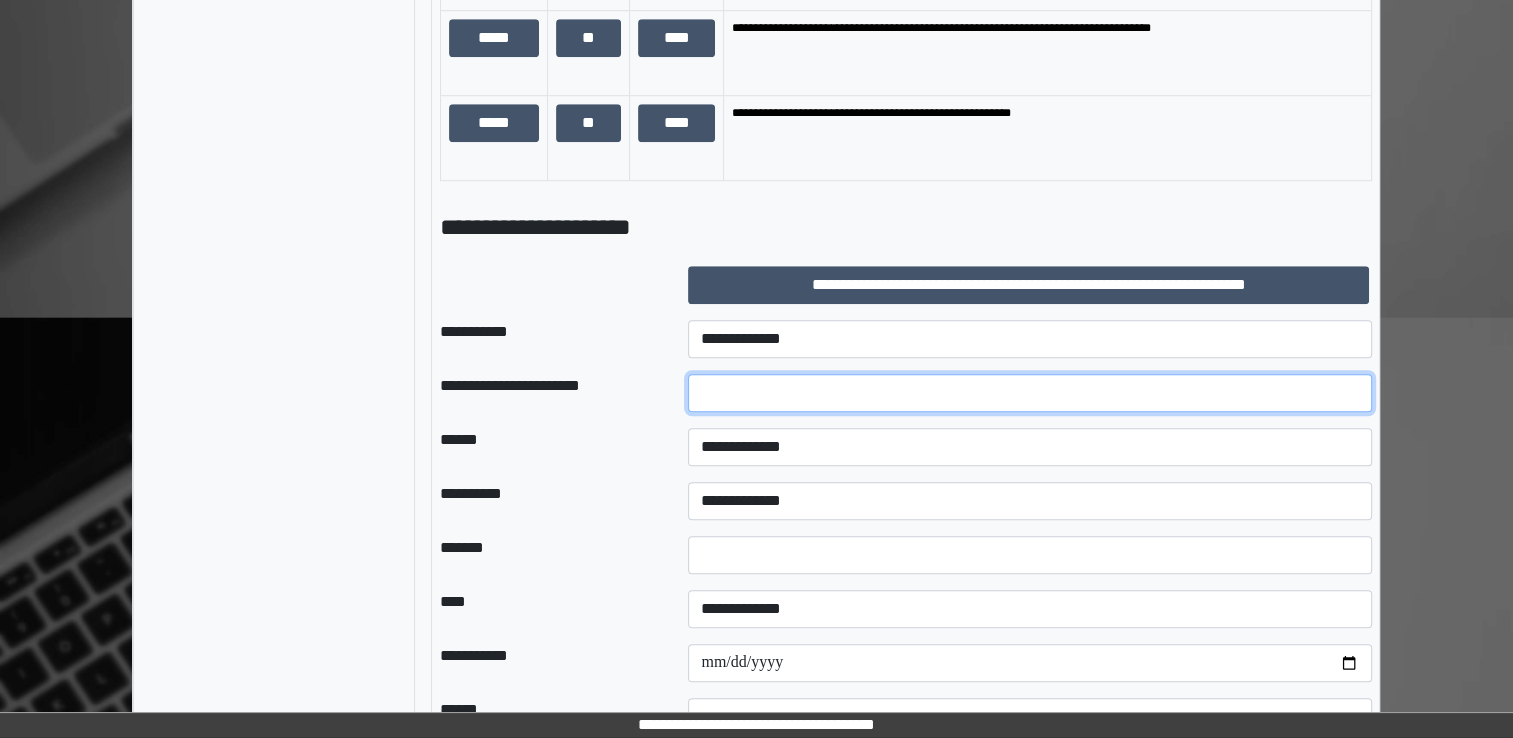 click at bounding box center [1030, 393] 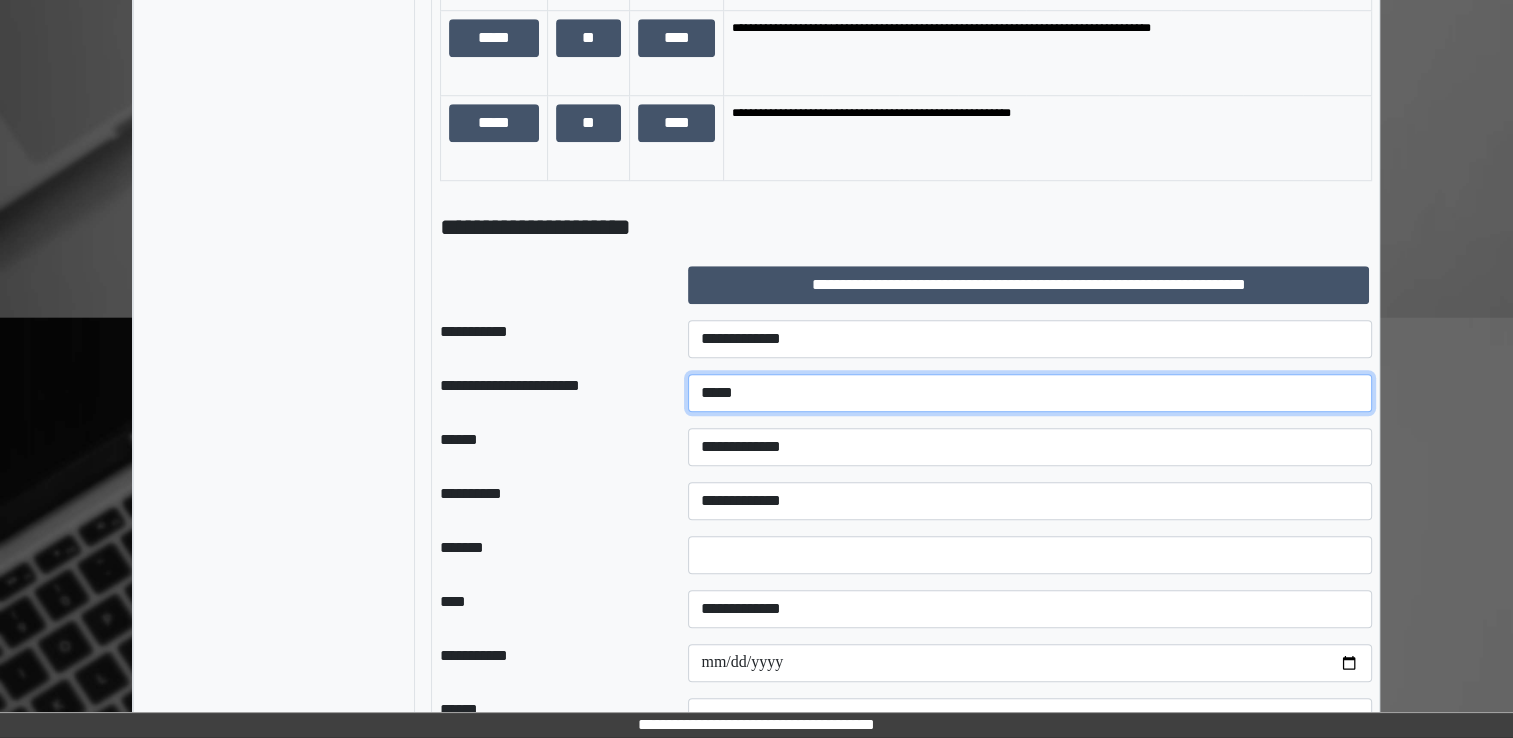 type on "*****" 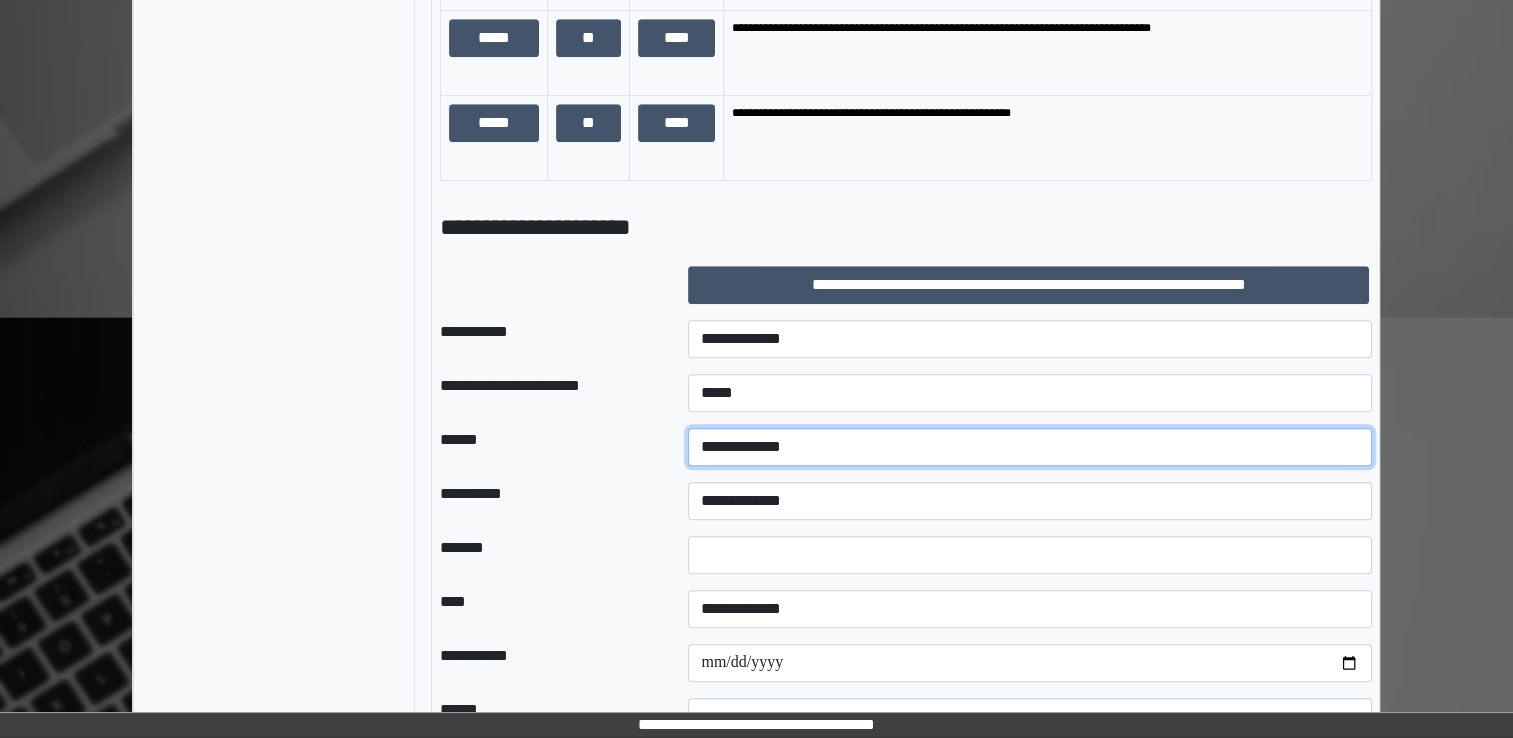 click on "**********" at bounding box center [1030, 447] 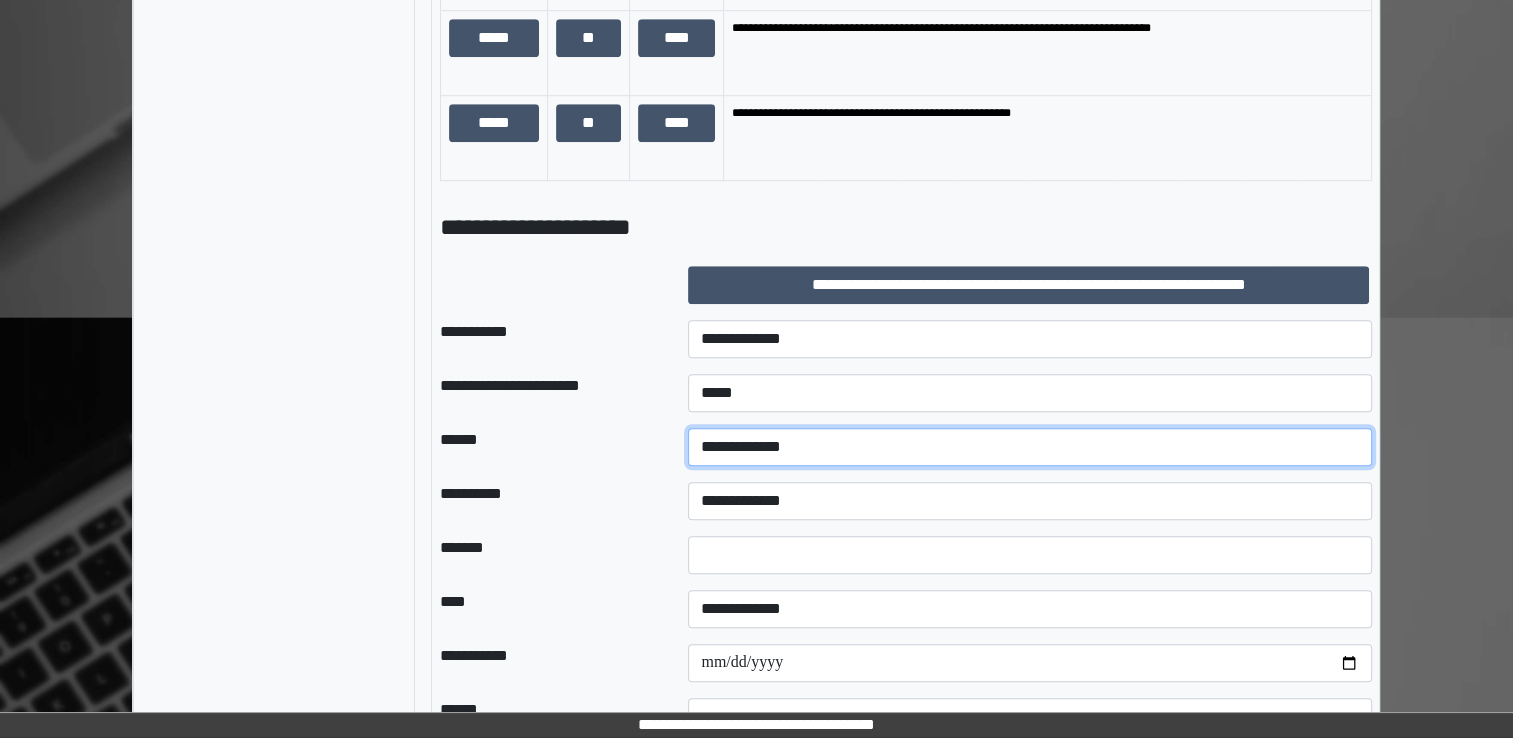 select on "*" 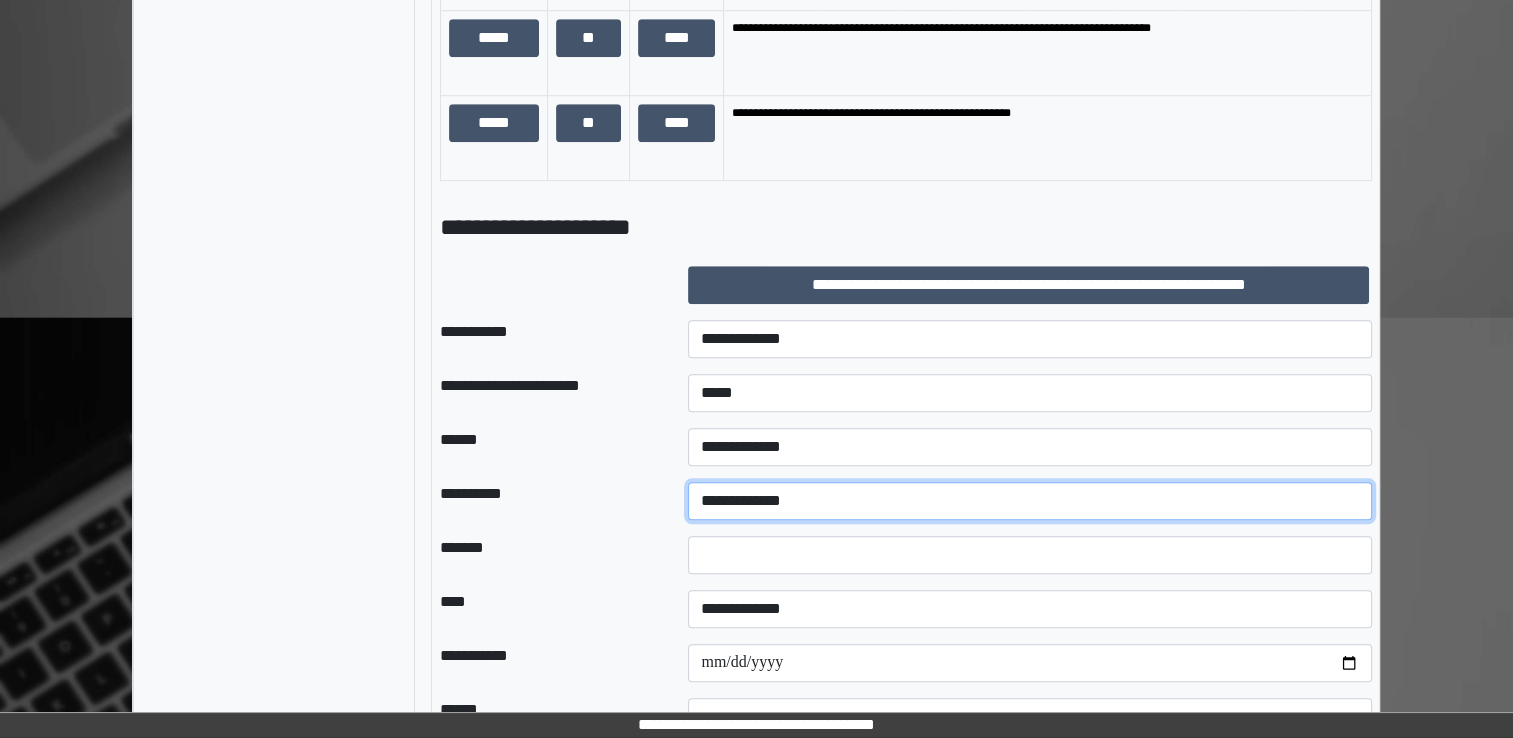 click on "**********" at bounding box center [1030, 501] 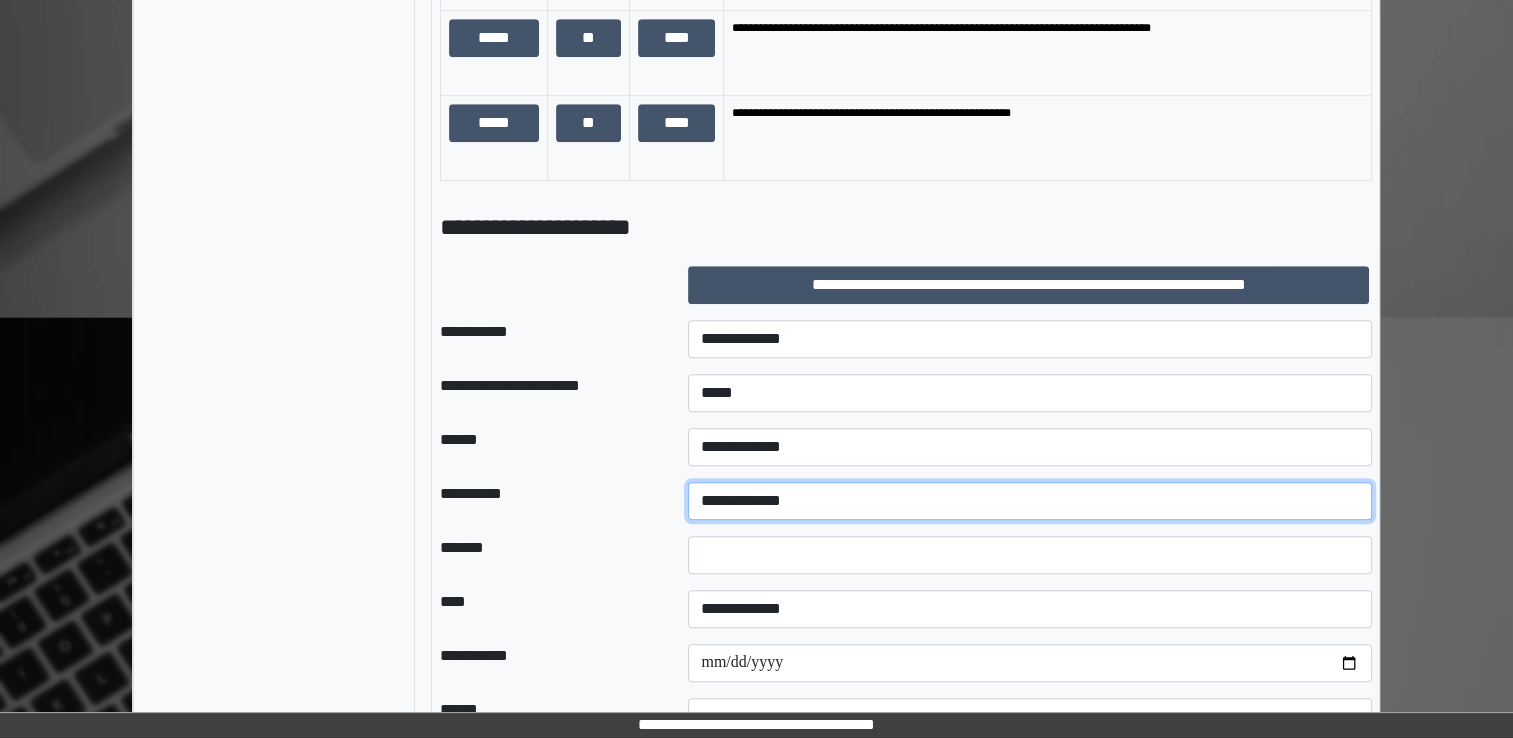 type 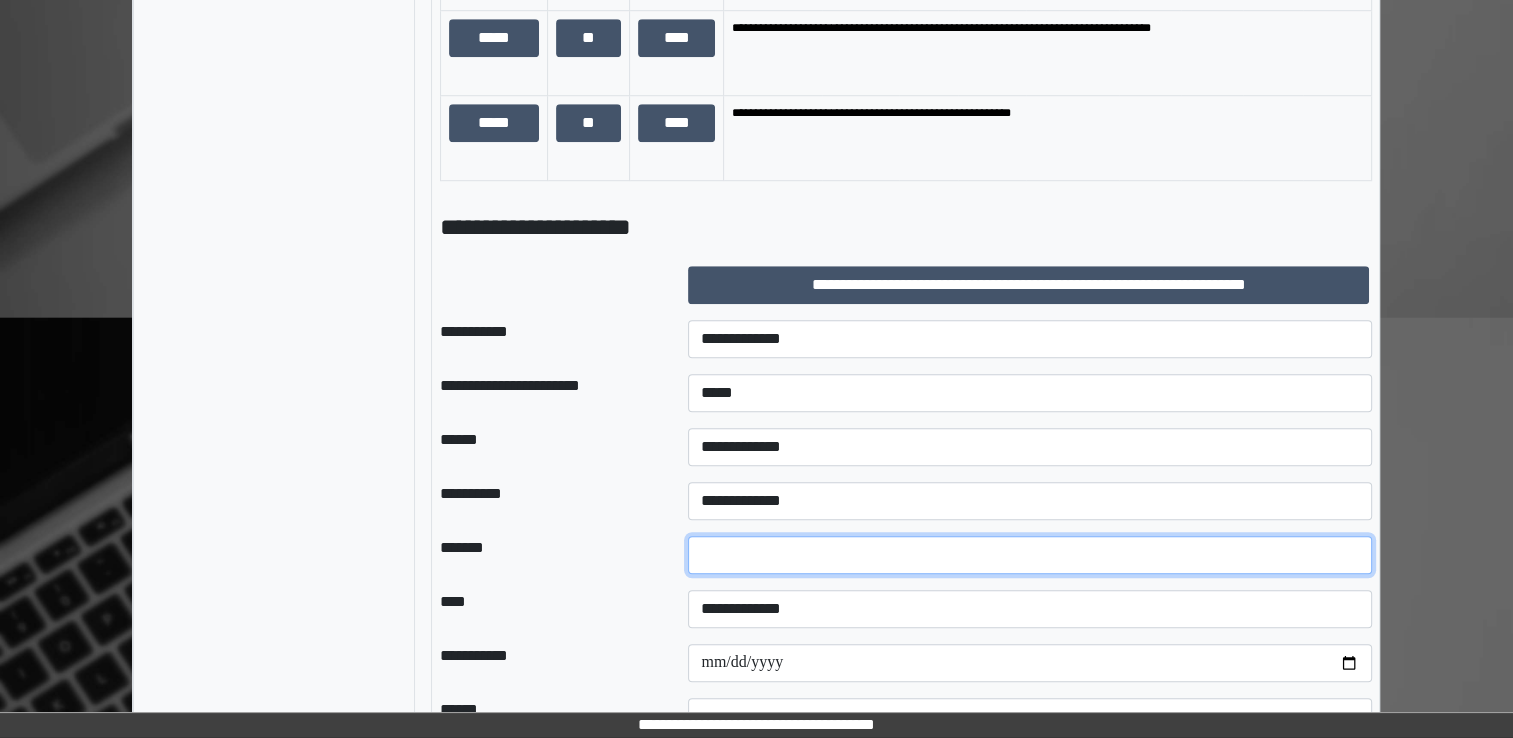 click at bounding box center (1030, 555) 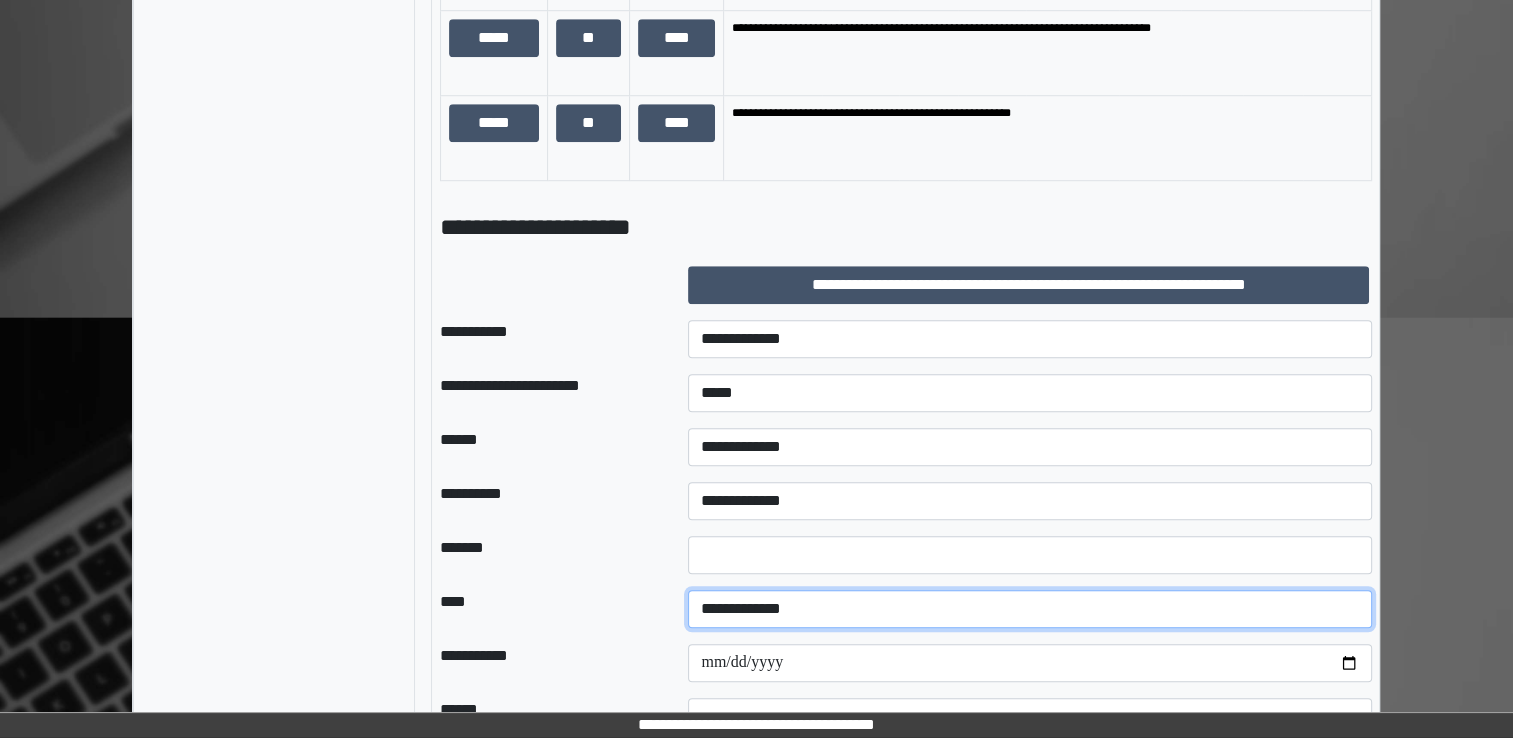 click on "**********" at bounding box center [1030, 609] 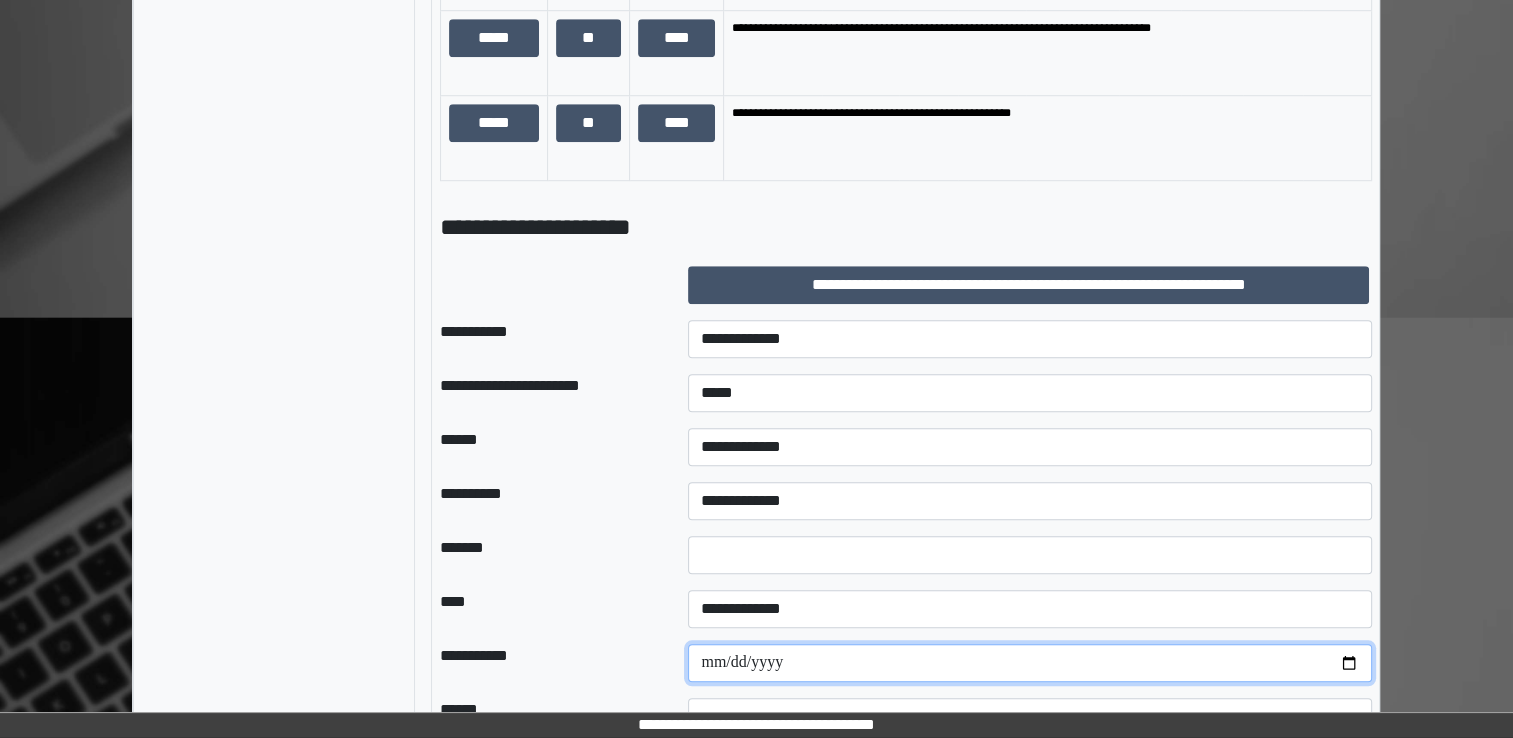 click at bounding box center [1030, 663] 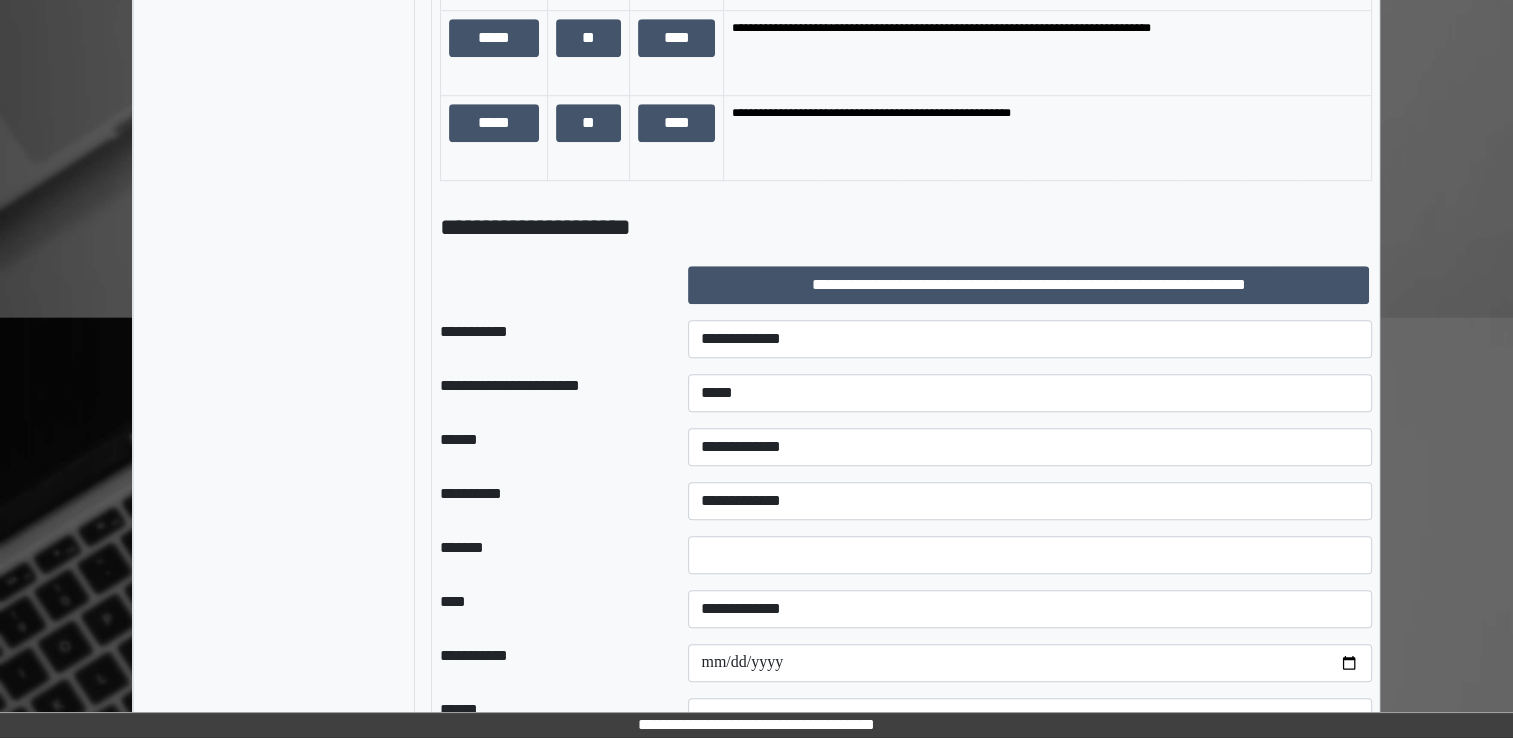 click on "**********" at bounding box center (548, 663) 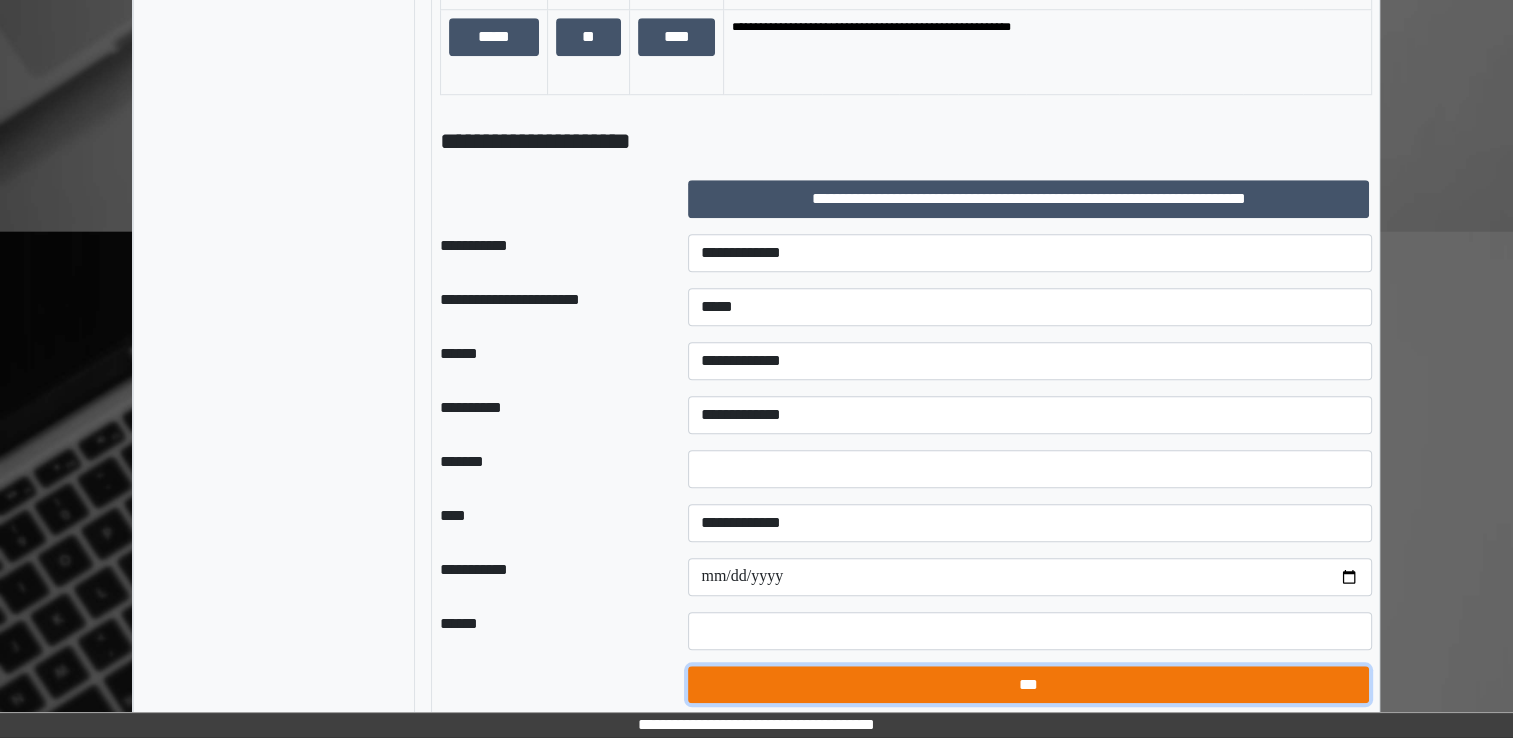 click on "***" at bounding box center [1028, 685] 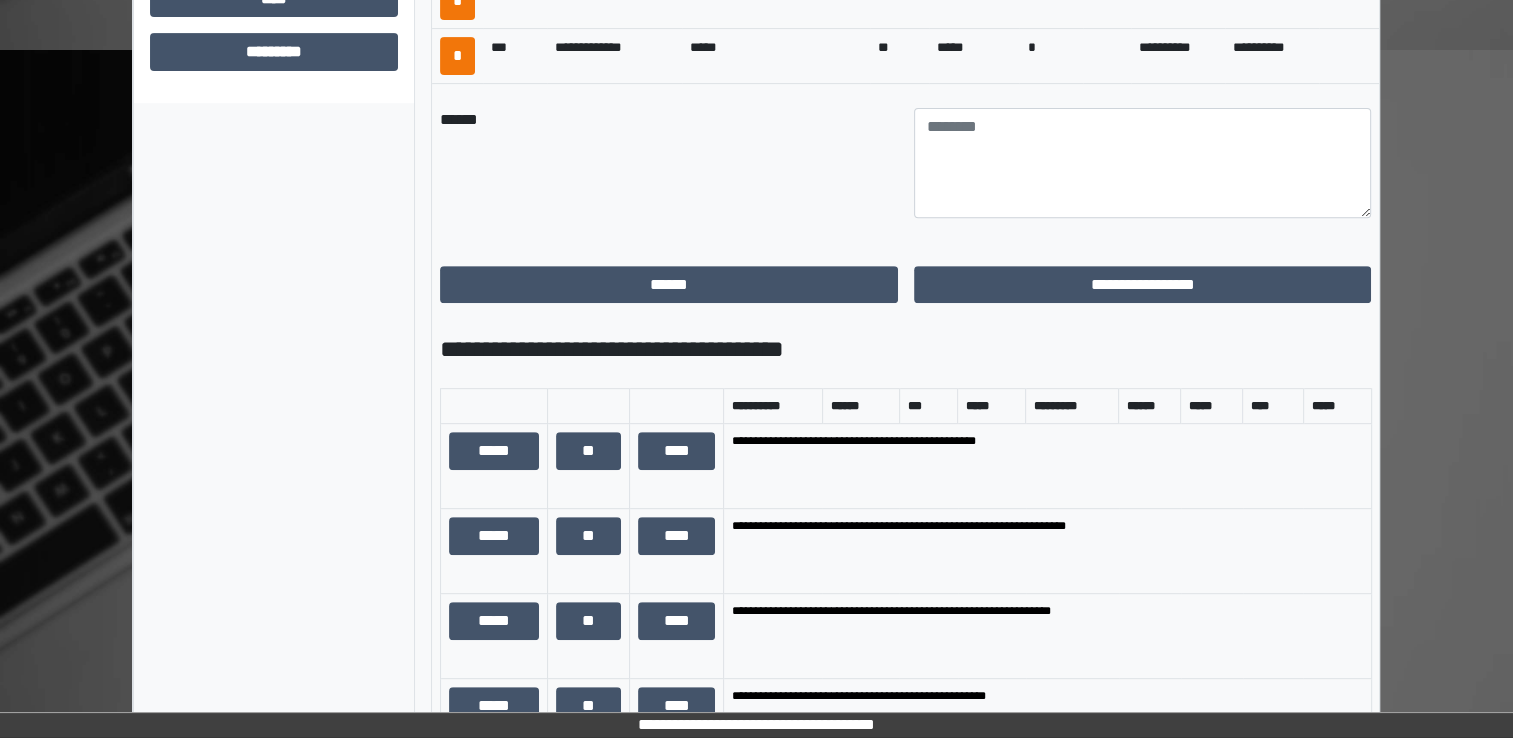scroll, scrollTop: 440, scrollLeft: 0, axis: vertical 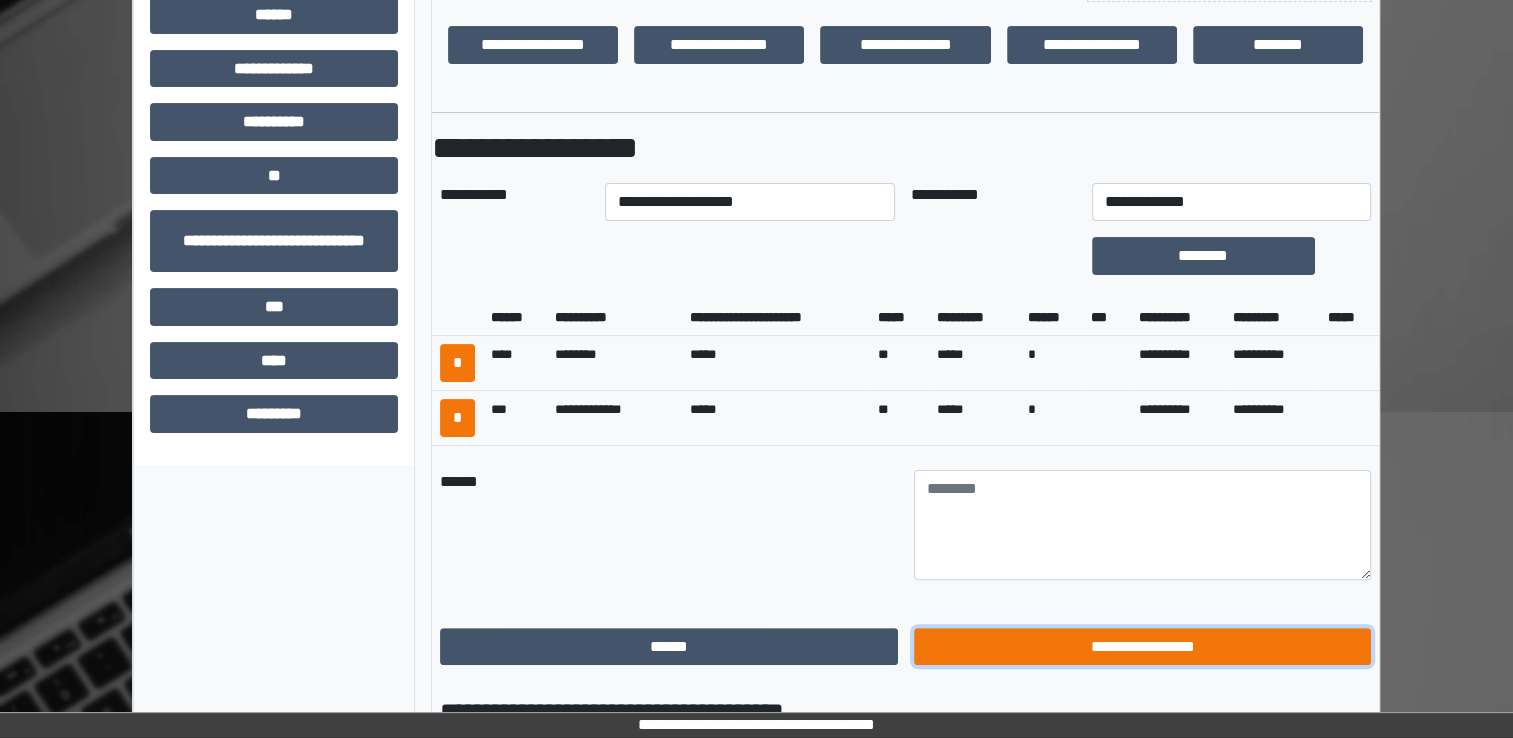 click on "**********" at bounding box center (1143, 647) 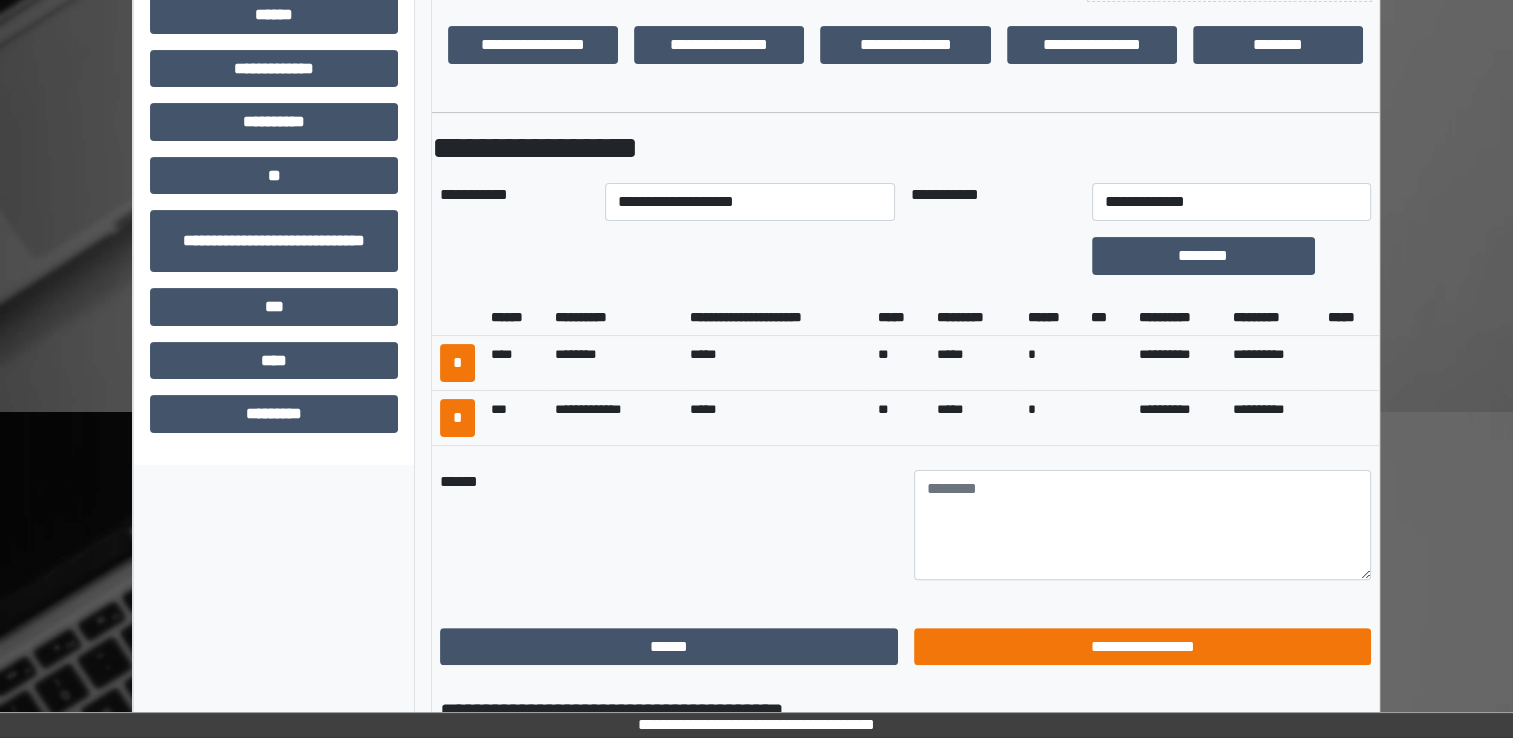 scroll, scrollTop: 184, scrollLeft: 0, axis: vertical 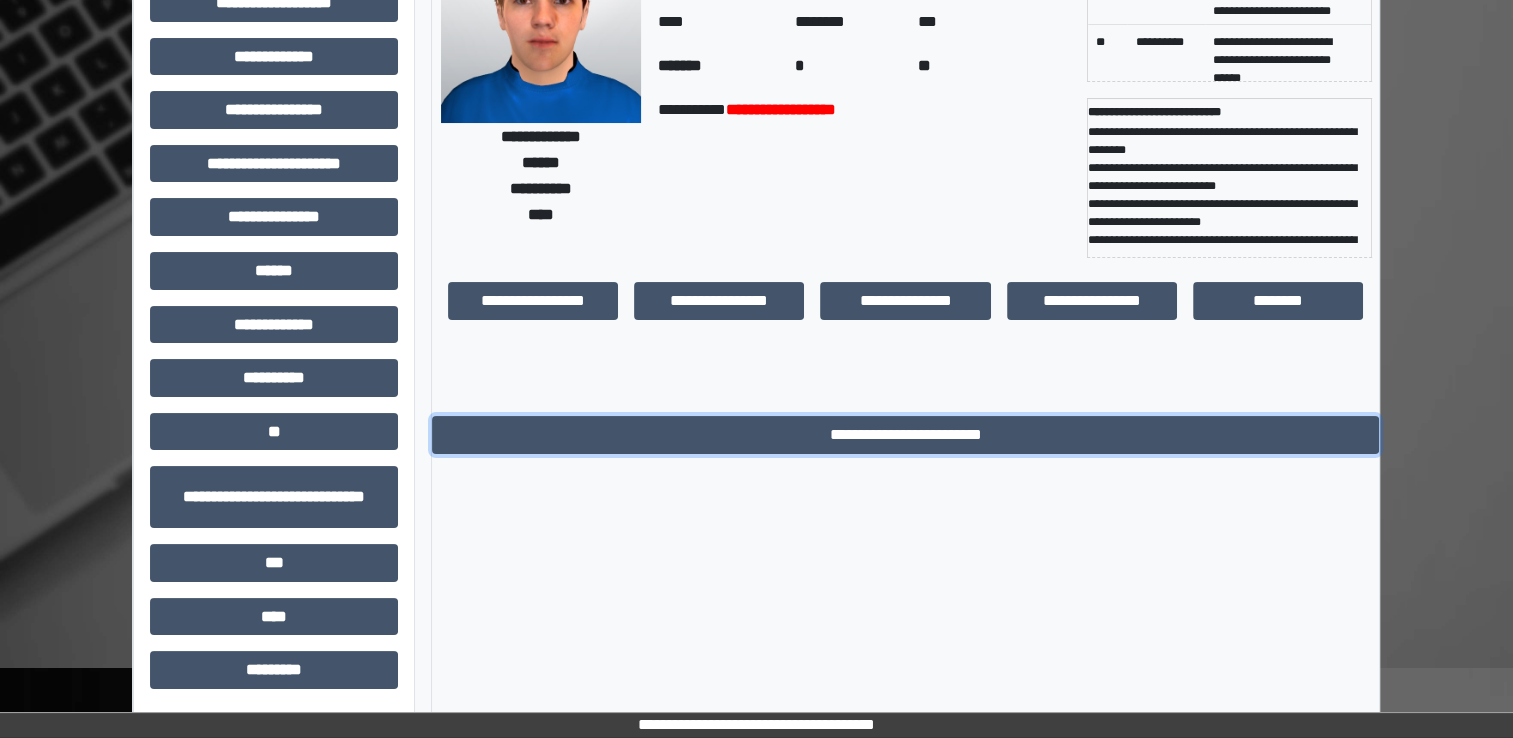 click on "**********" at bounding box center [905, 435] 